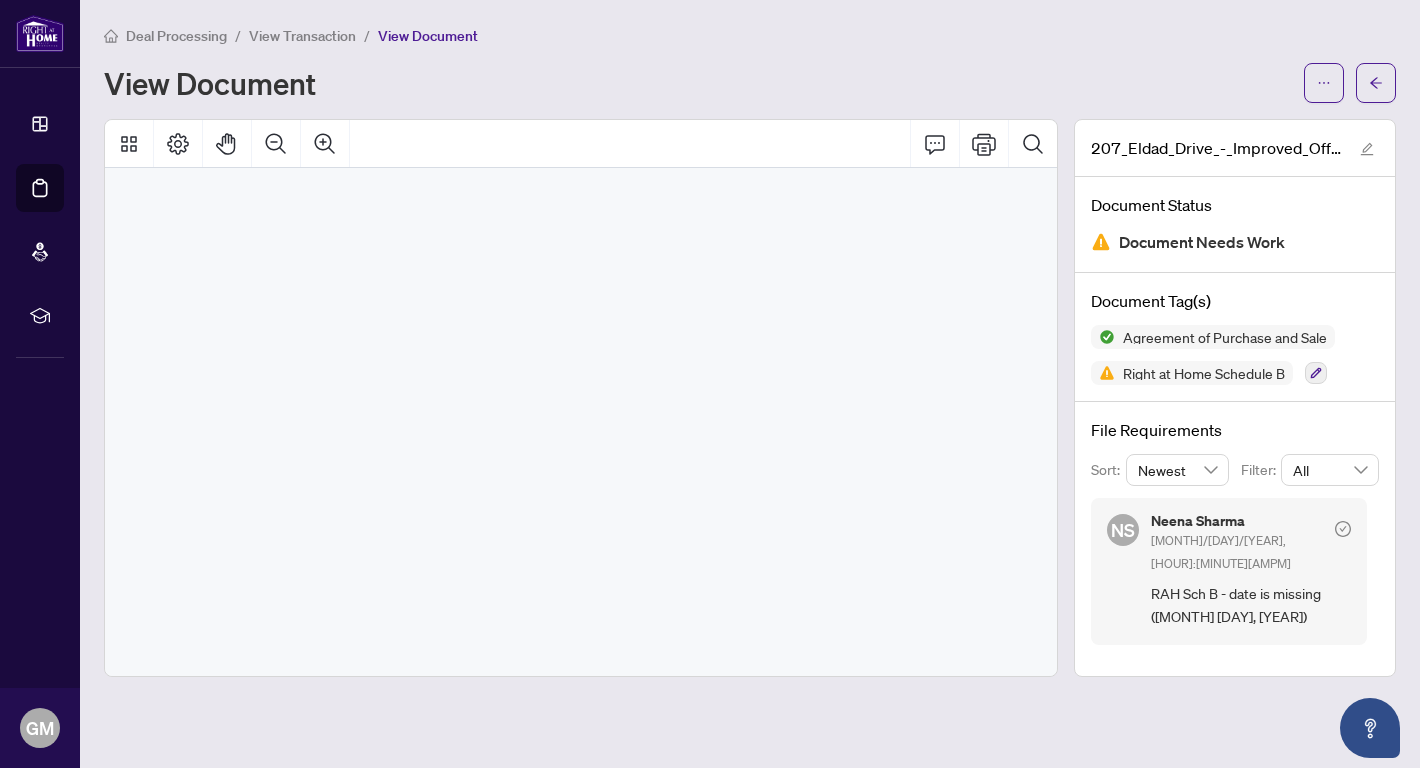 scroll, scrollTop: 0, scrollLeft: 0, axis: both 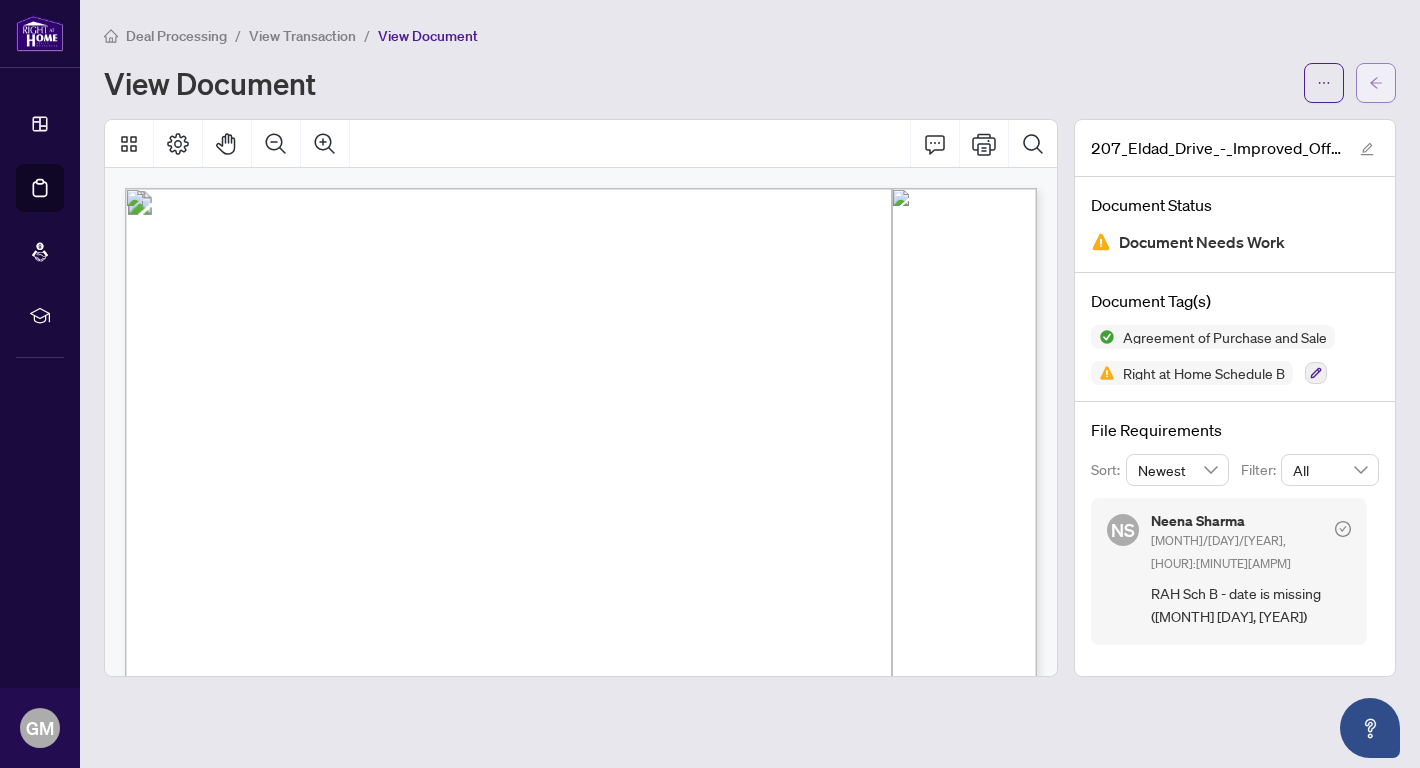 click at bounding box center (1376, 83) 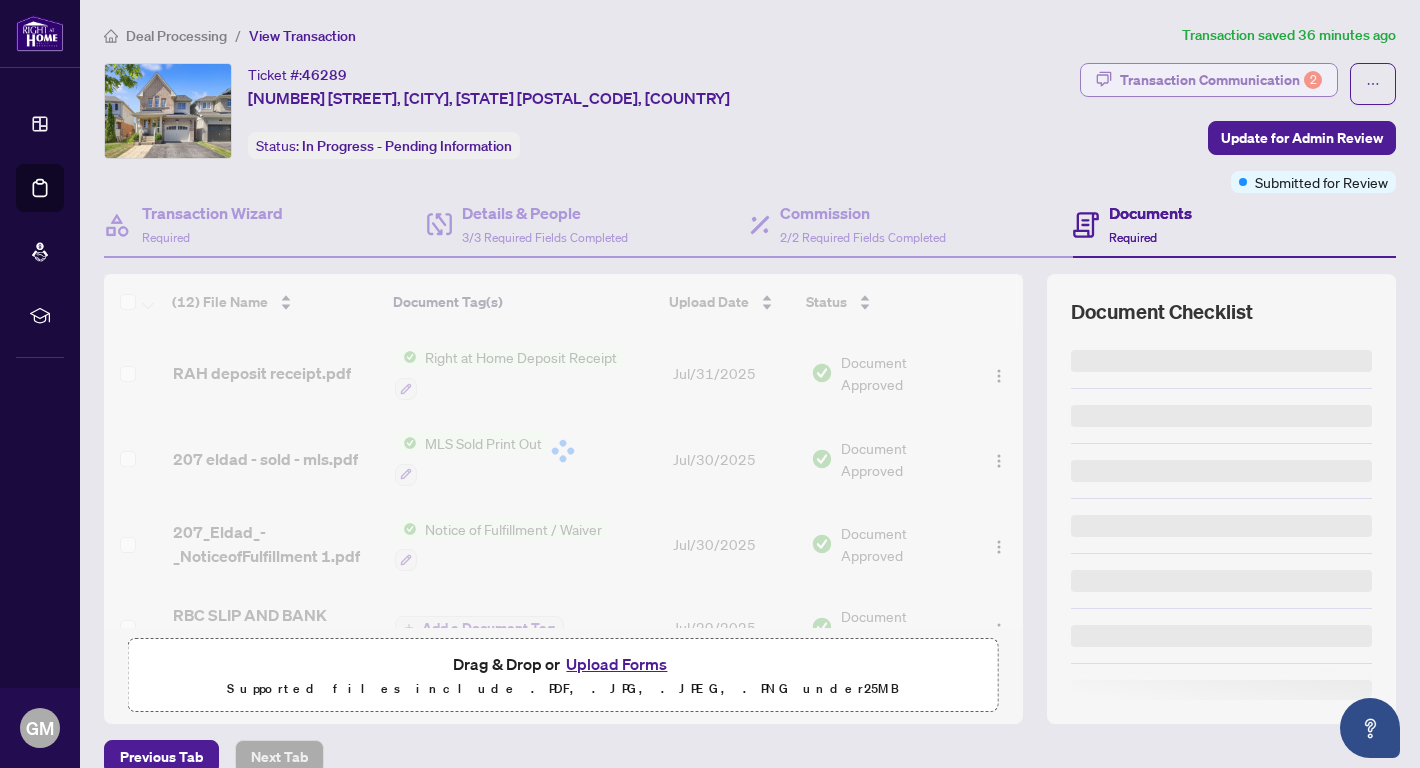 click on "Transaction Communication 2" at bounding box center [1221, 80] 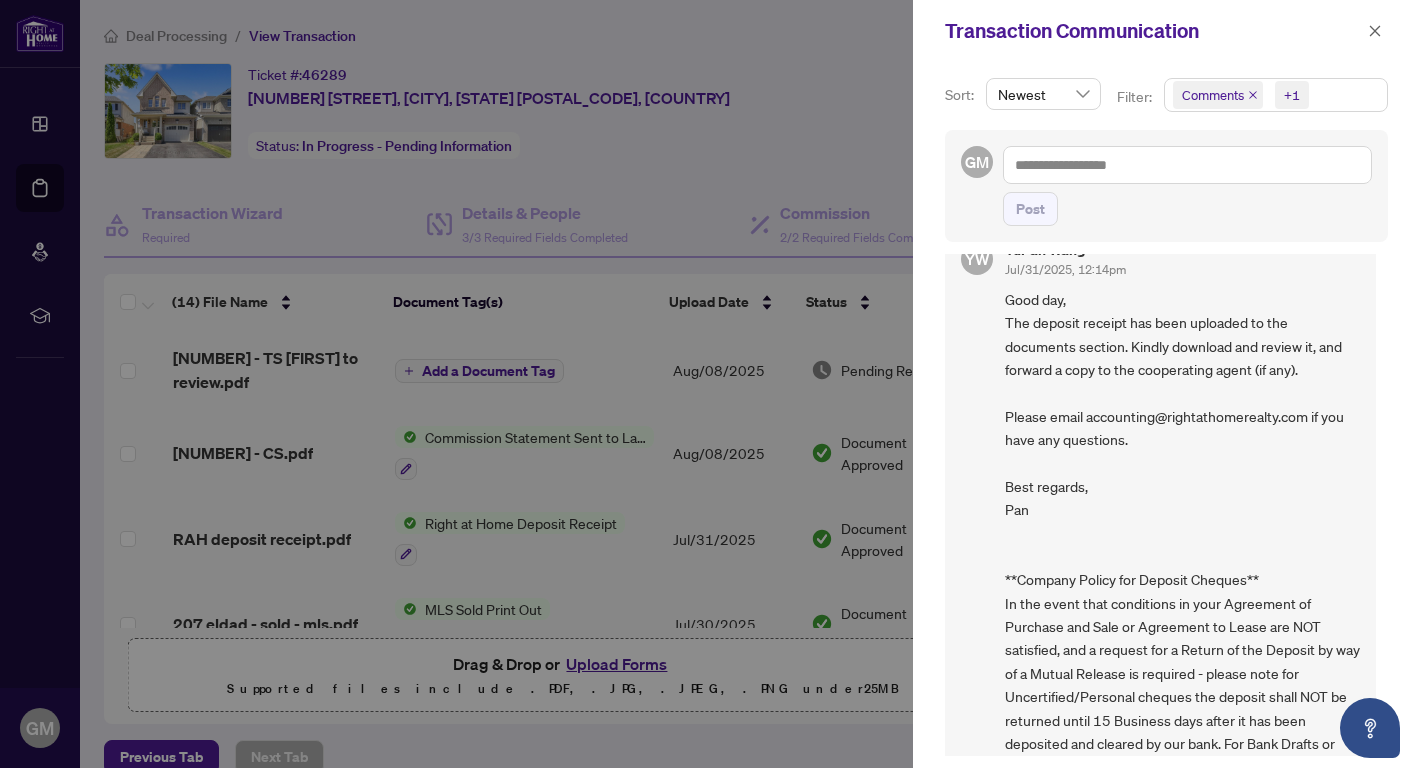 scroll, scrollTop: 0, scrollLeft: 0, axis: both 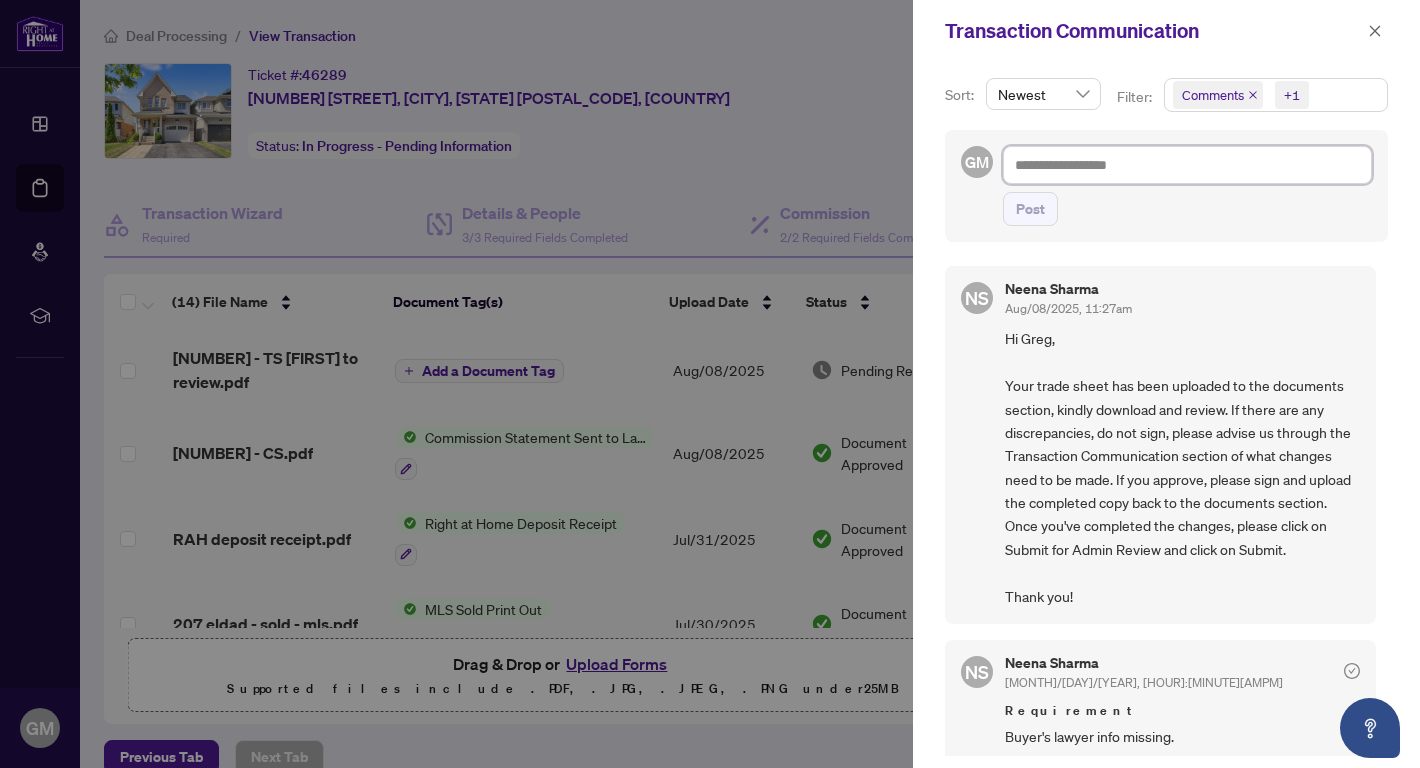 click at bounding box center (1187, 165) 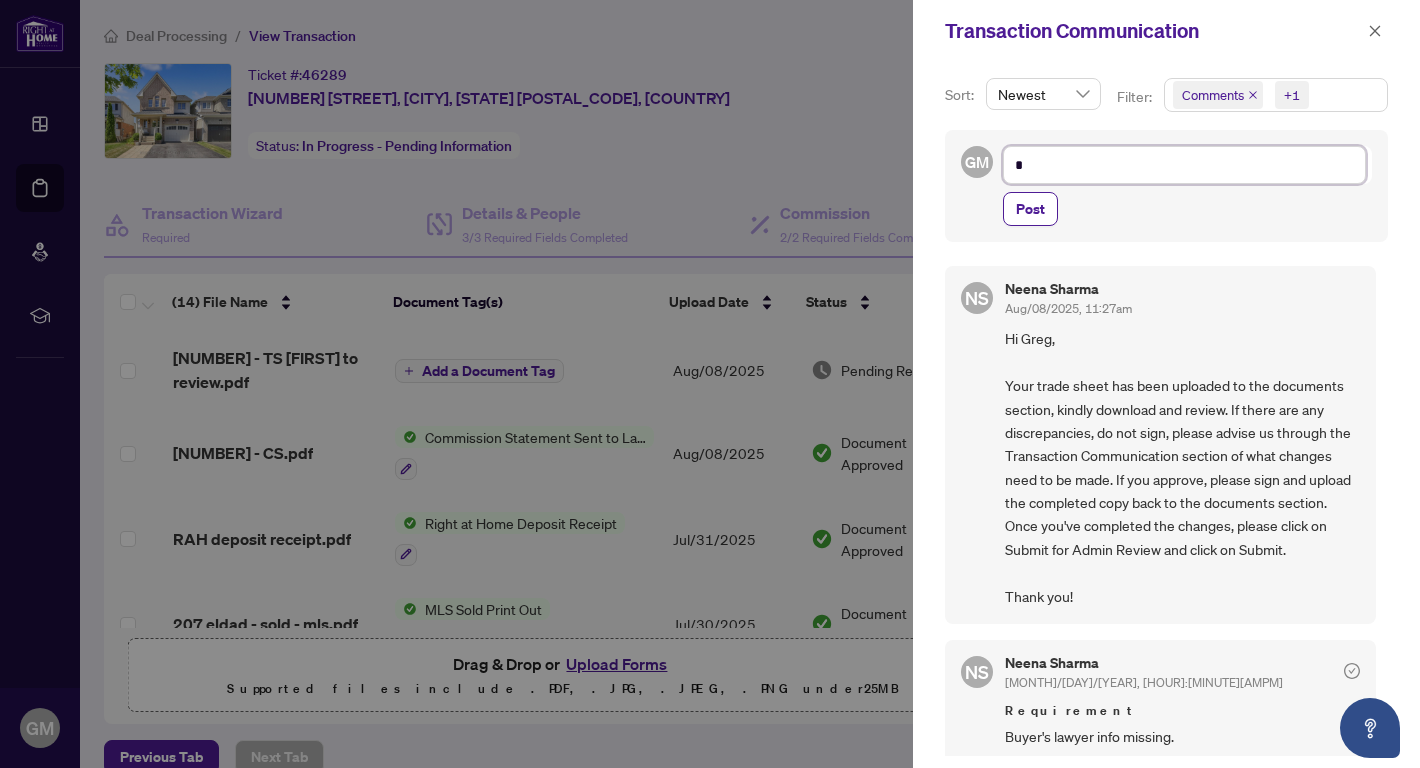 type on "**" 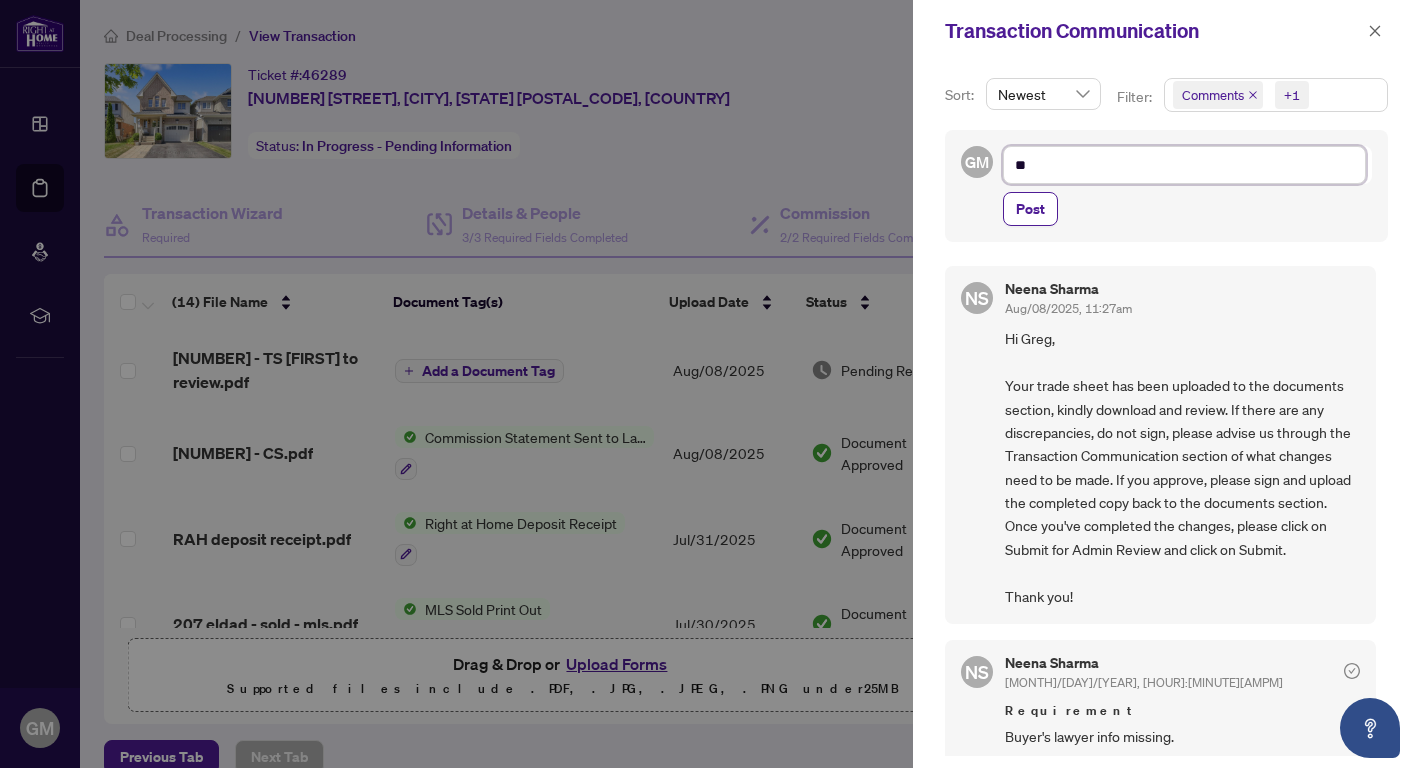 type on "**" 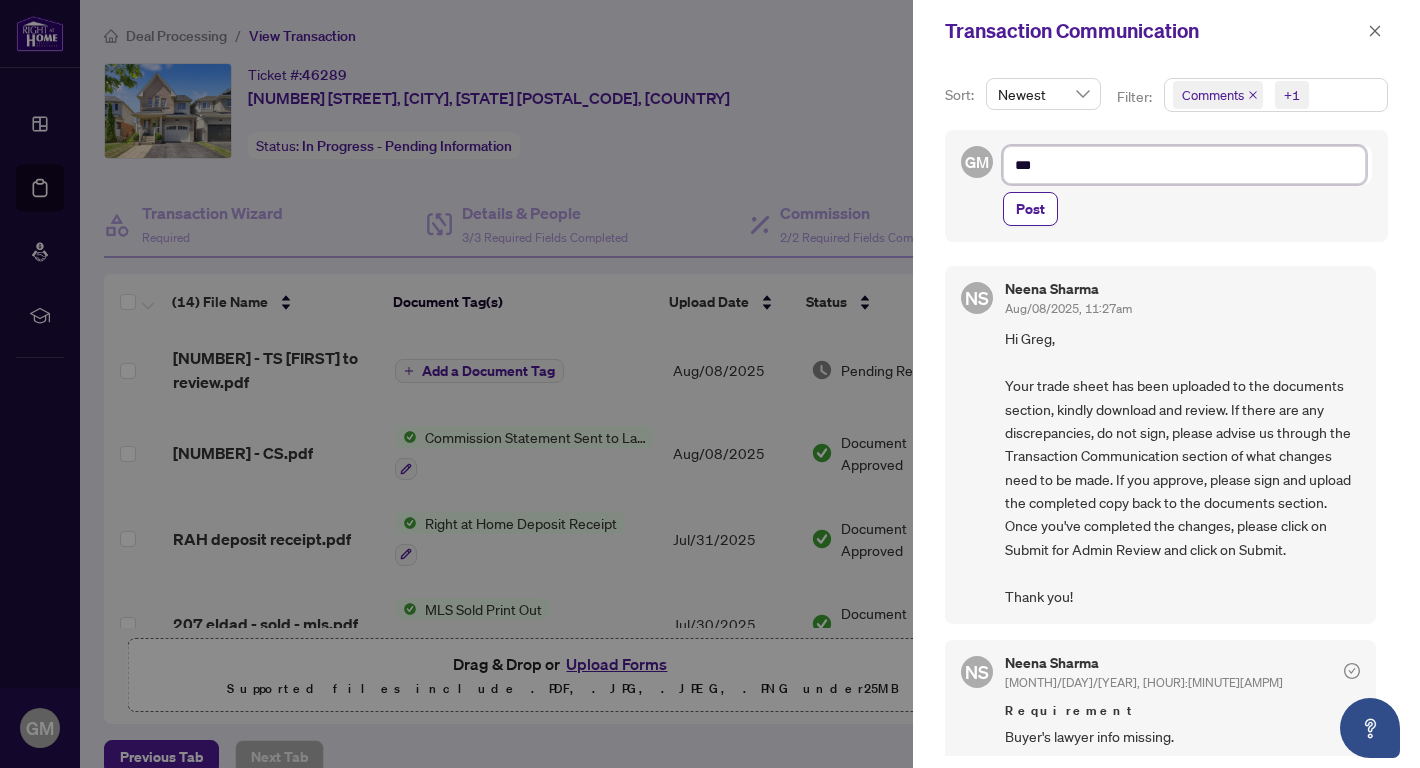 type on "**" 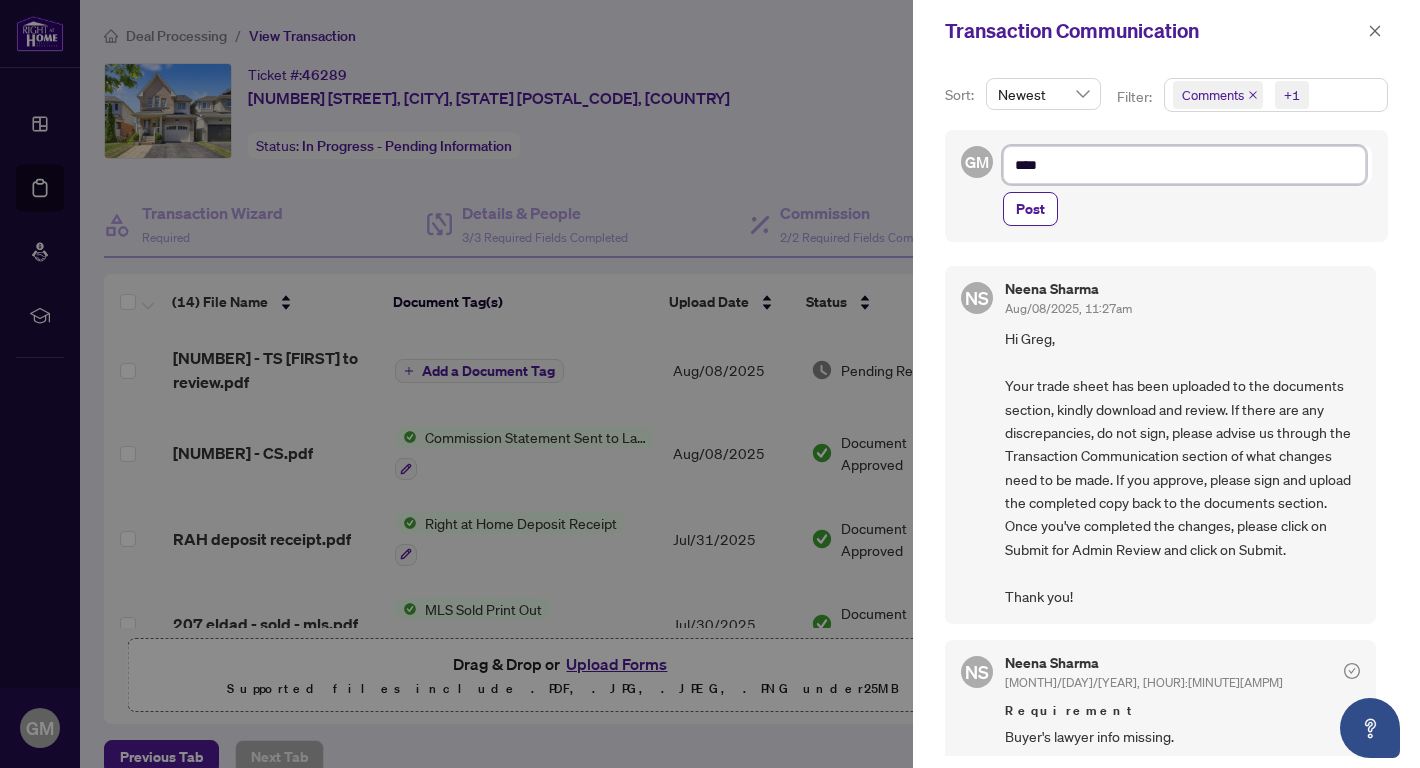 type on "*****" 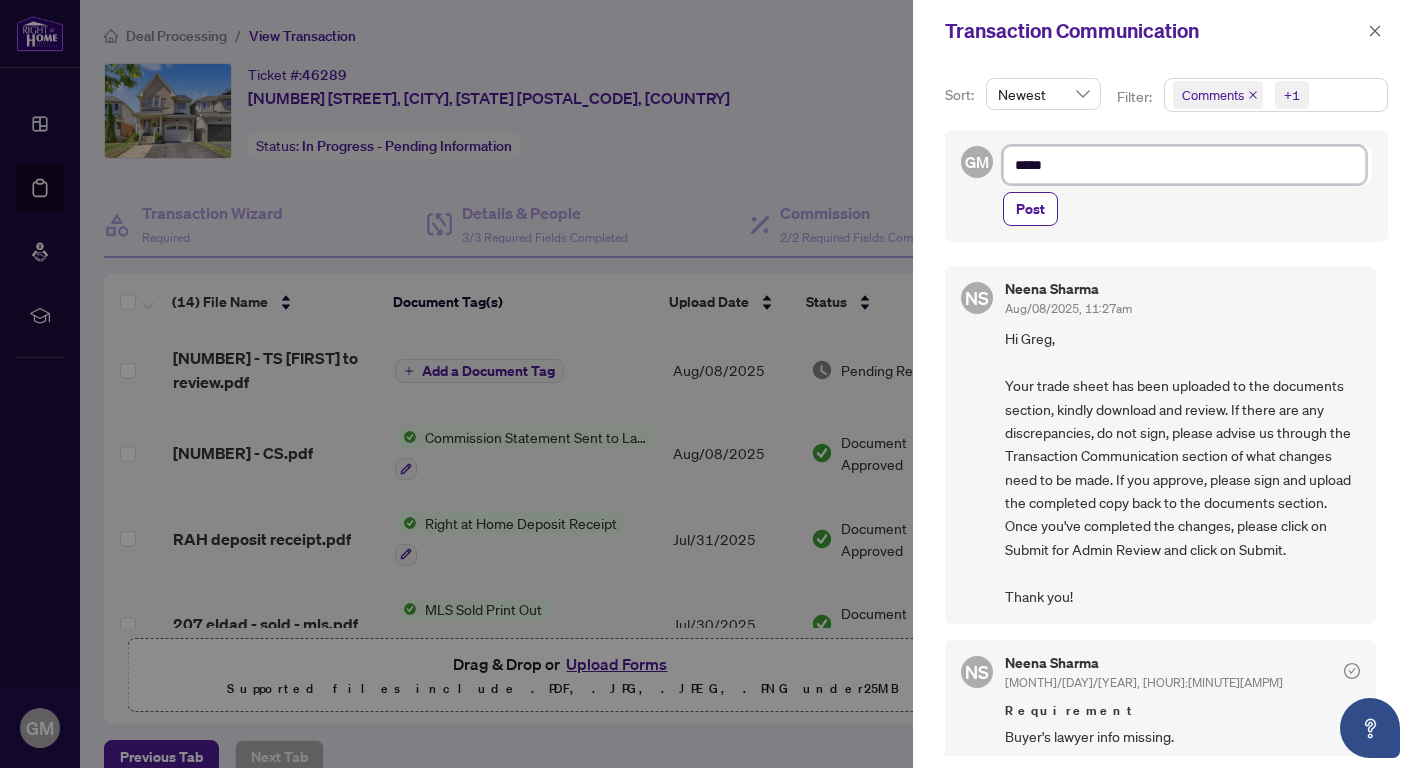 type on "******" 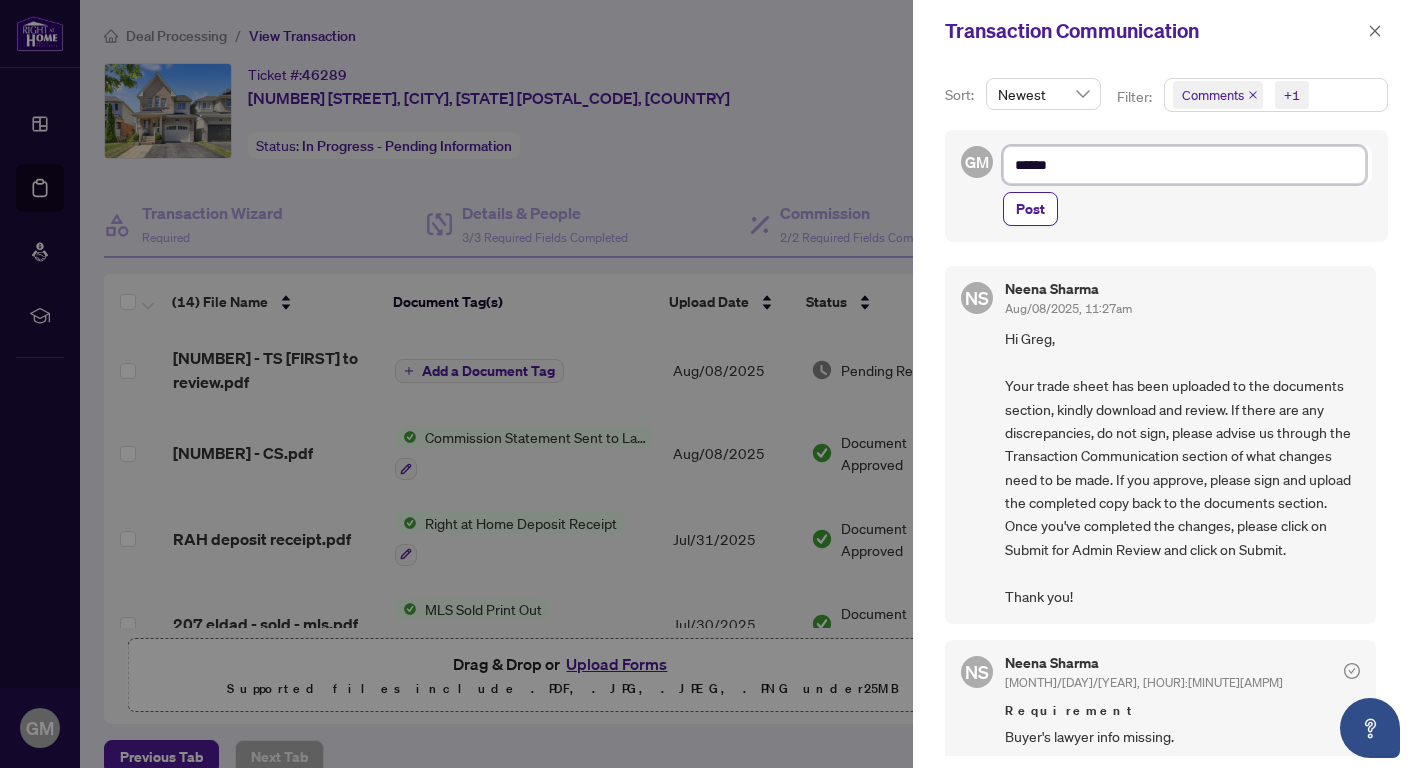 type on "*******" 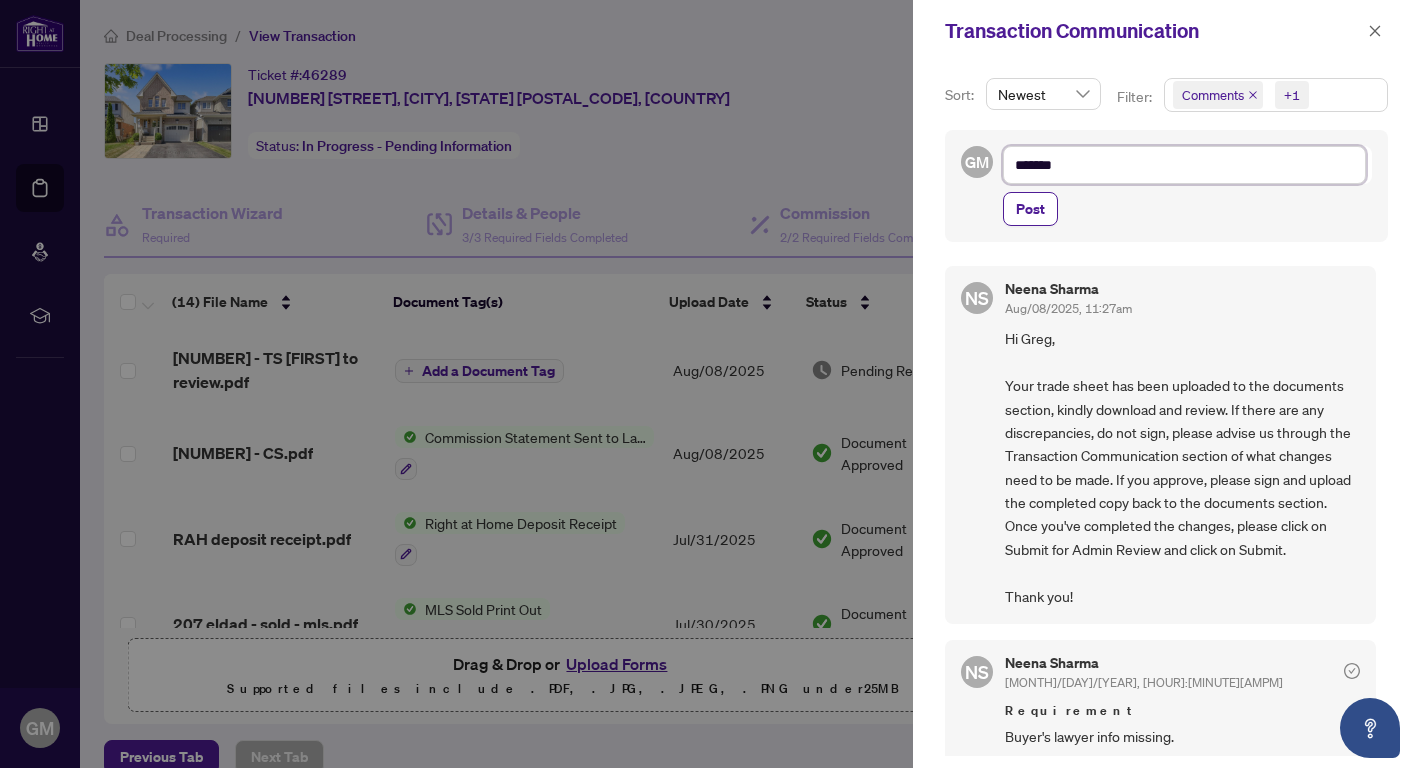 type on "********" 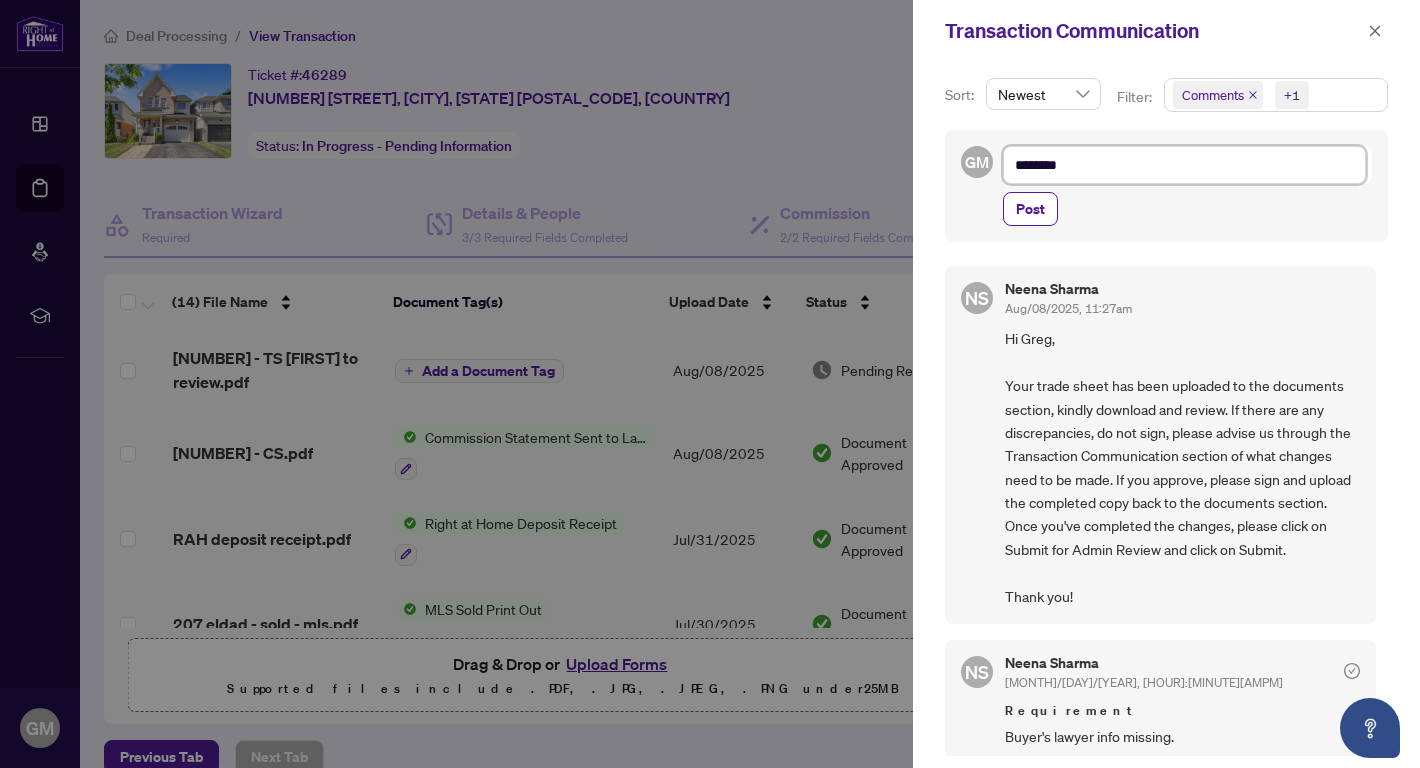 type on "*********" 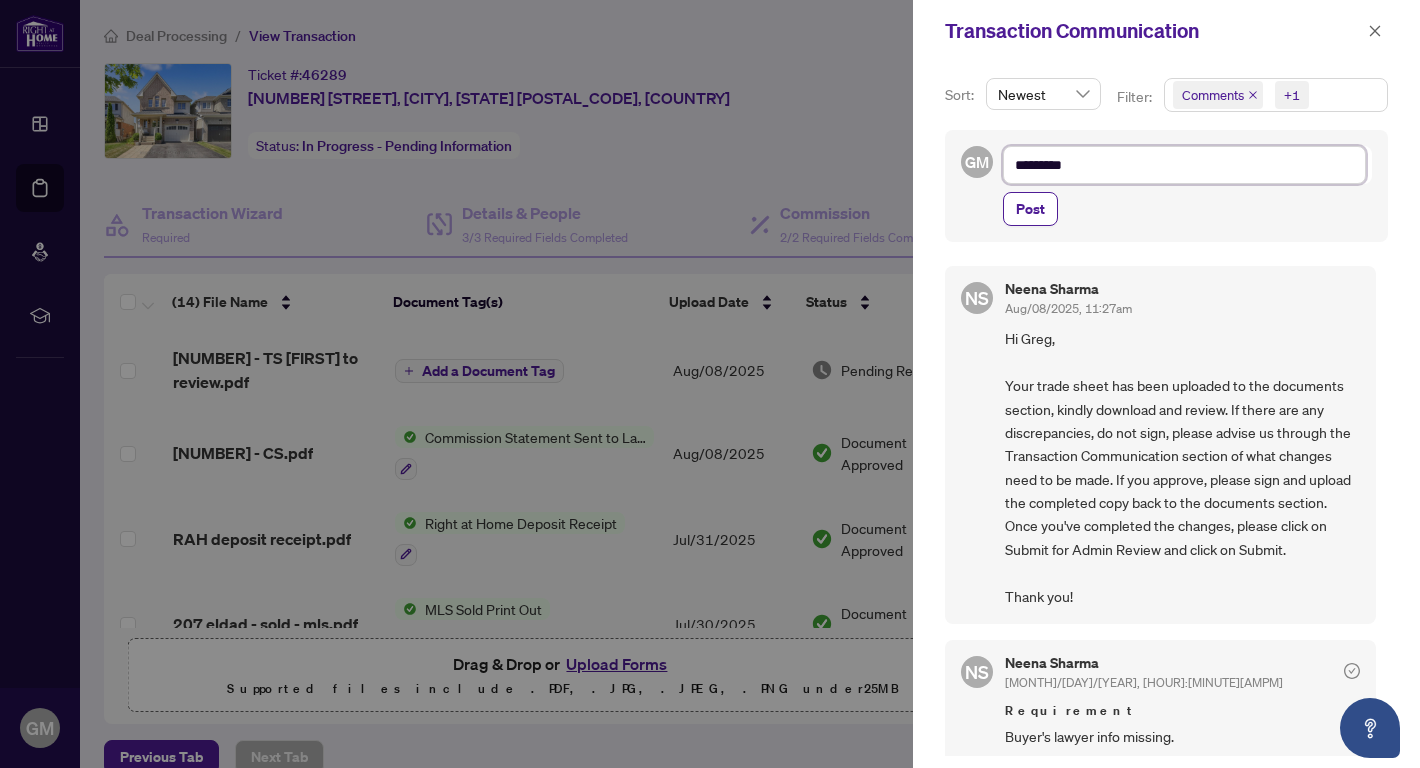 type on "*********" 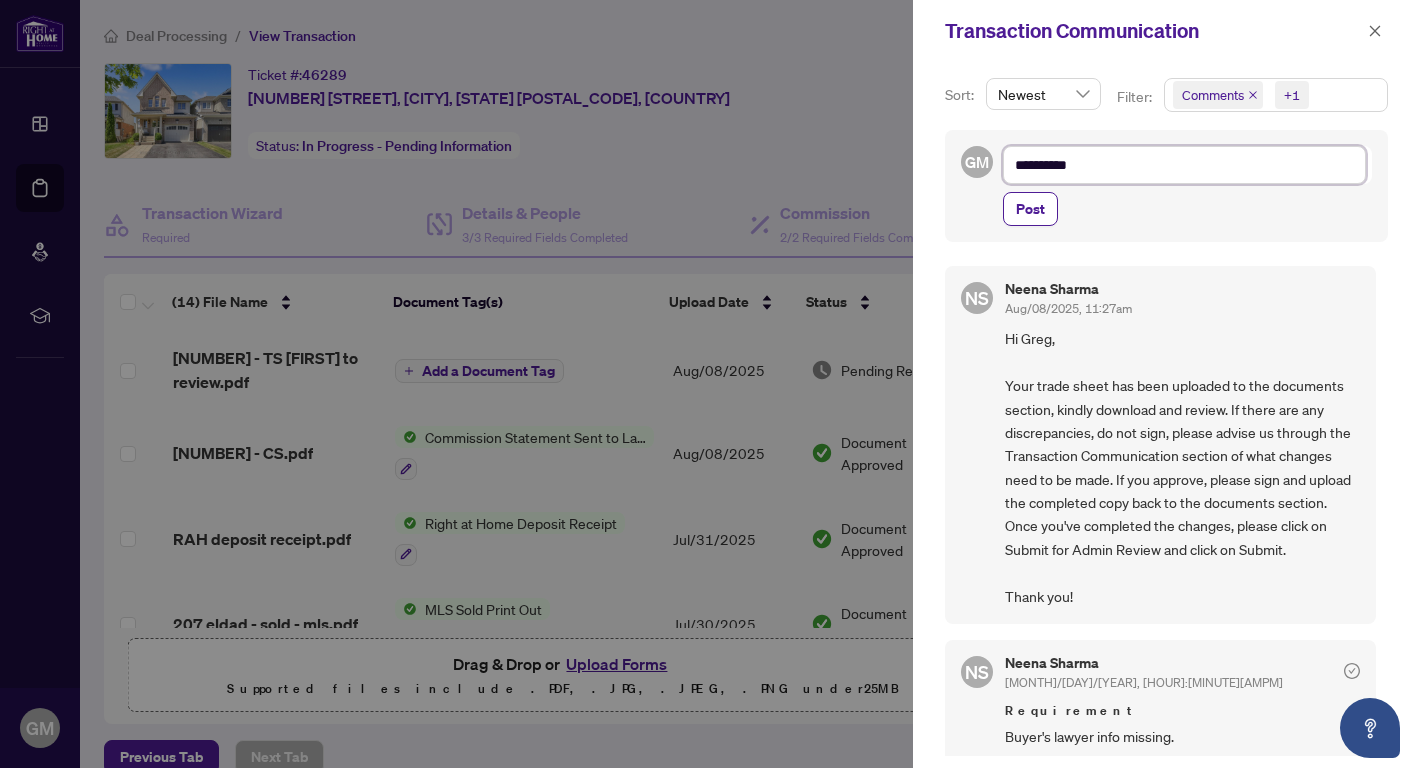 type on "*********" 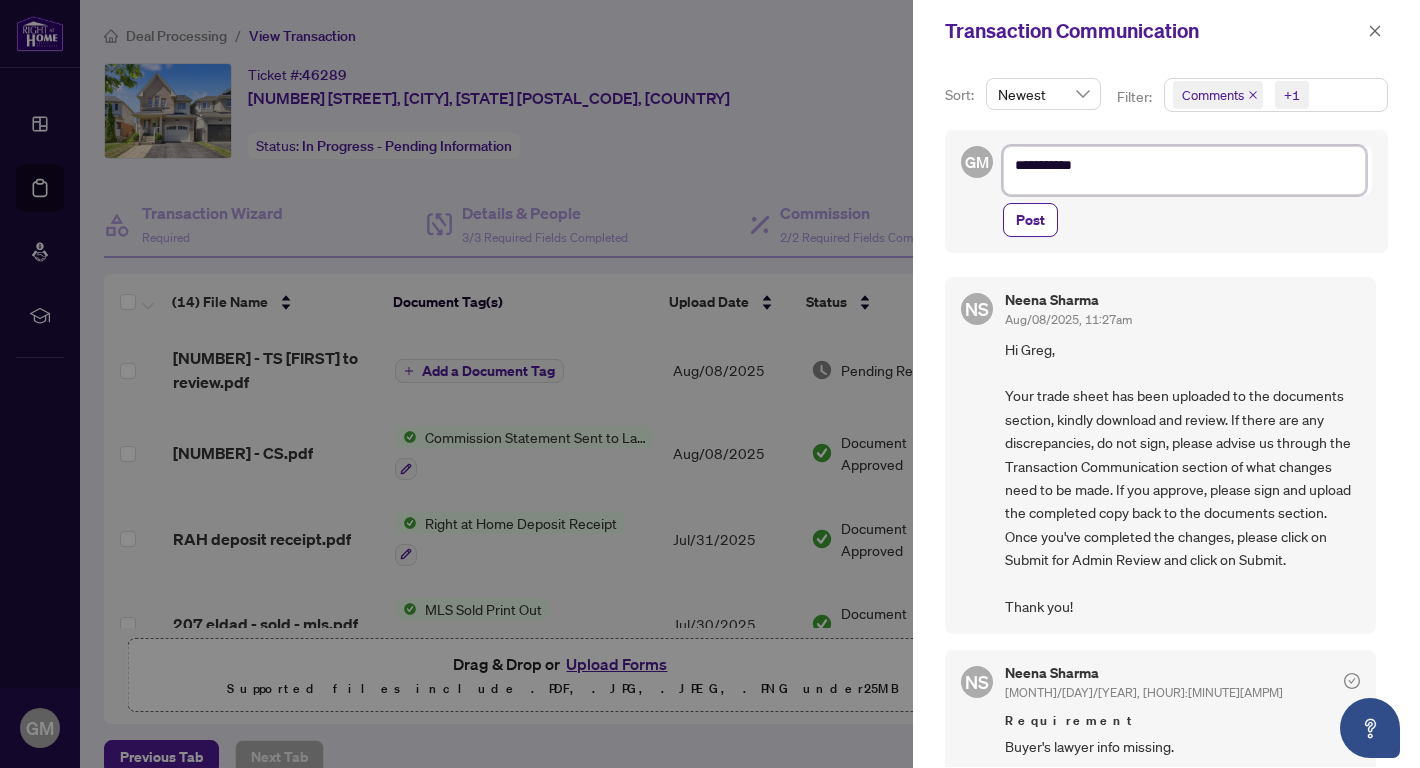 type on "*********" 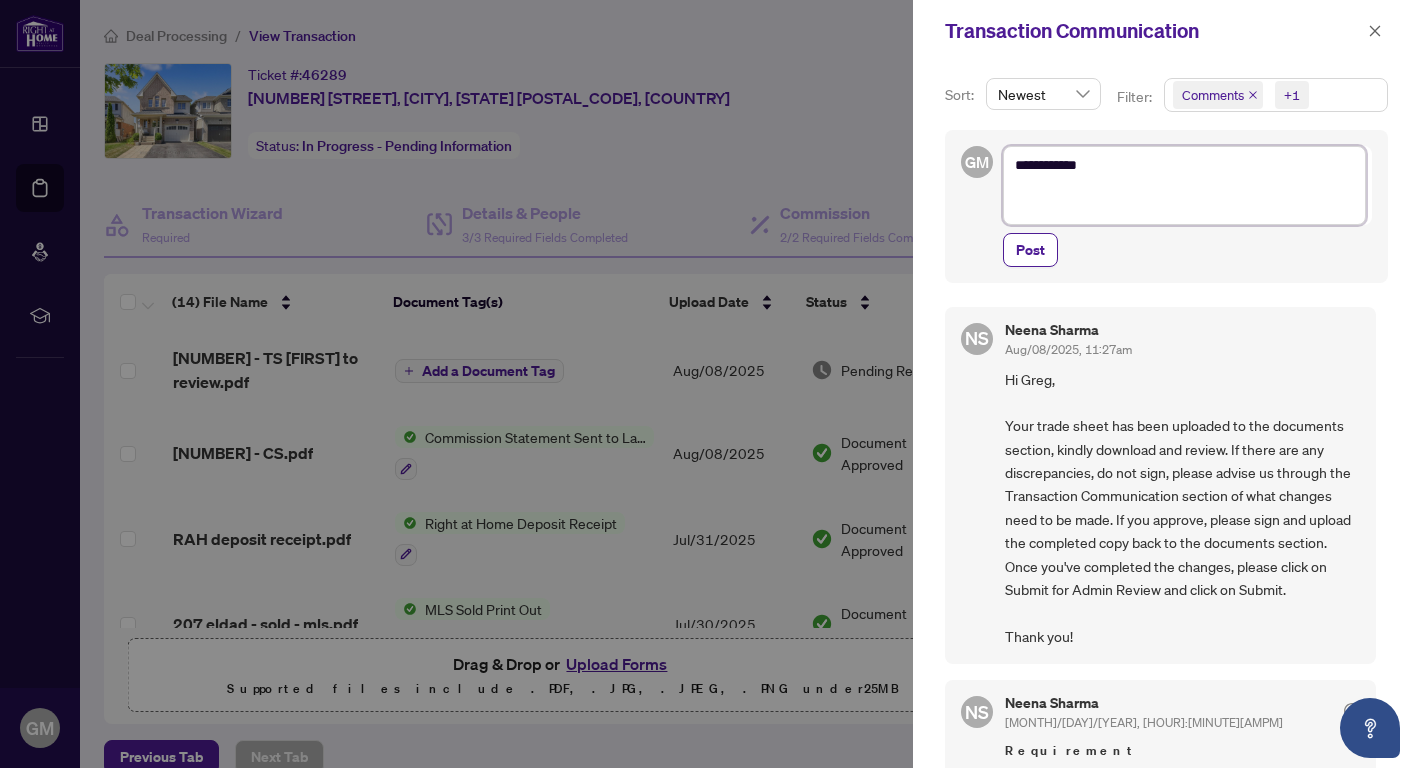 scroll, scrollTop: 0, scrollLeft: 0, axis: both 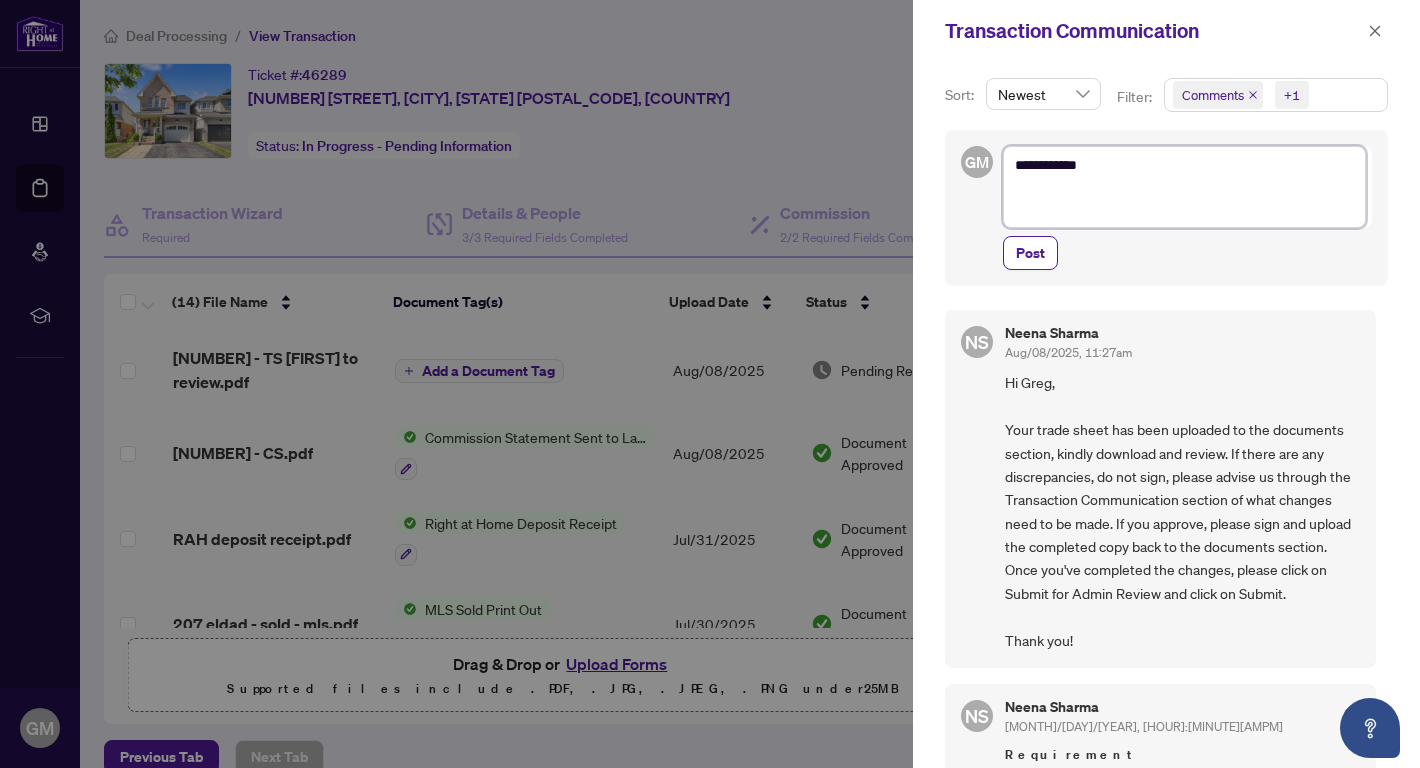type on "*********" 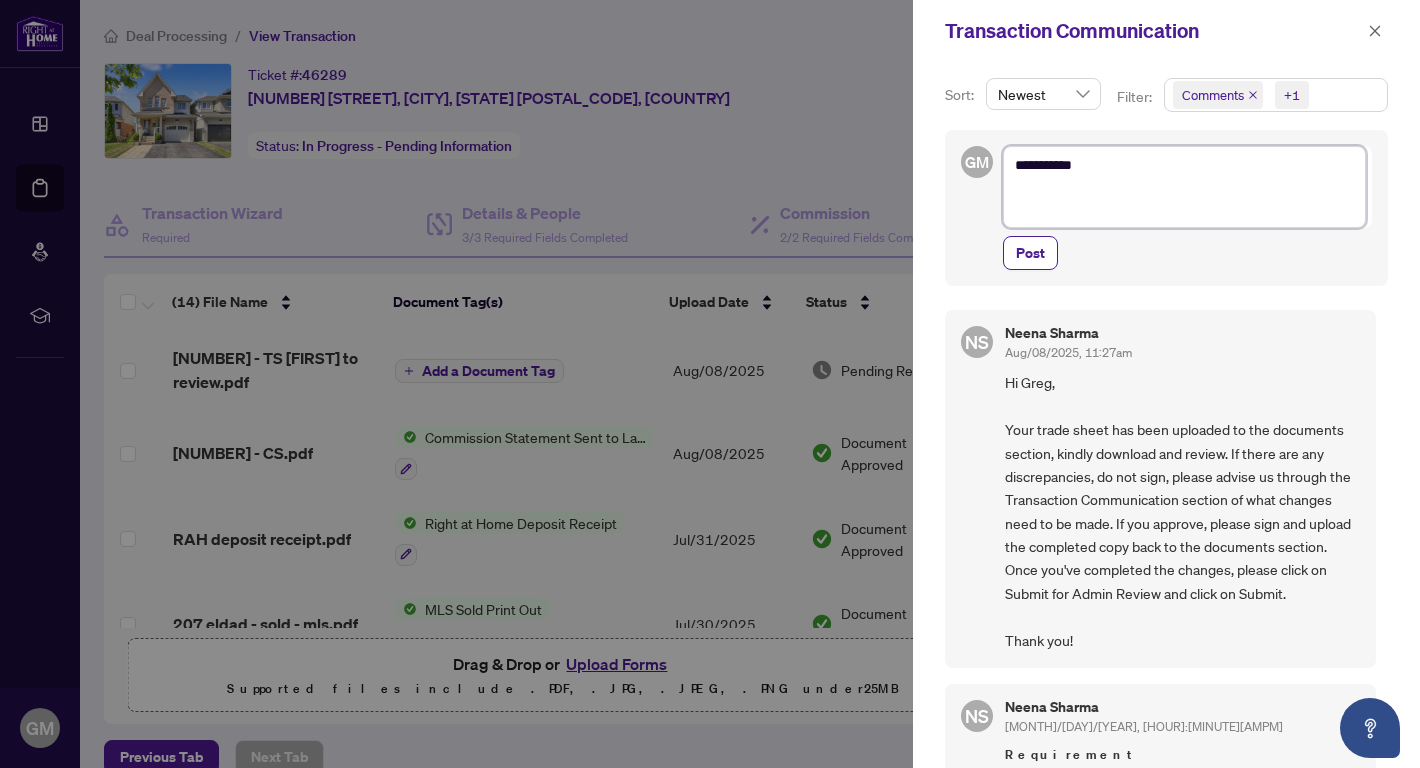 type on "*********" 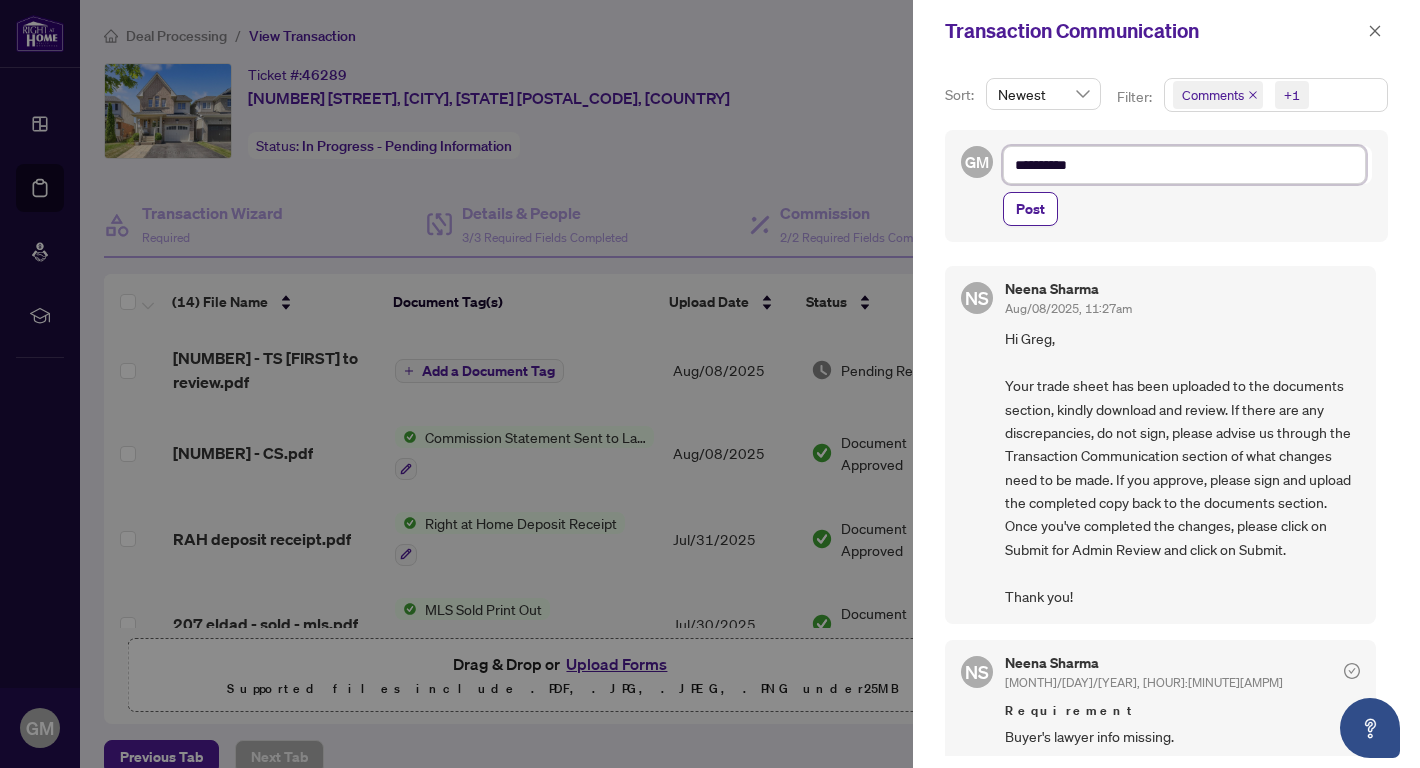 type on "*********" 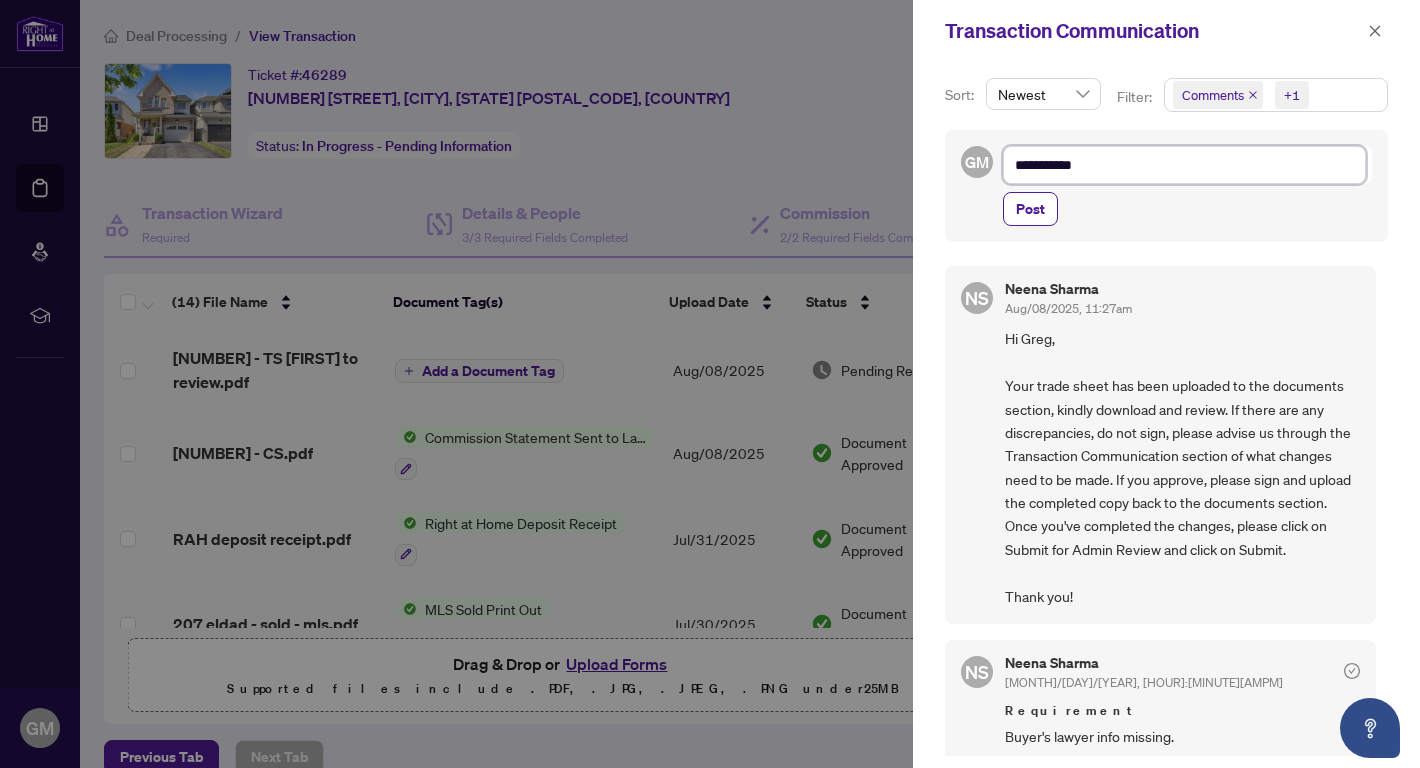 type on "**********" 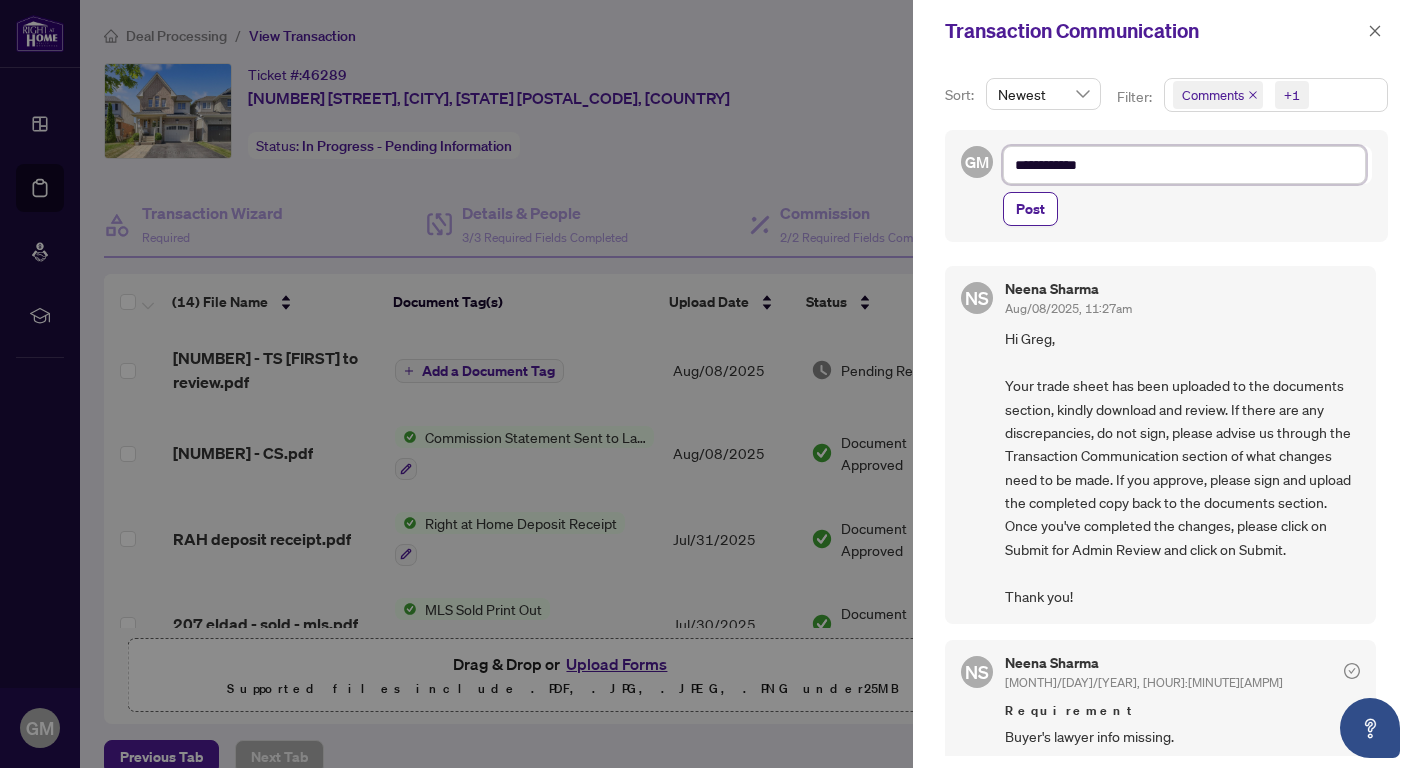 type on "**********" 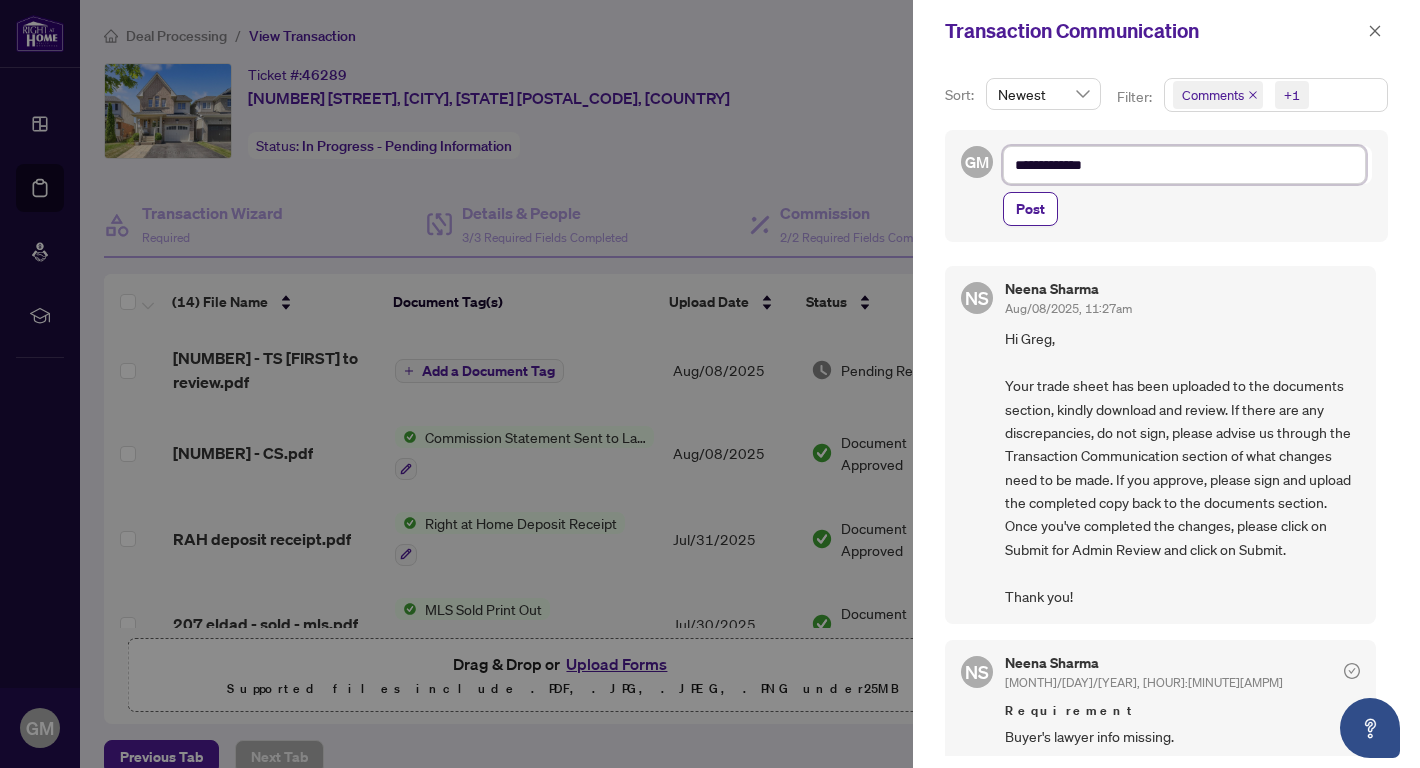 type on "**********" 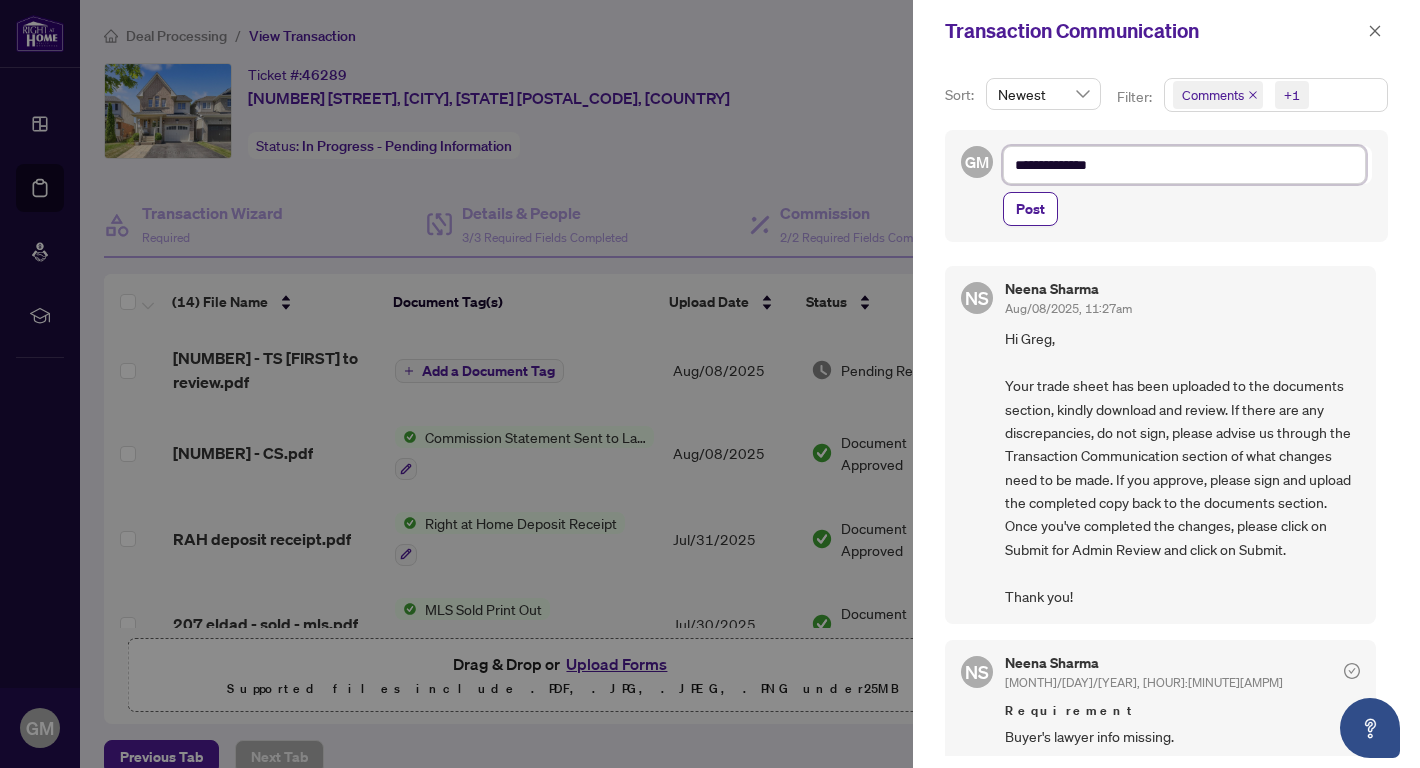 type on "**********" 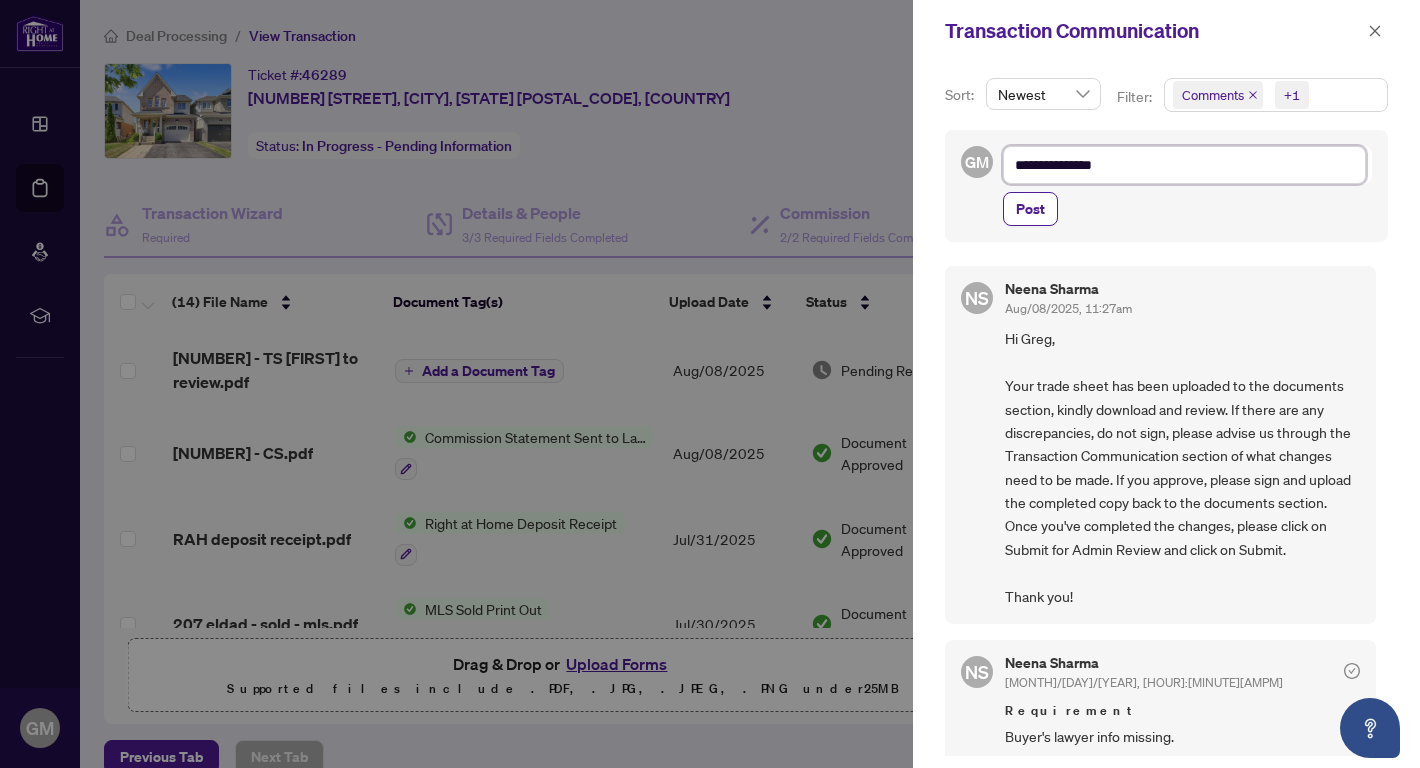 type on "**********" 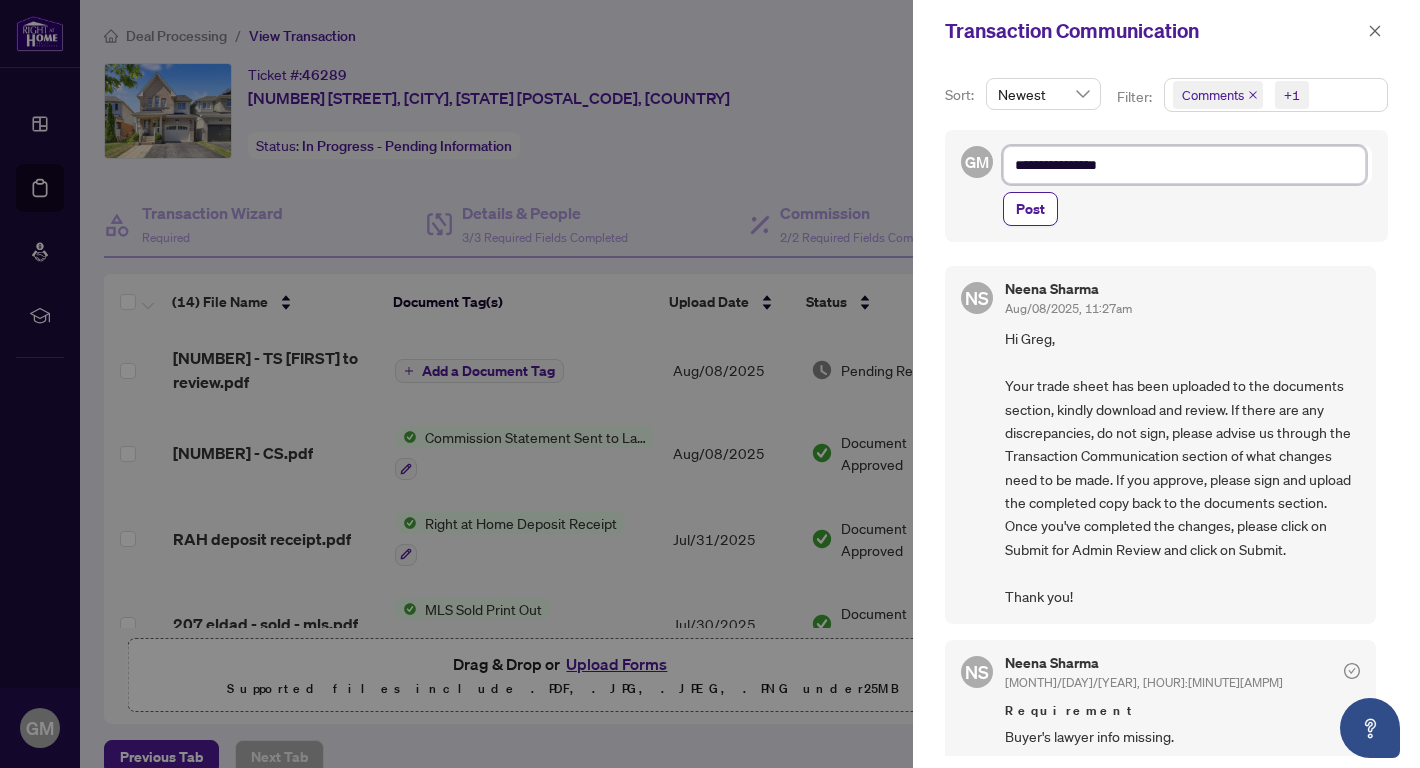 type on "**********" 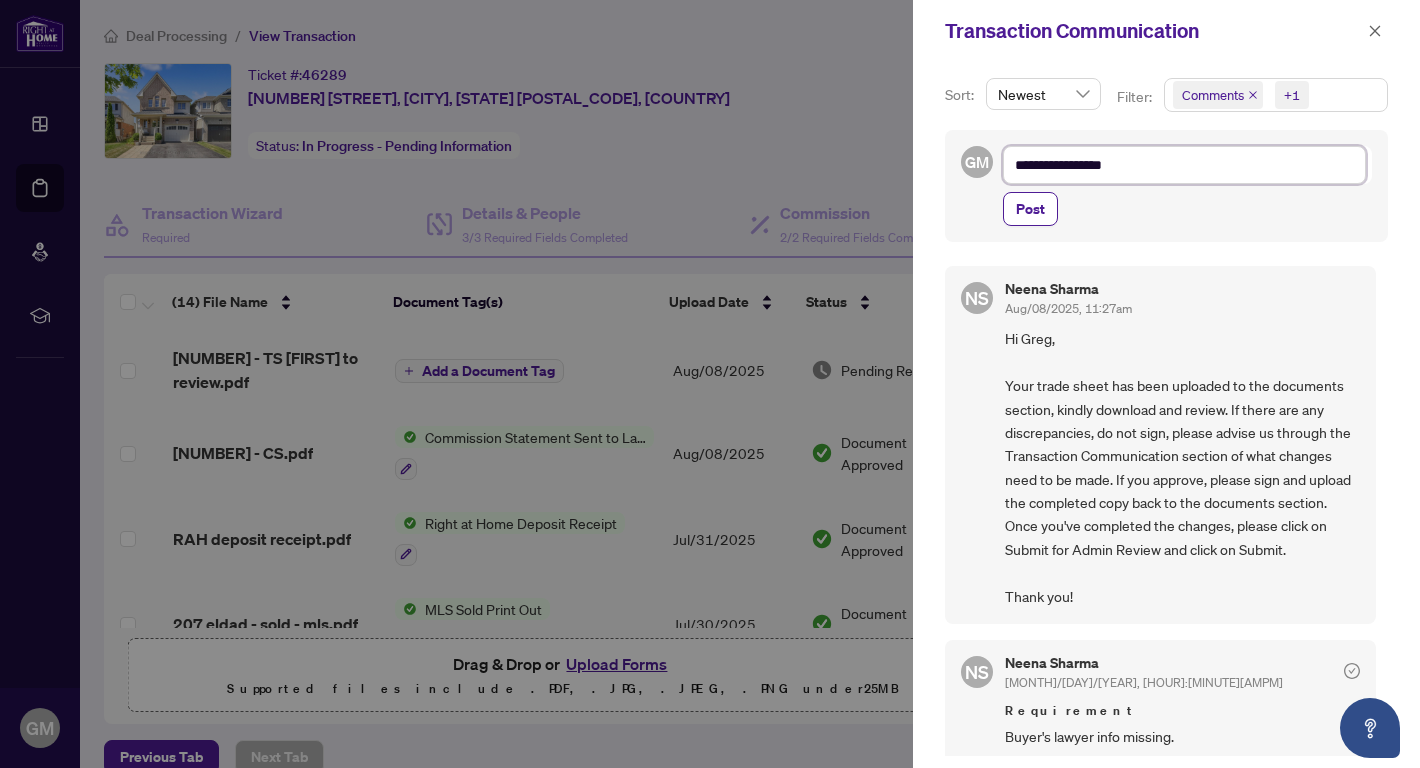 type on "**********" 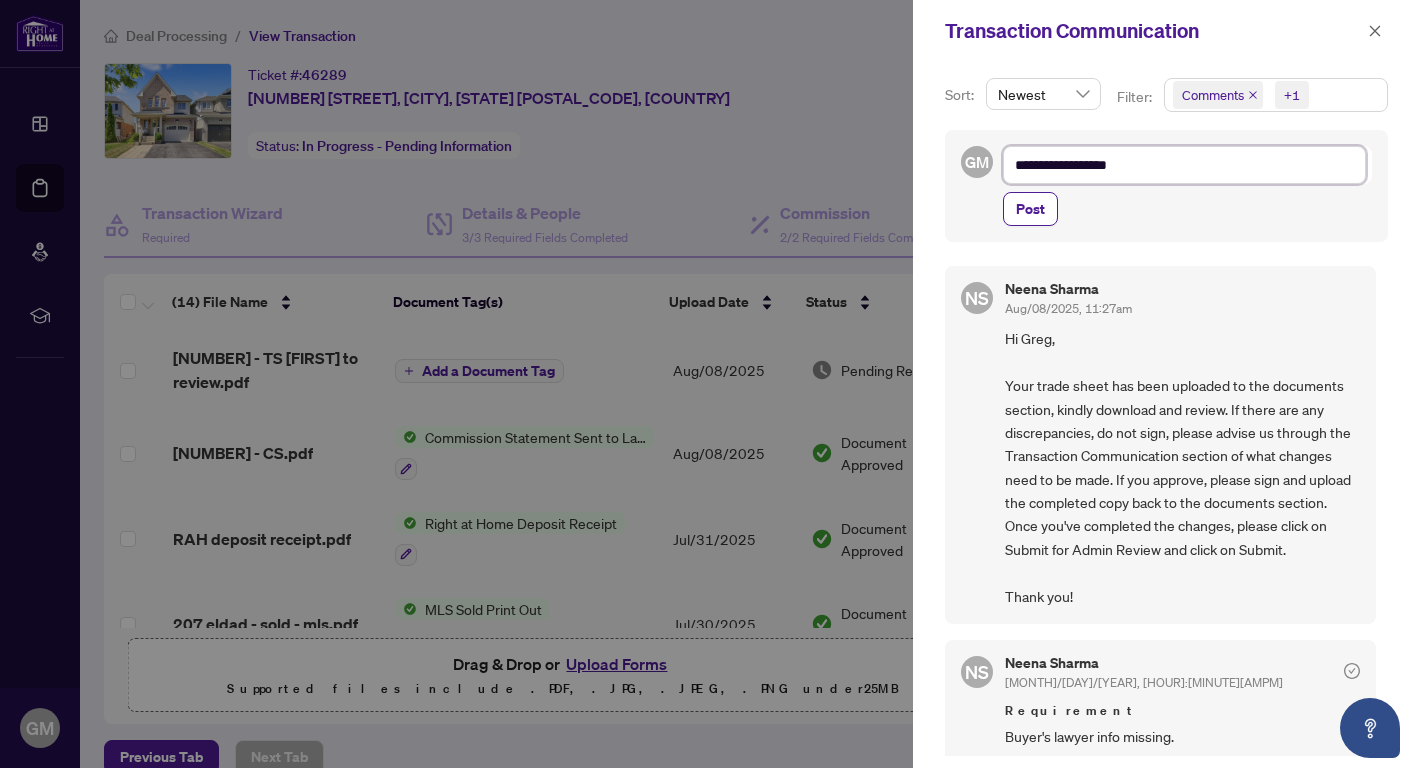type on "**********" 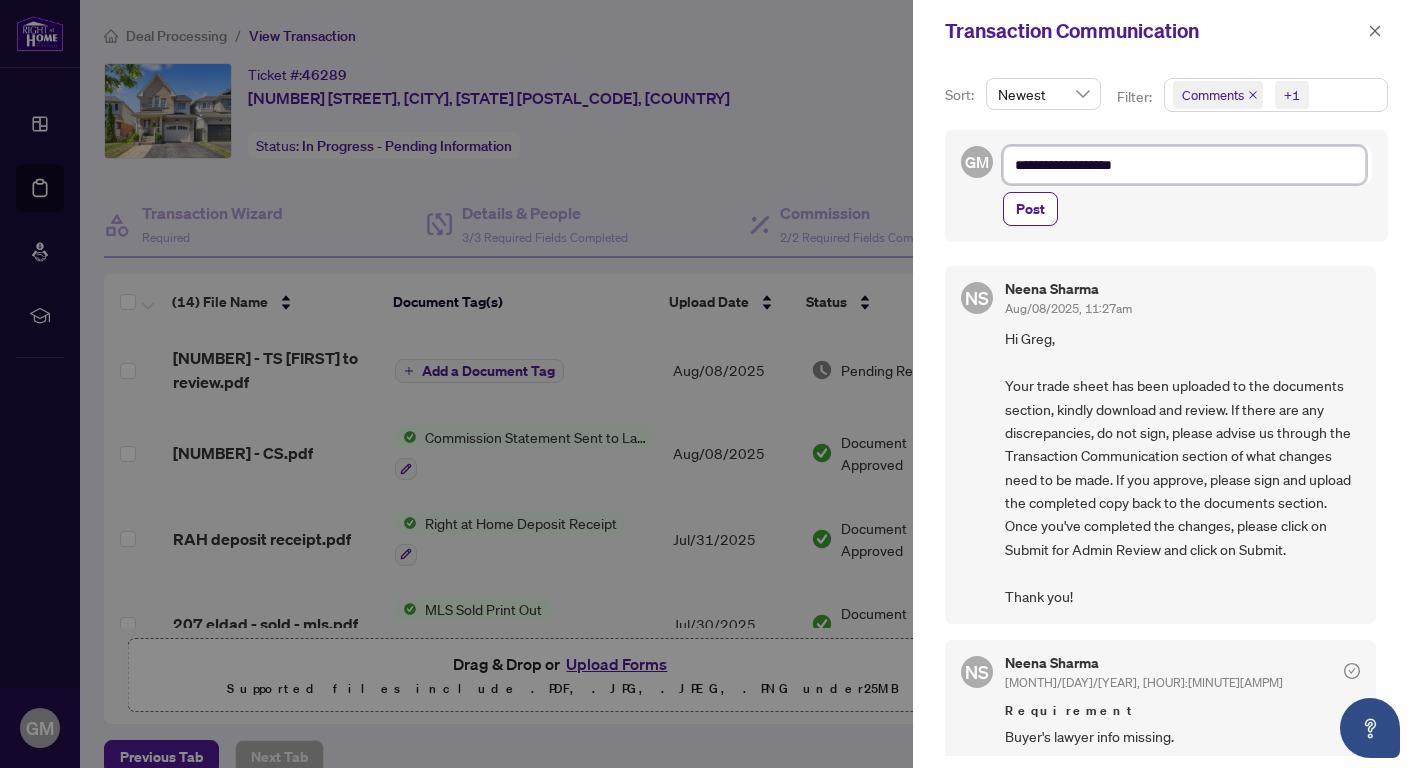 type on "**********" 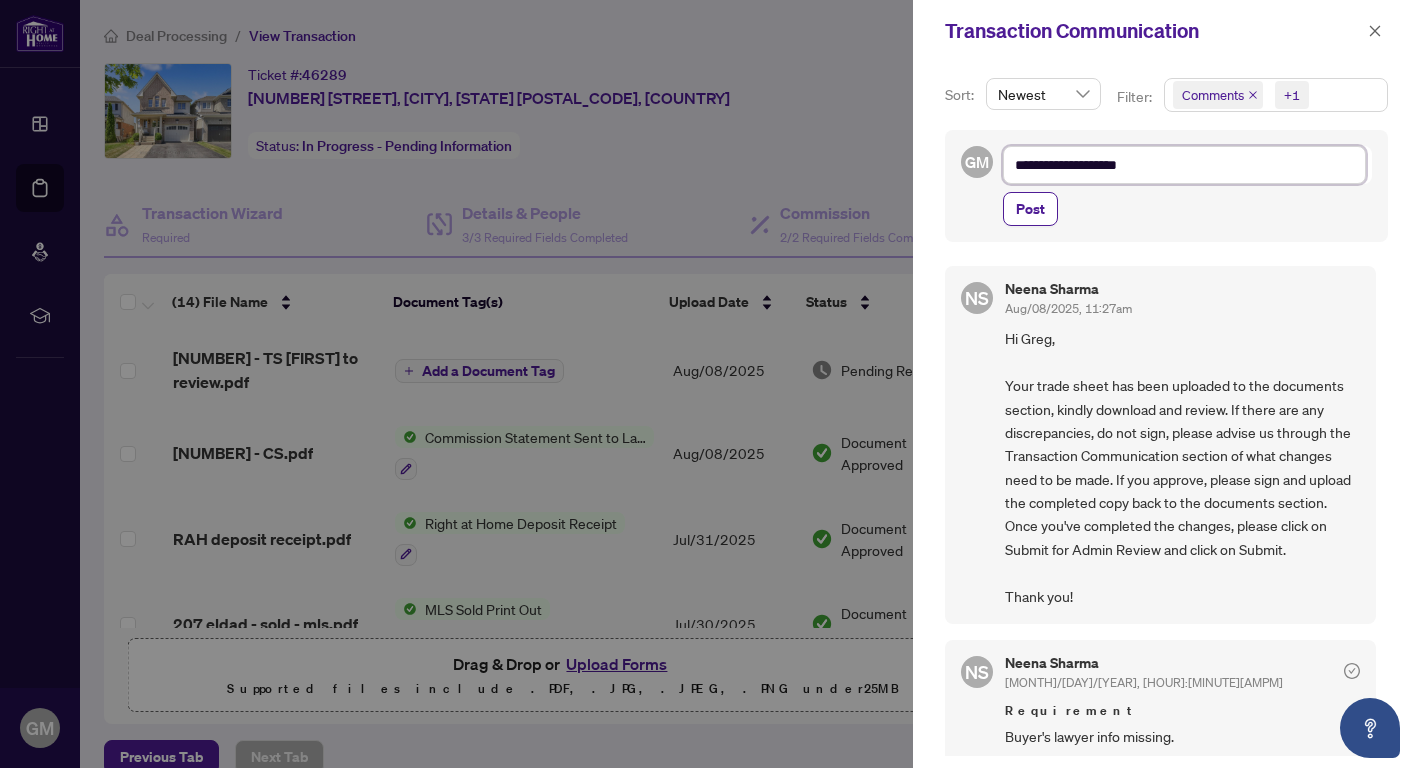 type on "**********" 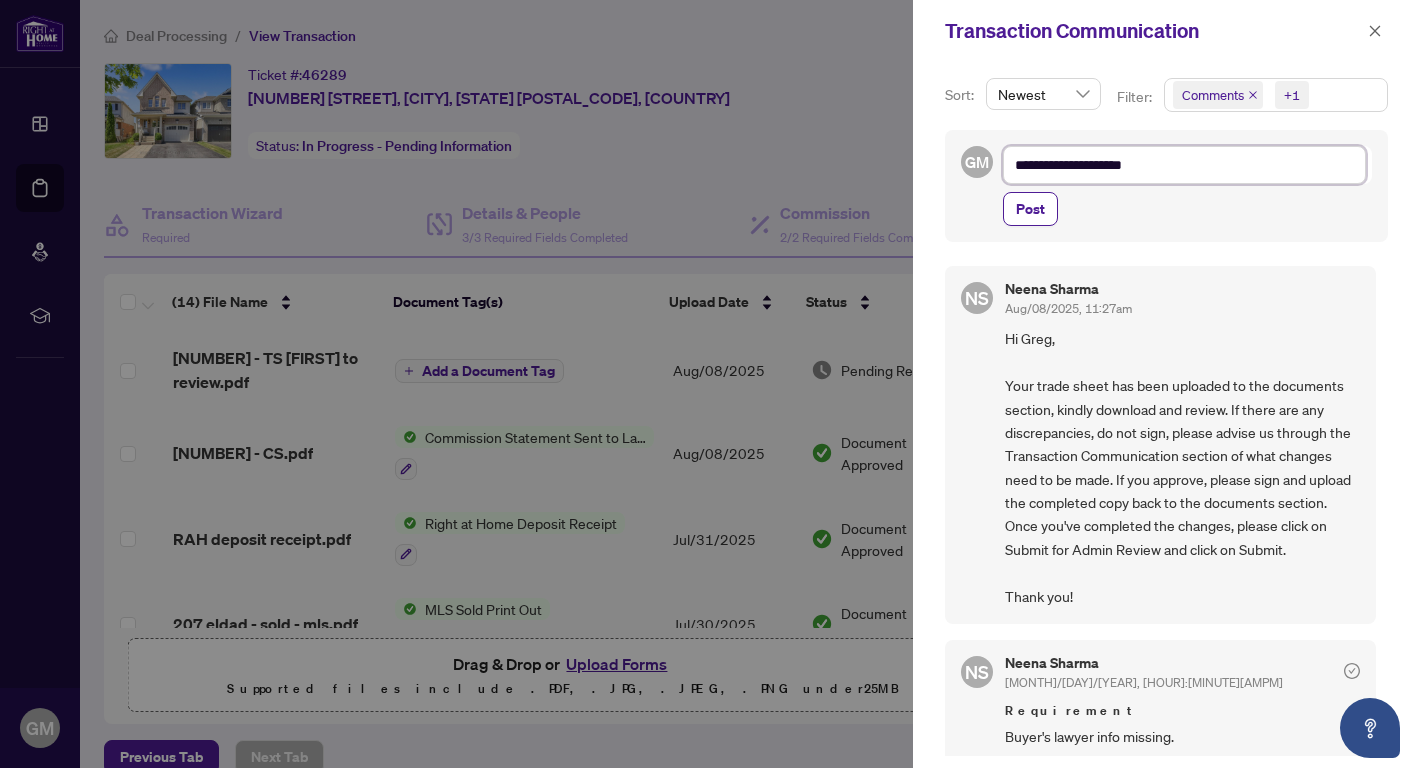 type on "**********" 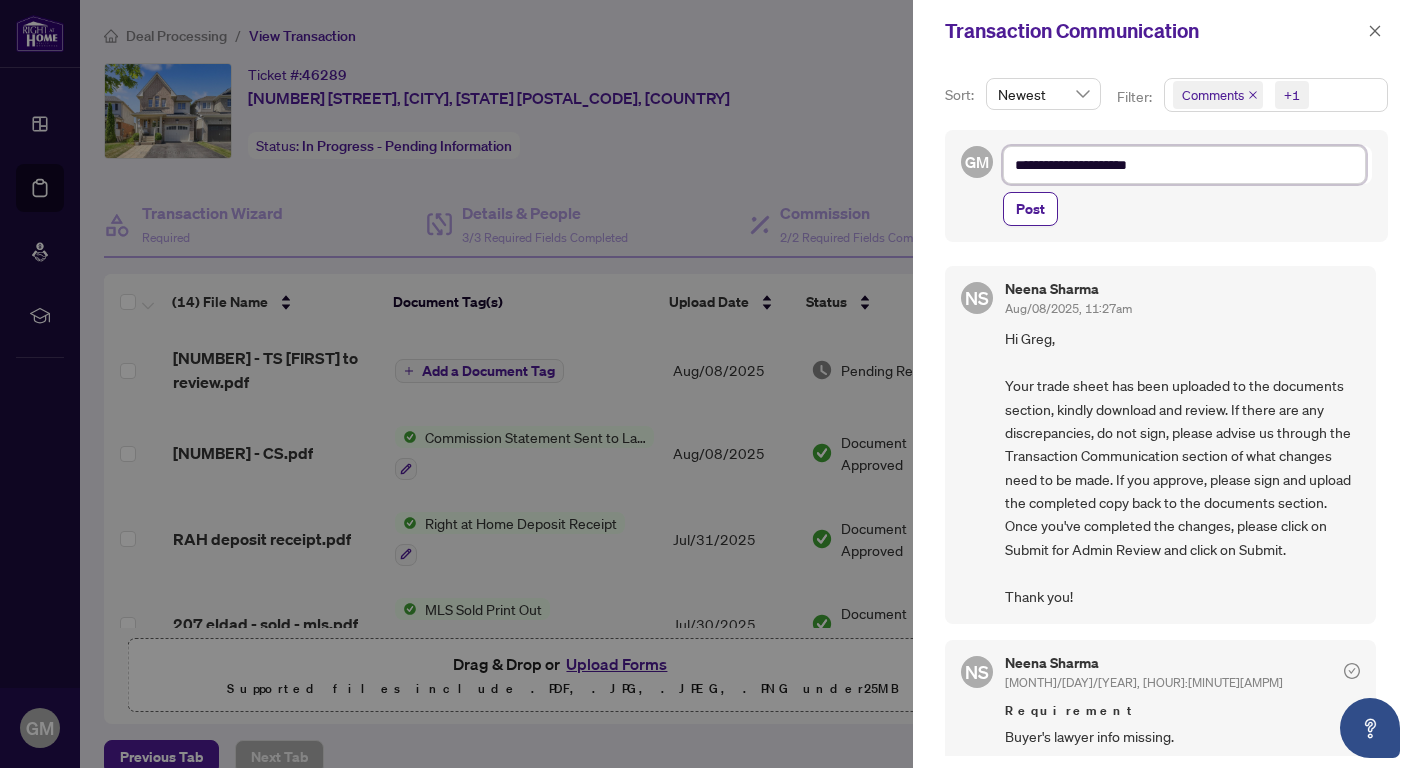 type on "**********" 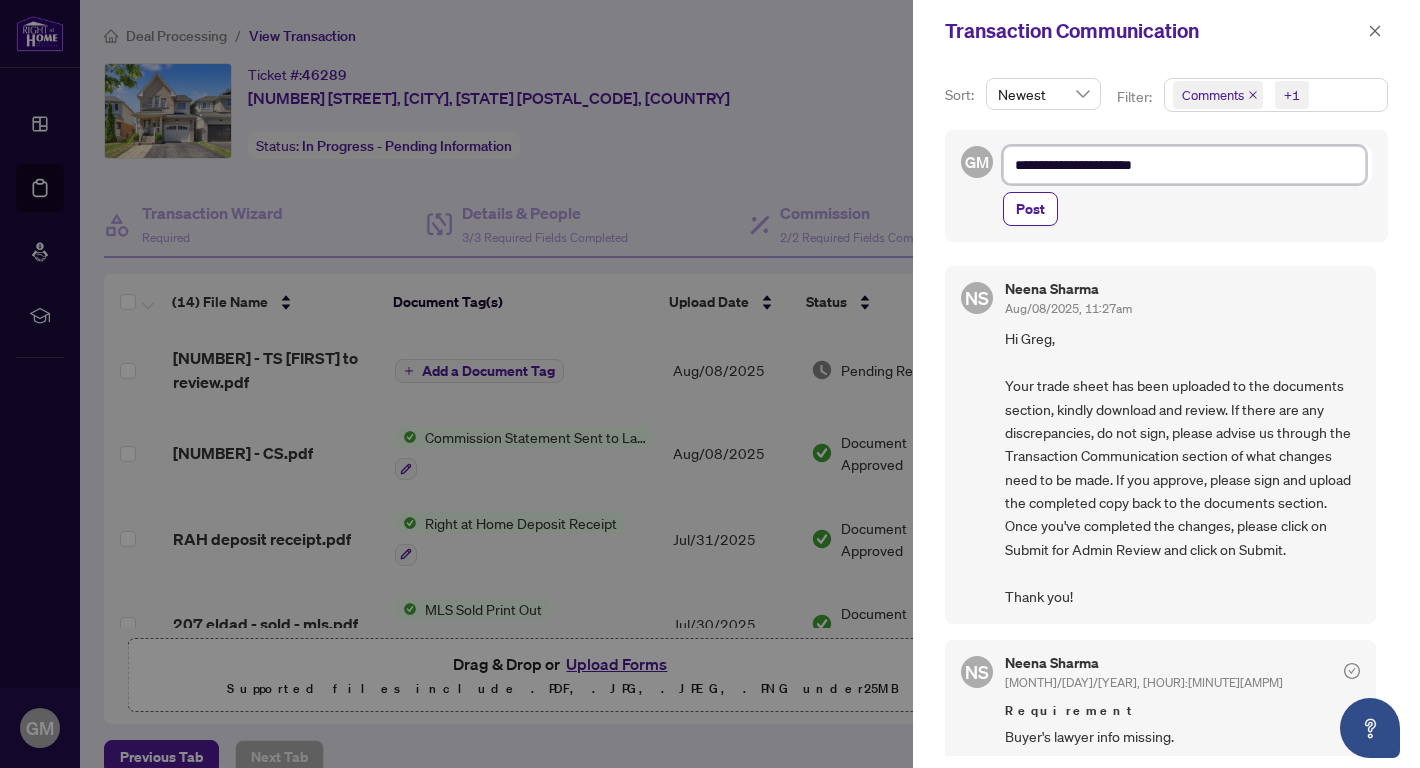 type on "**********" 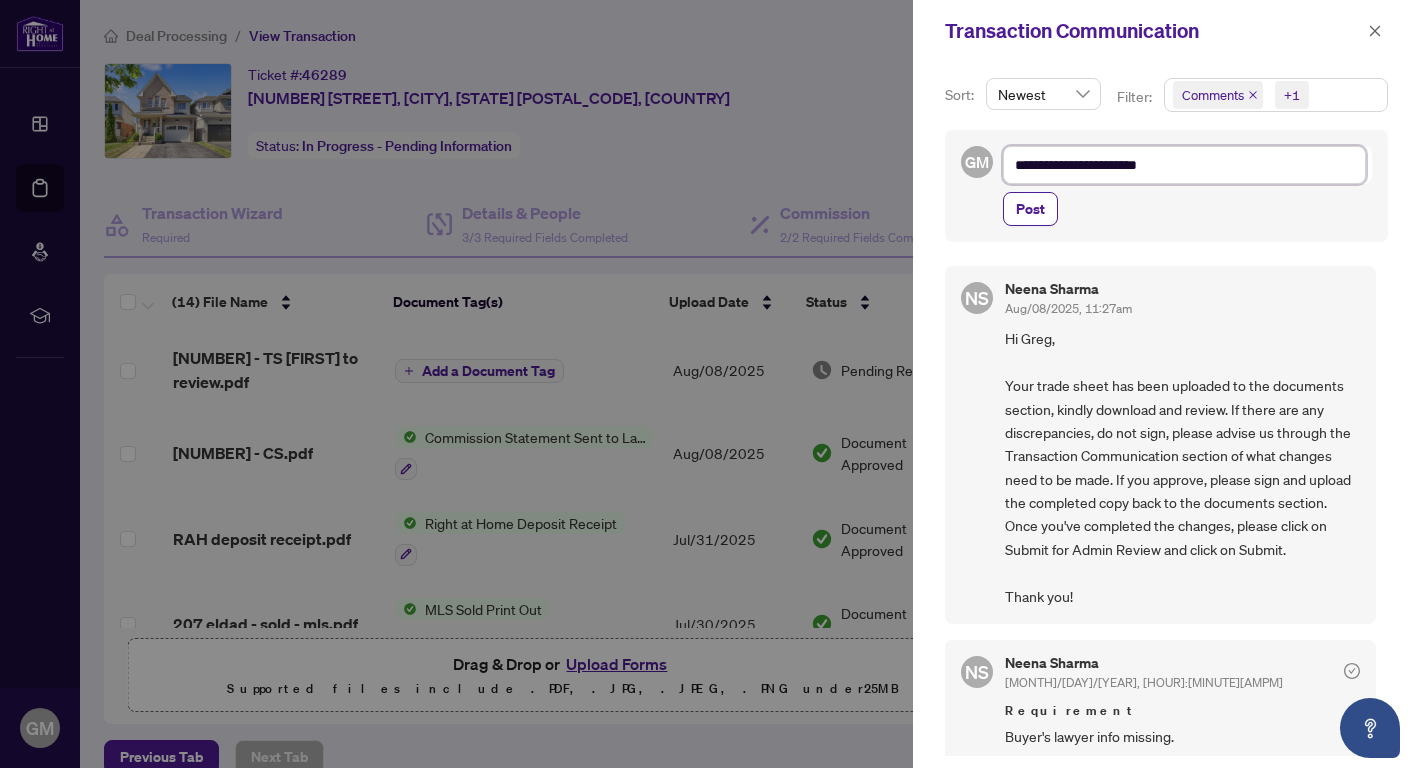 type on "**********" 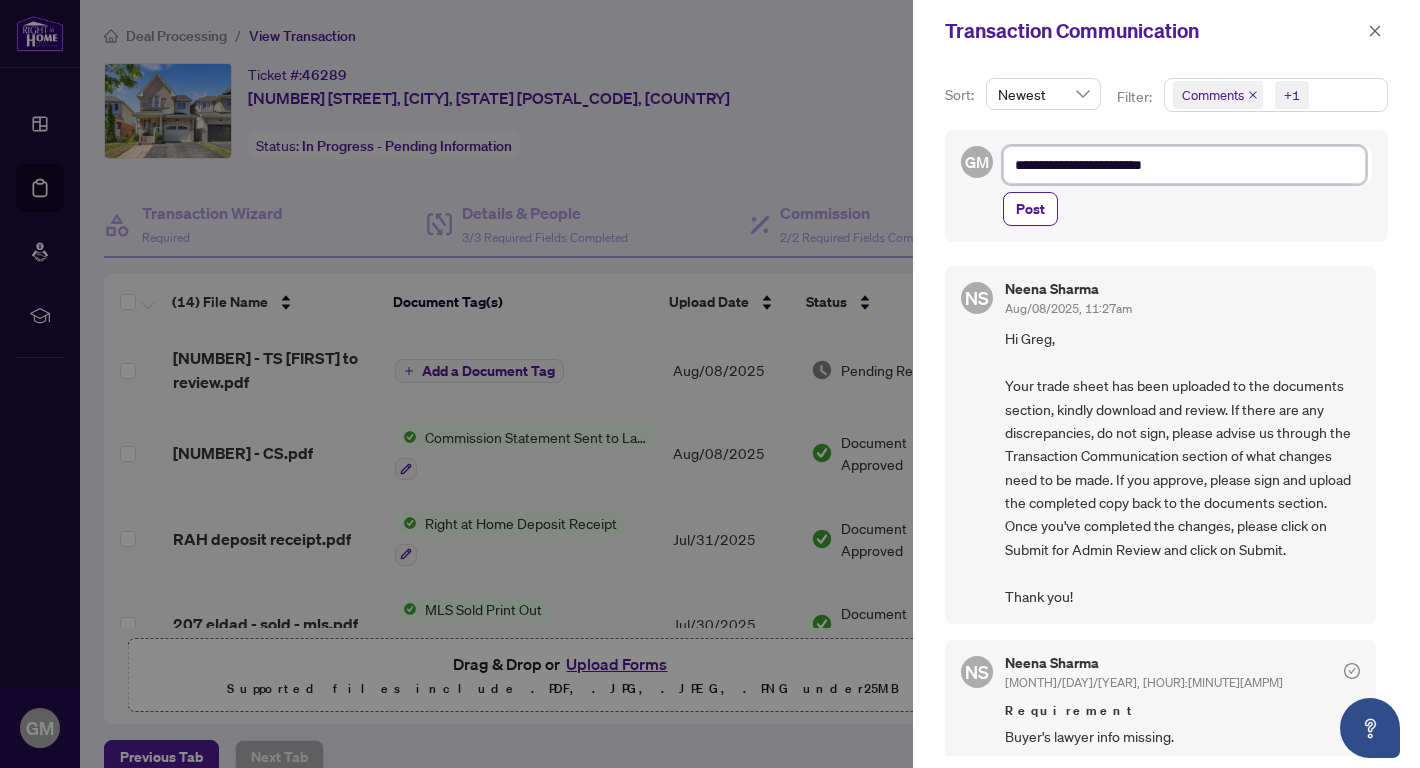 type on "**********" 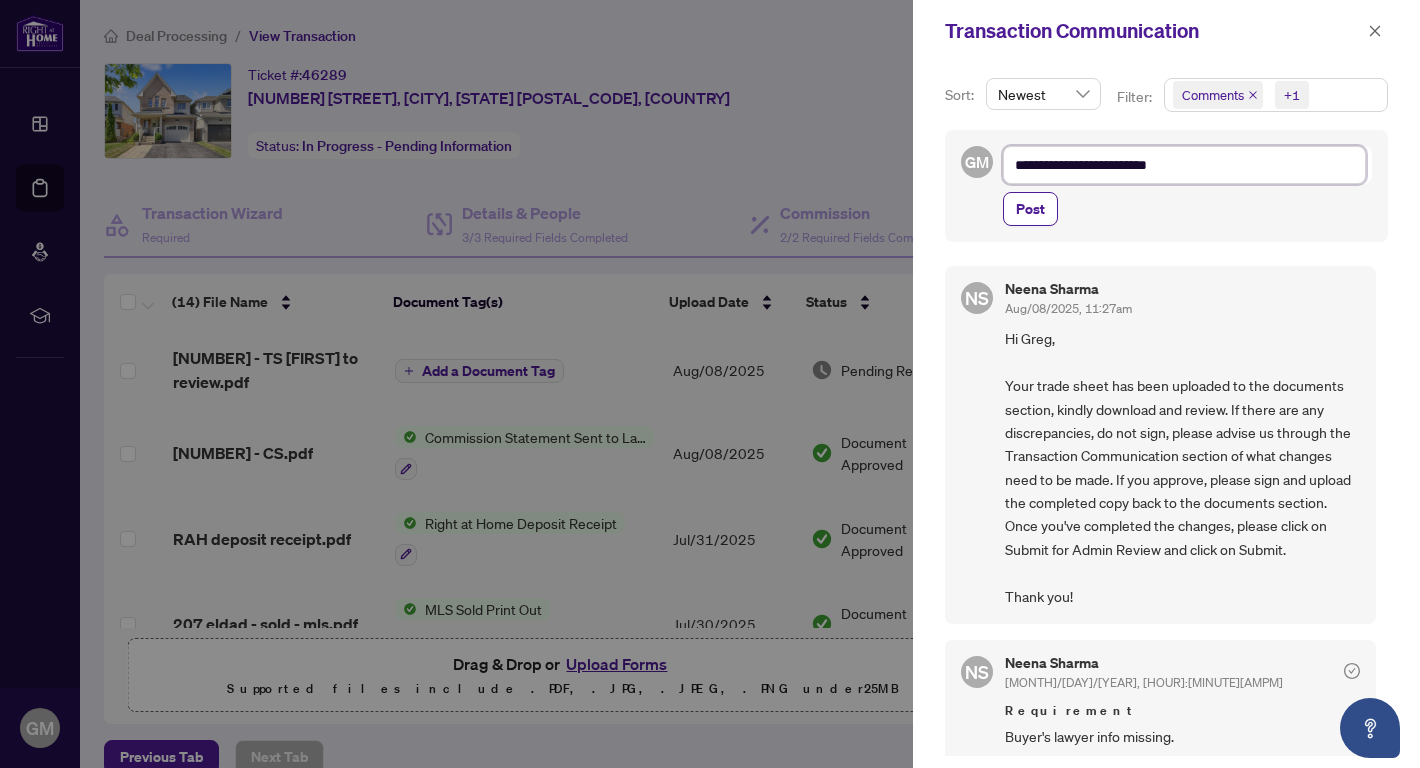 type on "**********" 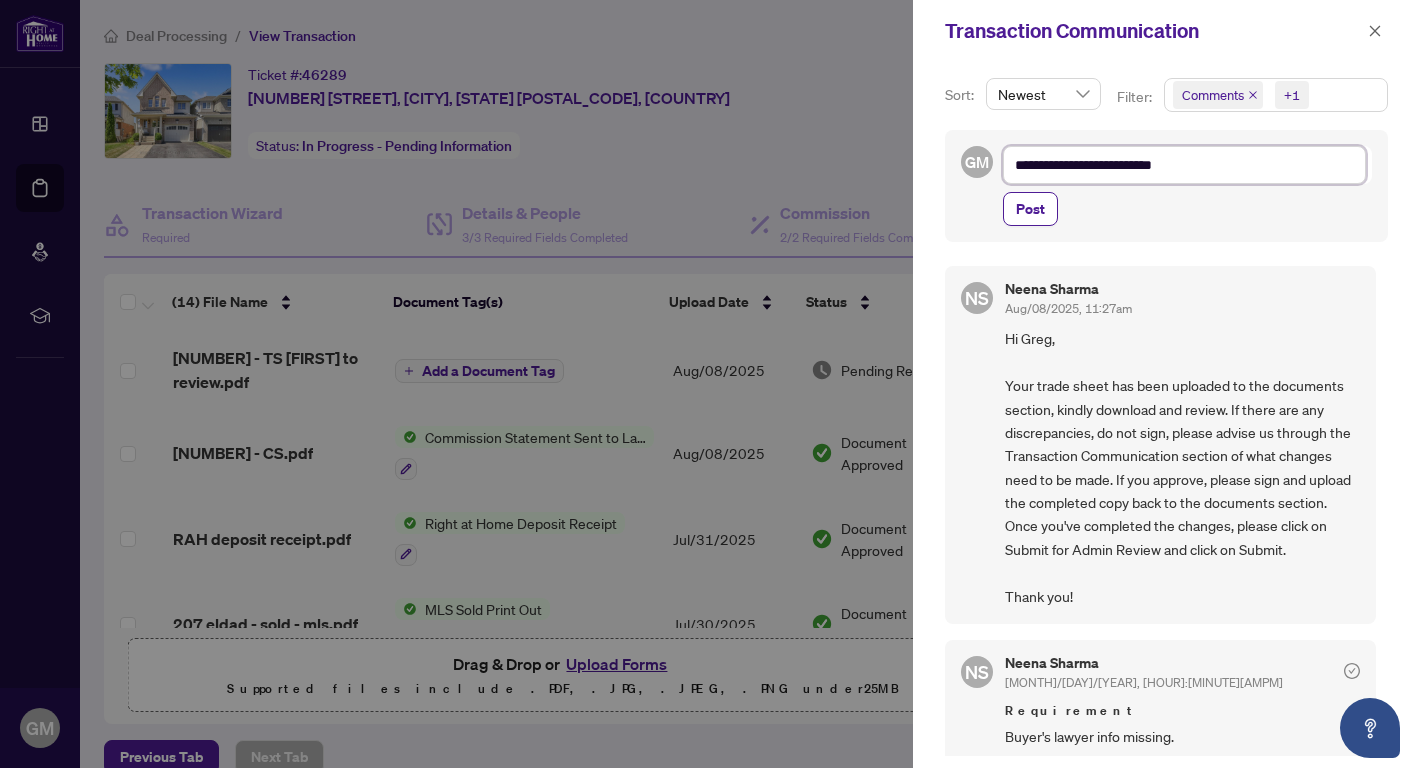 type on "**********" 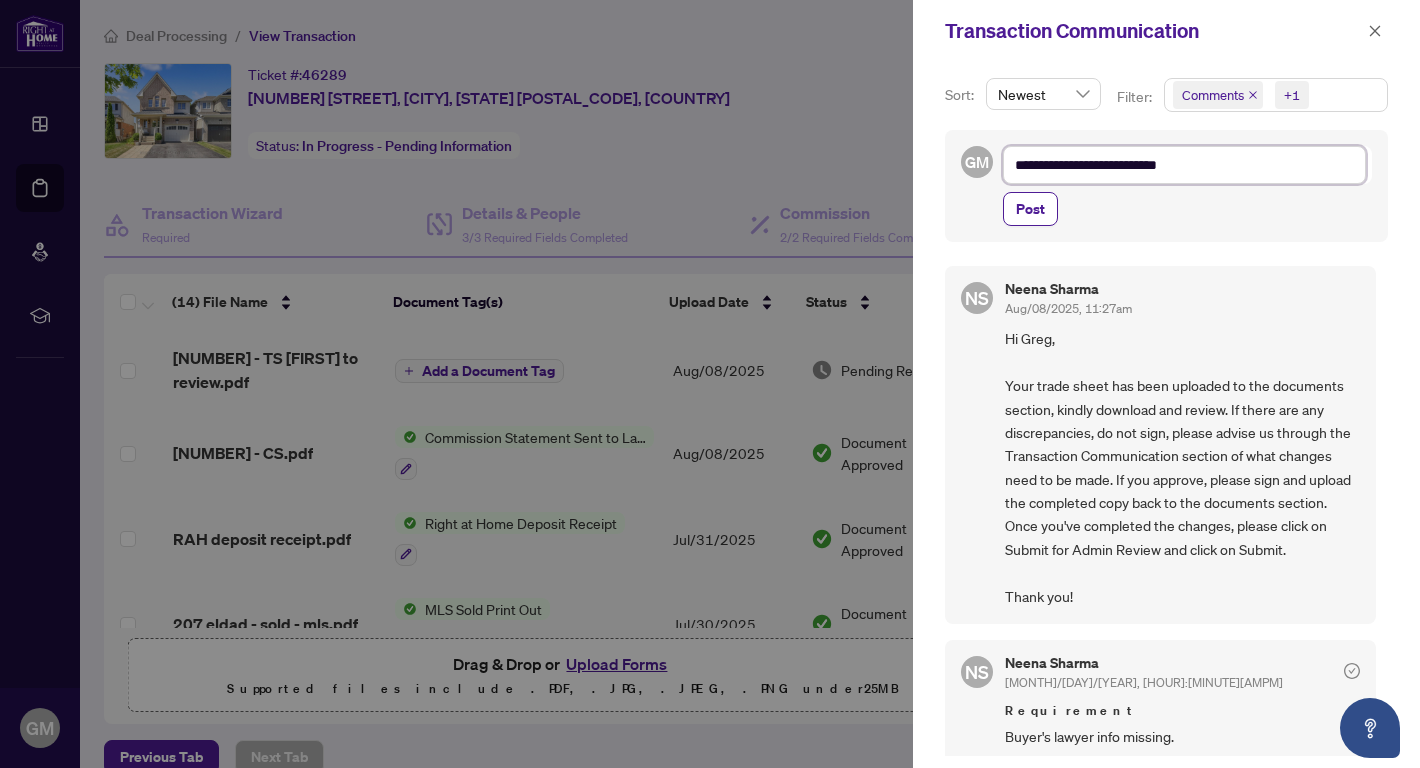 type on "**********" 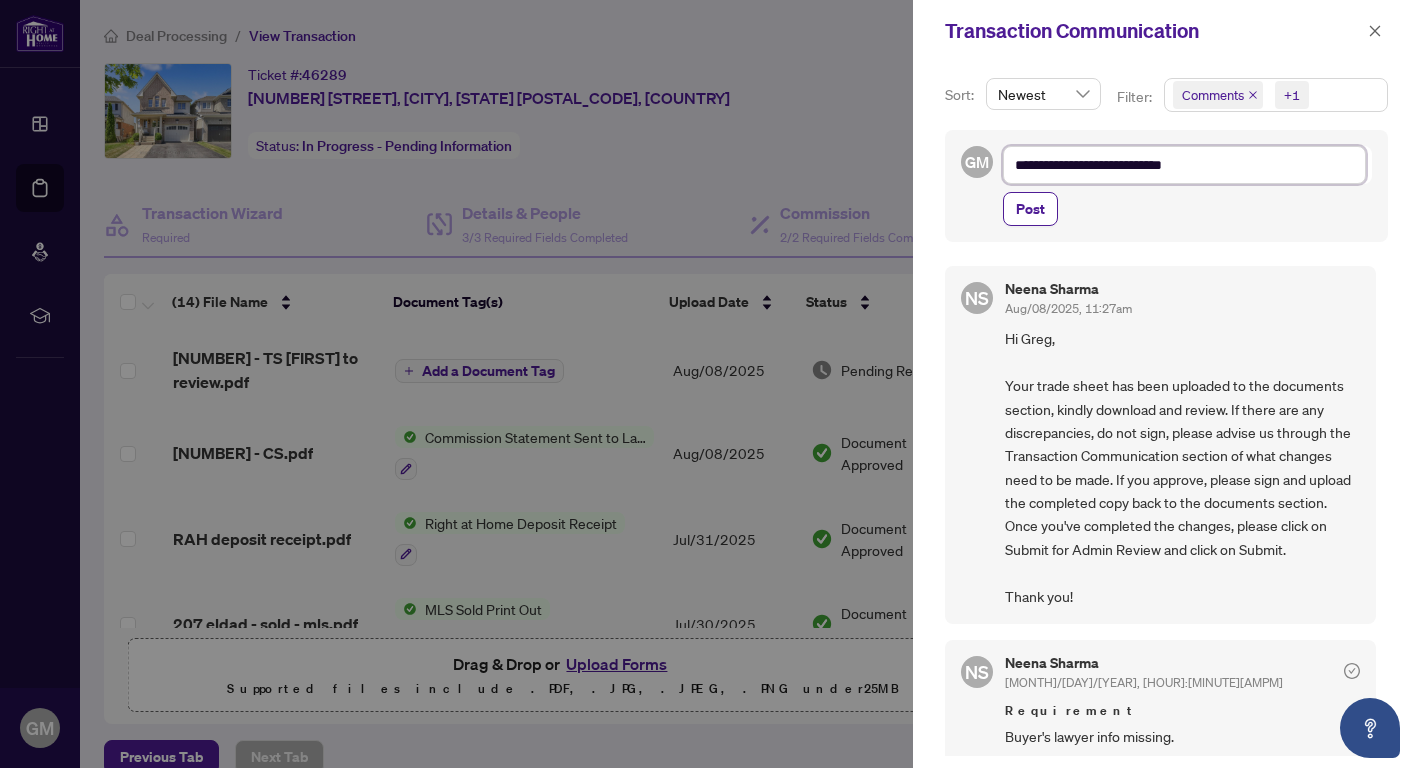 type on "**********" 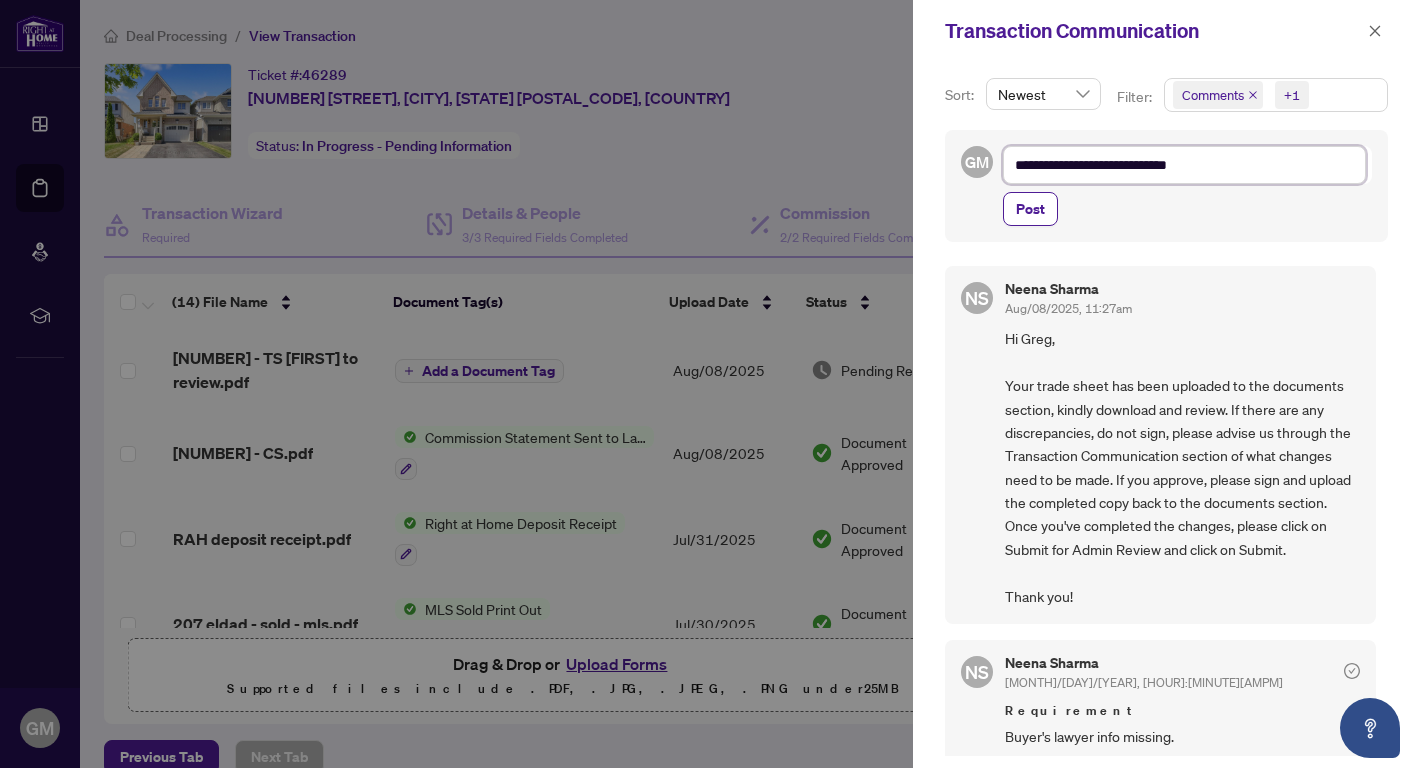 type on "**********" 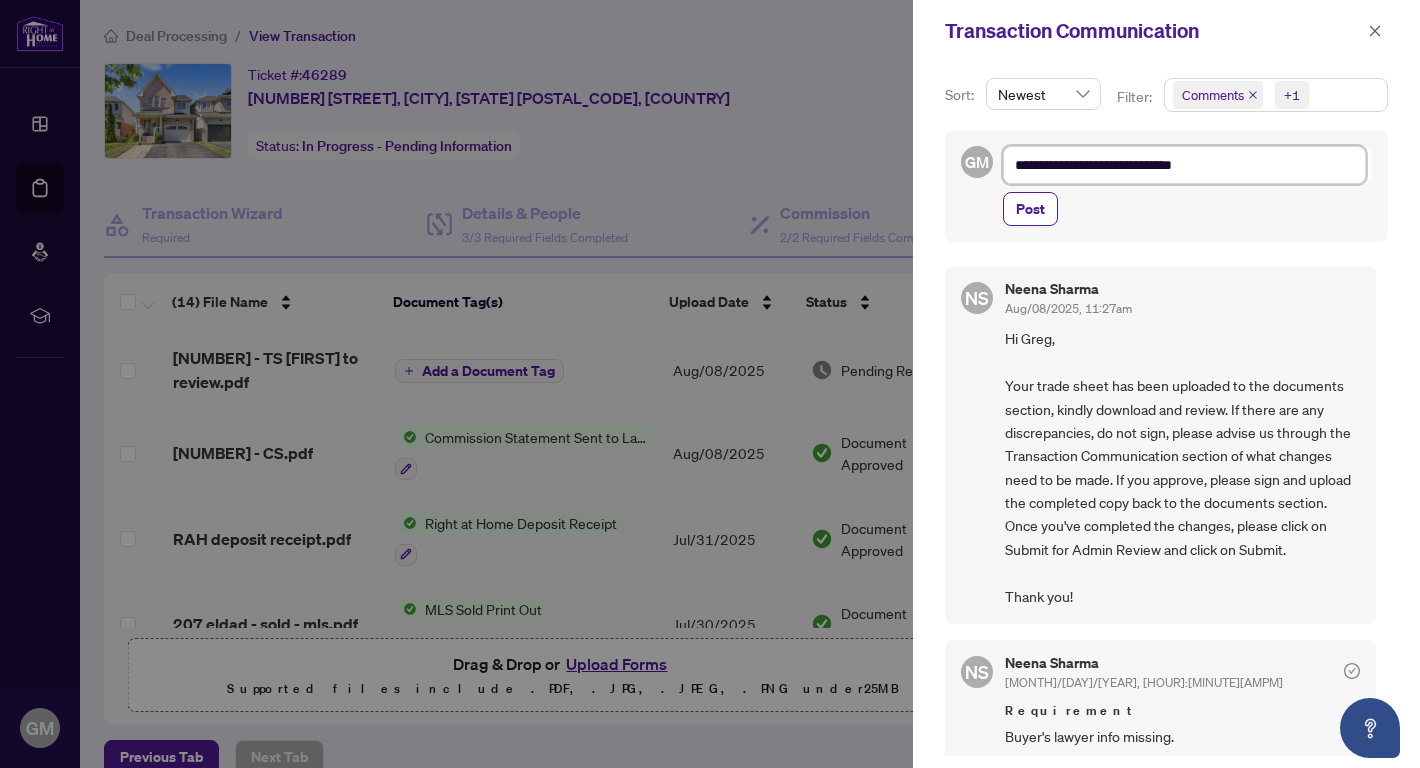 type on "**********" 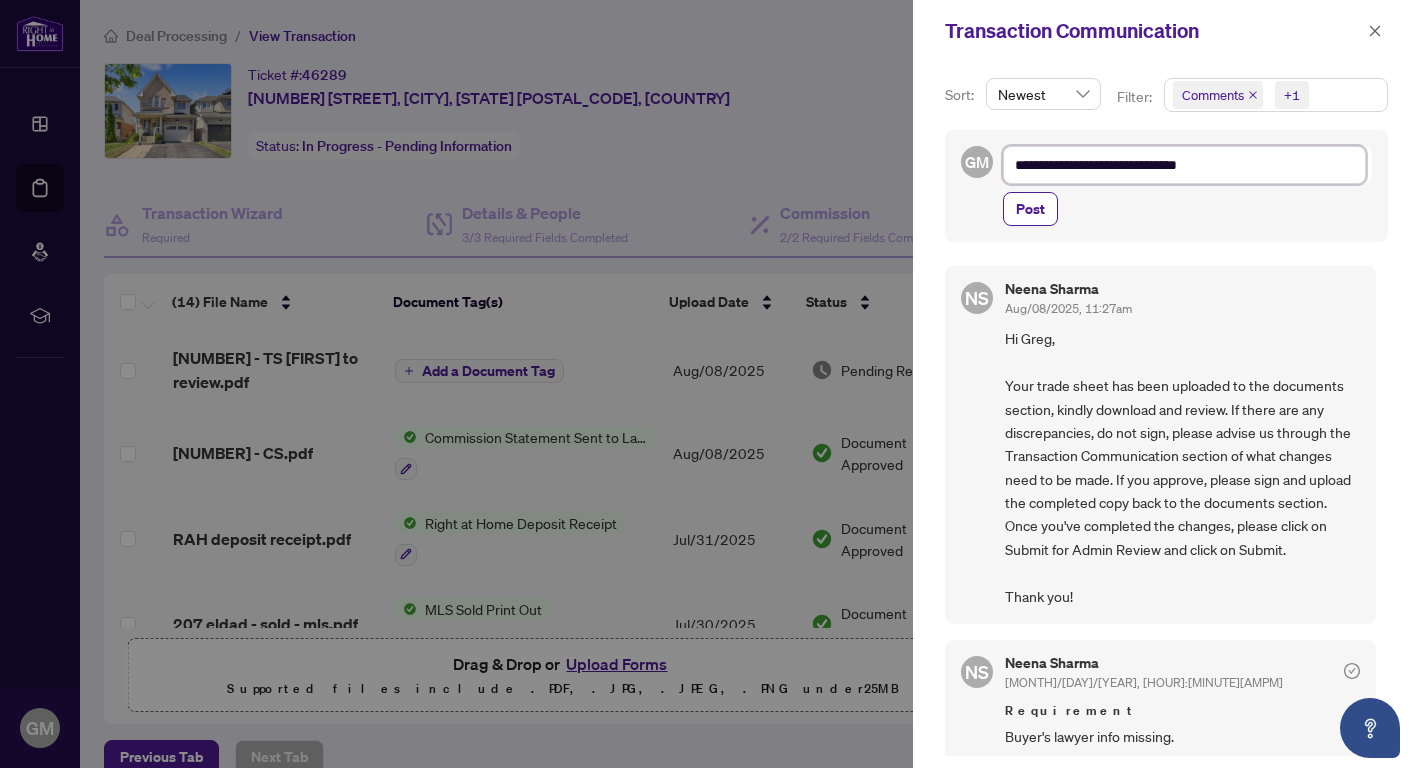 type on "**********" 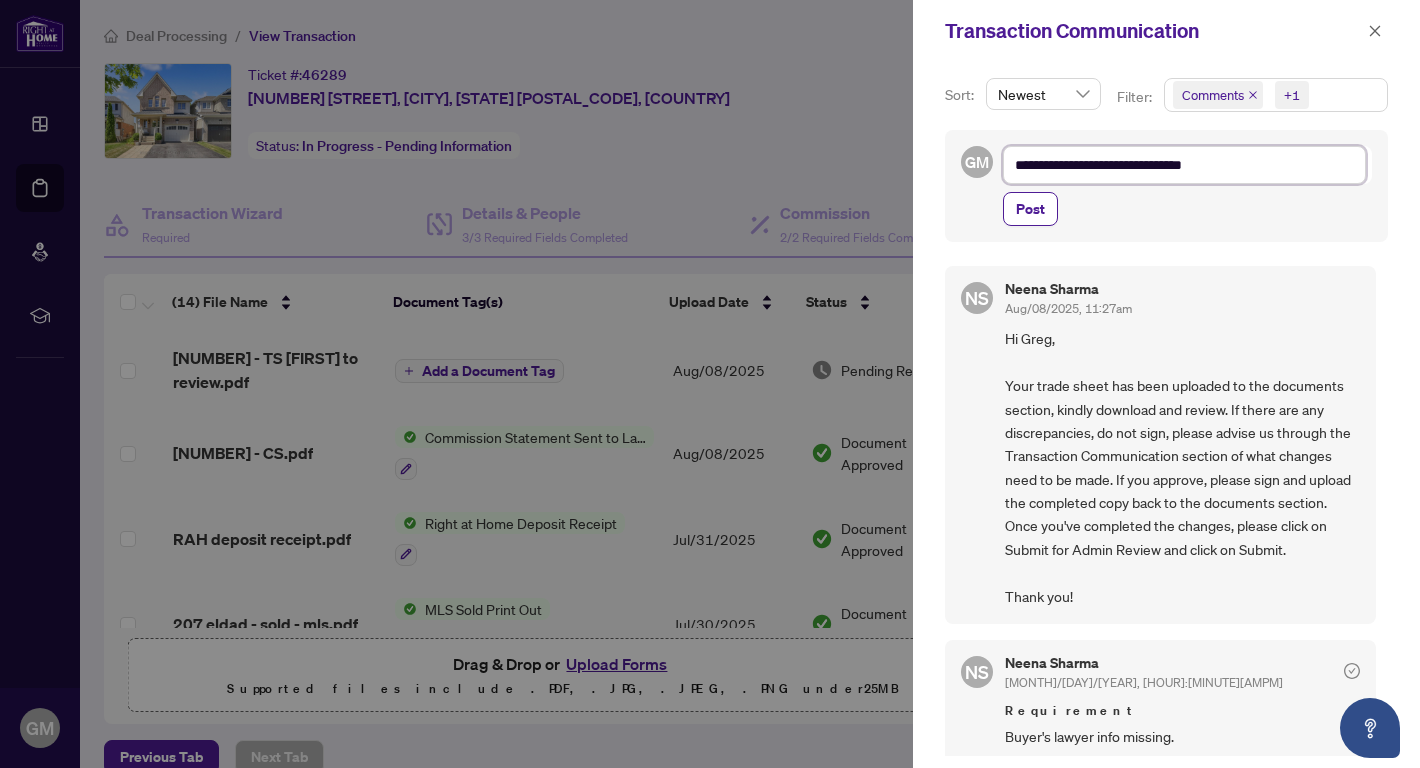 type on "**********" 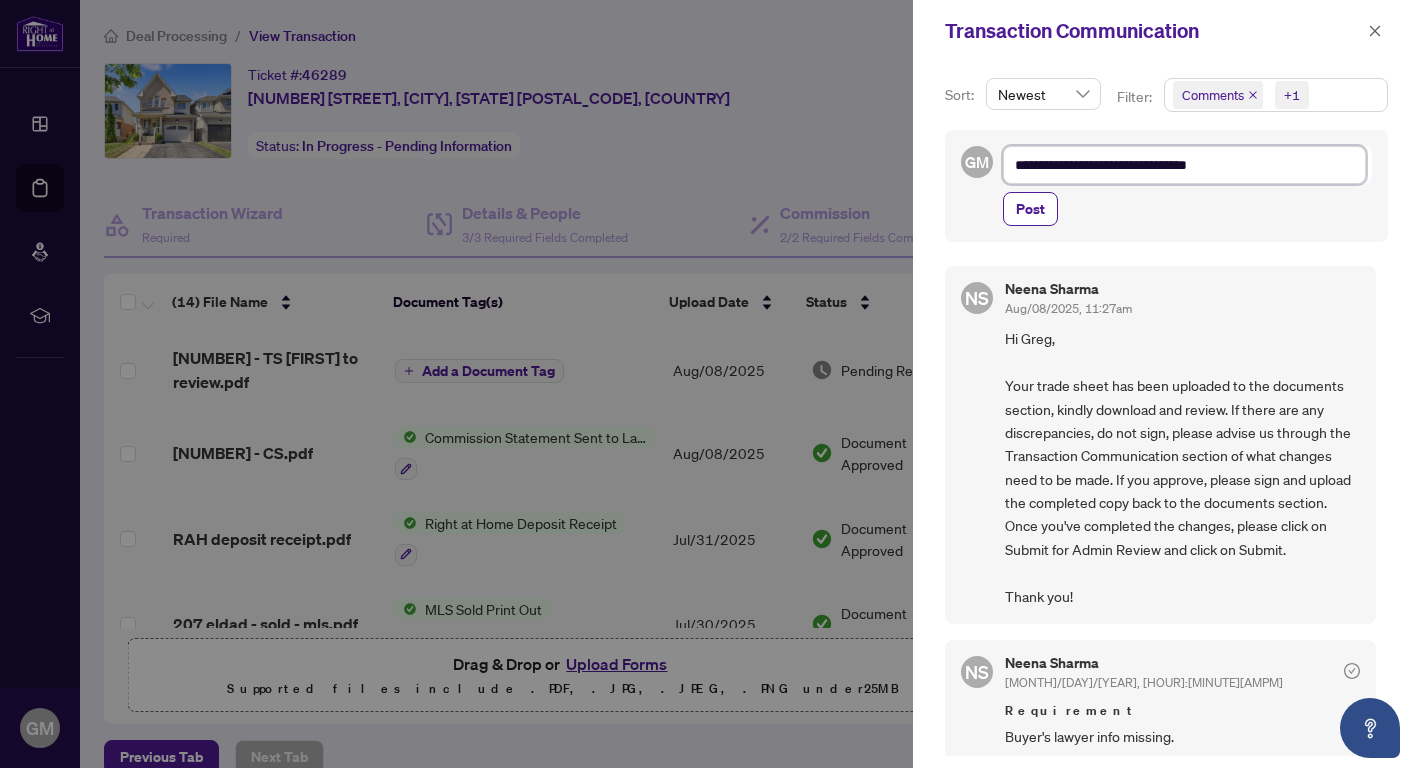 type on "**********" 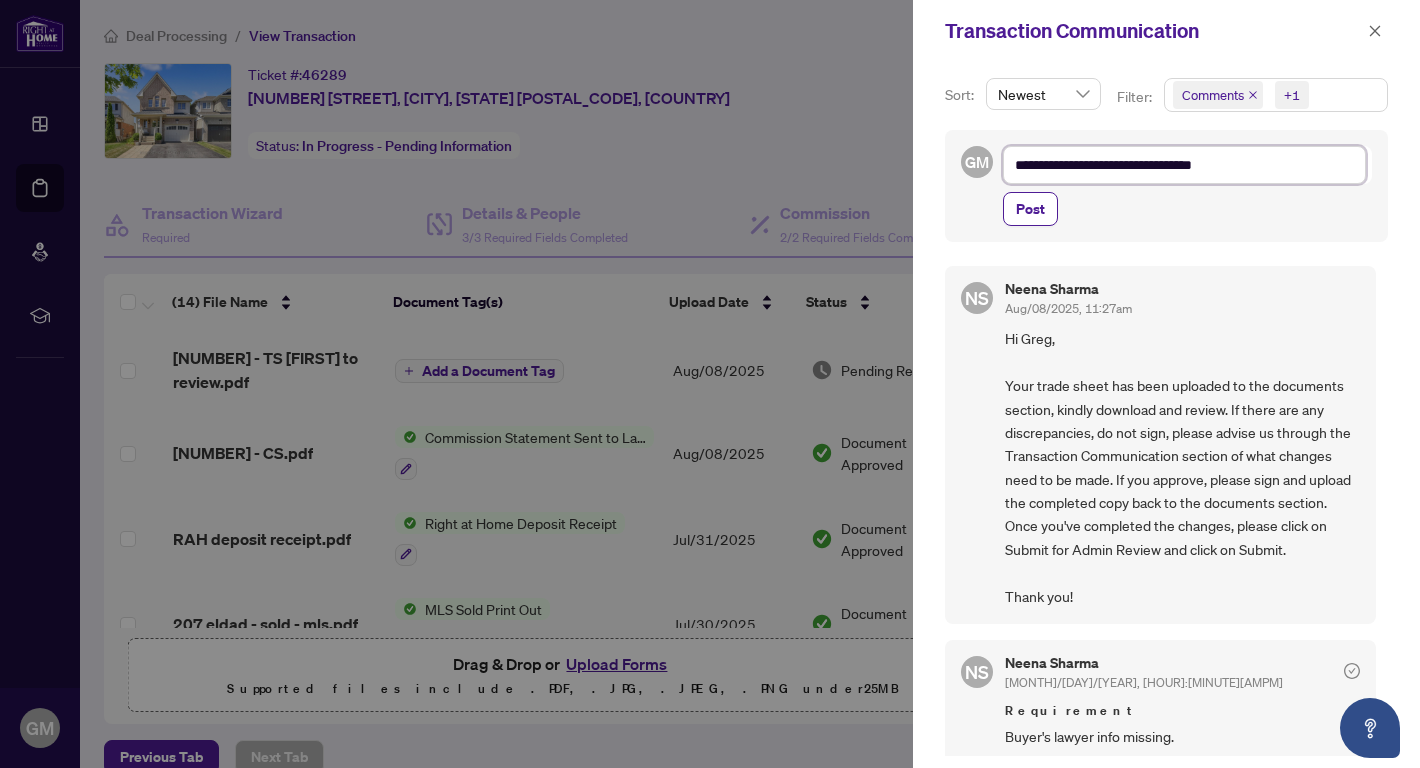 type on "**********" 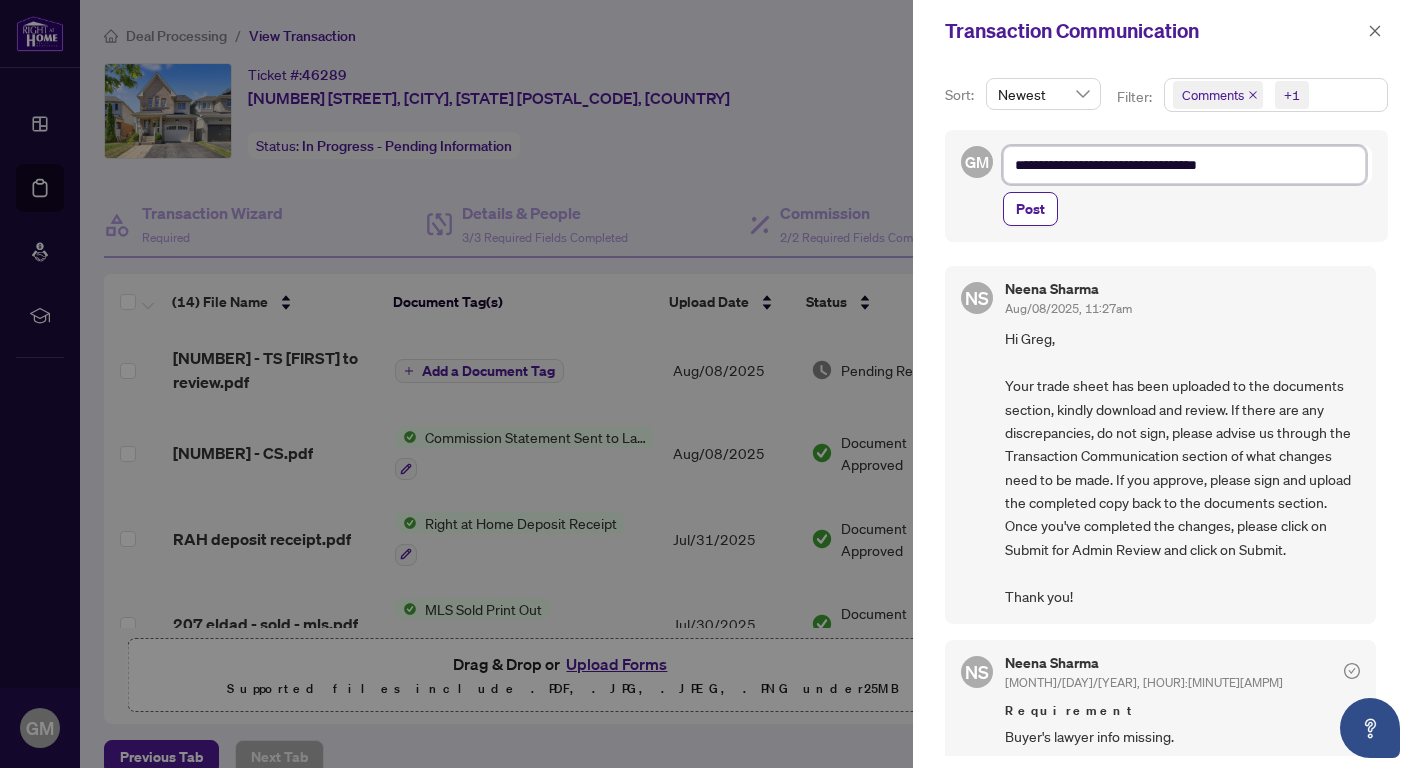 type on "**********" 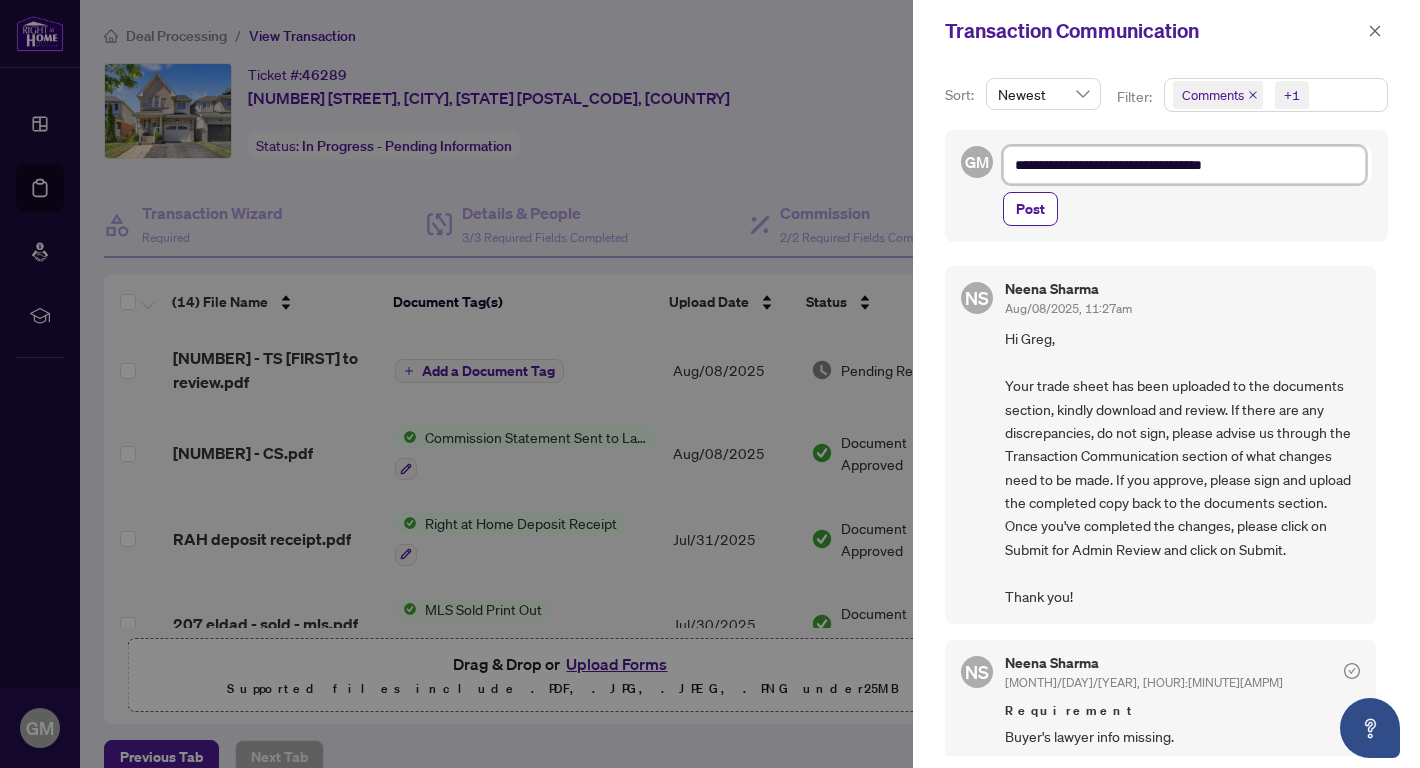 type on "**********" 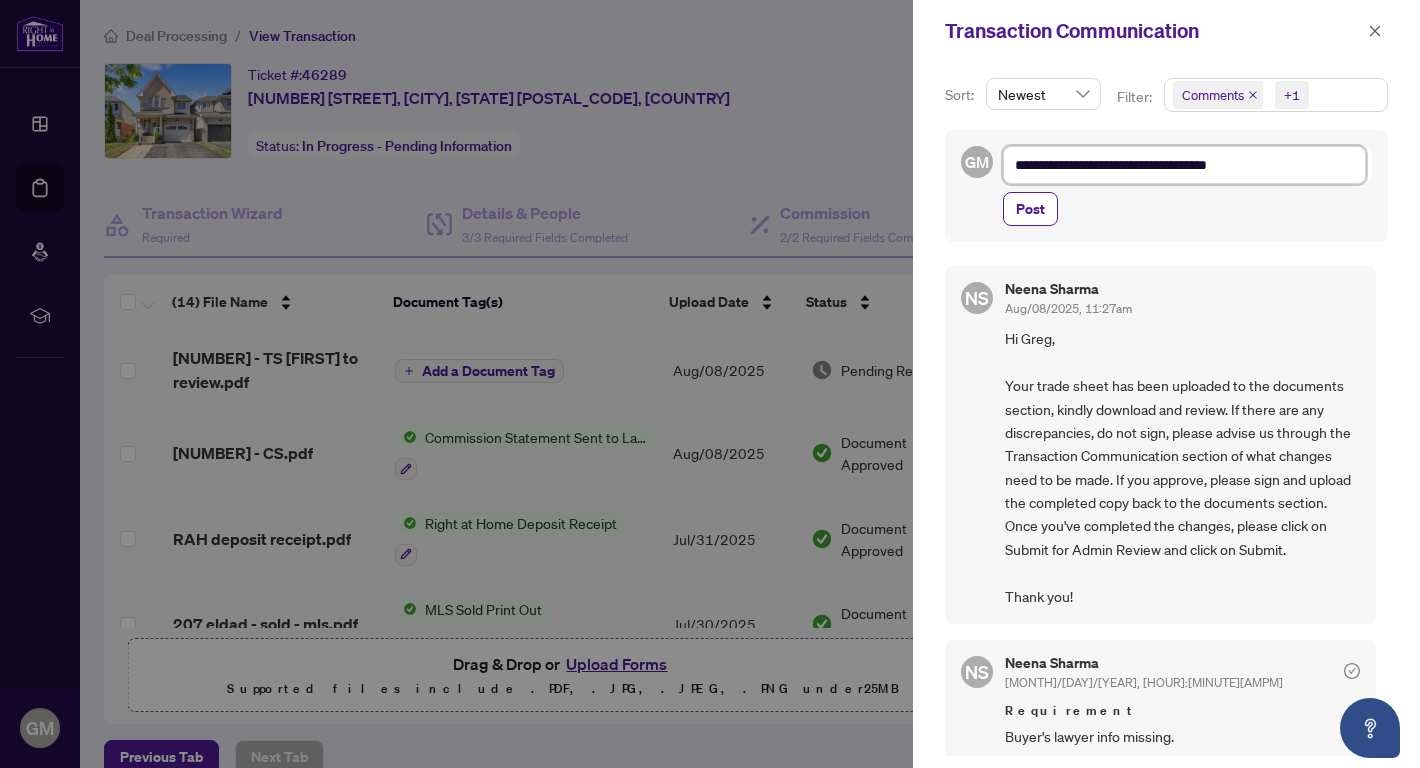 type on "**********" 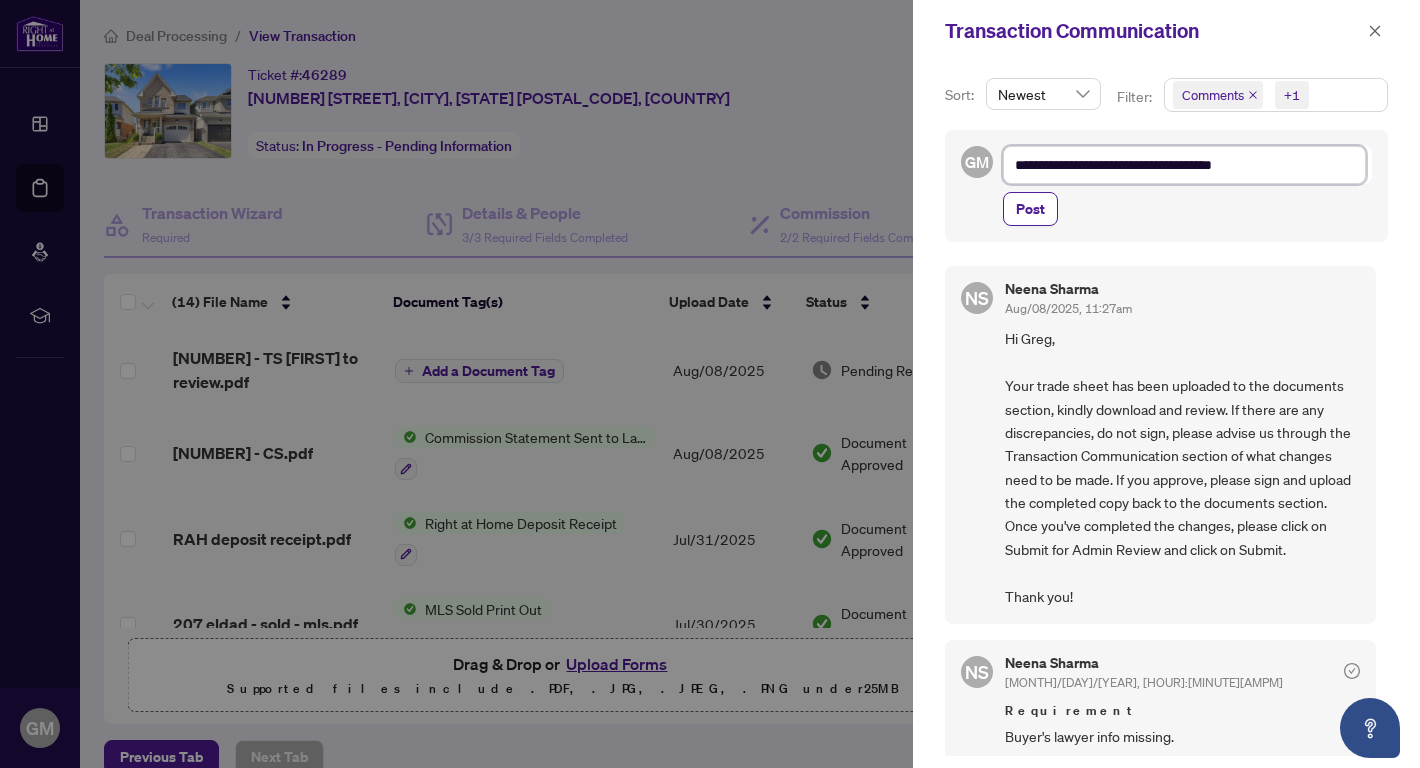 type on "**********" 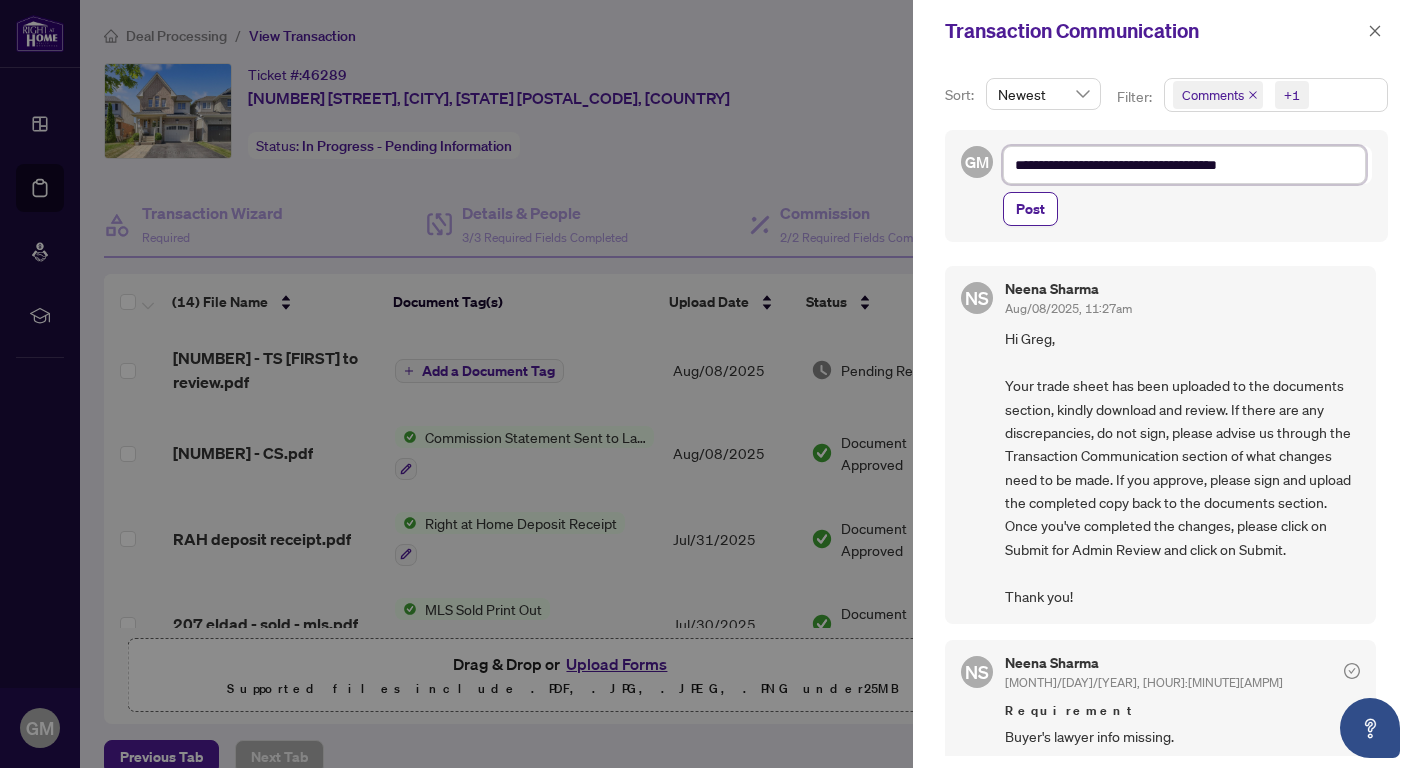 type on "**********" 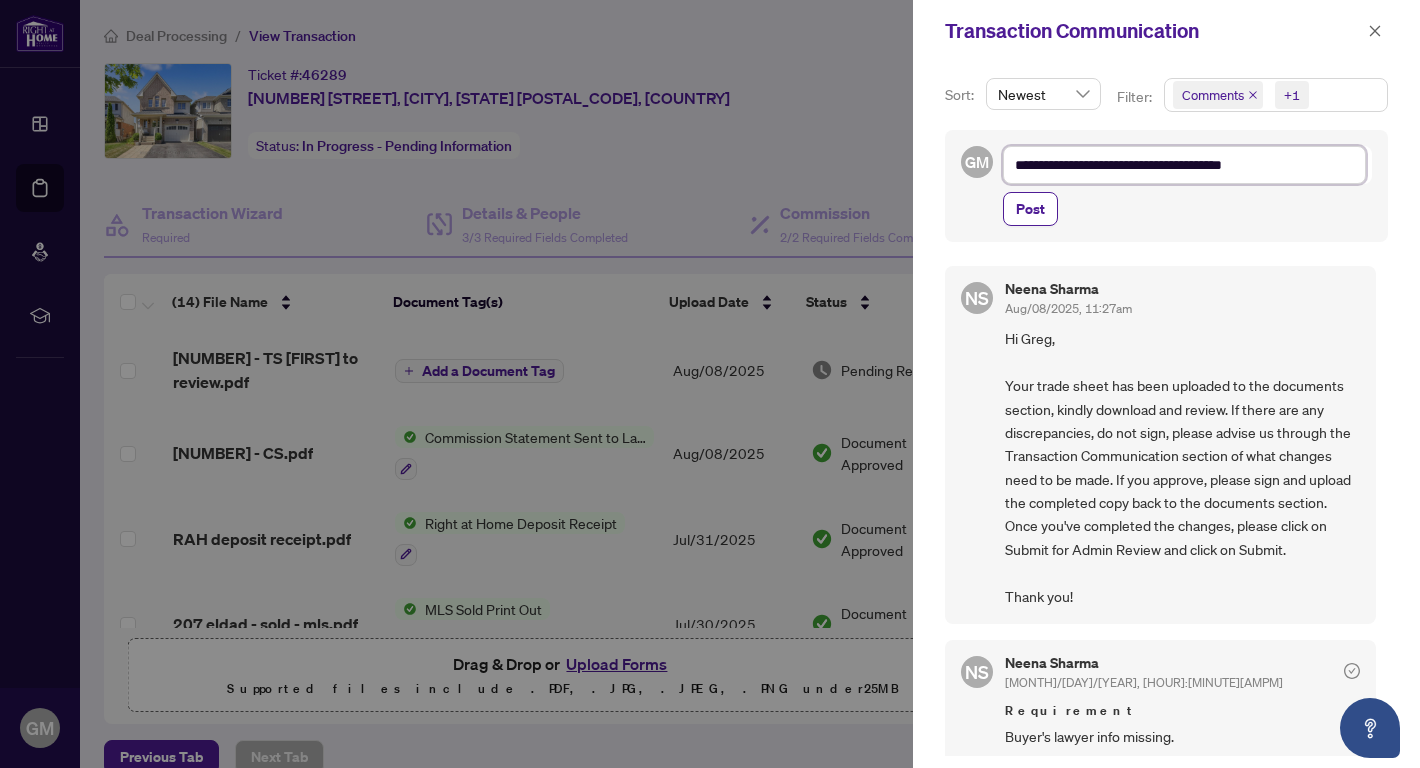 type on "**********" 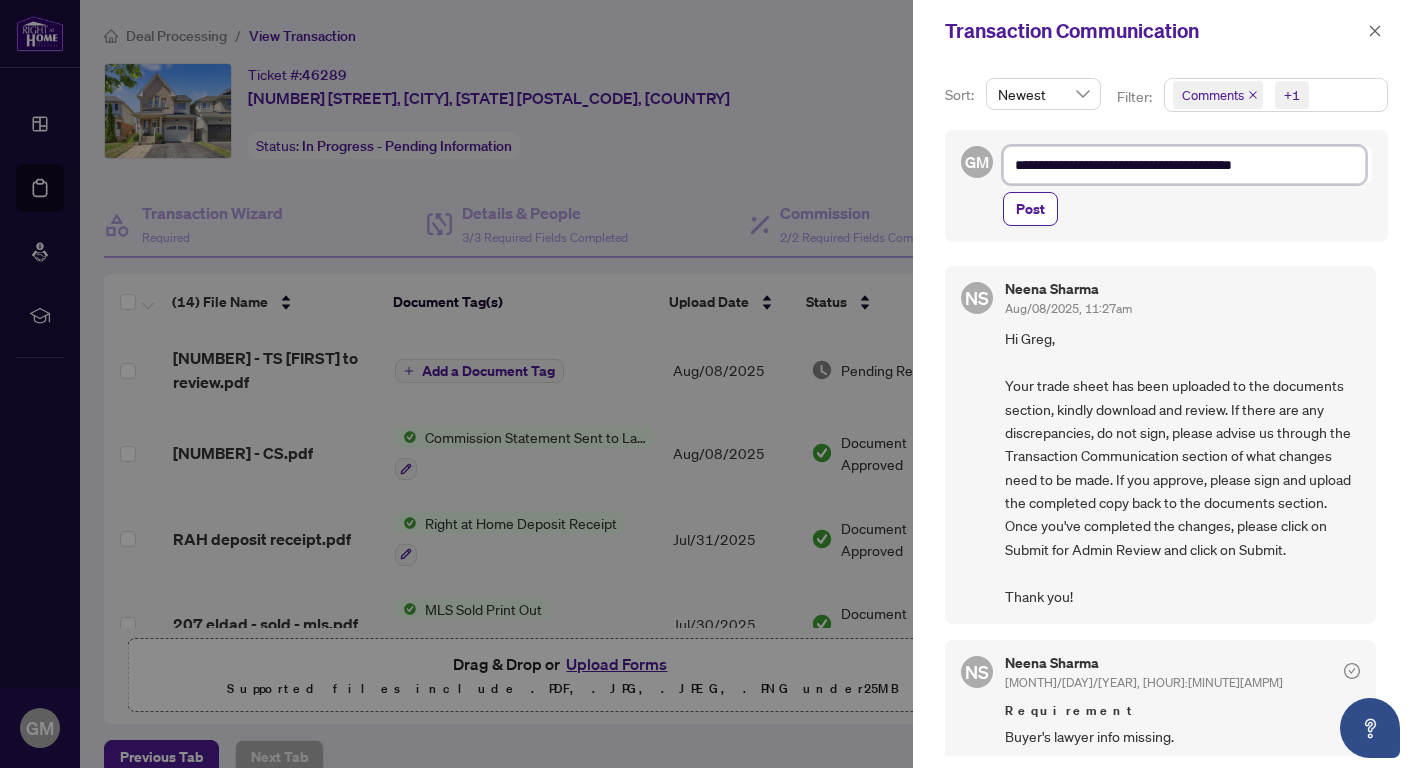 type on "**********" 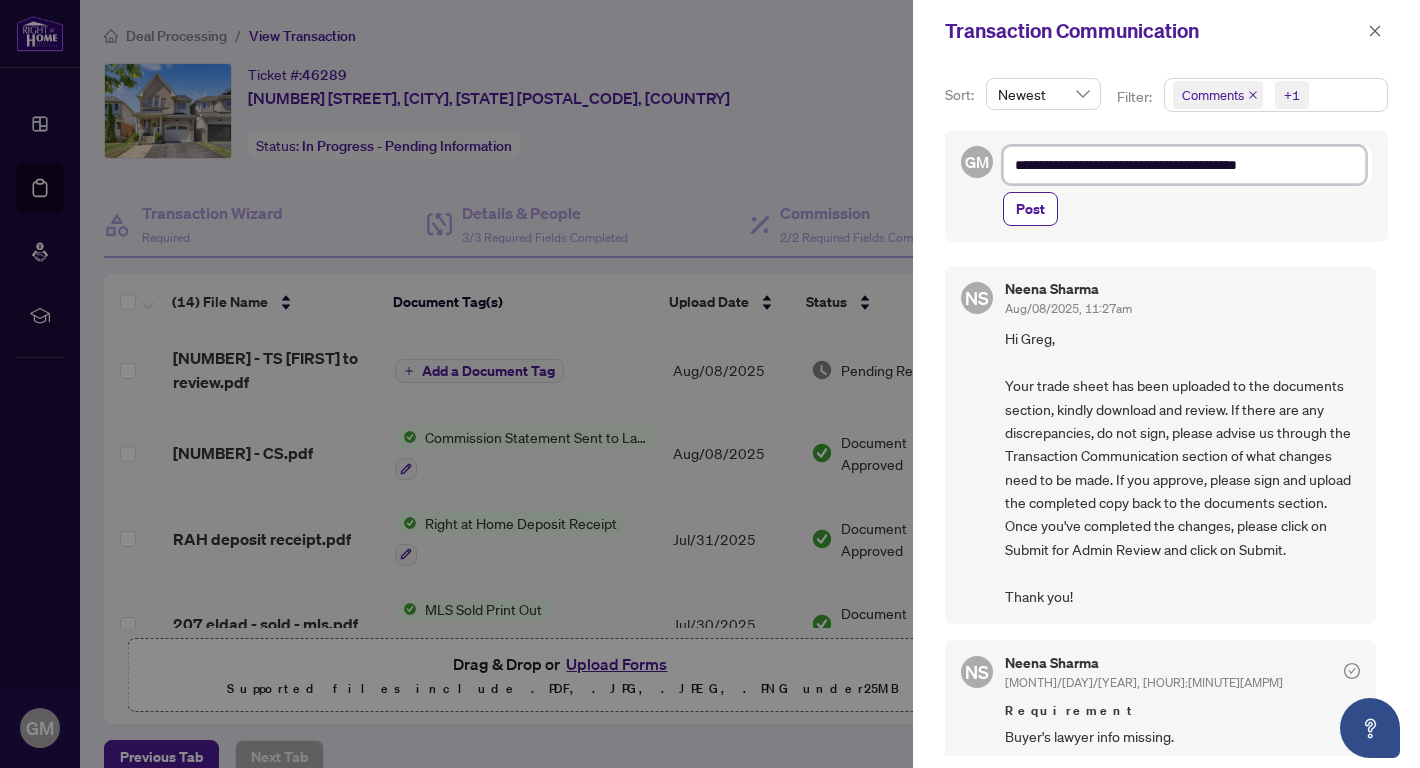 type on "**********" 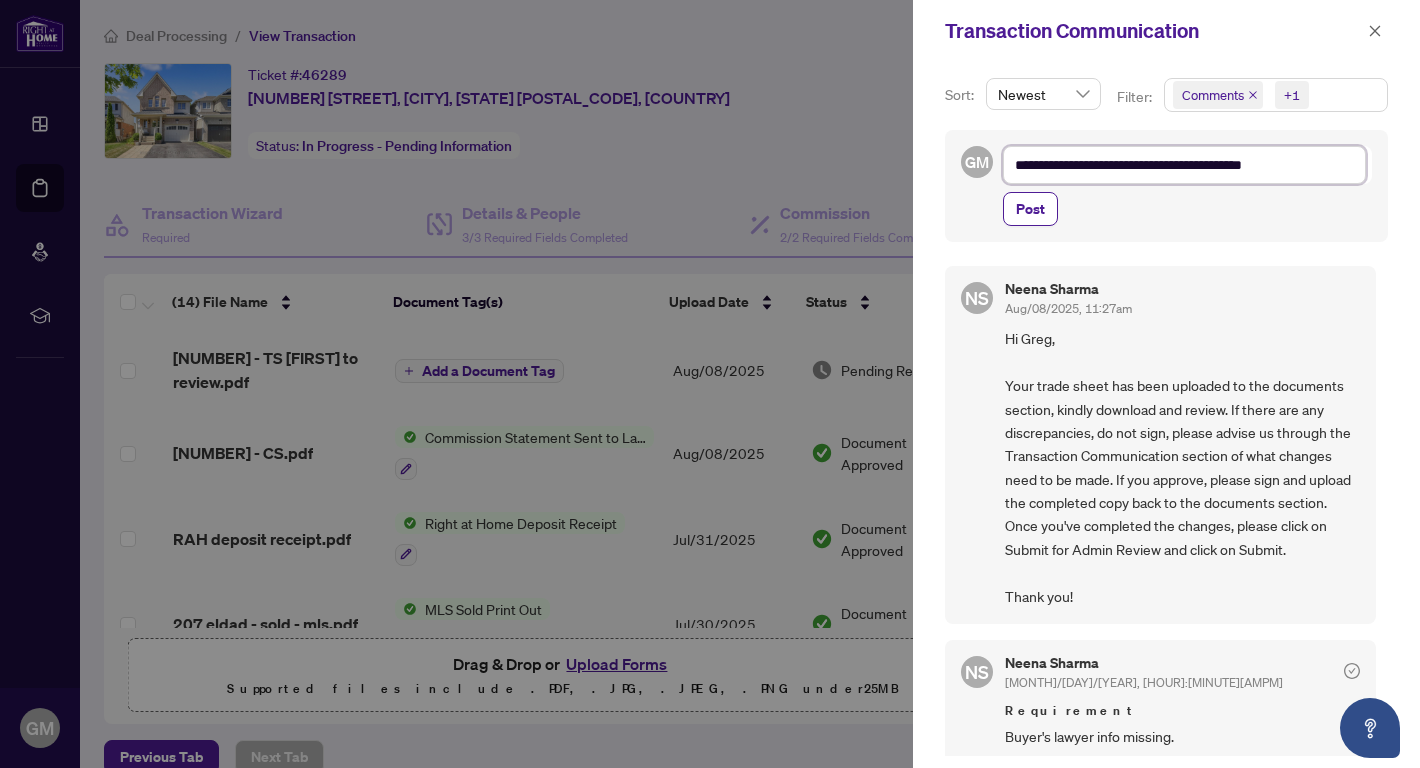 type on "**********" 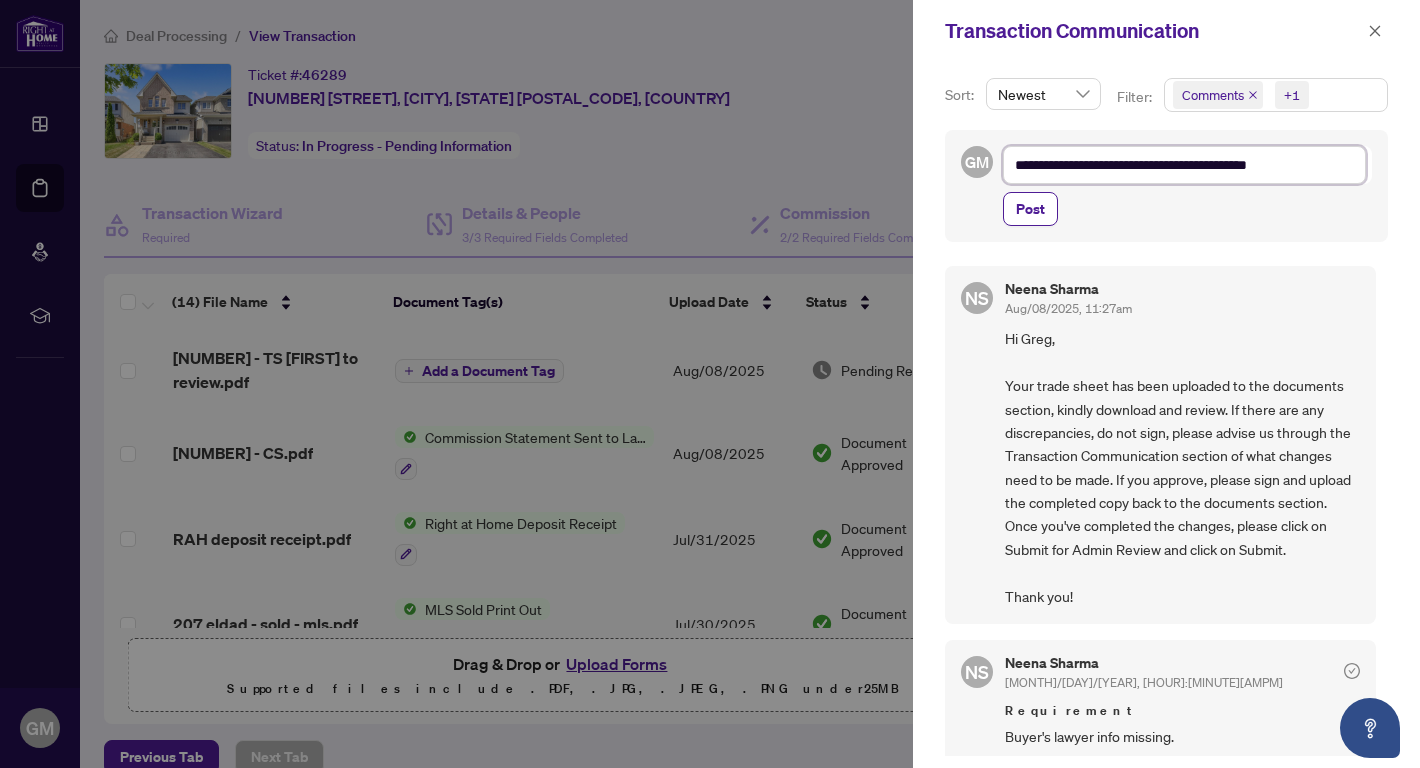 type on "**********" 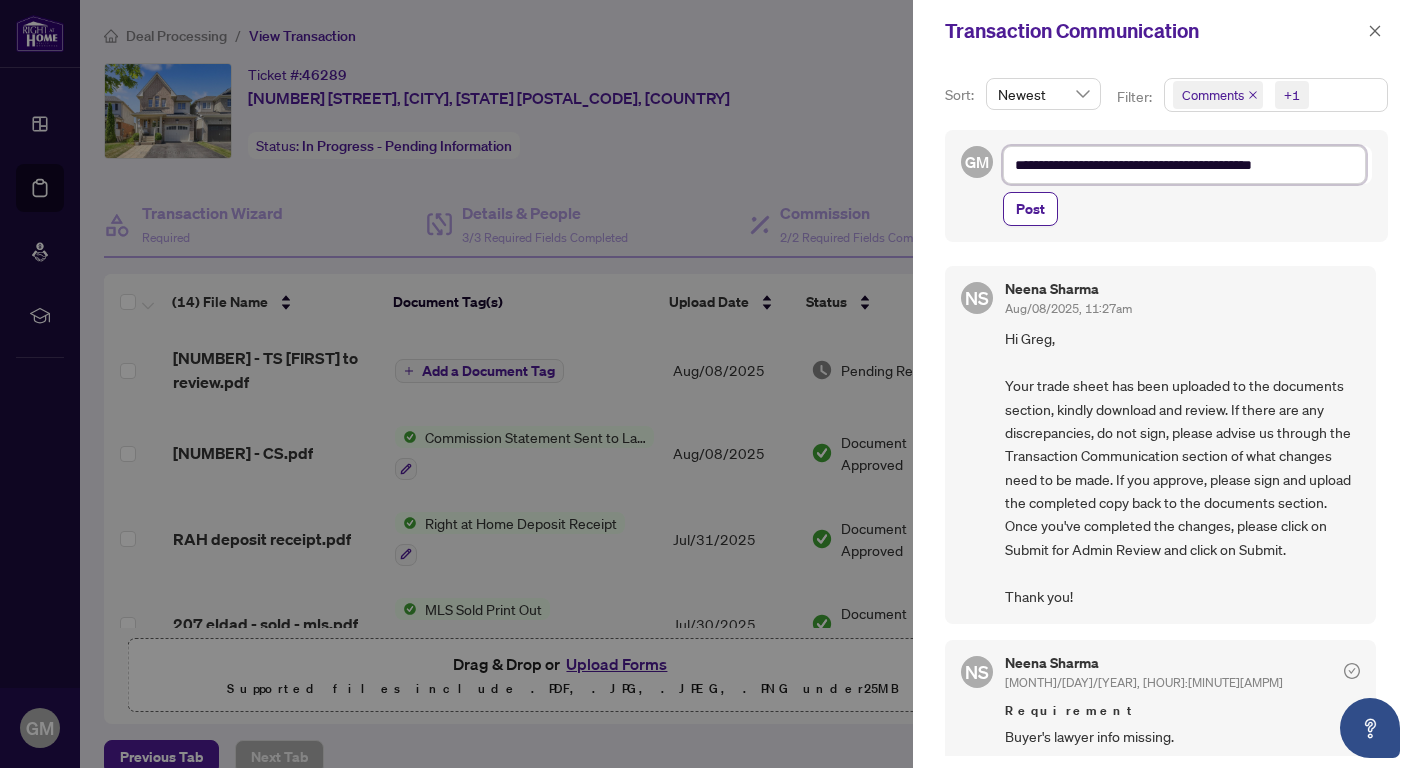 type on "**********" 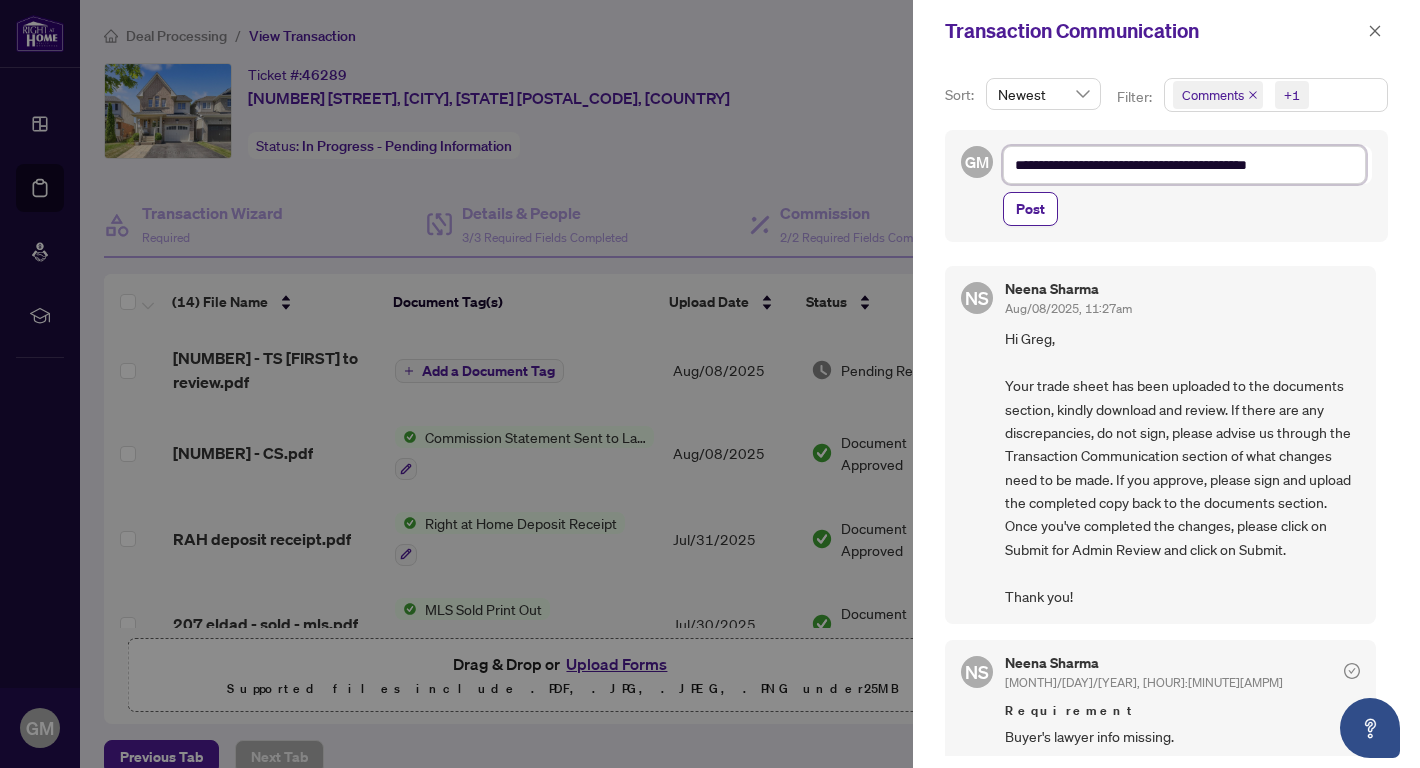 type on "**********" 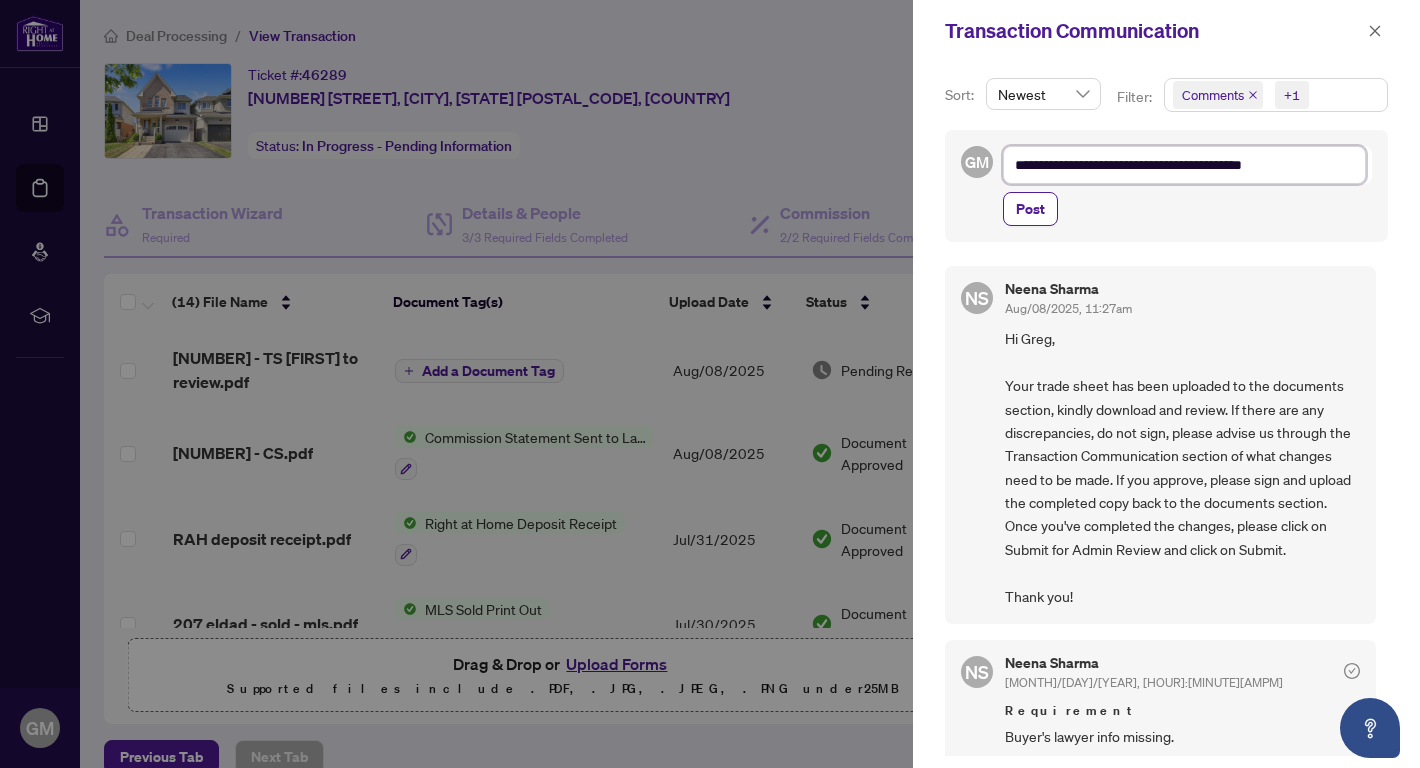 type on "**********" 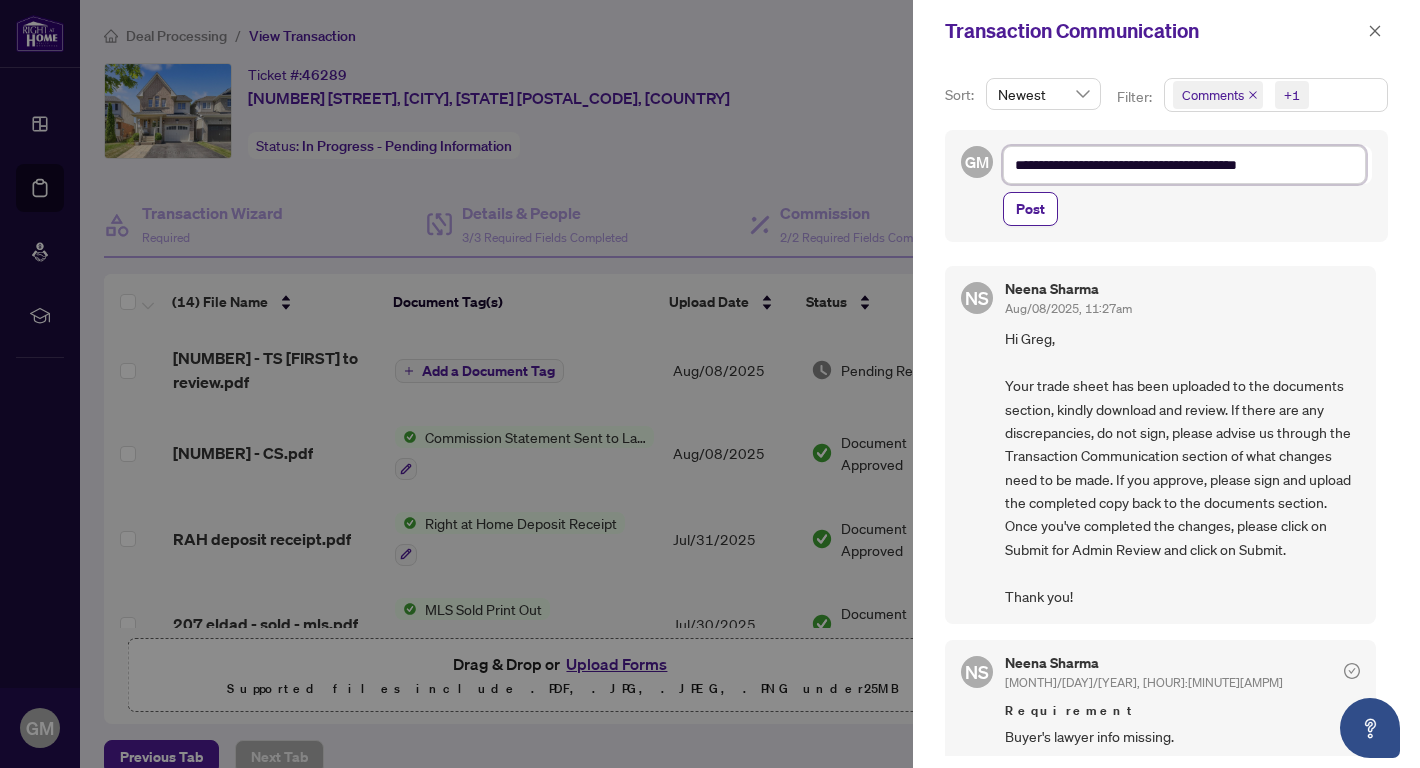type on "**********" 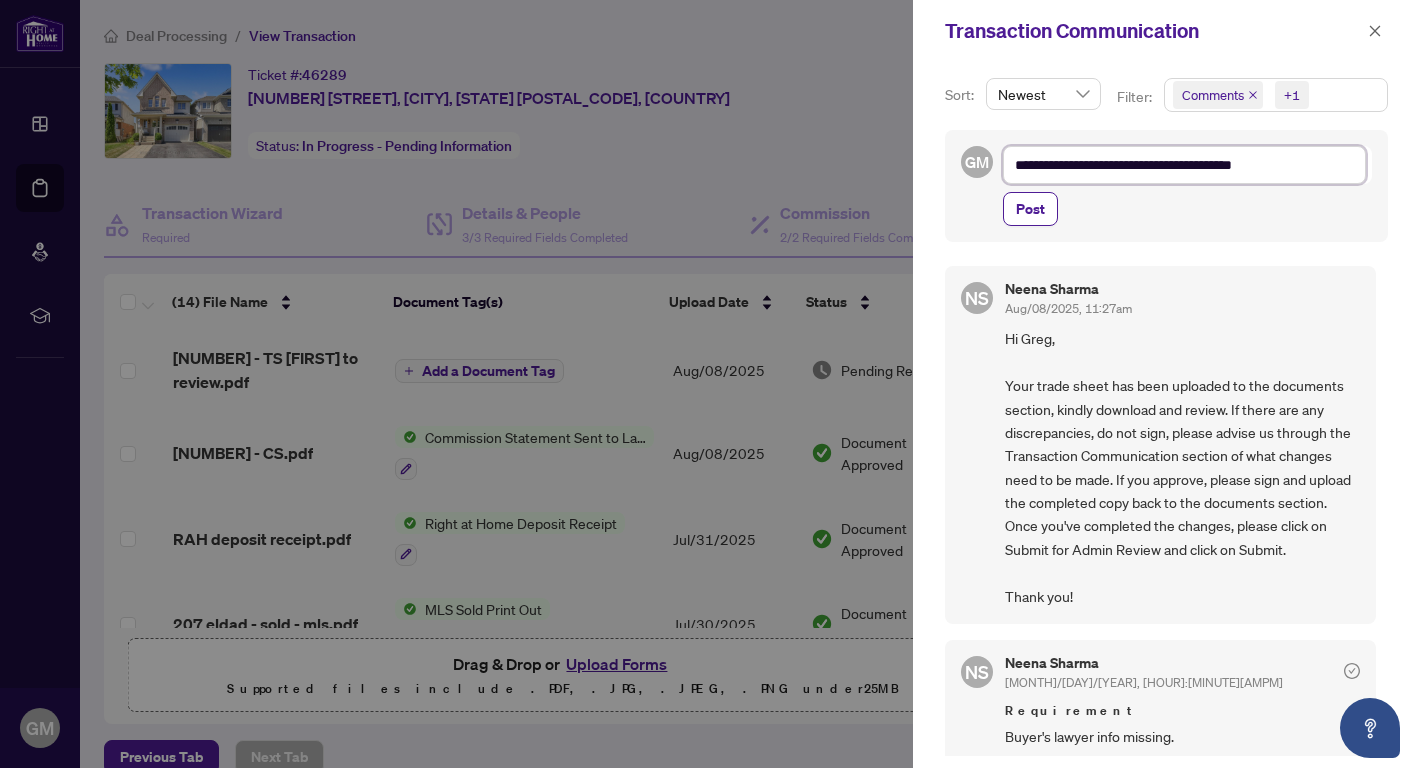 type on "**********" 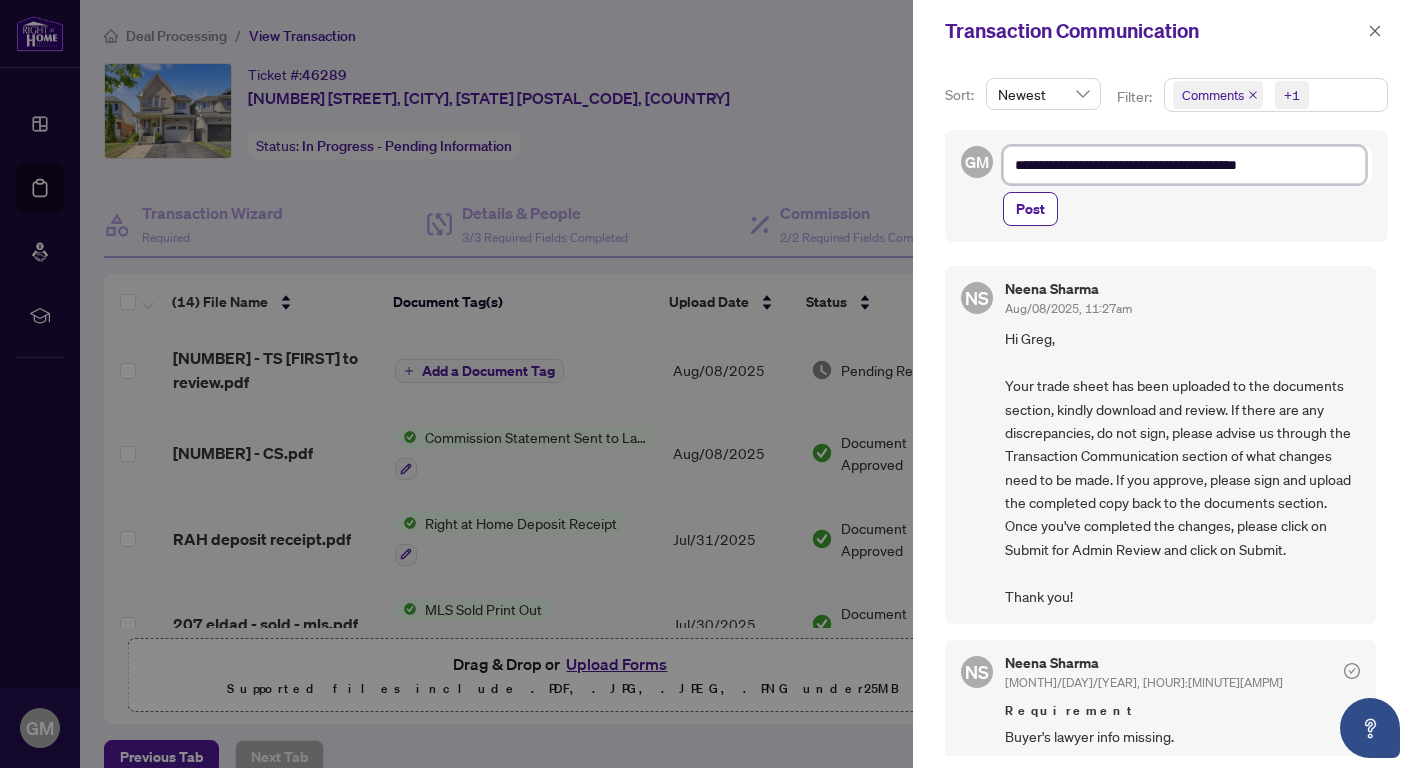 type on "**********" 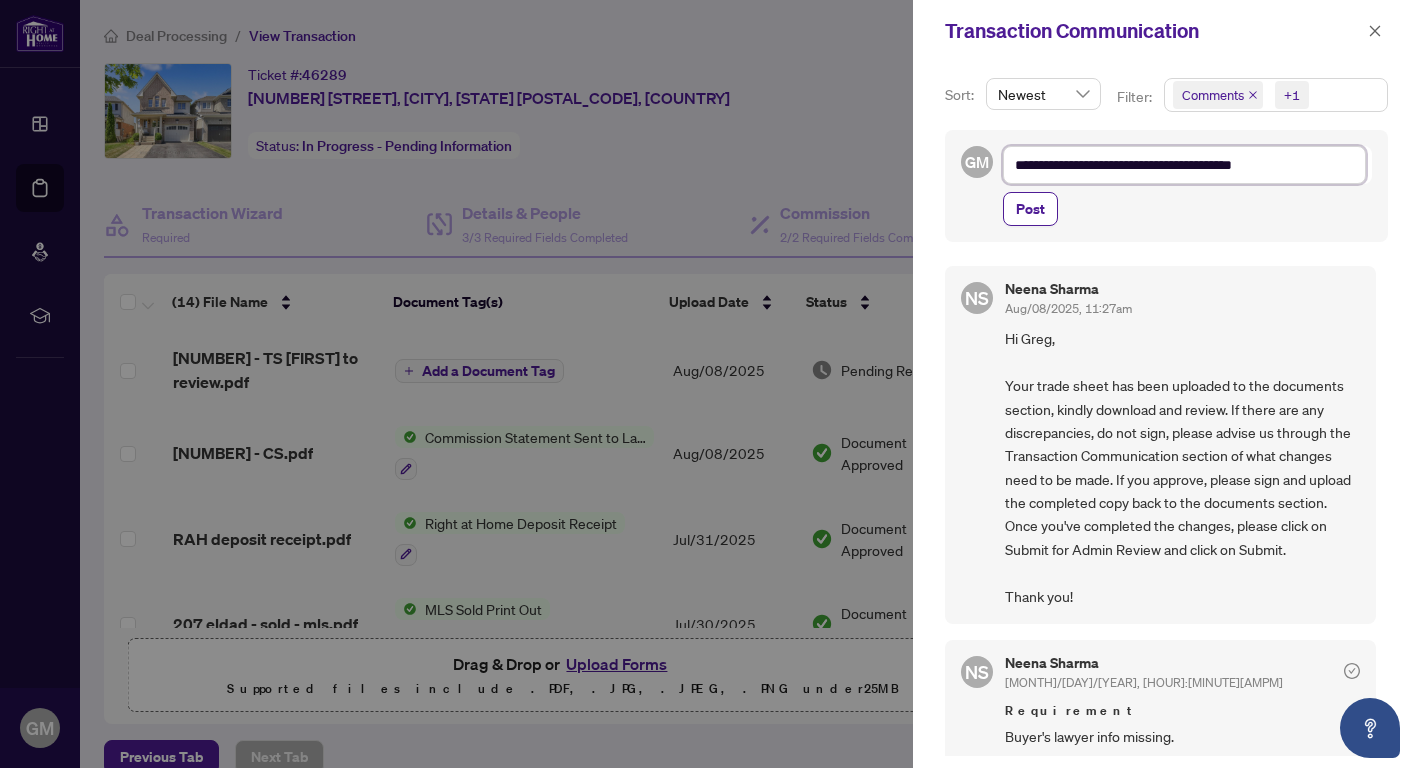 type on "**********" 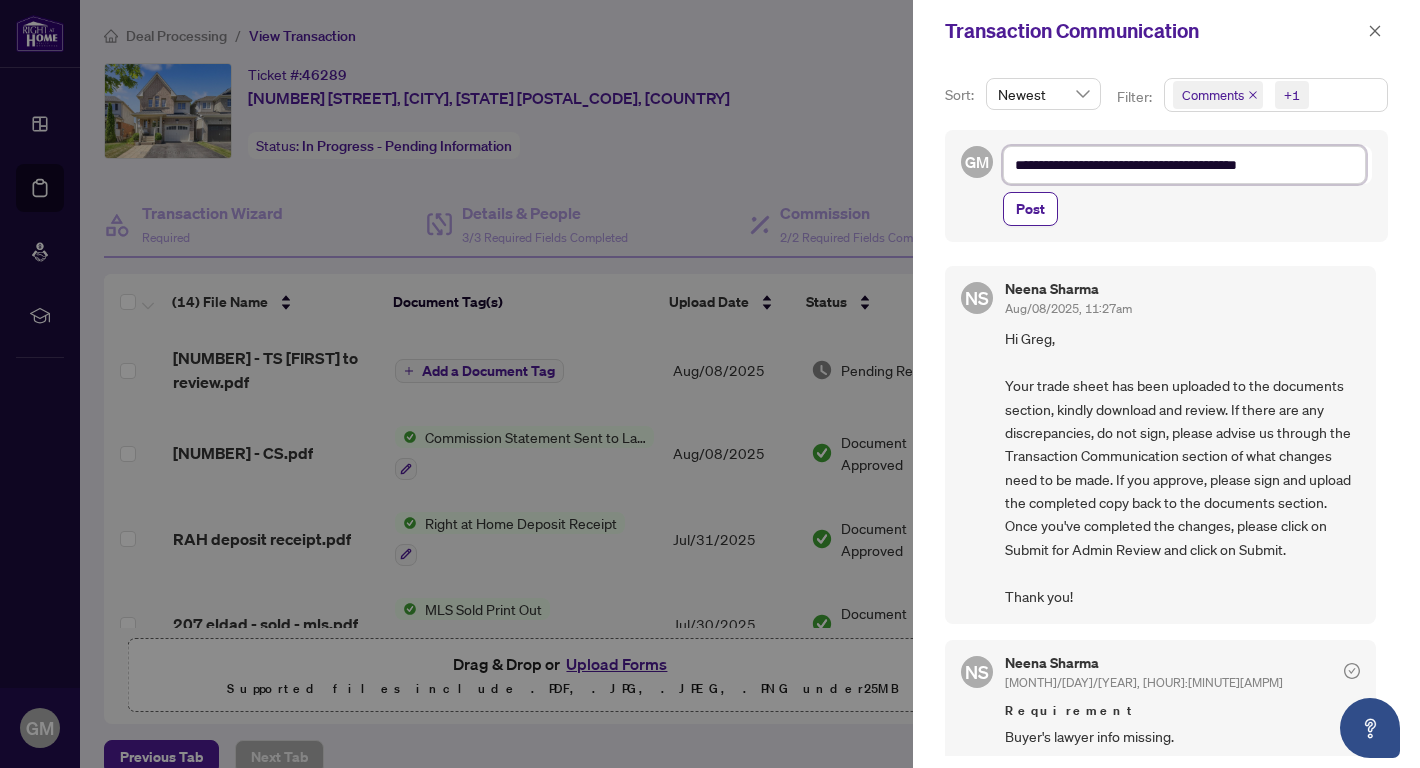 type on "**********" 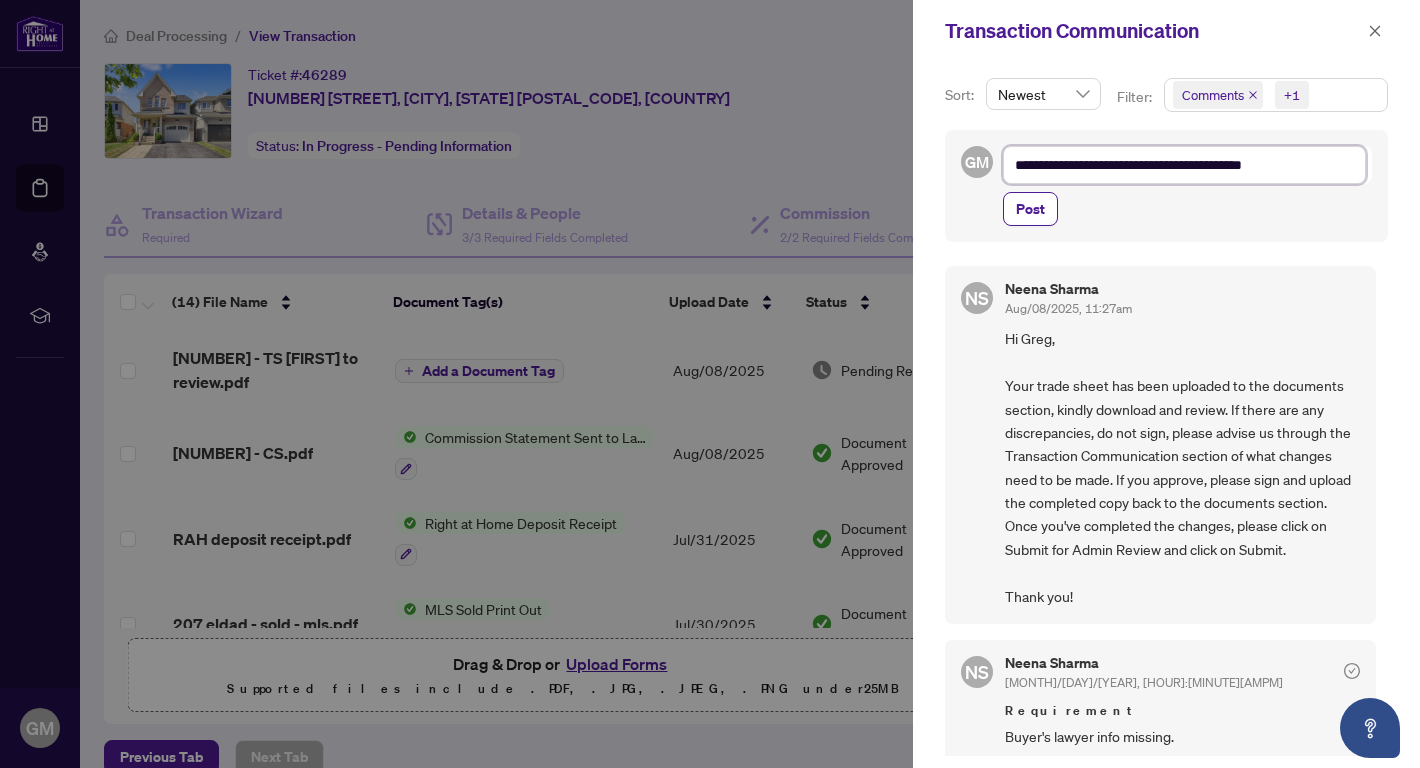 type on "**********" 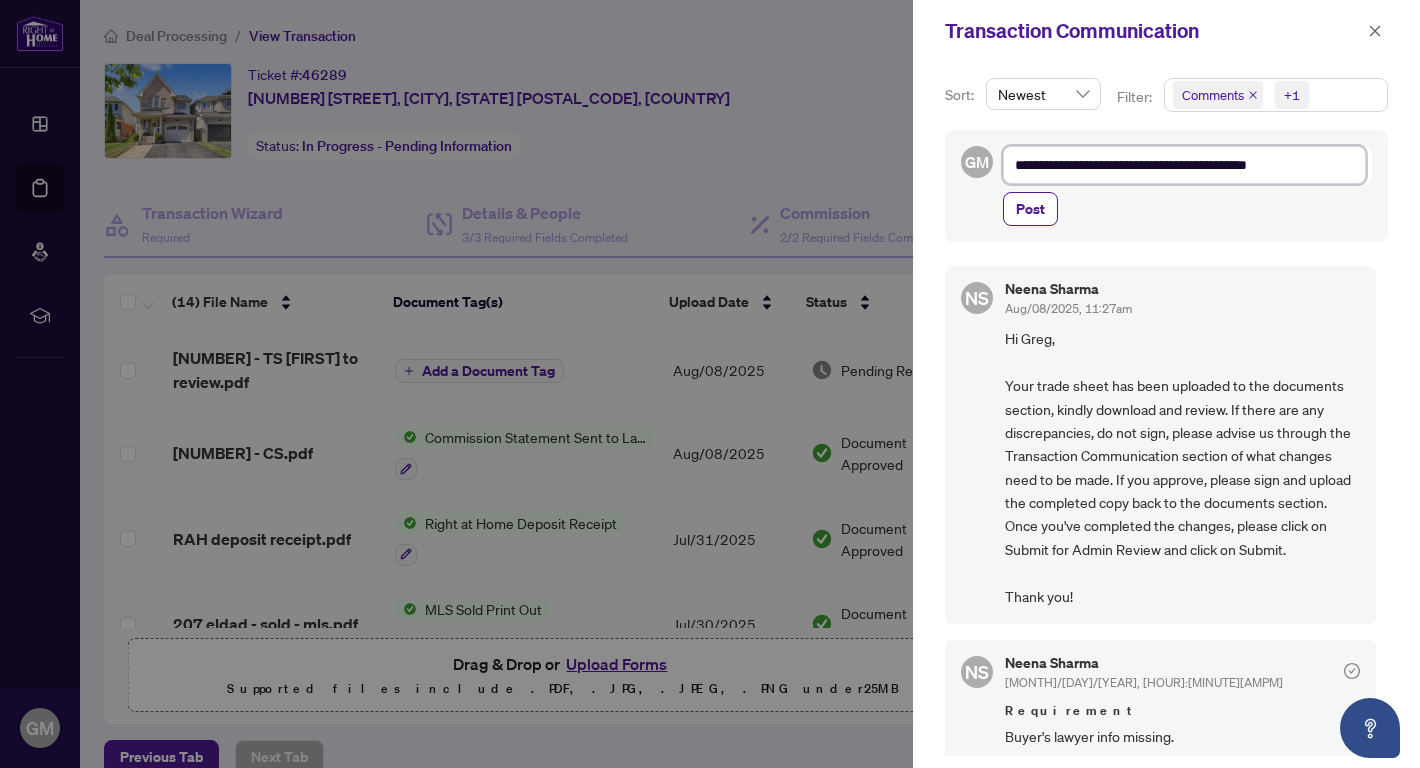 type on "**********" 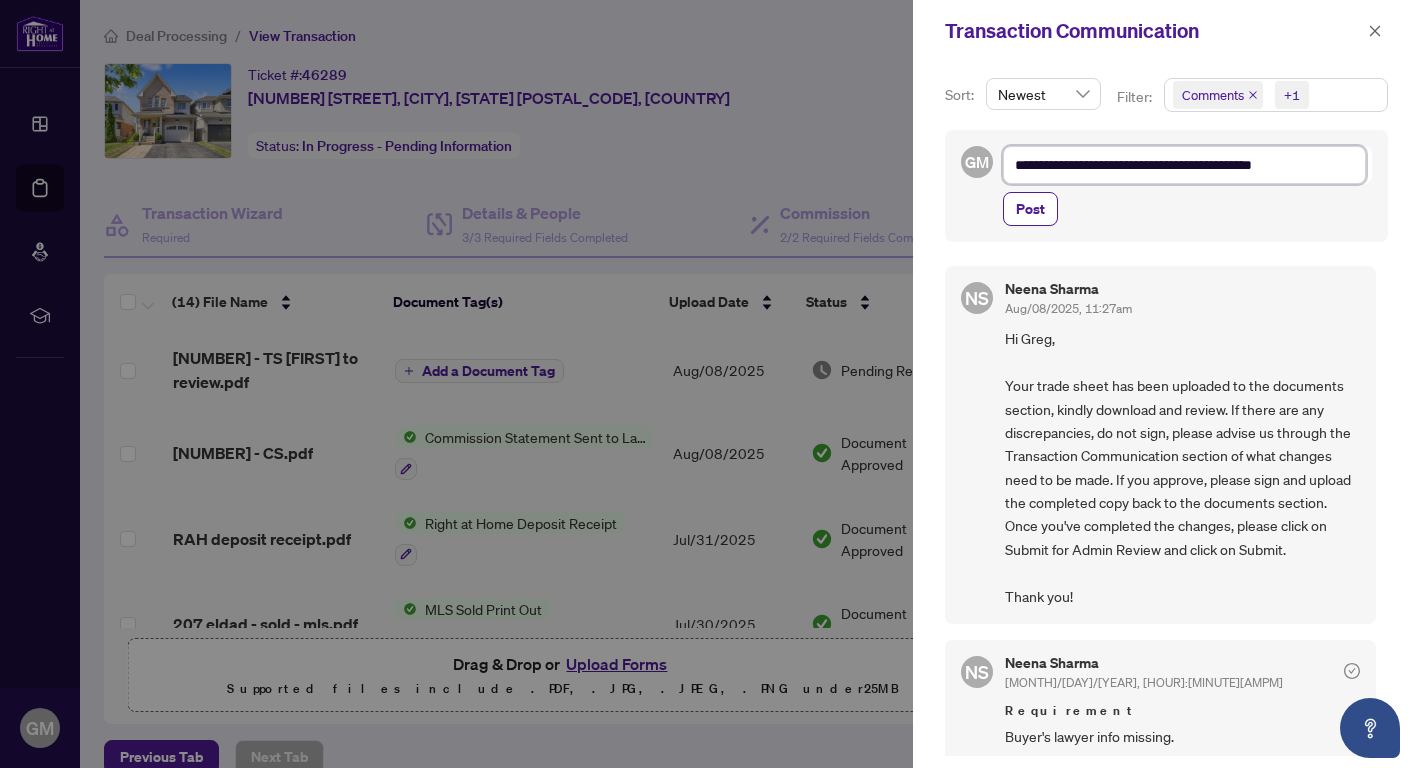 type on "**********" 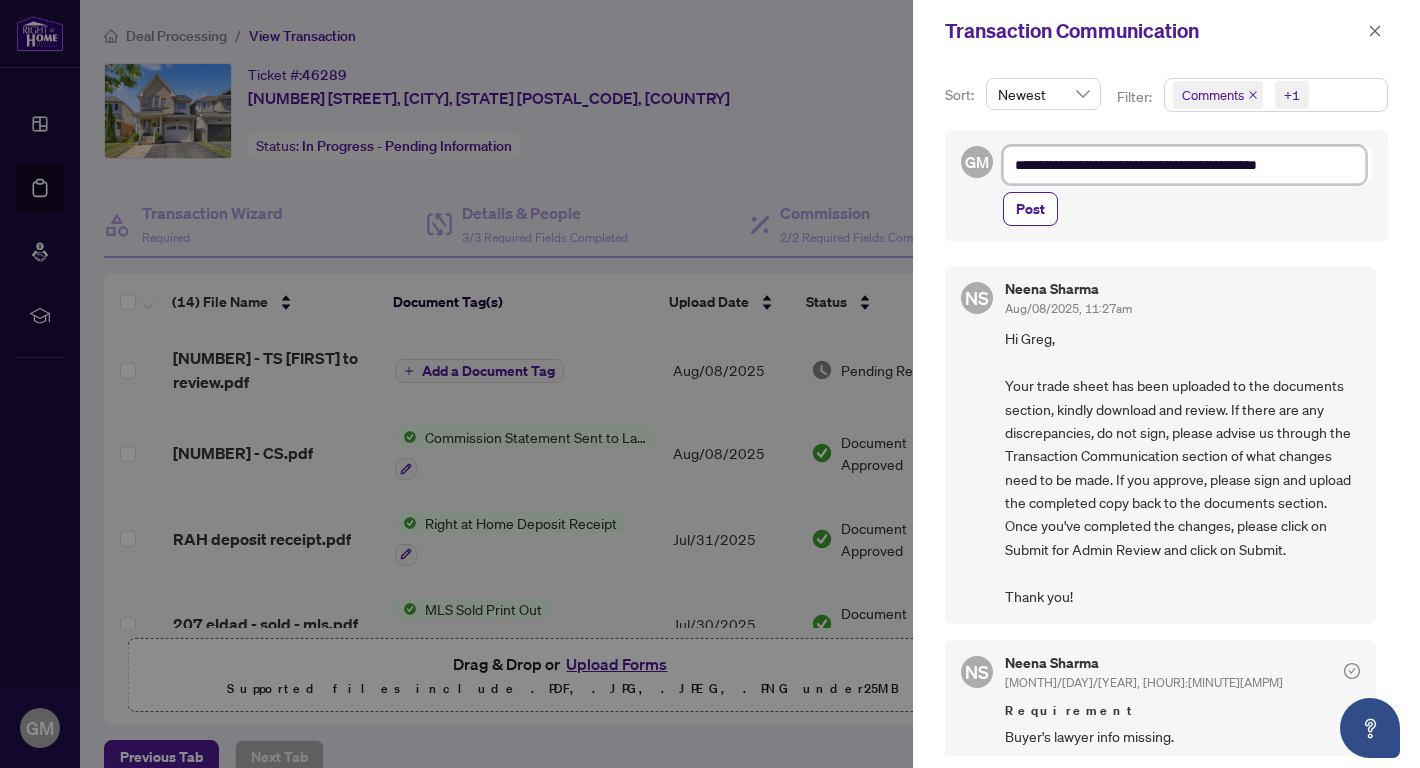 type on "**********" 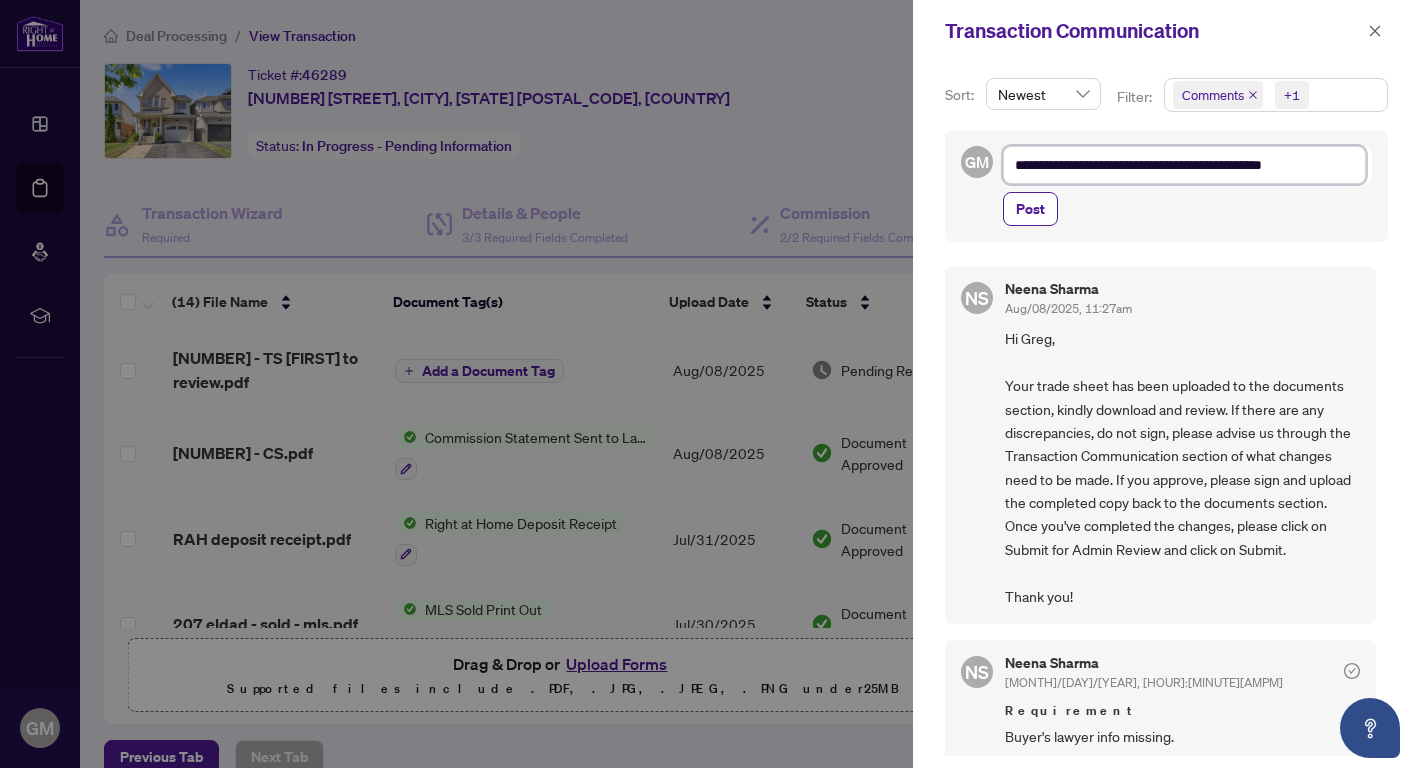 type on "**********" 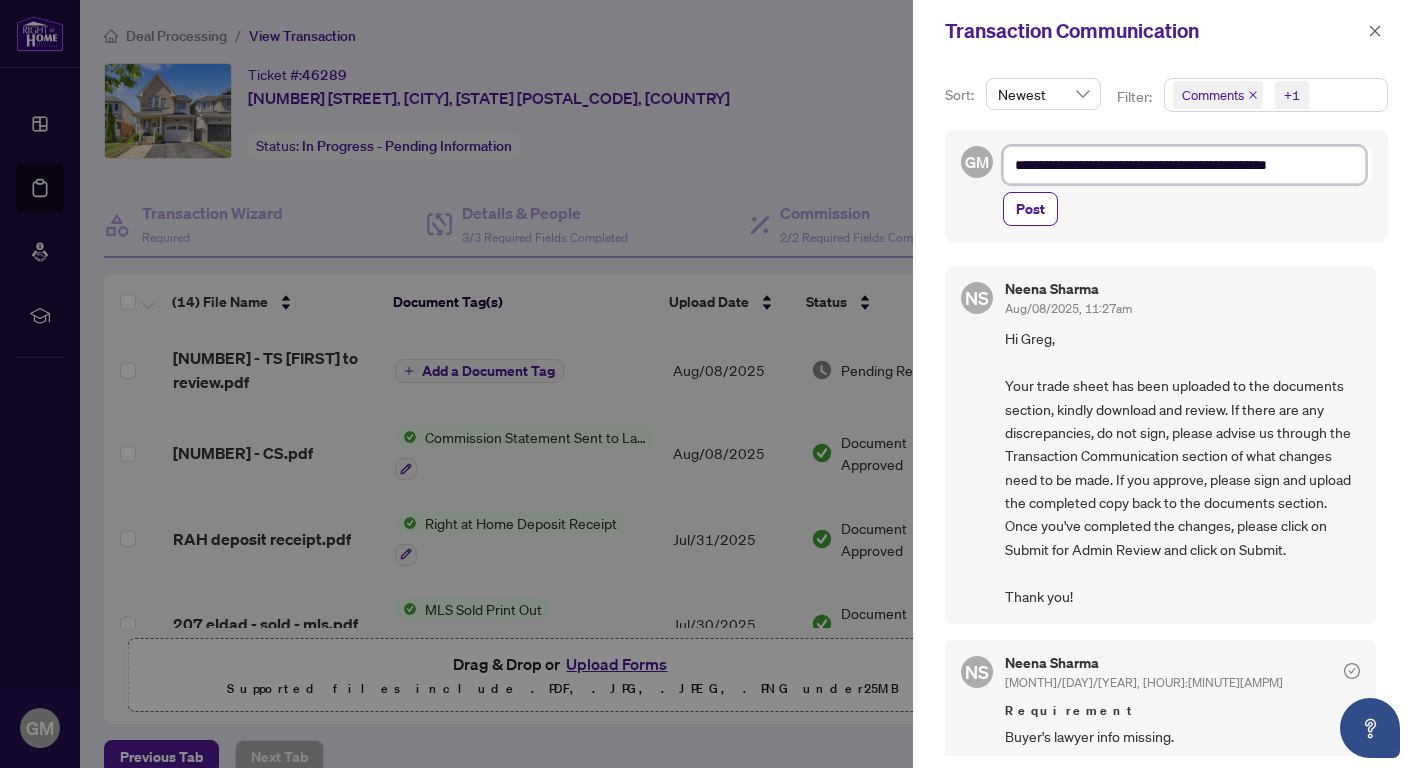 type on "**********" 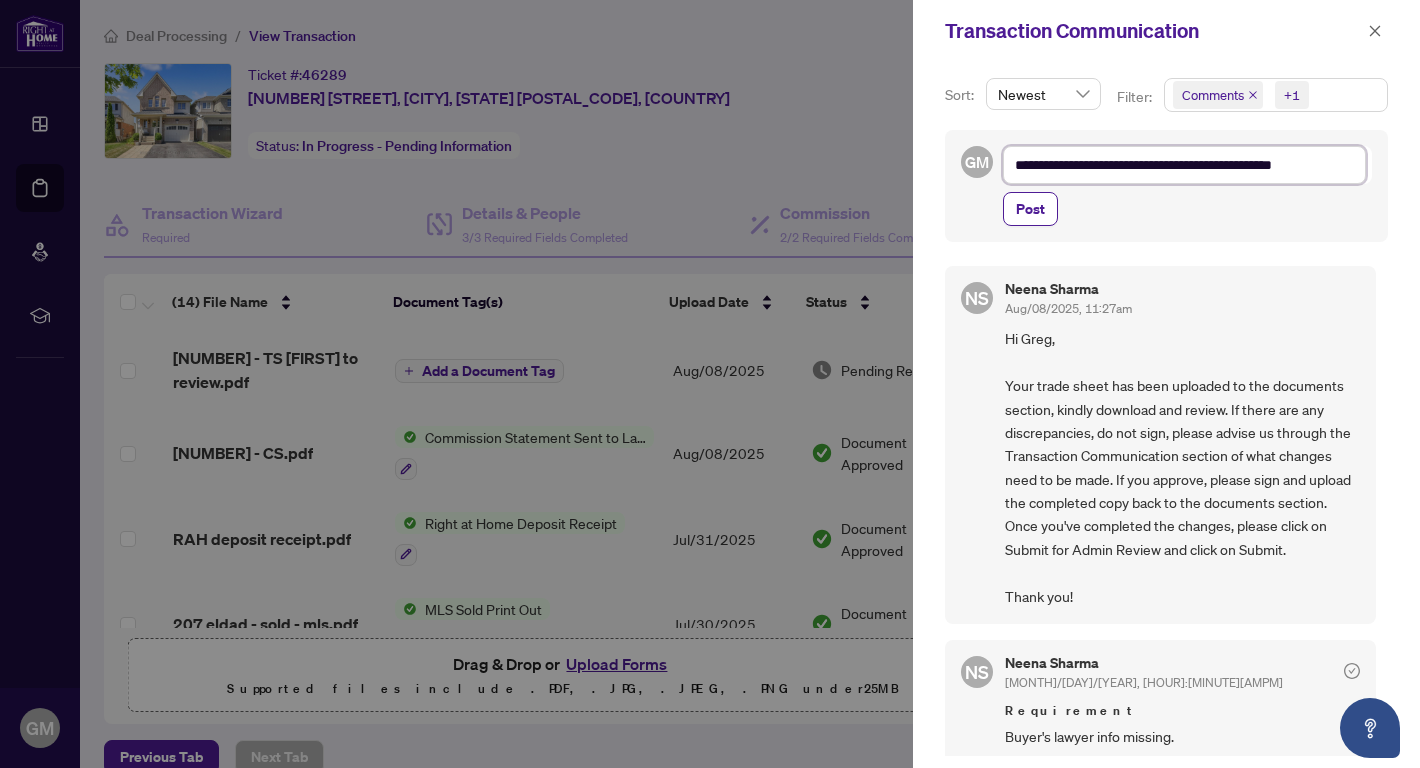 type on "**********" 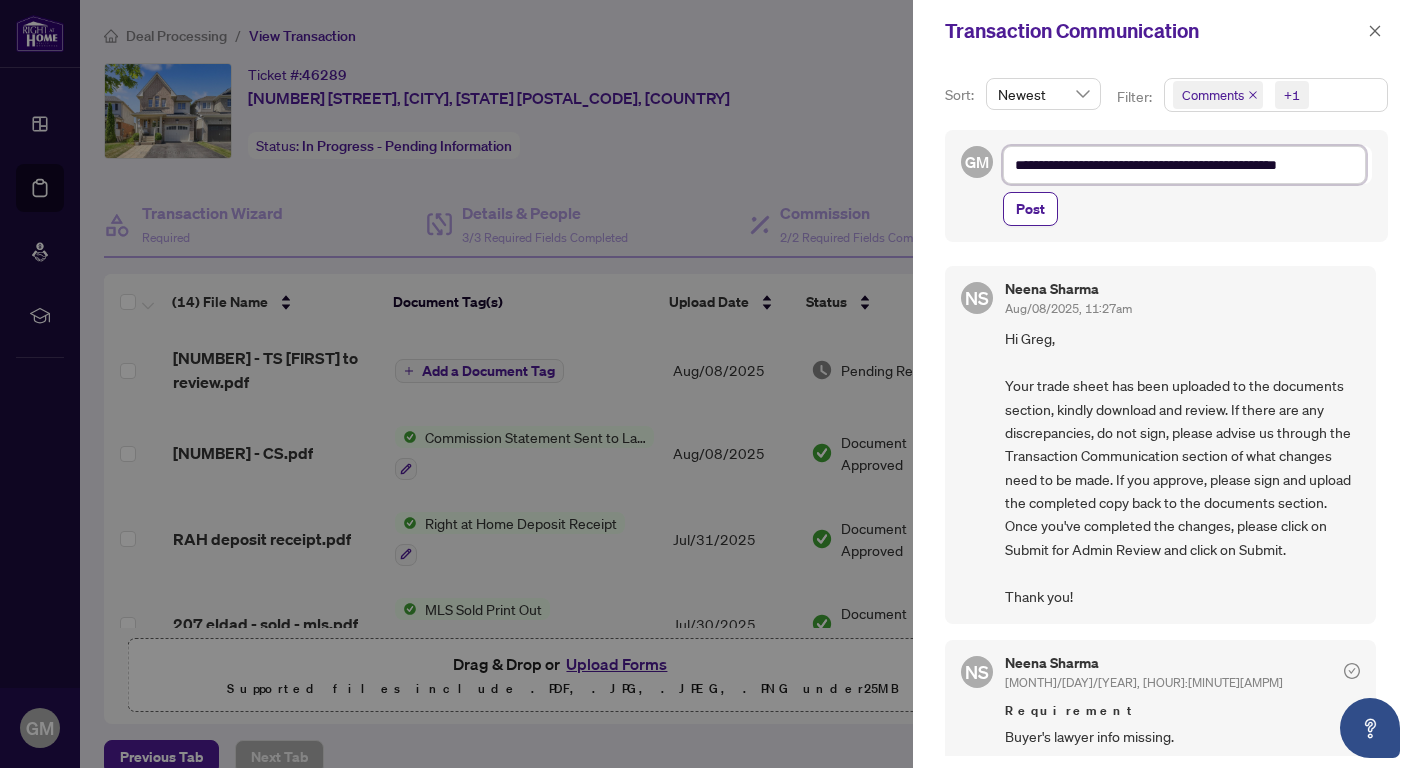 type on "**********" 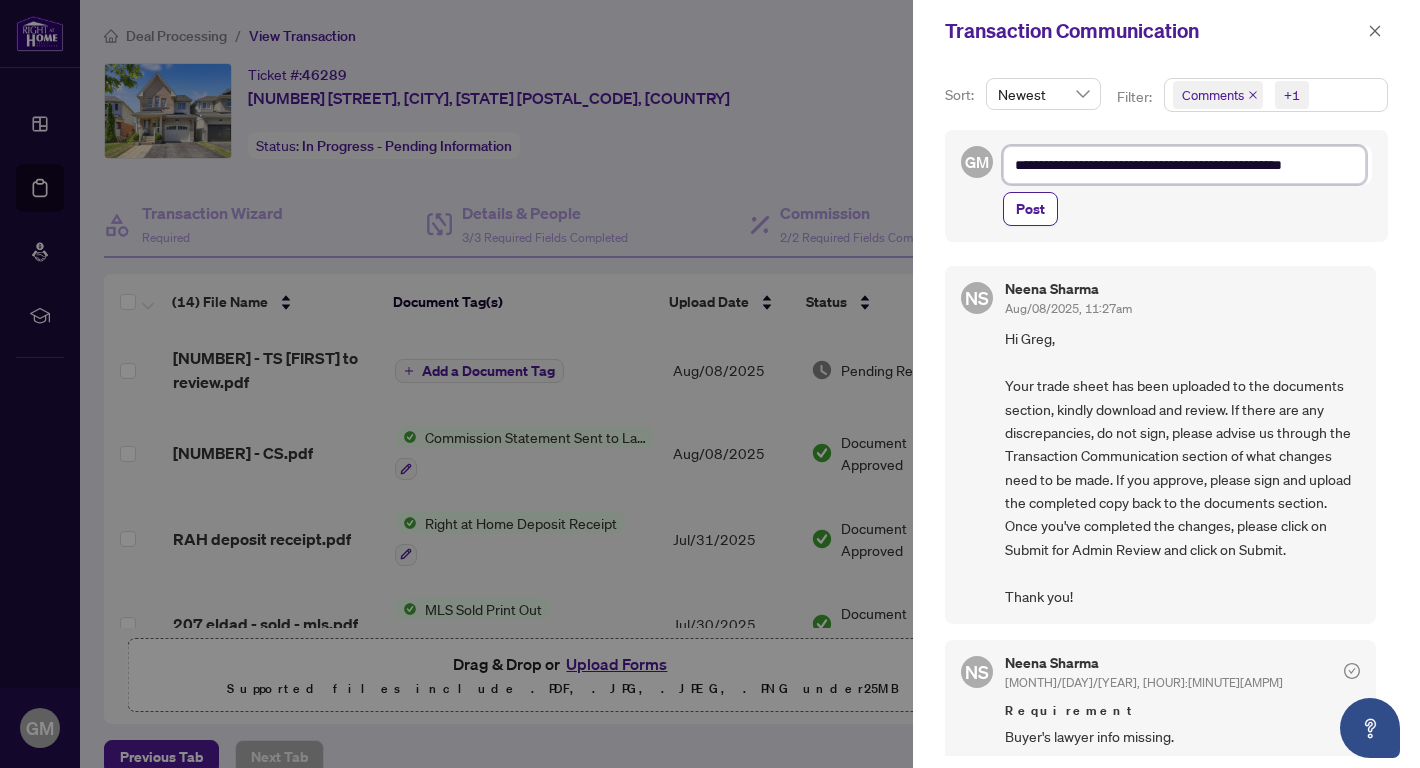 type on "**********" 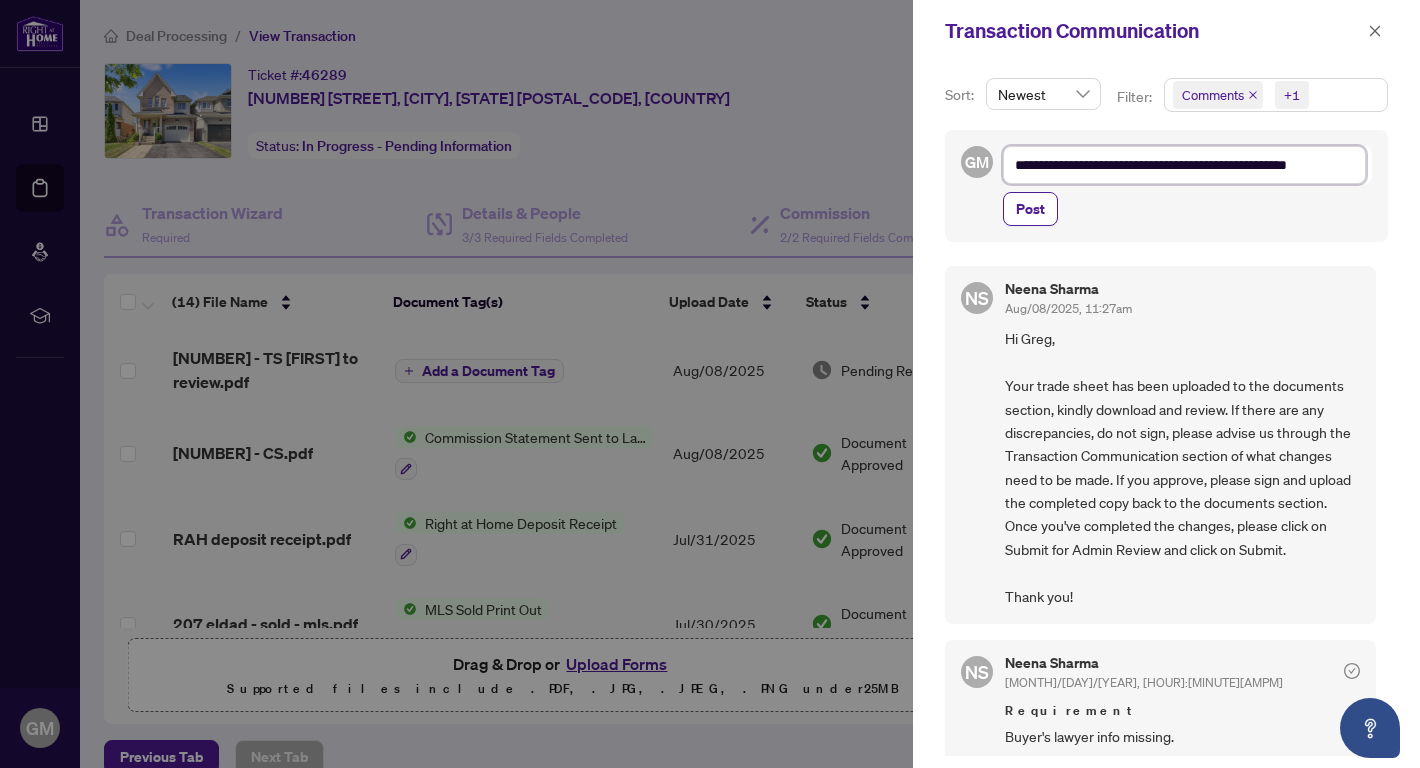 type on "**********" 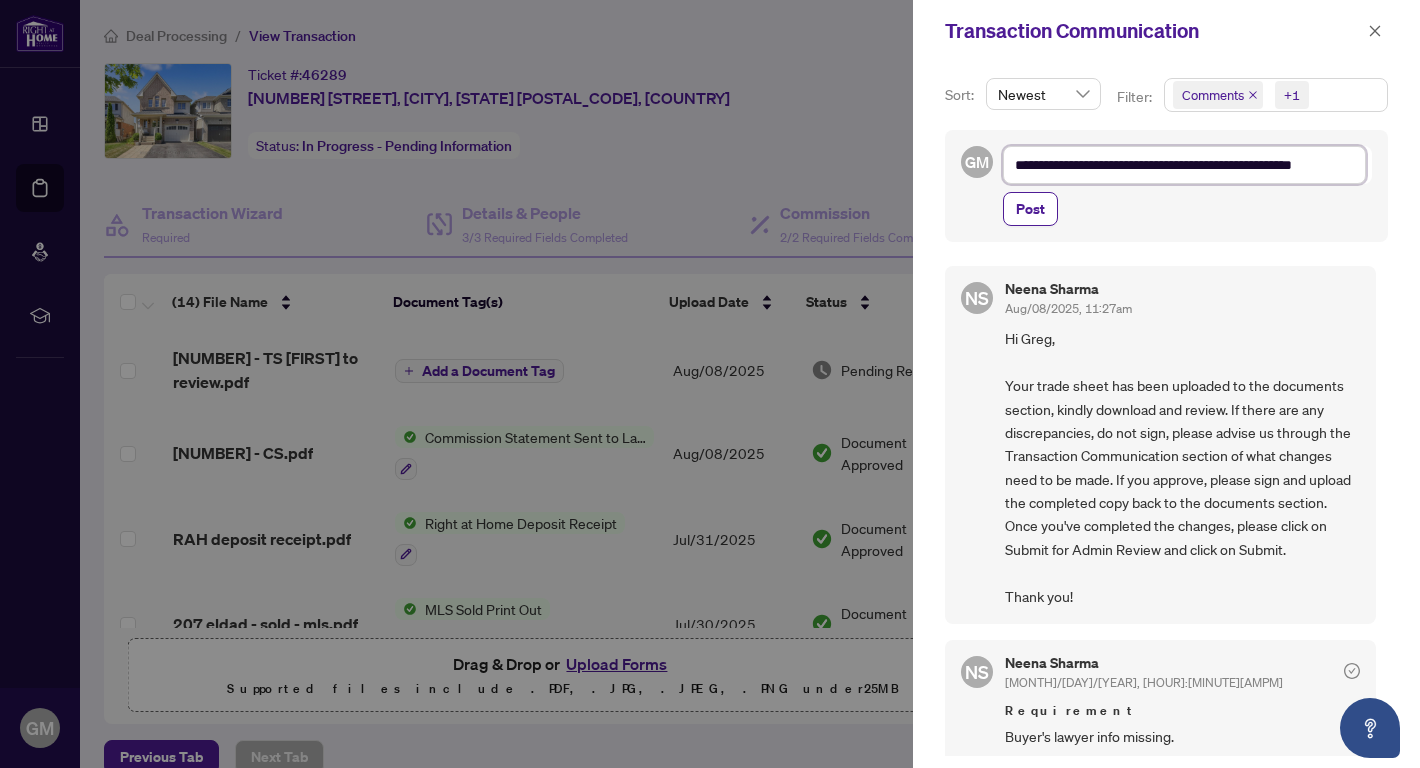 type on "**********" 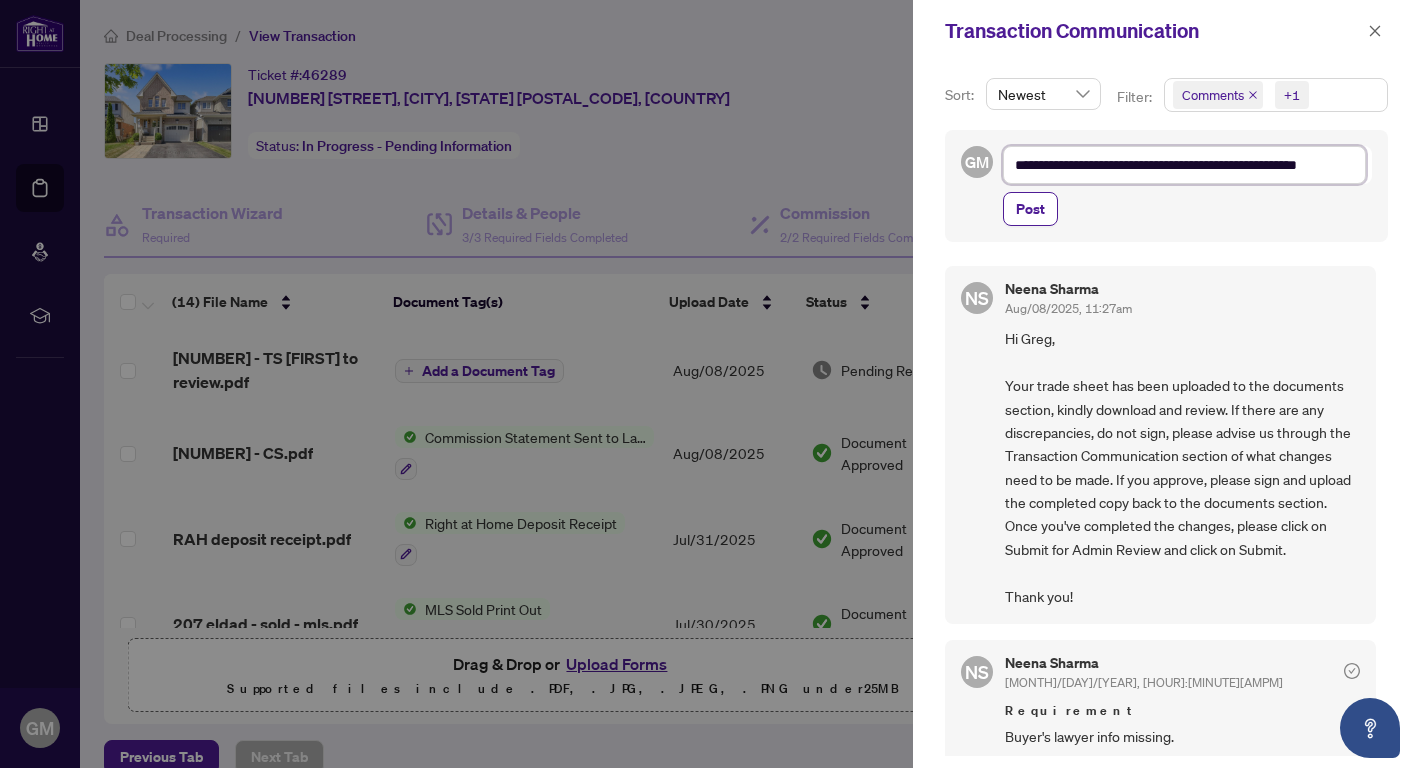 scroll, scrollTop: 1, scrollLeft: 0, axis: vertical 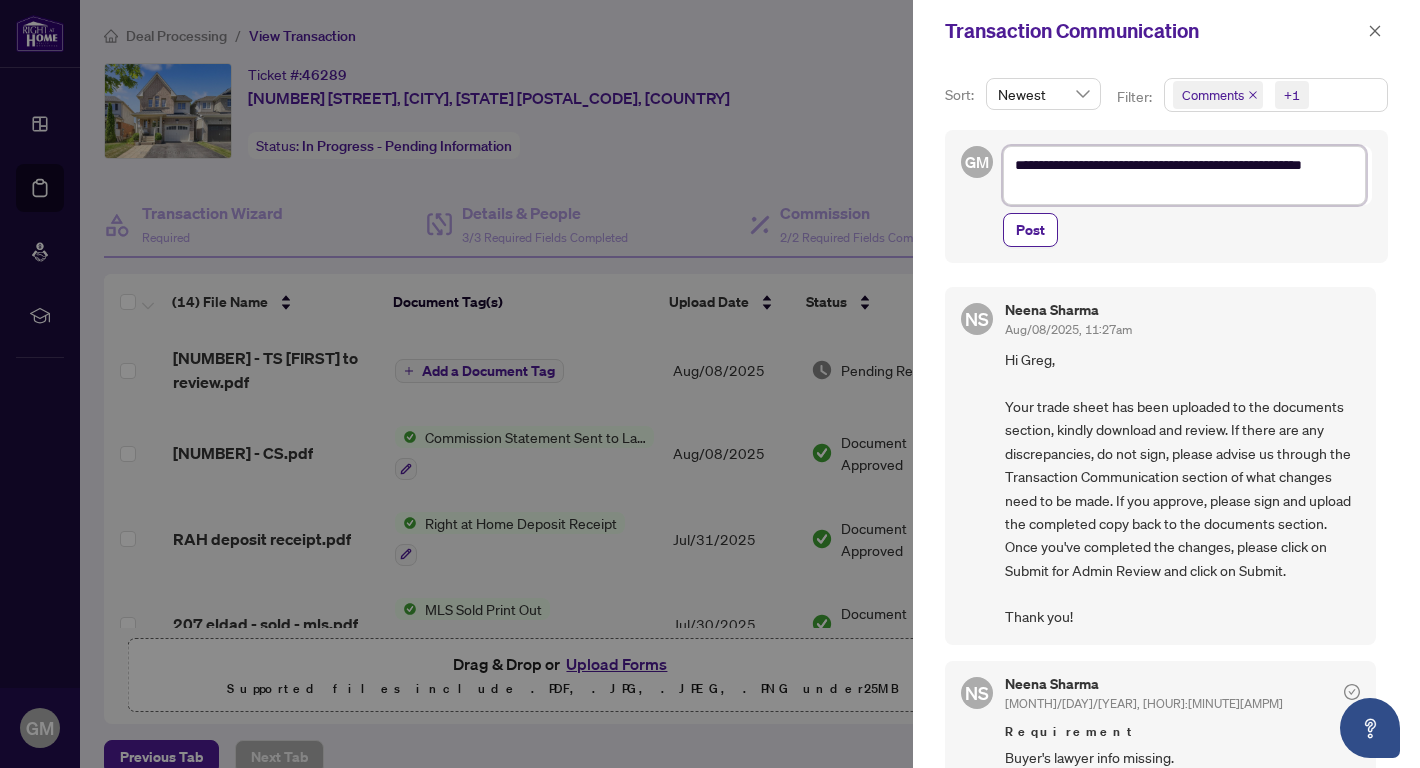 type on "**********" 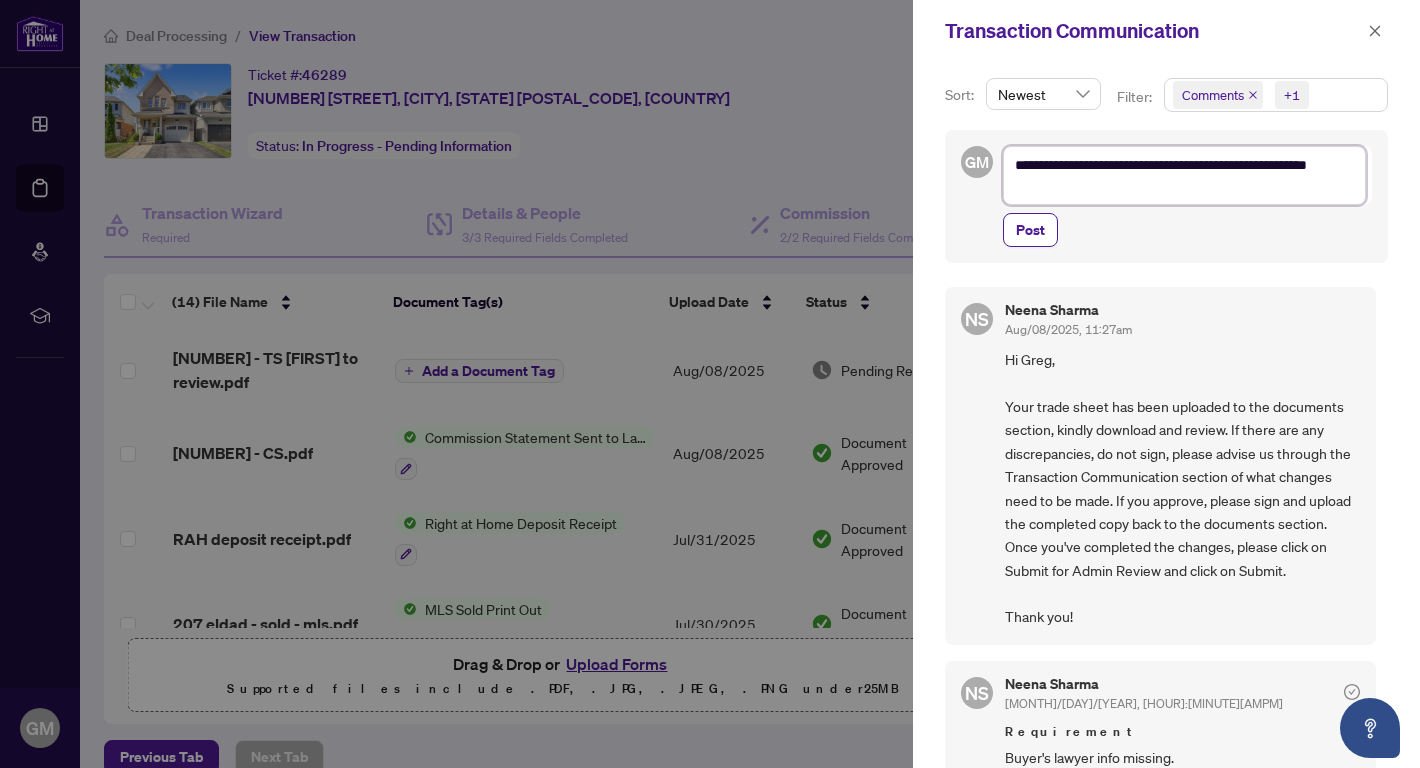 scroll, scrollTop: 0, scrollLeft: 0, axis: both 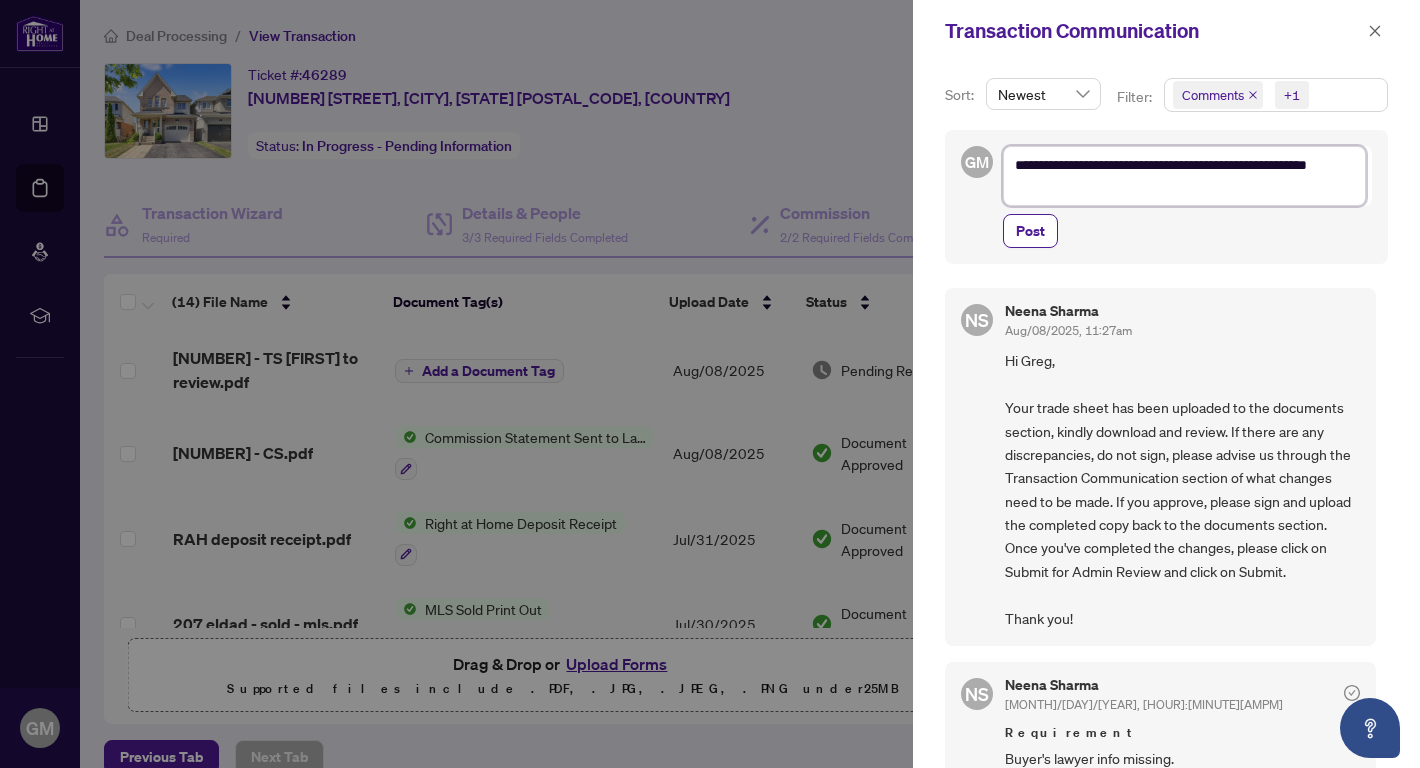 type on "**********" 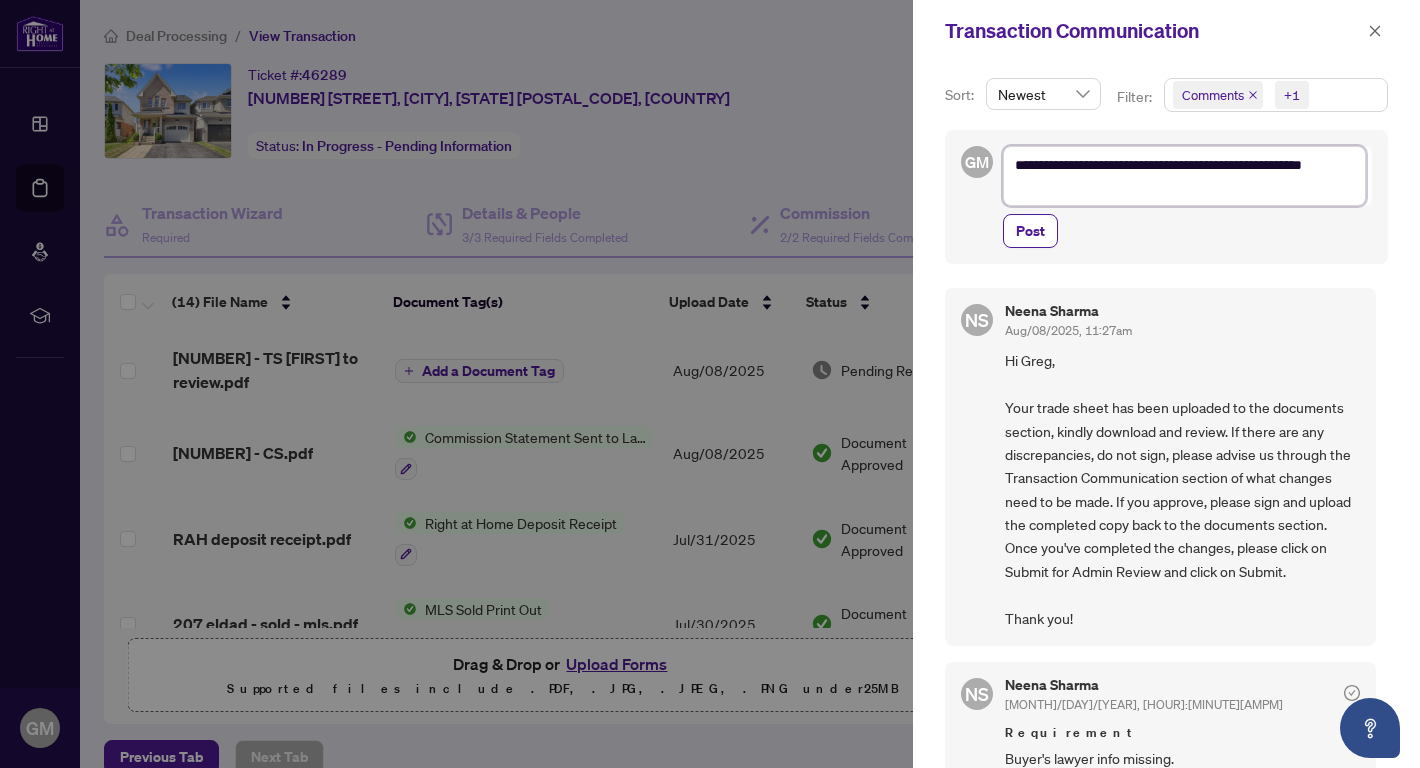 type on "**********" 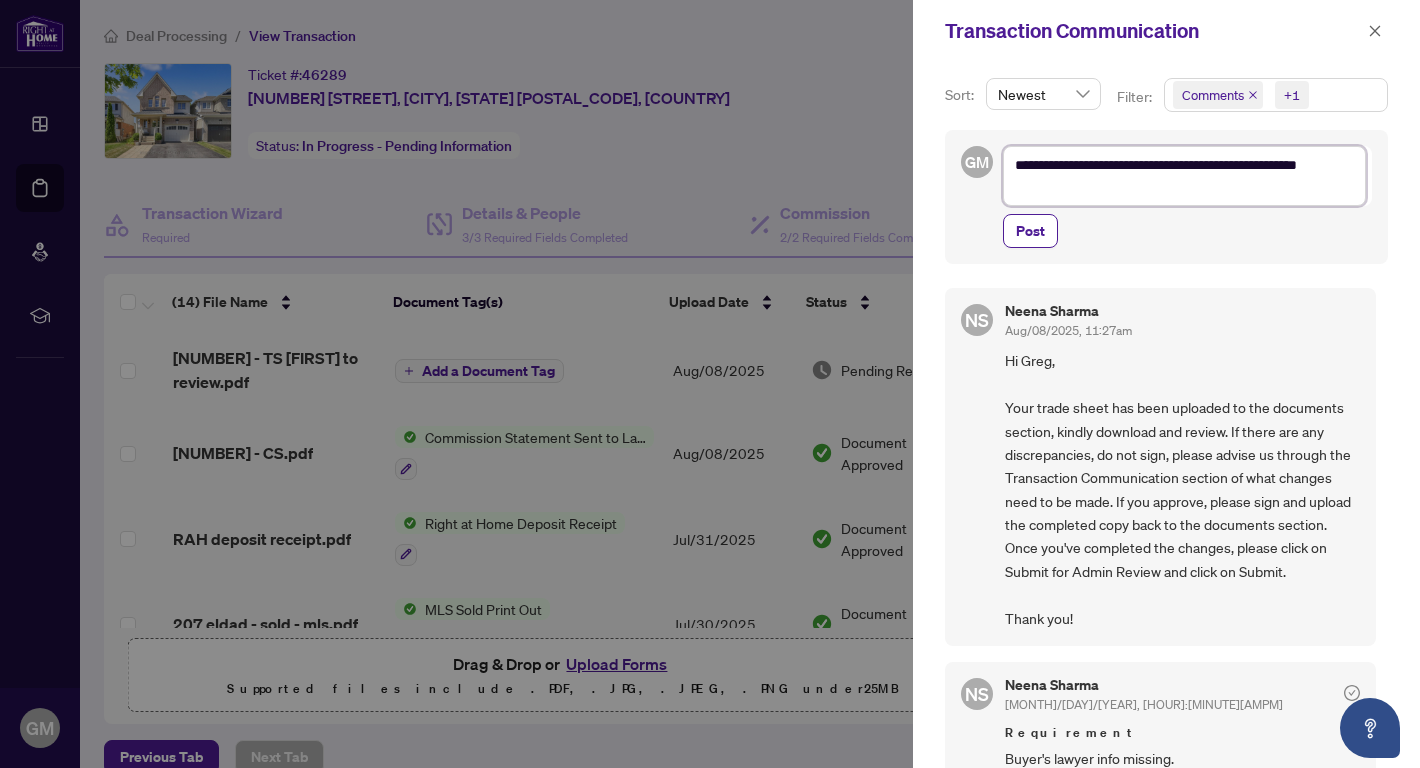 type on "**********" 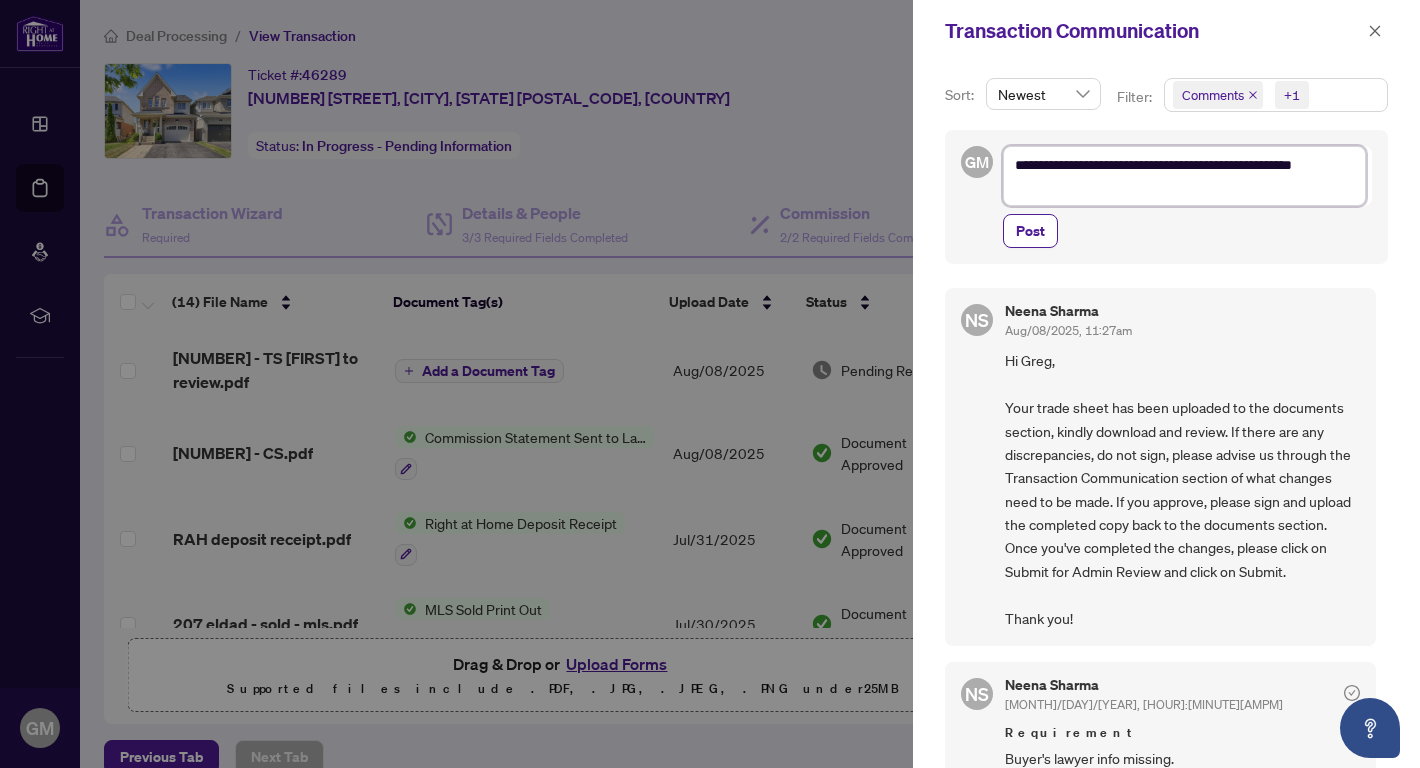 type on "**********" 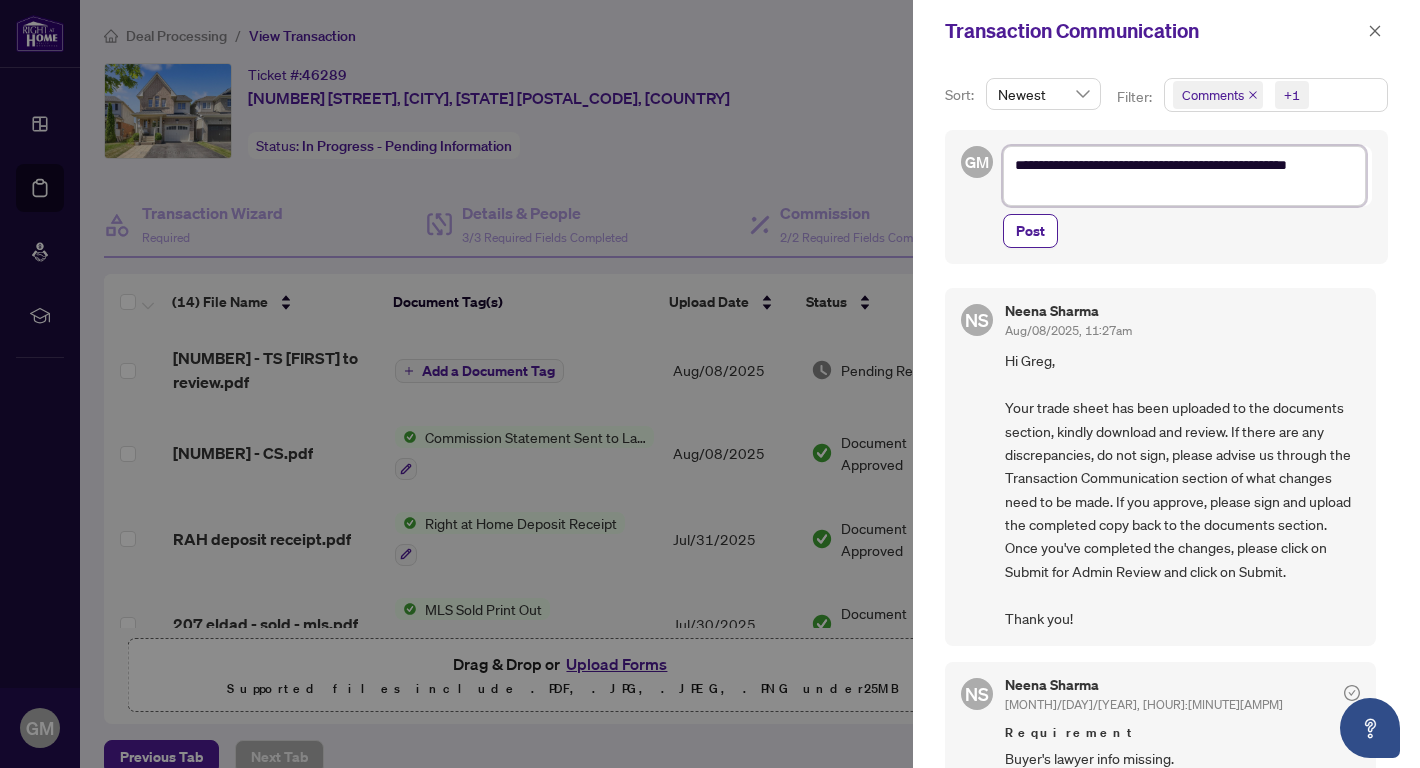 type on "**********" 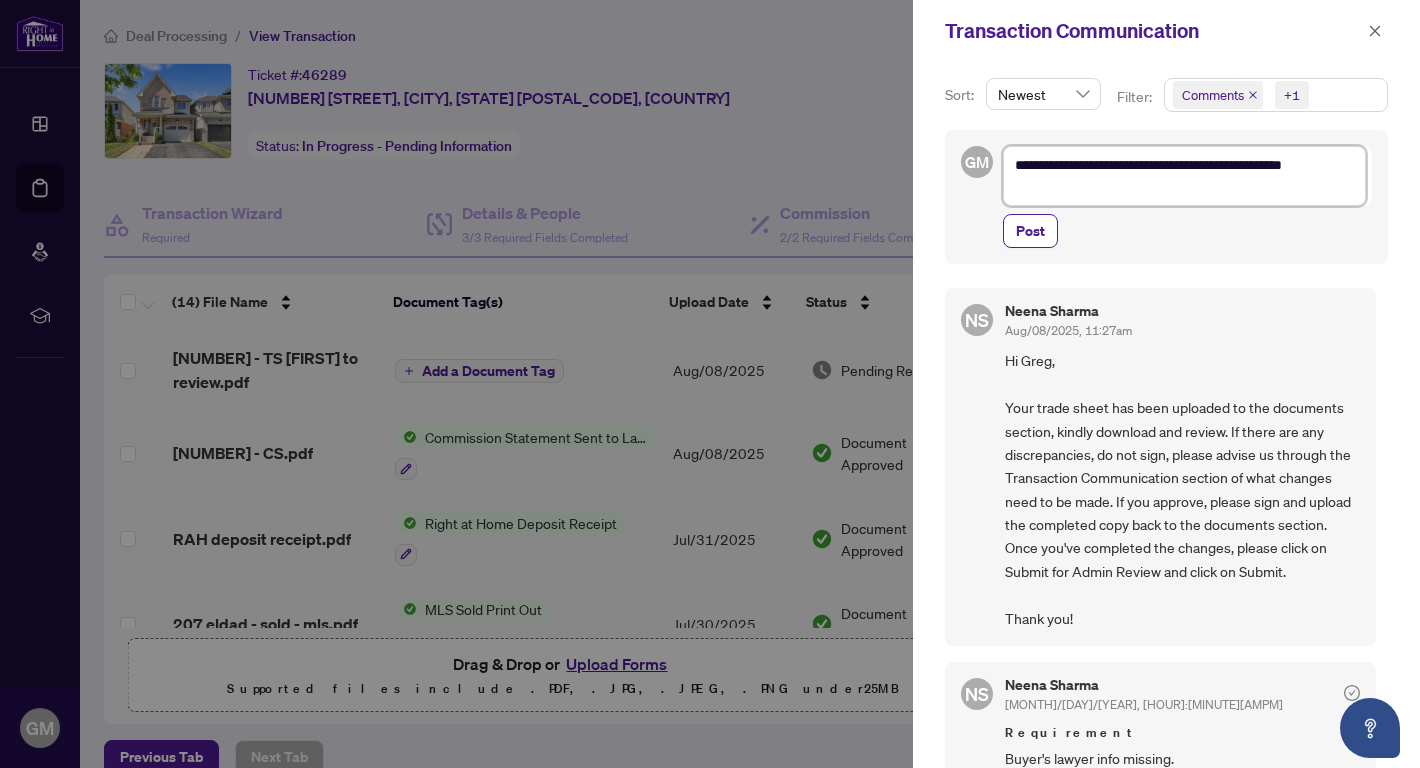 type on "**********" 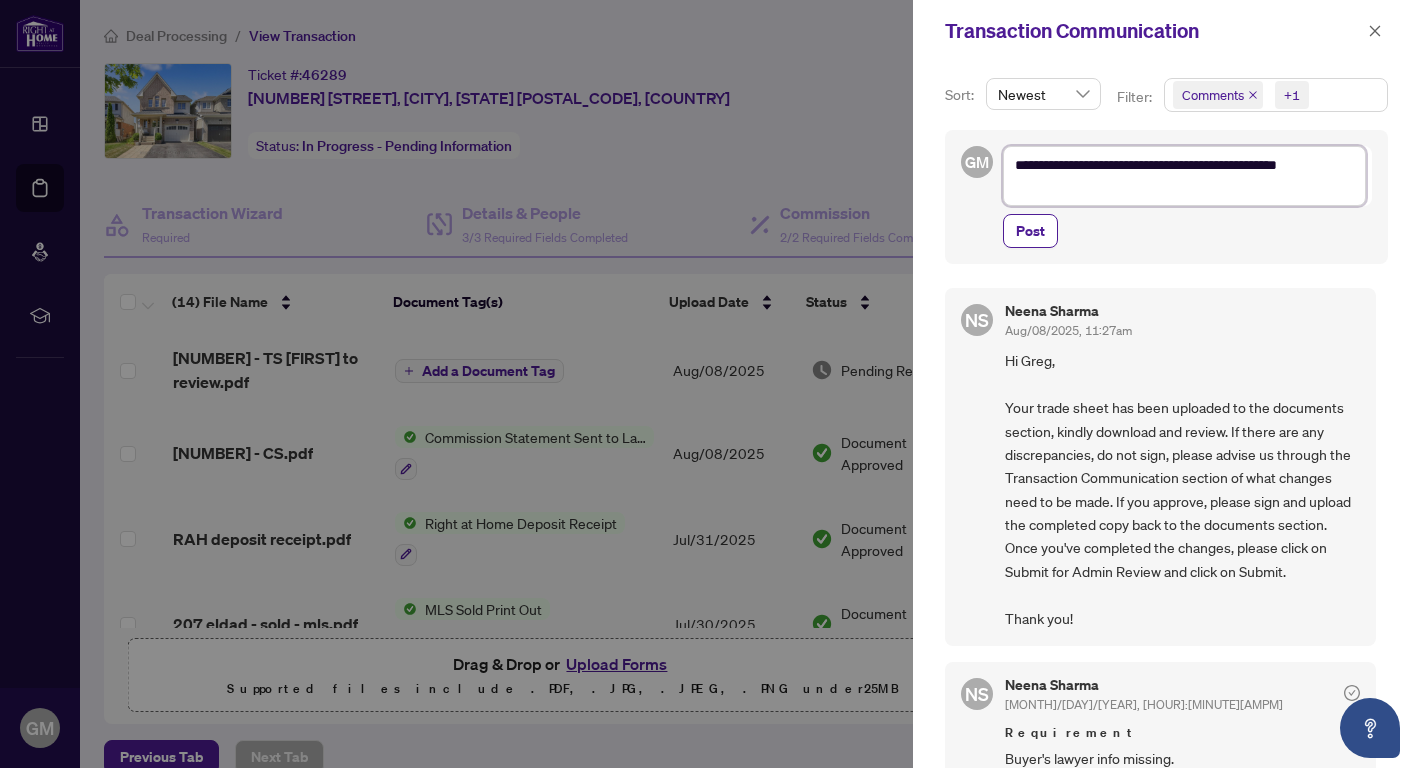 type on "**********" 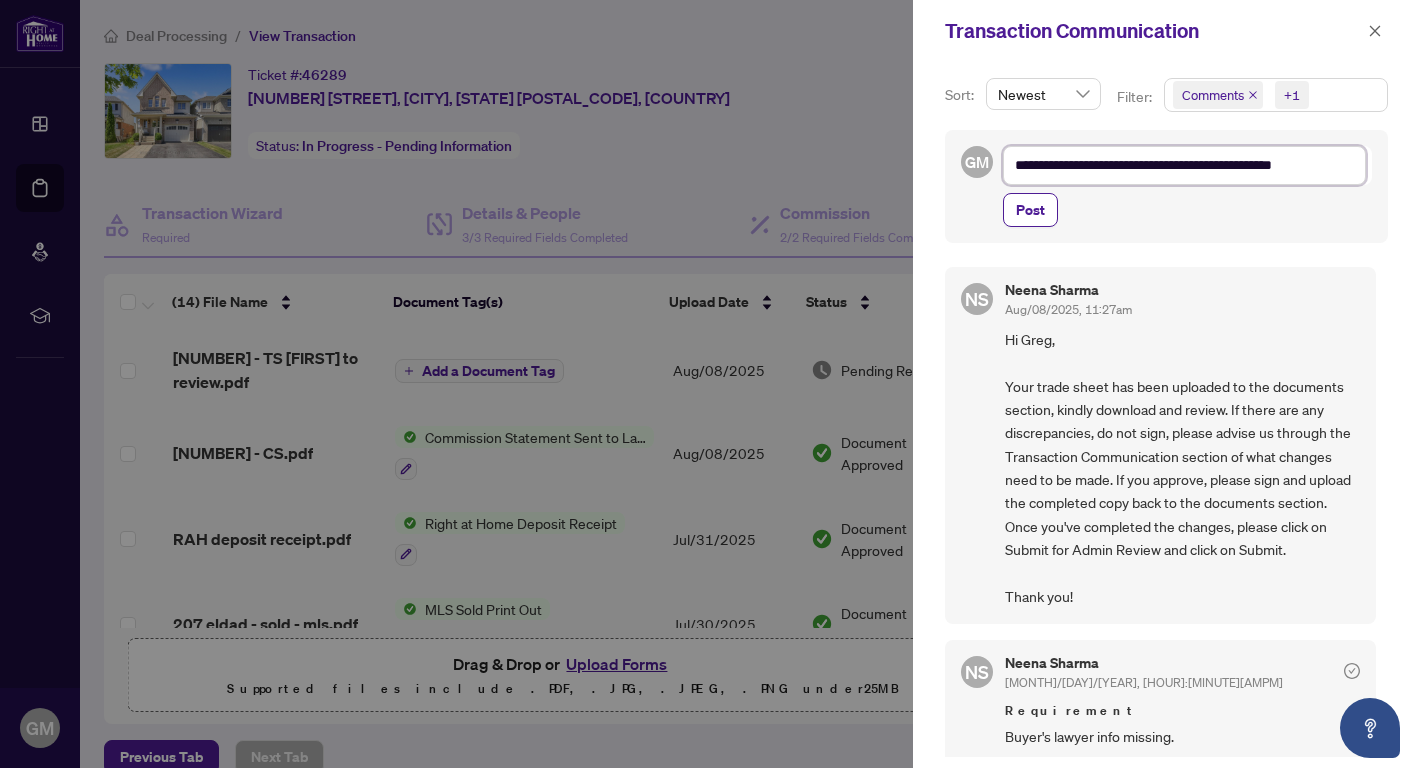 type on "**********" 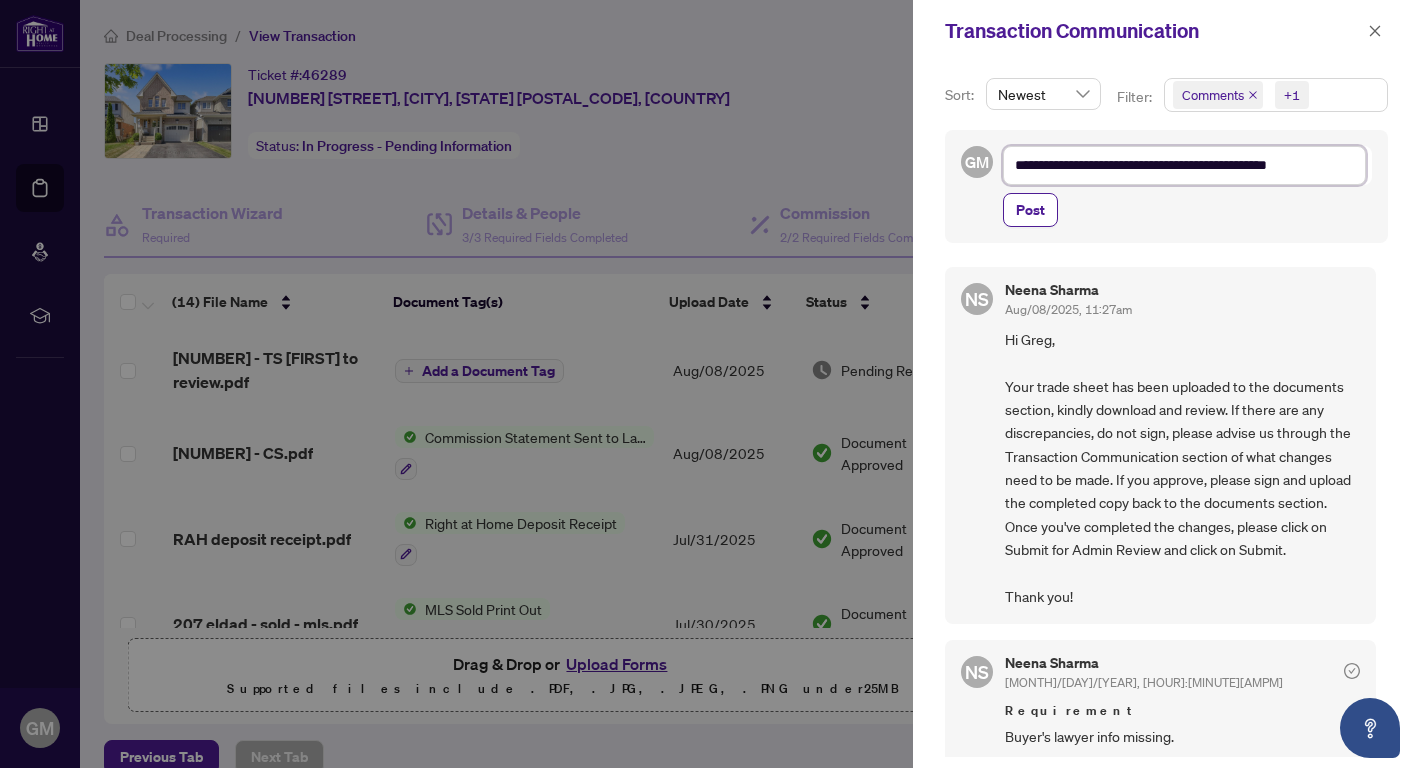 type on "**********" 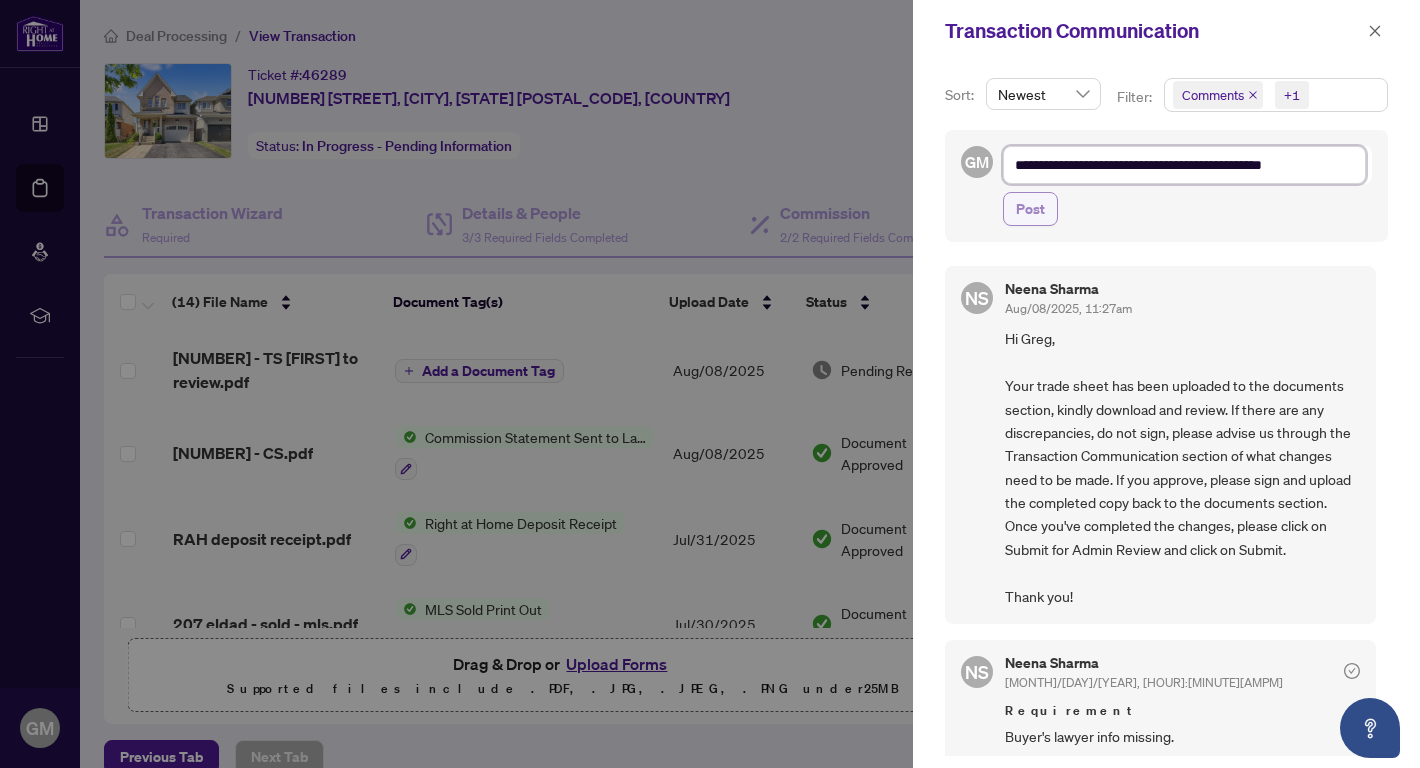 type on "**********" 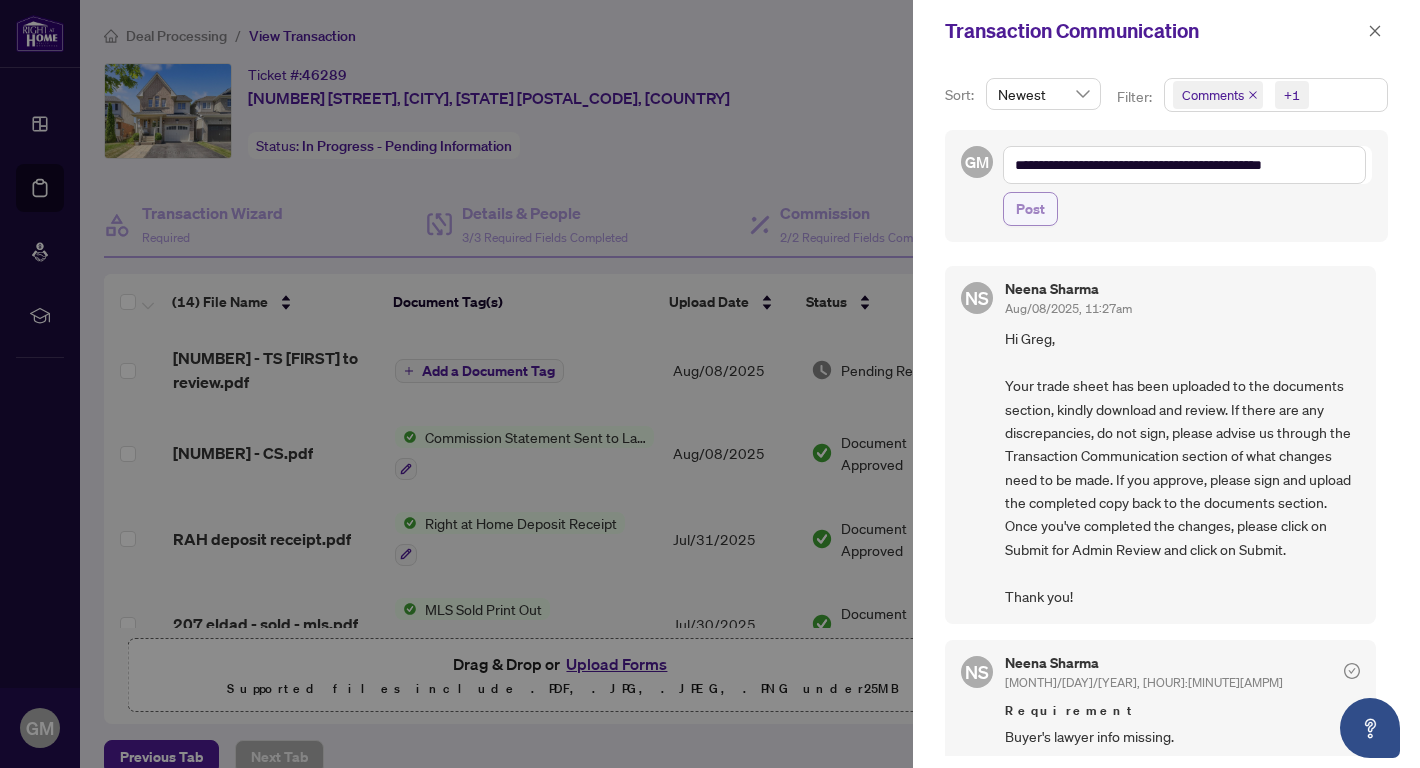 click on "Post" at bounding box center [1030, 209] 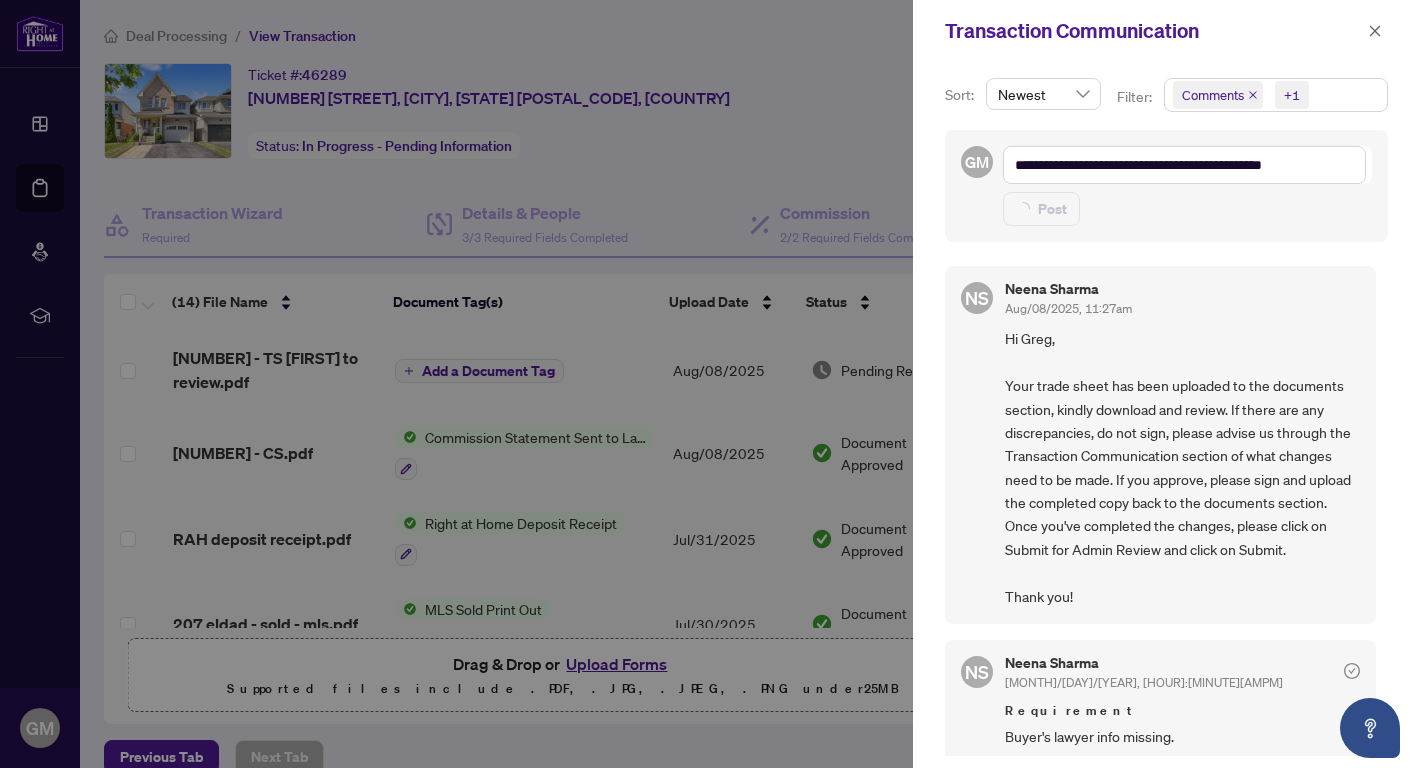 type 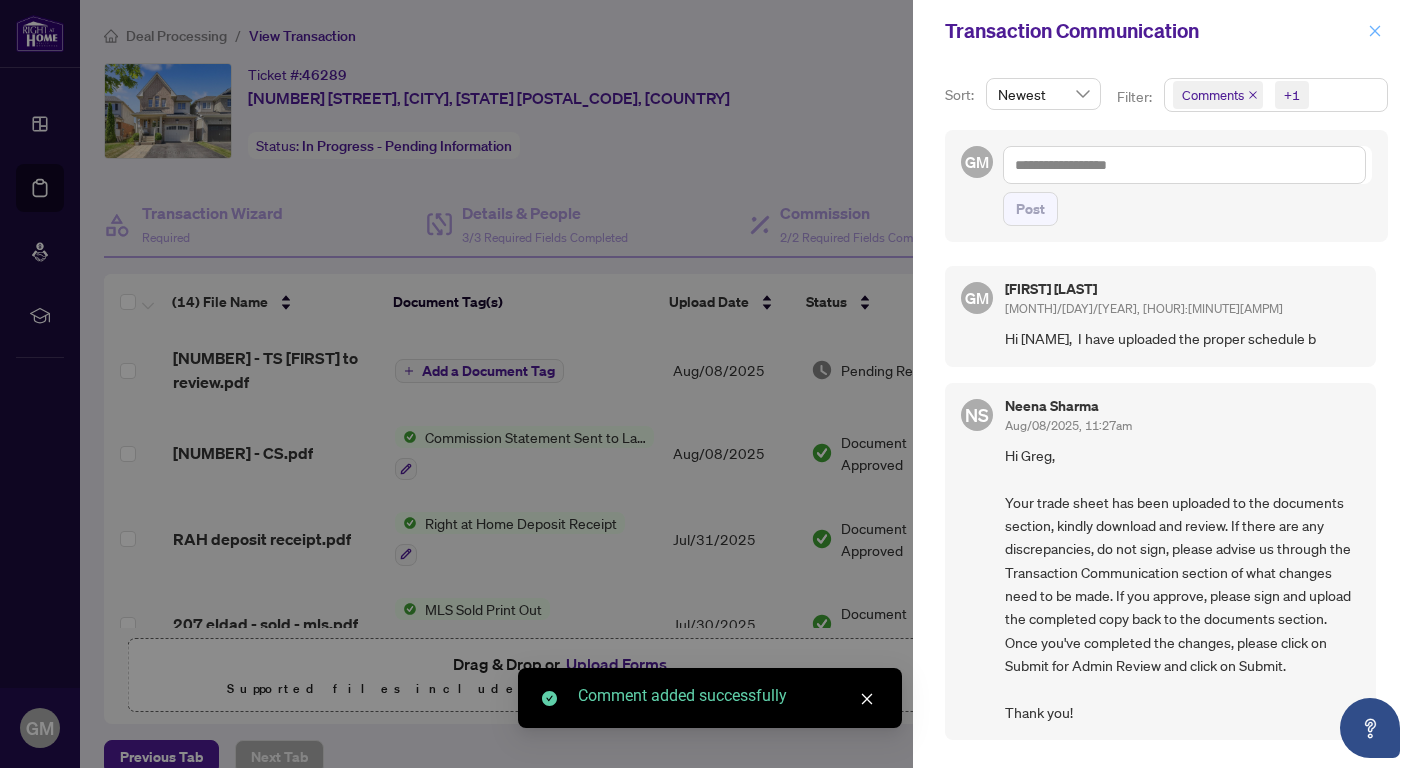 click 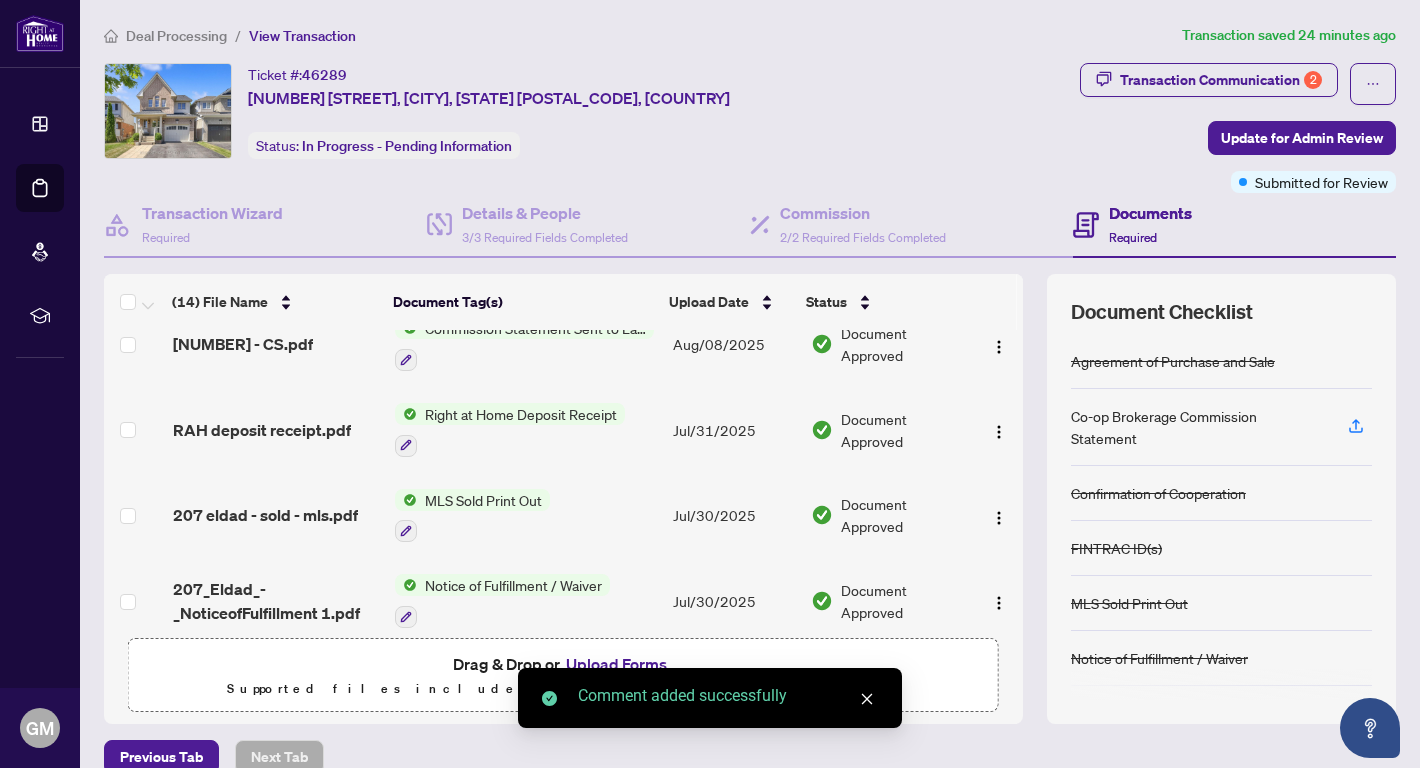 scroll, scrollTop: 136, scrollLeft: 0, axis: vertical 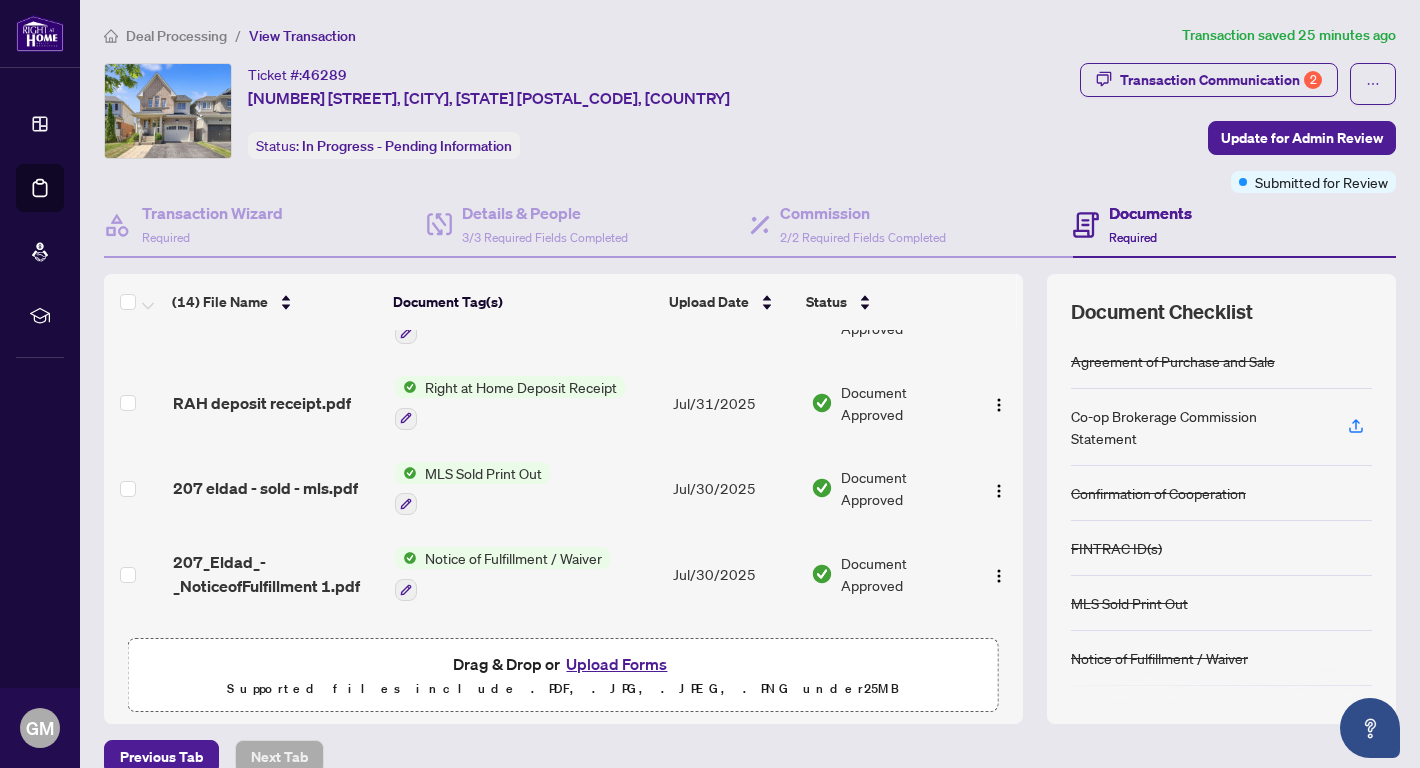 click on "Upload Forms" at bounding box center [616, 664] 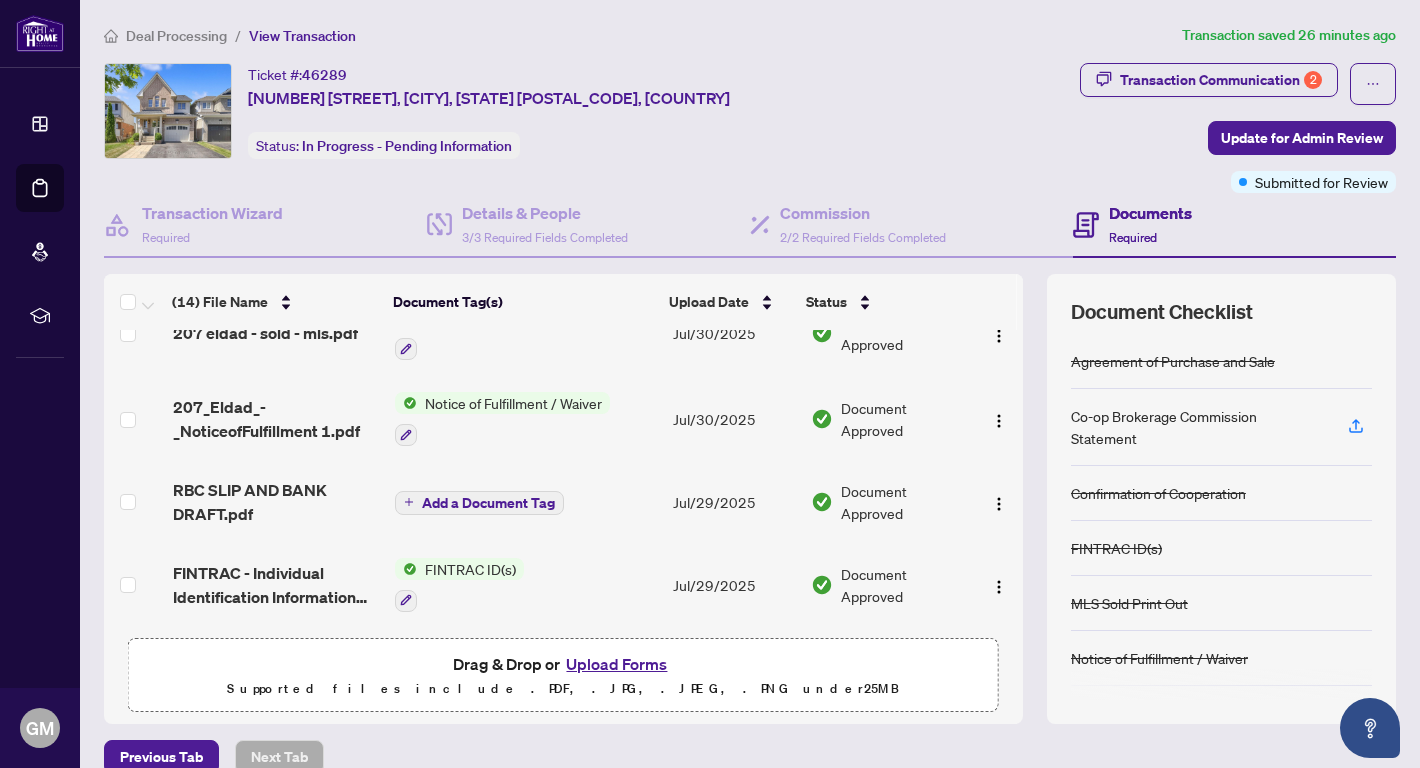 scroll, scrollTop: 327, scrollLeft: 0, axis: vertical 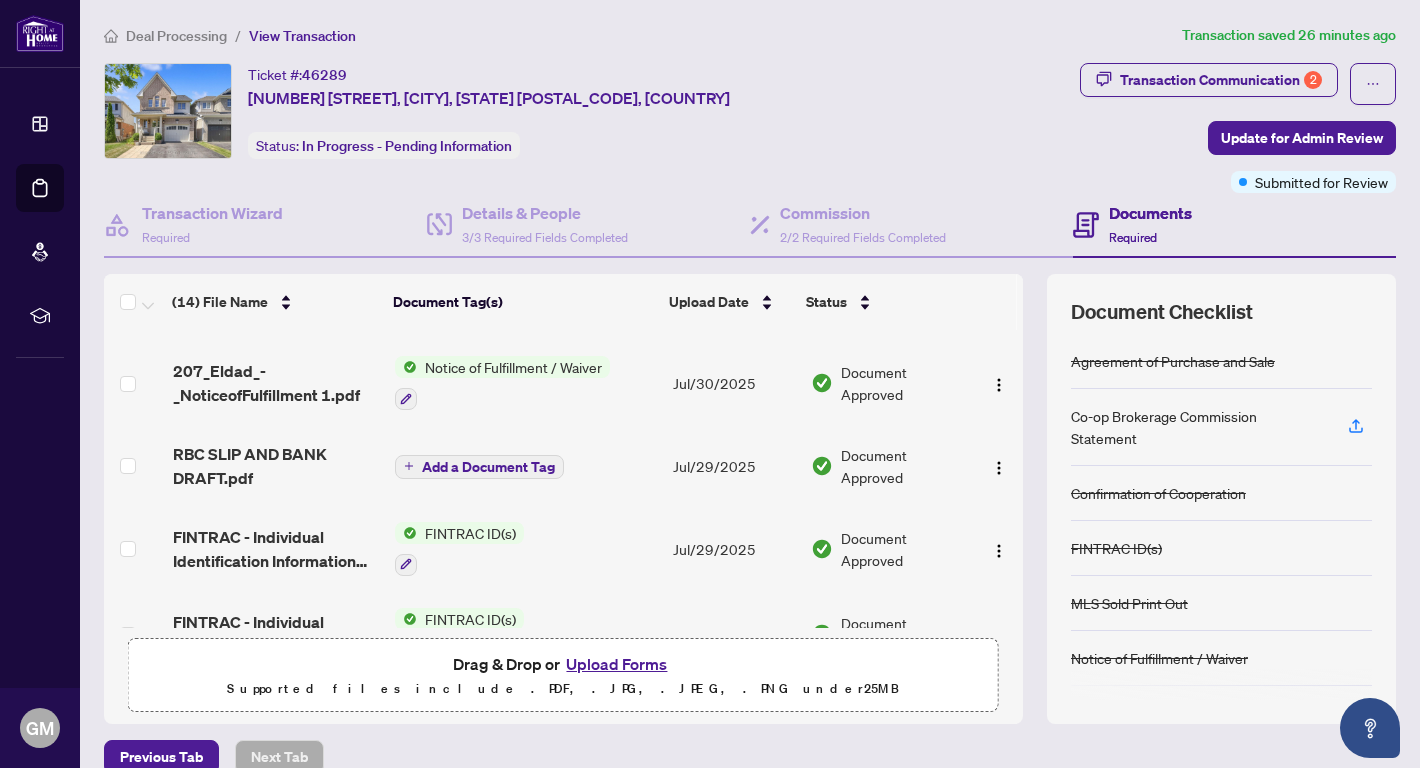 click on "Upload Forms" at bounding box center (616, 664) 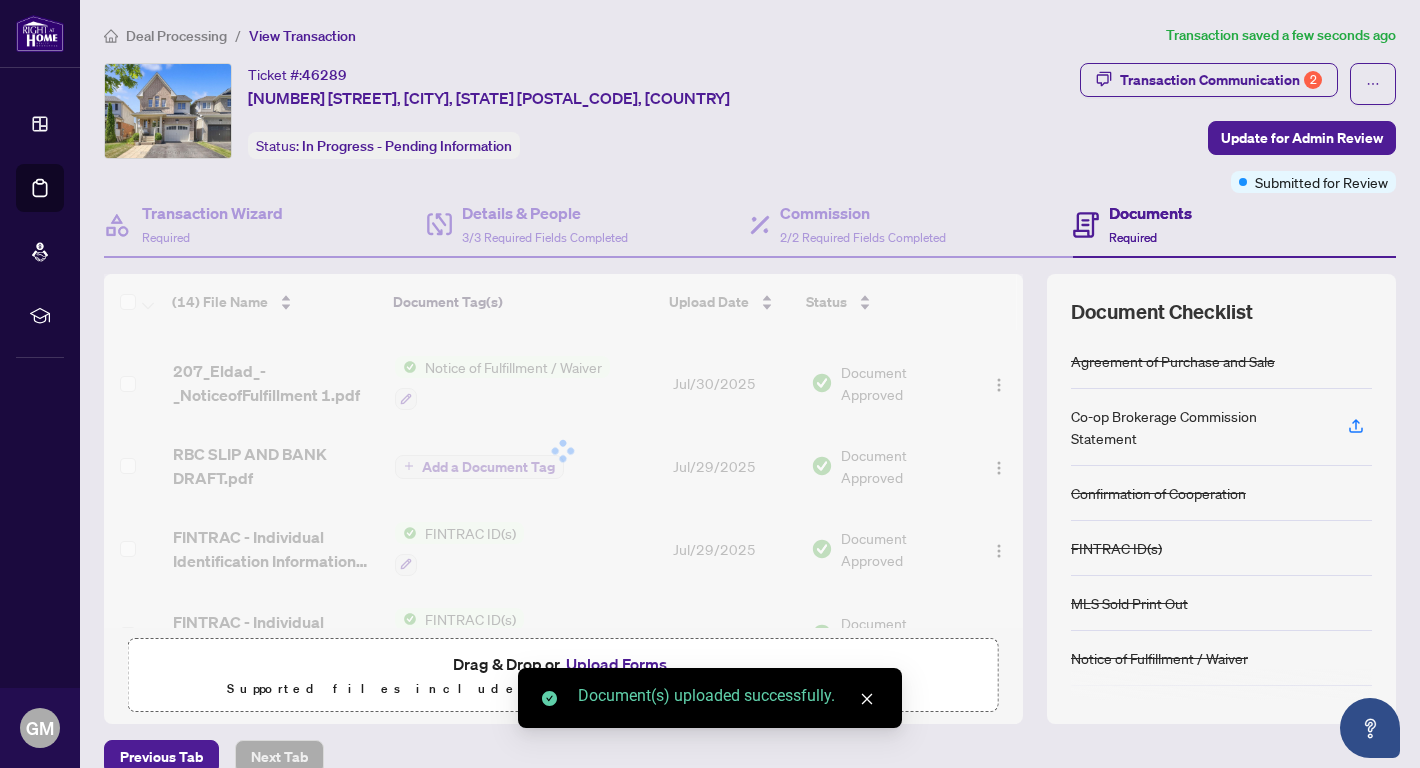 scroll, scrollTop: 0, scrollLeft: 0, axis: both 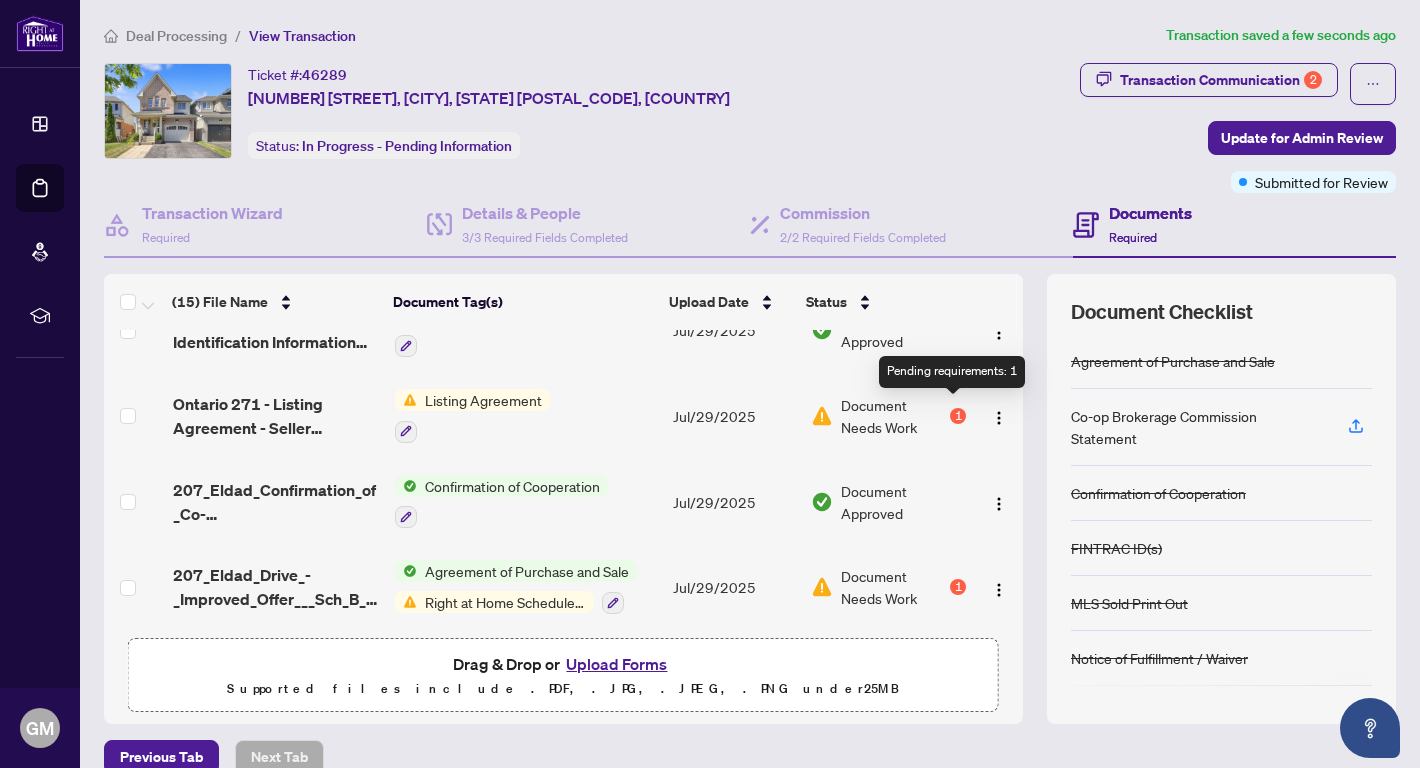 click on "1" at bounding box center (958, 416) 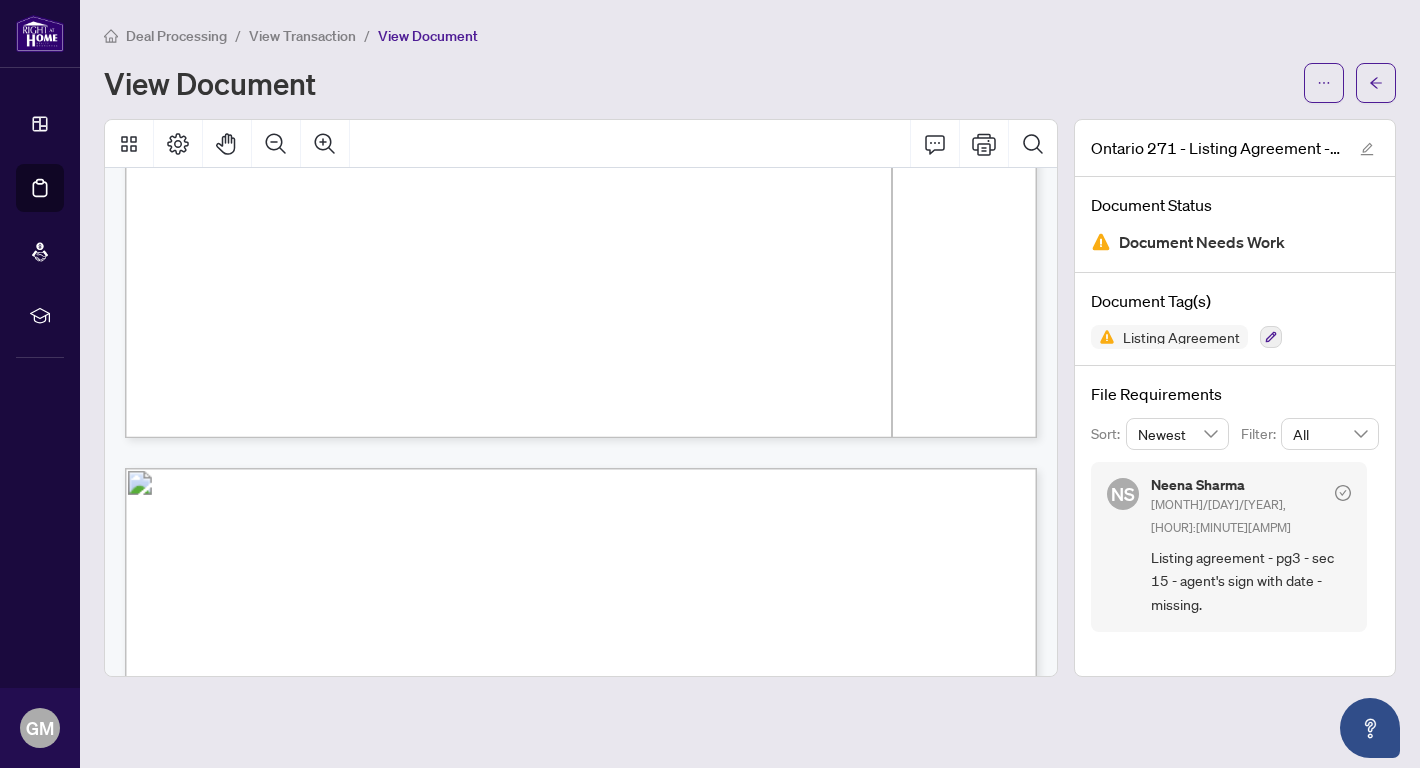 scroll, scrollTop: 5552, scrollLeft: 0, axis: vertical 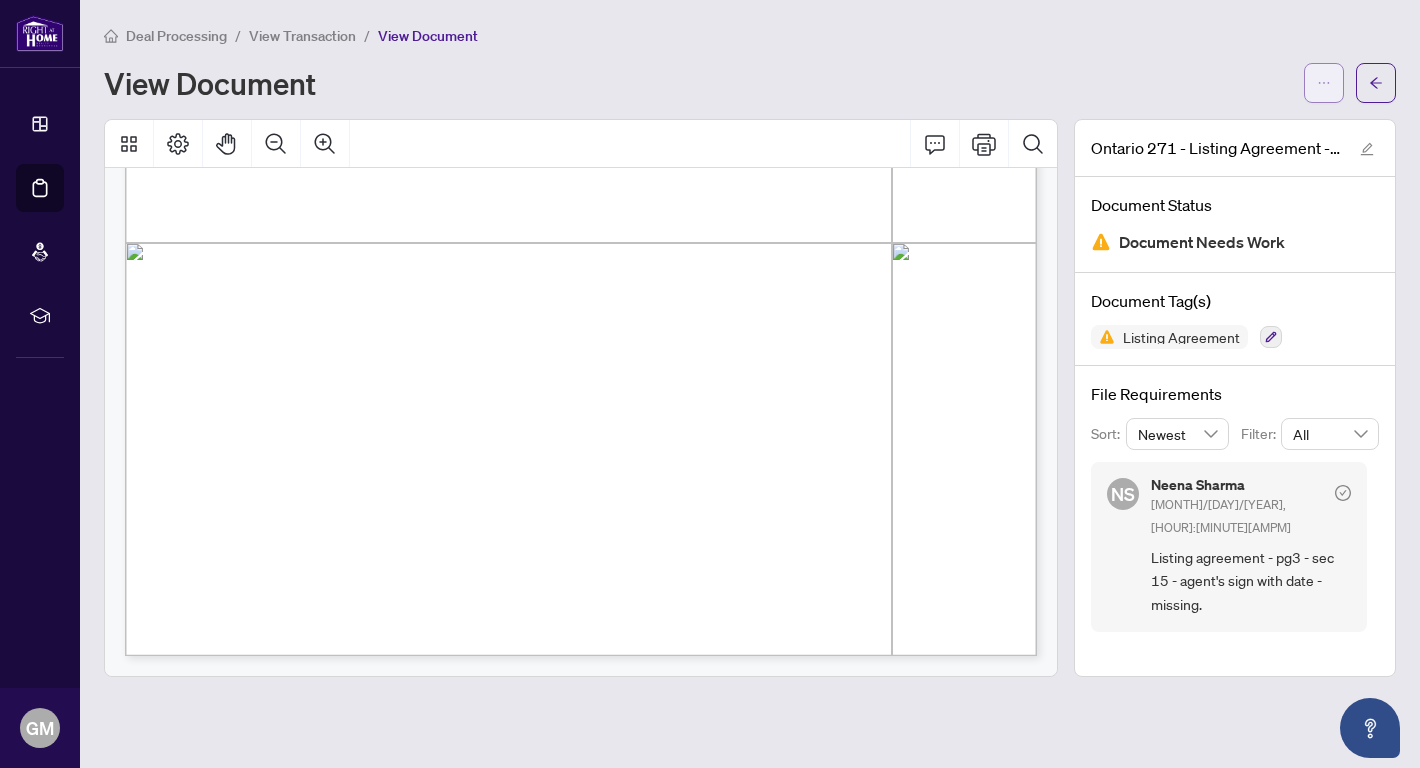 click 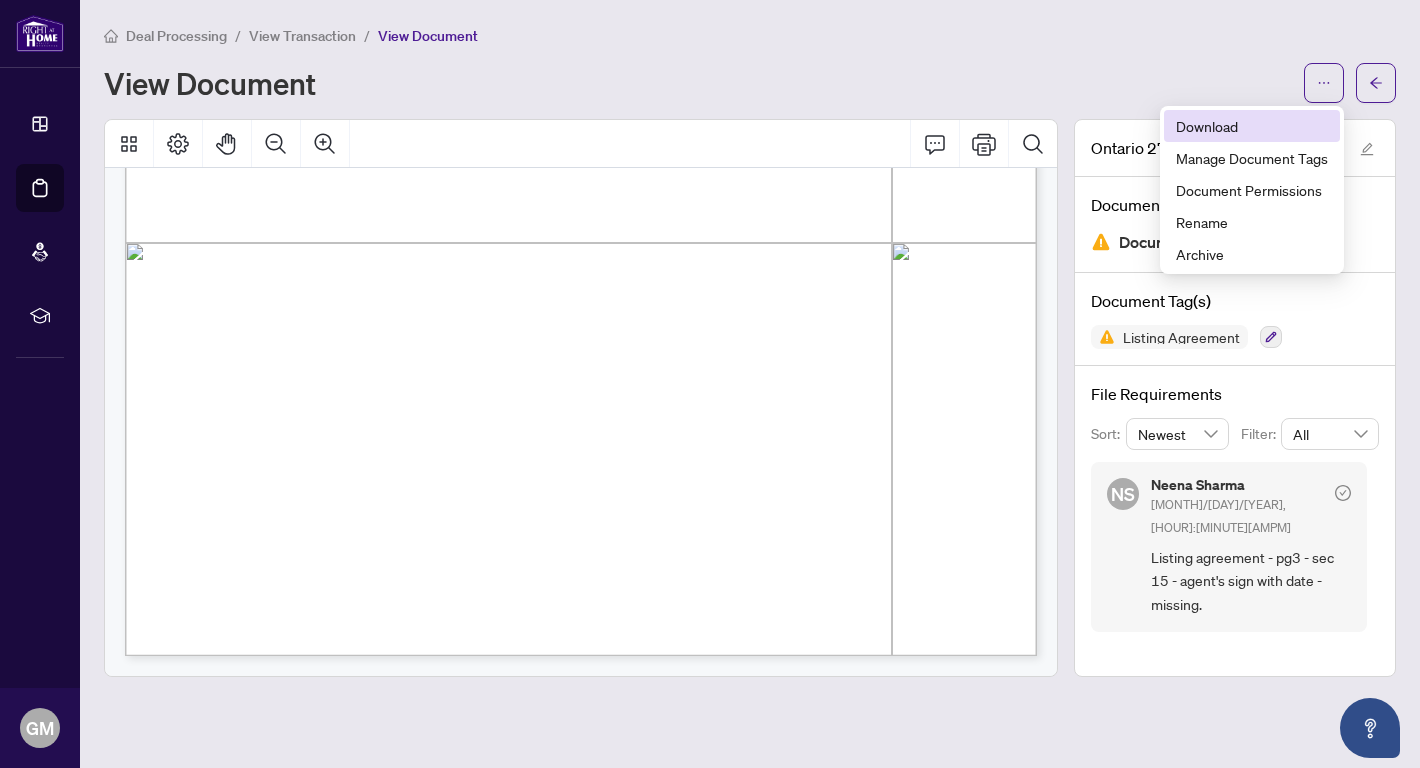 click on "Download" at bounding box center [1252, 126] 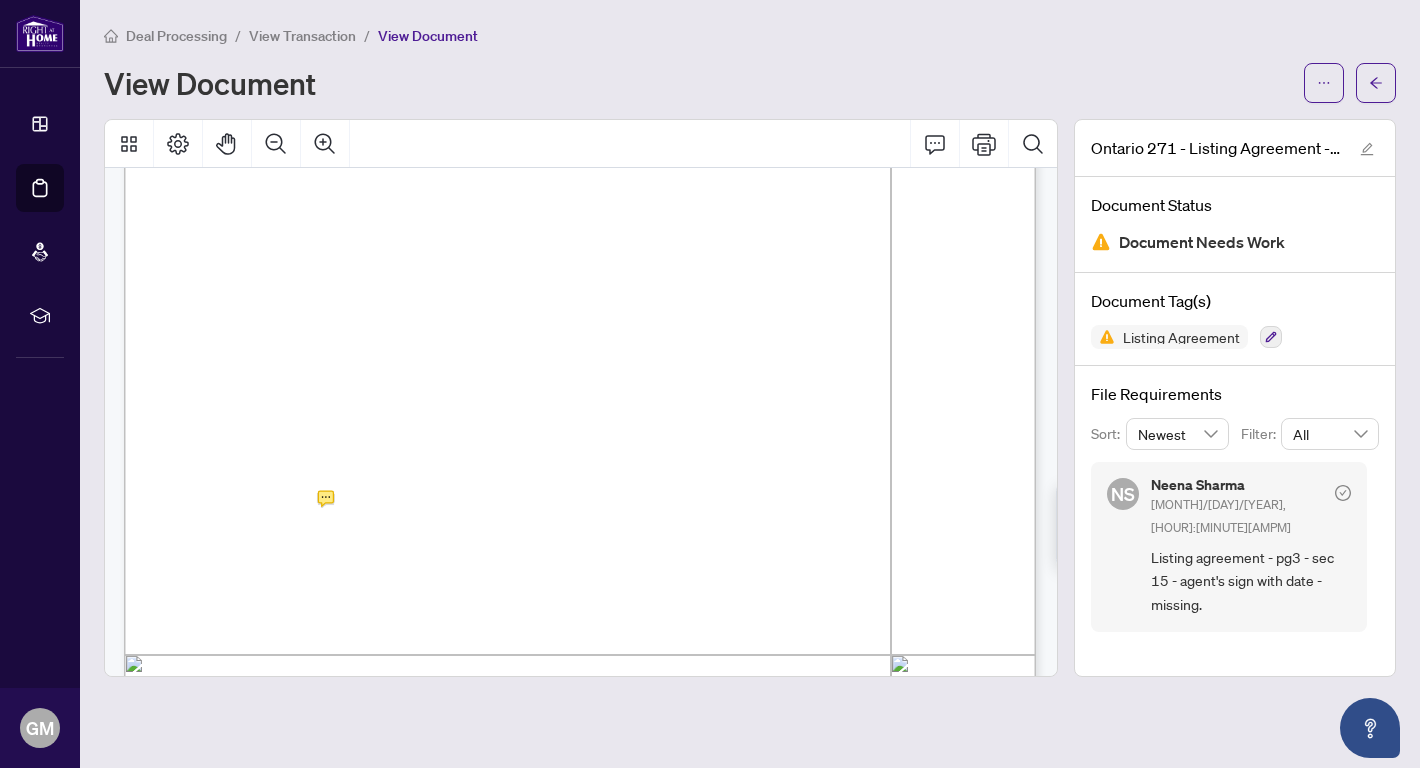scroll, scrollTop: 2829, scrollLeft: 1, axis: both 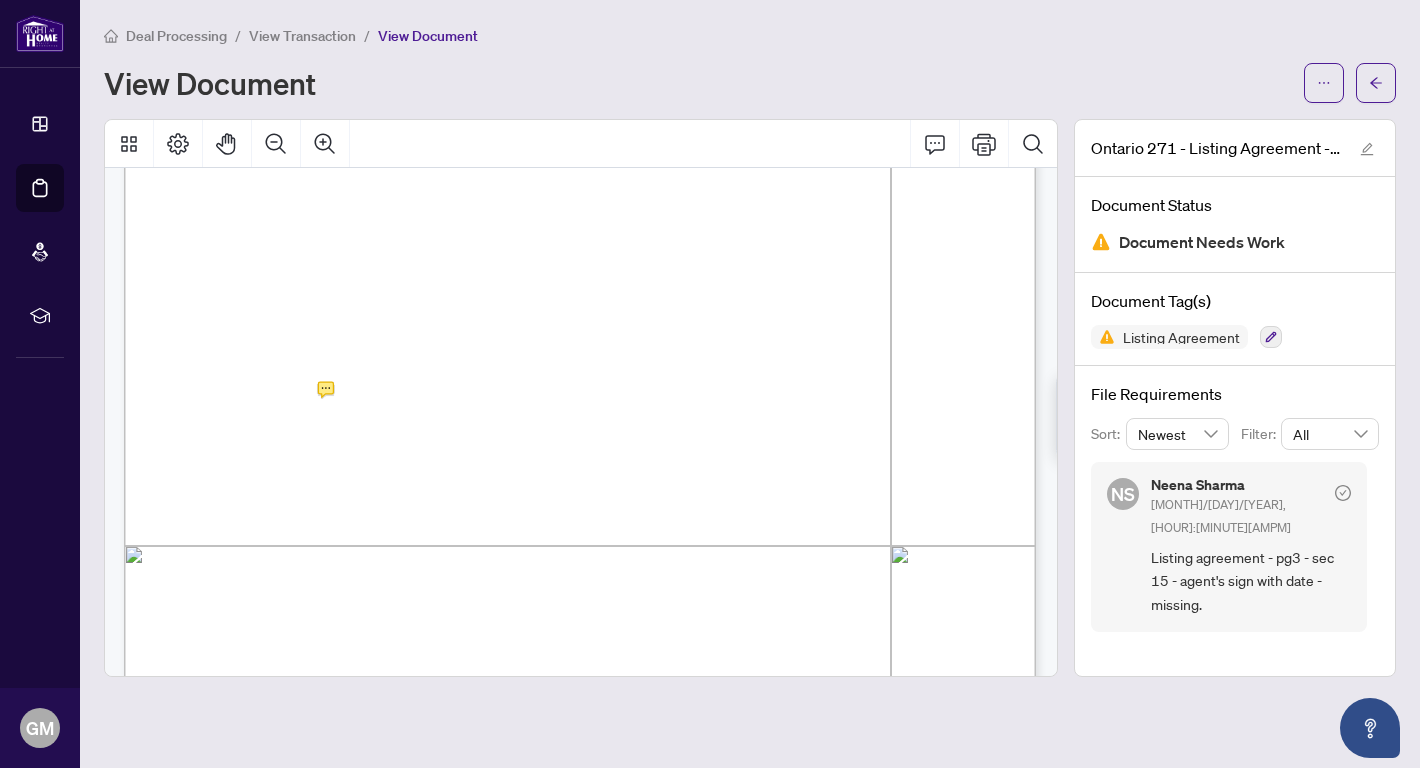 click on "best of my knowledge, information and belief." at bounding box center (303, 451) 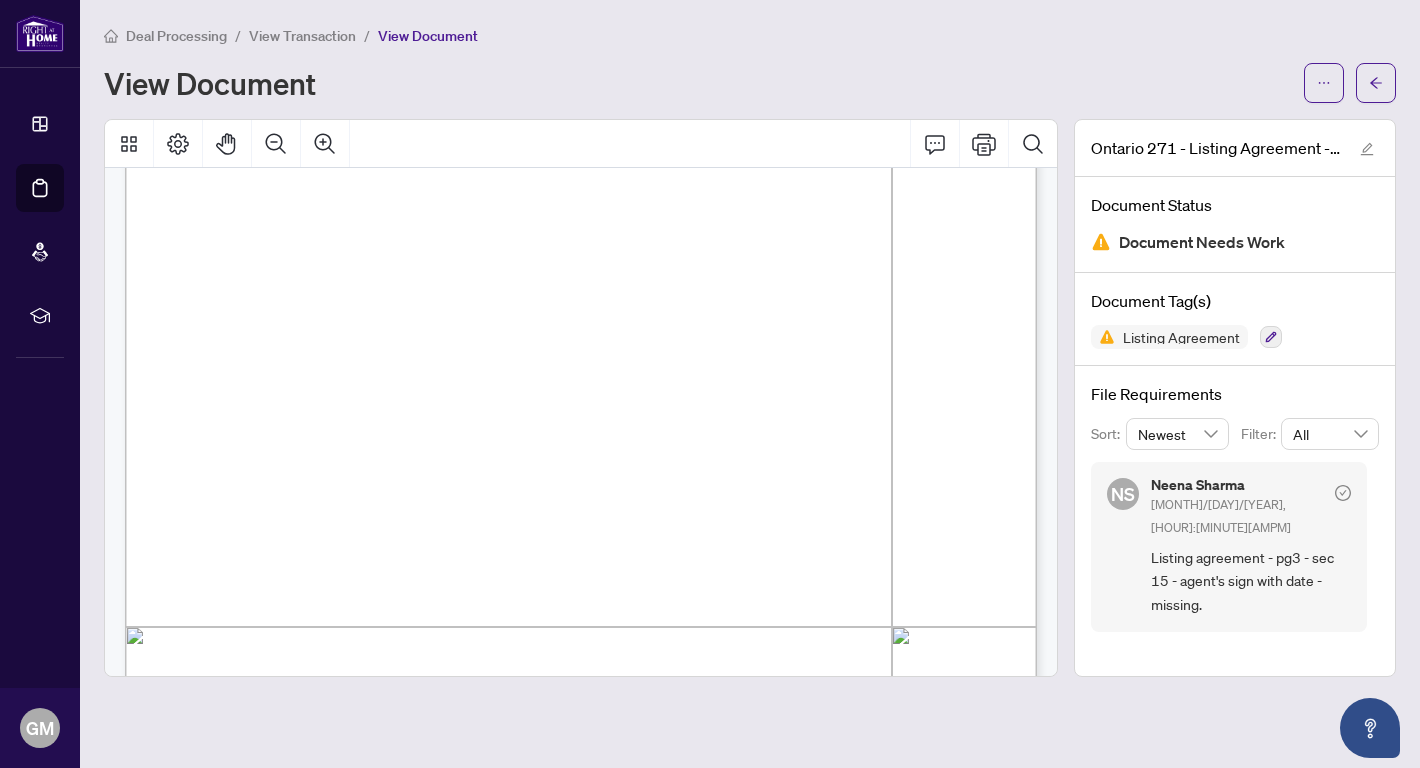 scroll, scrollTop: 338, scrollLeft: 0, axis: vertical 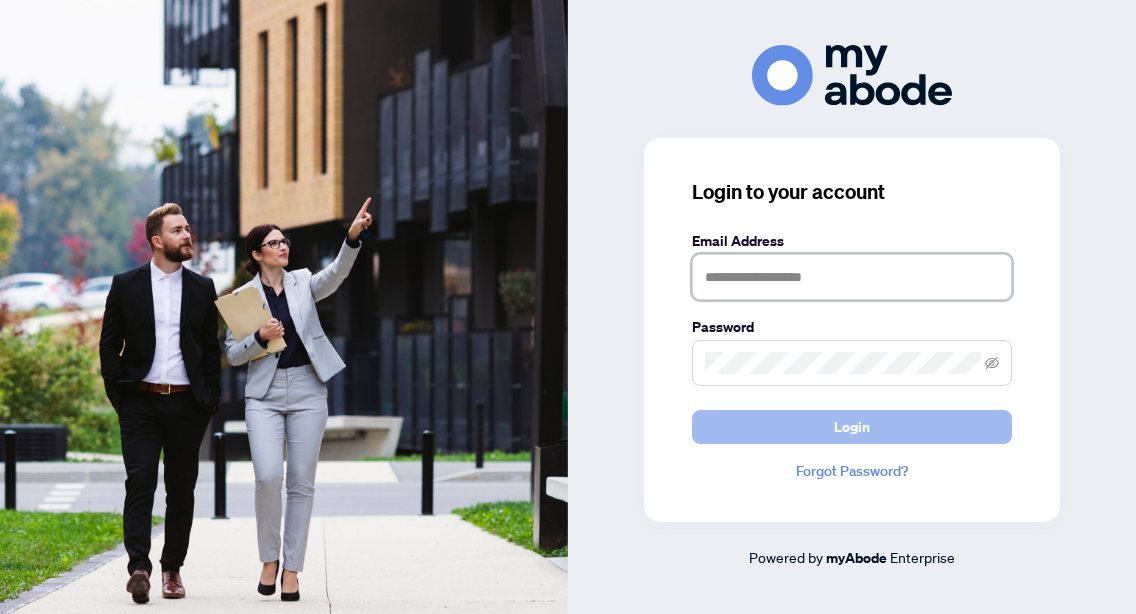 type on "**********" 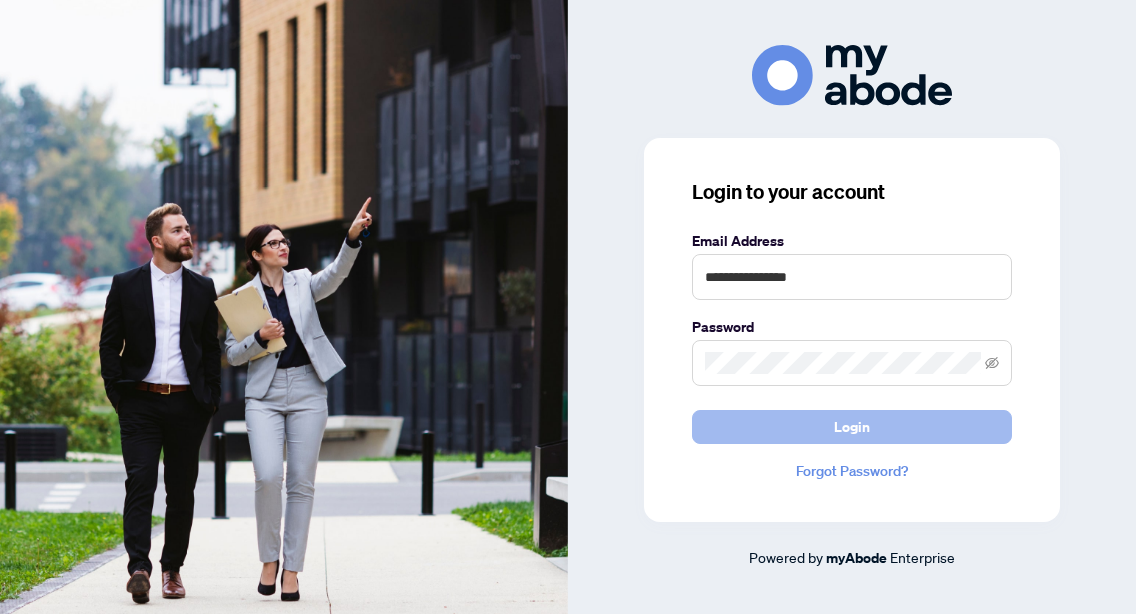 click on "Login" at bounding box center [852, 427] 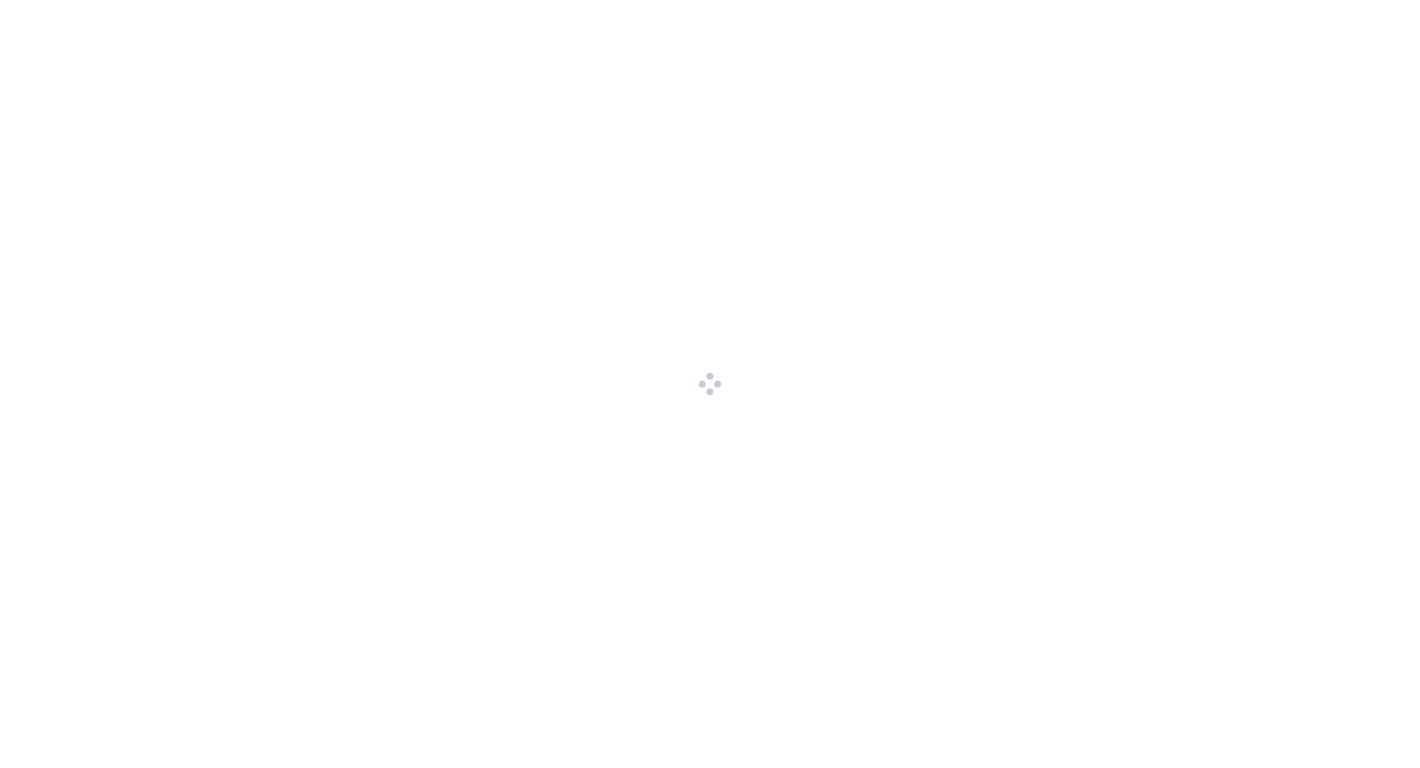 scroll, scrollTop: 0, scrollLeft: 0, axis: both 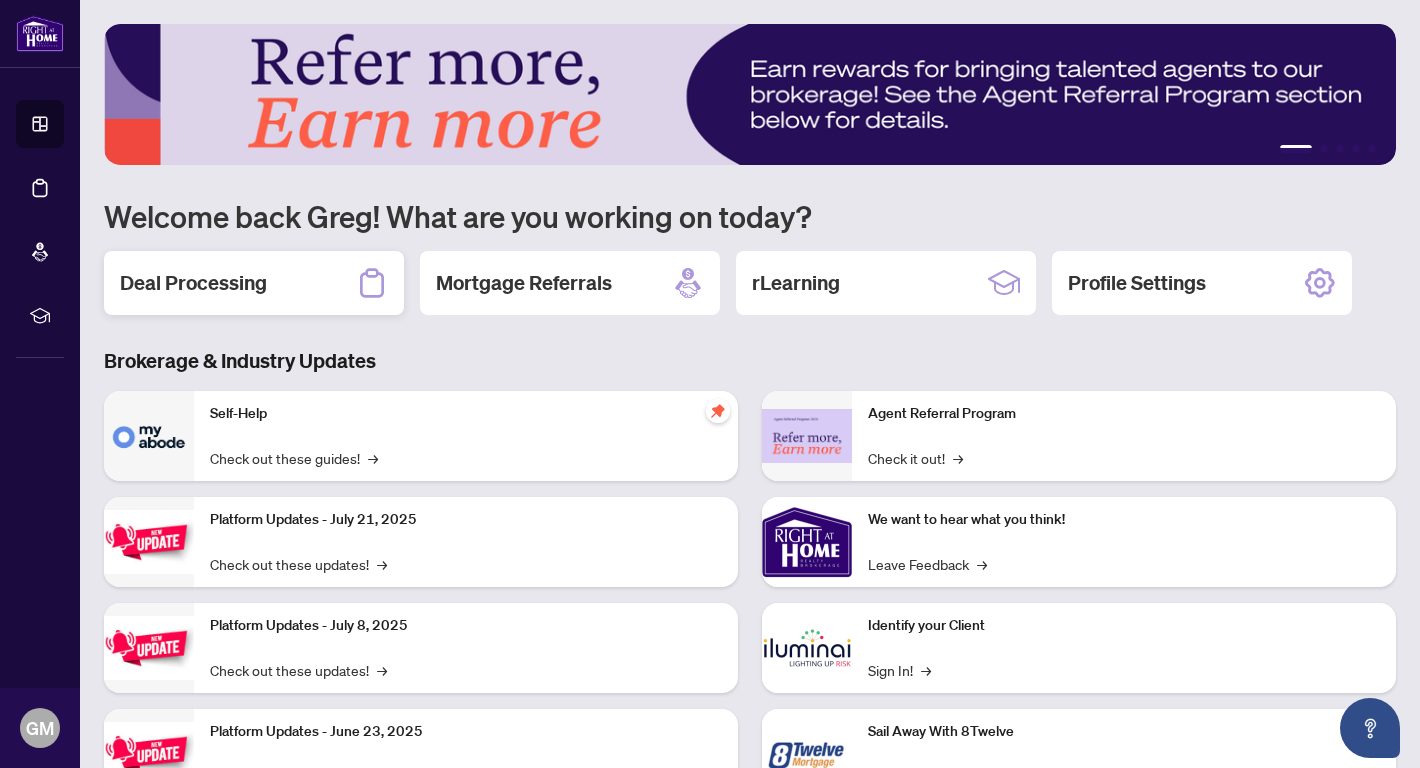 click on "Deal Processing" at bounding box center (193, 283) 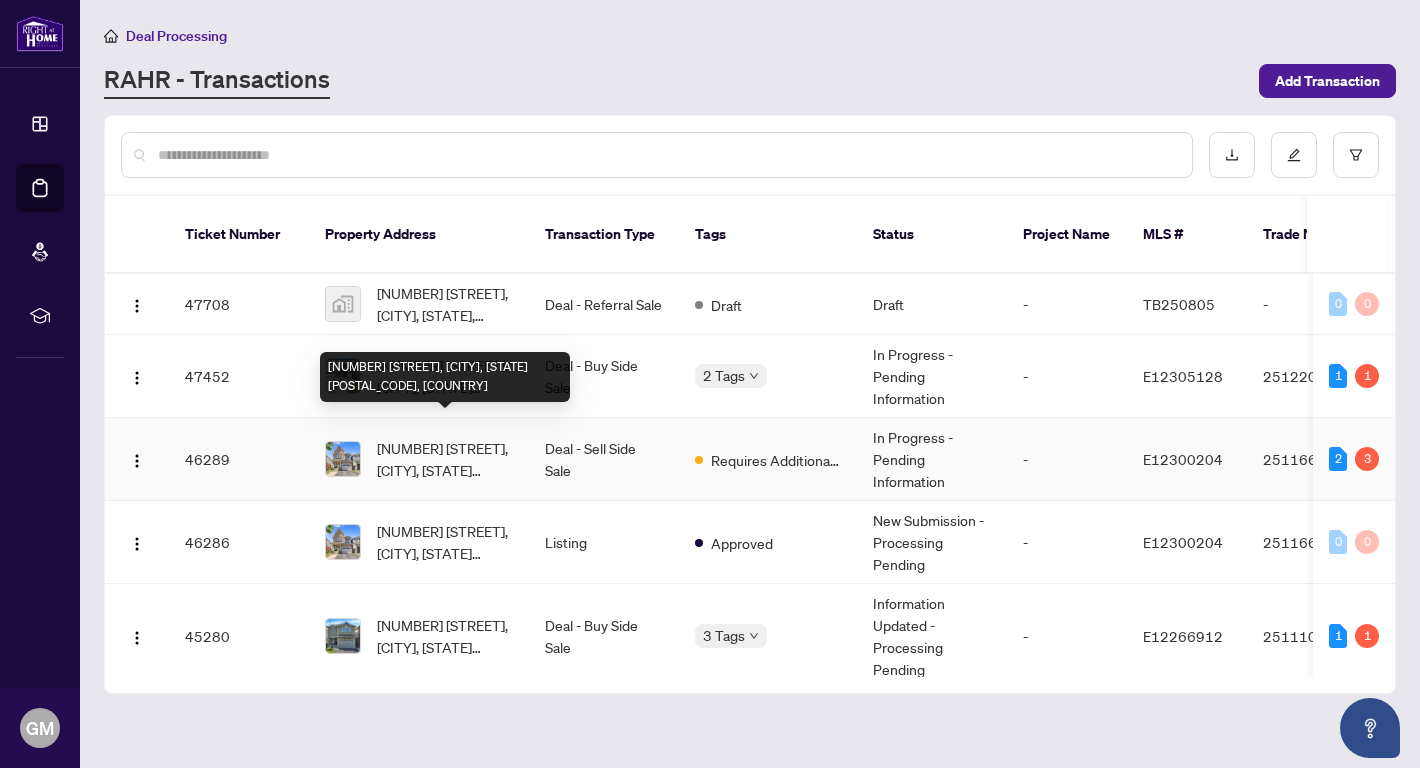 click on "[NUMBER] [STREET], [CITY], [STATE] [POSTAL_CODE], [COUNTRY]" at bounding box center (445, 459) 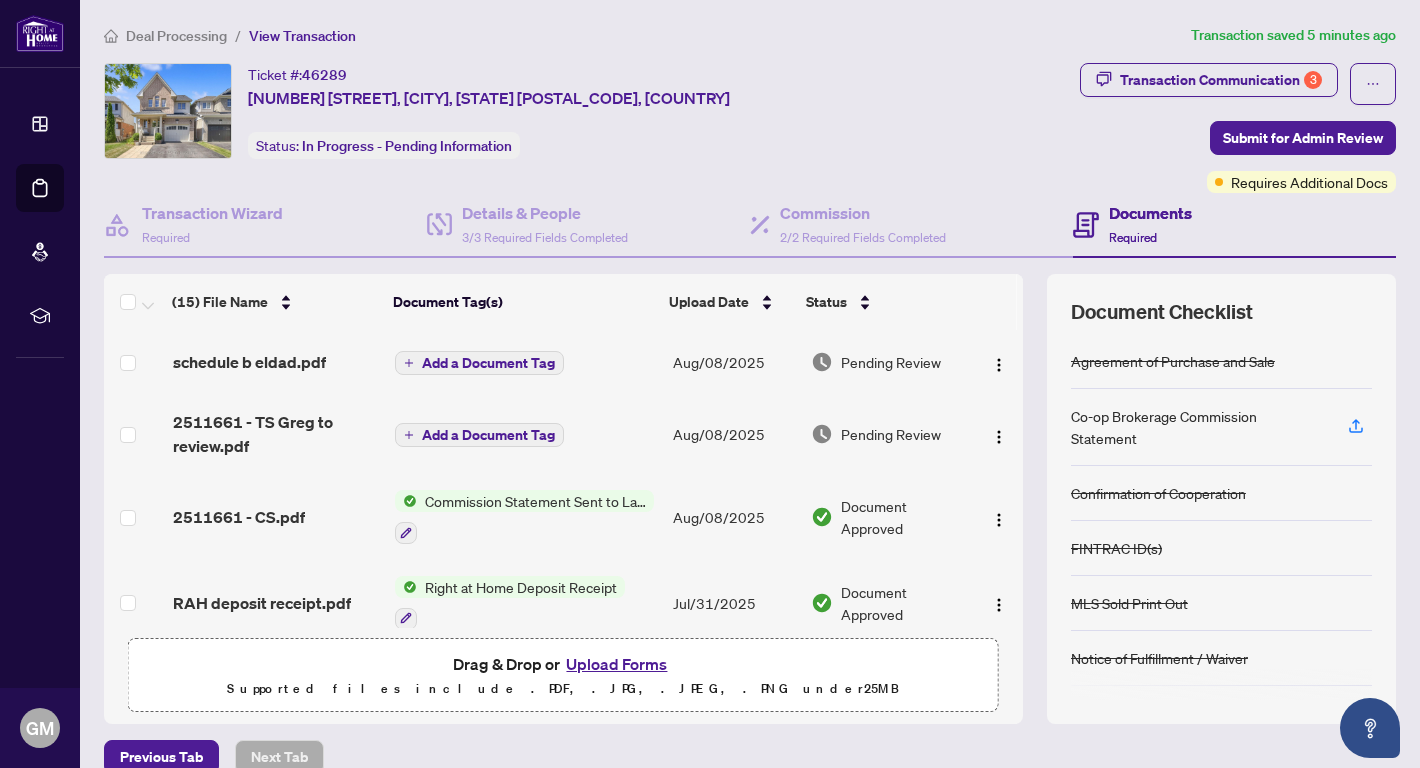 click on "Upload Forms" at bounding box center [616, 664] 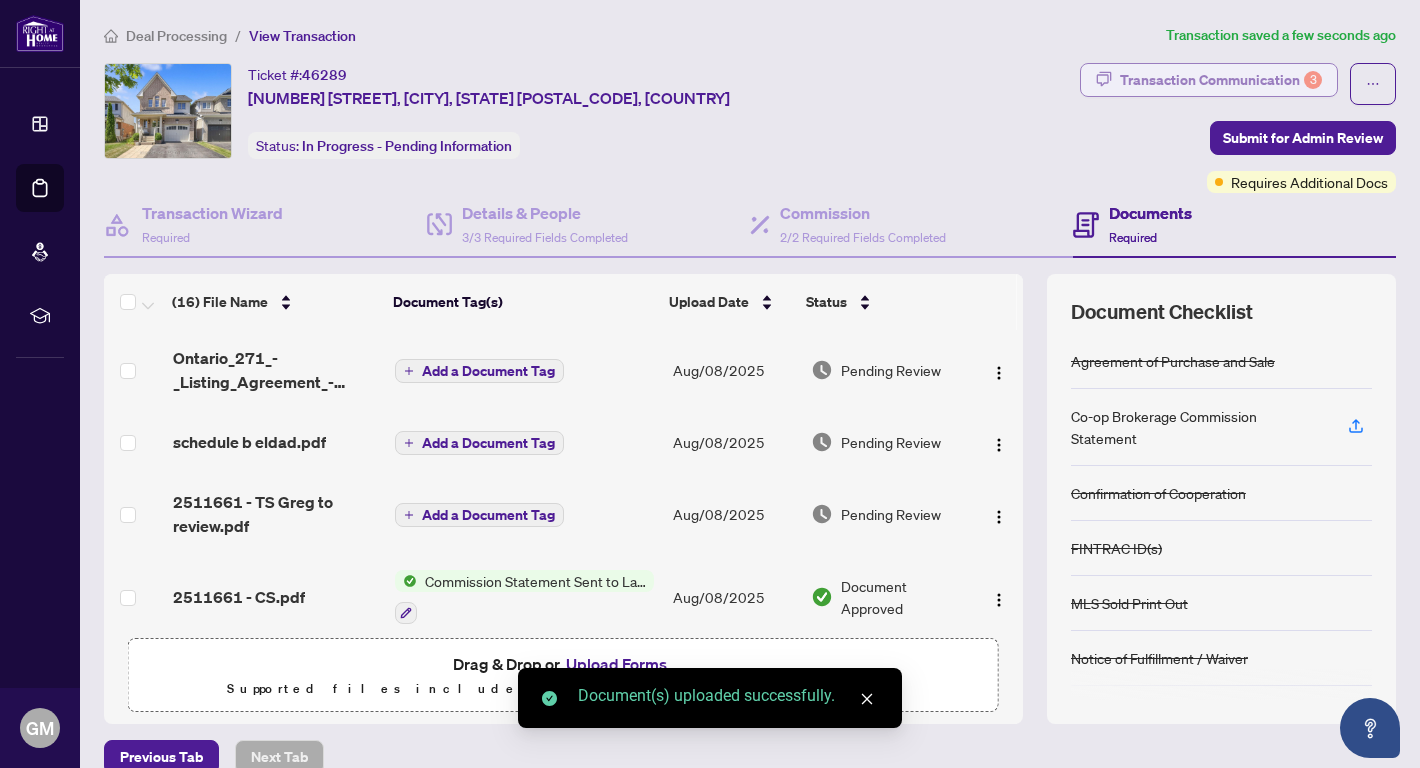 click on "Transaction Communication 3" at bounding box center [1221, 80] 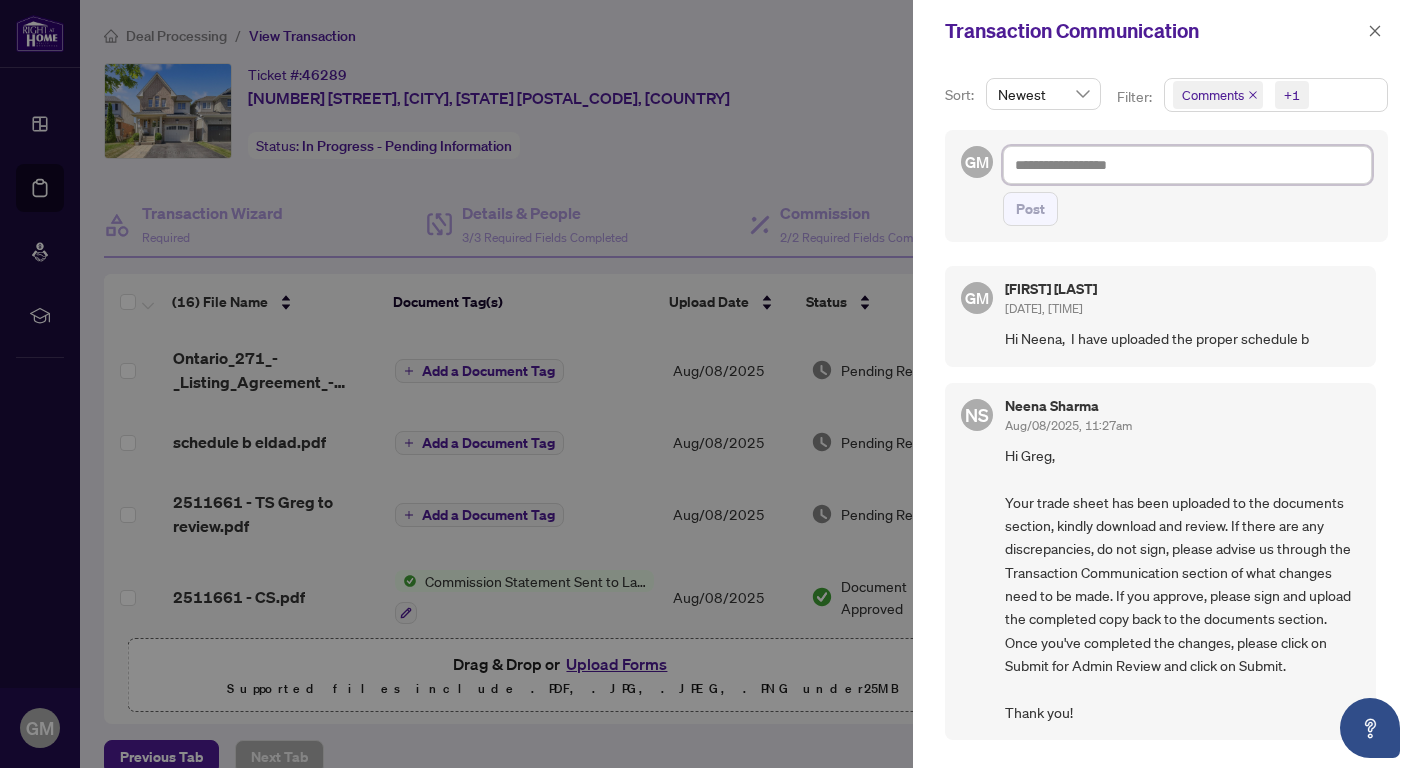 click at bounding box center (1187, 165) 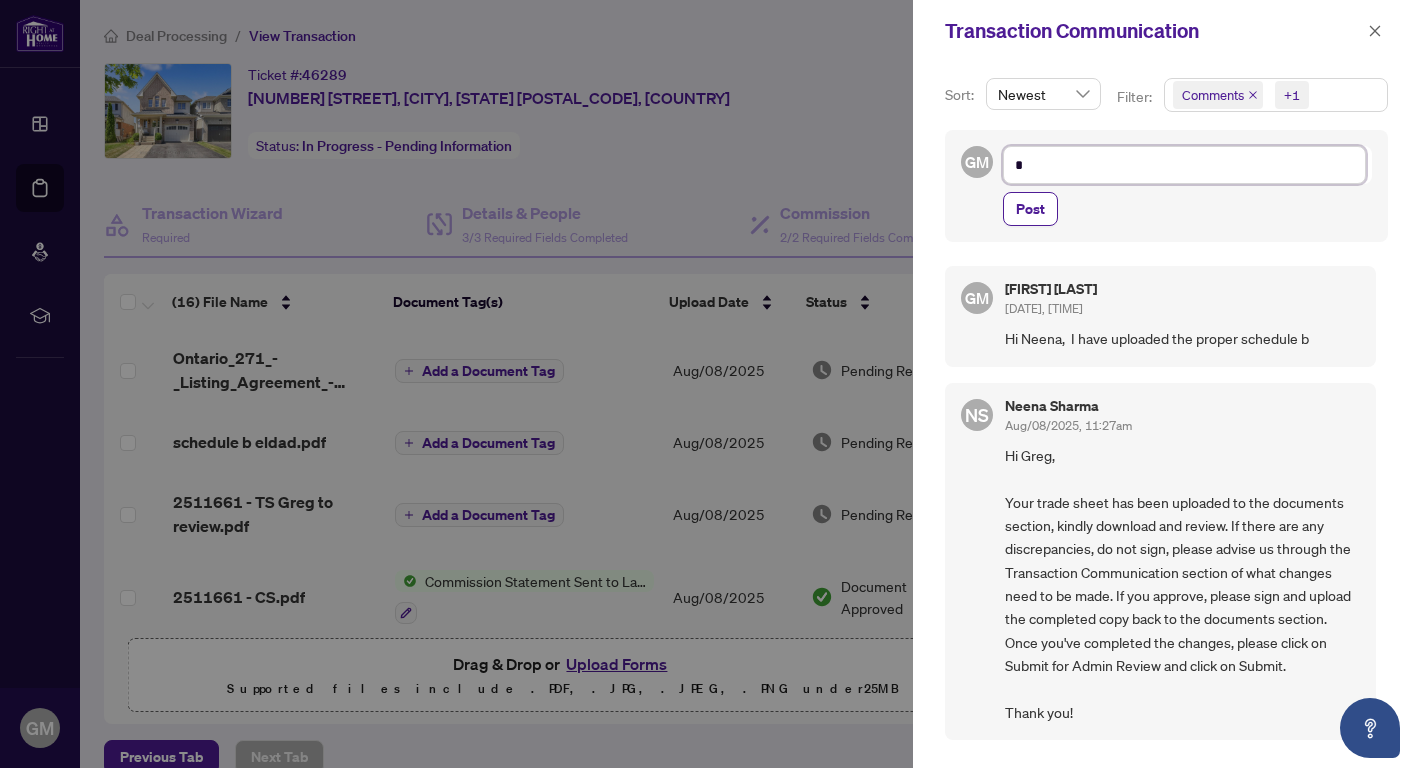 type on "**" 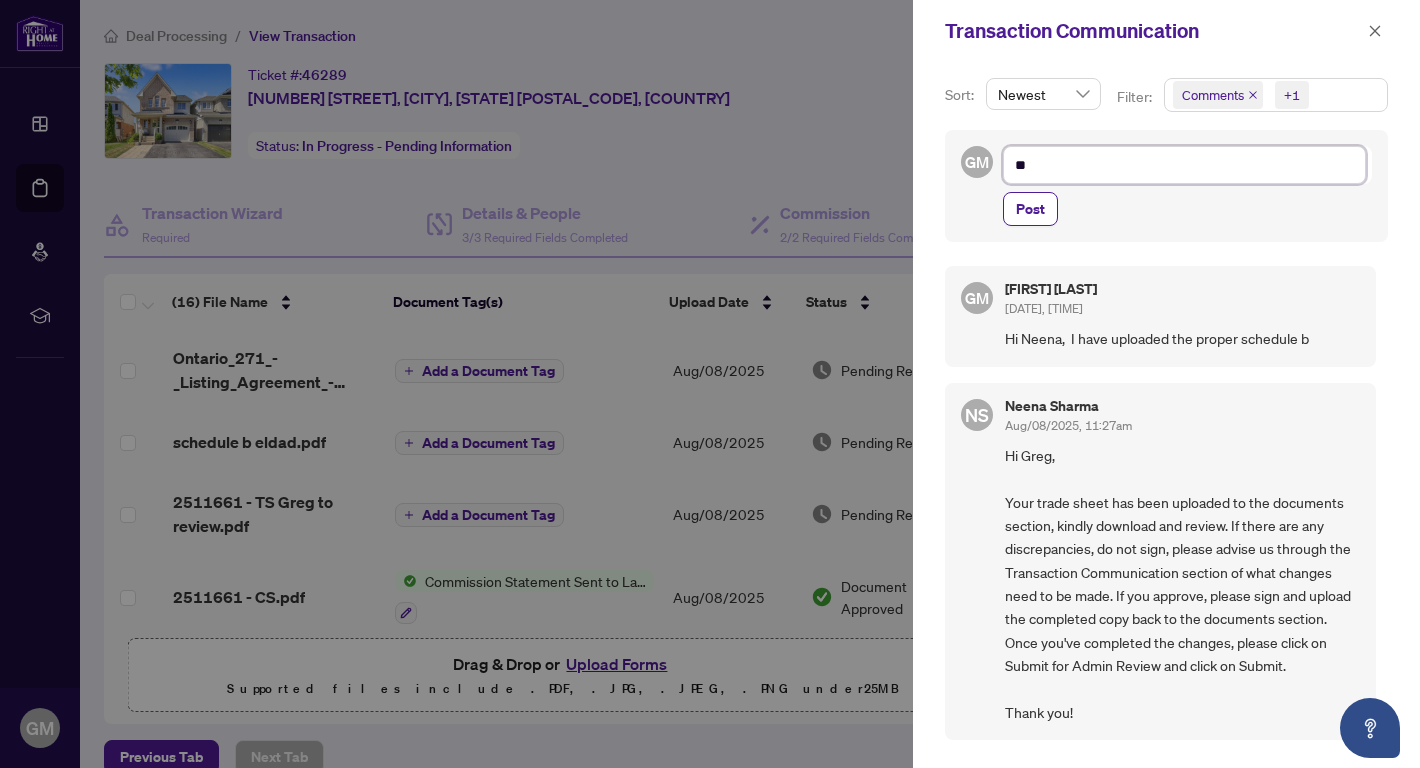 type on "**" 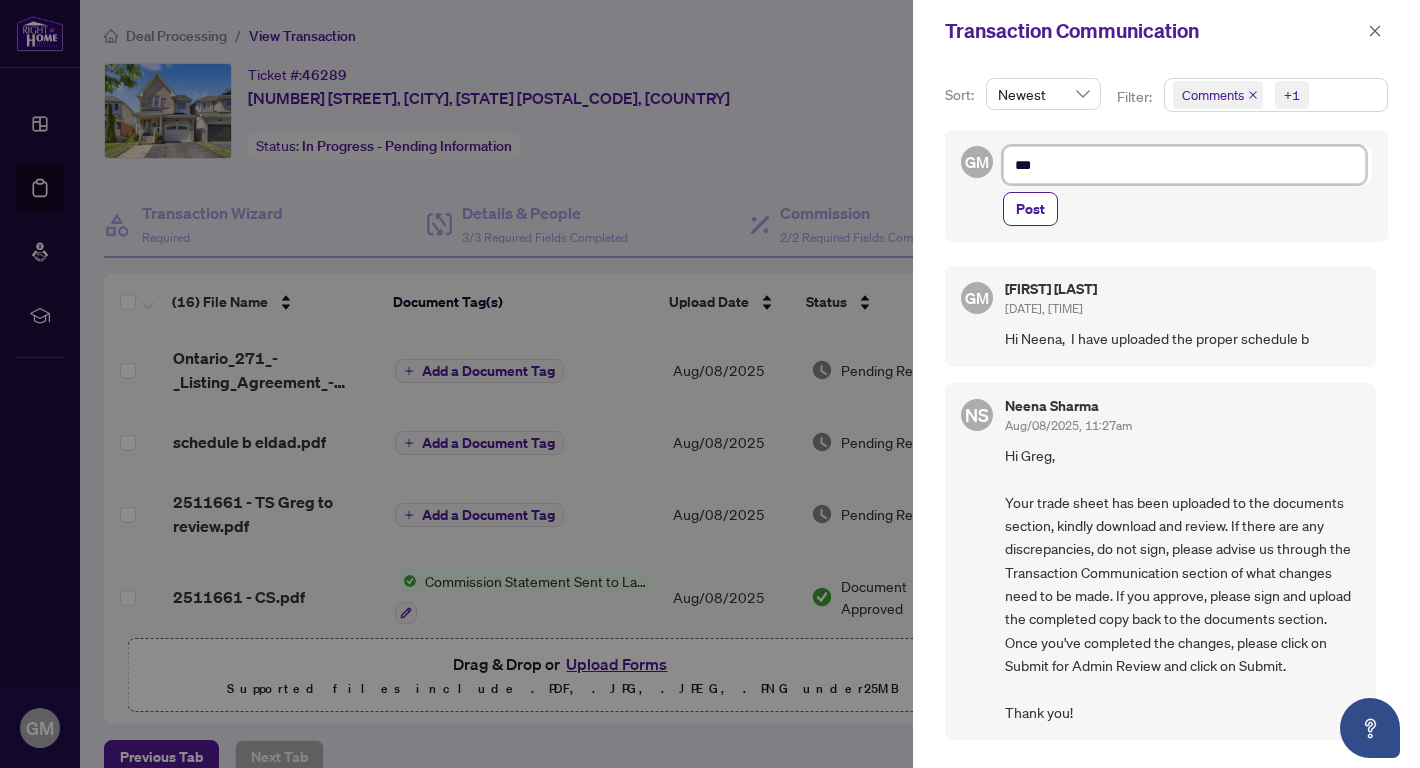type on "****" 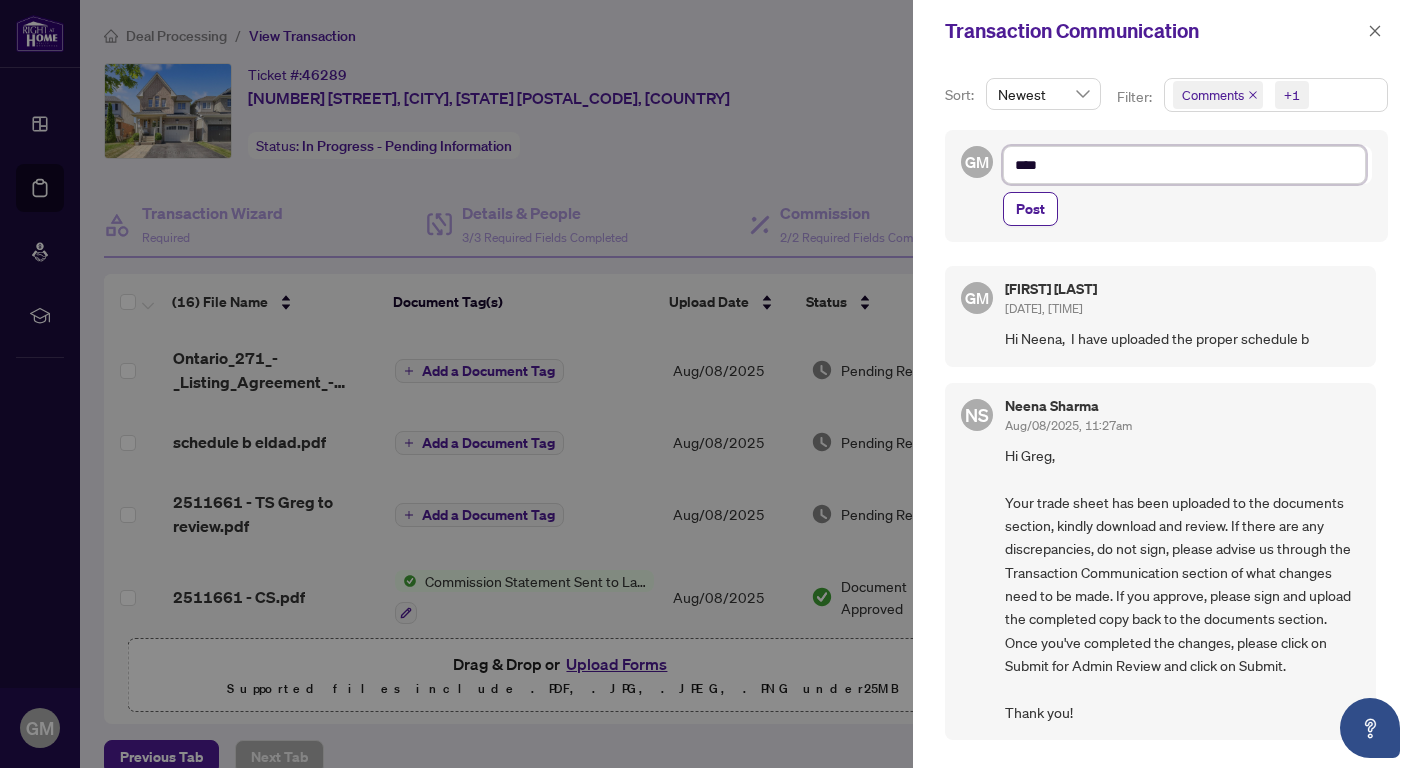 type on "****" 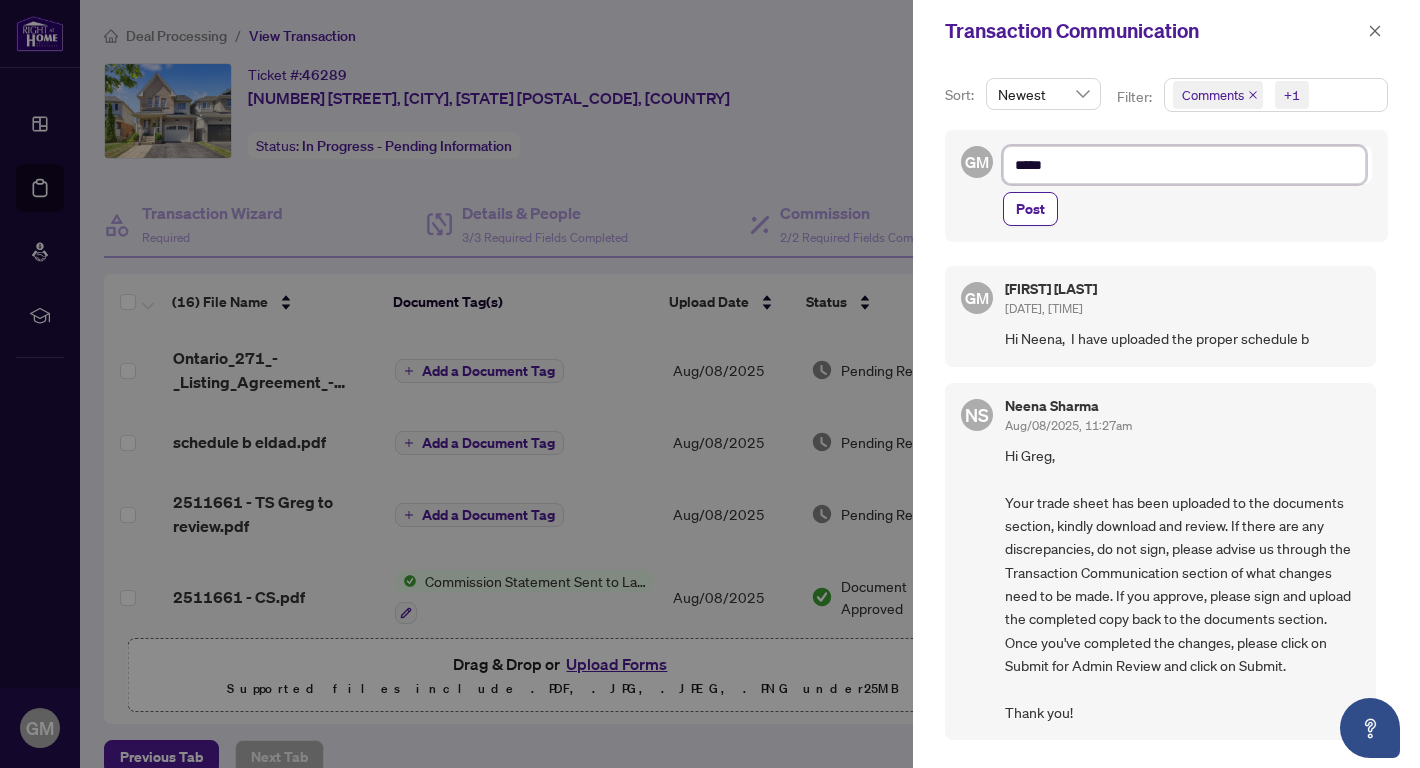 type on "****" 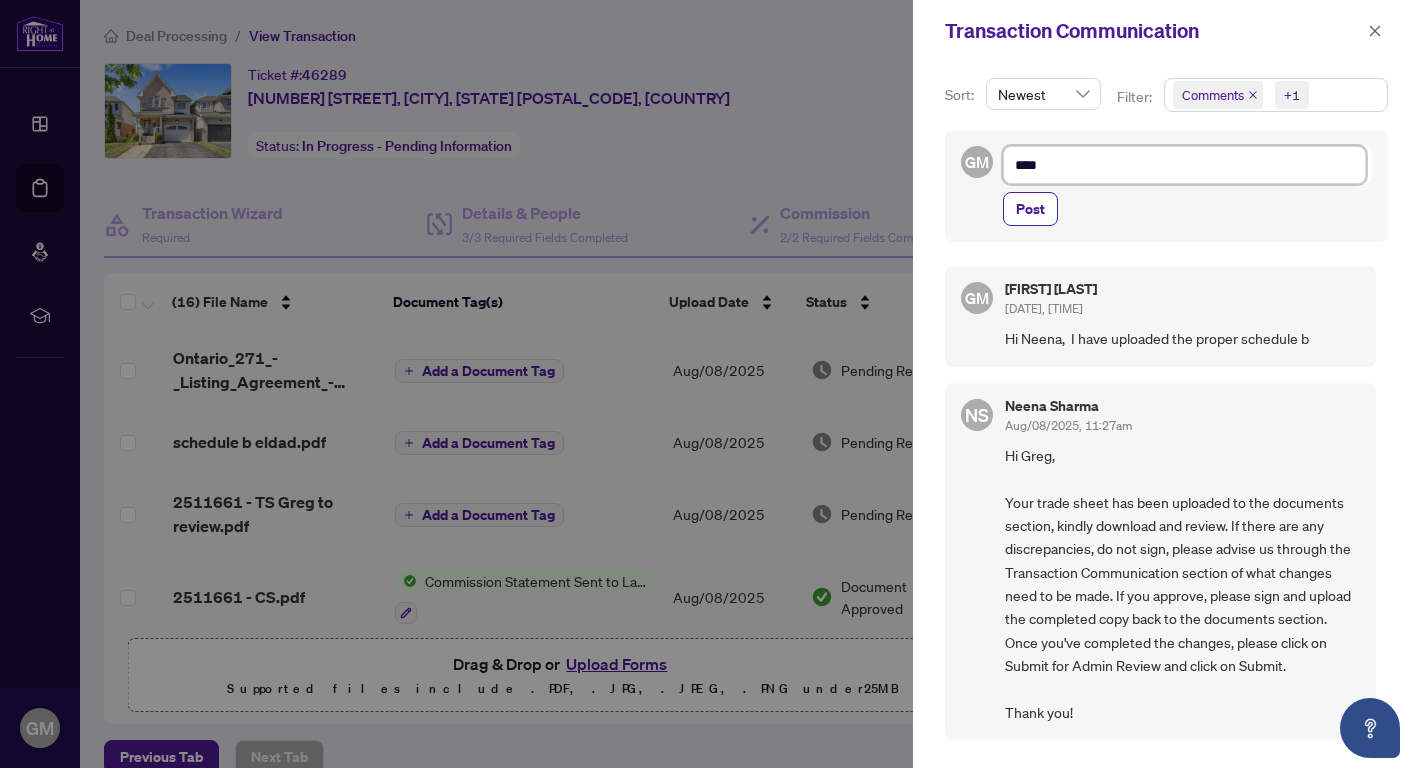 type on "**" 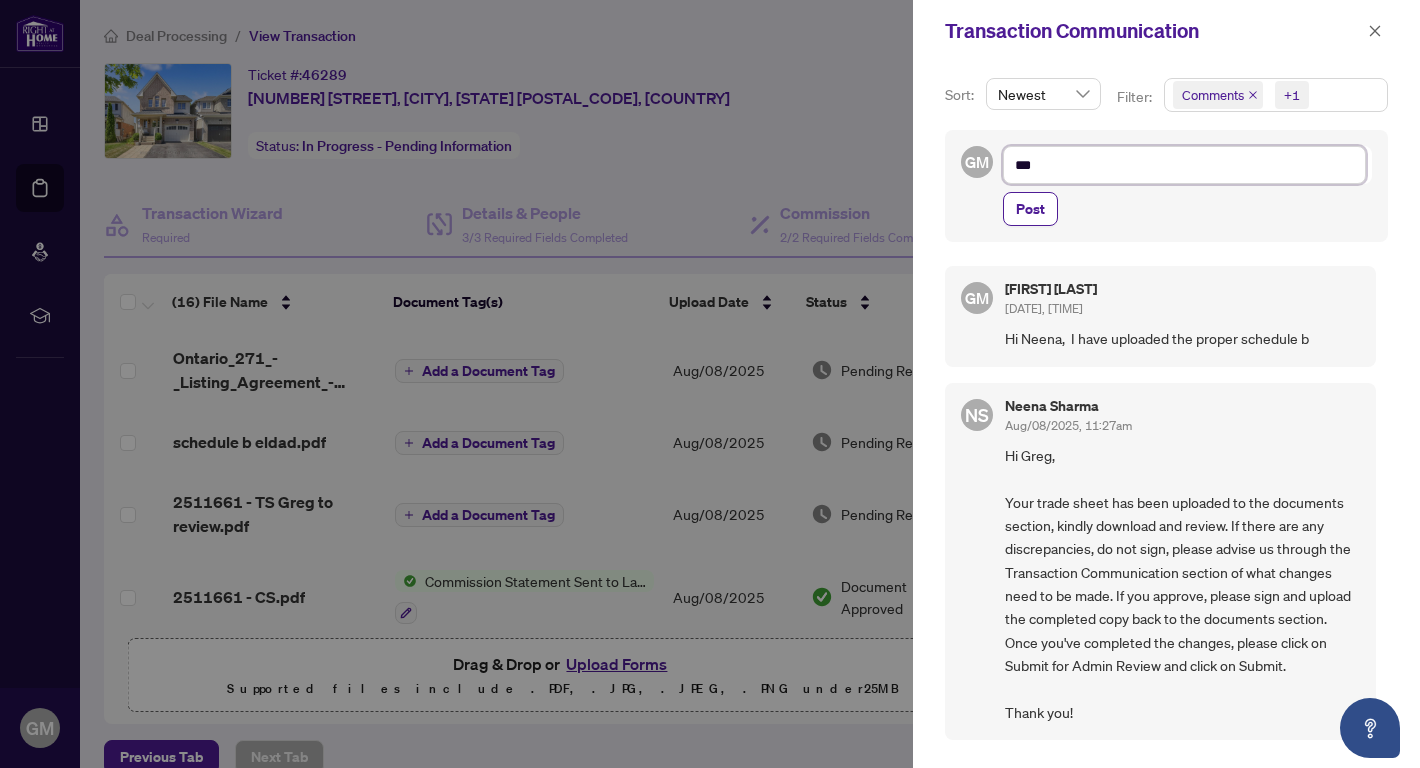 type on "****" 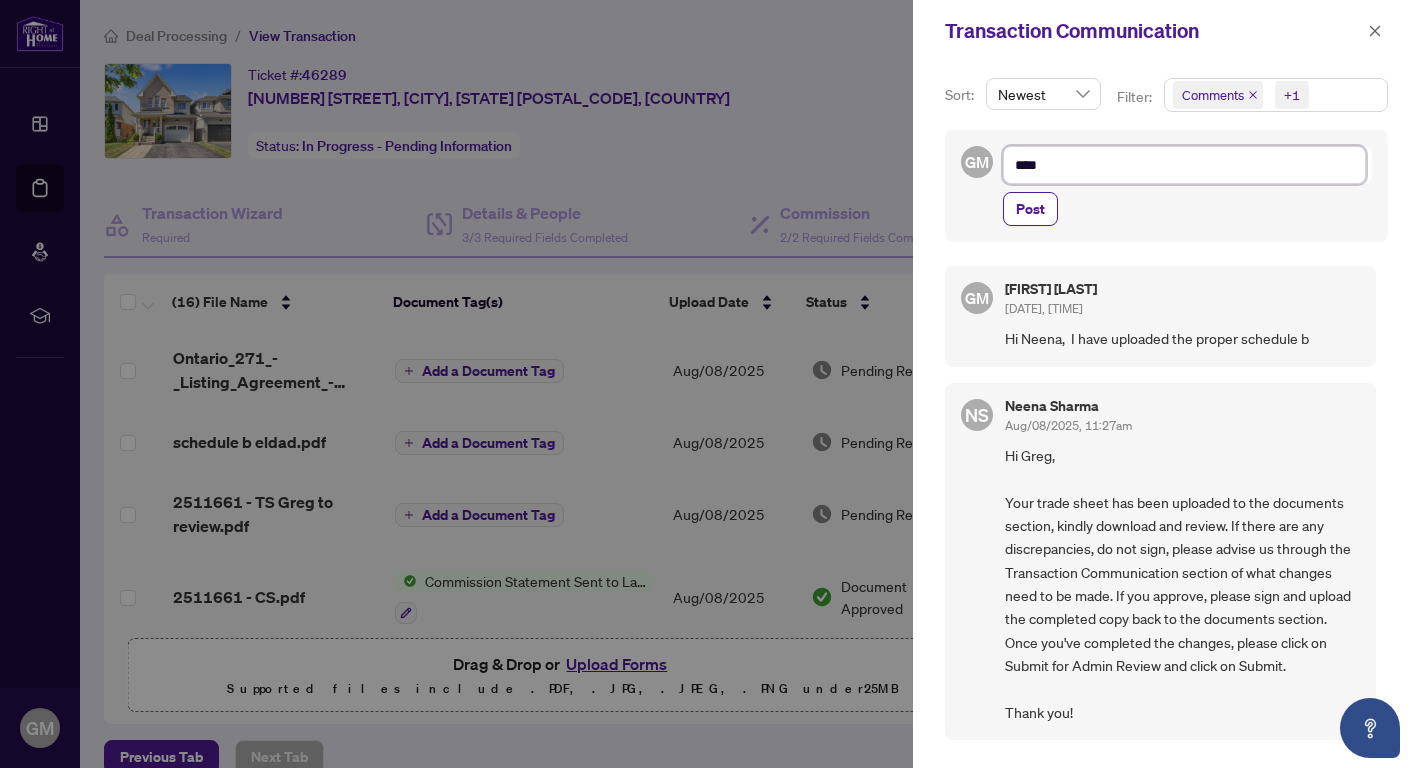 type on "*****" 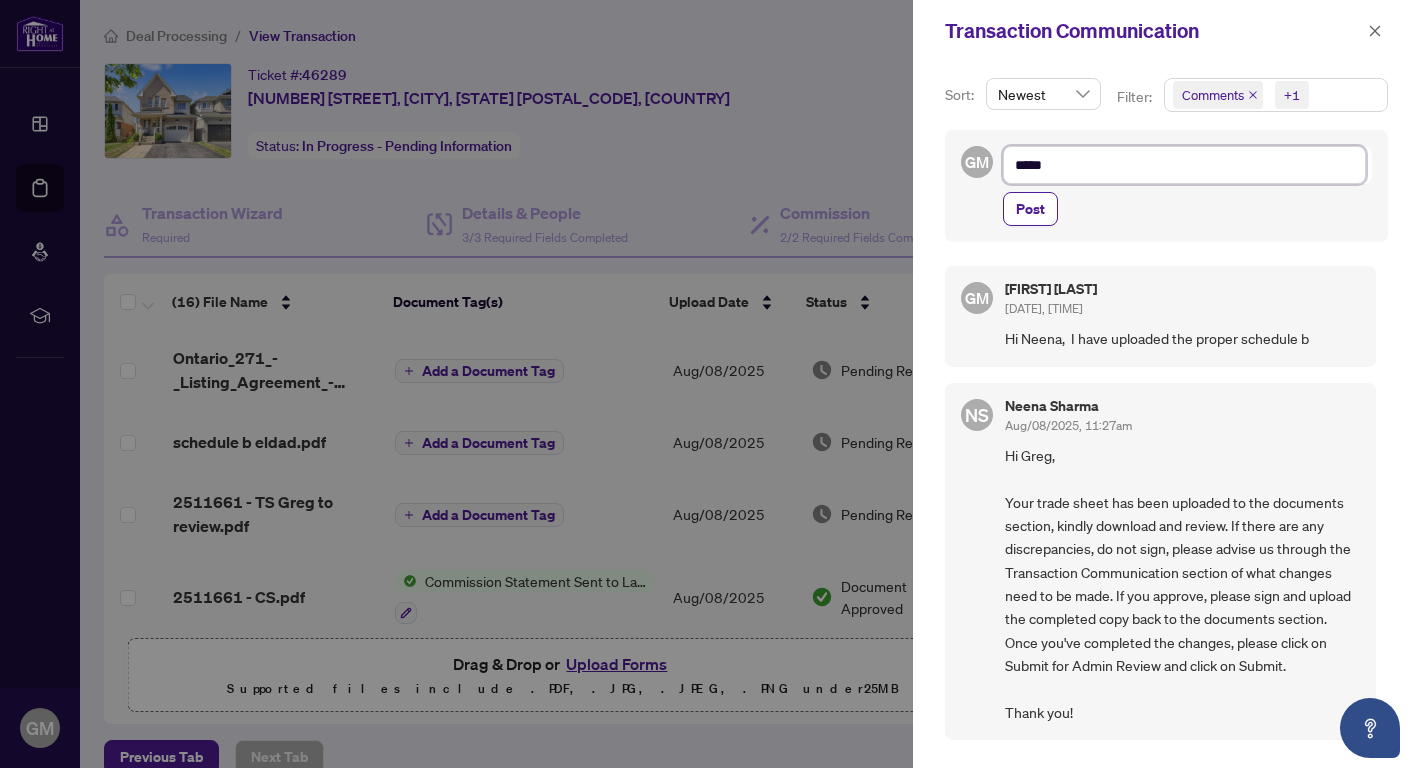 type on "******" 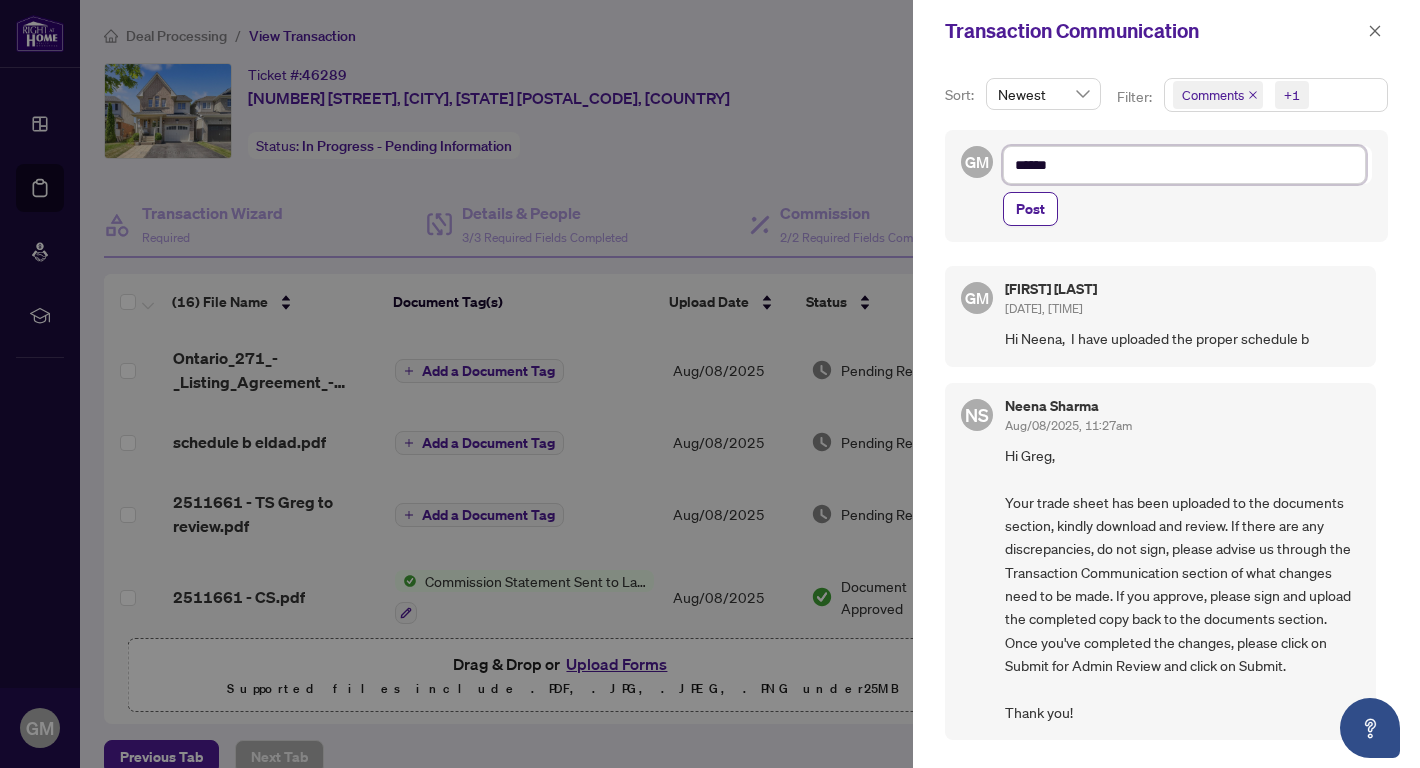 type on "*******" 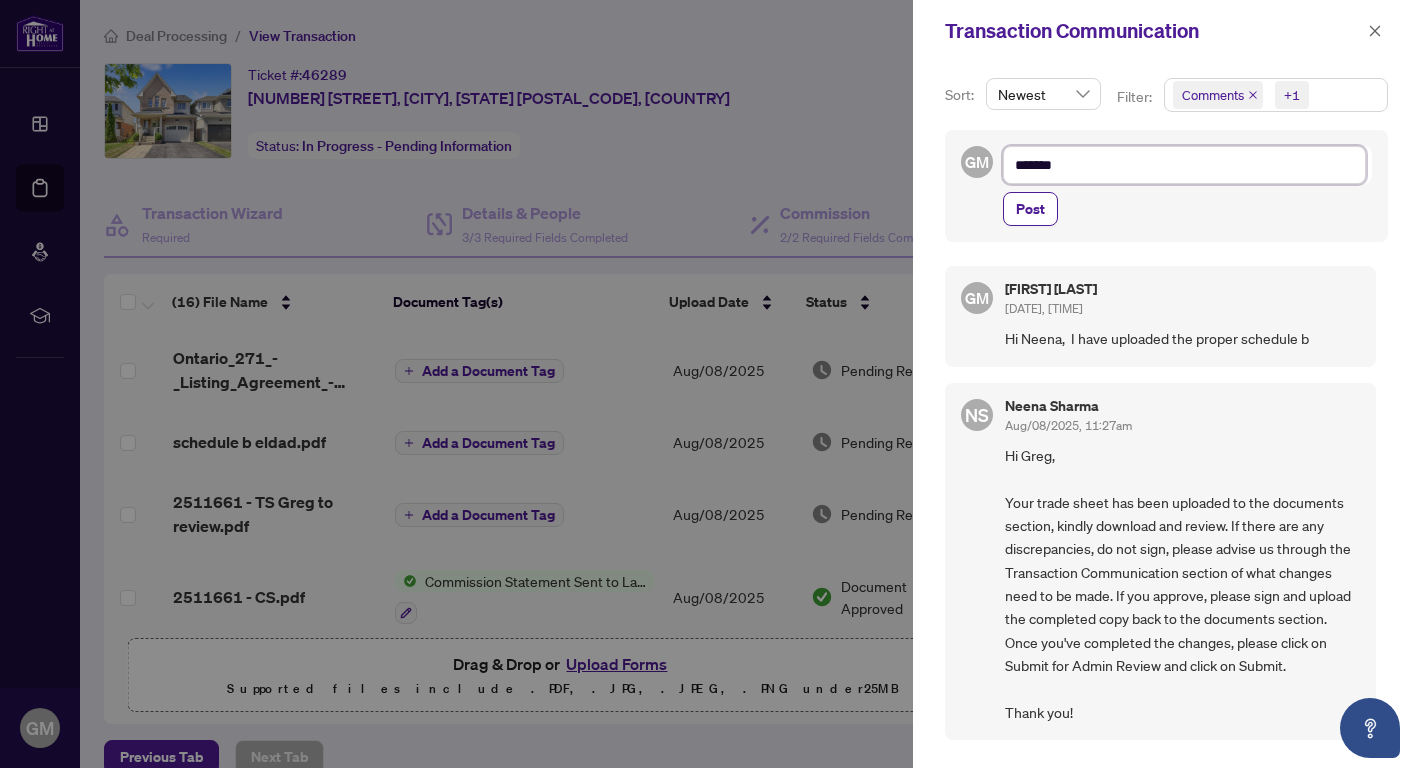 type on "*******" 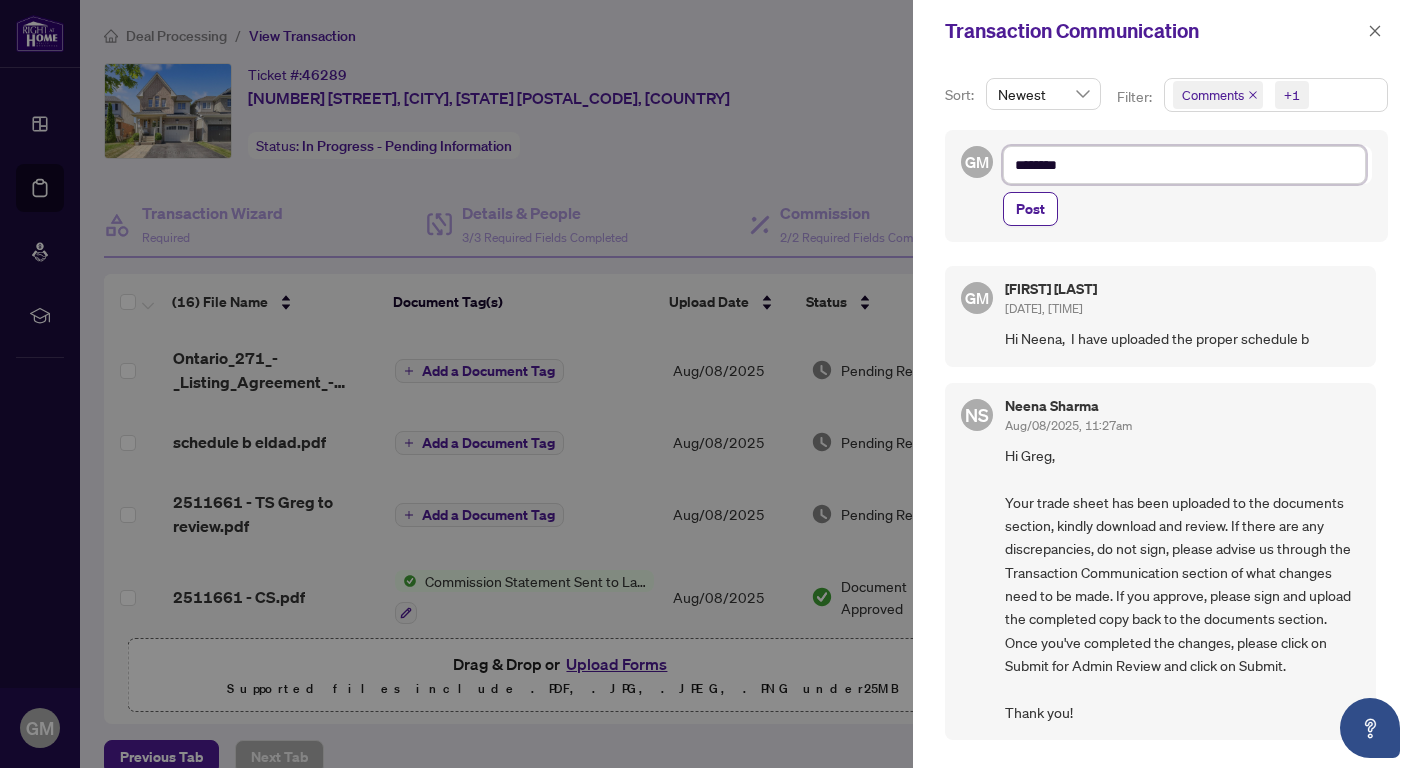 type on "*********" 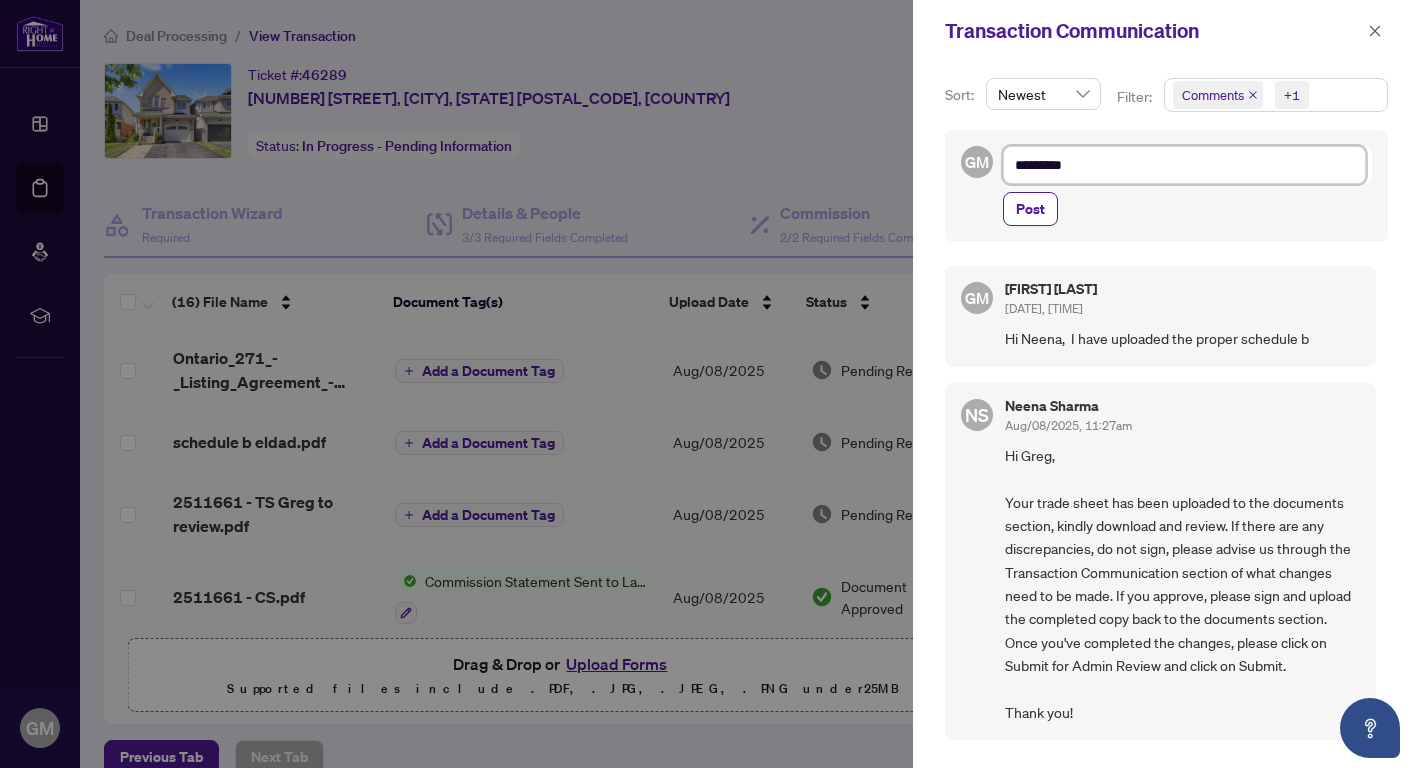 type on "*********" 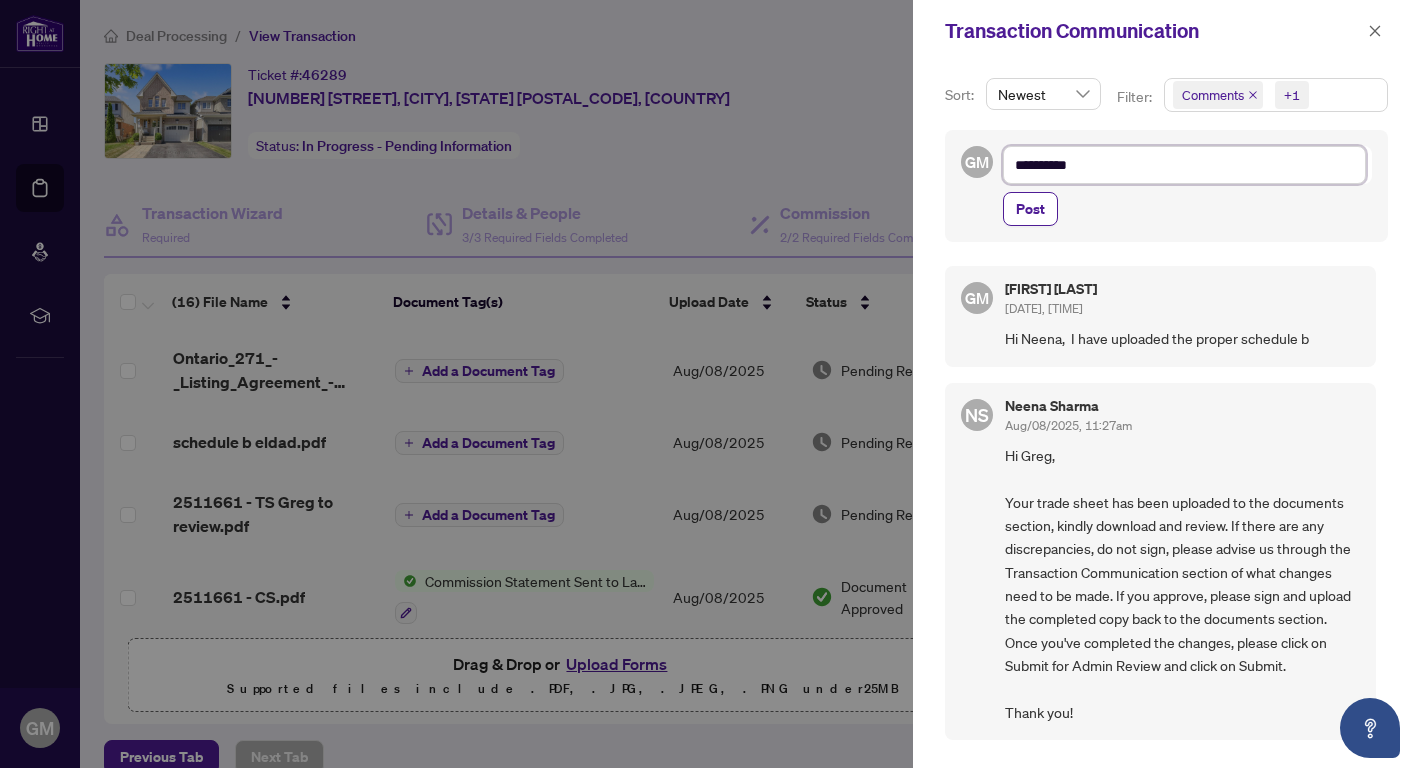 type on "*********" 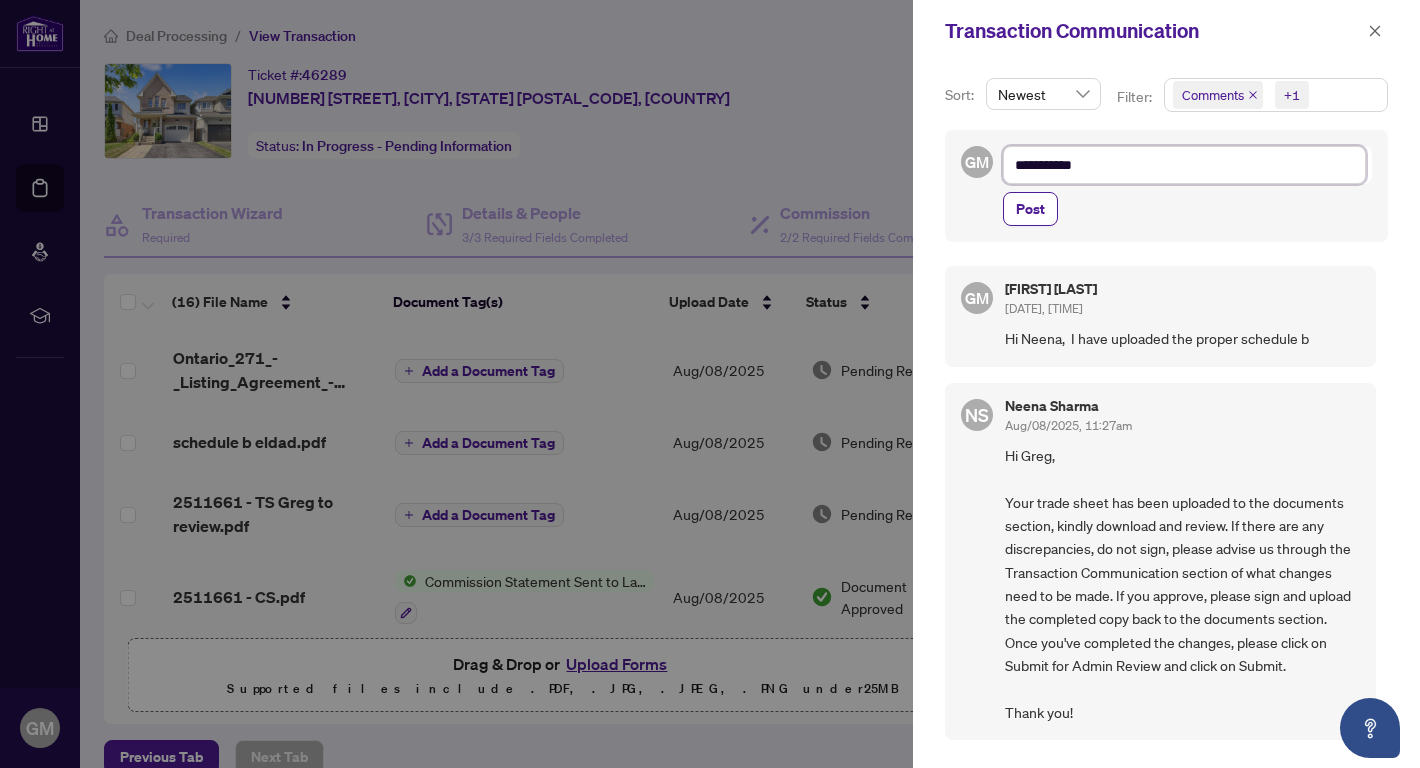 type on "**********" 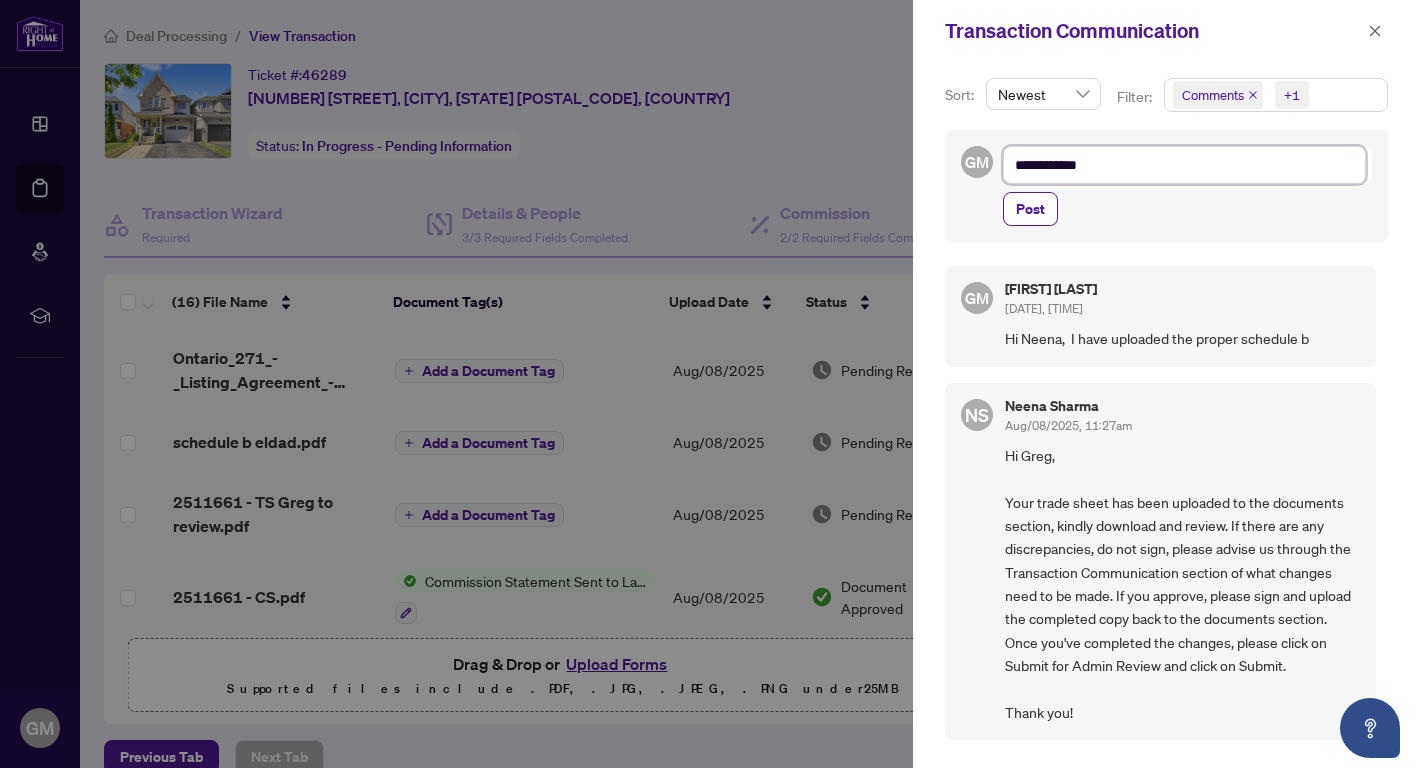 type on "**********" 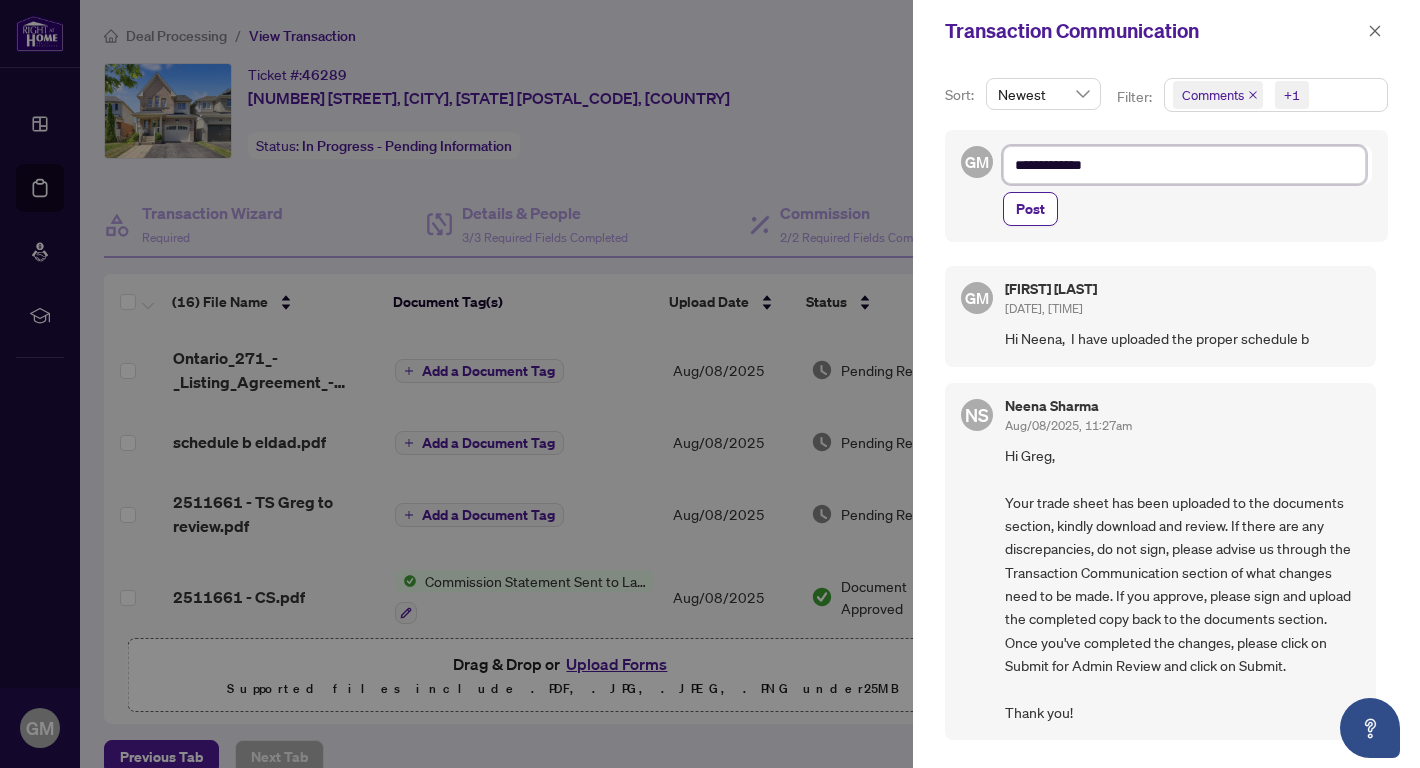 type on "**********" 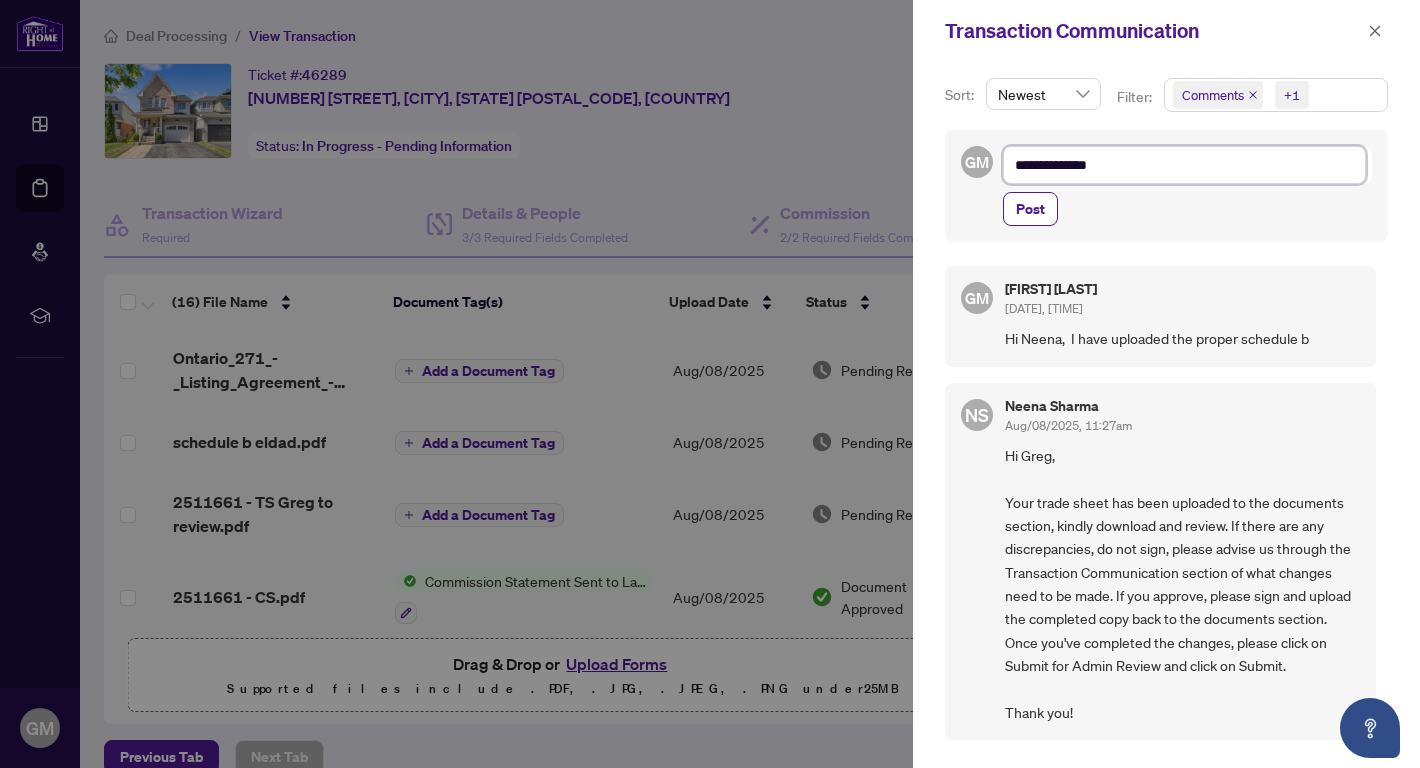 type on "**********" 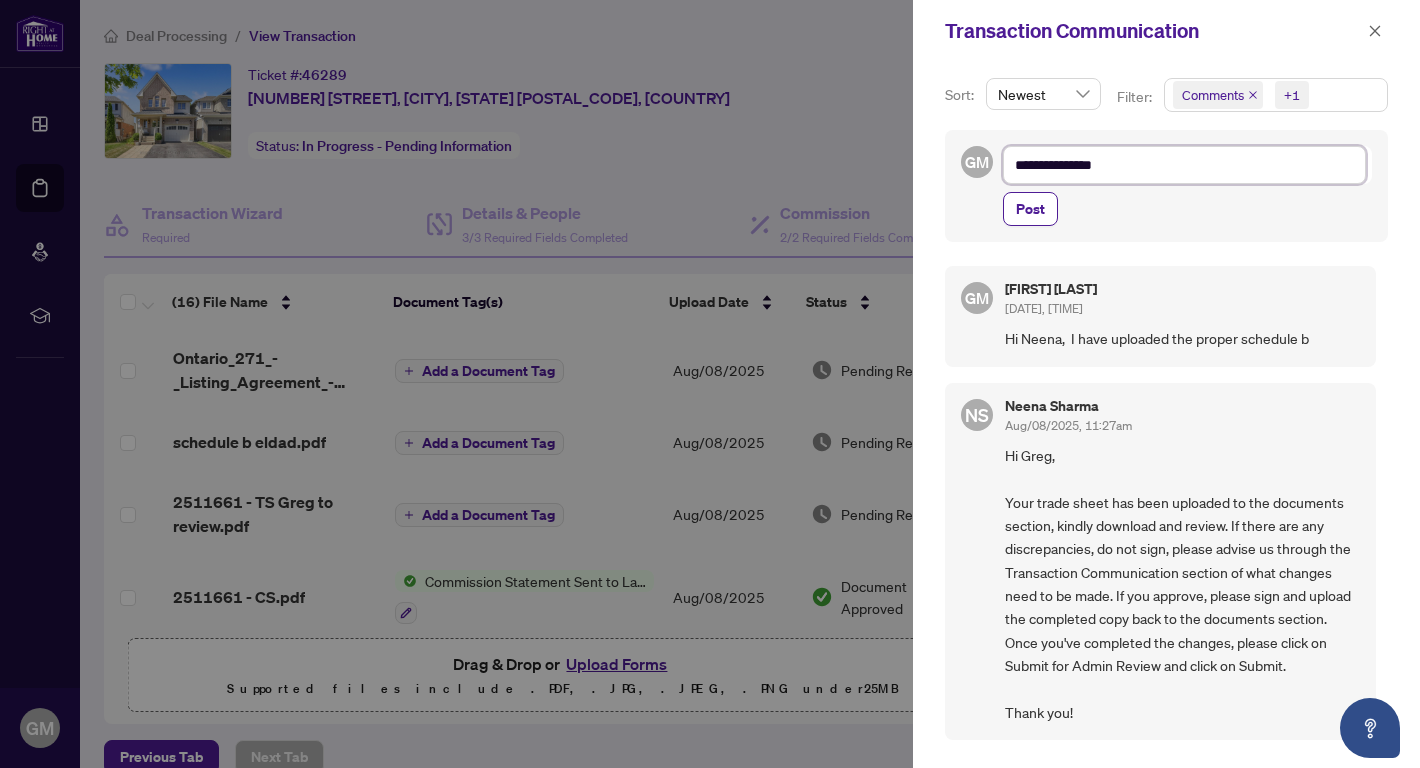 type on "**********" 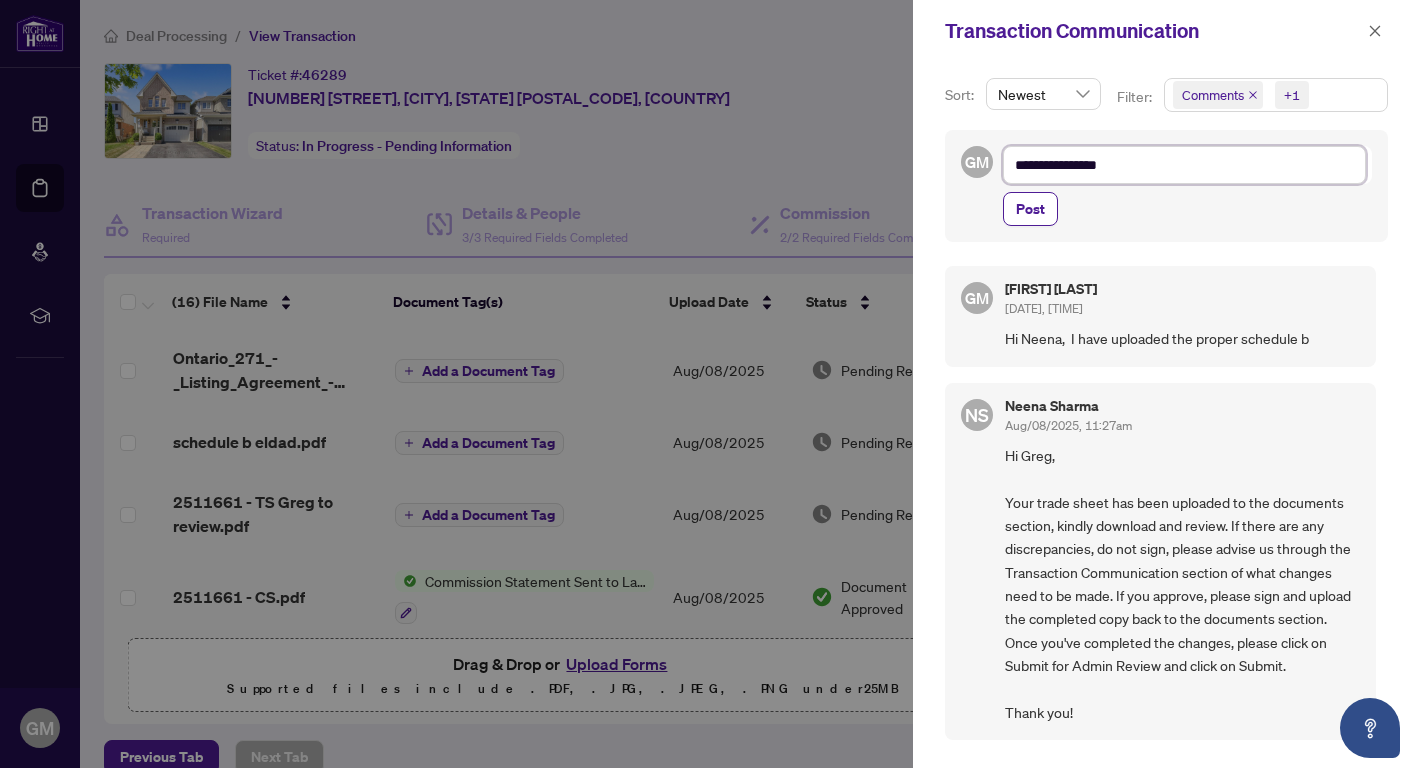 type on "**********" 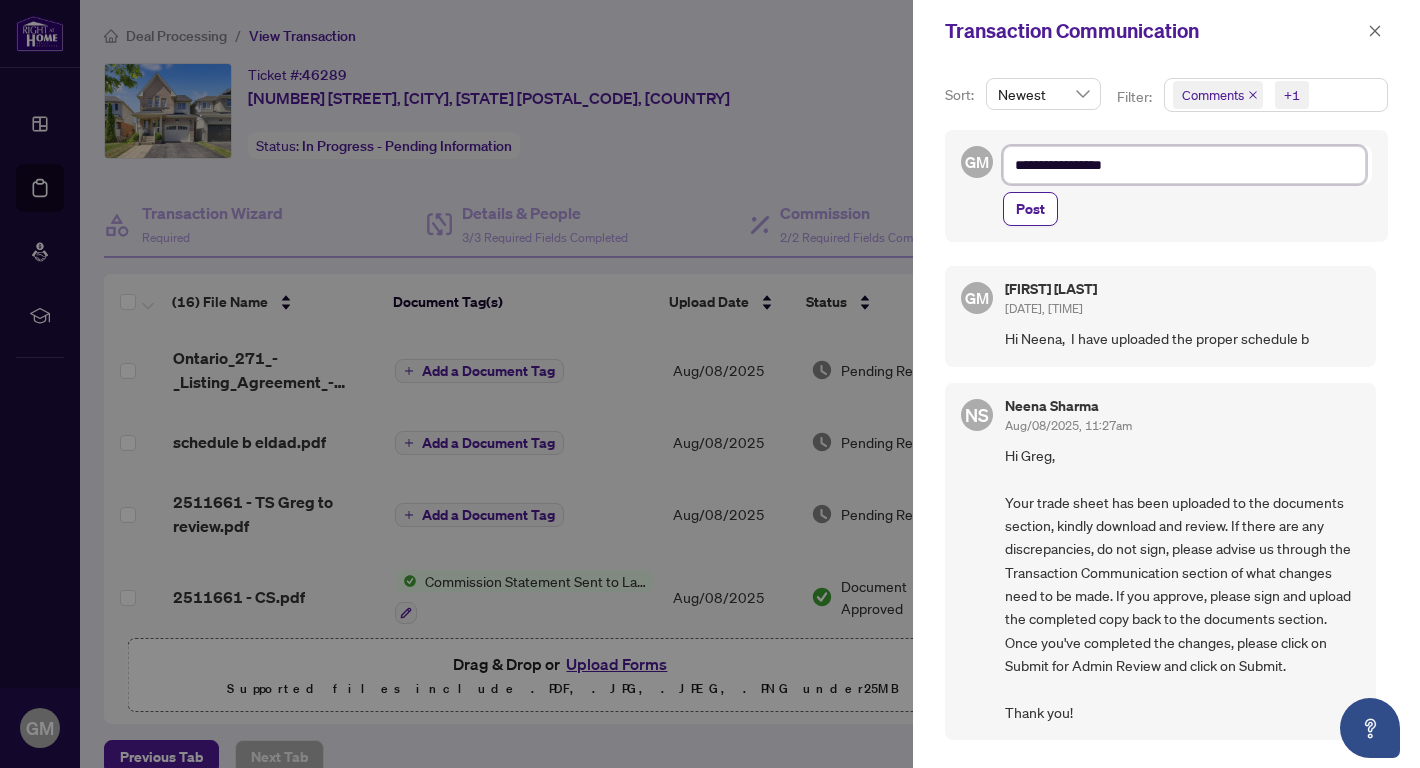 type on "**********" 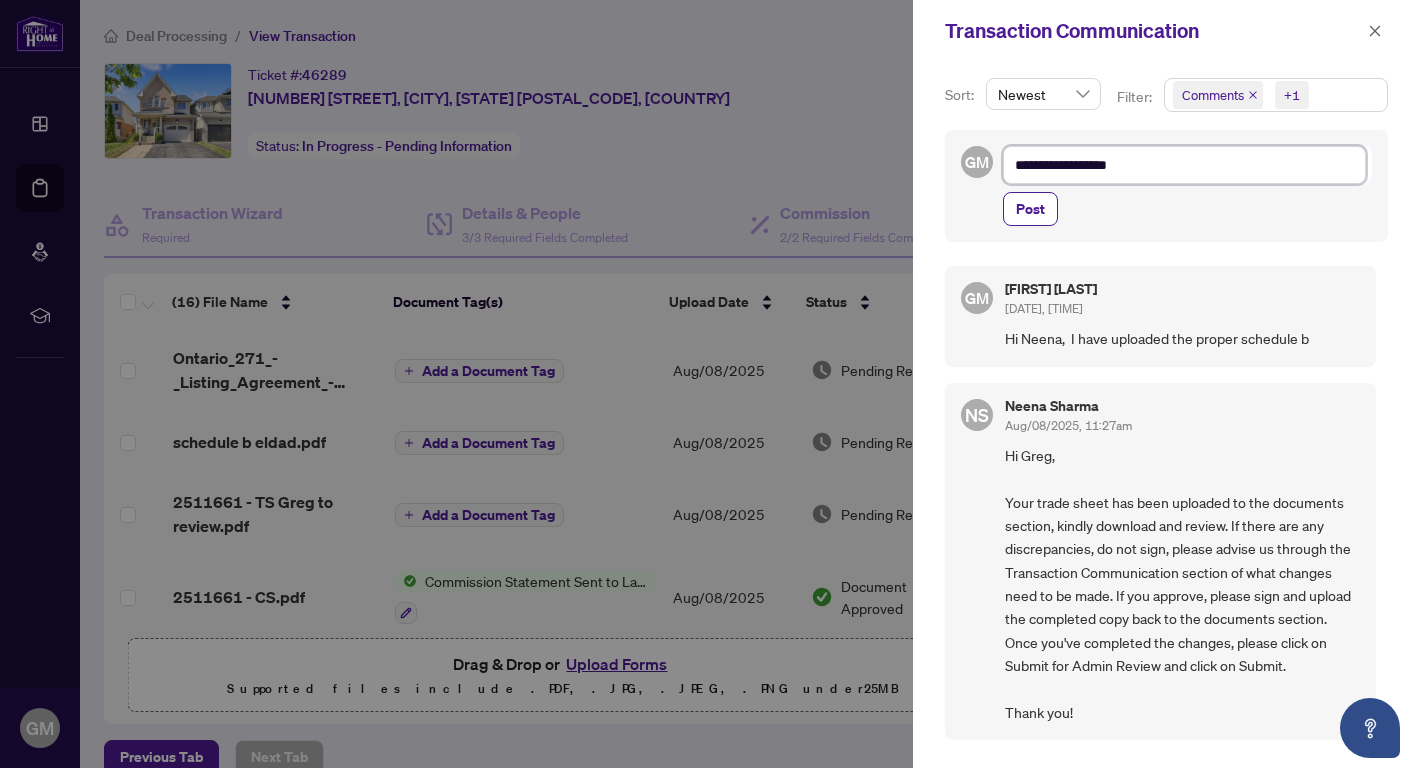 type on "**********" 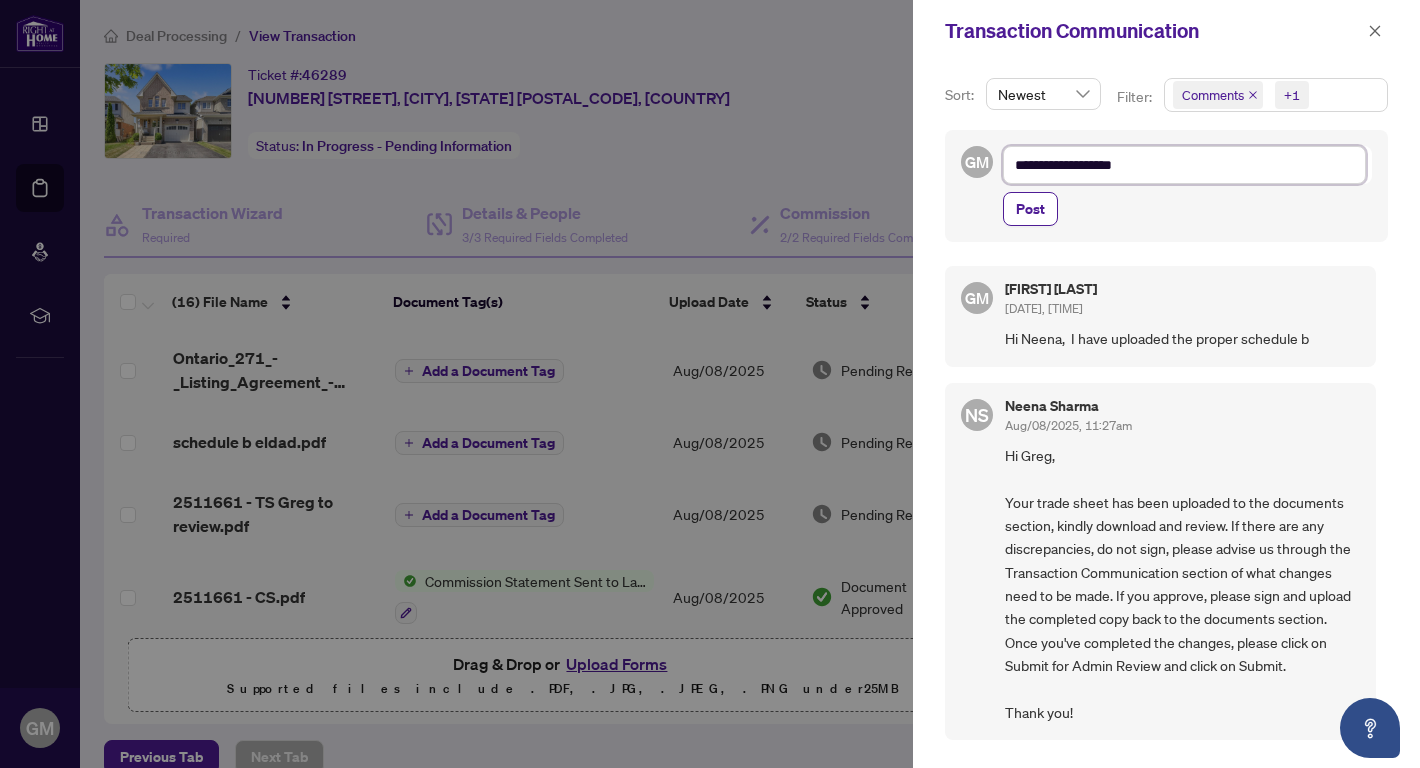 type on "**********" 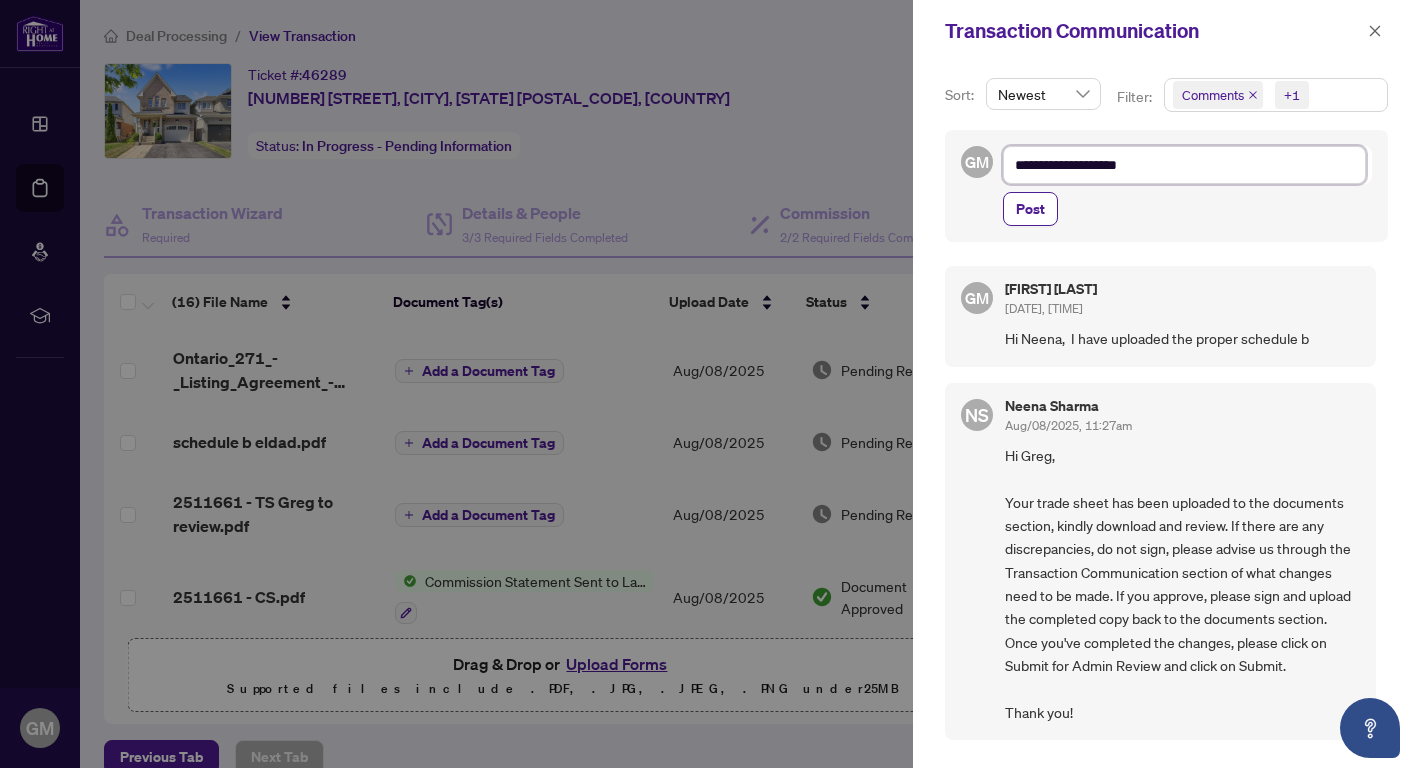type on "**********" 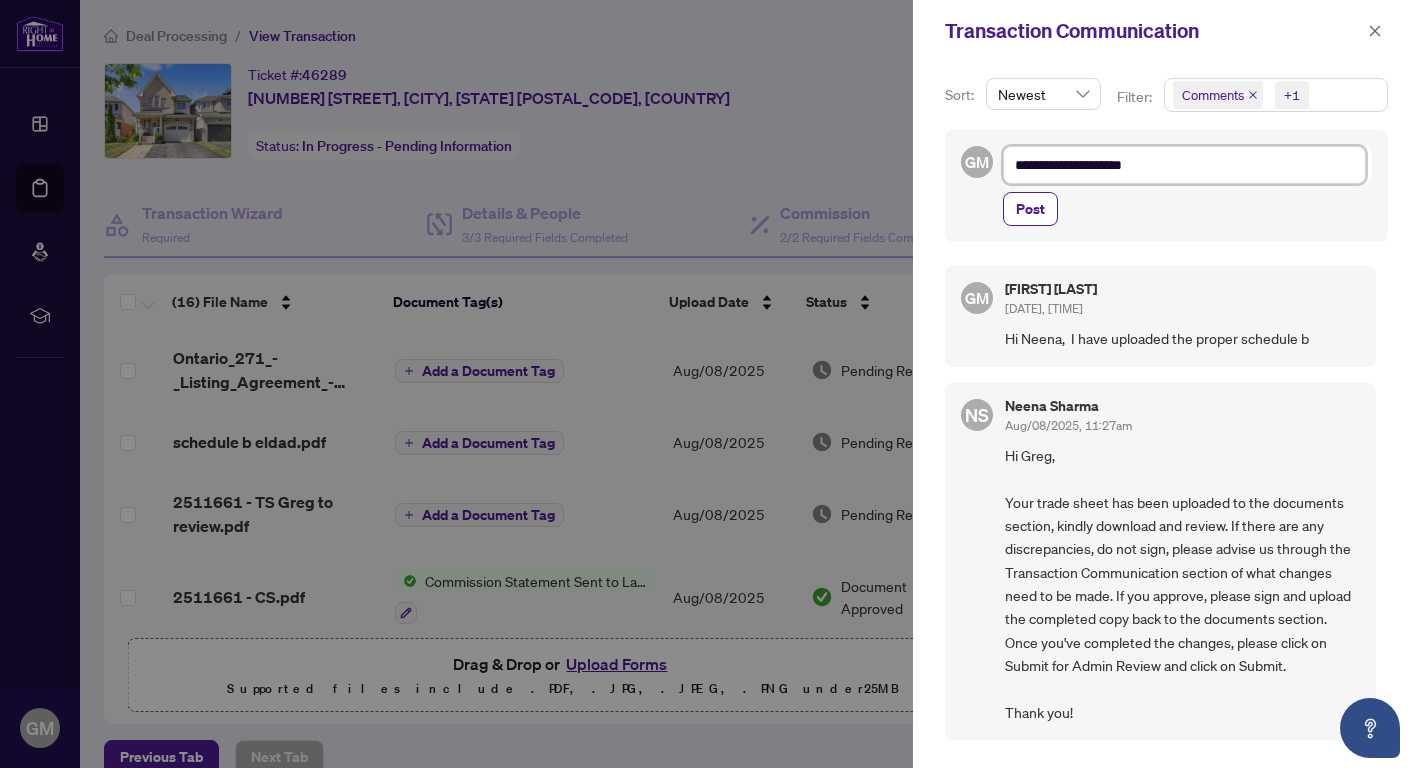 type on "**********" 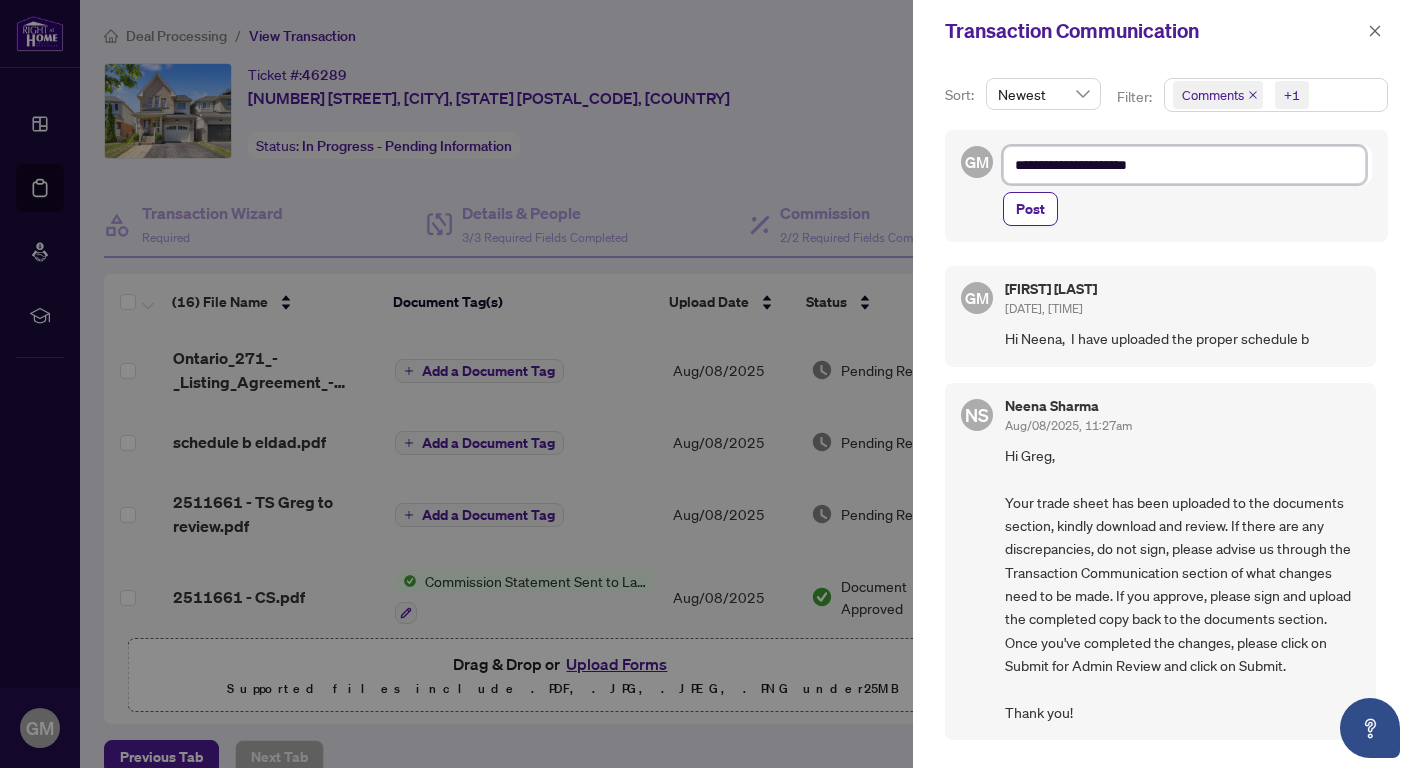 type on "**********" 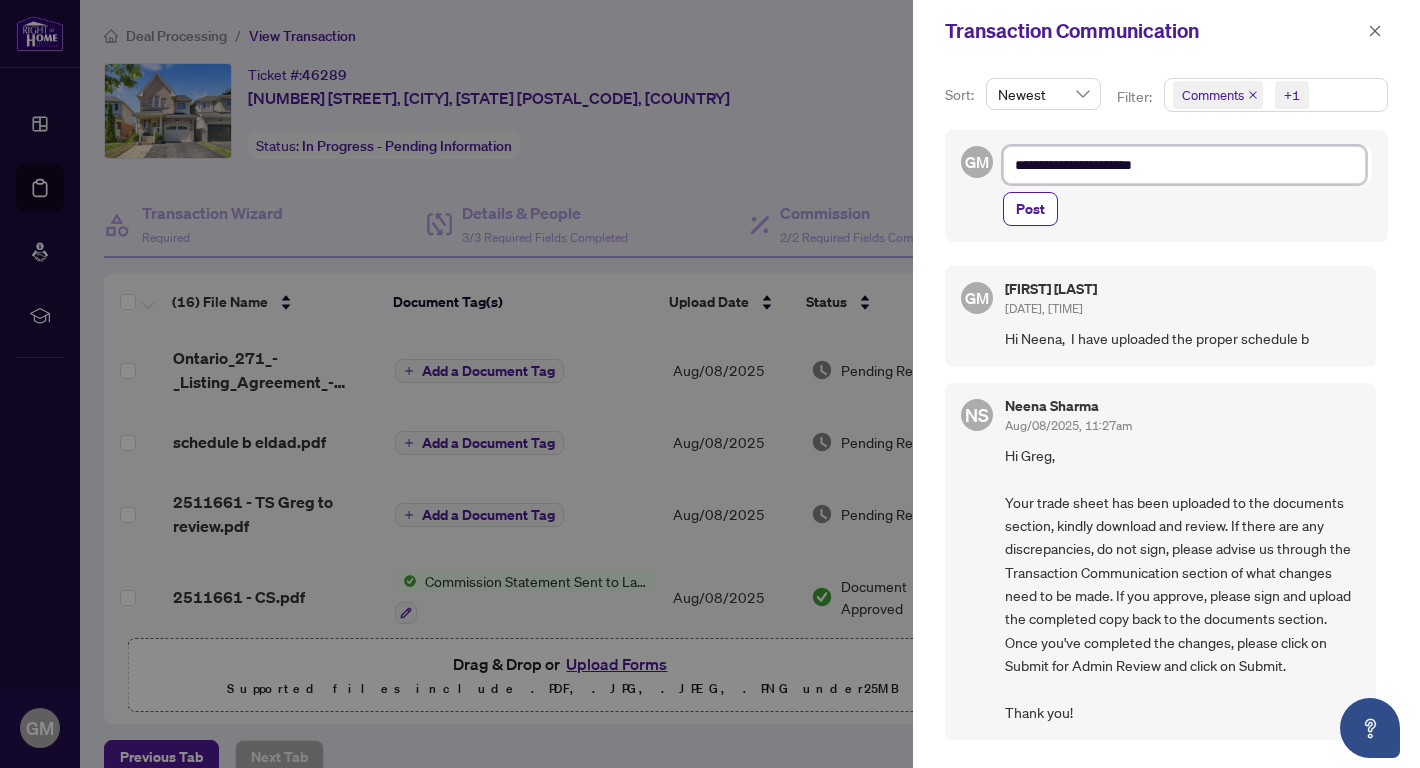 type on "**********" 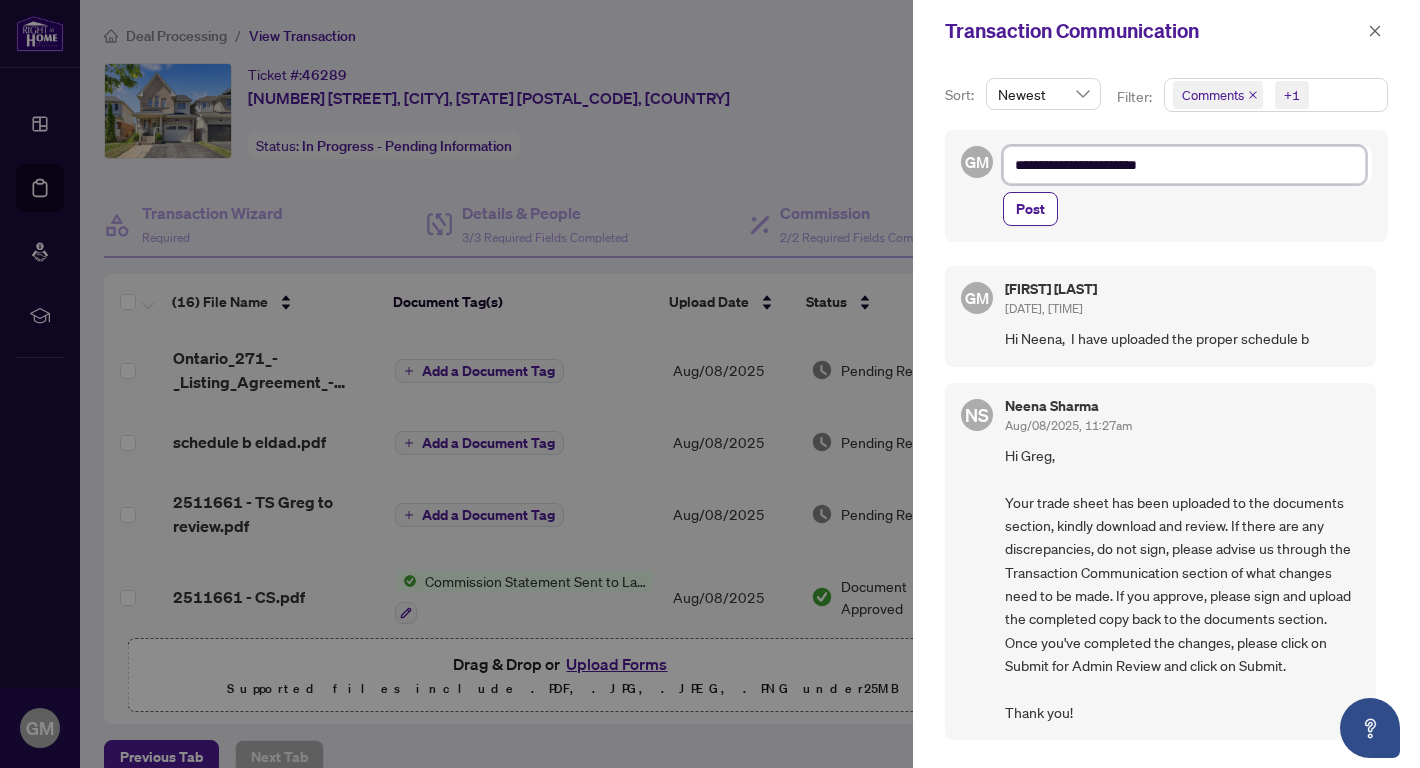 type on "**********" 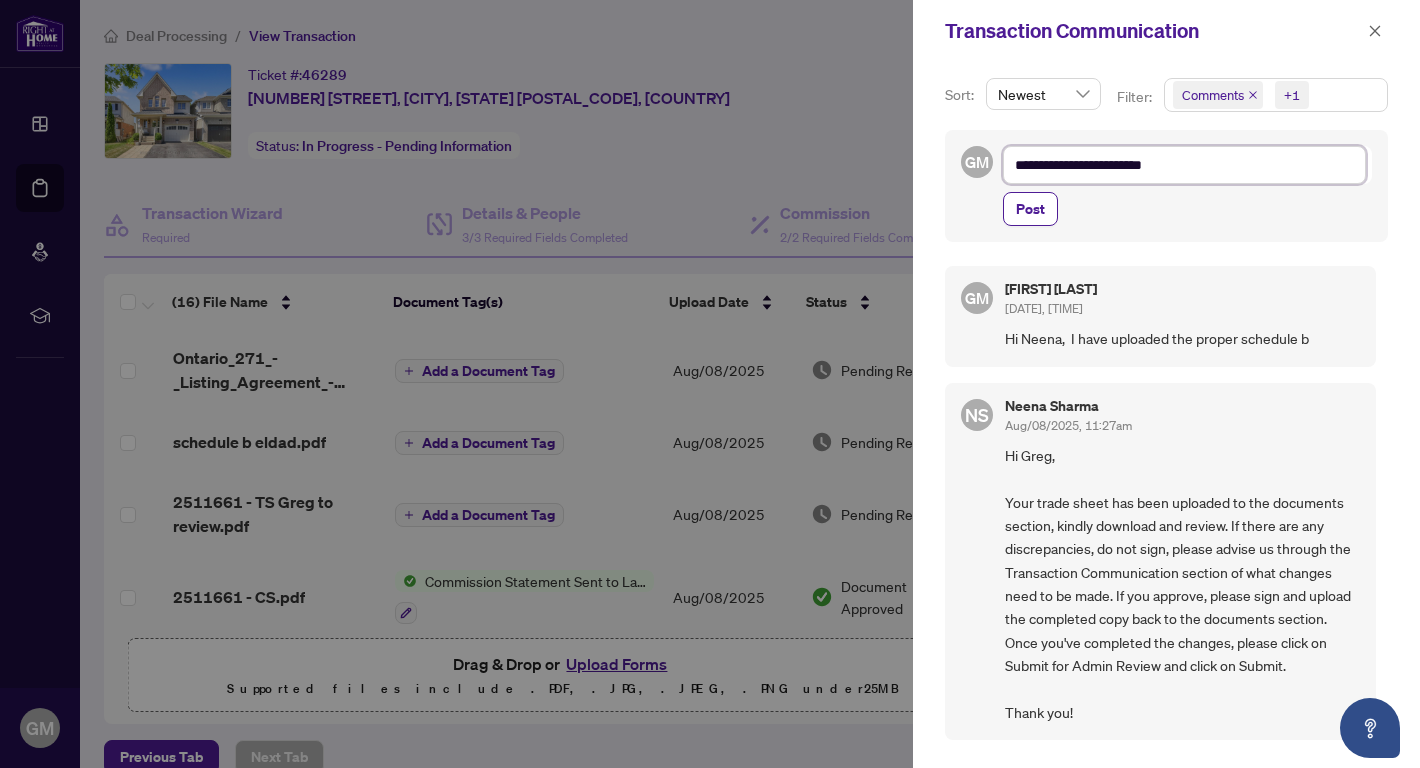 type on "**********" 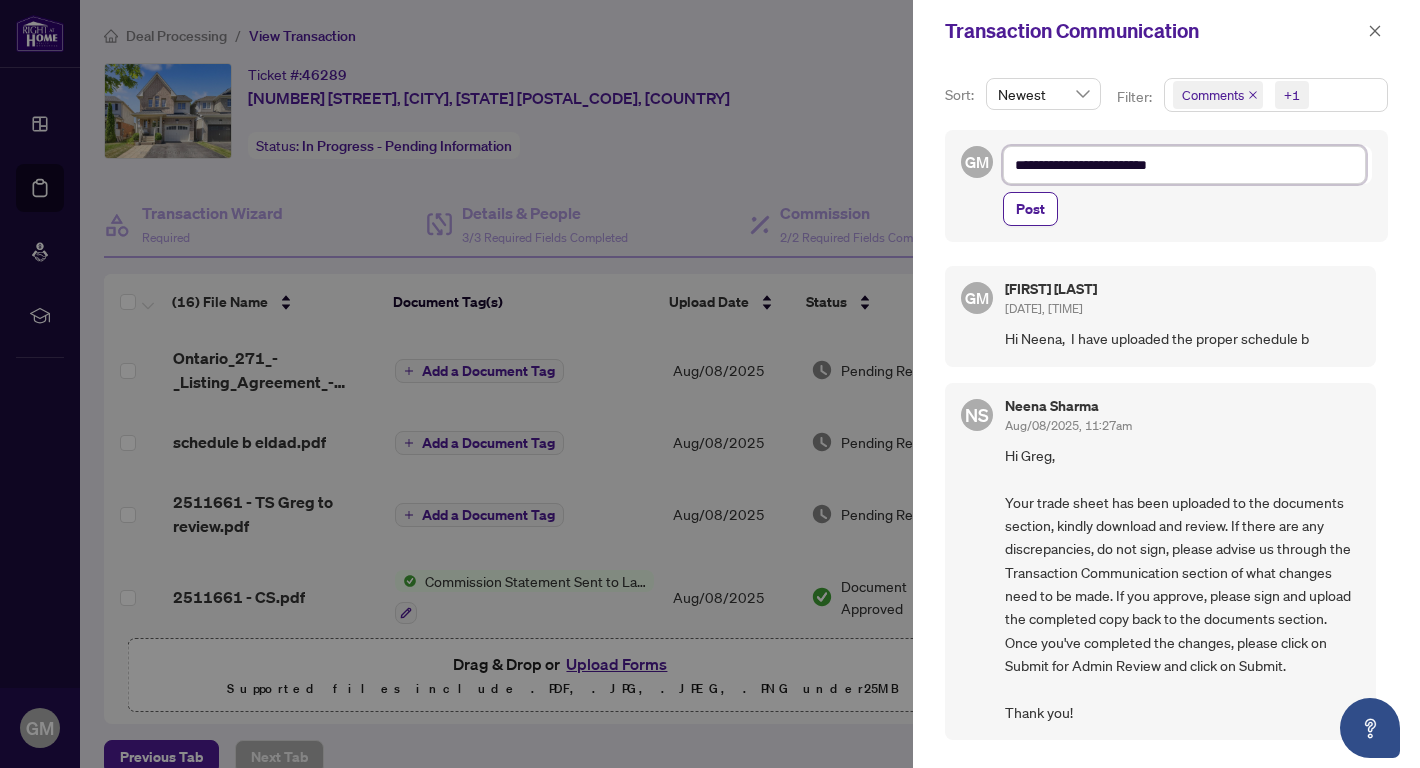 type on "**********" 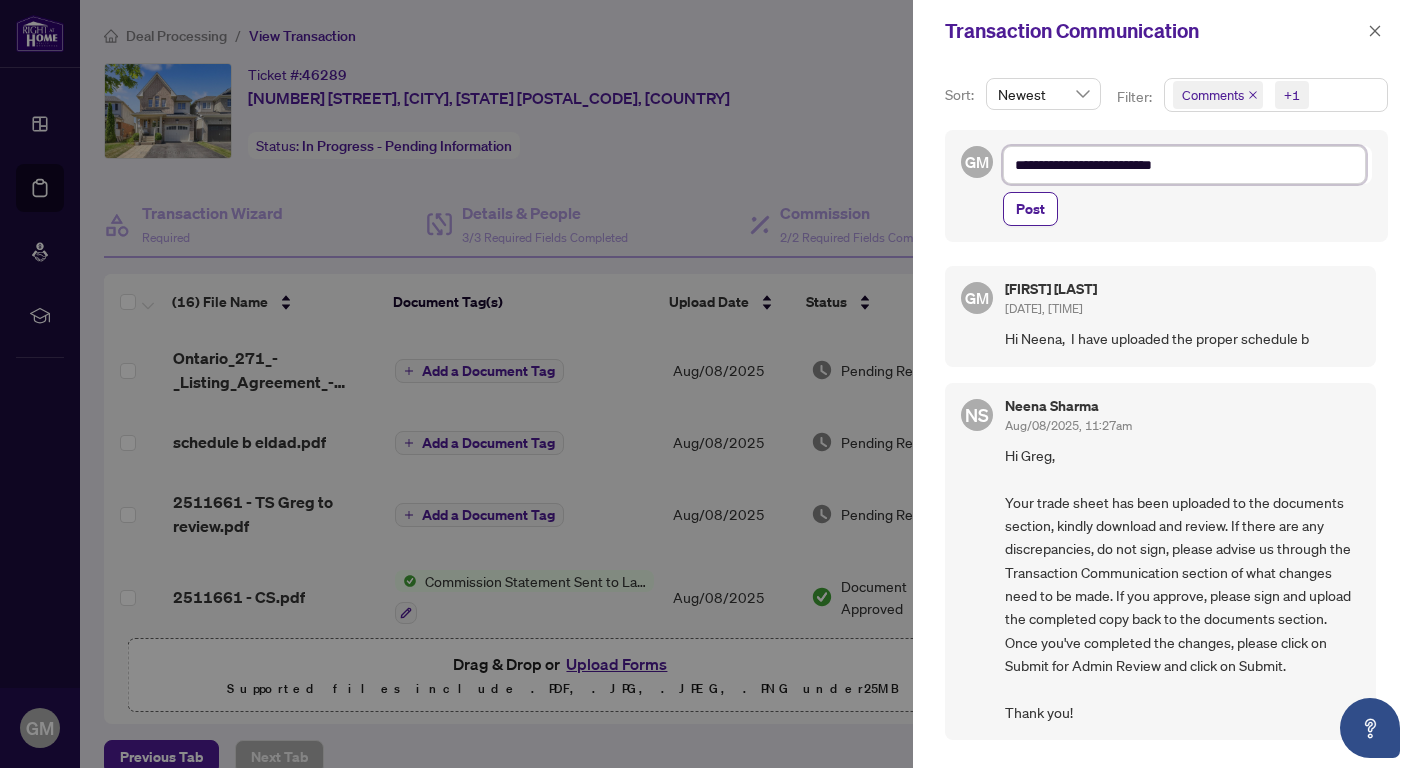 type on "**********" 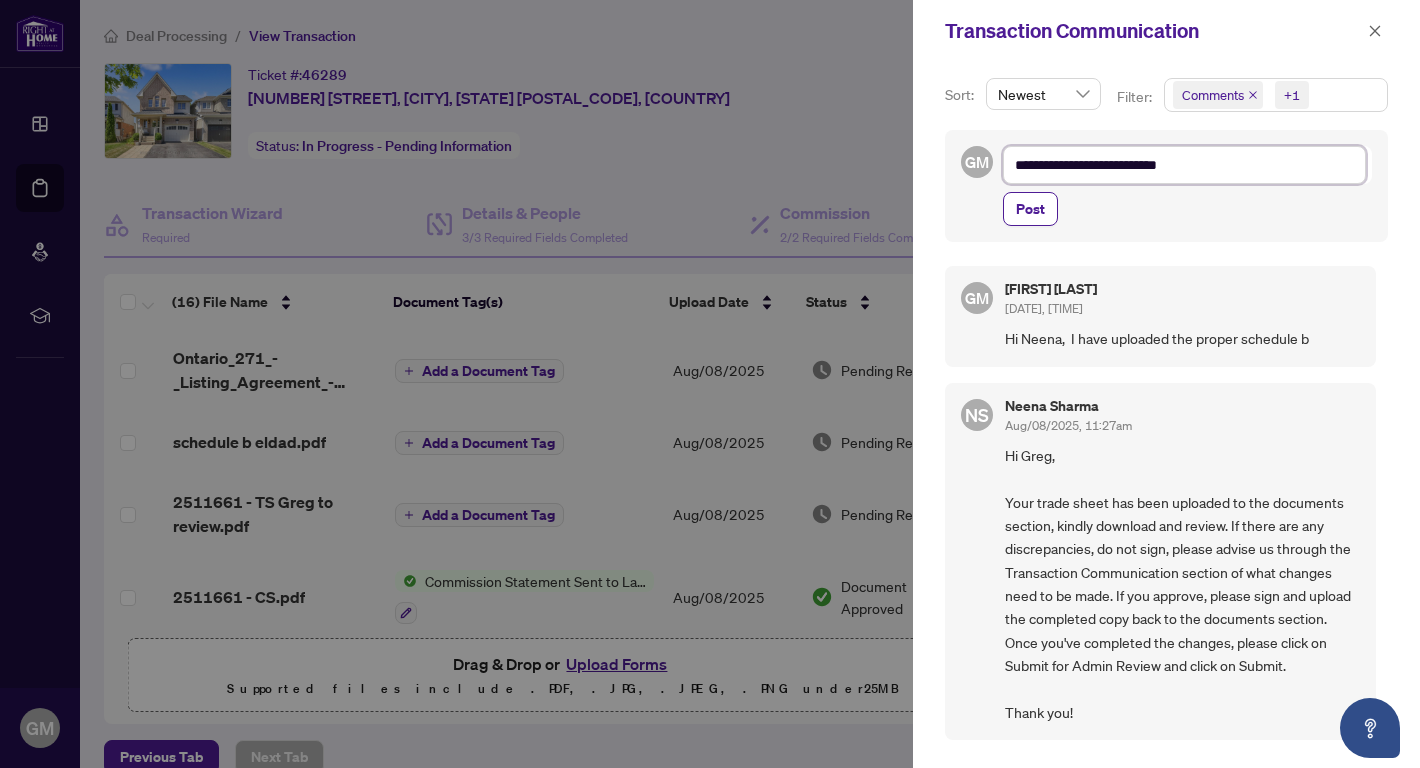 type on "**********" 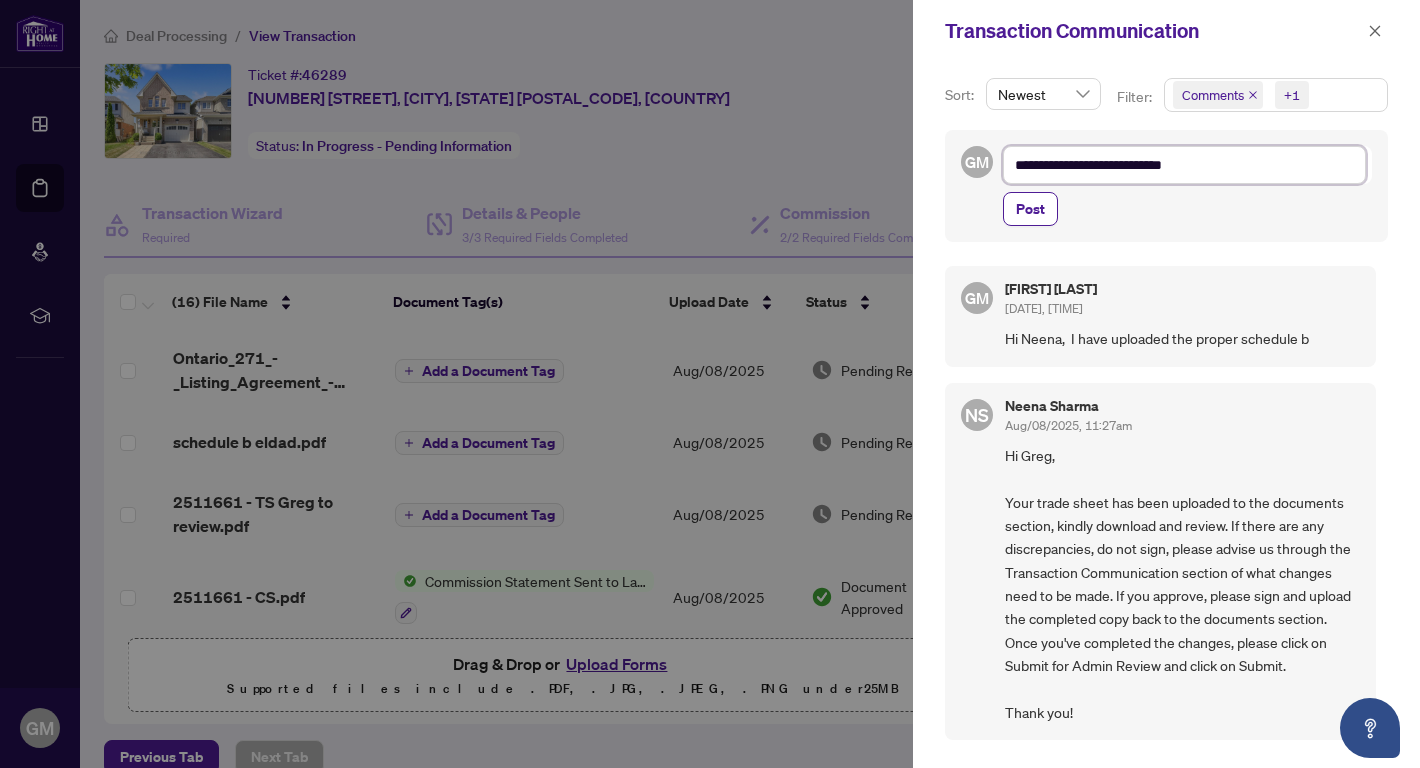 type on "**********" 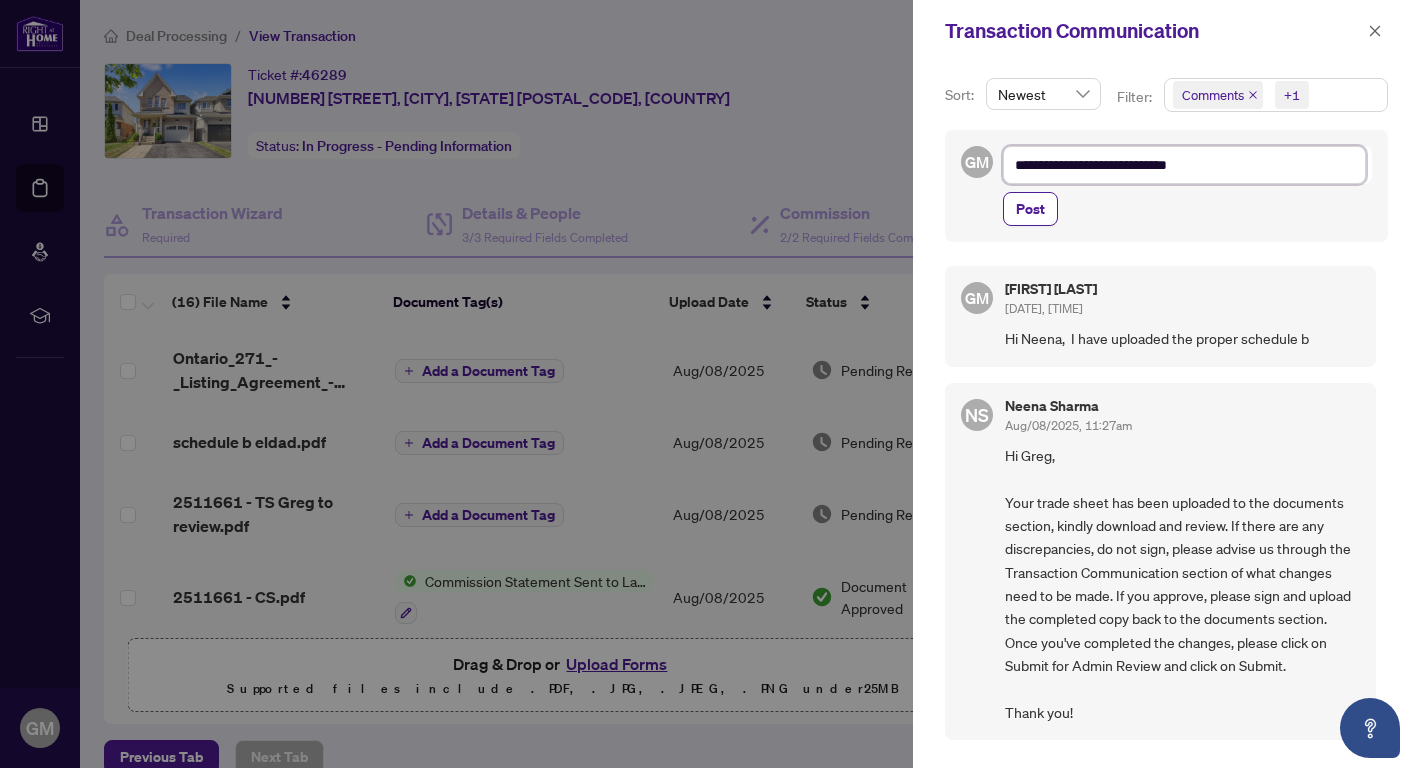 type on "**********" 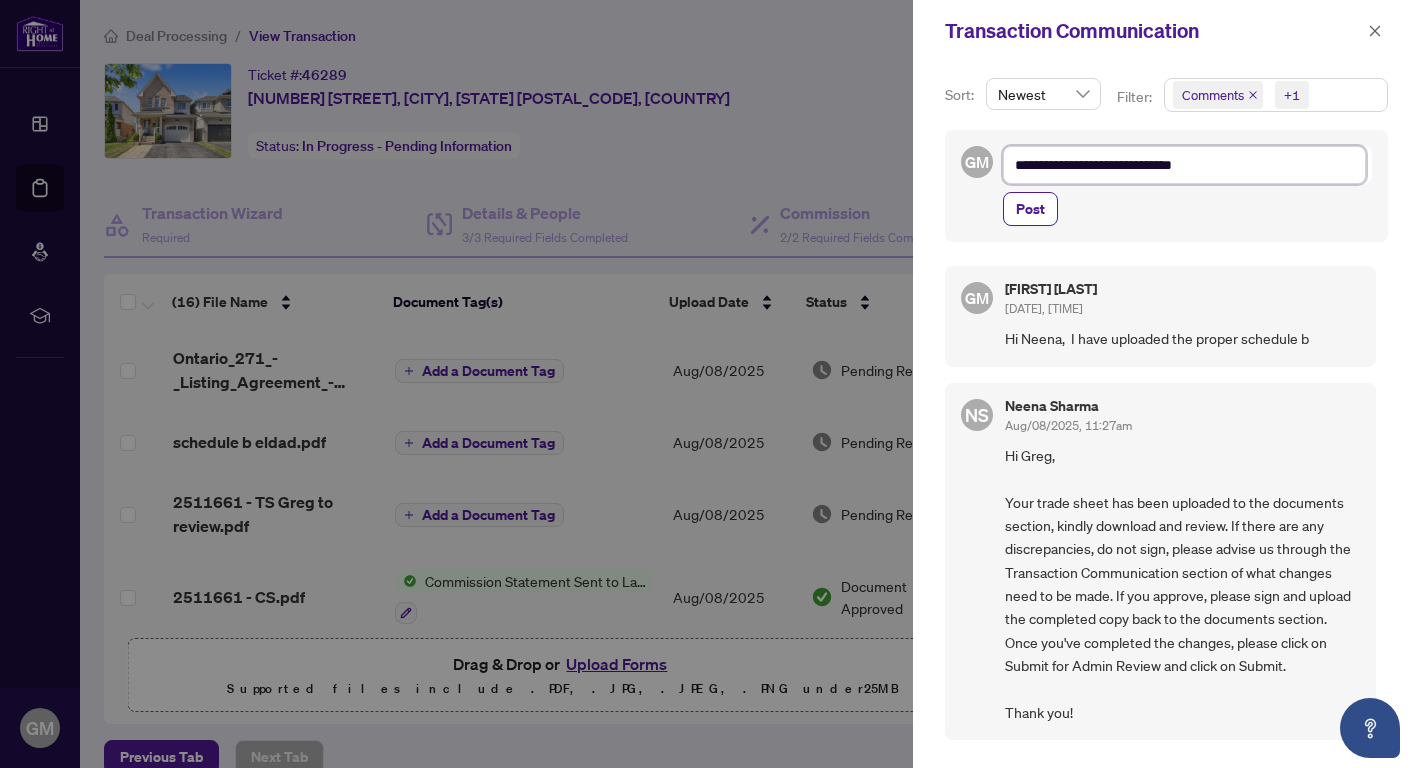 type on "**********" 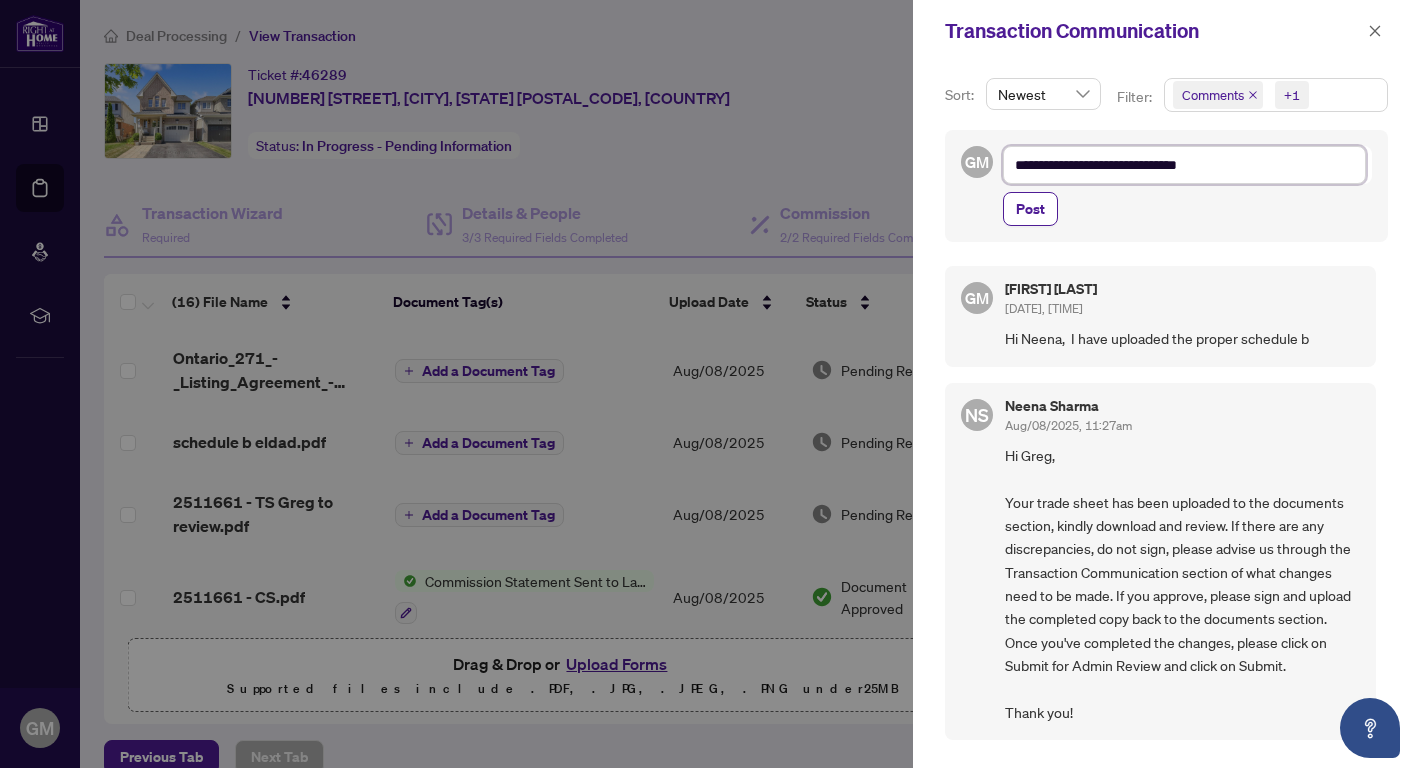 type on "**********" 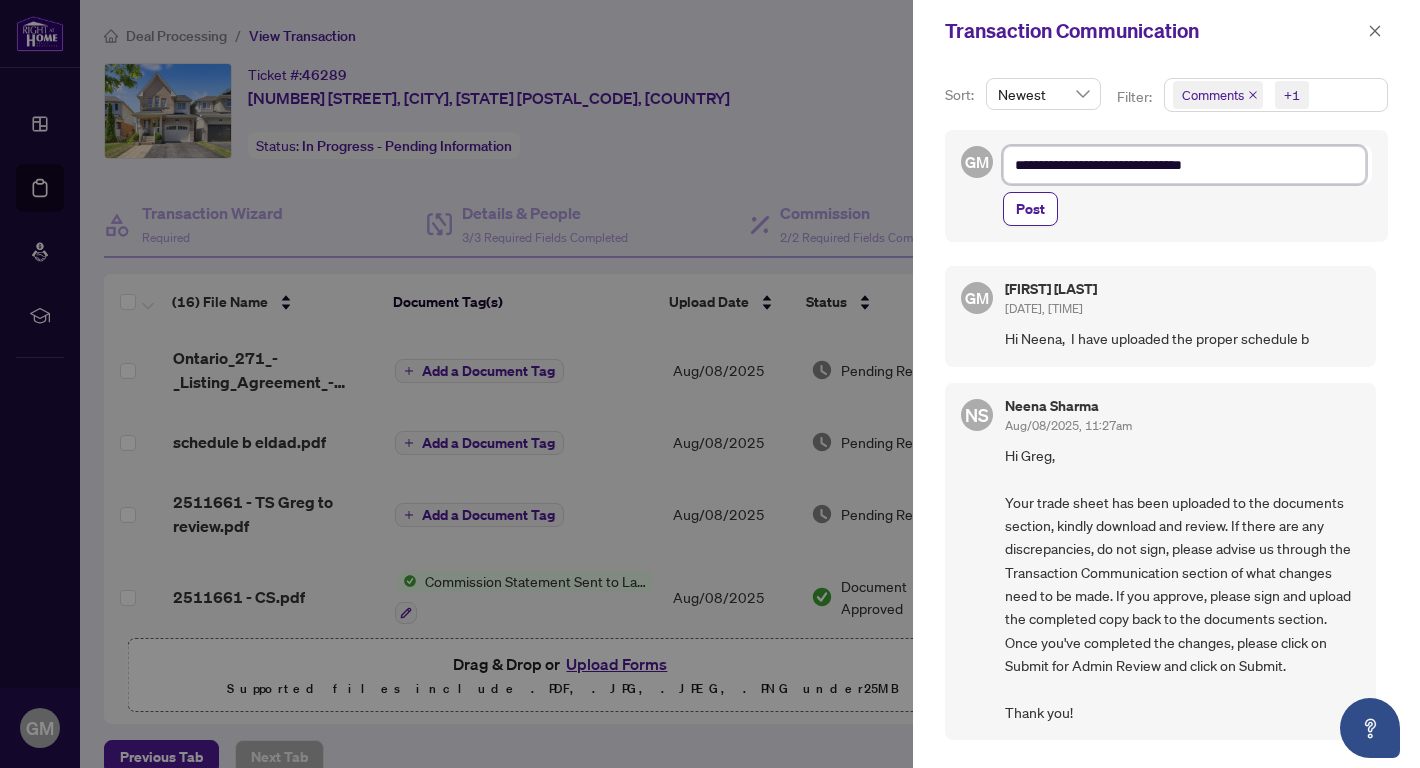 type on "**********" 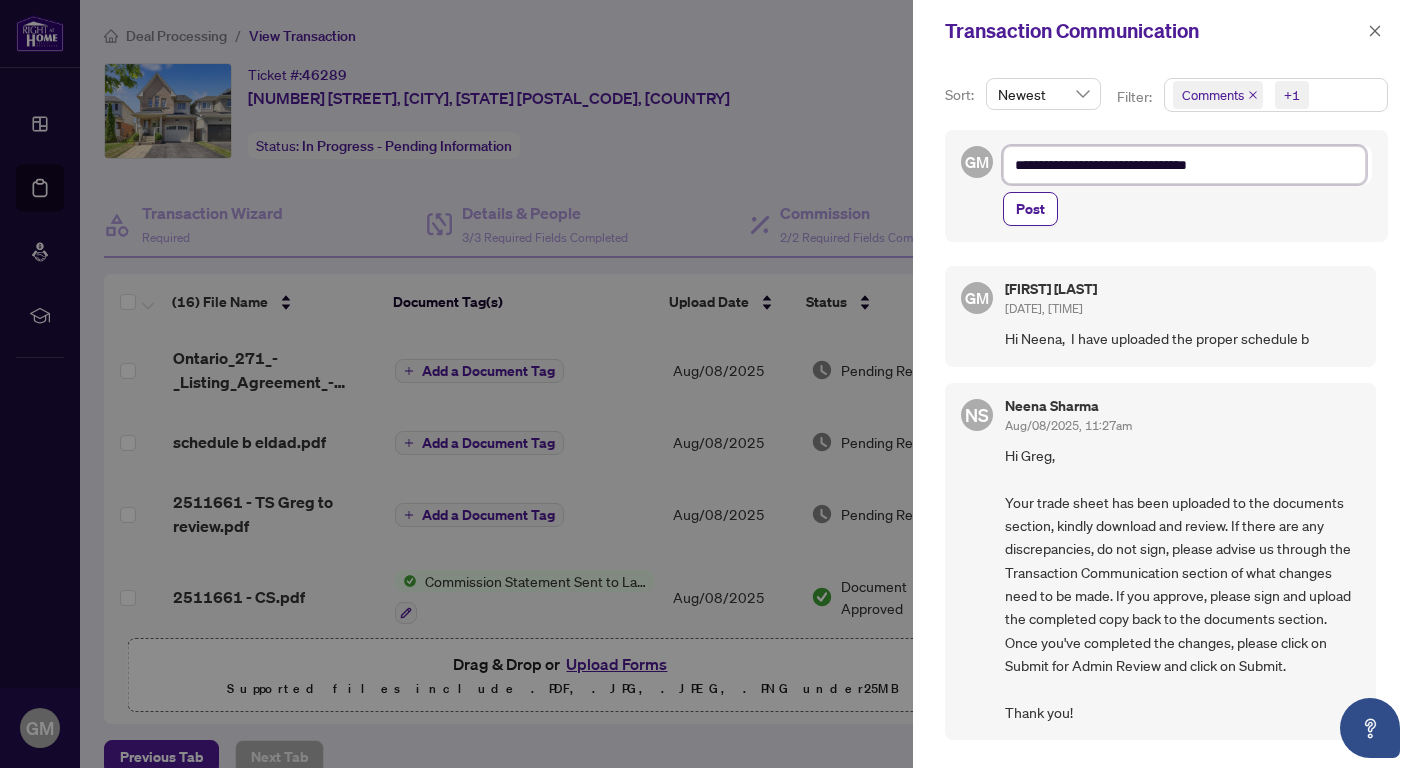 type on "**********" 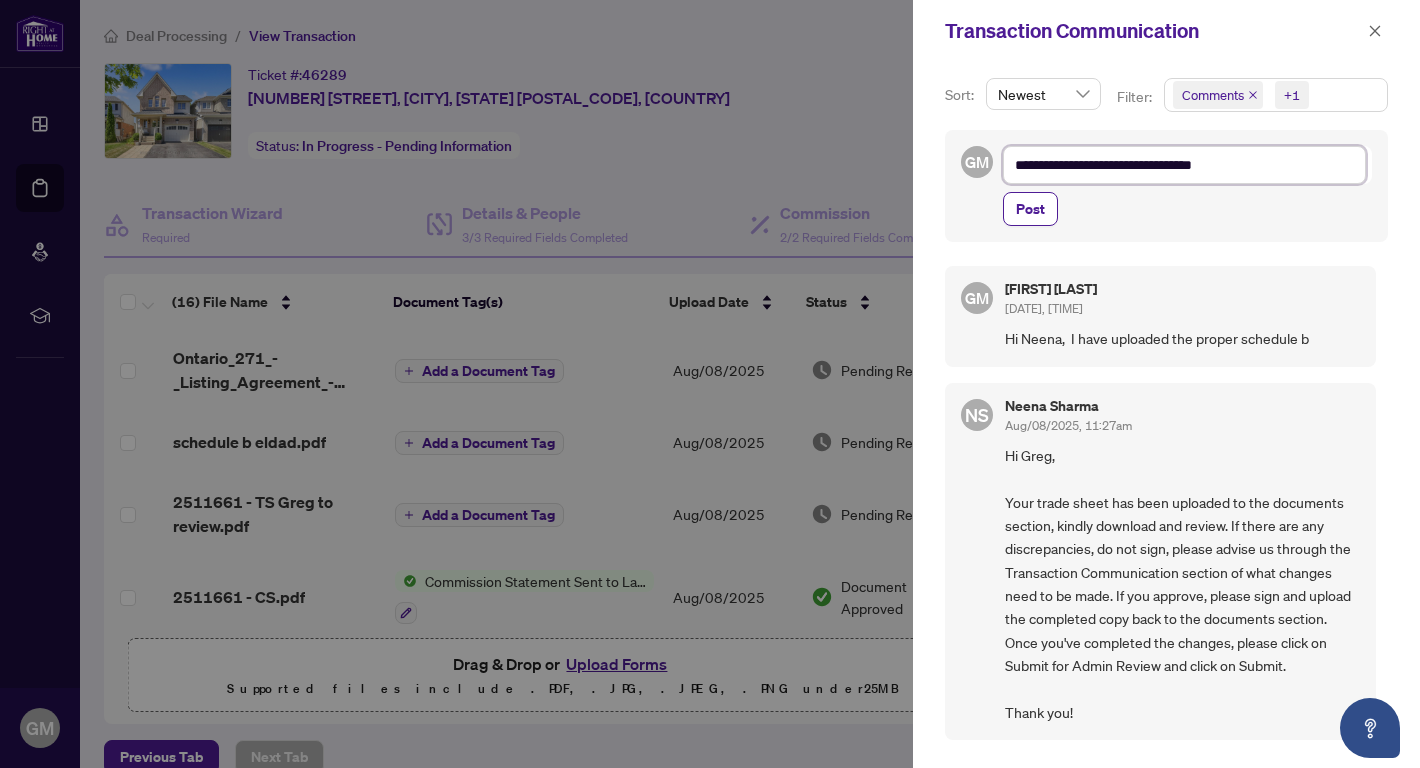 type on "**********" 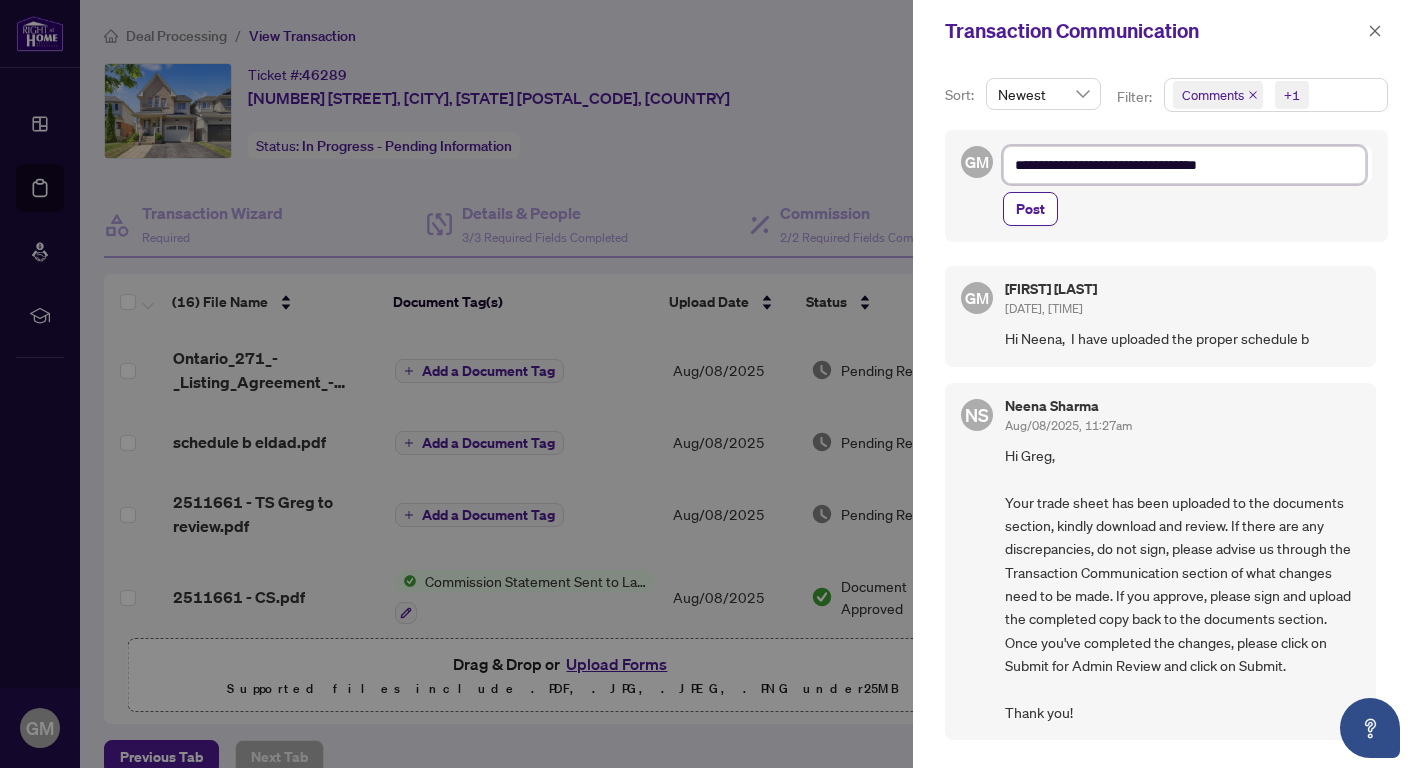 type on "**********" 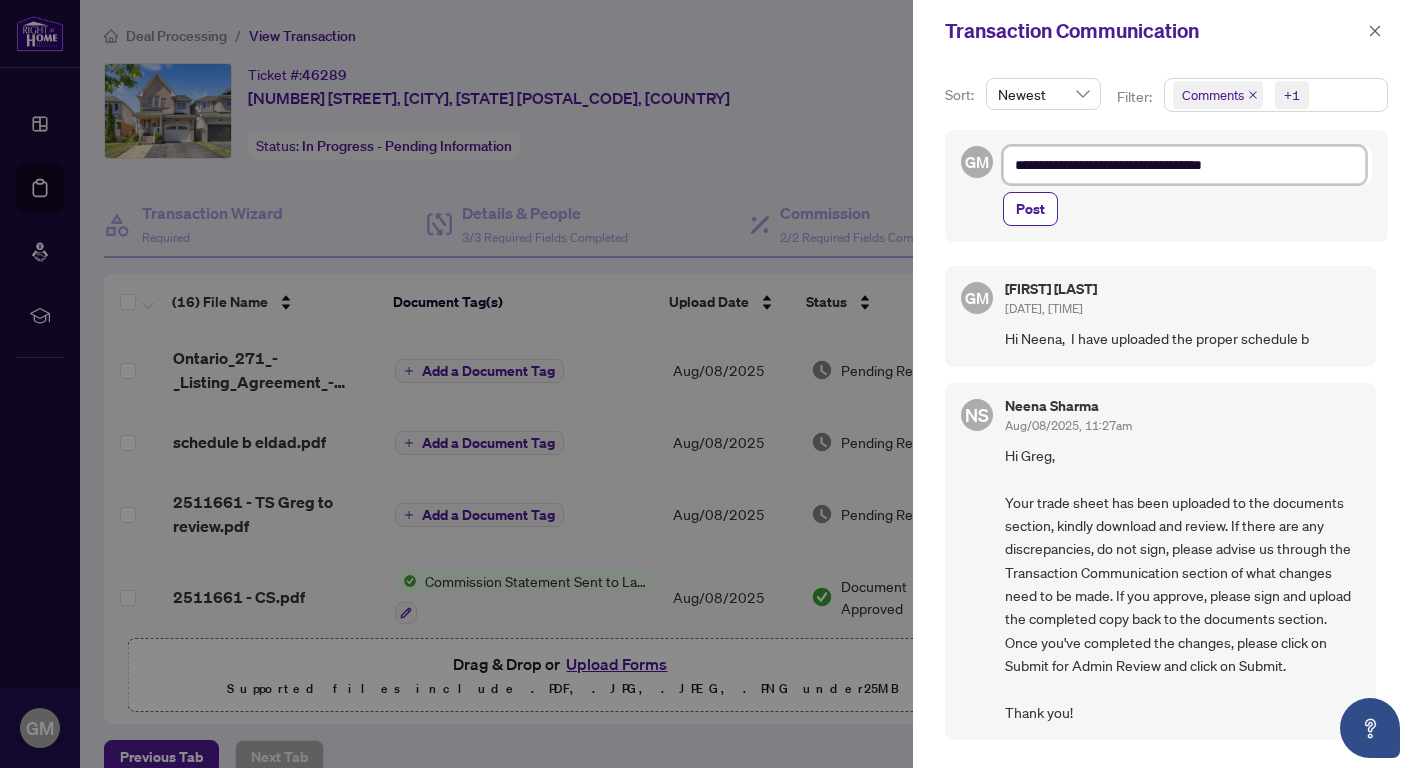 type on "**********" 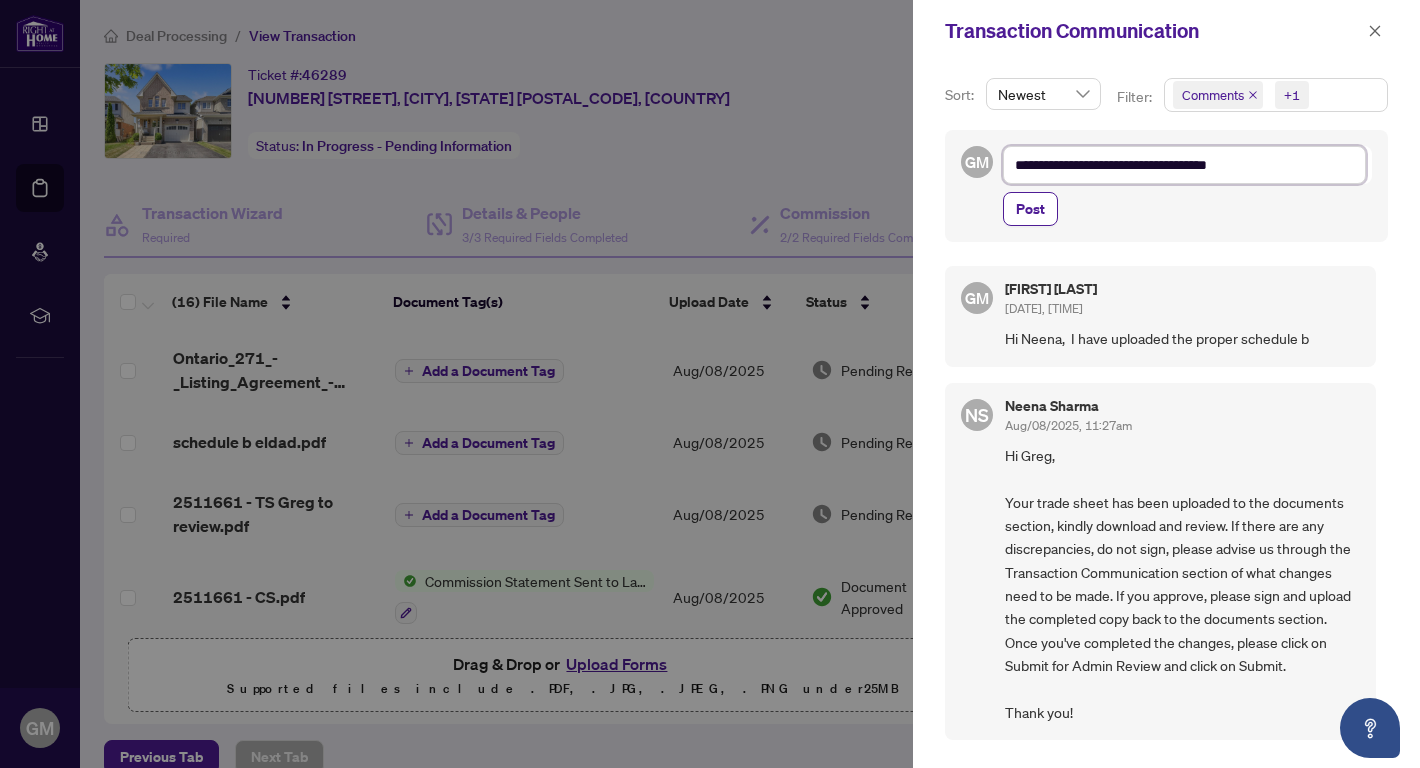 type on "**********" 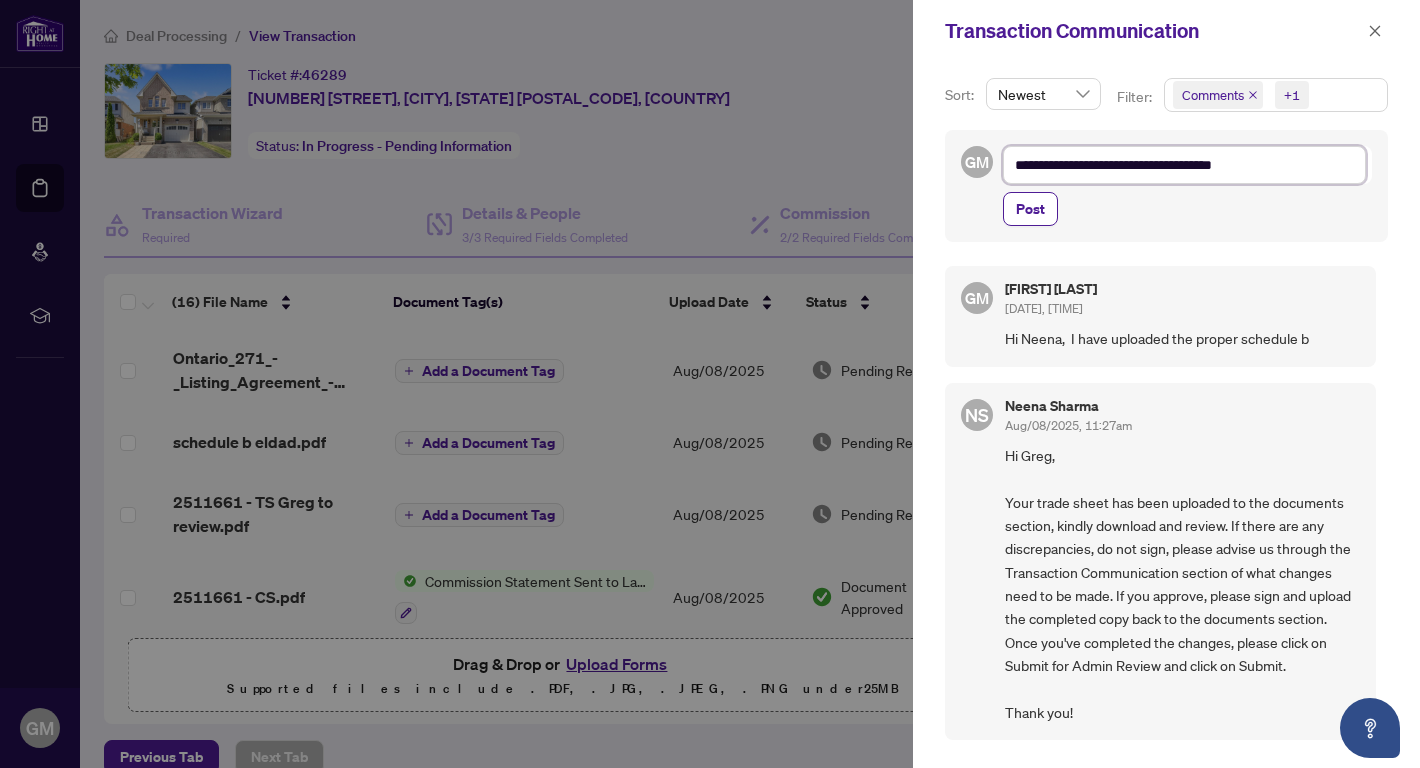 type on "**********" 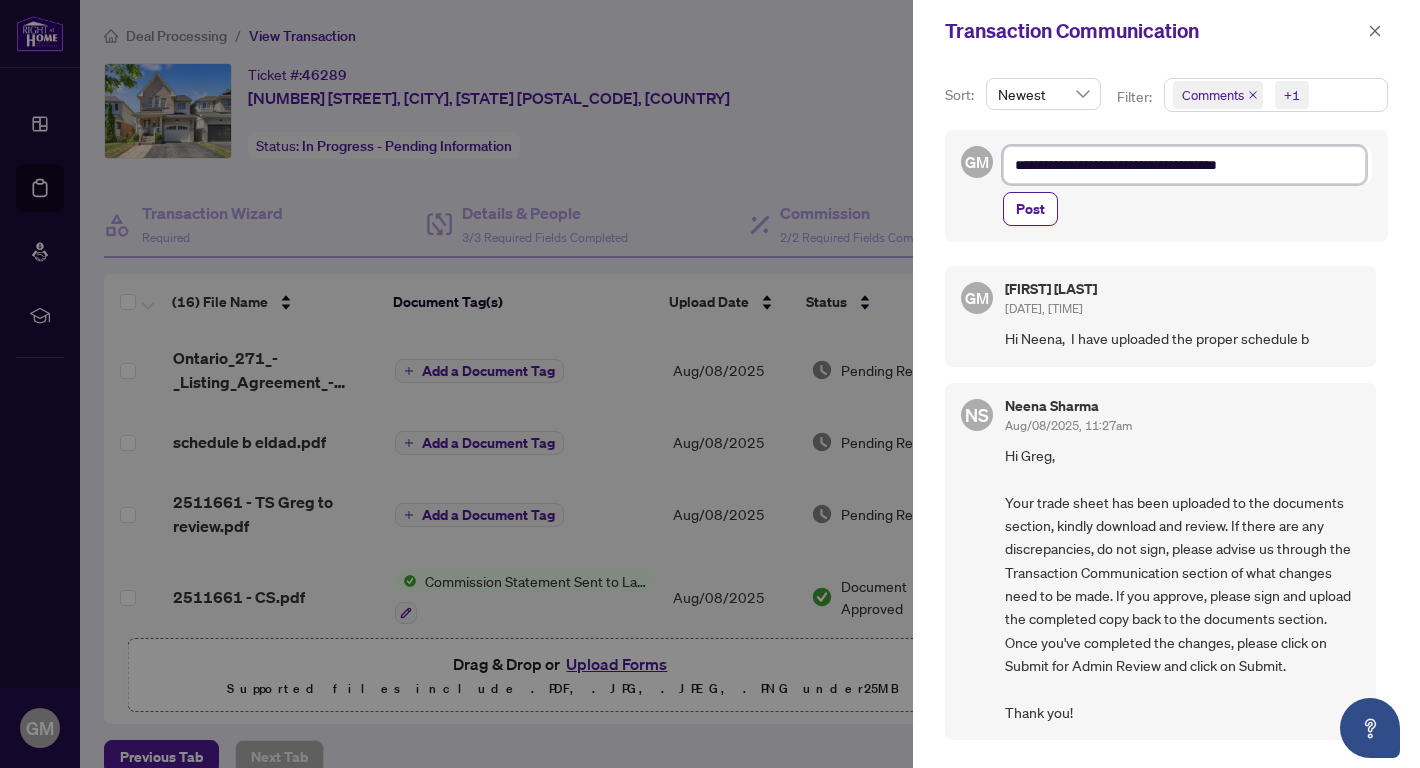 type on "**********" 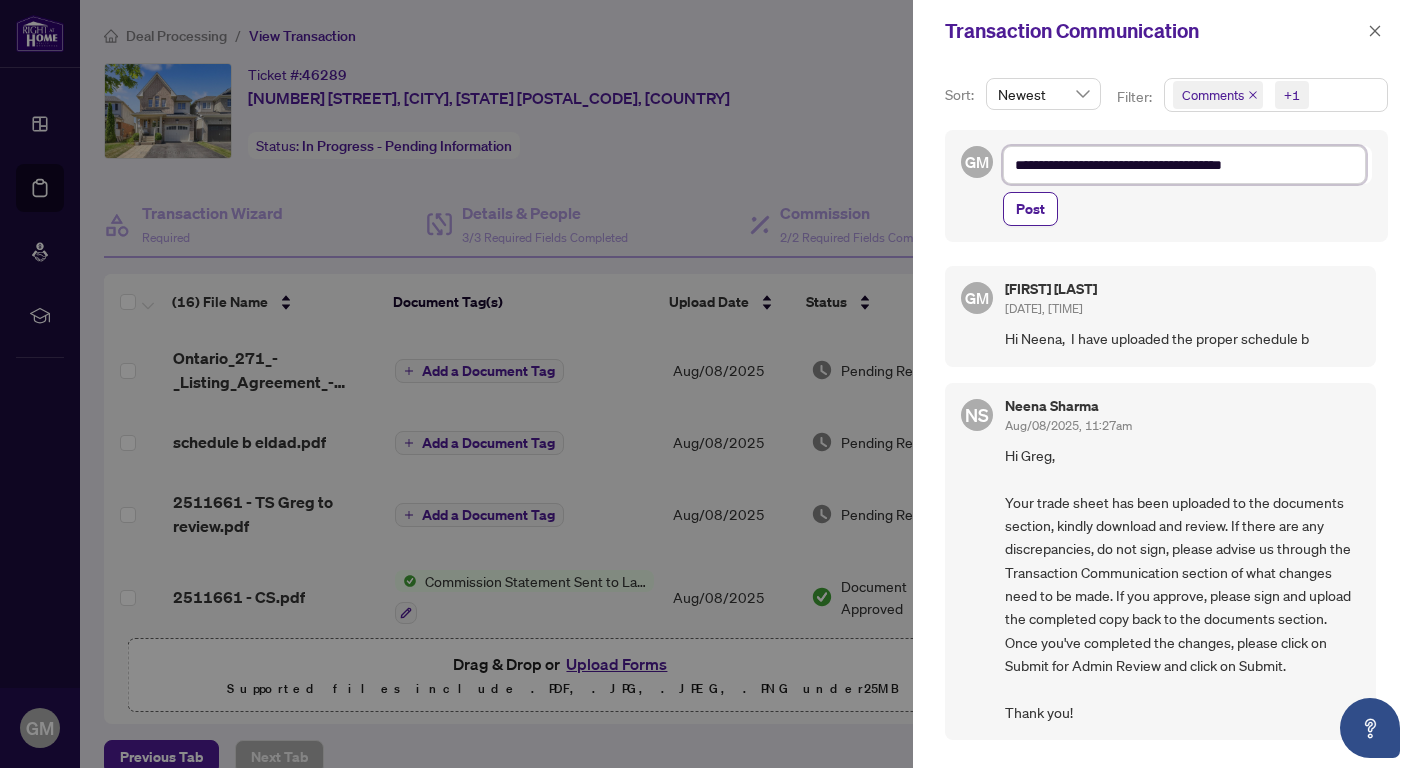 type on "**********" 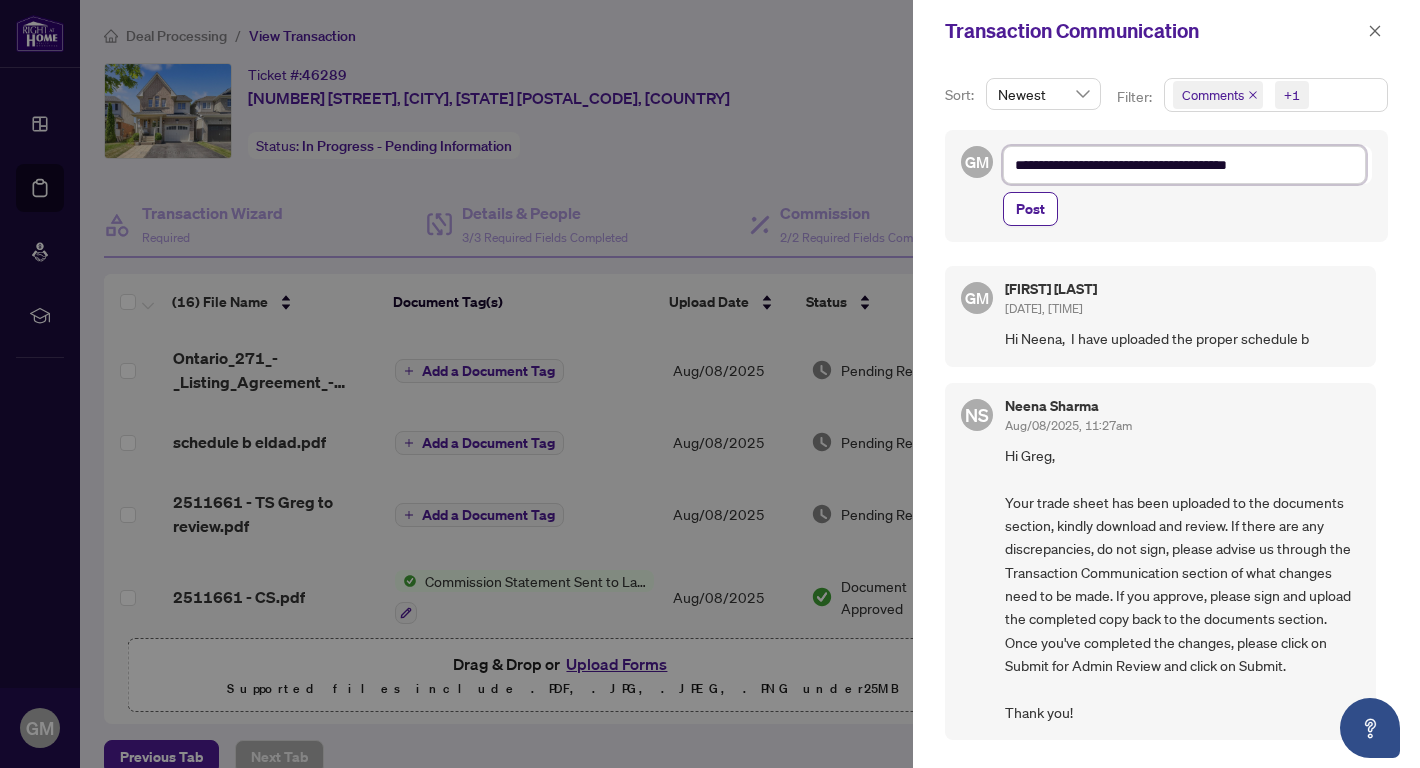 type on "**********" 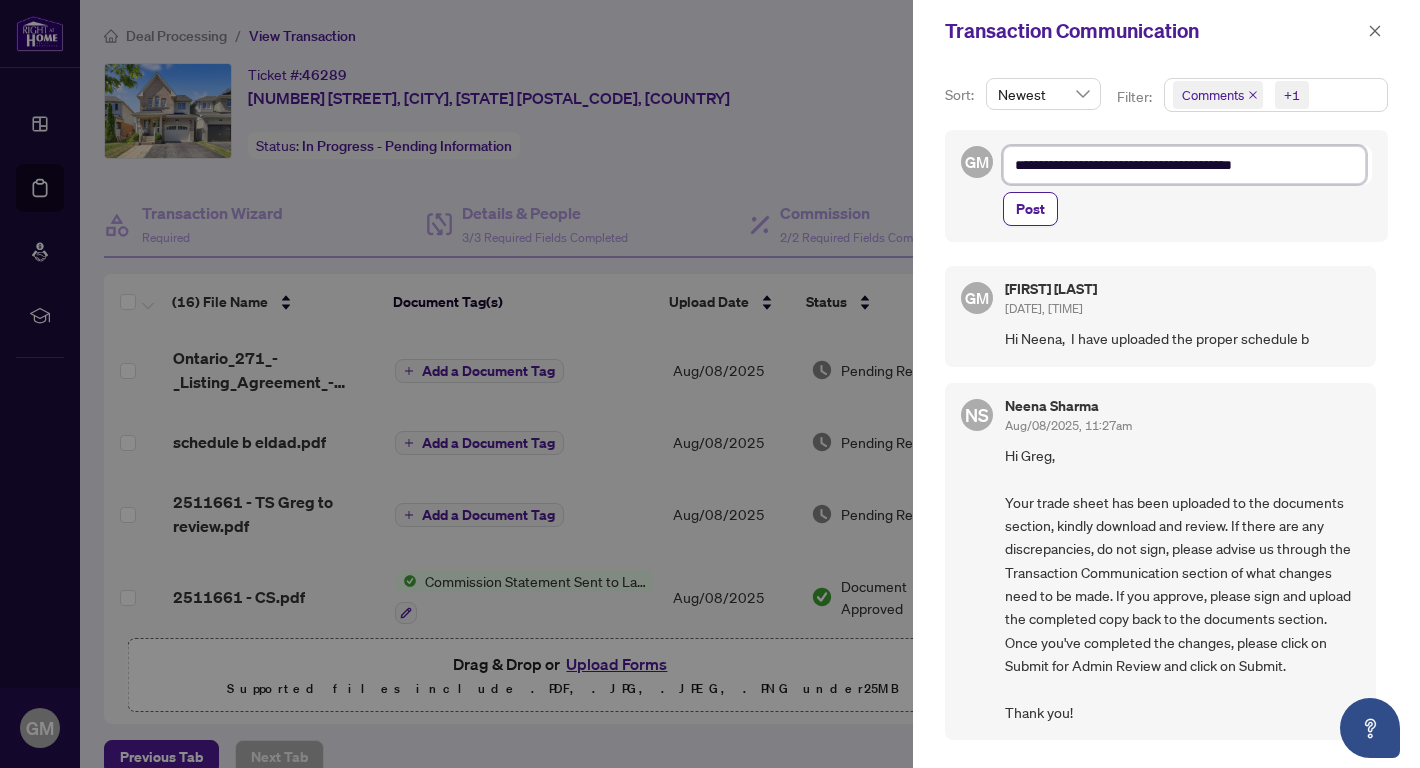 type on "**********" 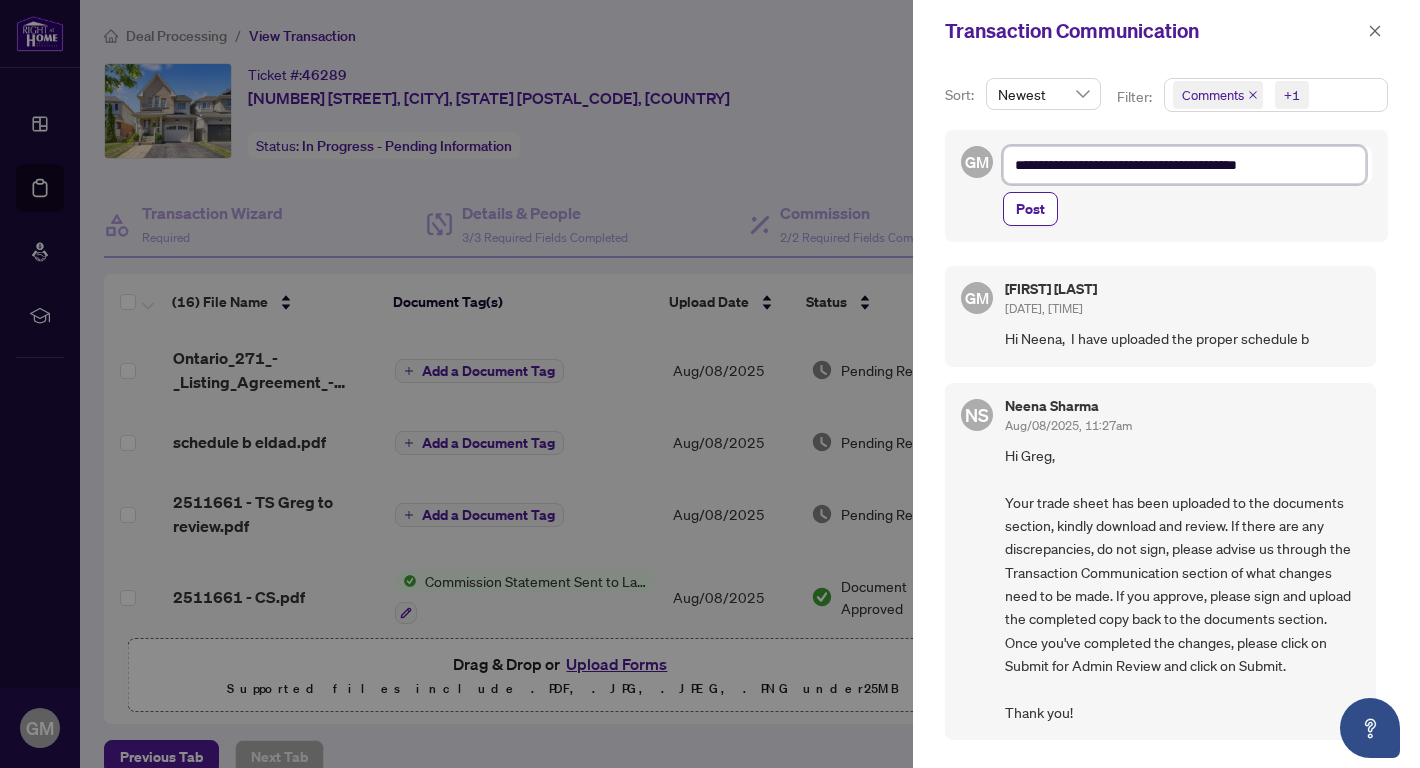type on "**********" 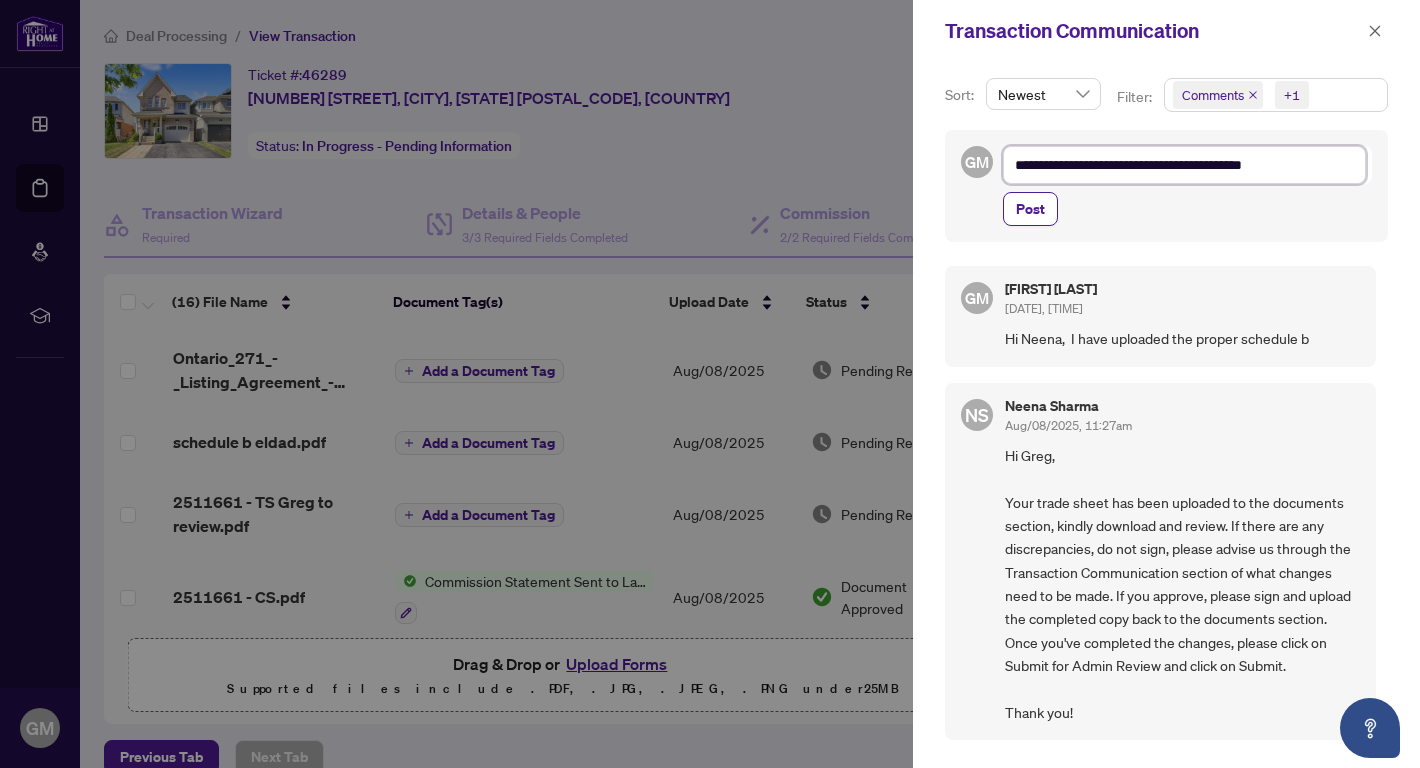 type on "**********" 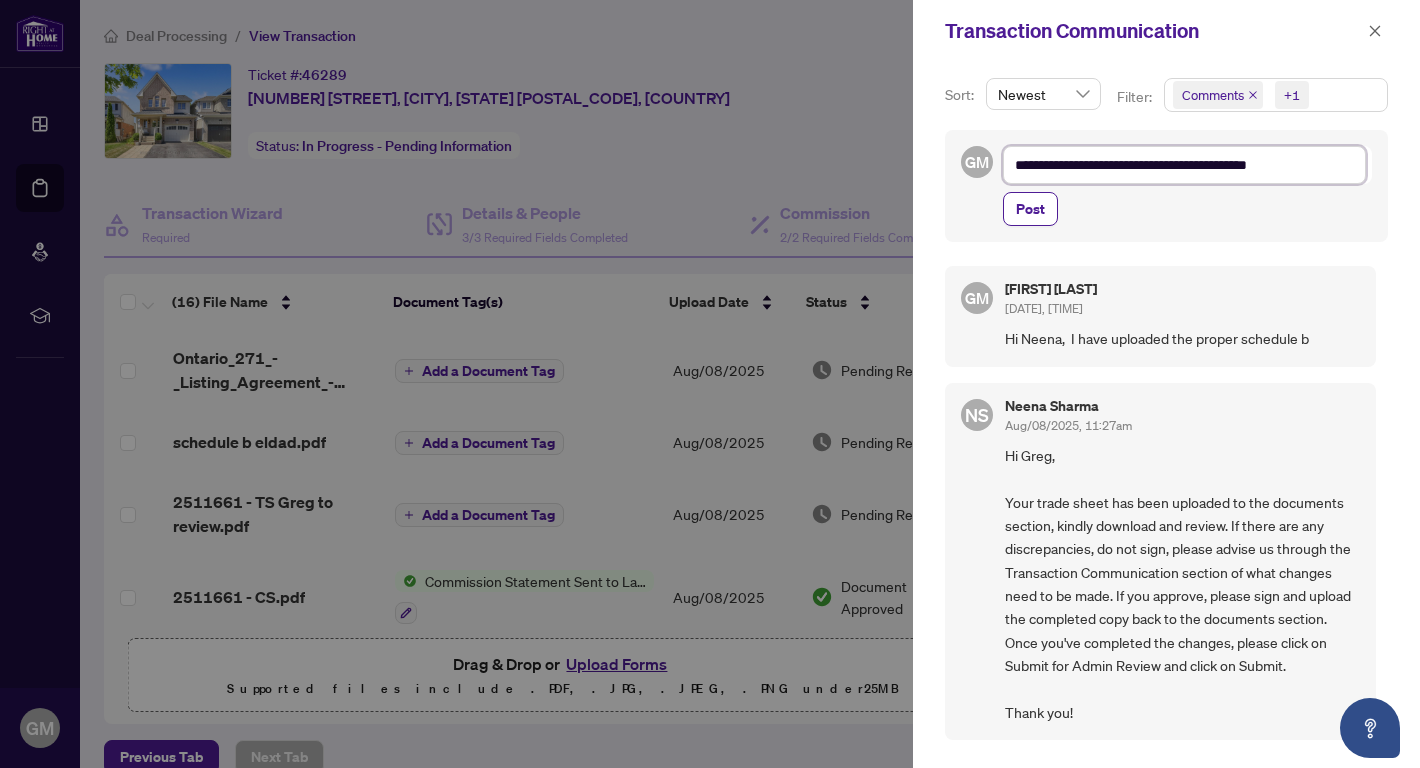 type on "**********" 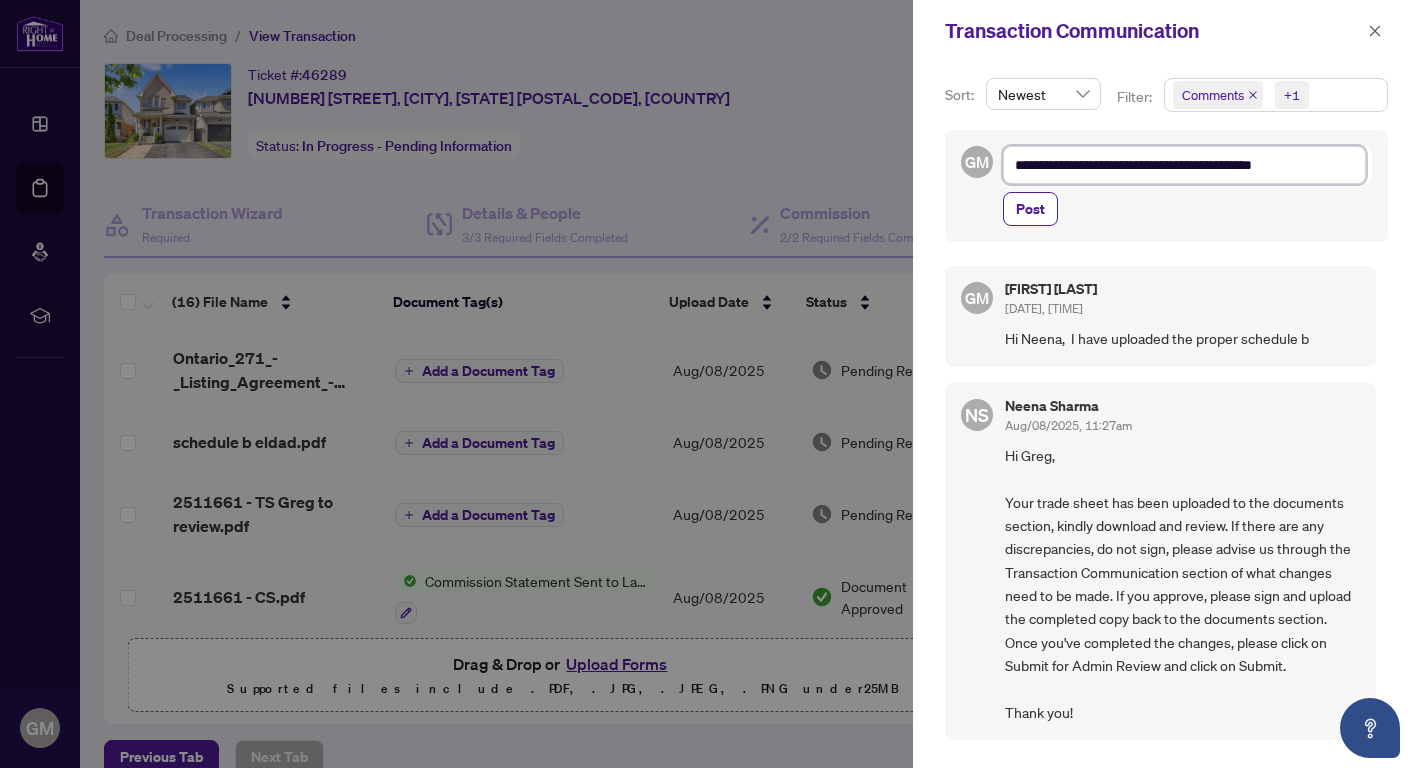 type on "**********" 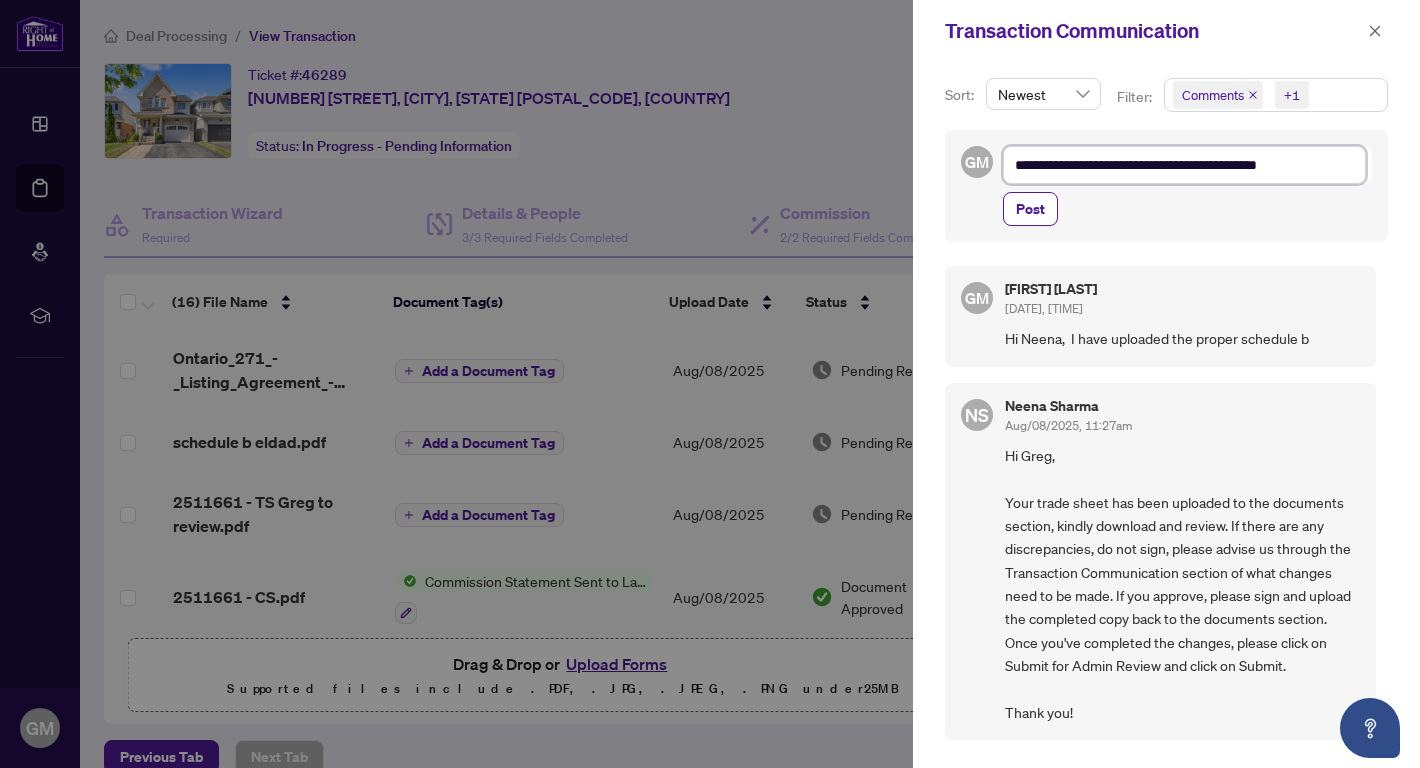 type on "**********" 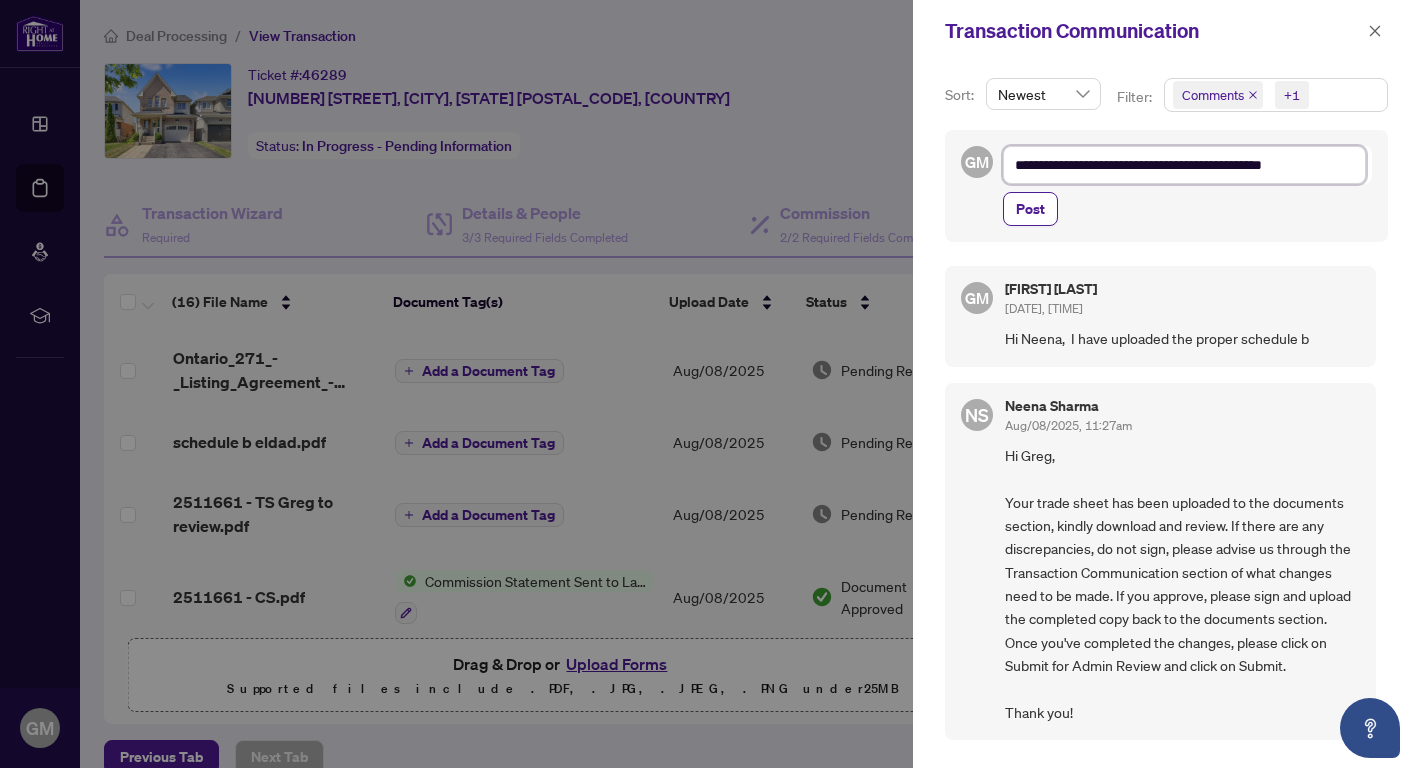 type on "**********" 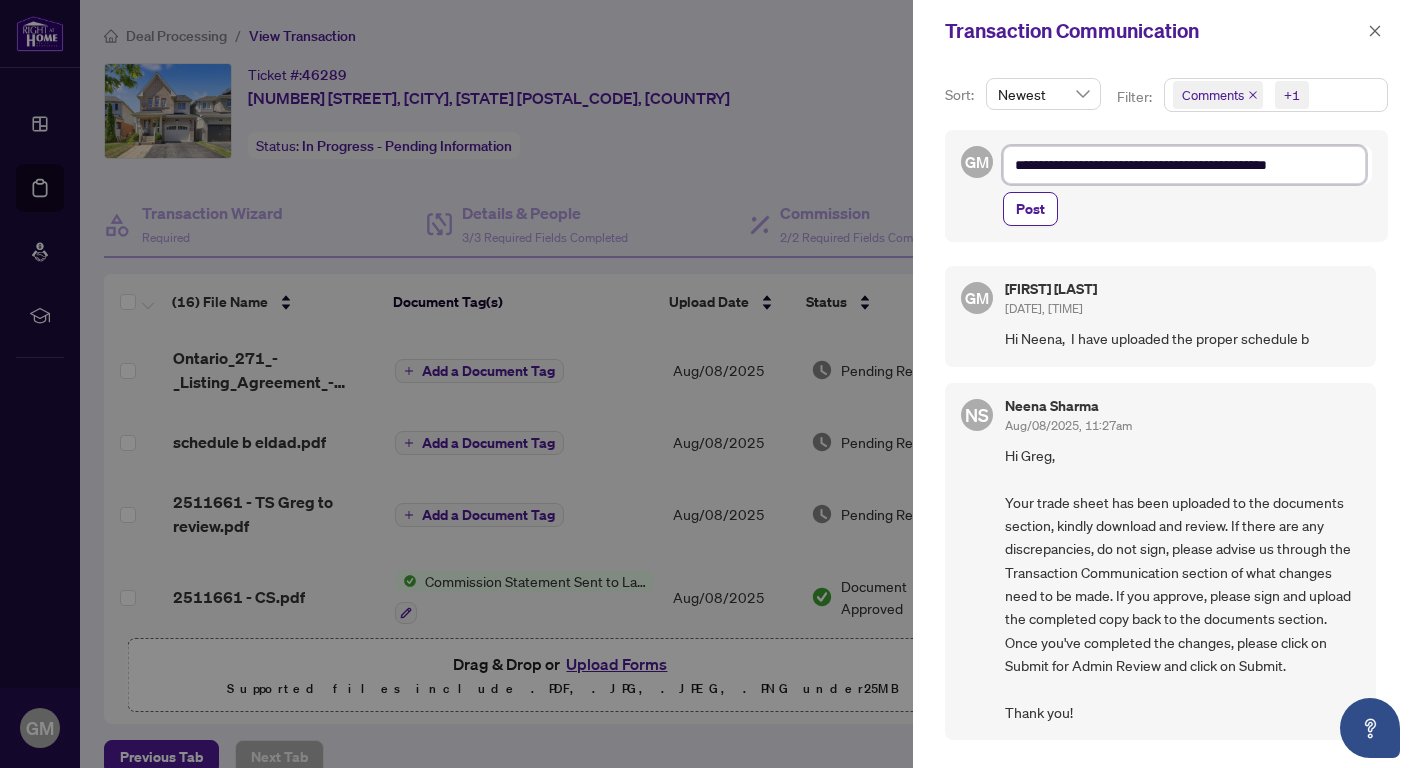 type on "**********" 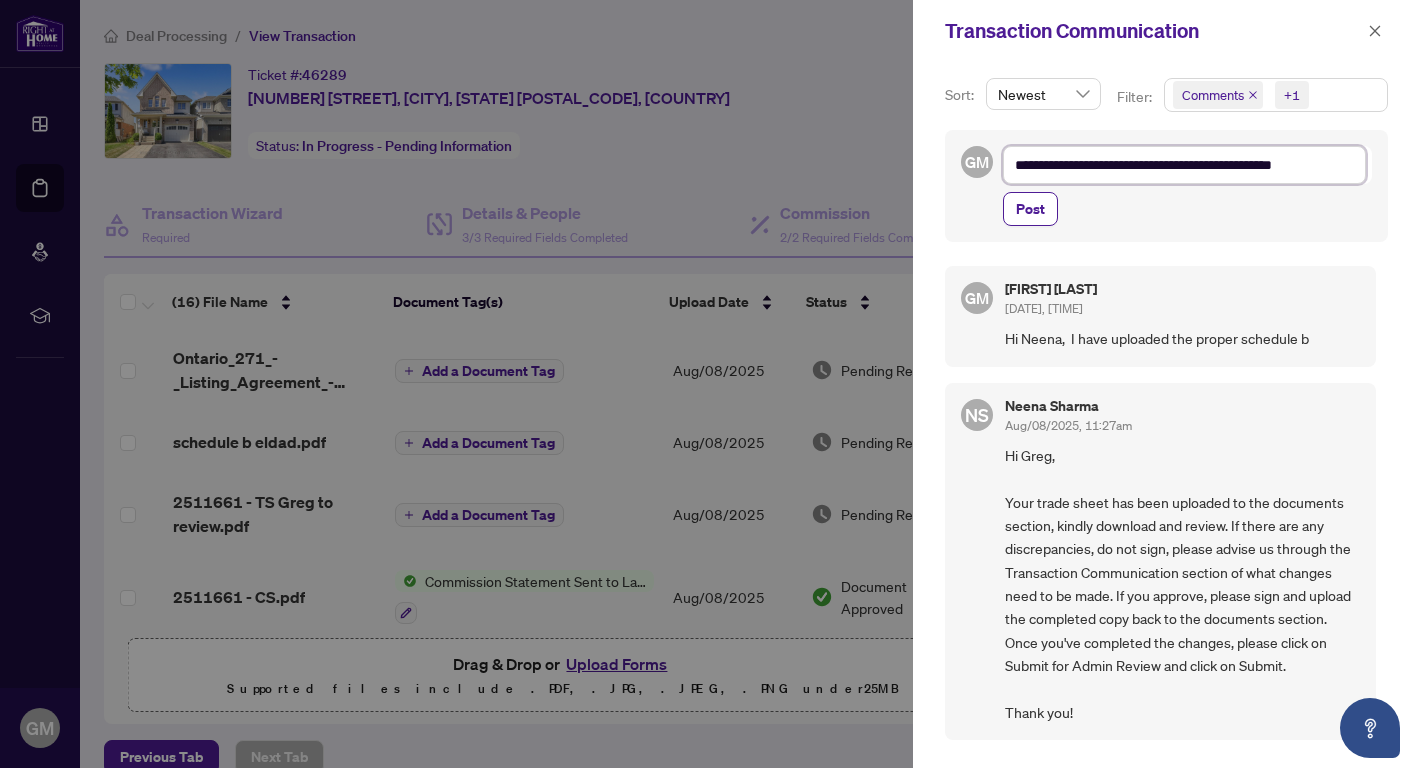 type on "**********" 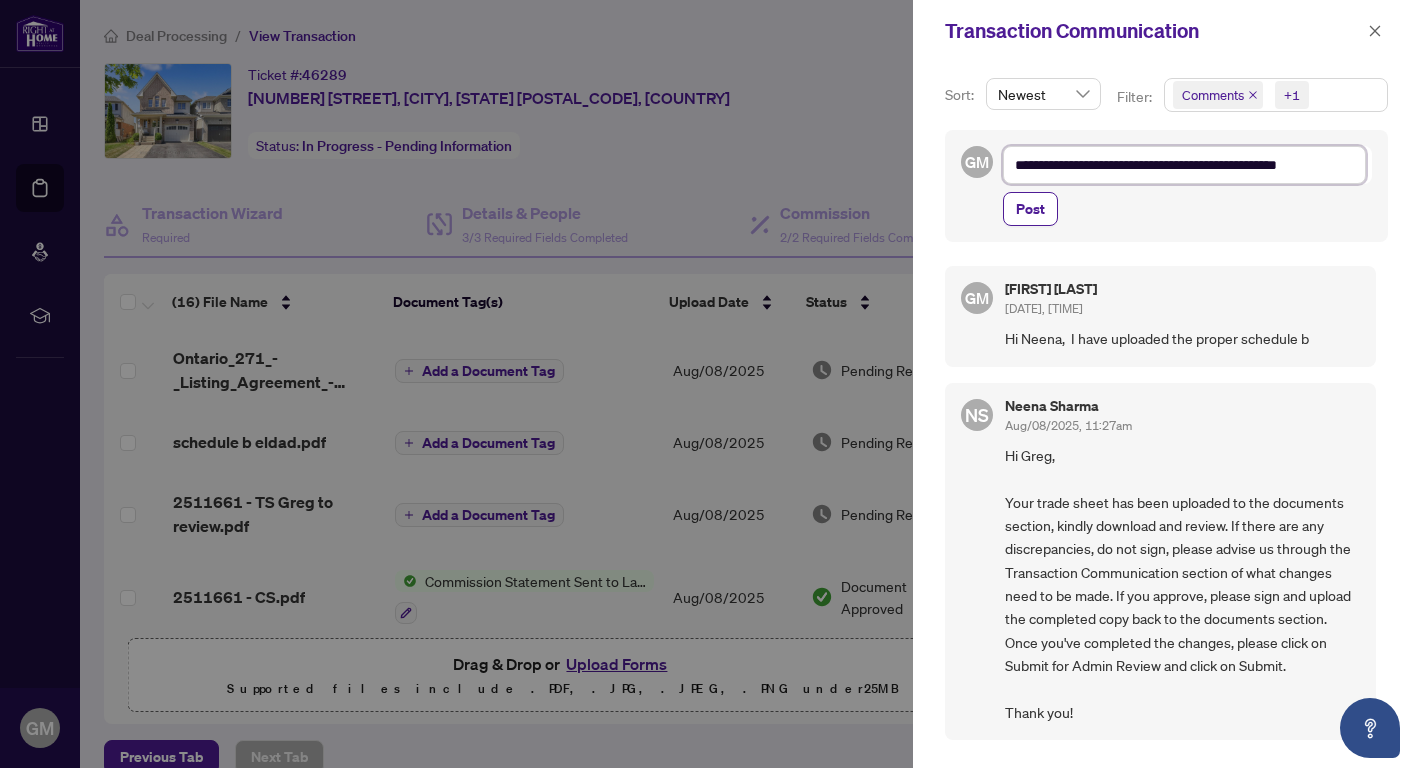 type on "**********" 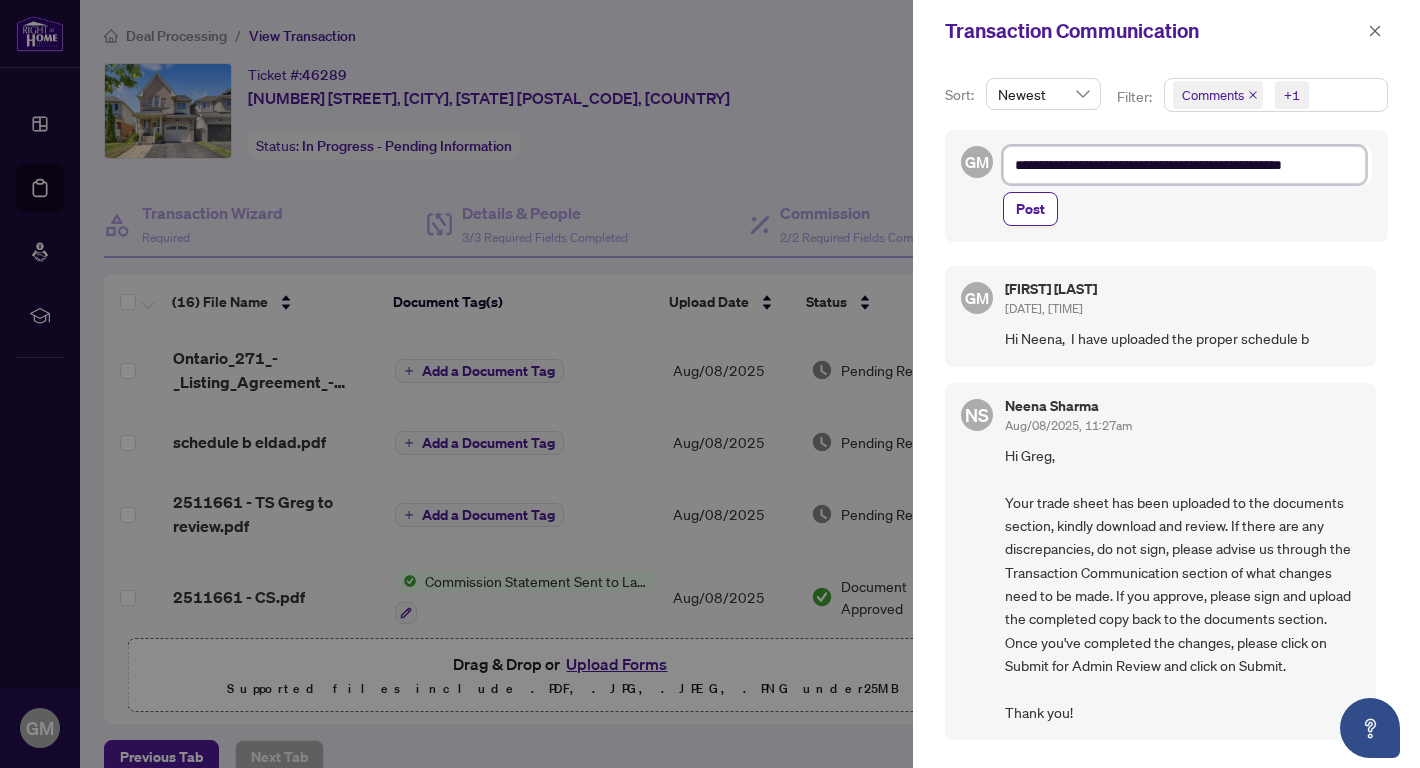type on "**********" 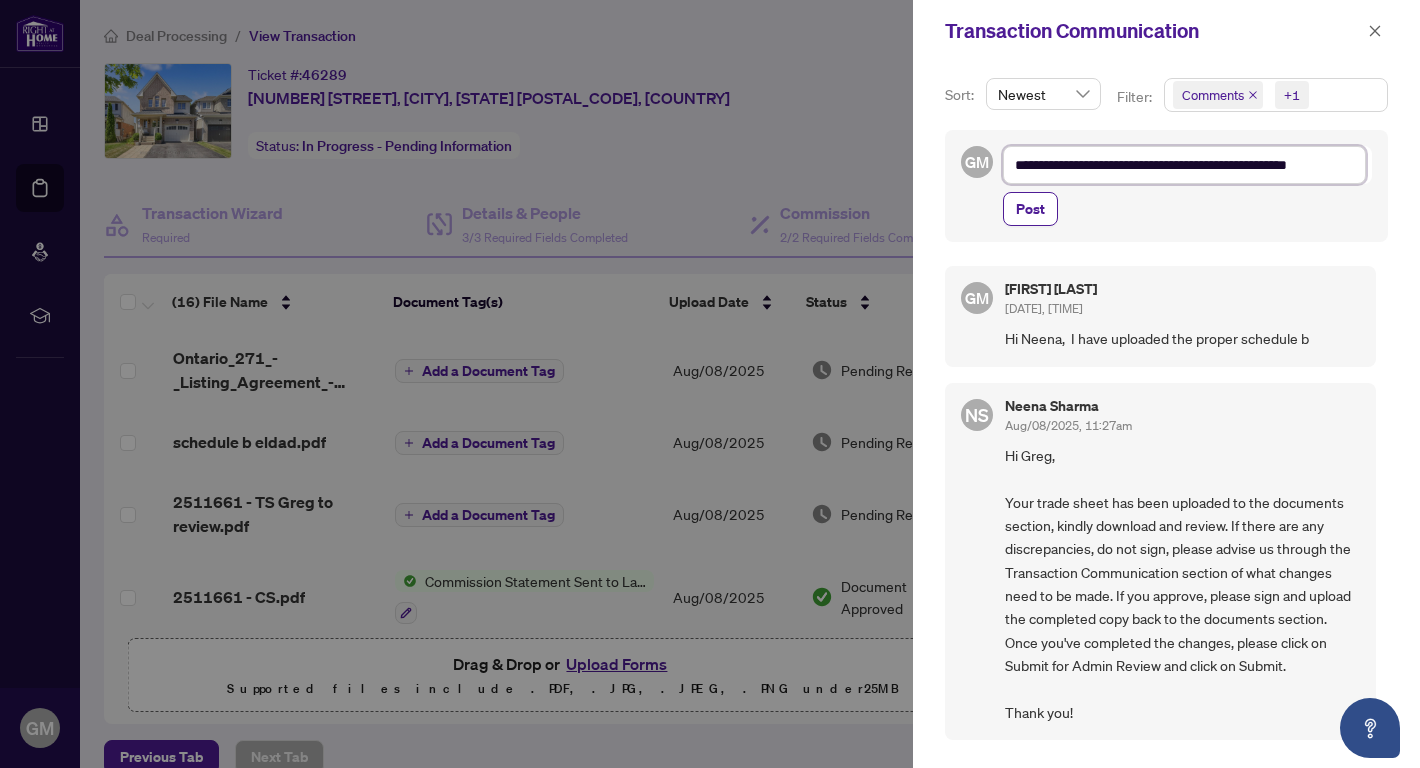 type on "**********" 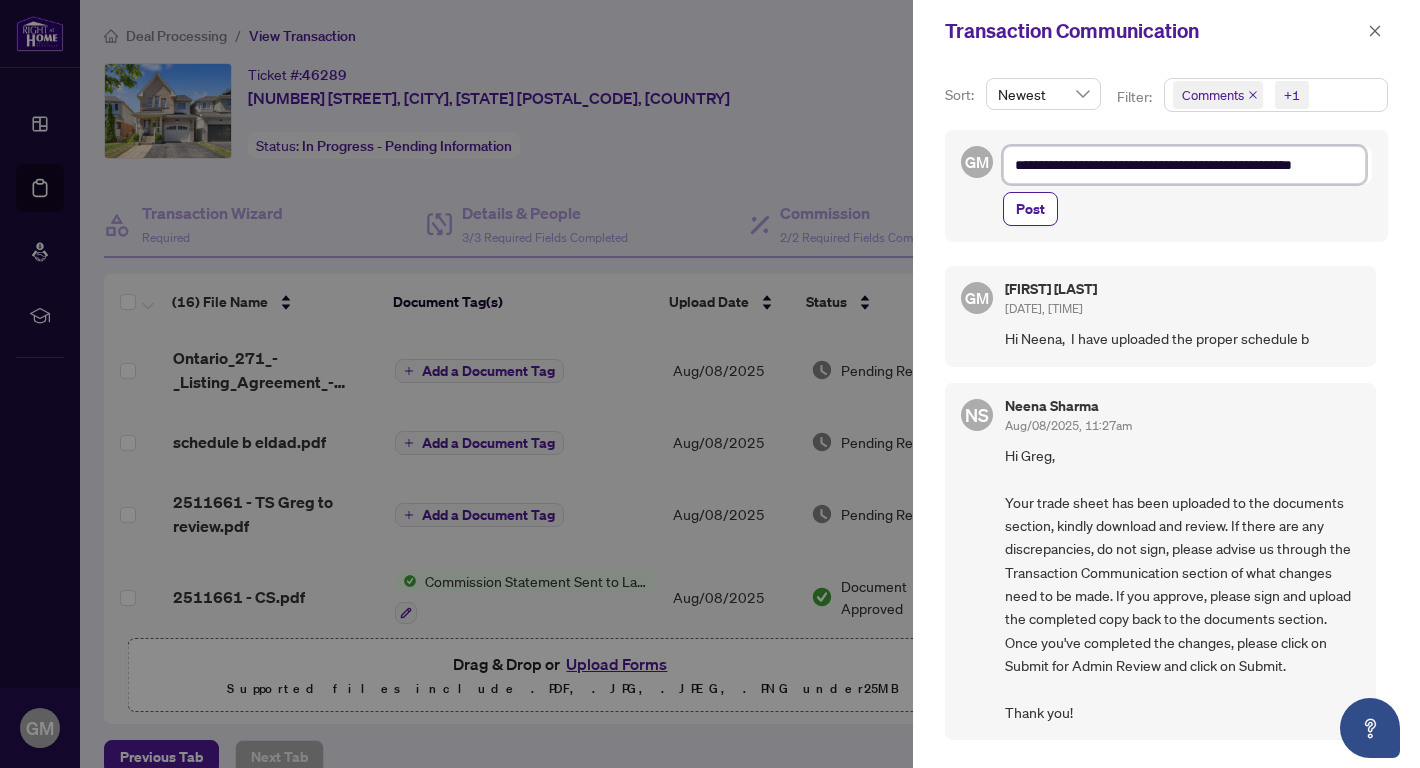 type on "**********" 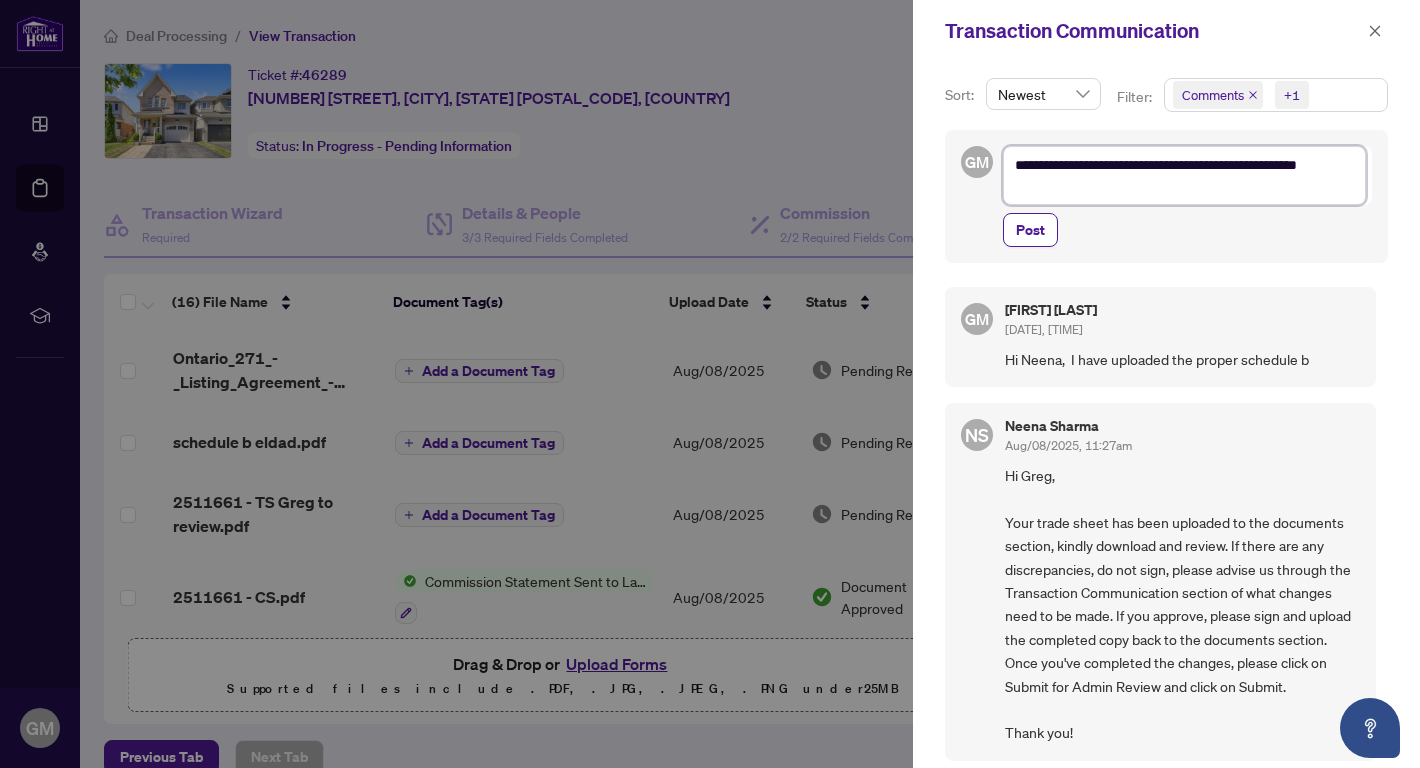 scroll, scrollTop: 0, scrollLeft: 0, axis: both 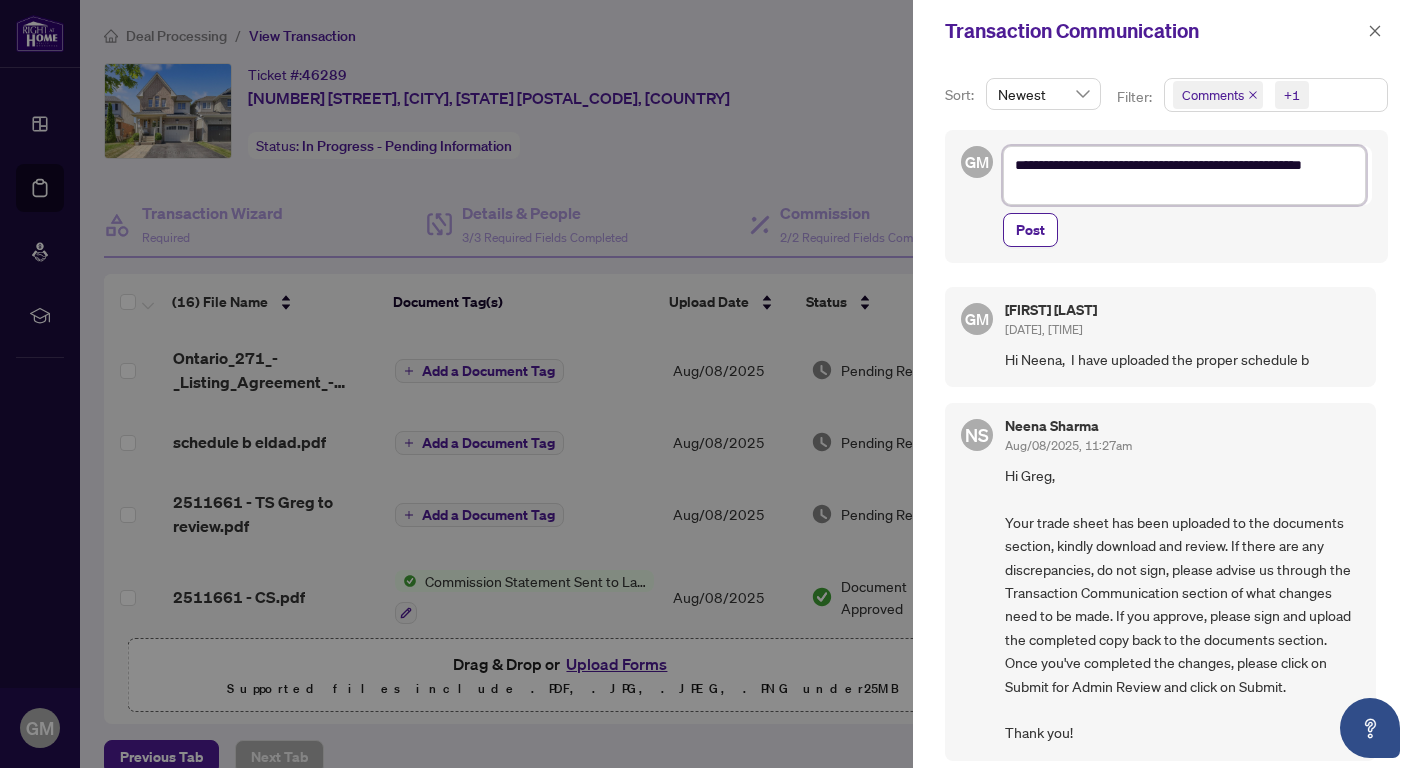 type on "**********" 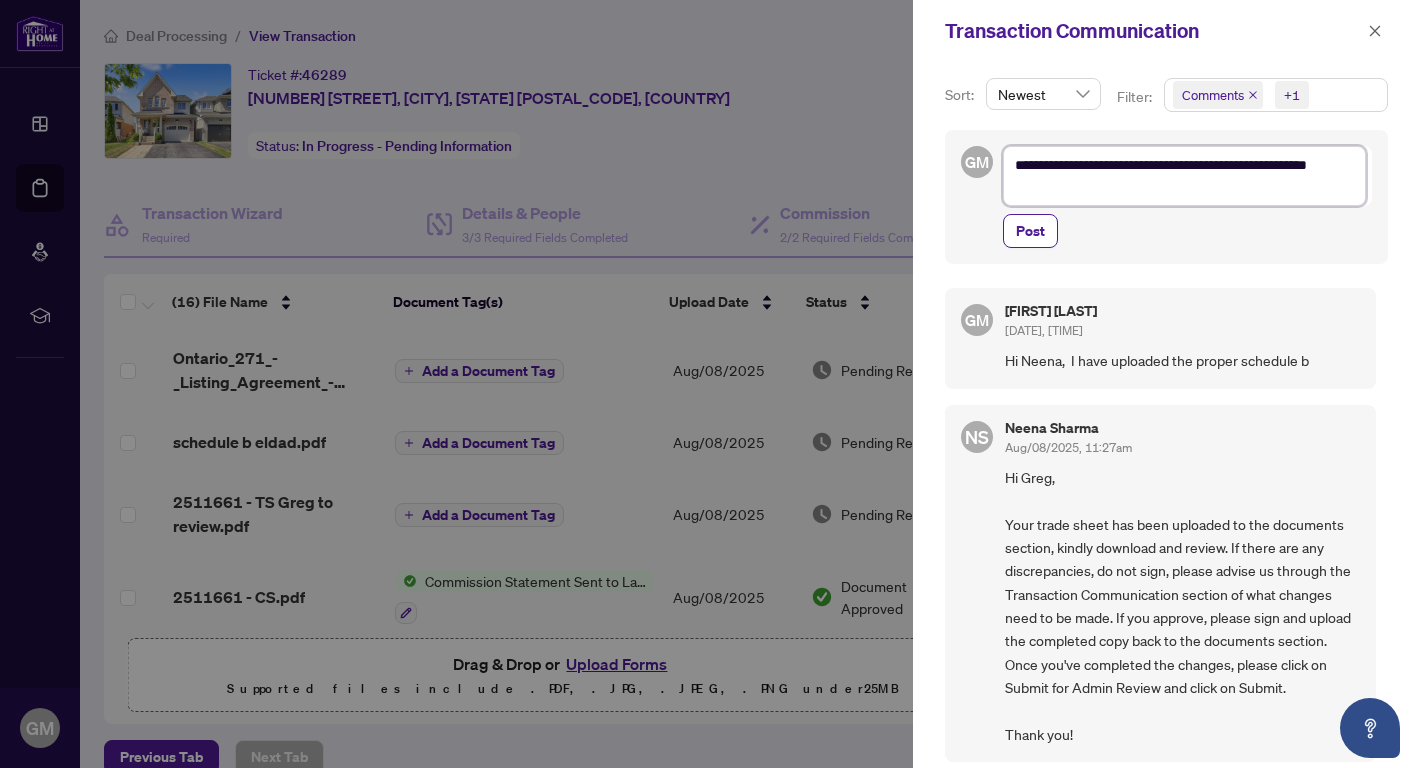 type on "**********" 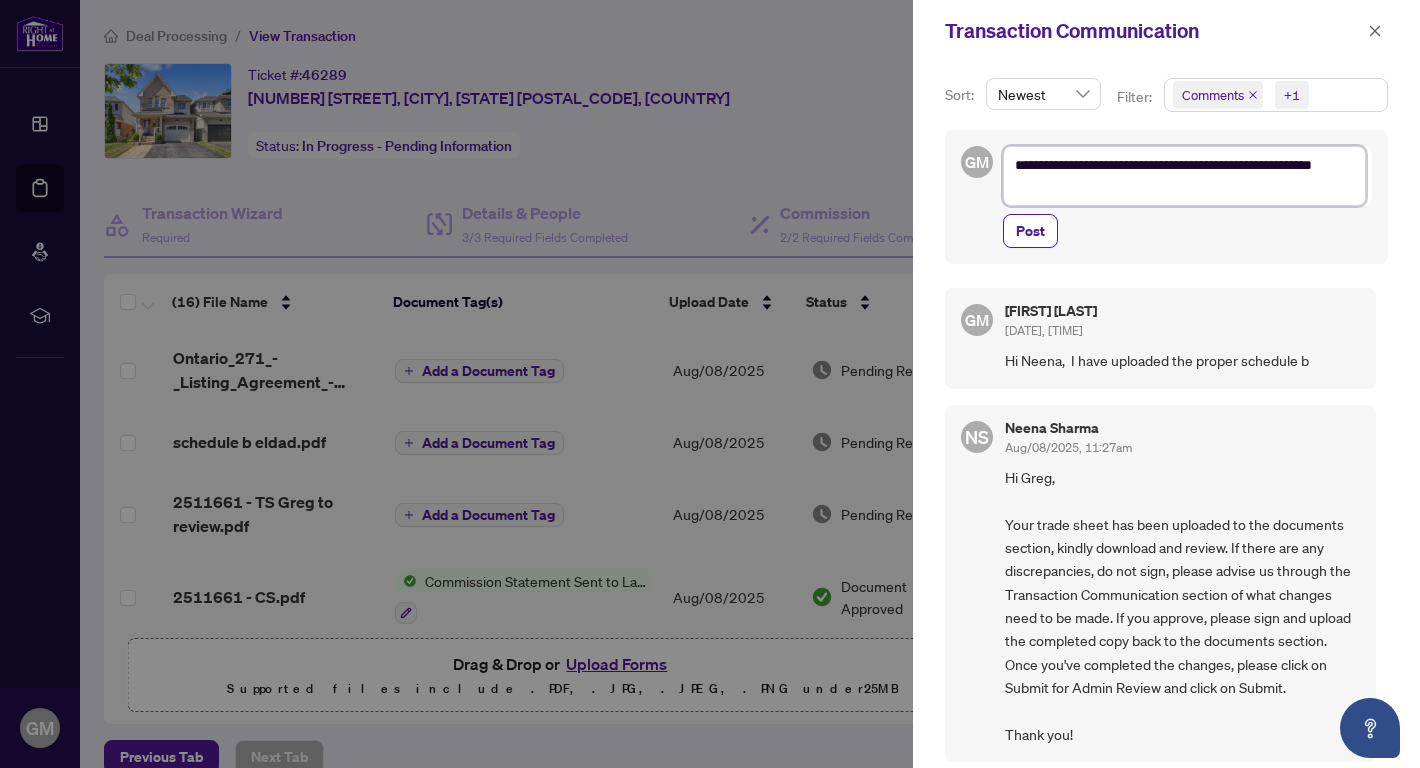 type on "**********" 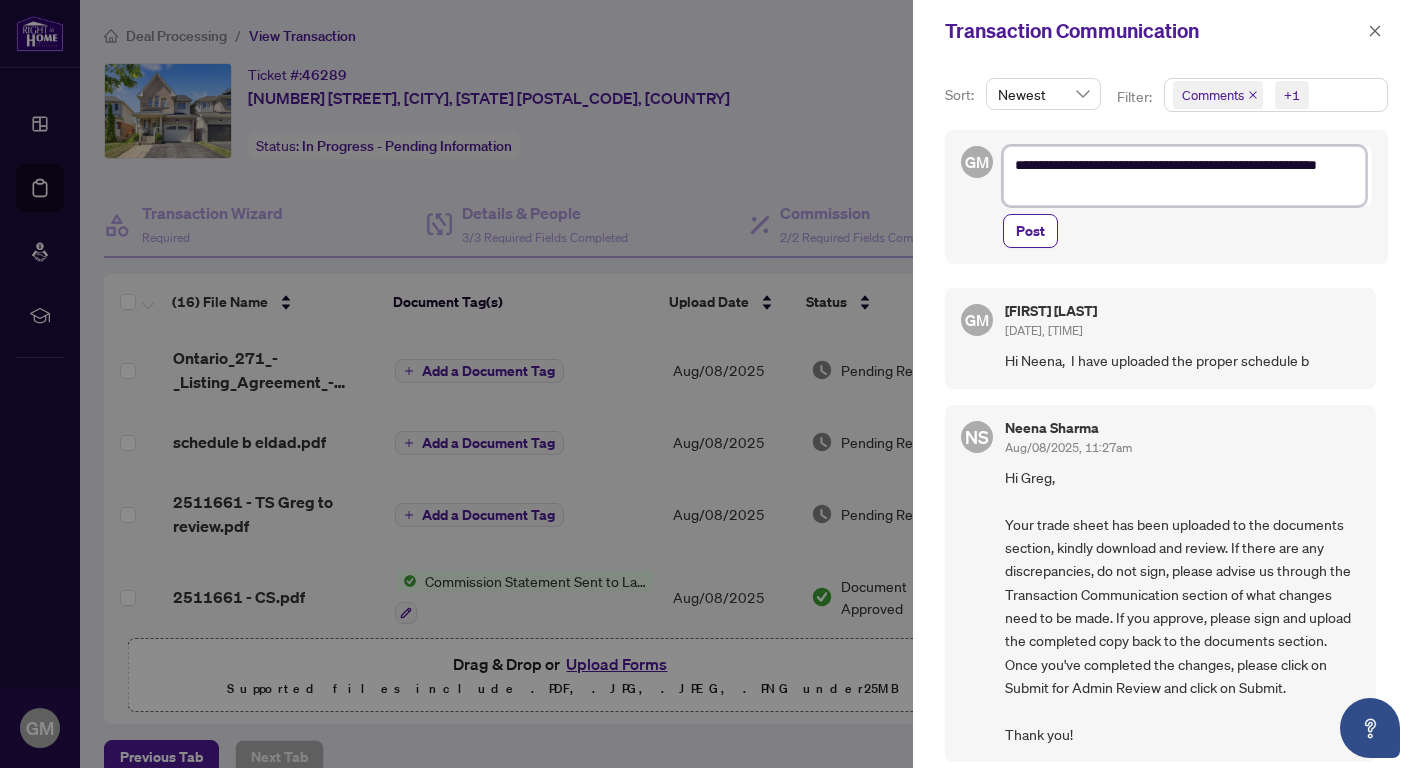 type on "**********" 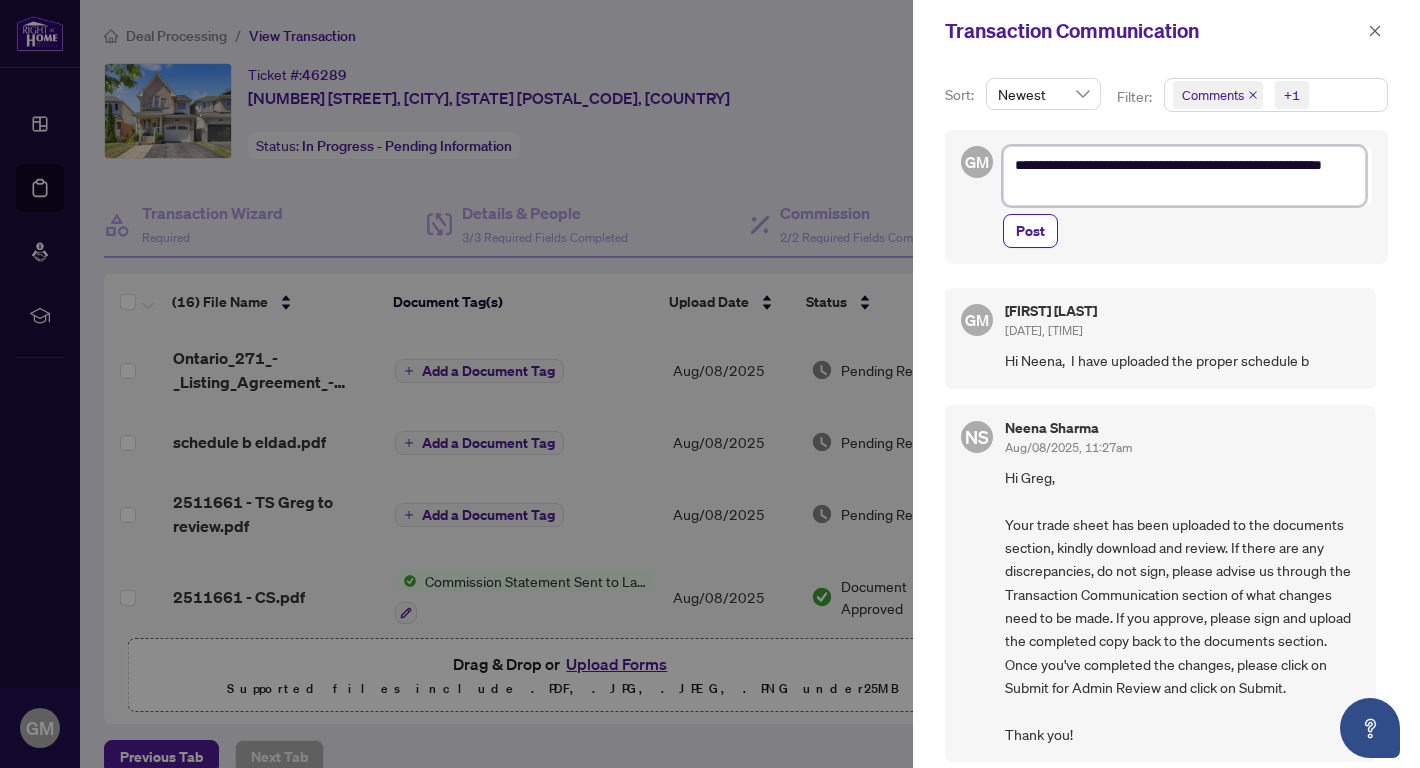 type on "**********" 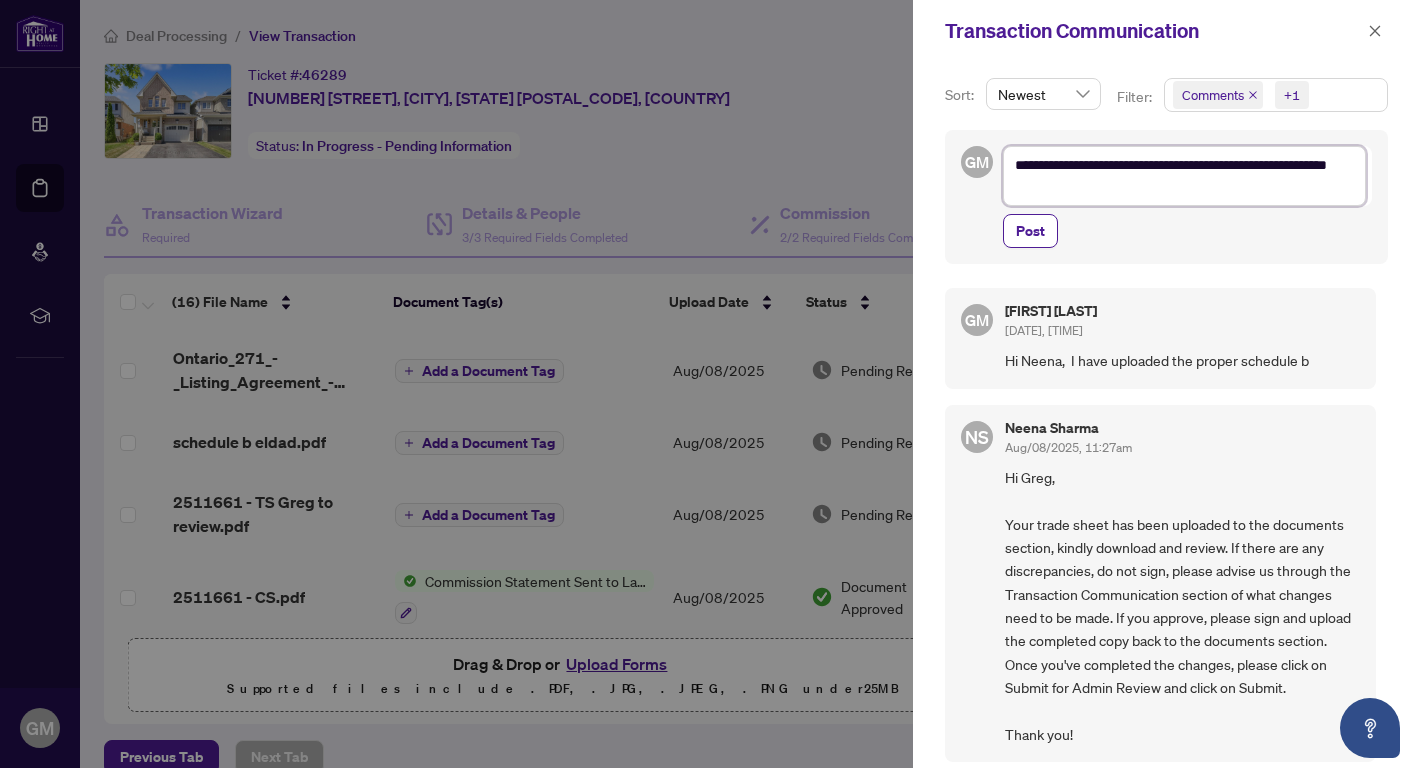 type on "**********" 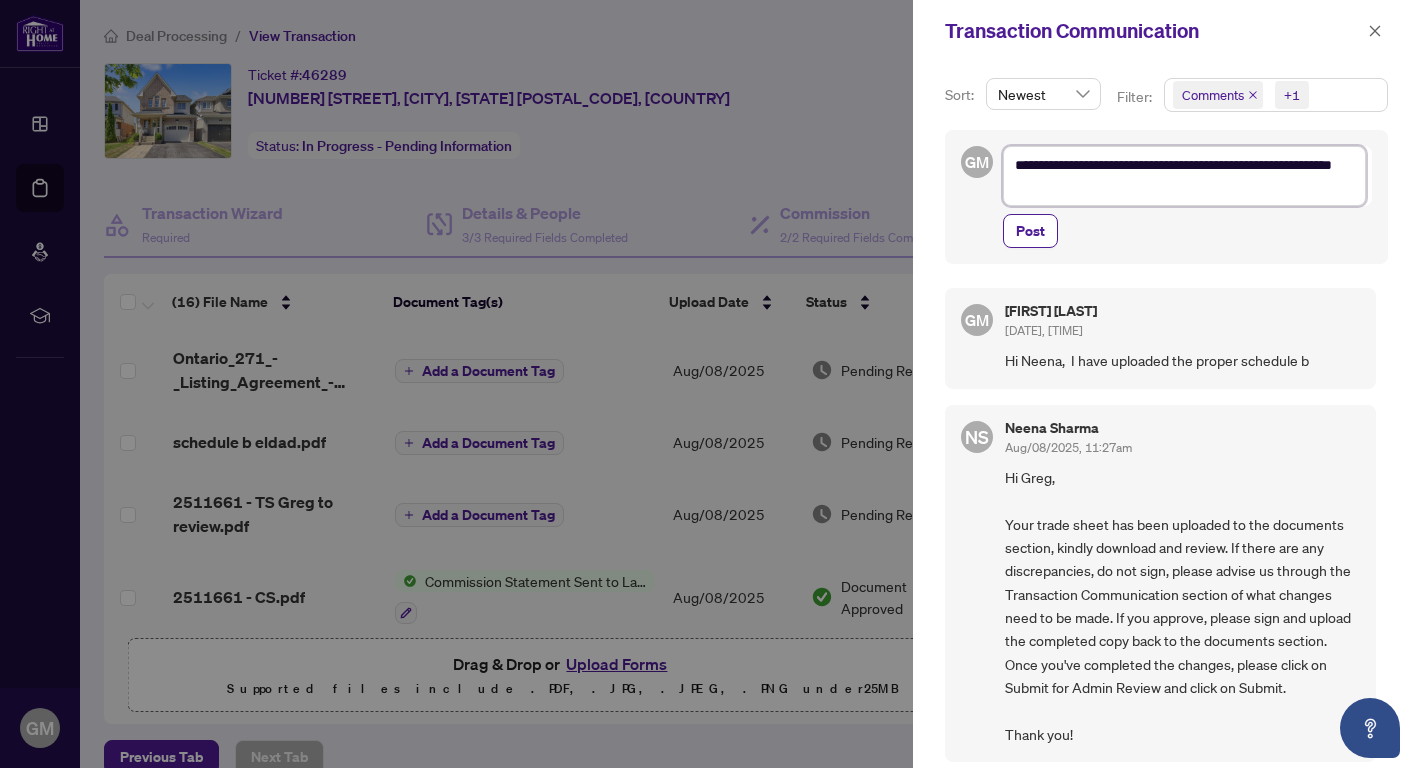 type on "**********" 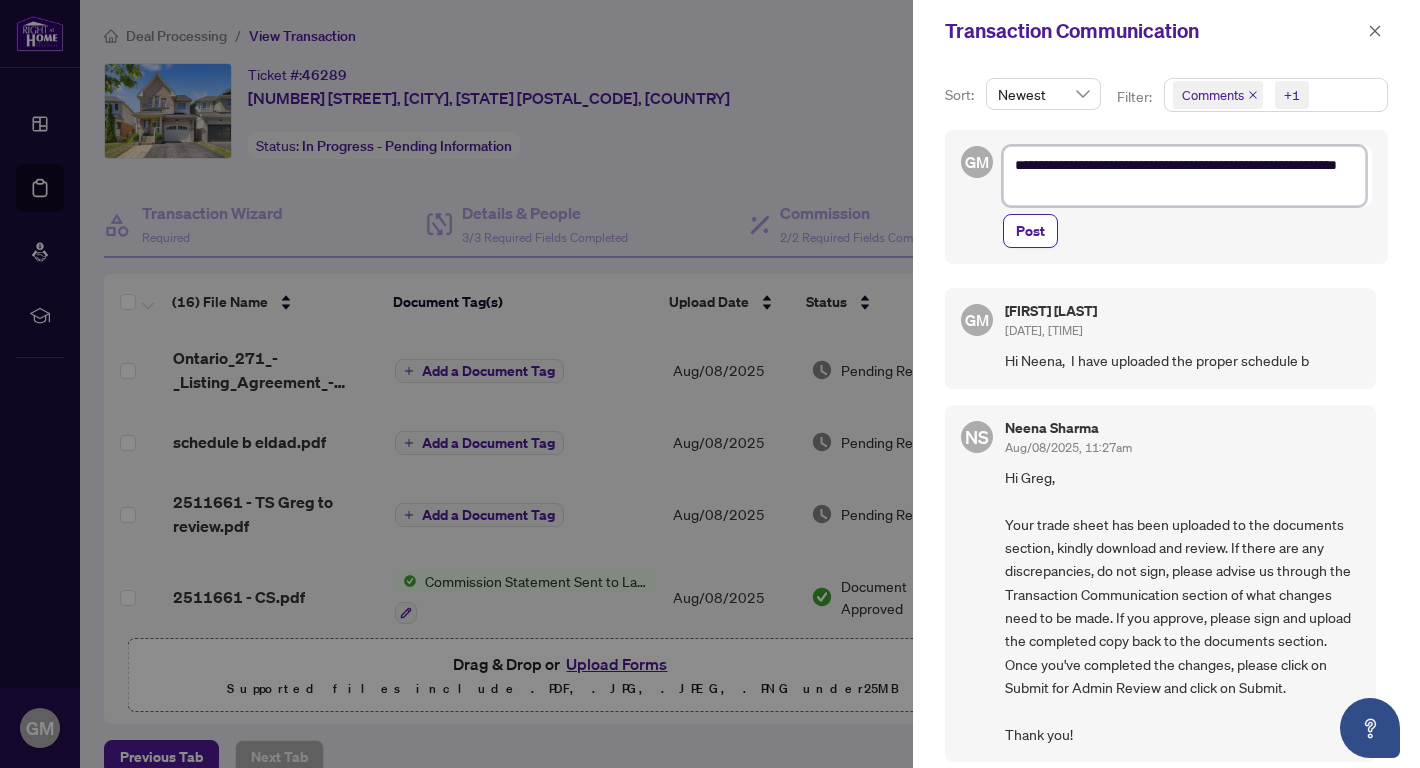 type on "**********" 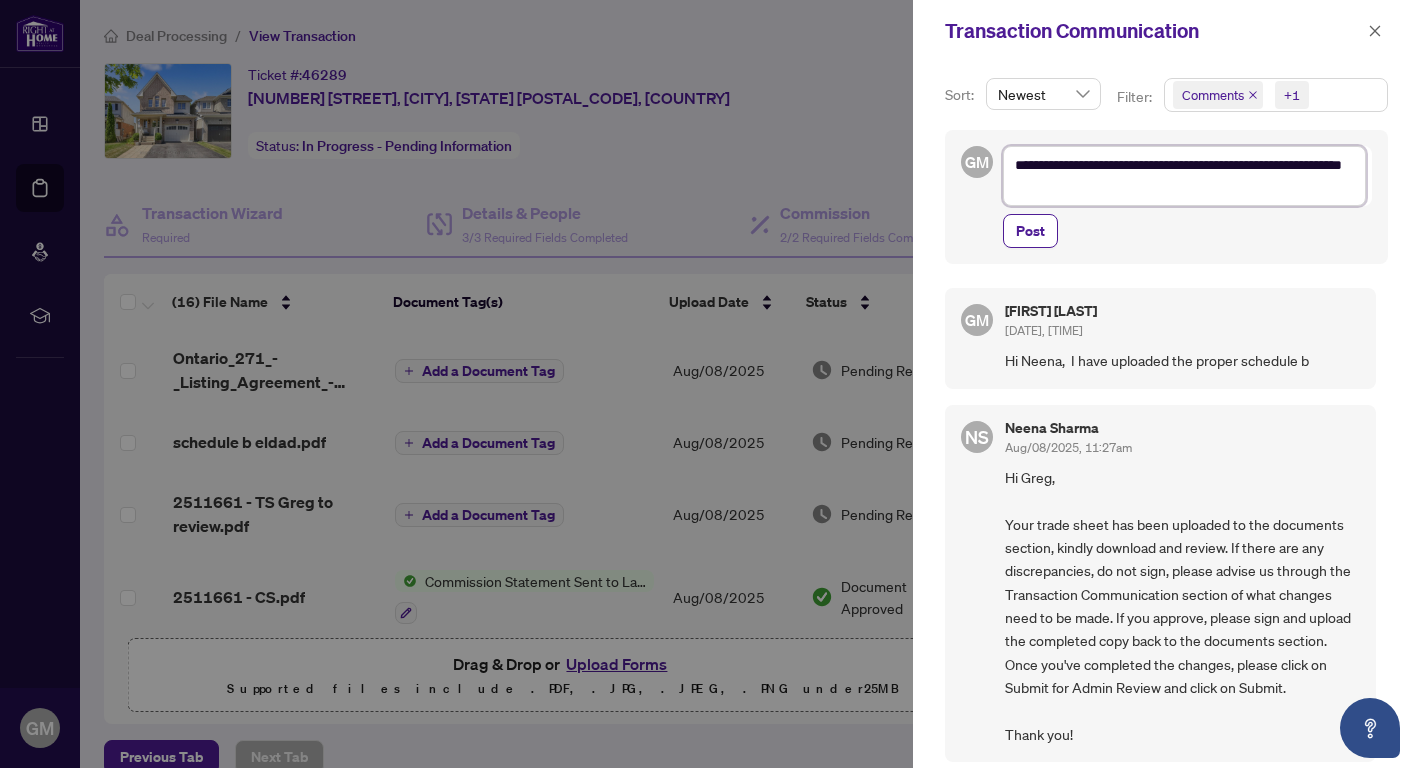 type on "**********" 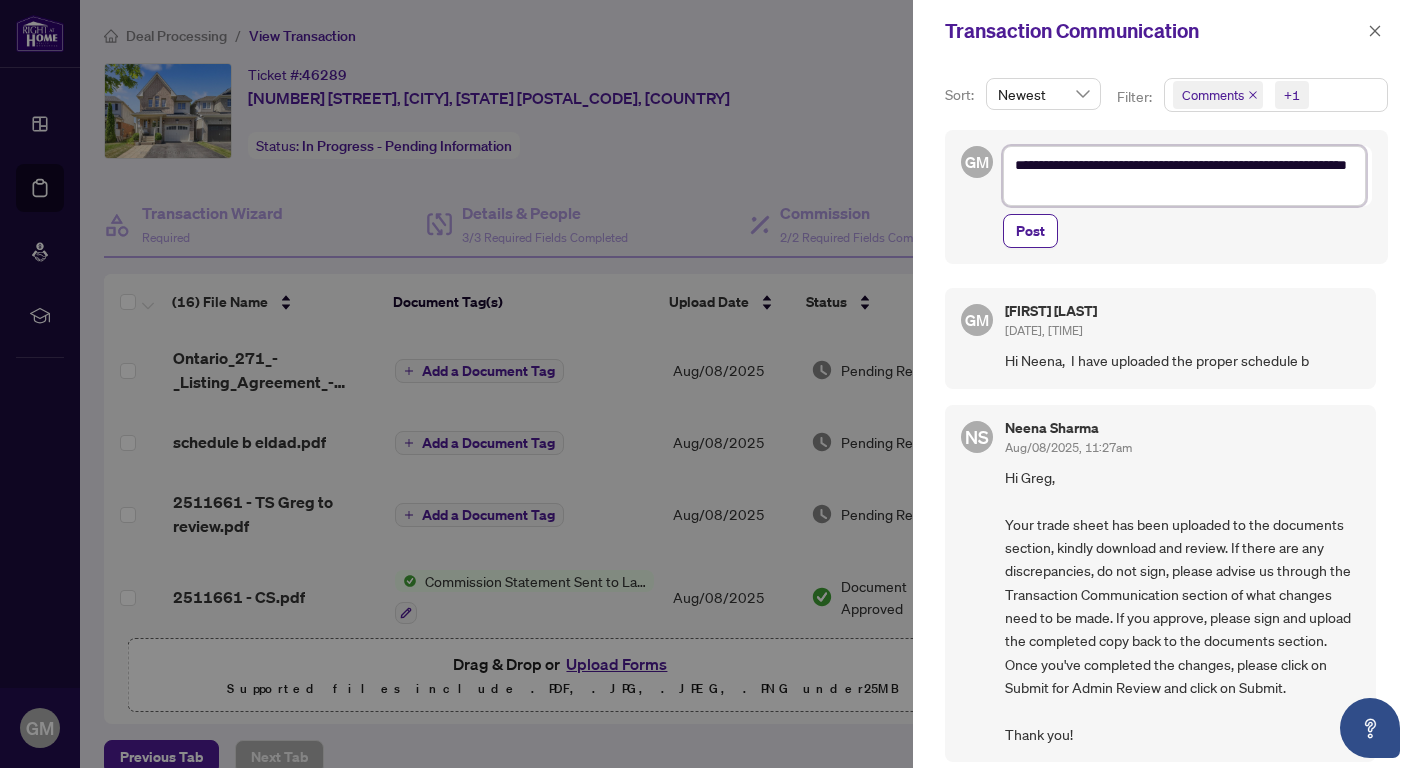 type on "**********" 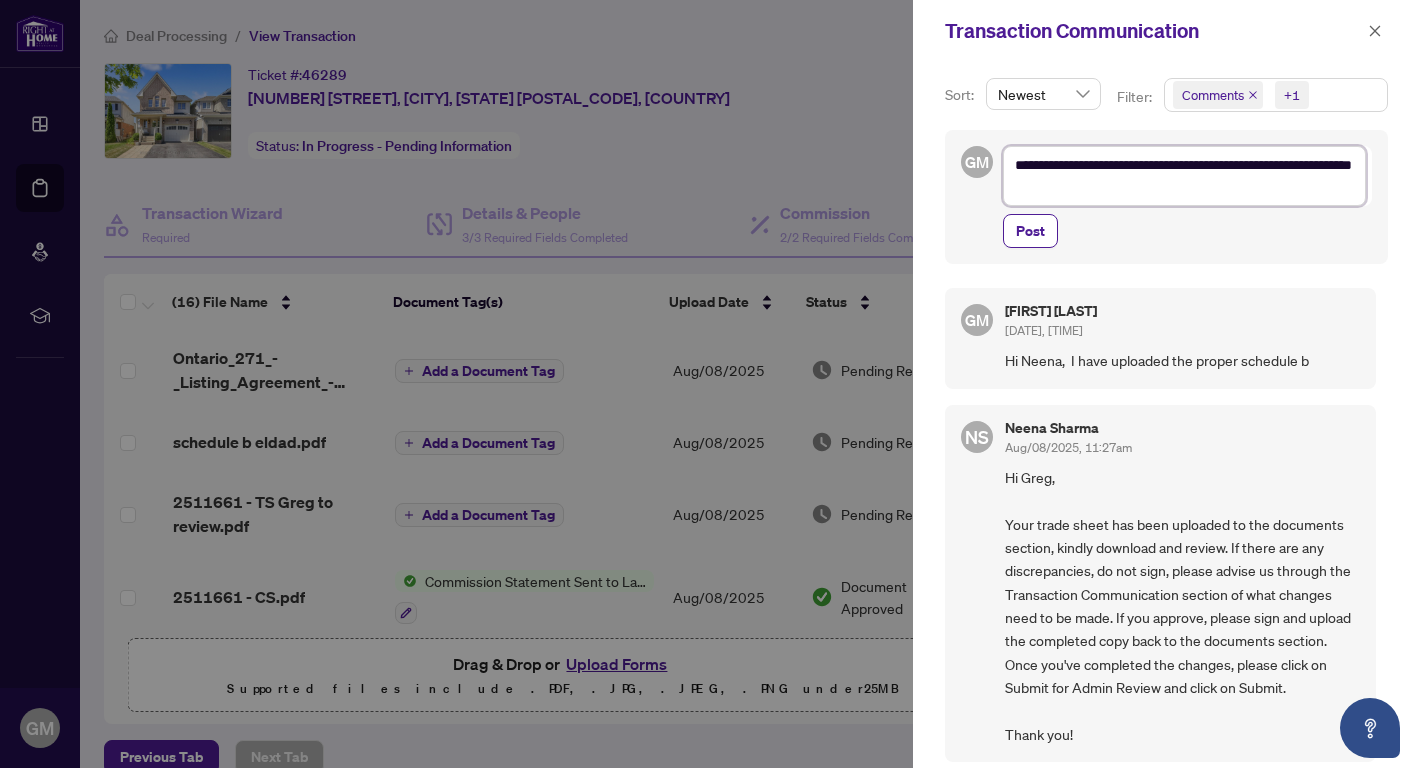 type on "**********" 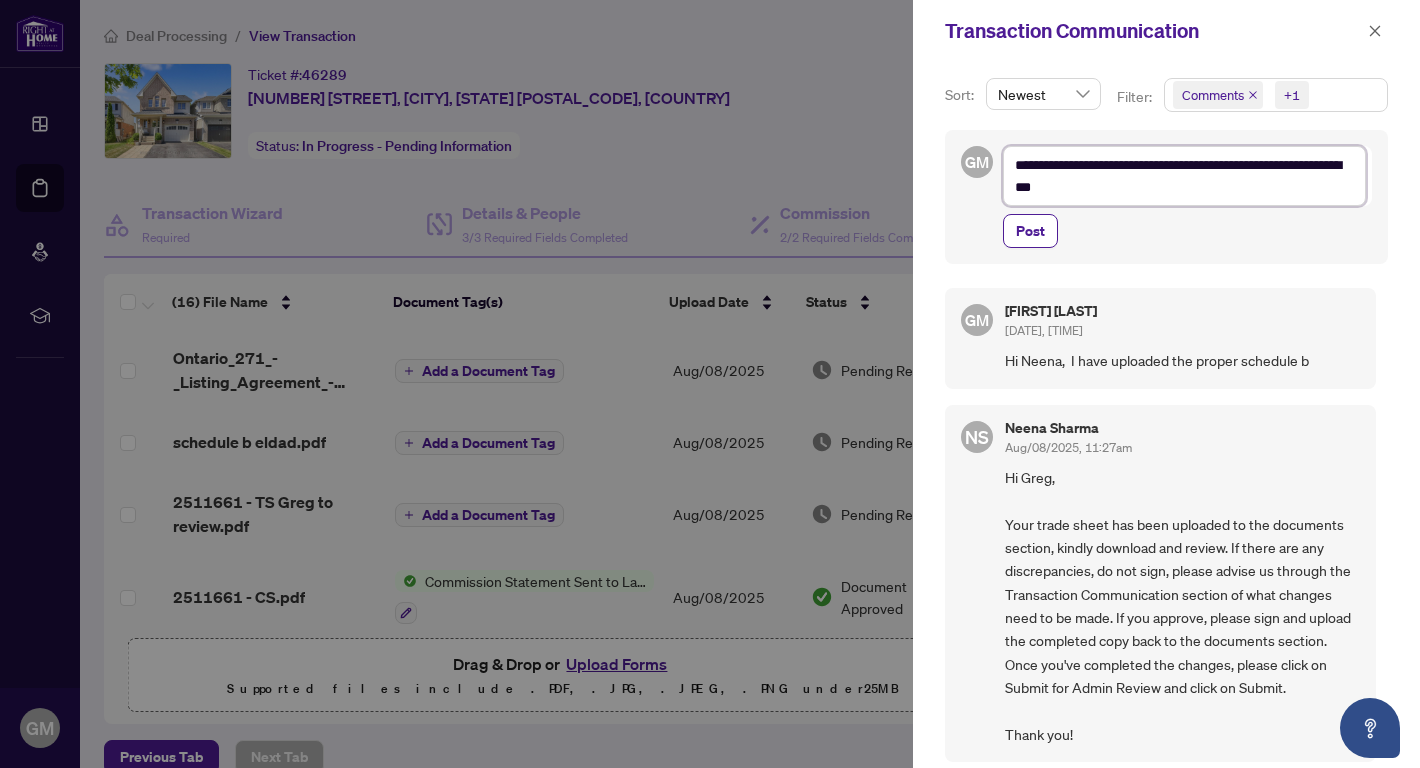 type on "**********" 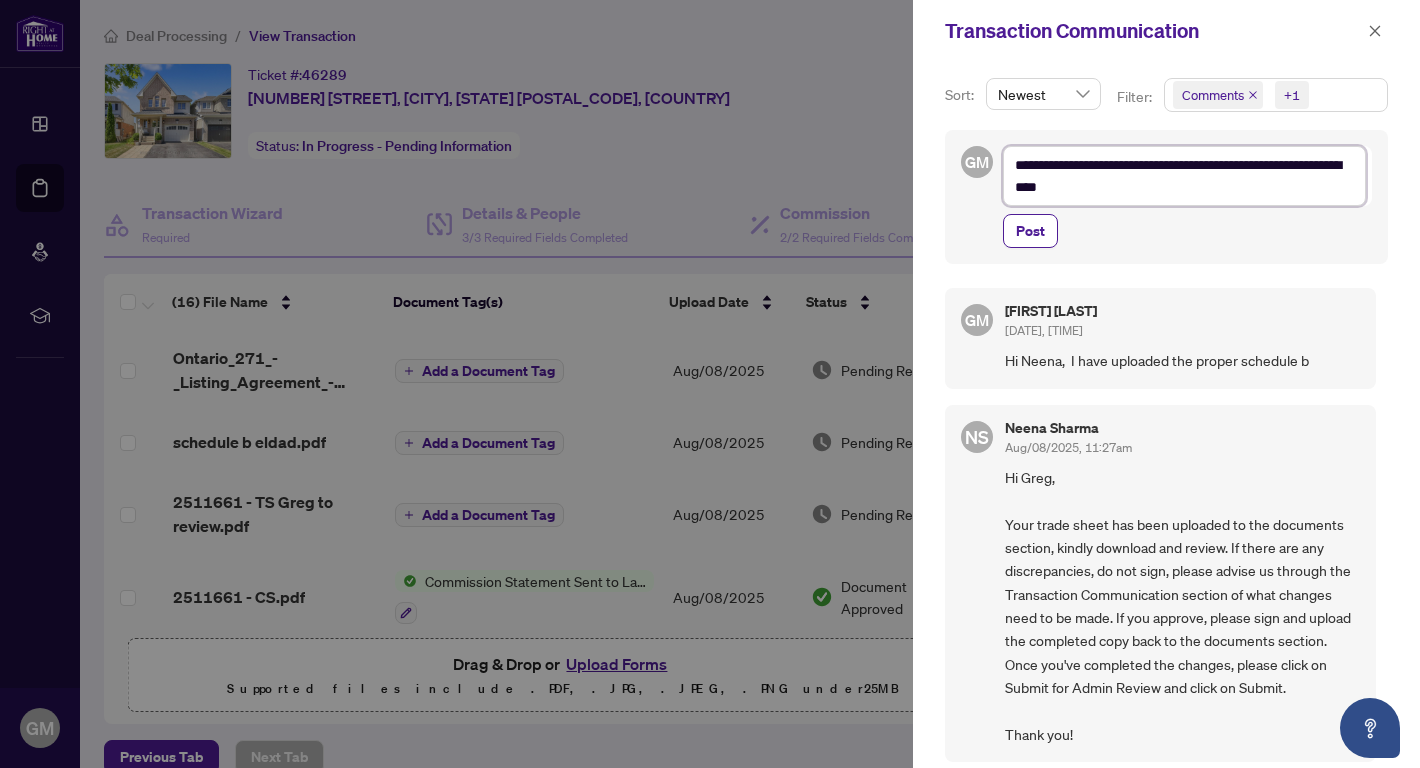 type on "**********" 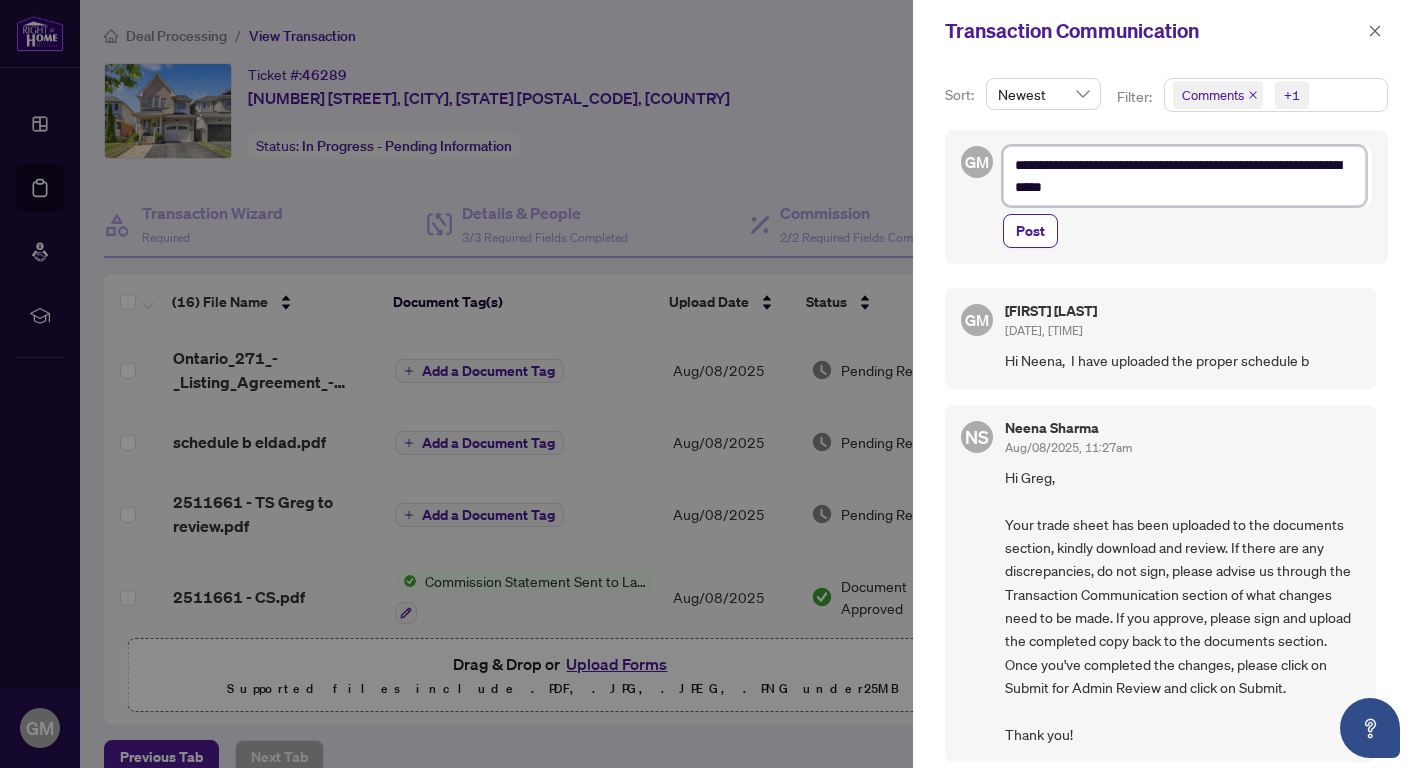 type on "**********" 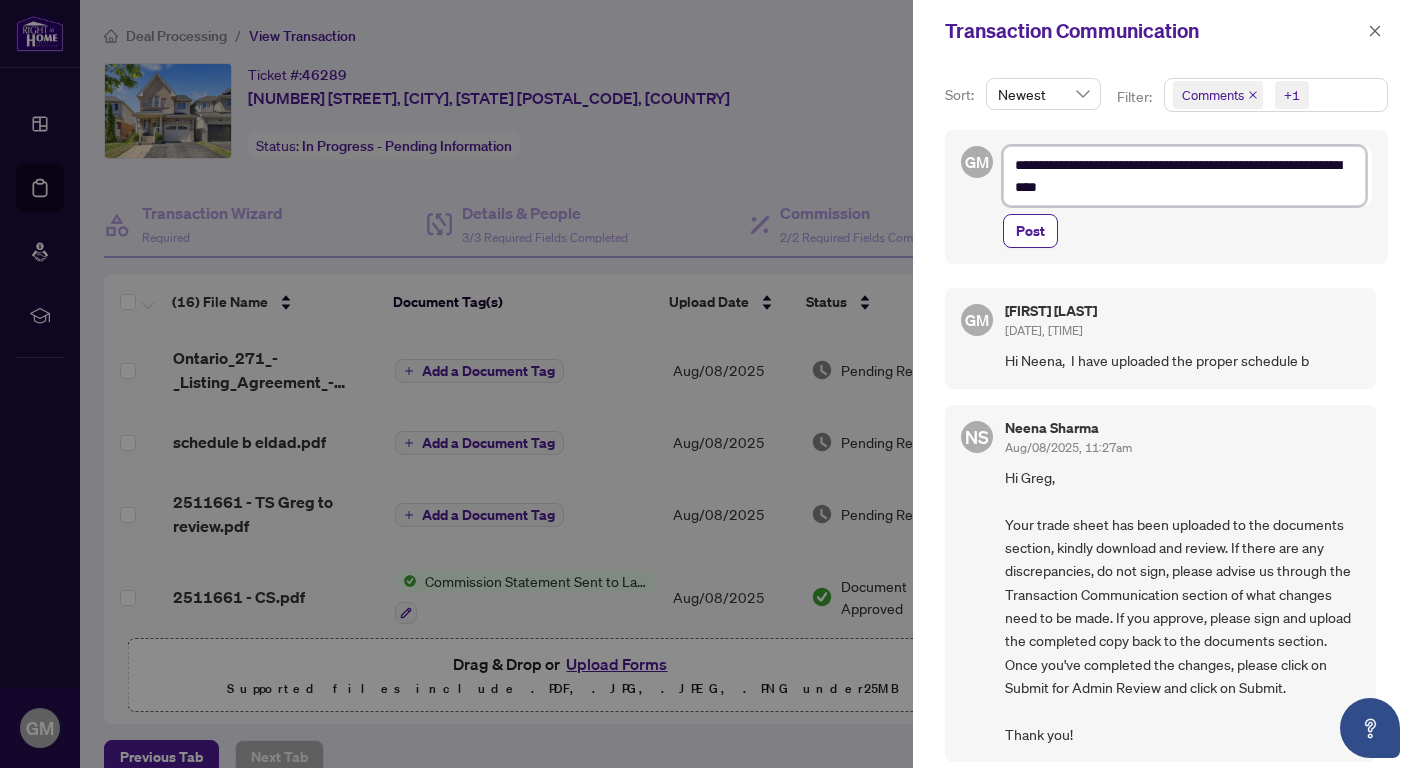 type on "**********" 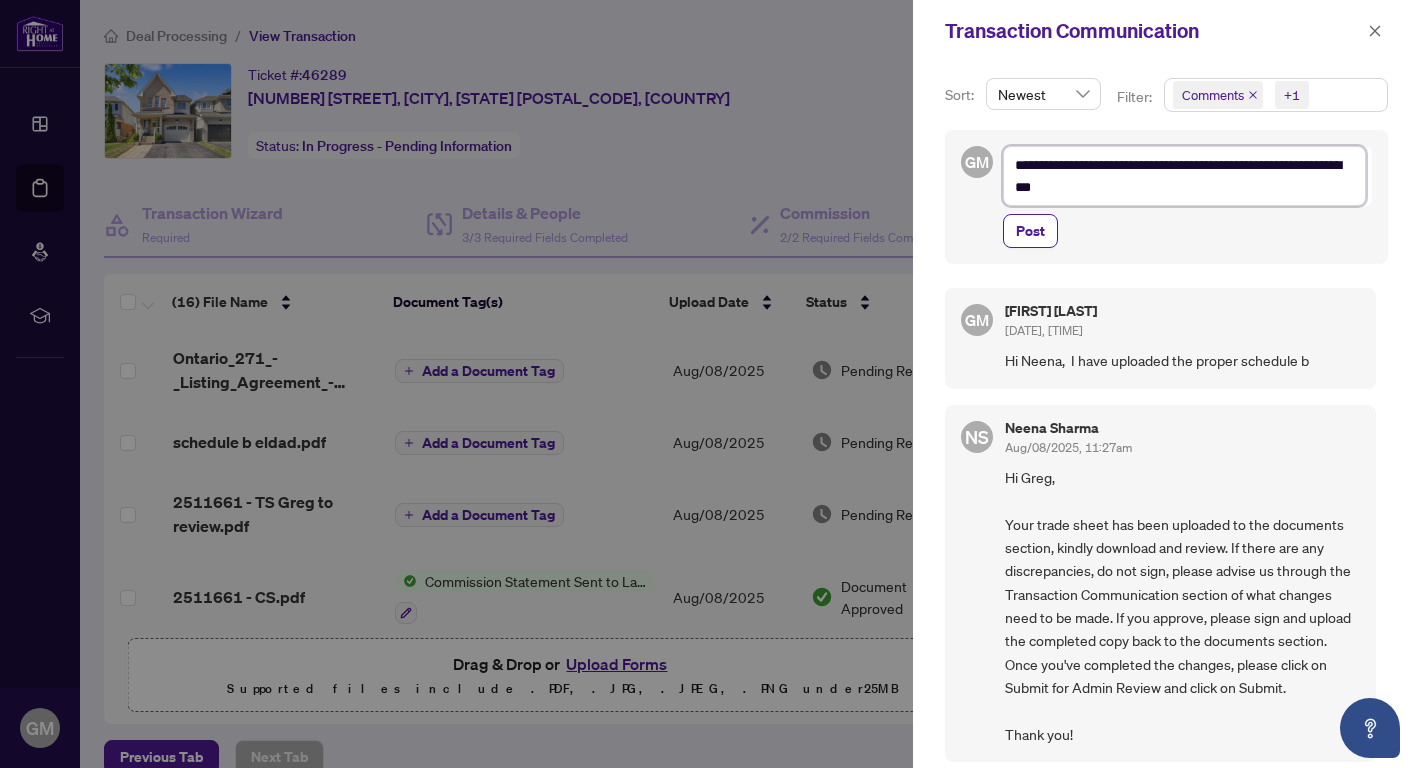 type on "**********" 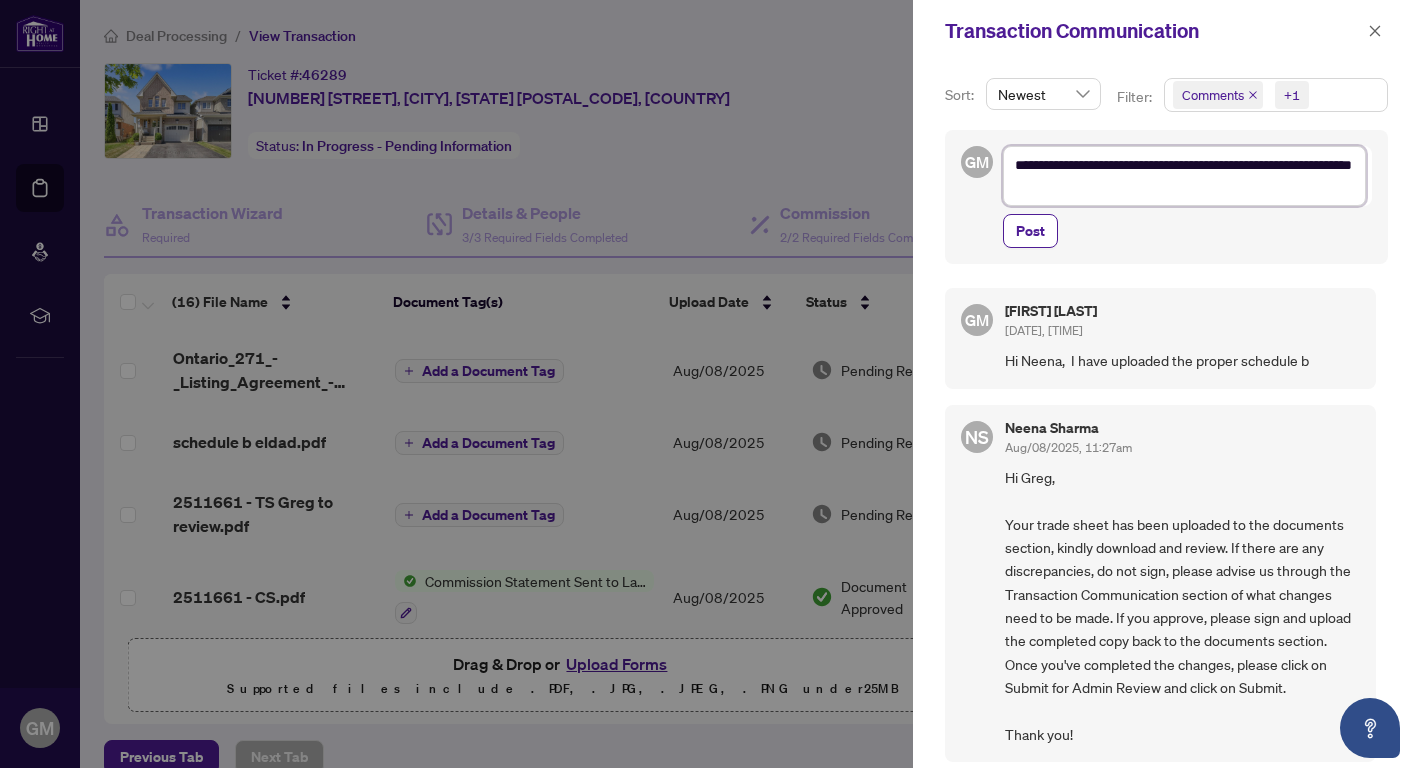 type on "**********" 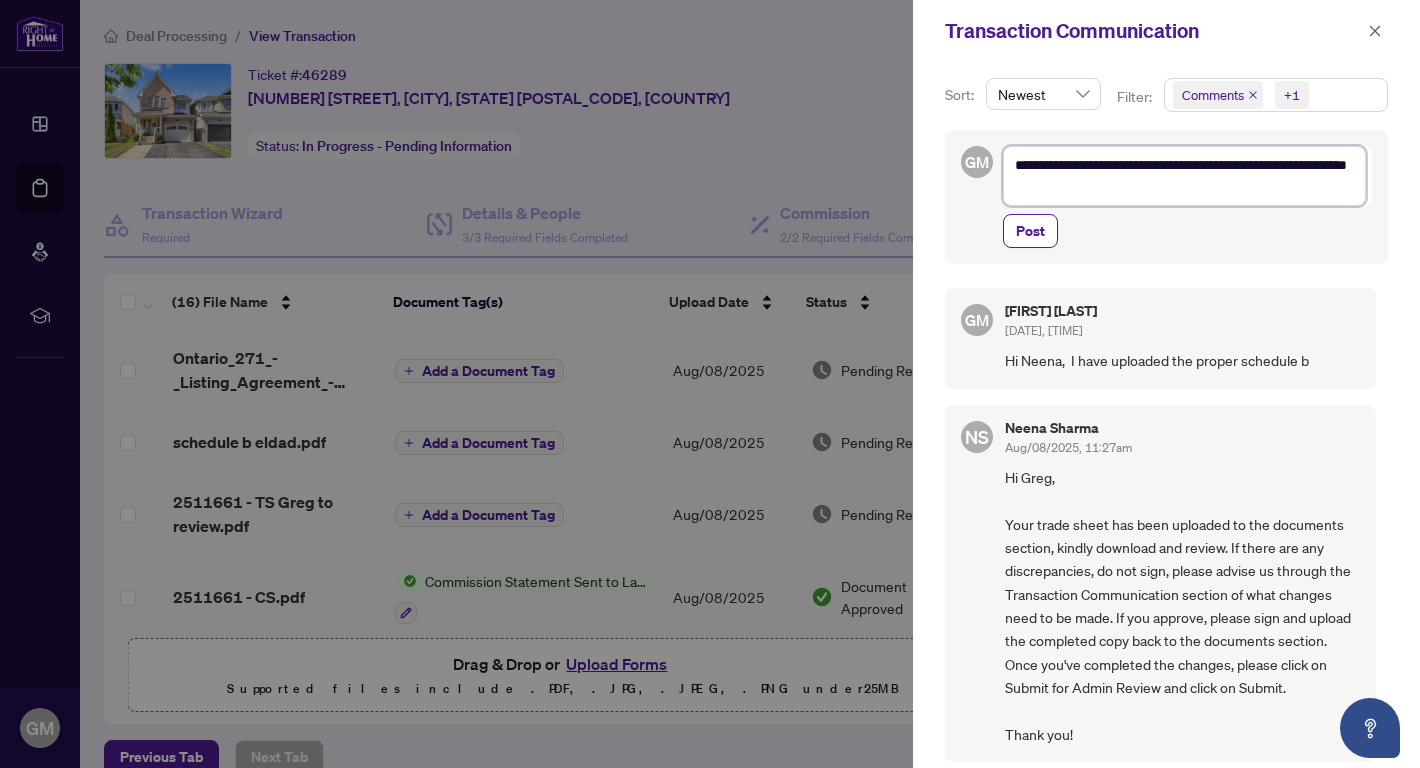type on "**********" 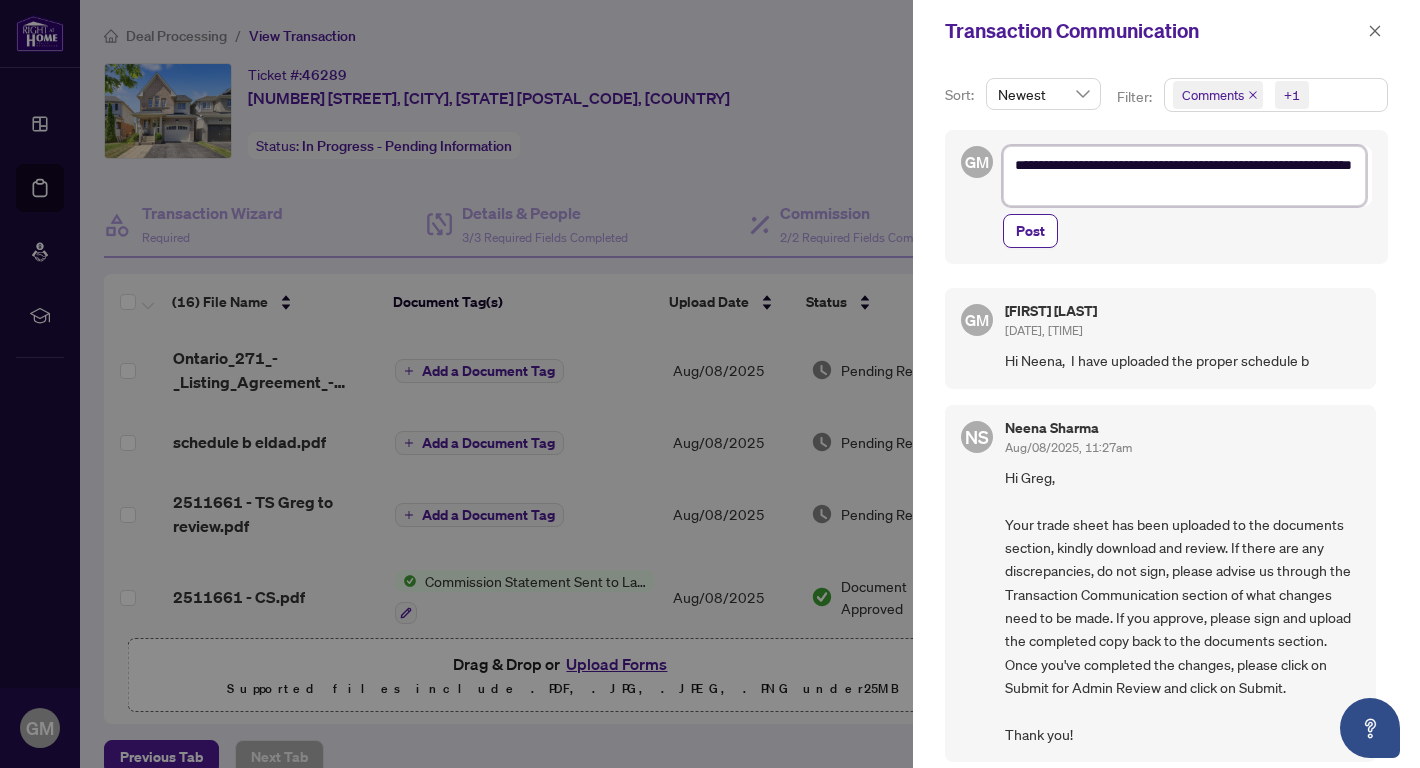 type on "**********" 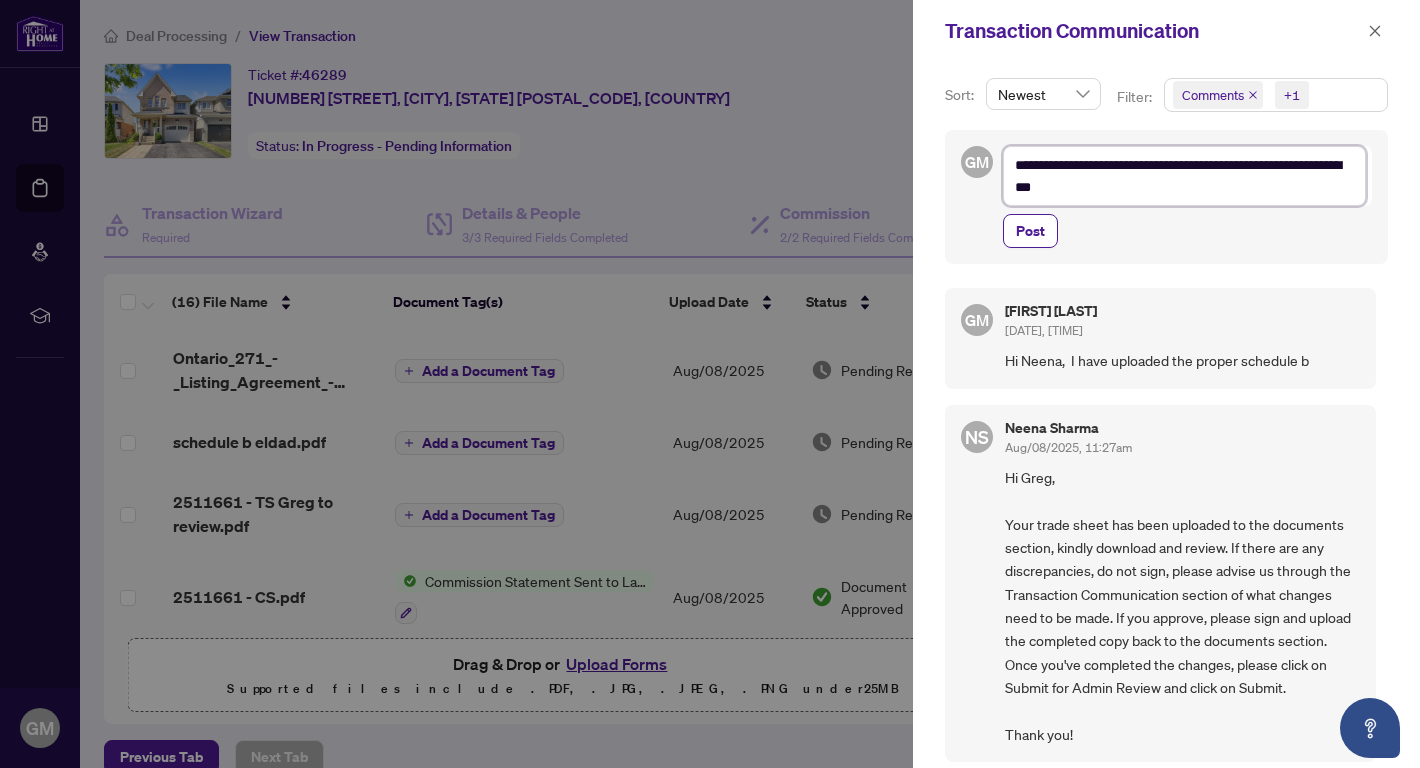 type on "**********" 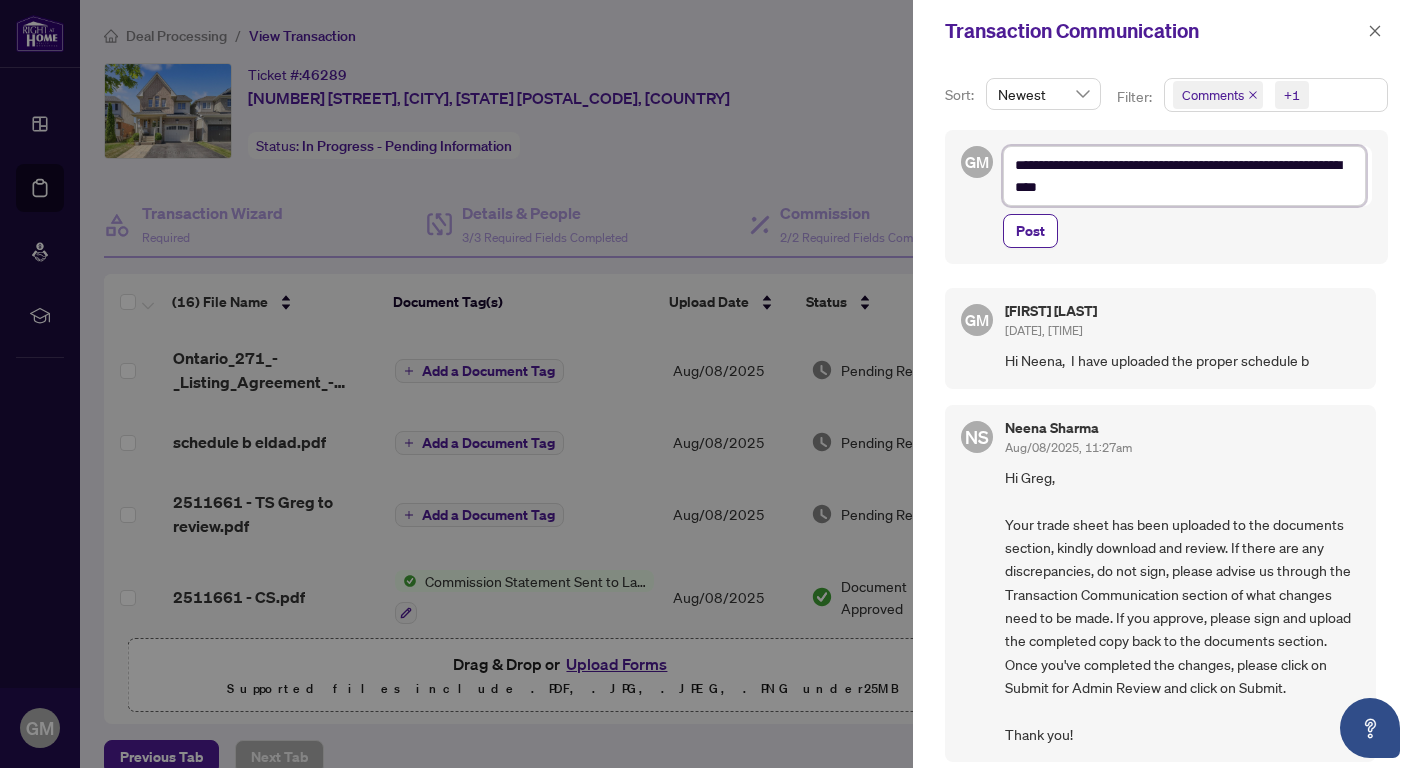 type on "**********" 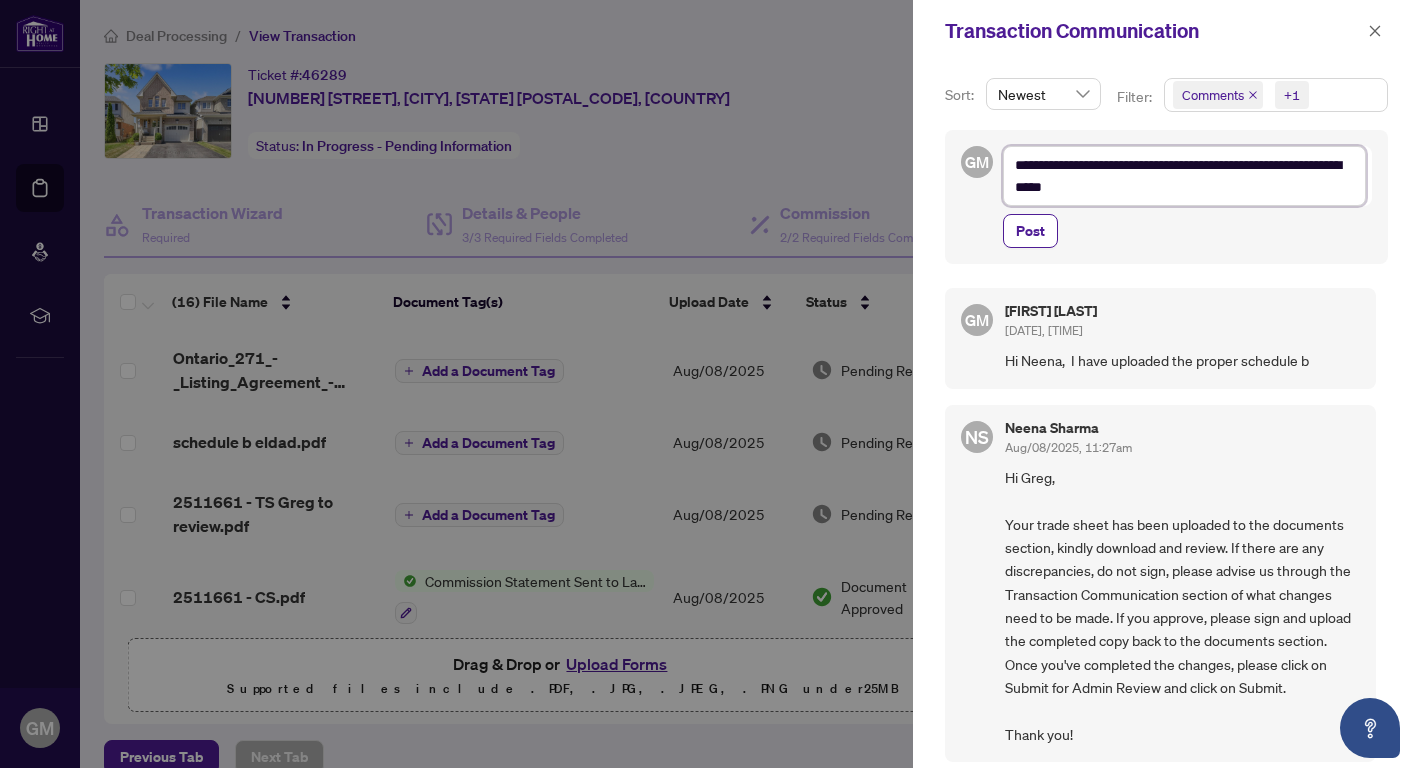 type on "**********" 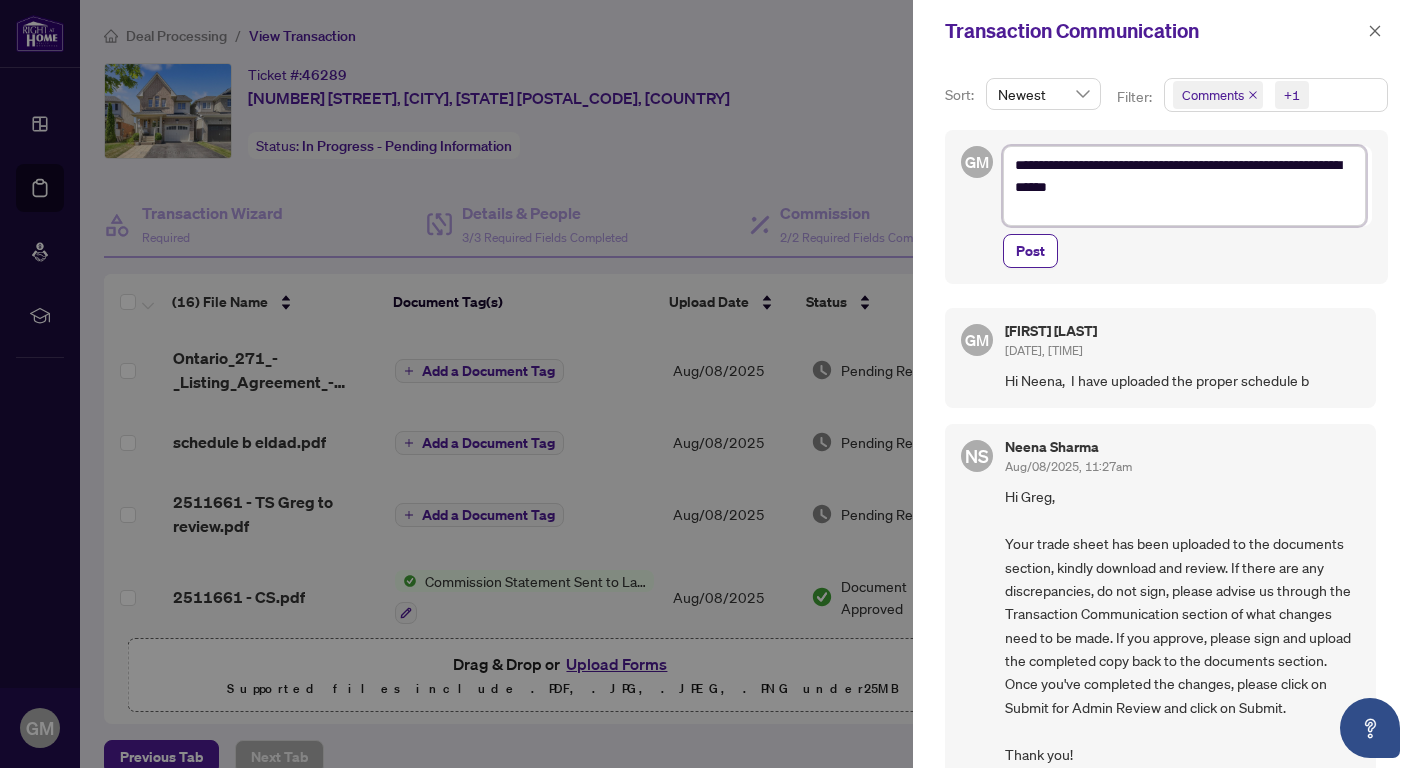 scroll, scrollTop: 0, scrollLeft: 0, axis: both 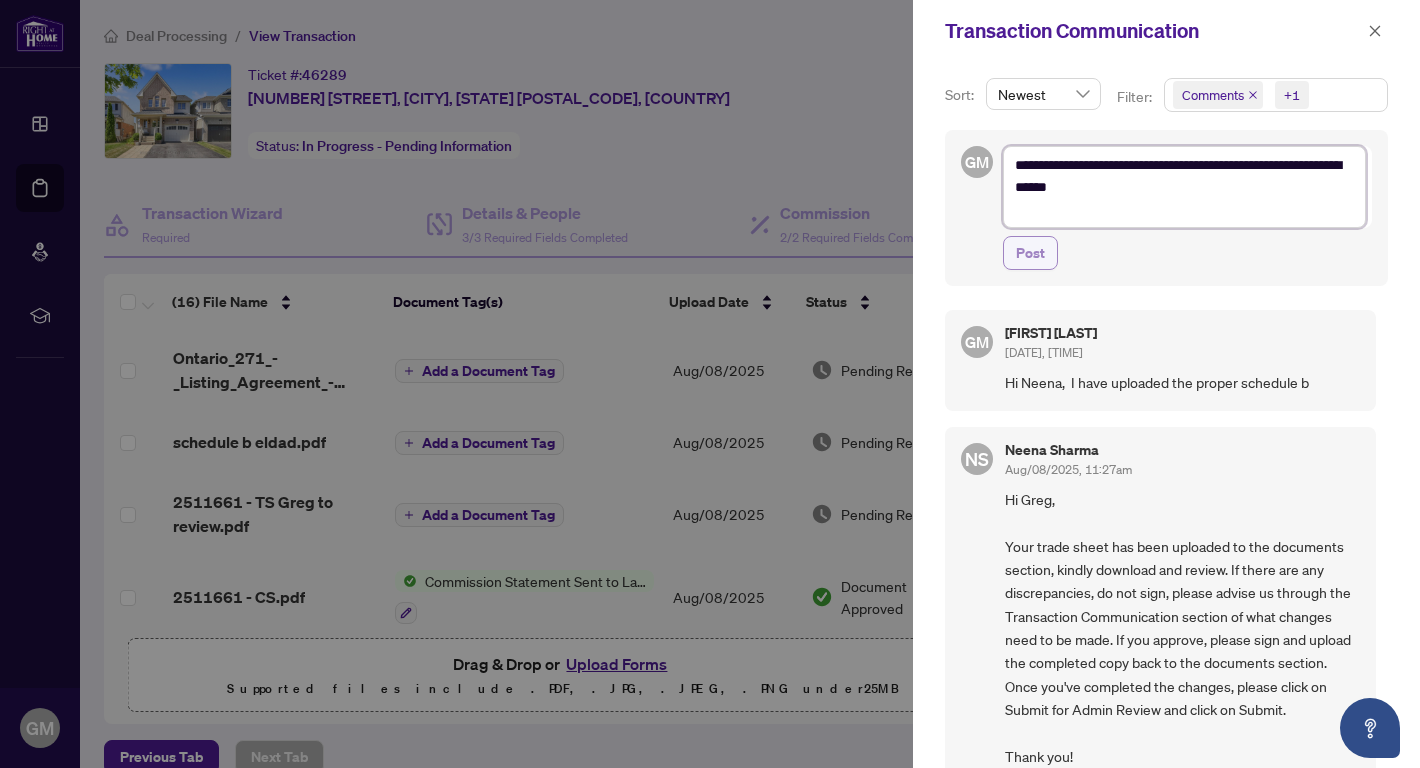 type on "**********" 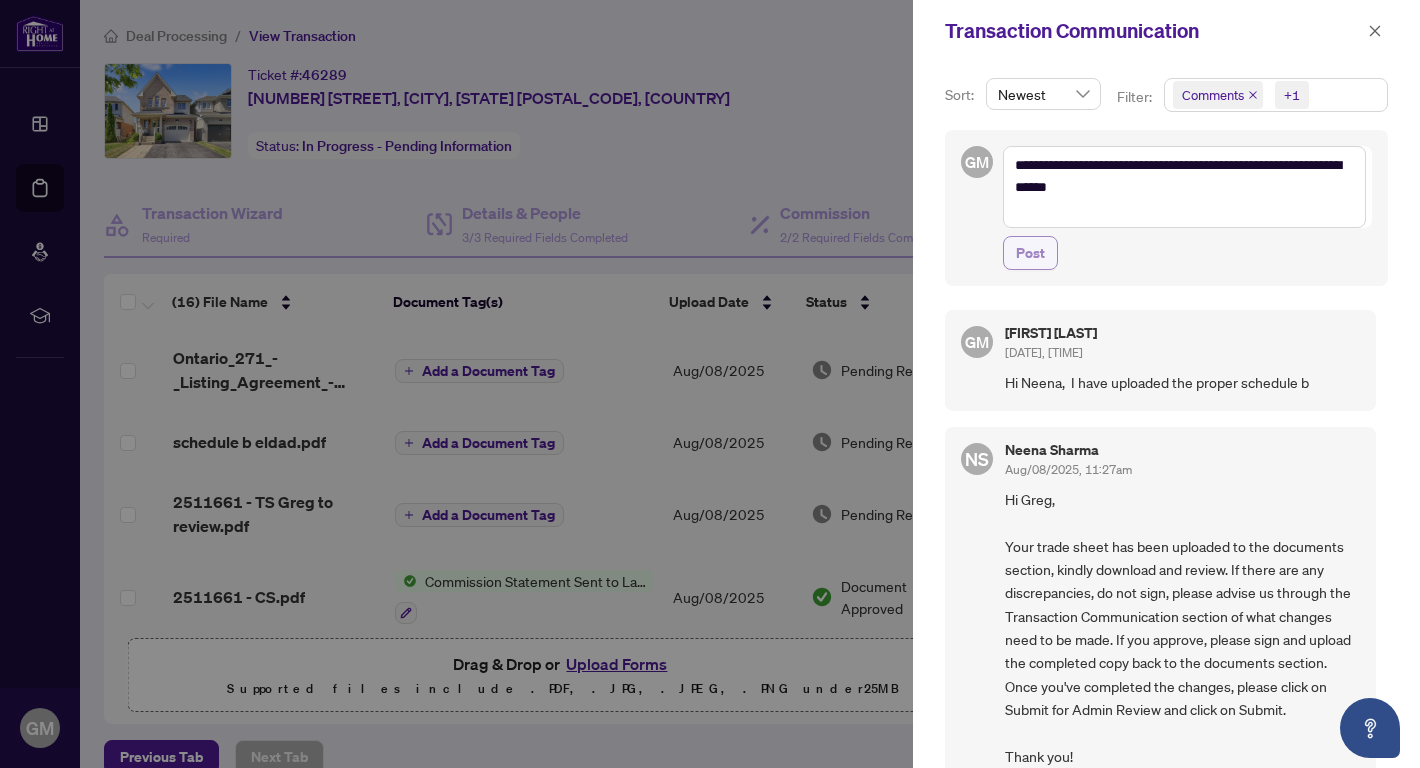 click on "Post" at bounding box center (1030, 253) 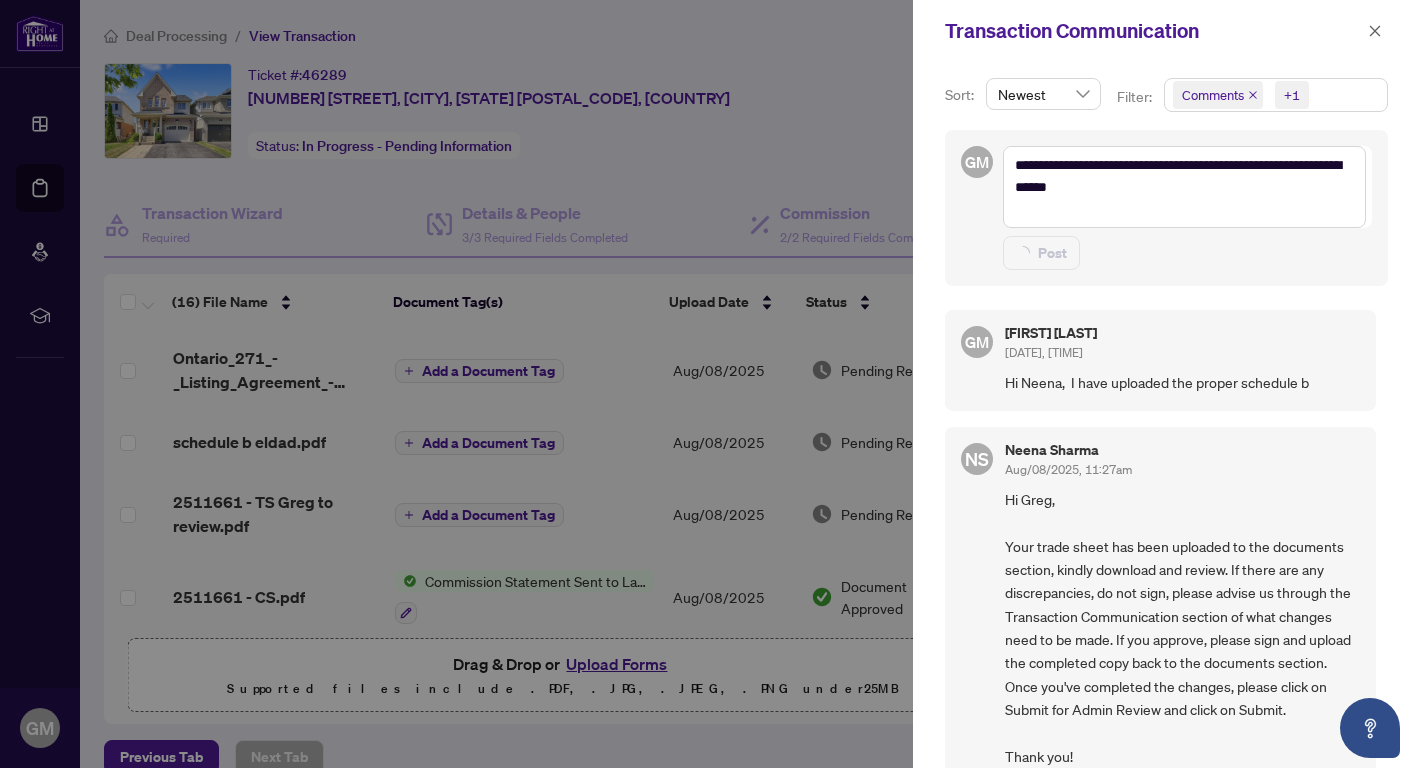 type 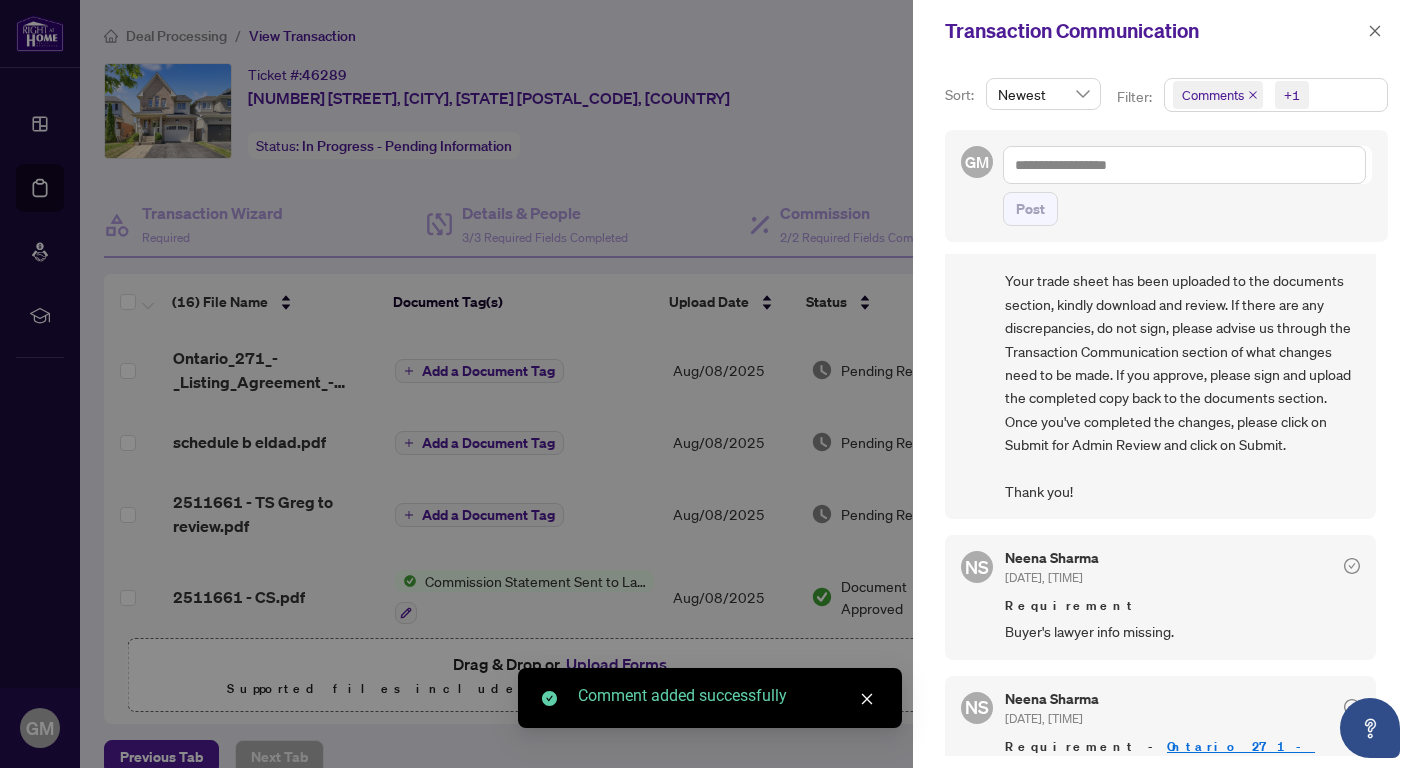 scroll, scrollTop: 369, scrollLeft: 0, axis: vertical 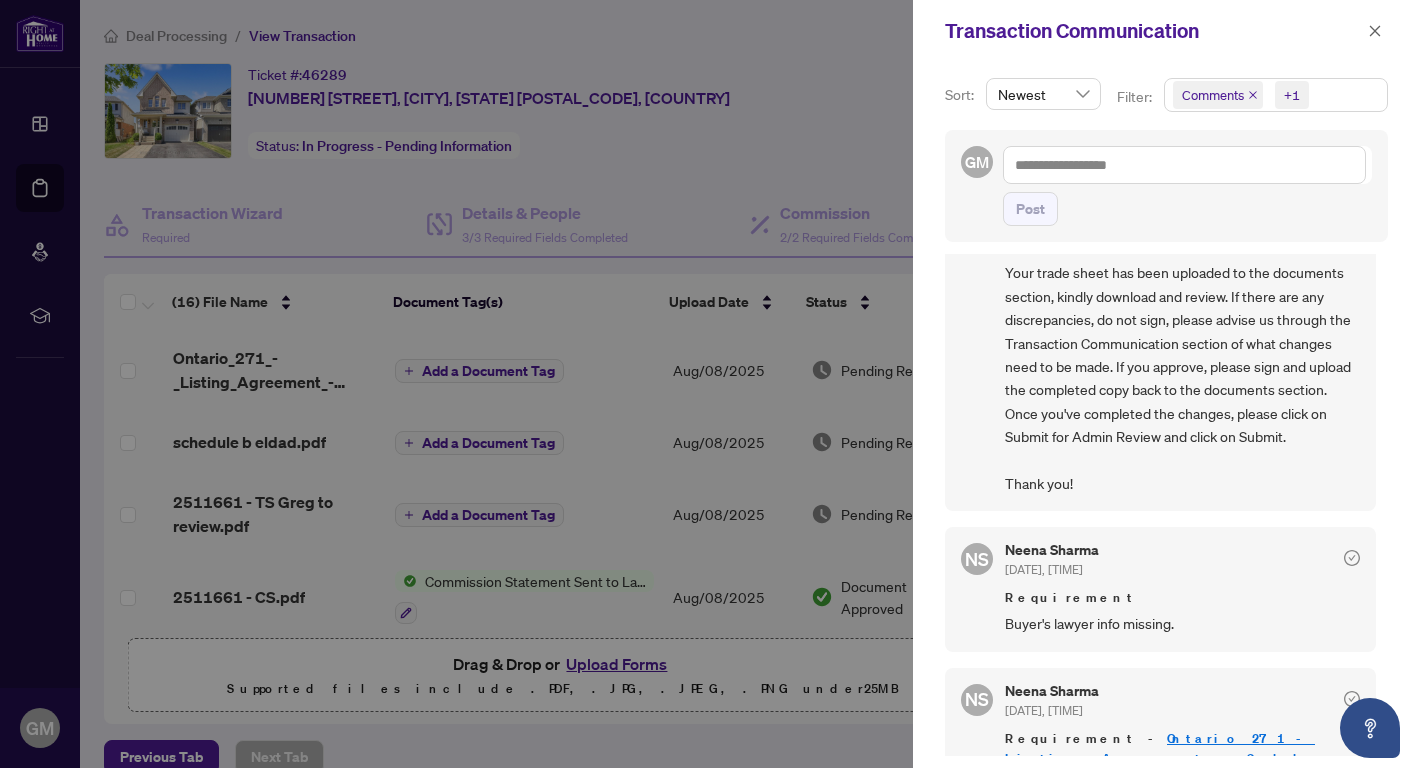 click at bounding box center [710, 384] 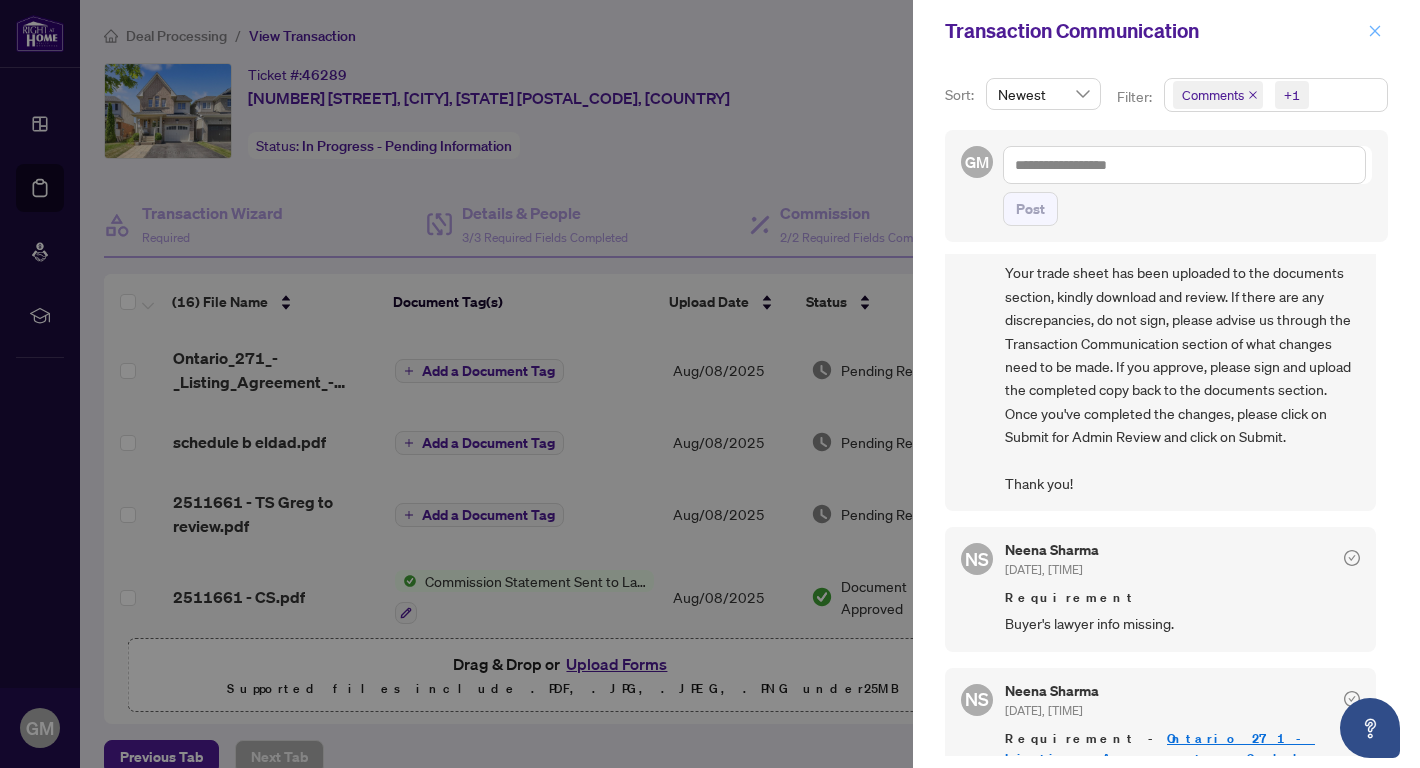 click 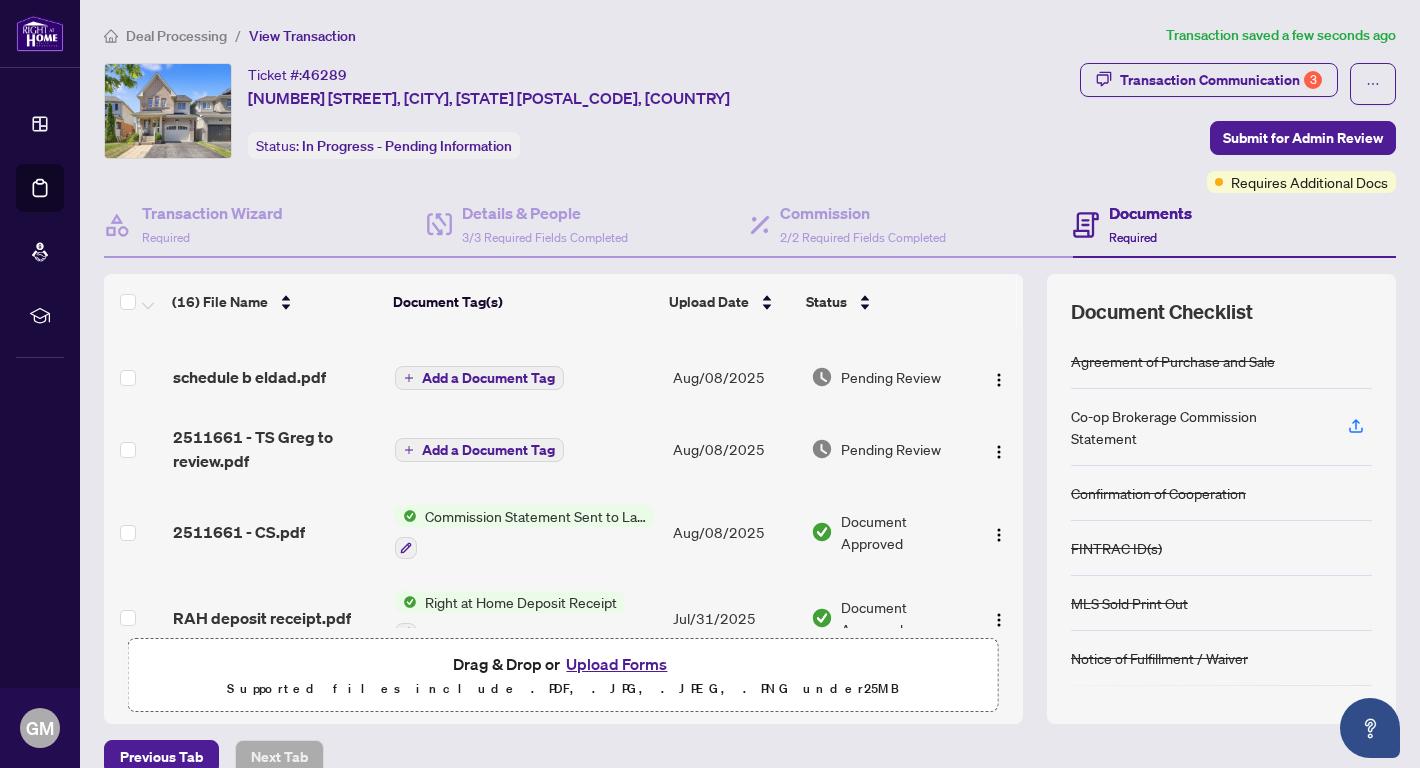scroll, scrollTop: 68, scrollLeft: 0, axis: vertical 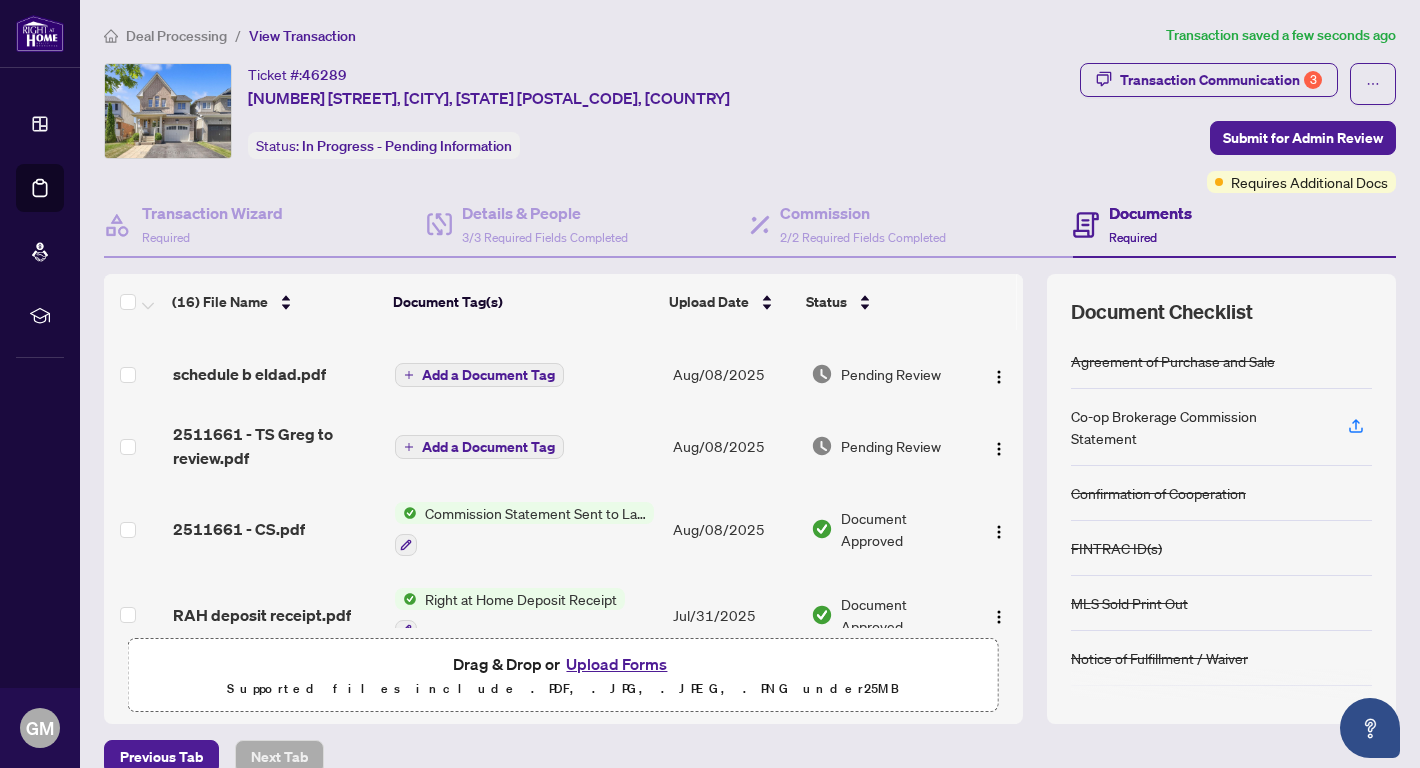 click on "Add a Document Tag" at bounding box center [488, 447] 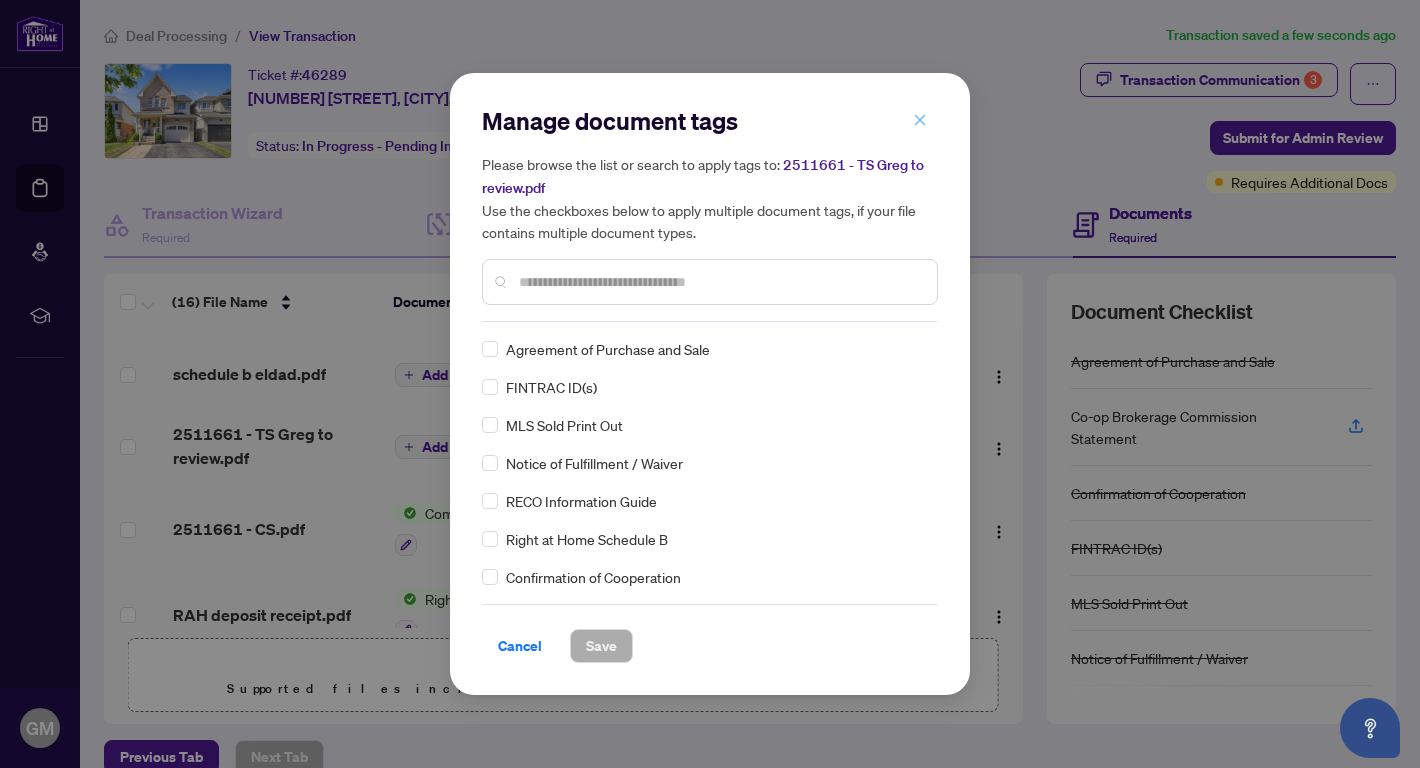 click 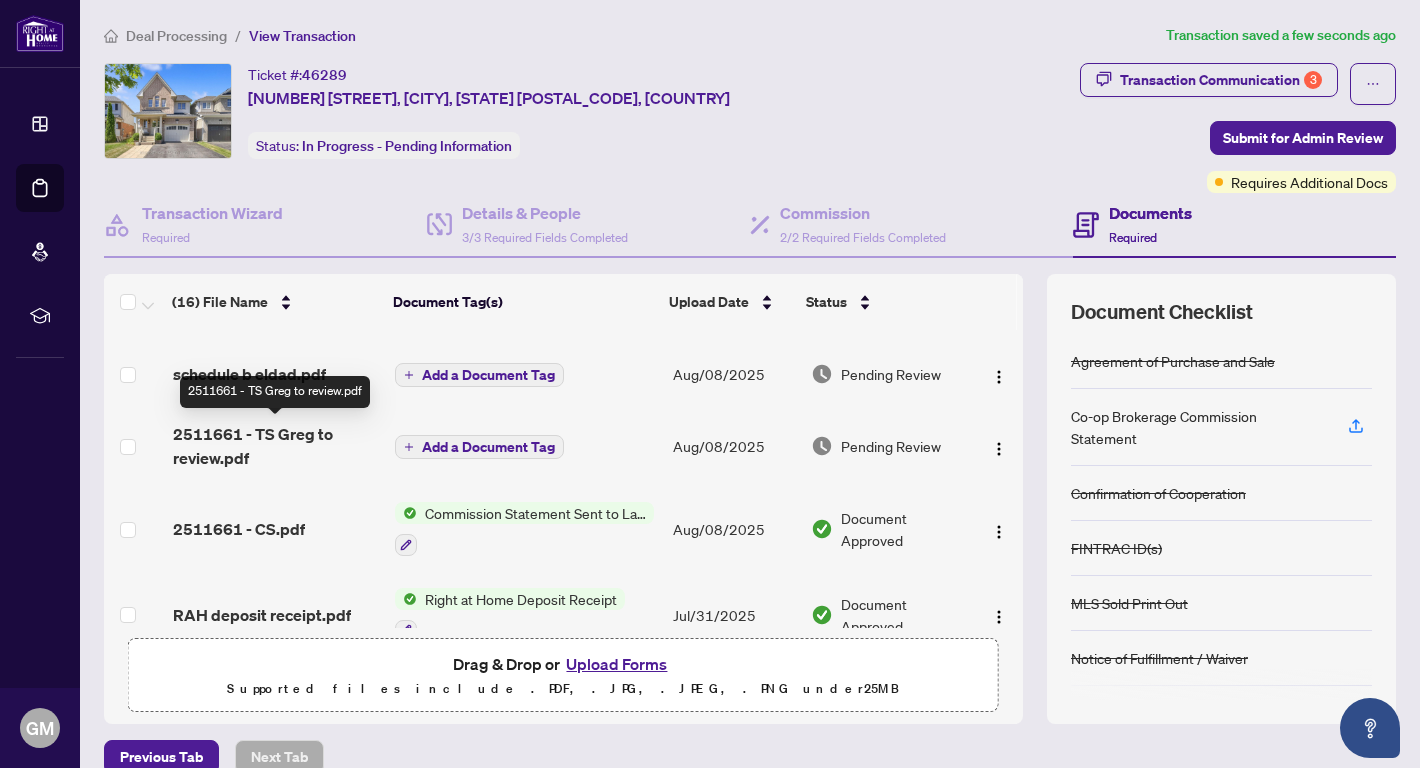 click on "2511661 - TS Greg to review.pdf" at bounding box center [276, 446] 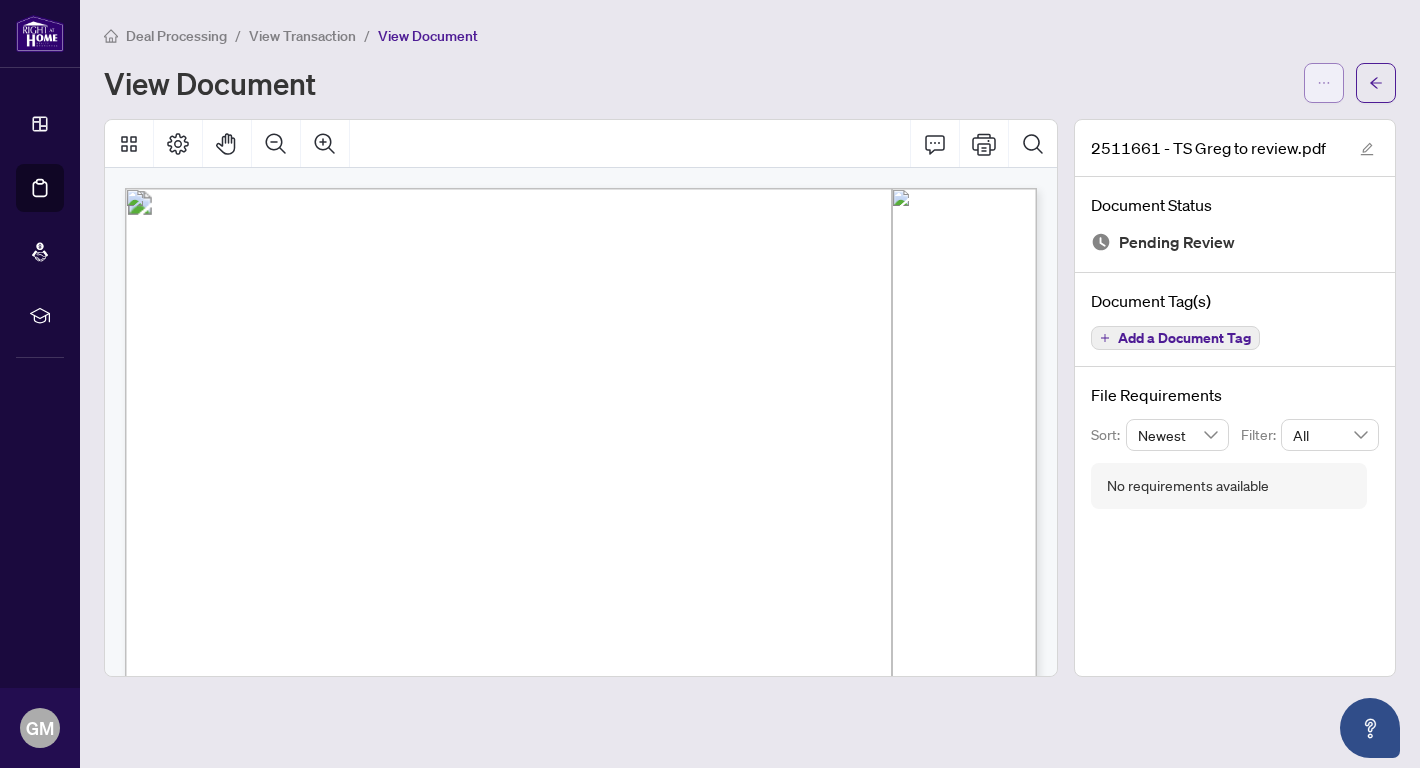 click 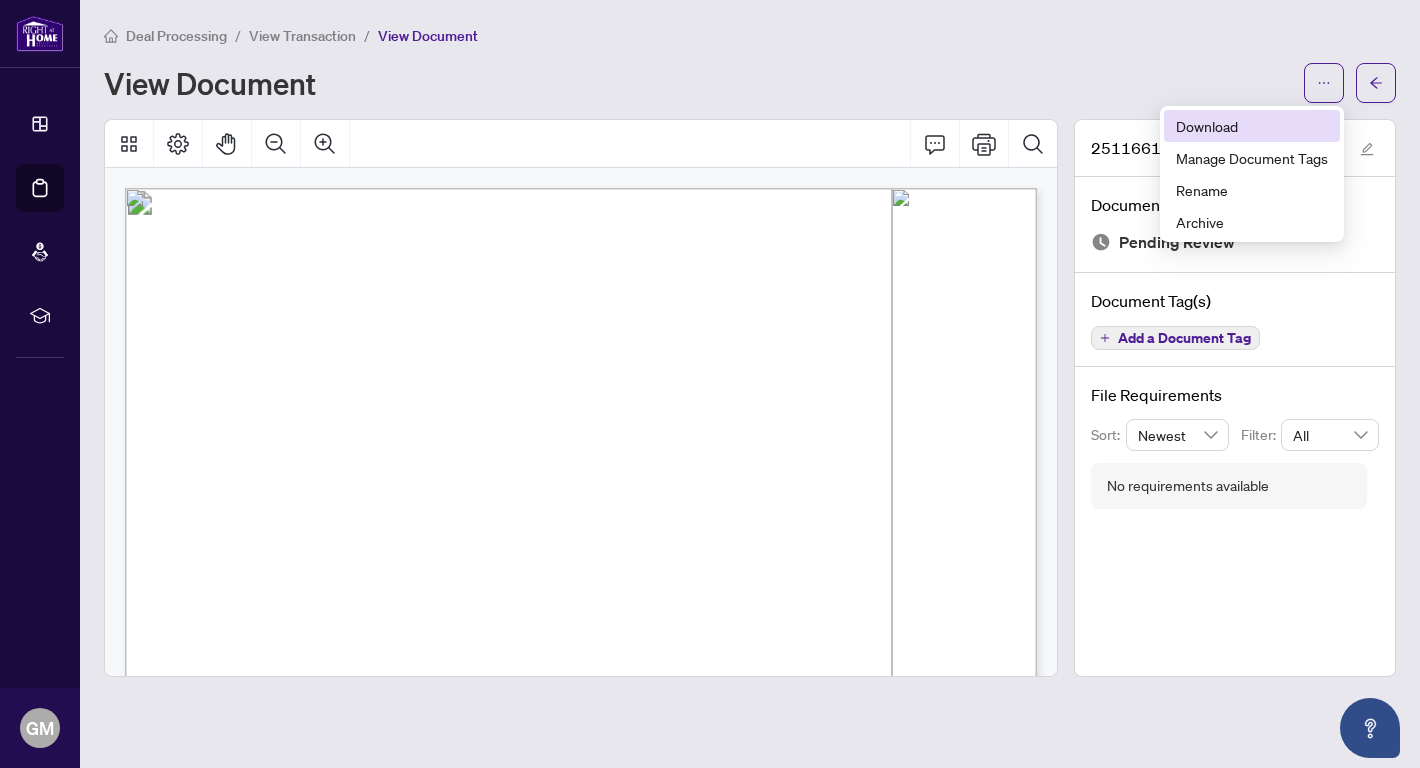 click on "Download" at bounding box center (1252, 126) 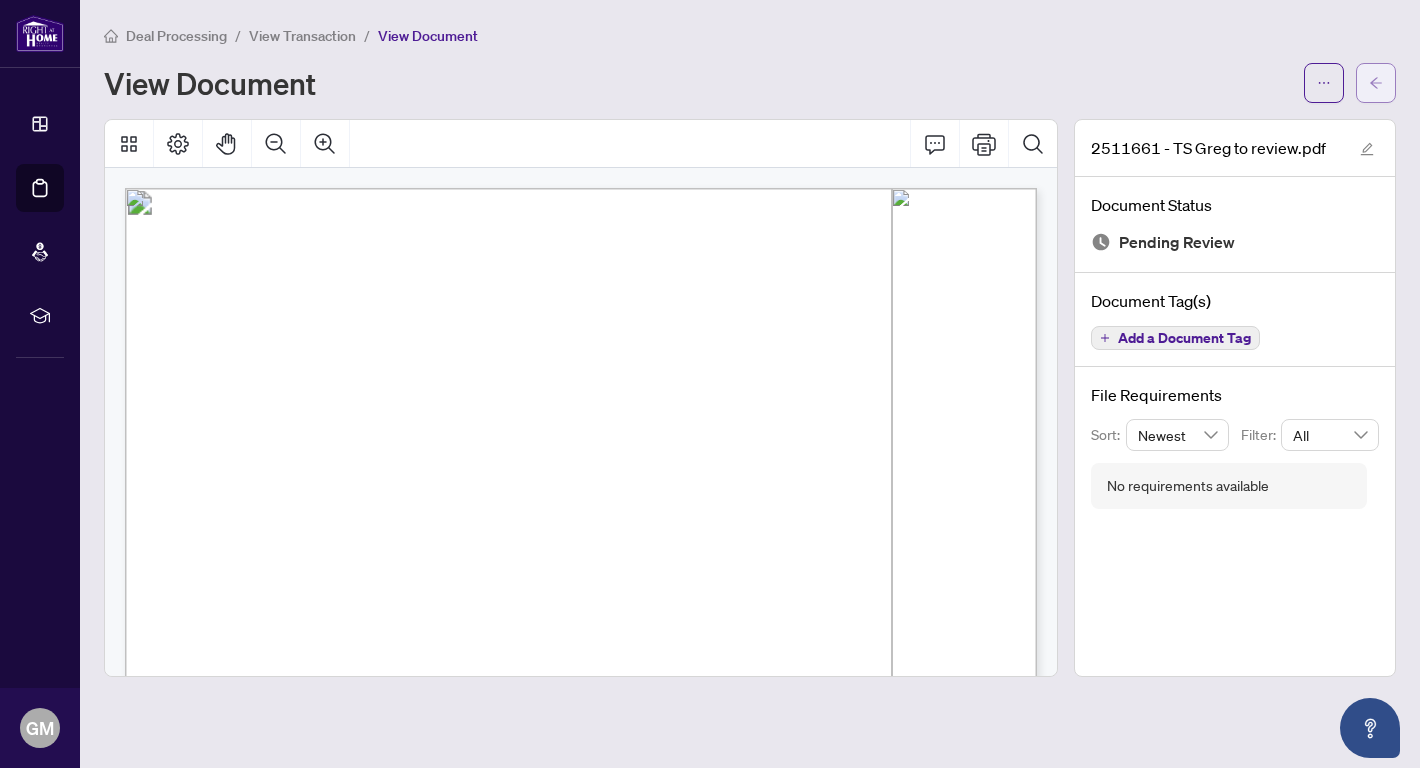 click 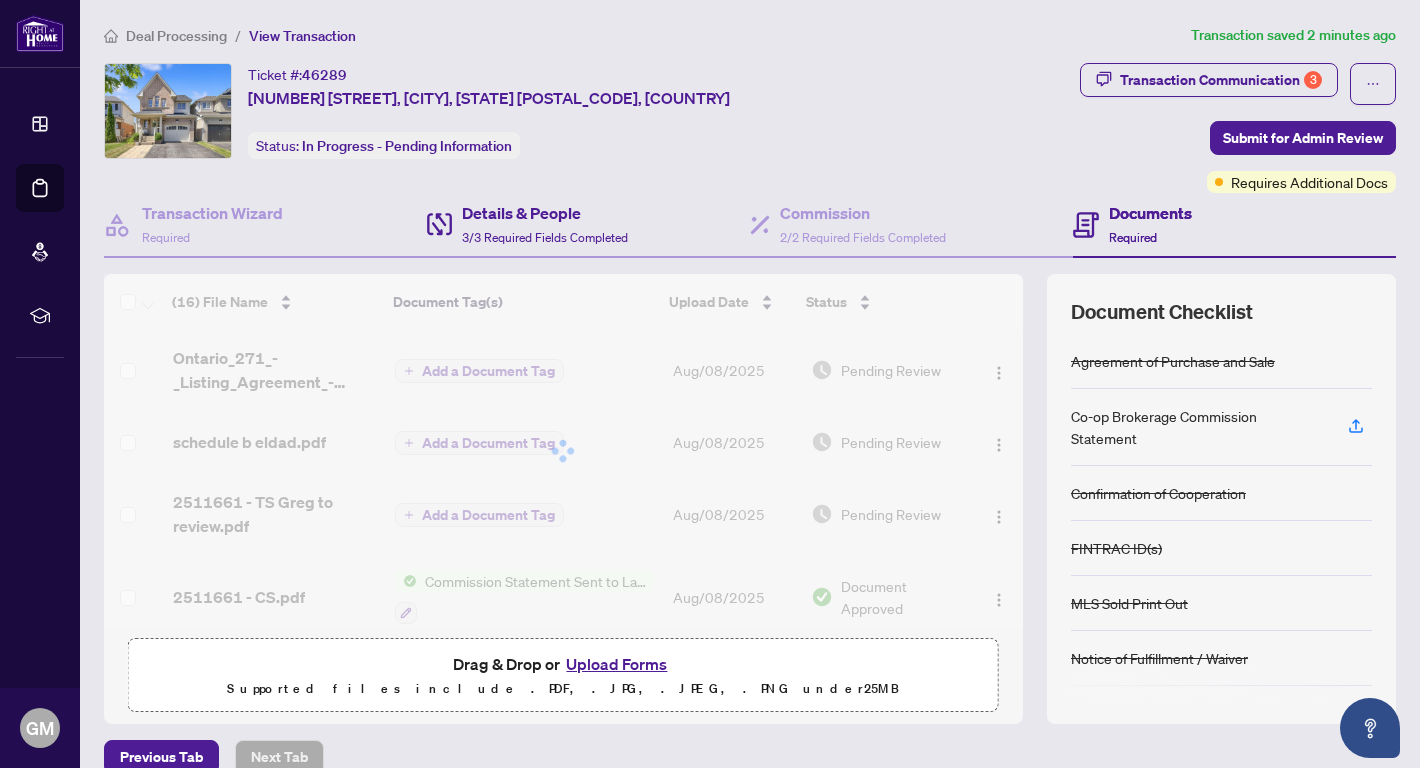 scroll, scrollTop: 98, scrollLeft: 0, axis: vertical 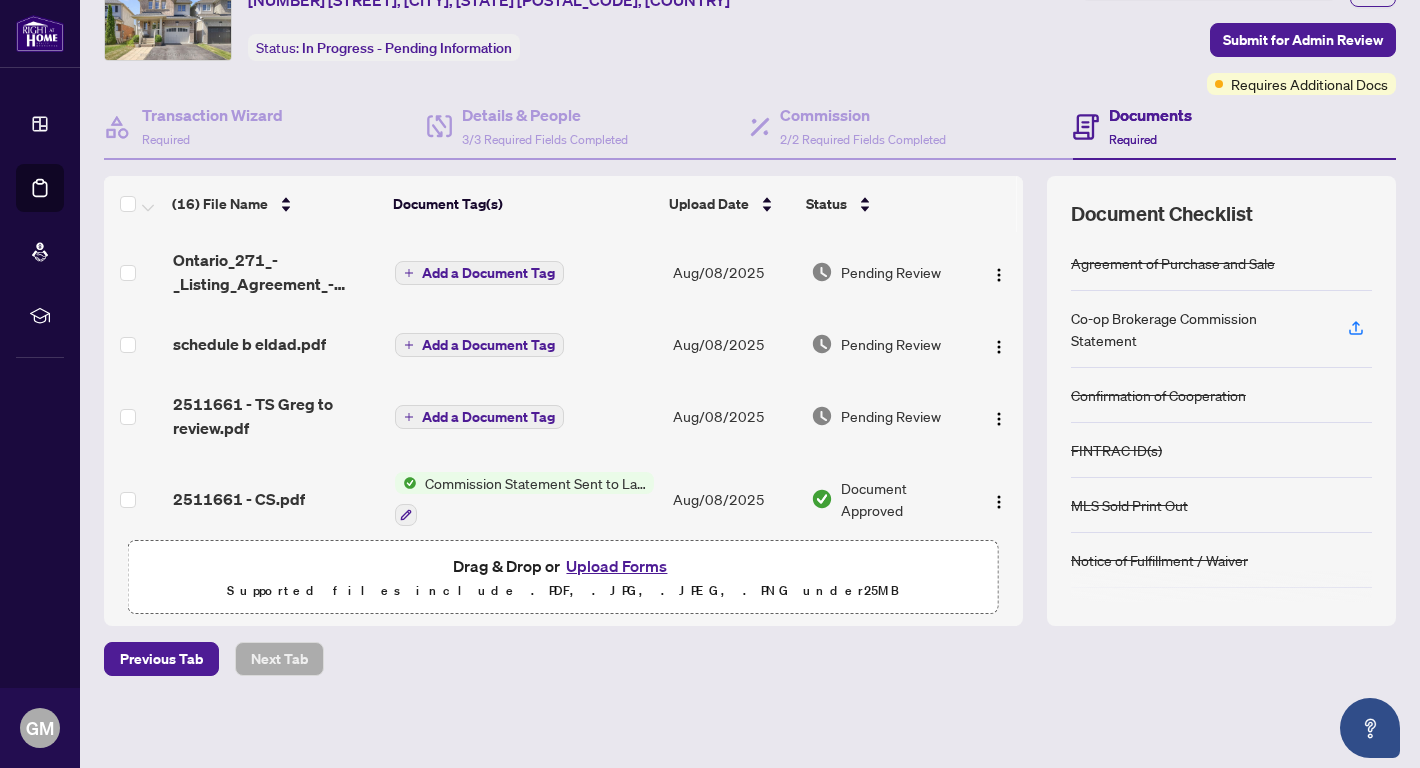 click on "Upload Forms" at bounding box center (616, 566) 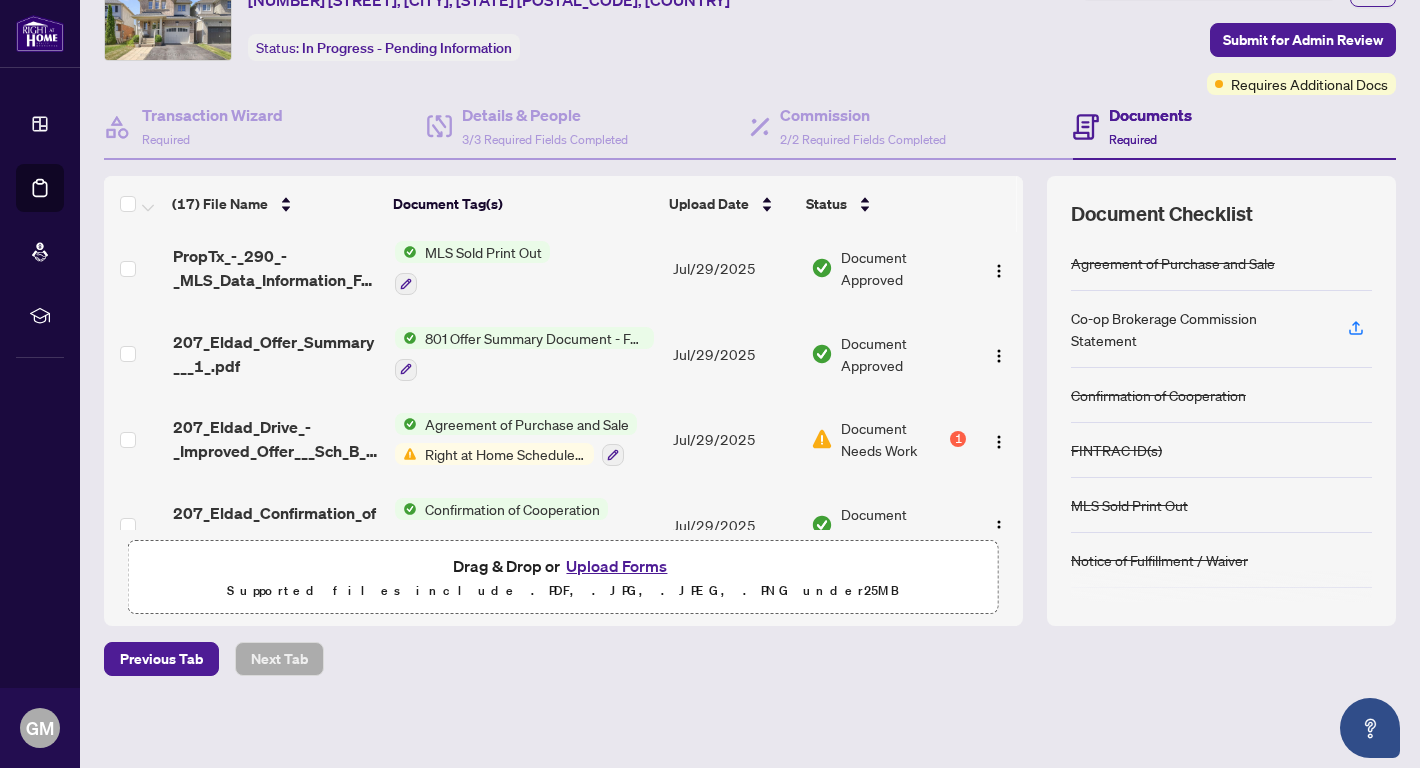 scroll, scrollTop: 1110, scrollLeft: 0, axis: vertical 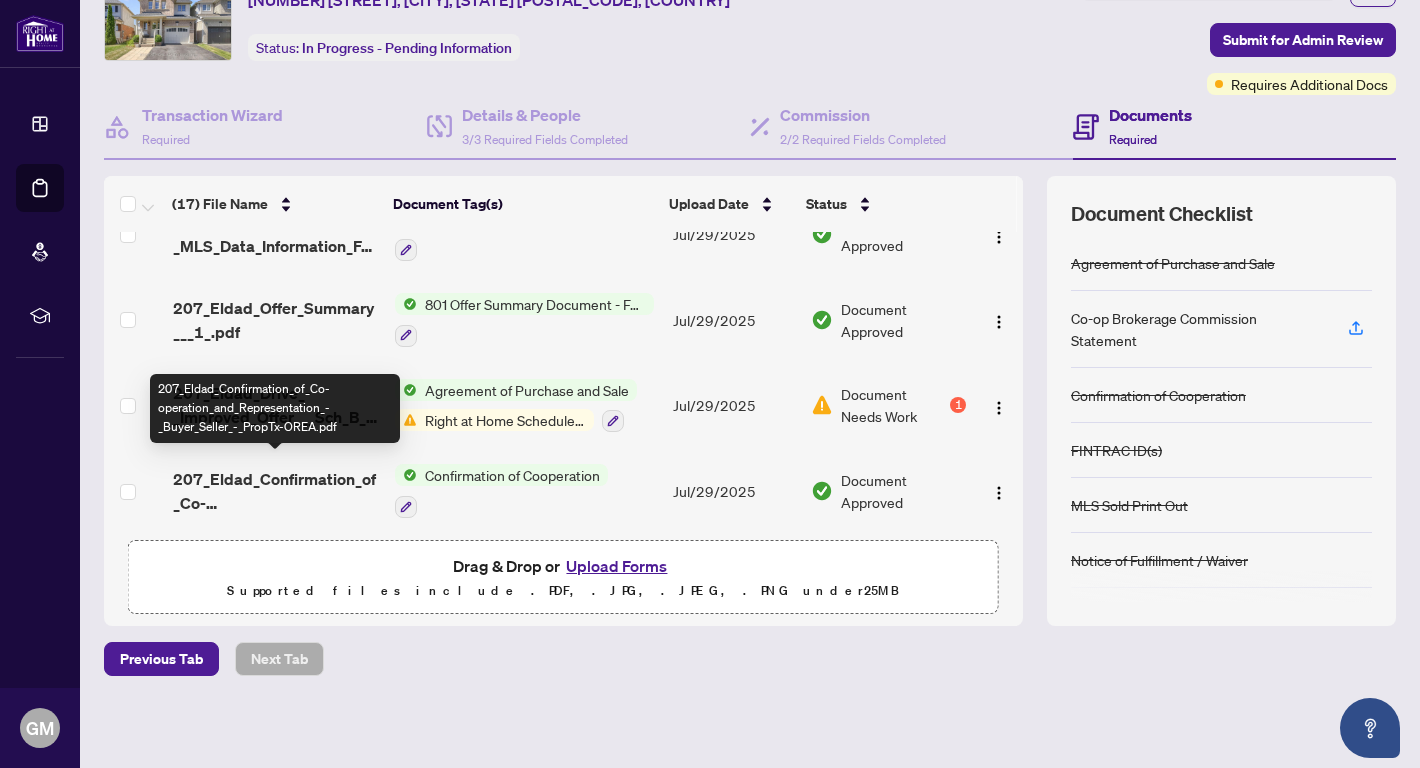 click on "207_Eldad_Confirmation_of_Co-operation_and_Representation_-_Buyer_Seller_-_PropTx-OREA.pdf" at bounding box center (276, 491) 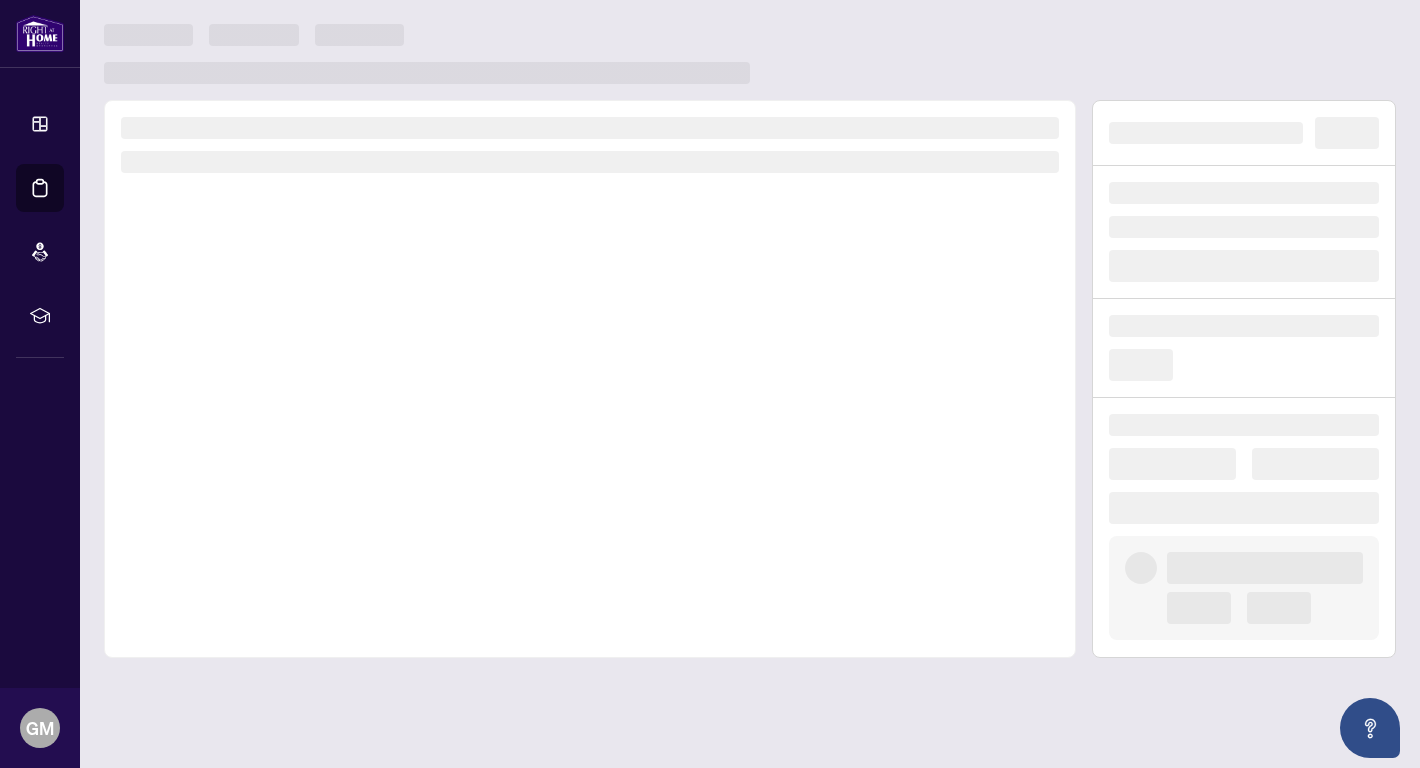 scroll, scrollTop: 0, scrollLeft: 0, axis: both 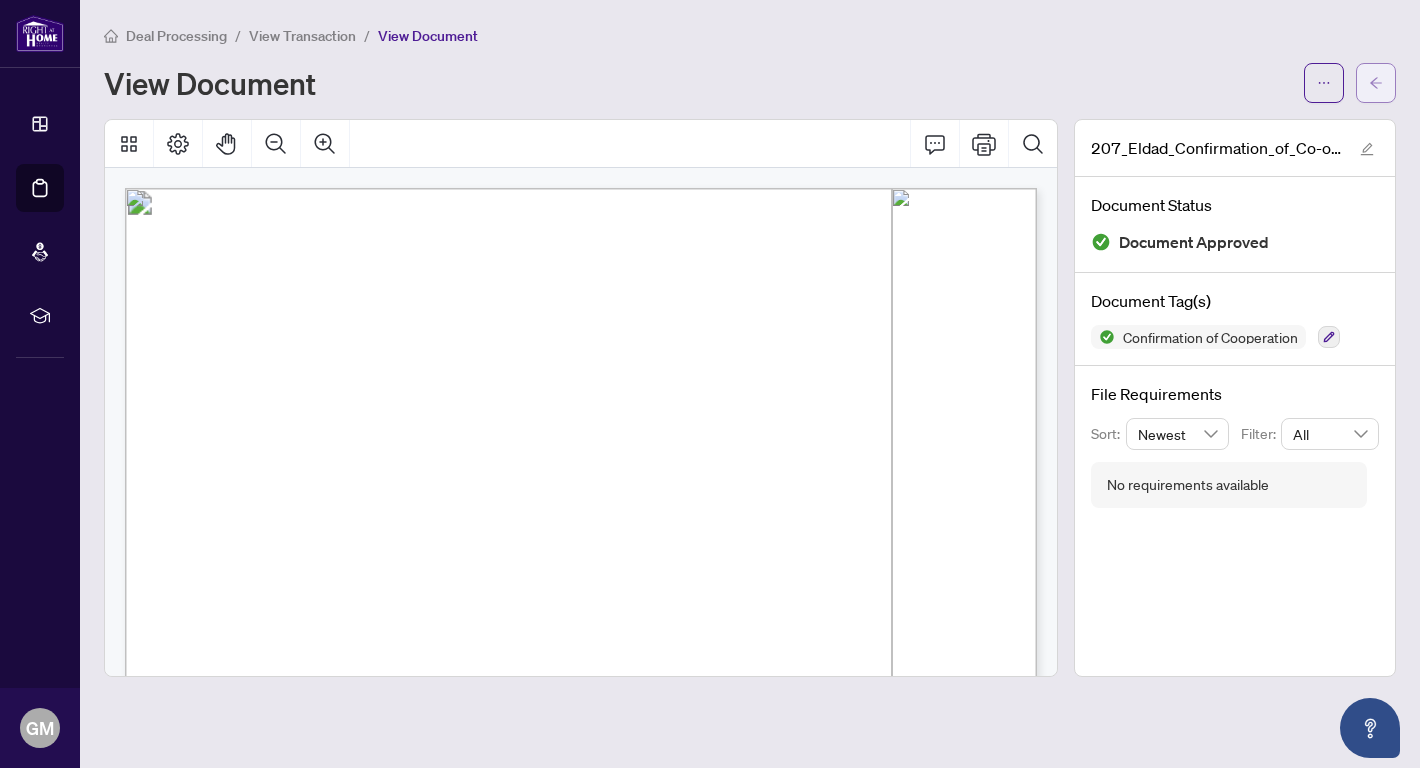 click at bounding box center (1376, 83) 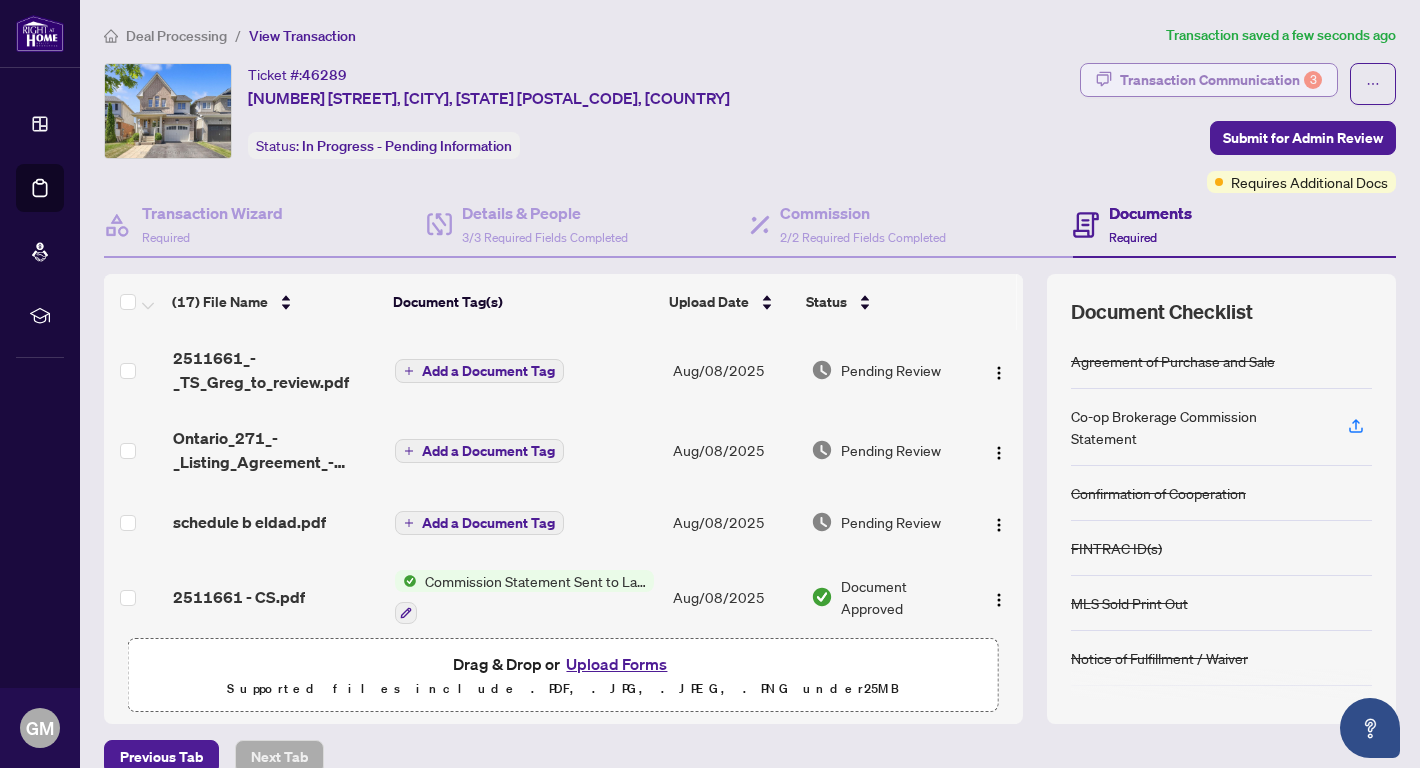 click on "Transaction Communication 3" at bounding box center [1221, 80] 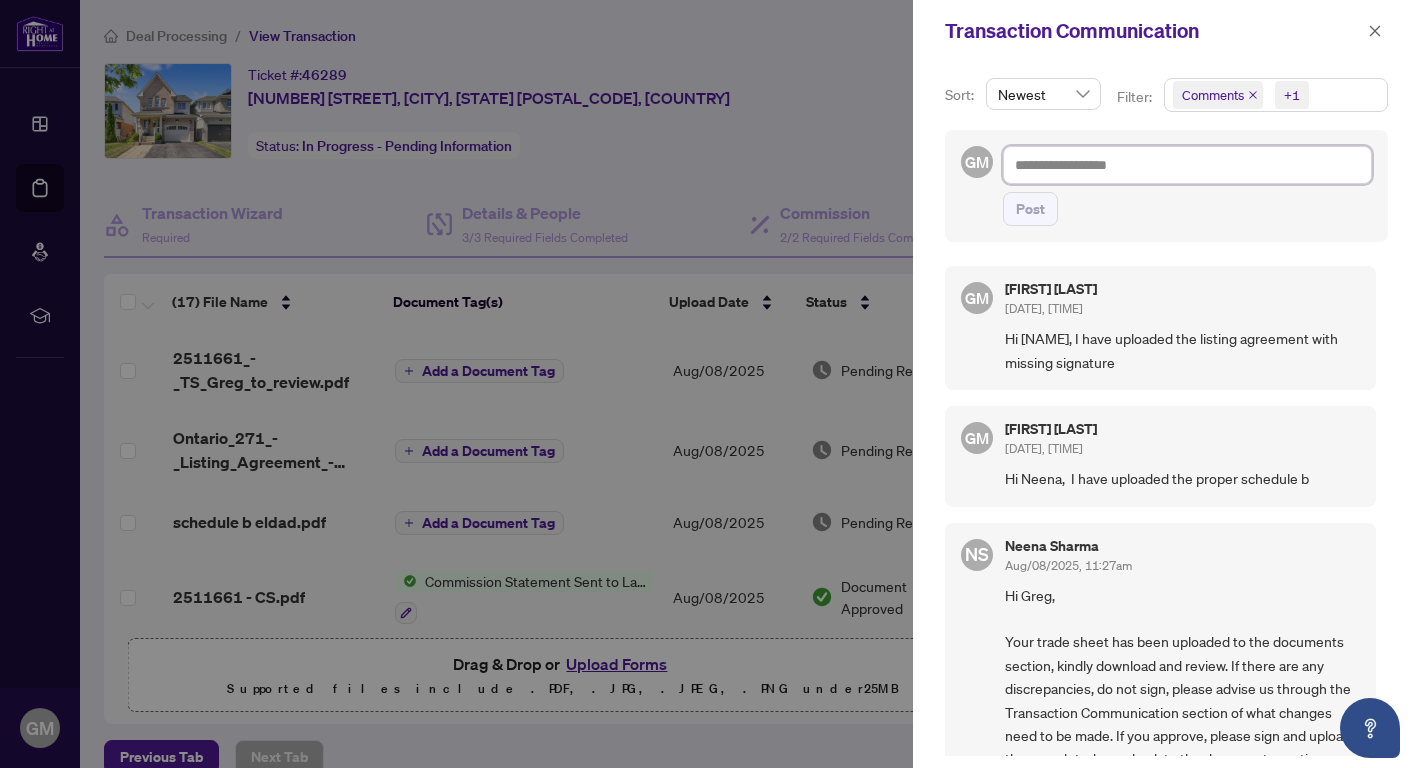 click at bounding box center (1187, 165) 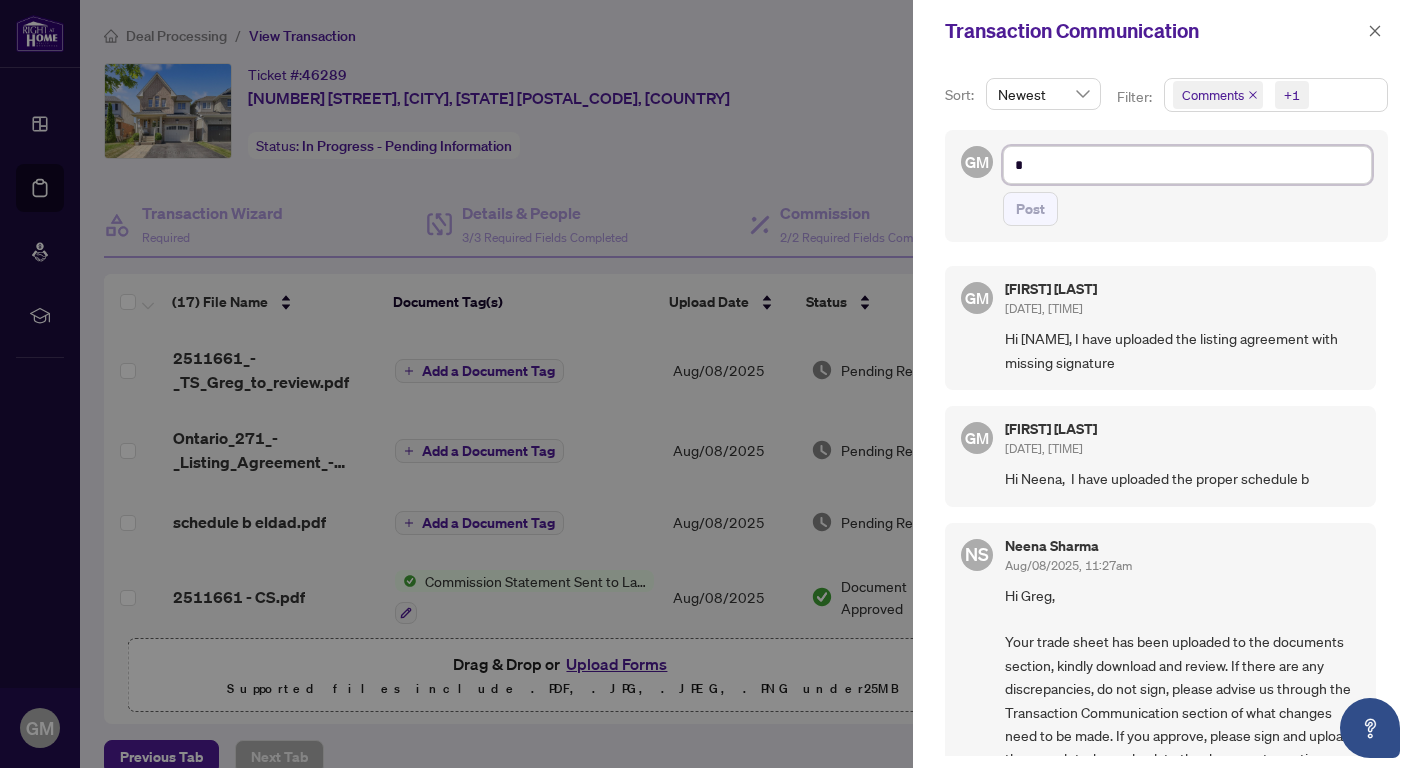 type on "**" 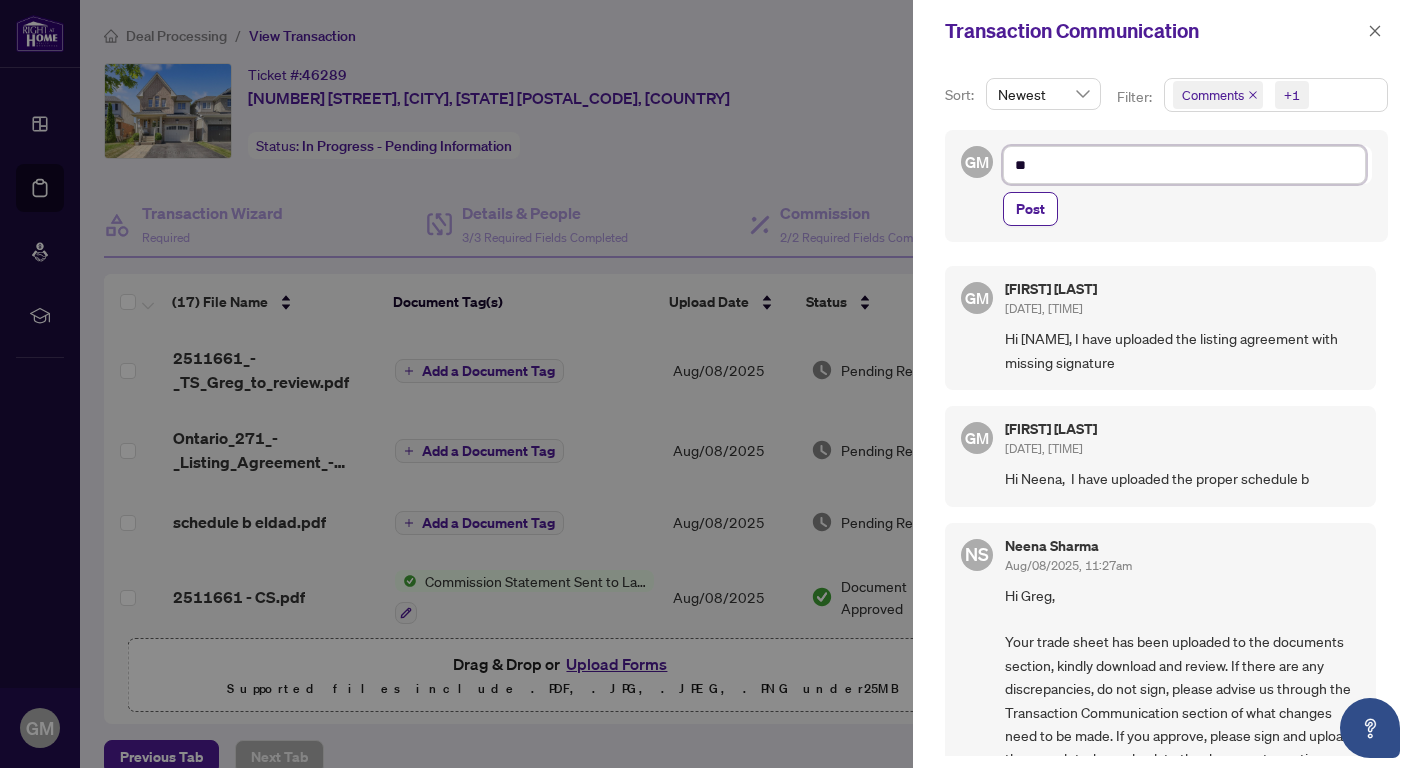 type on "*" 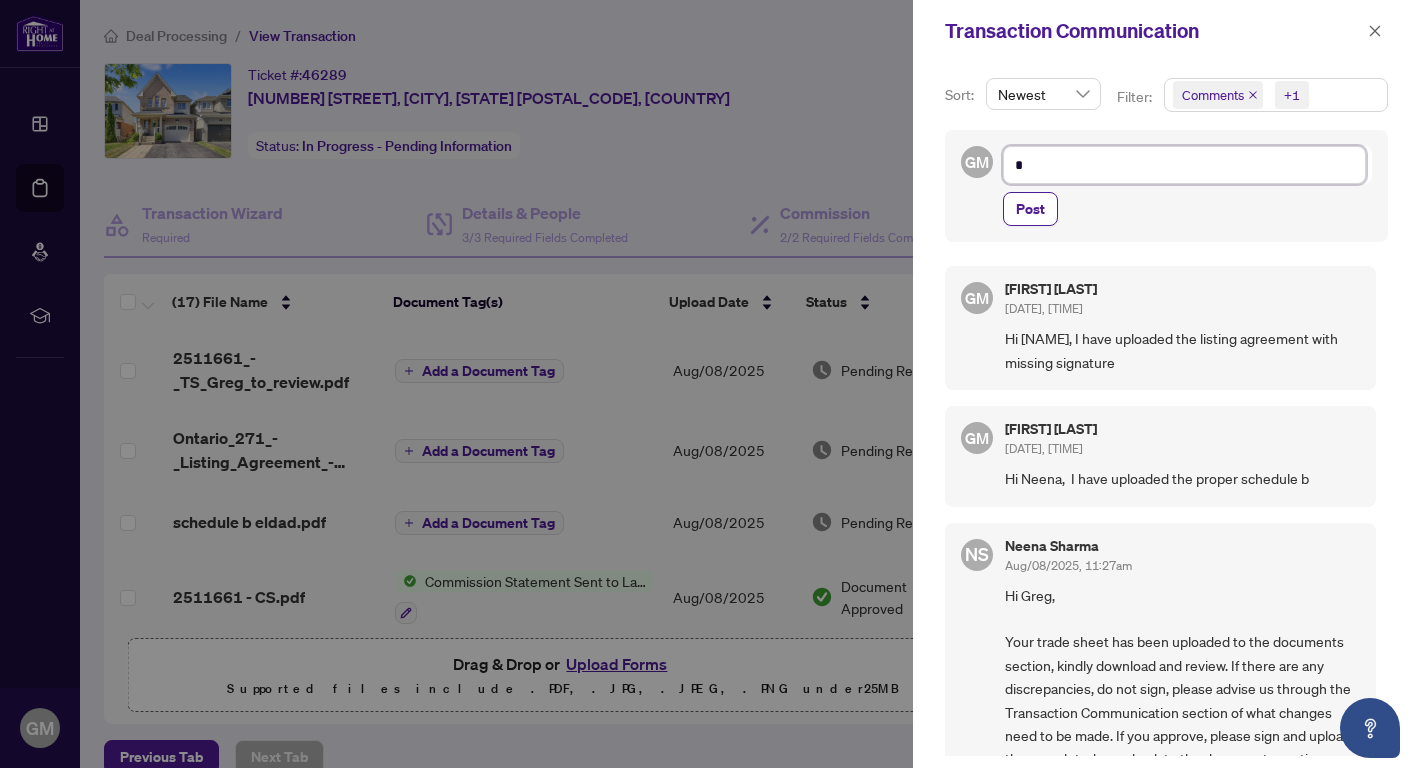 type on "**" 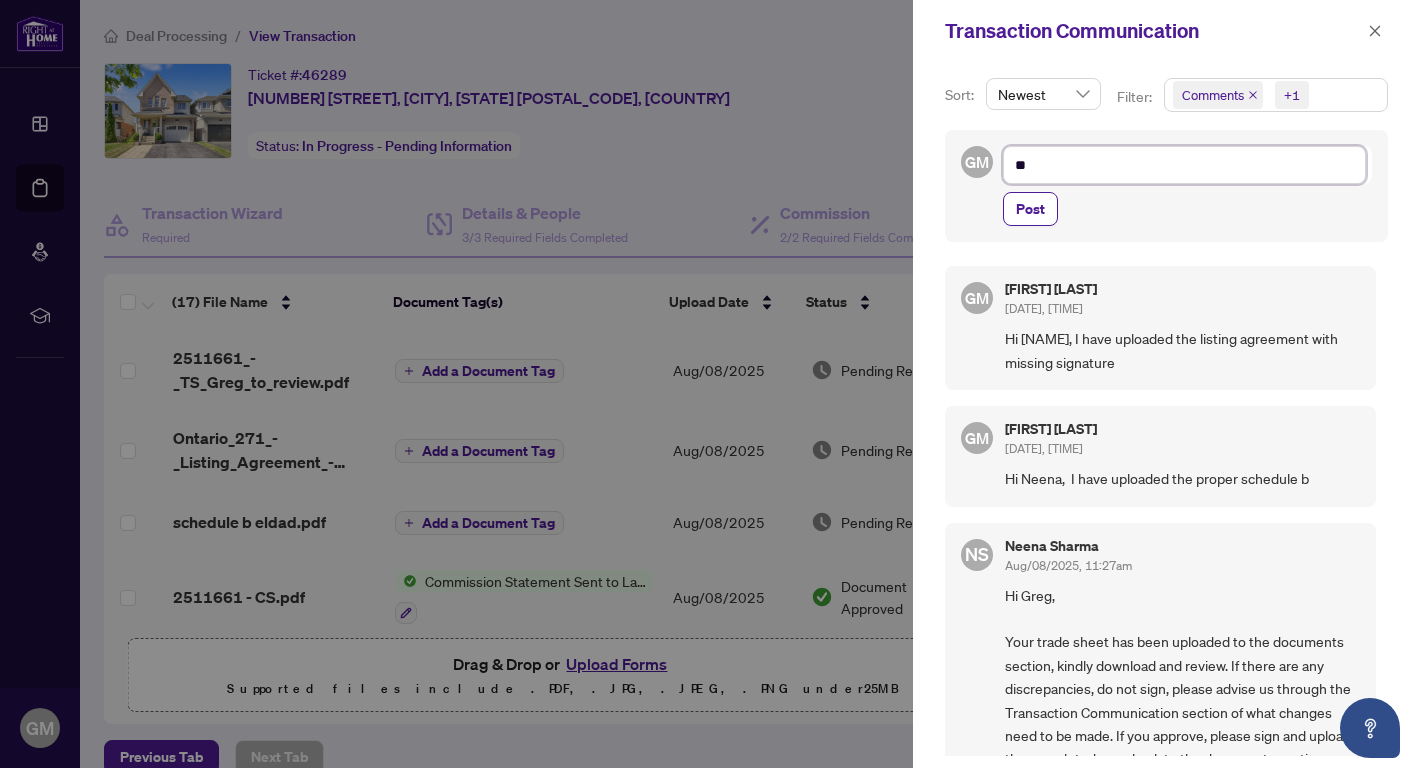 type on "**" 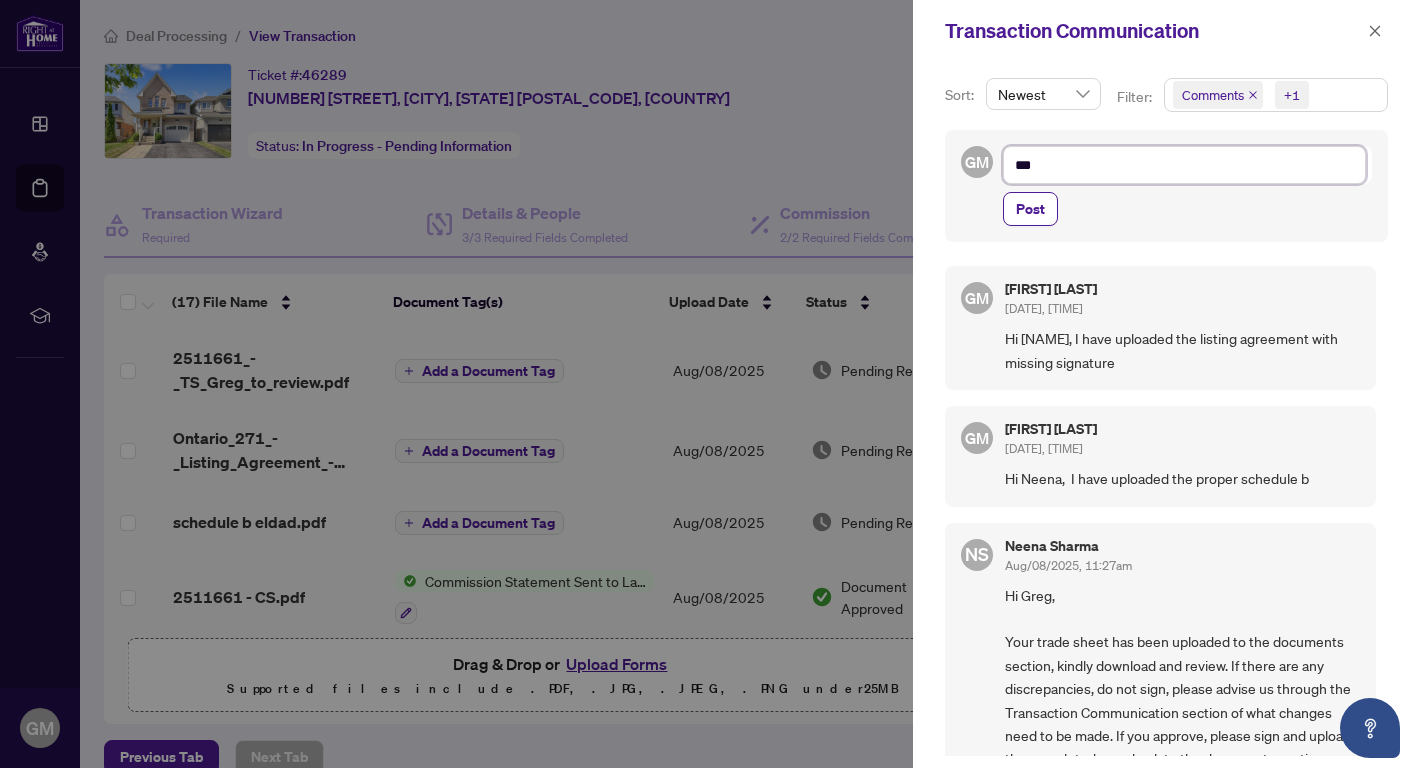 type on "****" 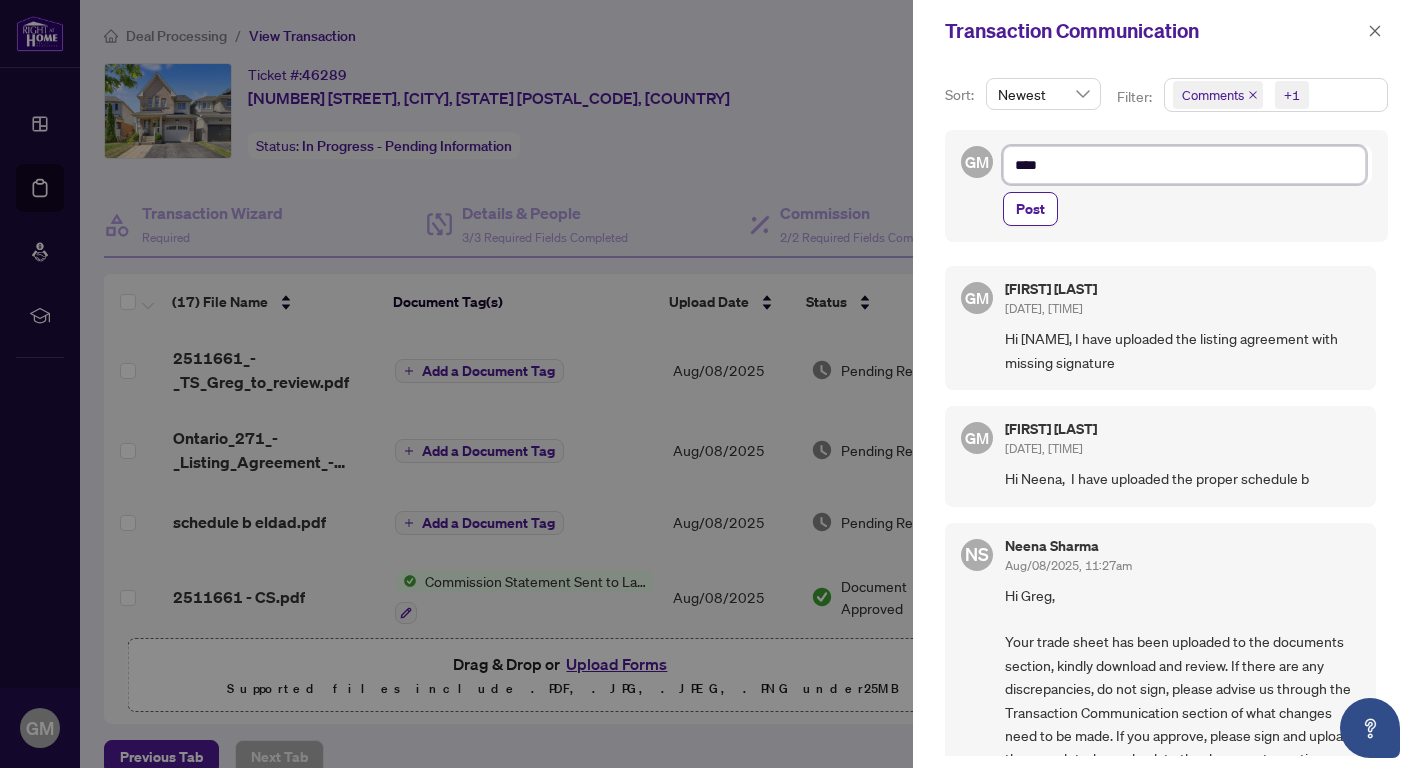 type on "*****" 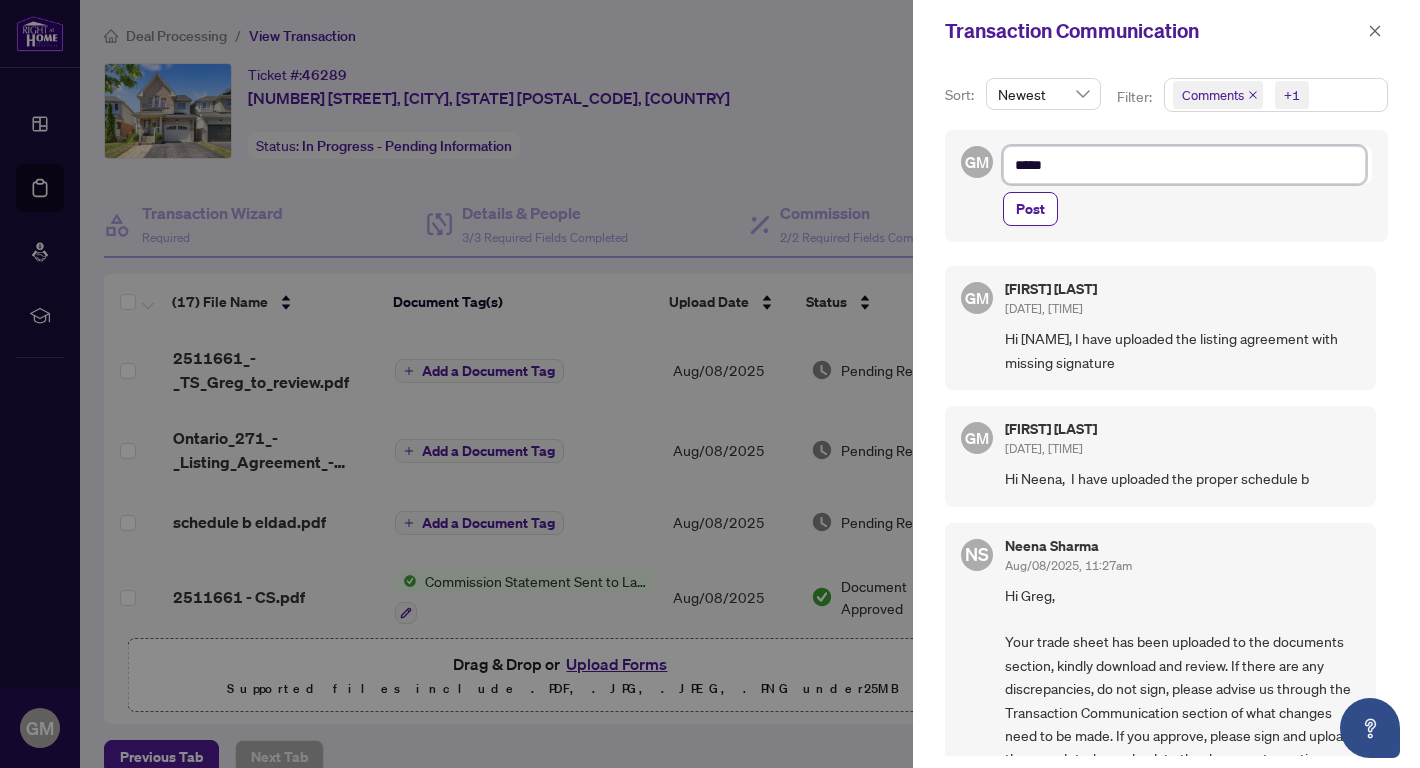 type on "******" 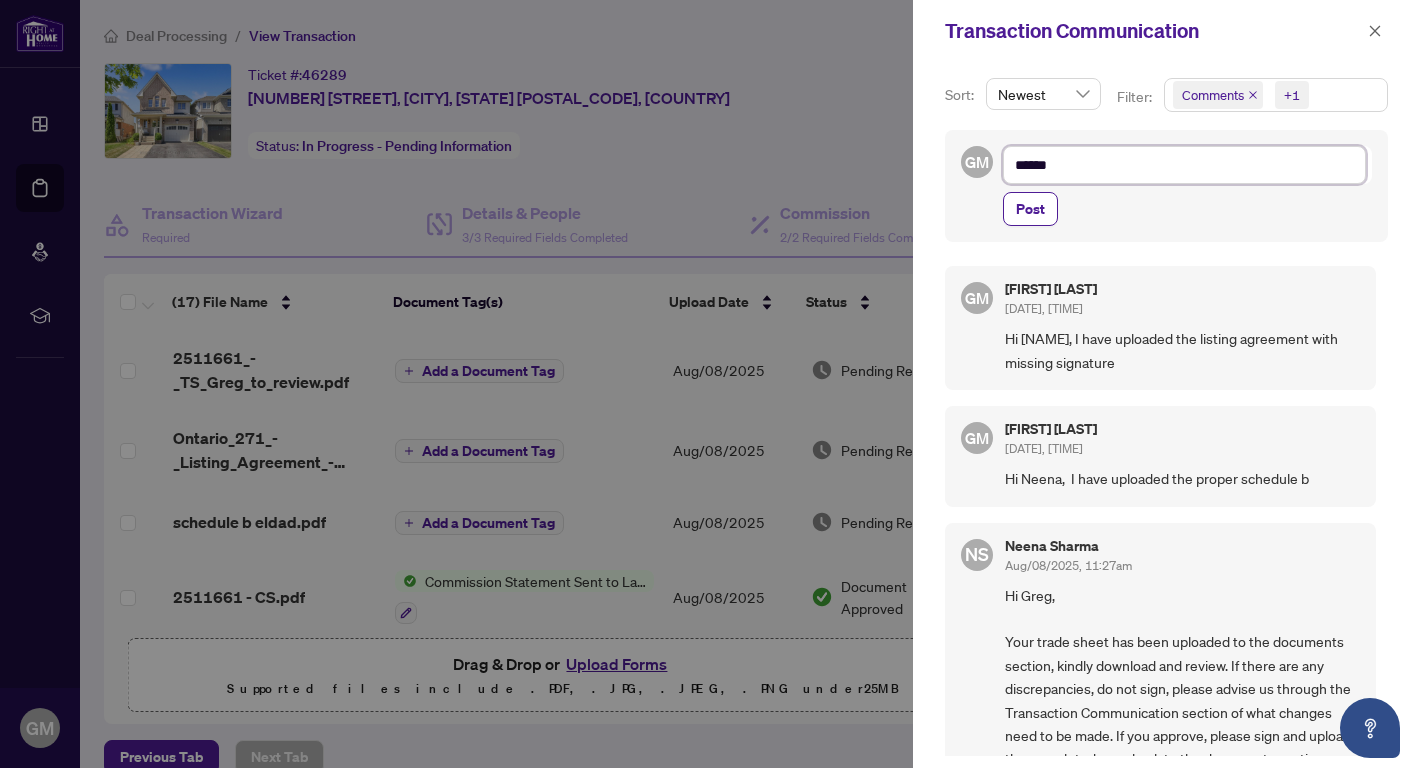 type on "*******" 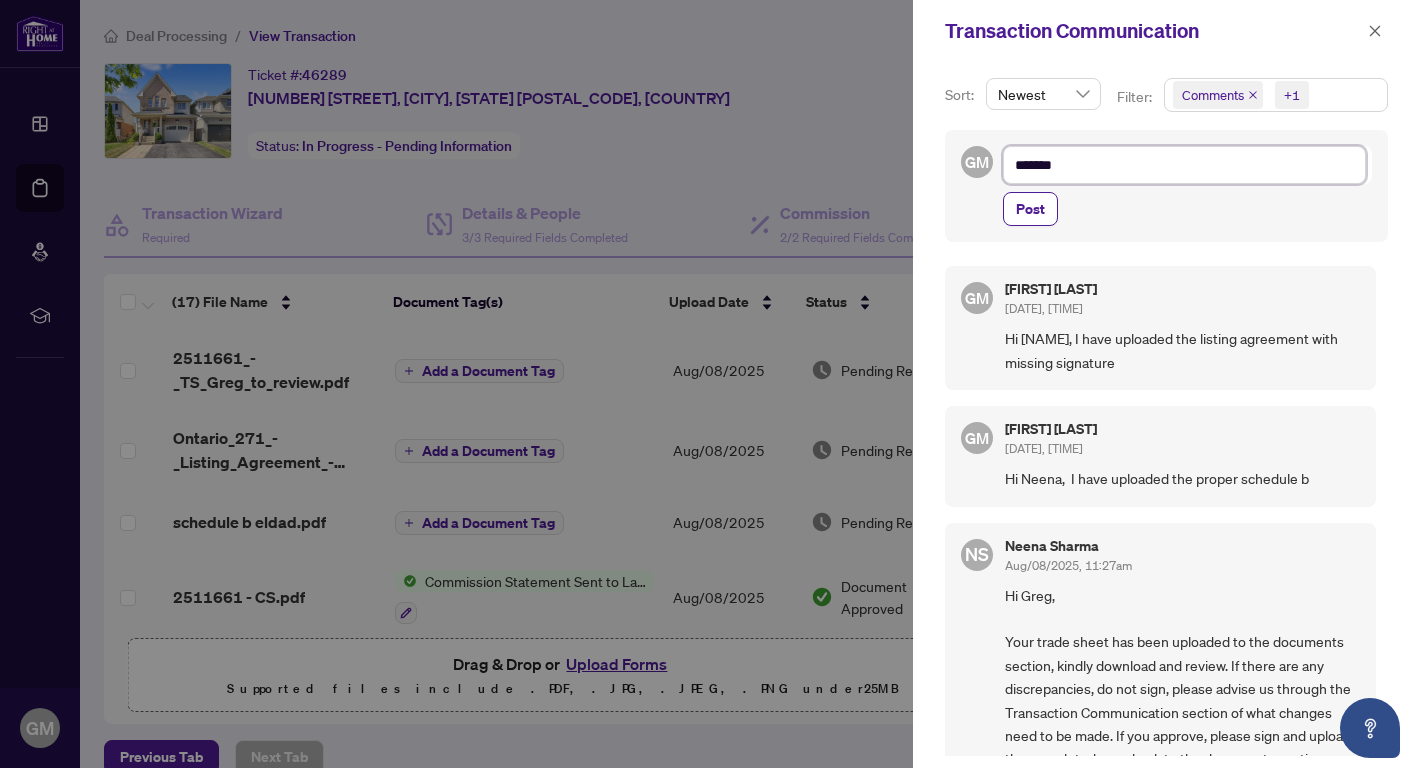 type on "********" 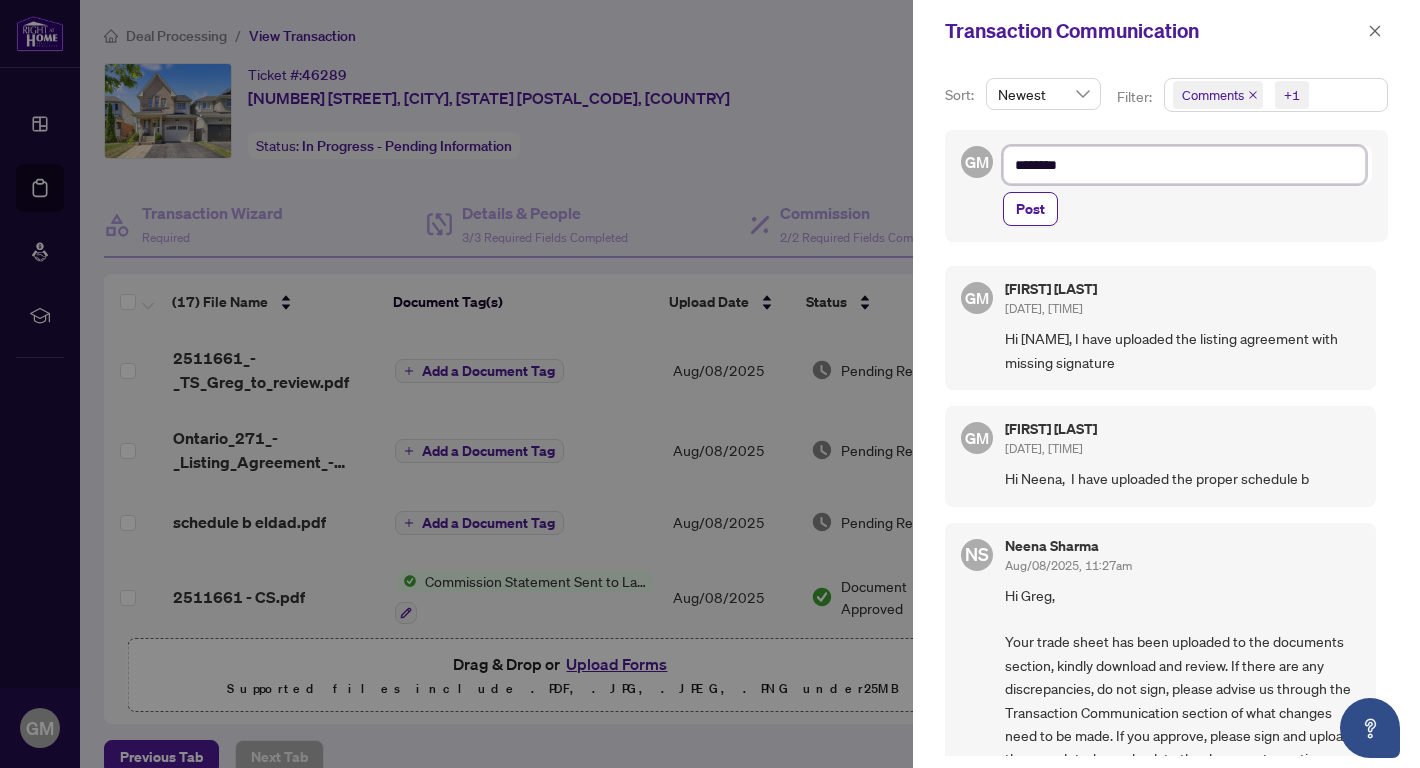 type on "*********" 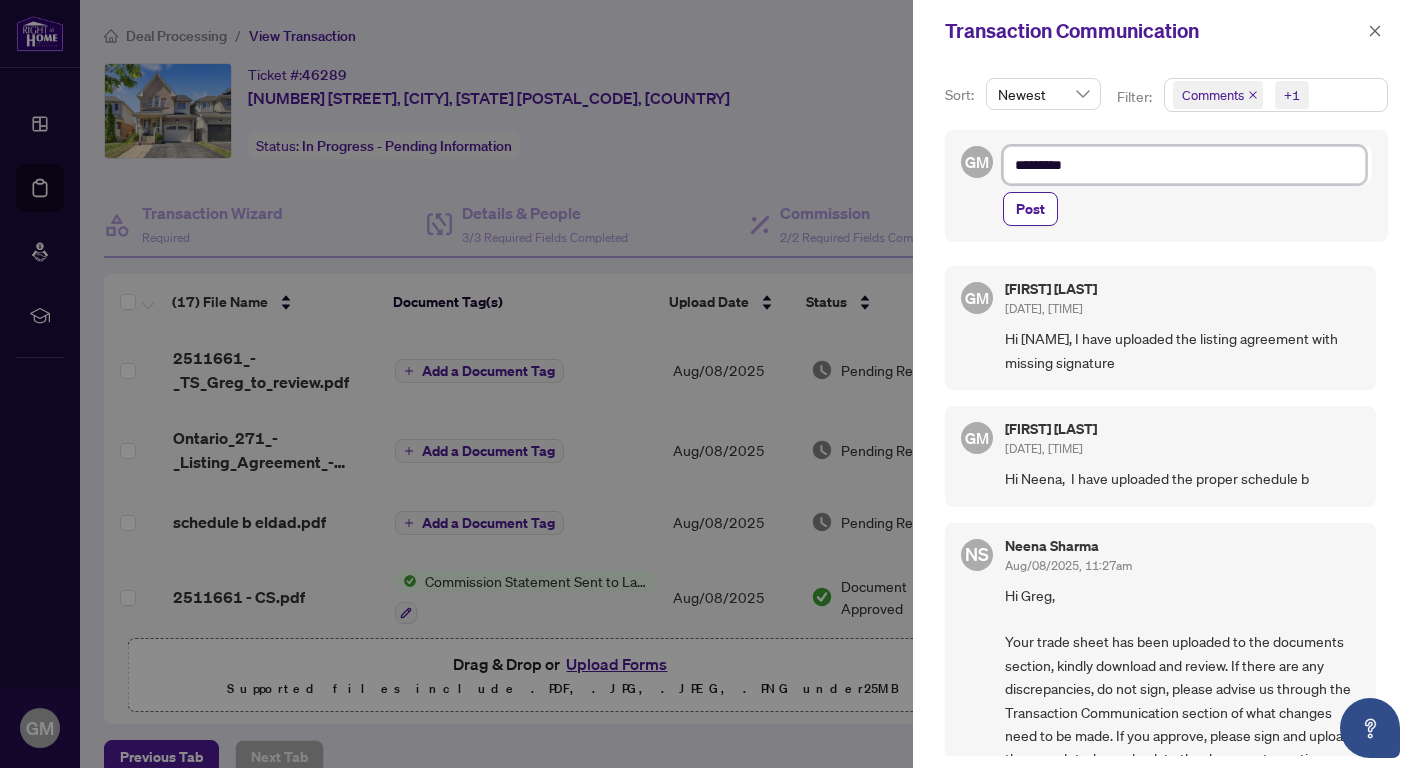 type on "*********" 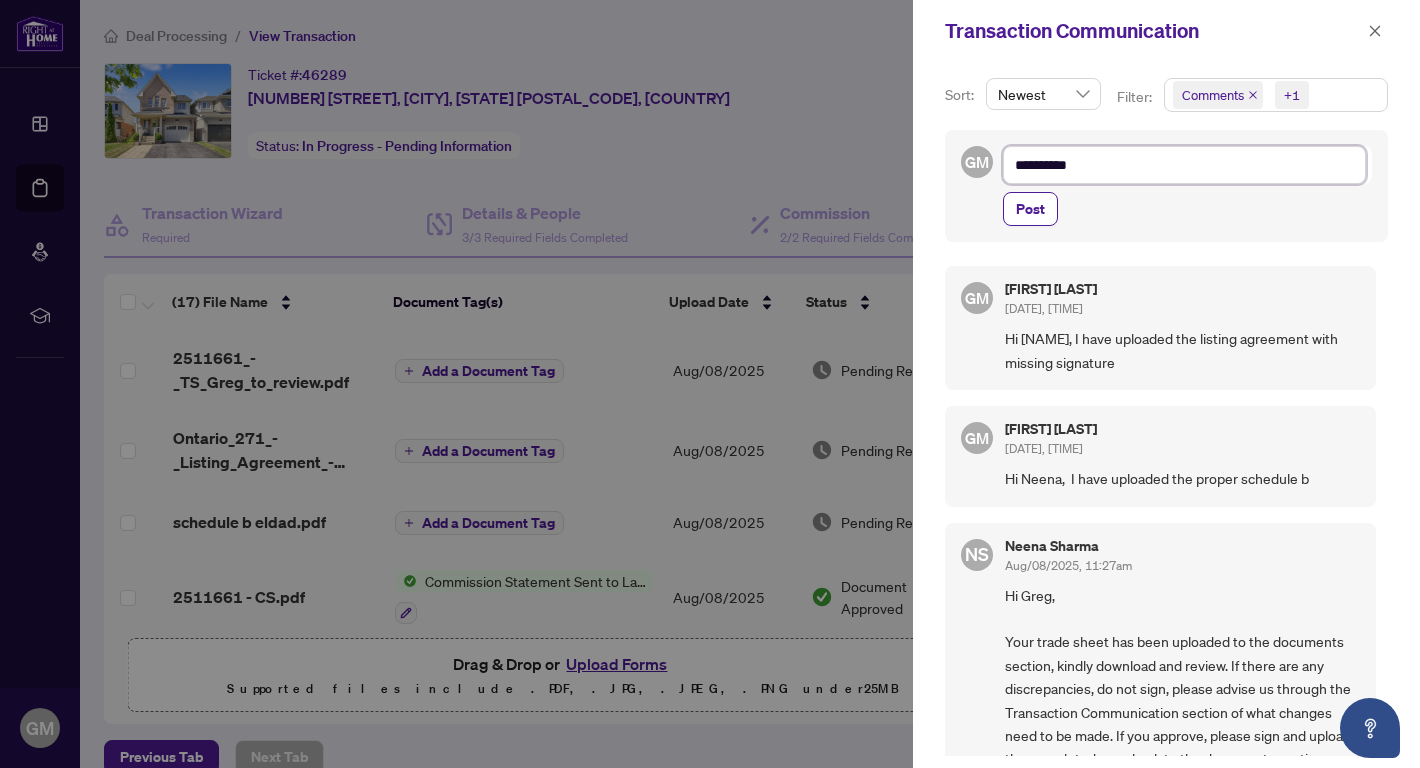 type on "**********" 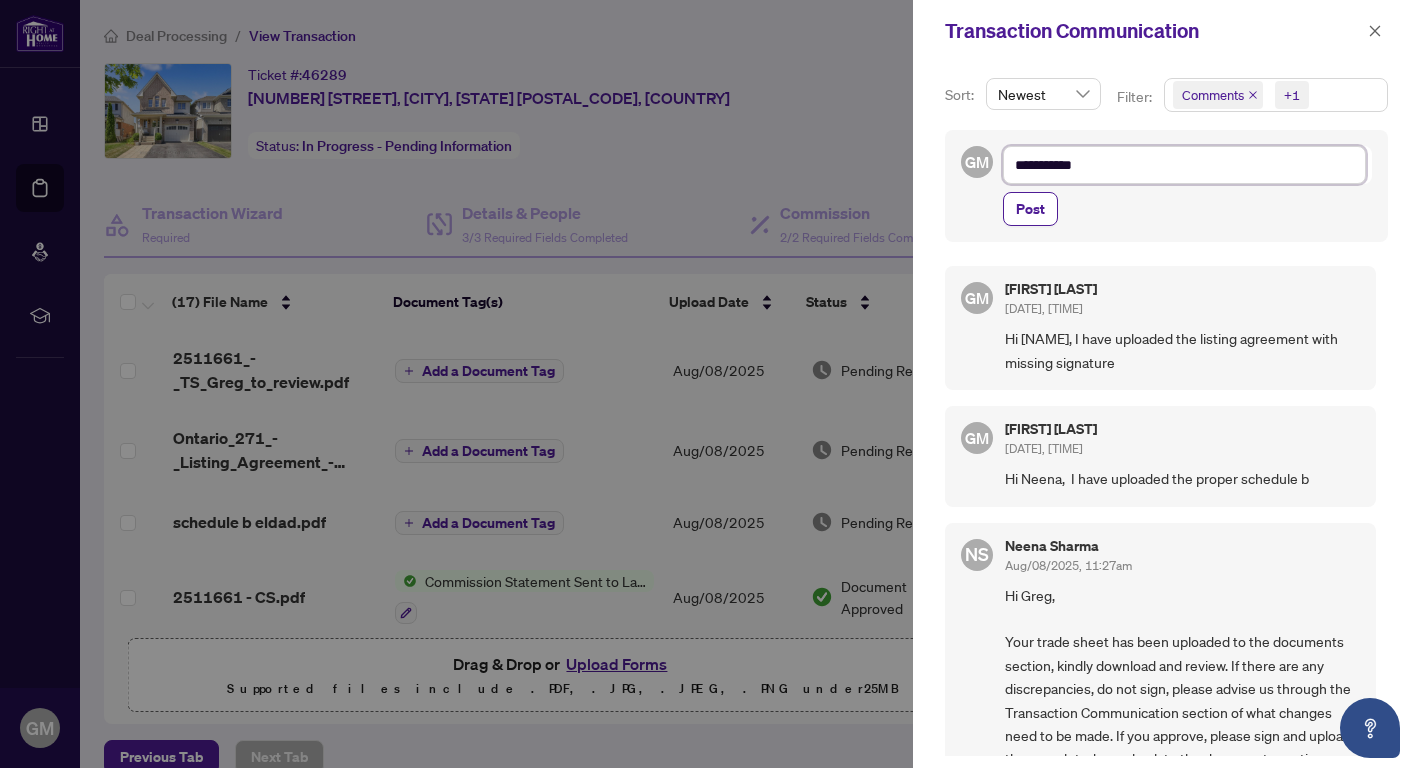 type on "**********" 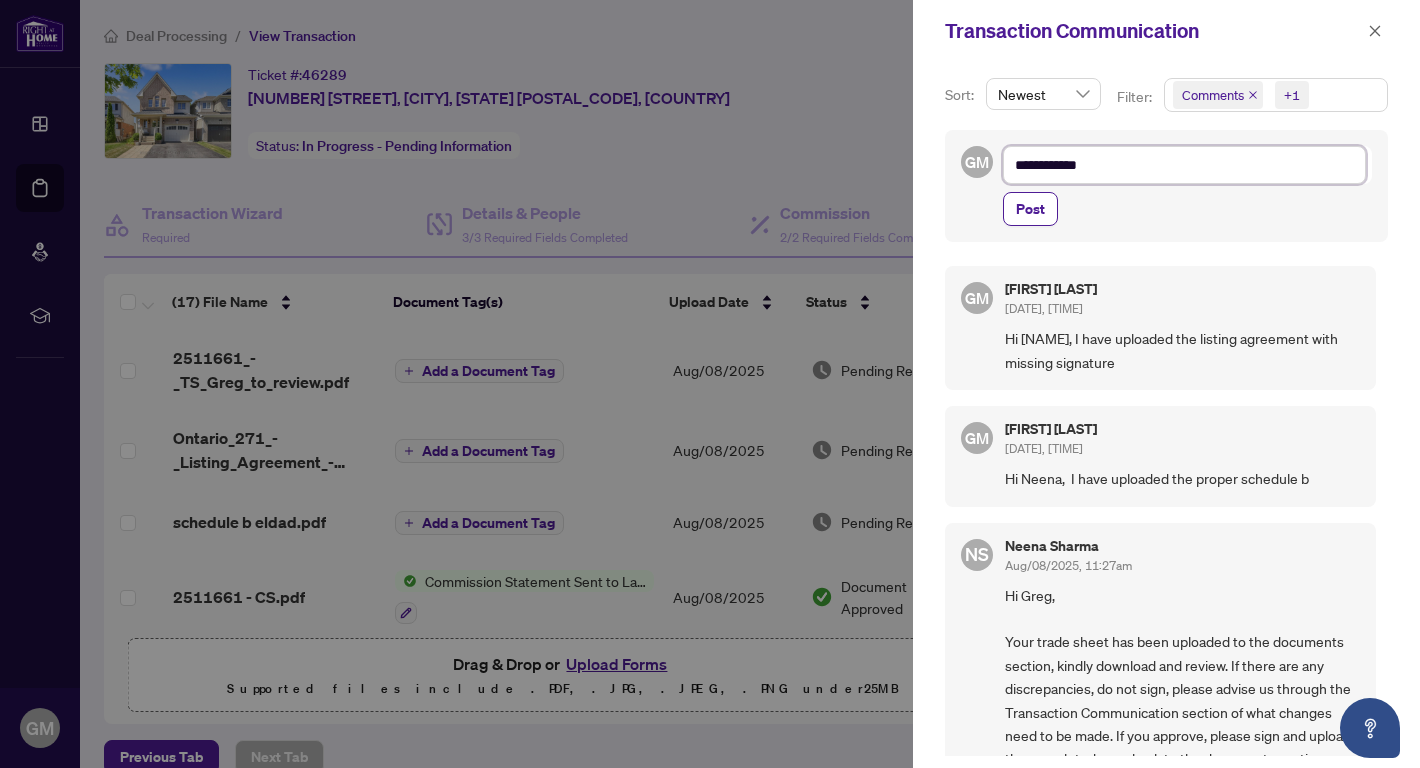 type on "**********" 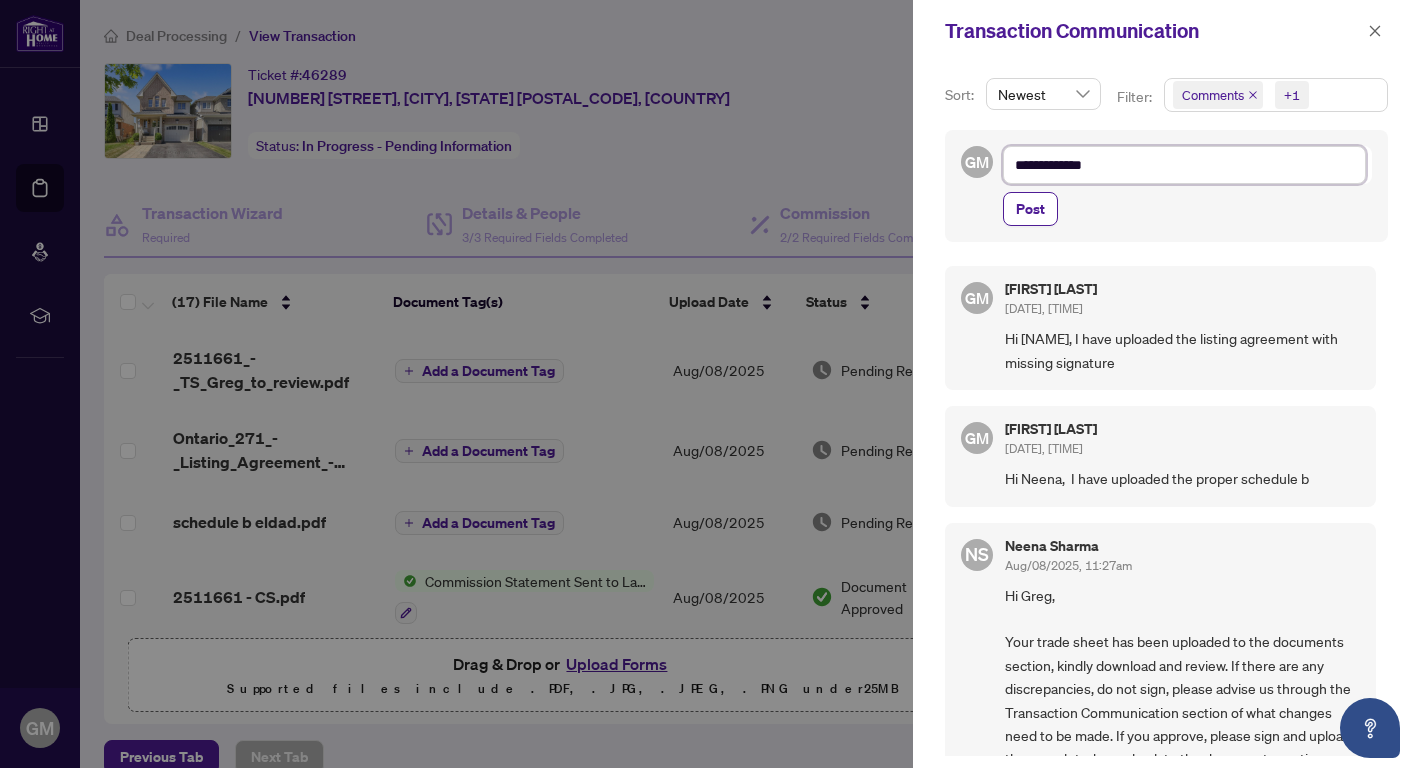 type on "**********" 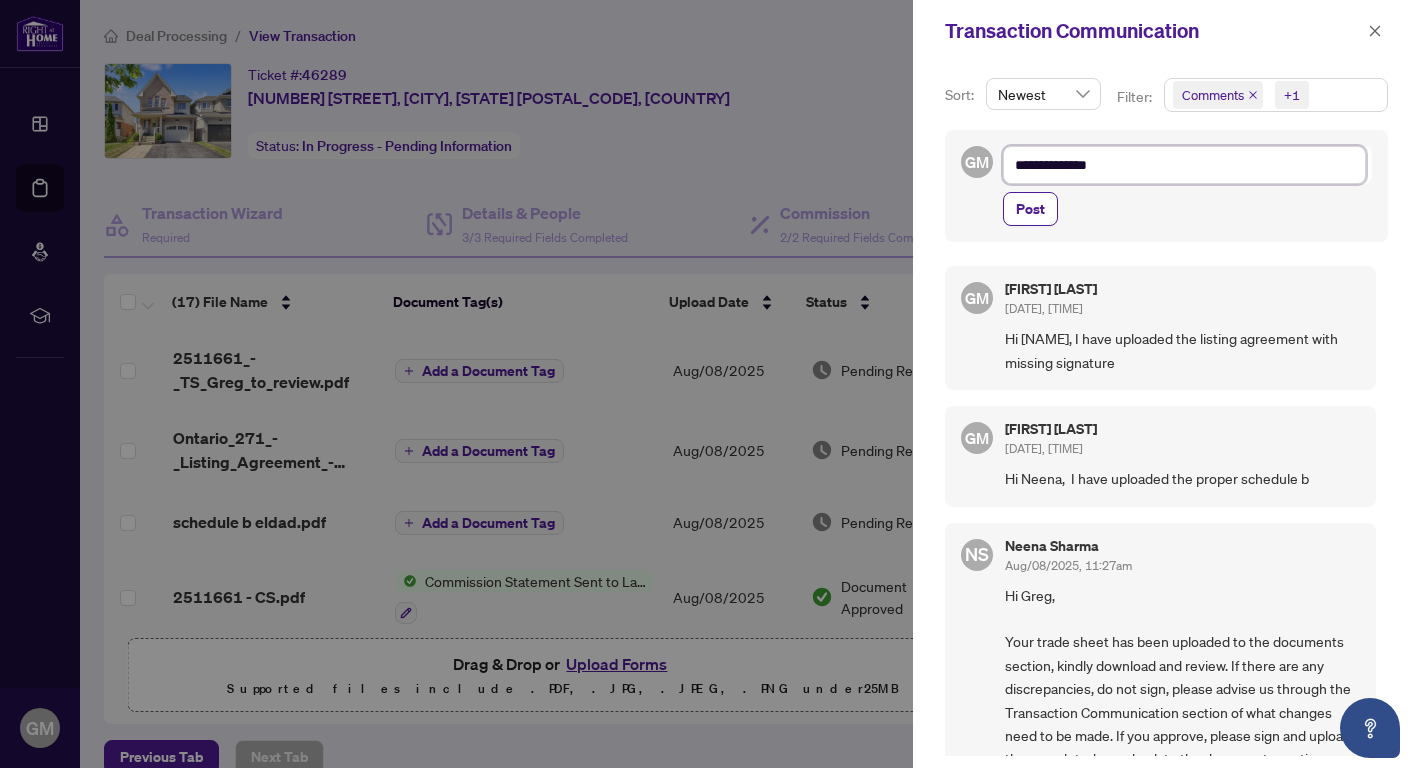 type on "**********" 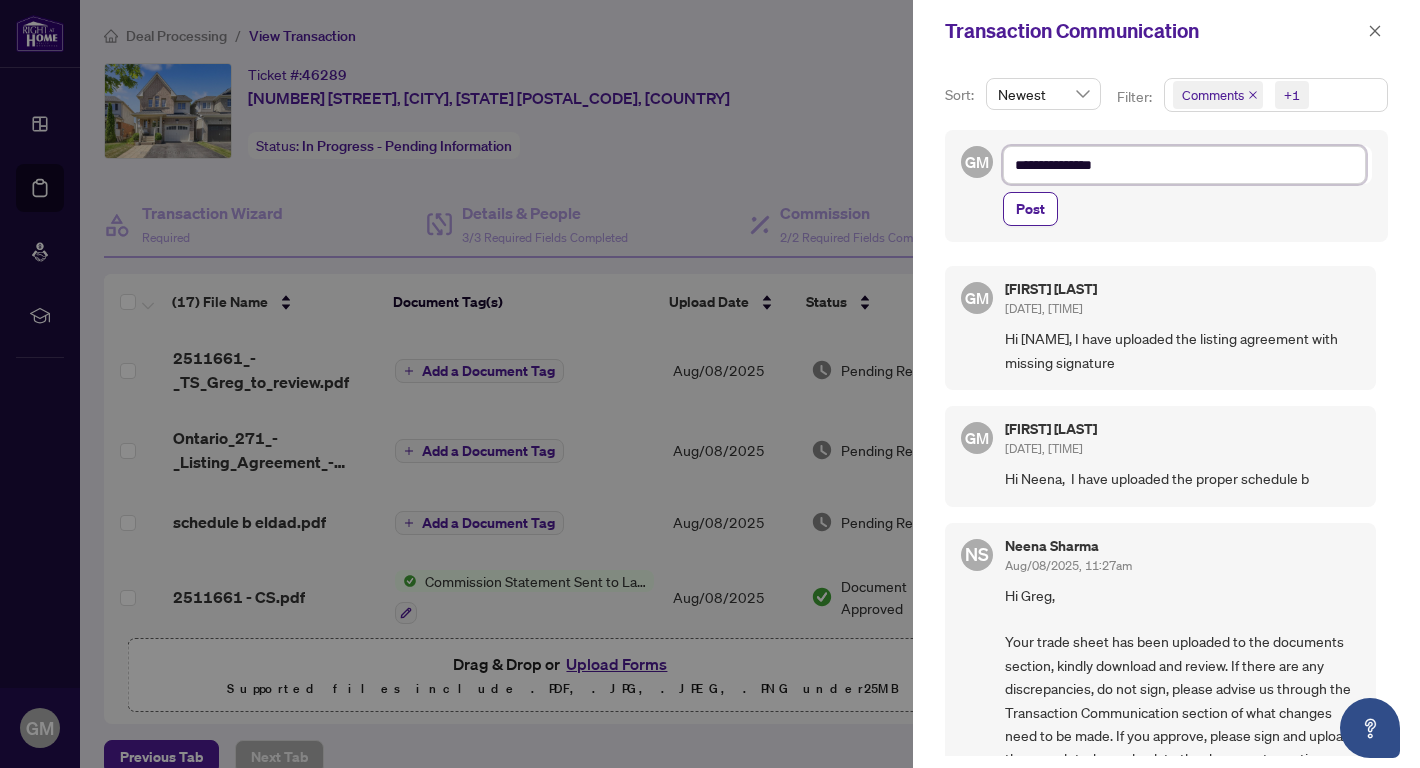 type 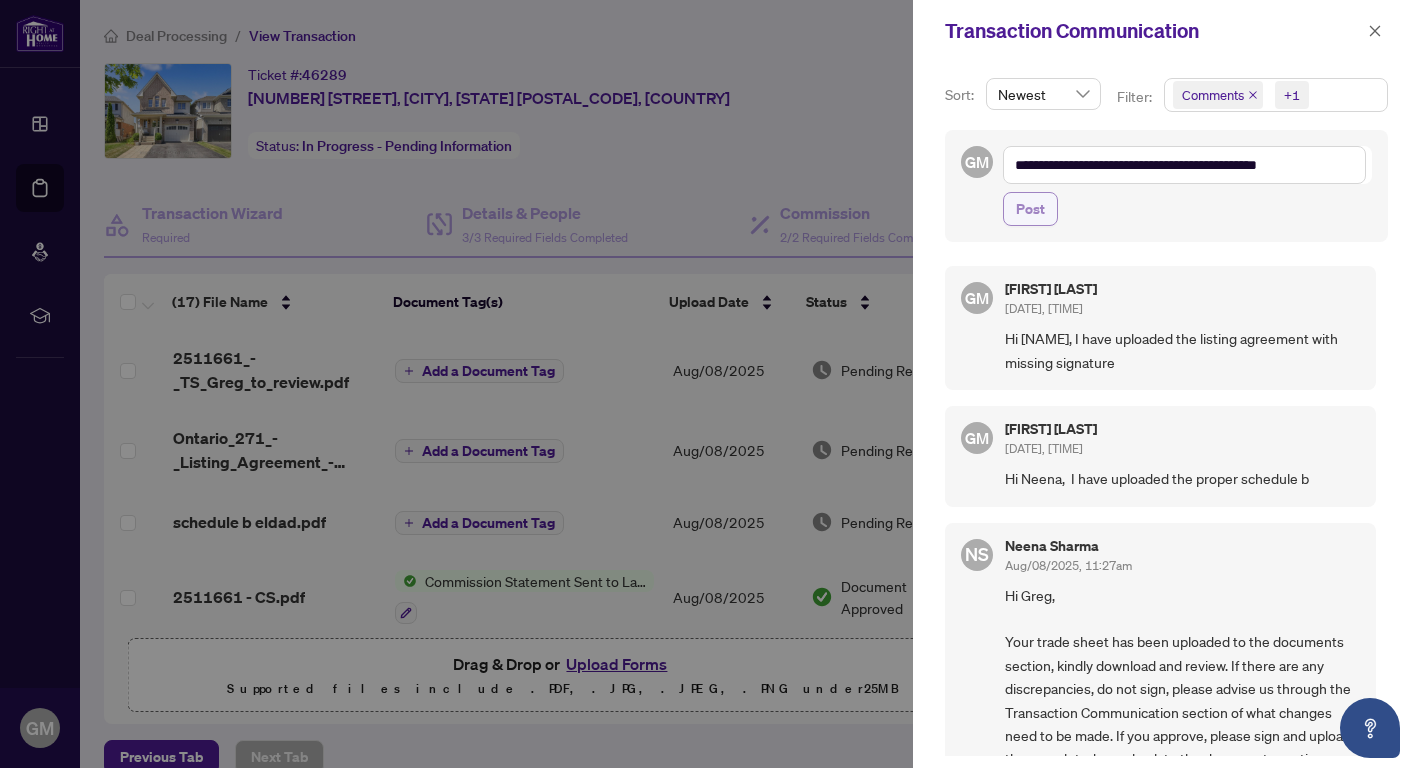click on "Post" at bounding box center (1030, 209) 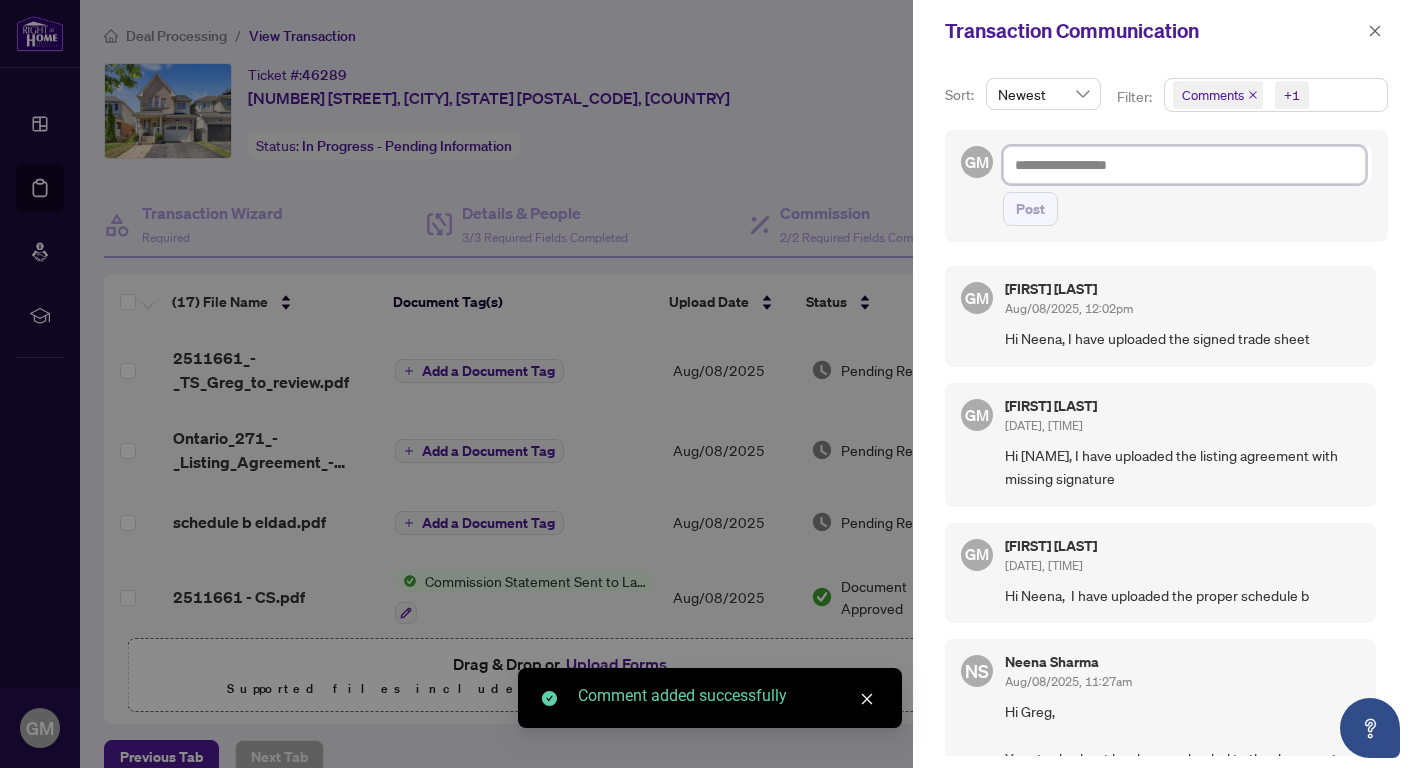 click at bounding box center (1184, 165) 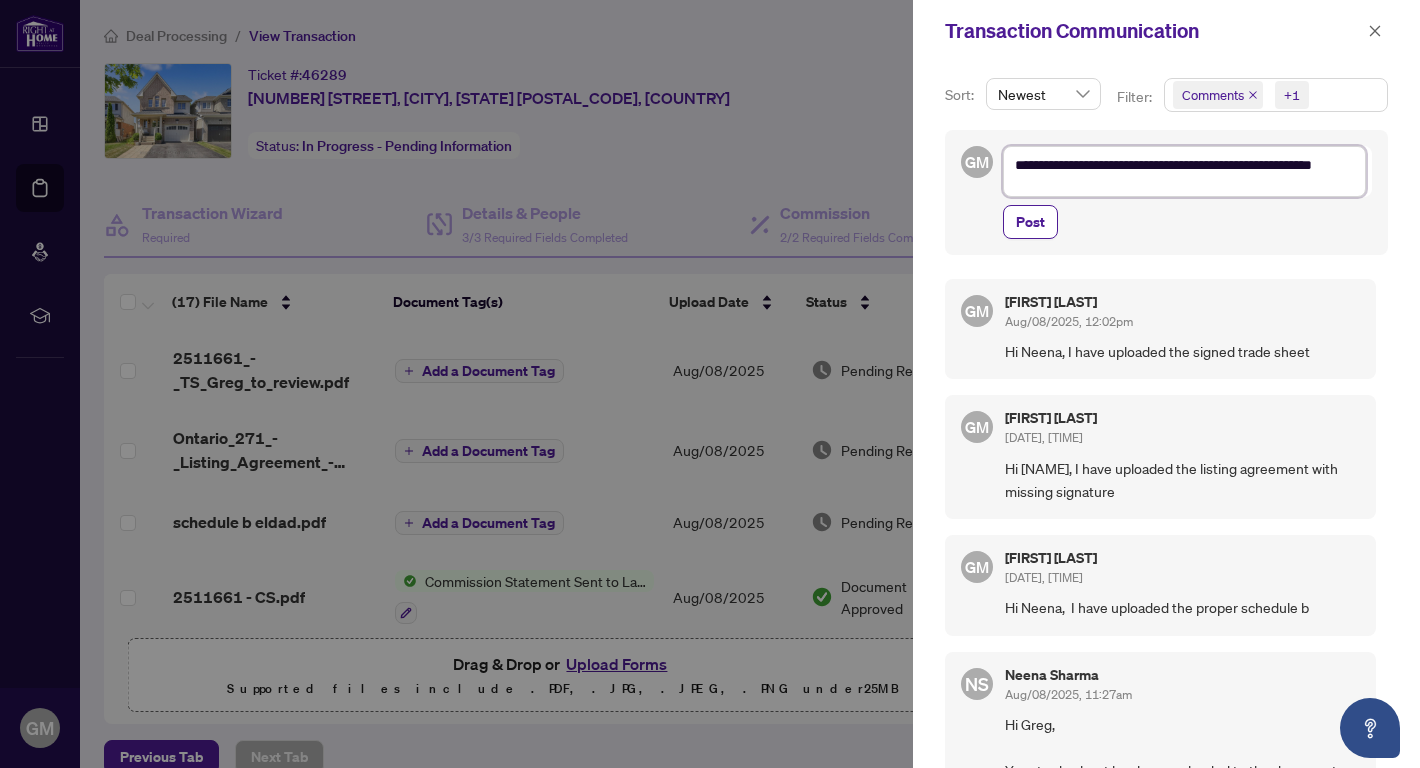 scroll, scrollTop: 0, scrollLeft: 0, axis: both 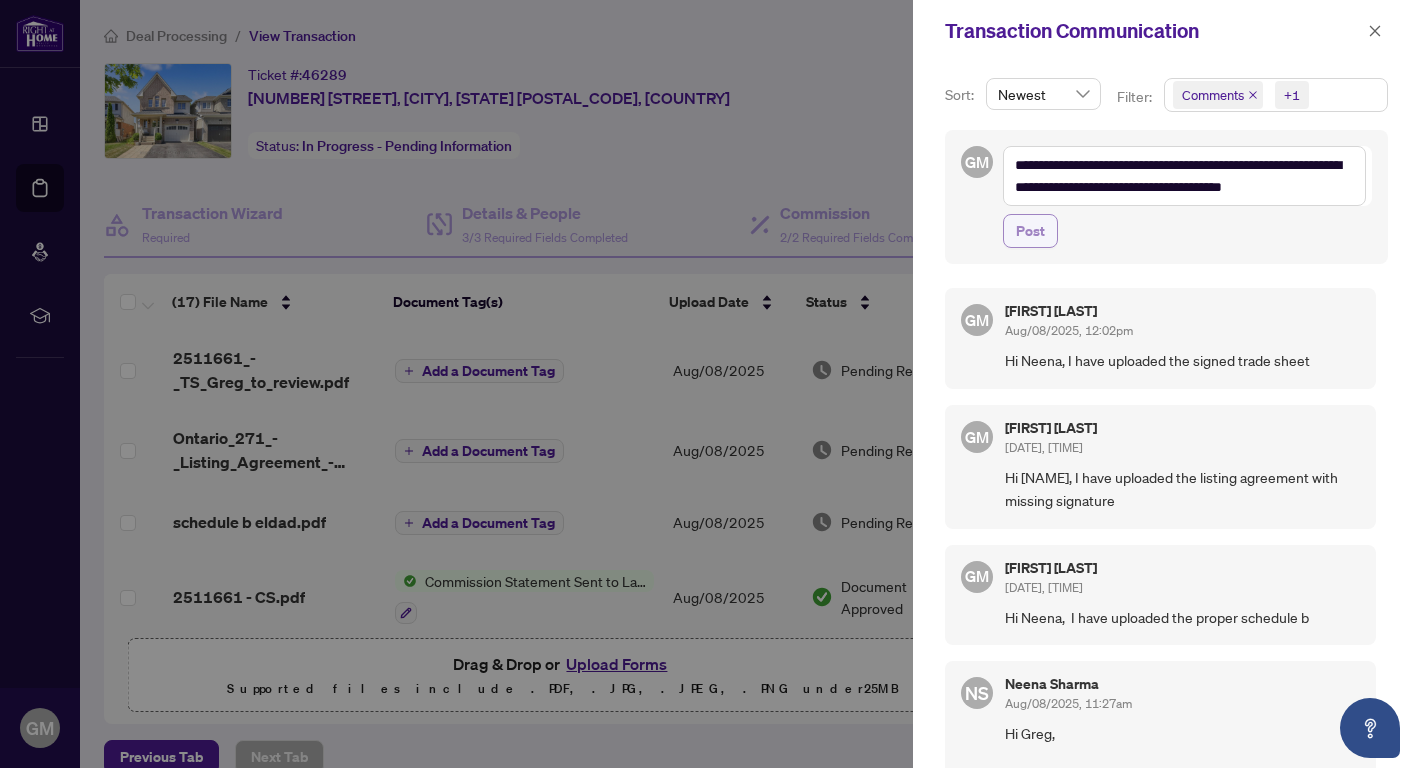 click on "Post" at bounding box center (1030, 231) 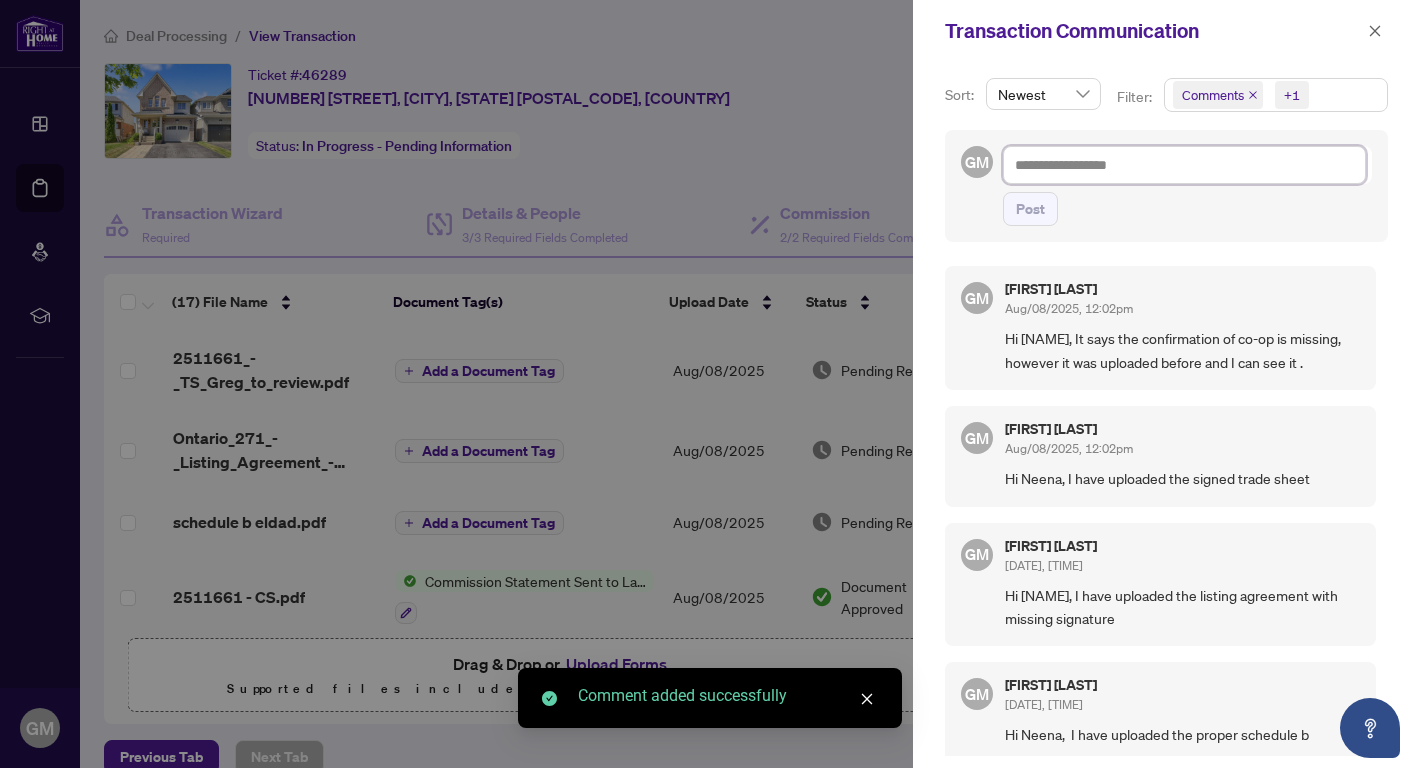 click at bounding box center [1184, 165] 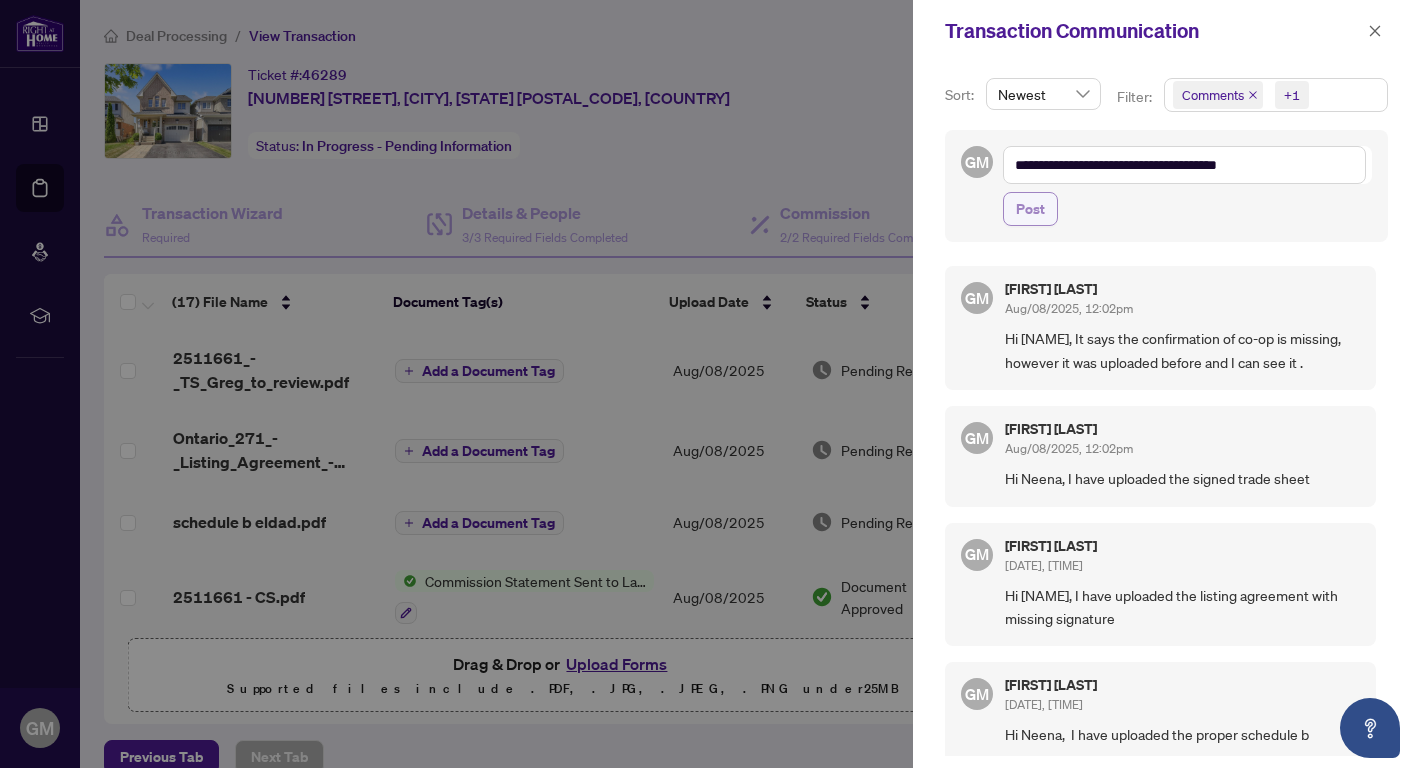 click on "Post" at bounding box center [1030, 209] 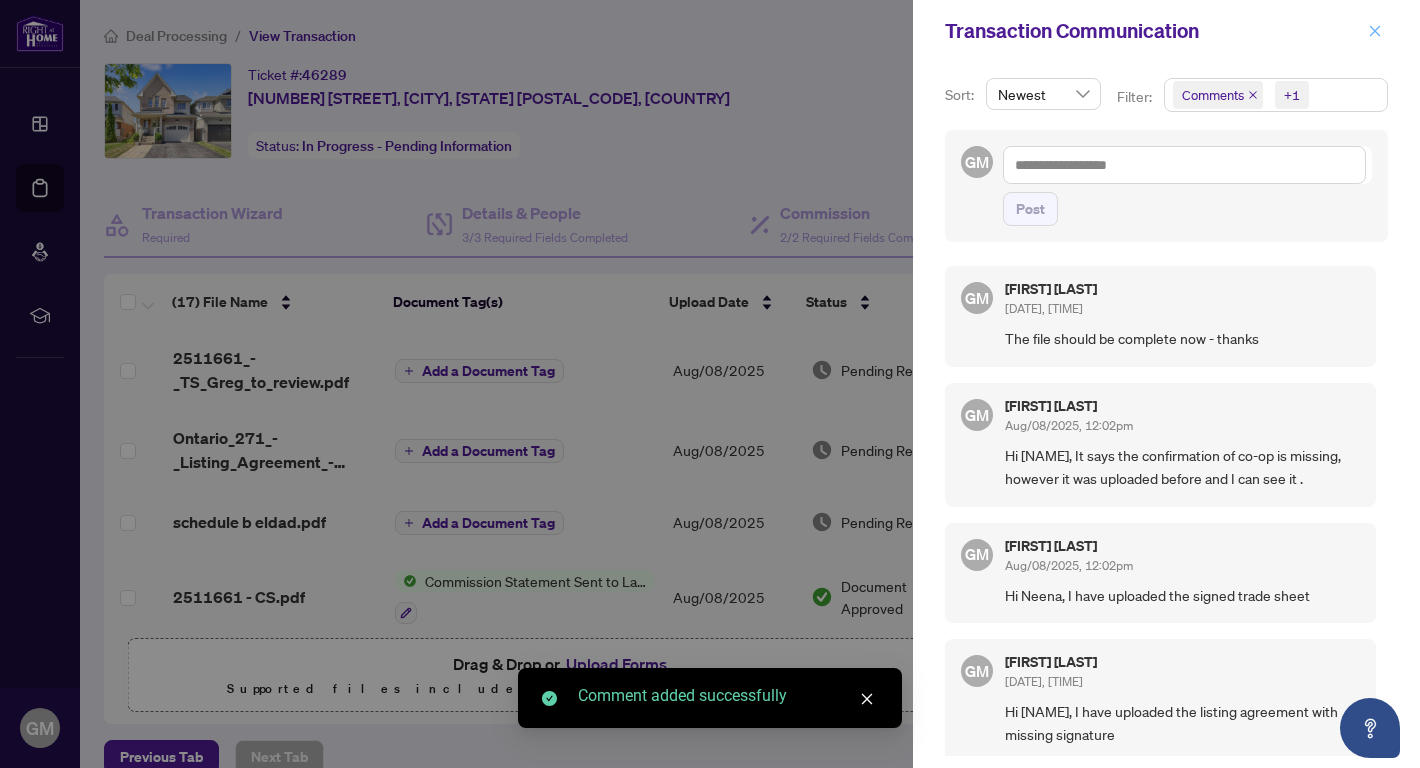 click 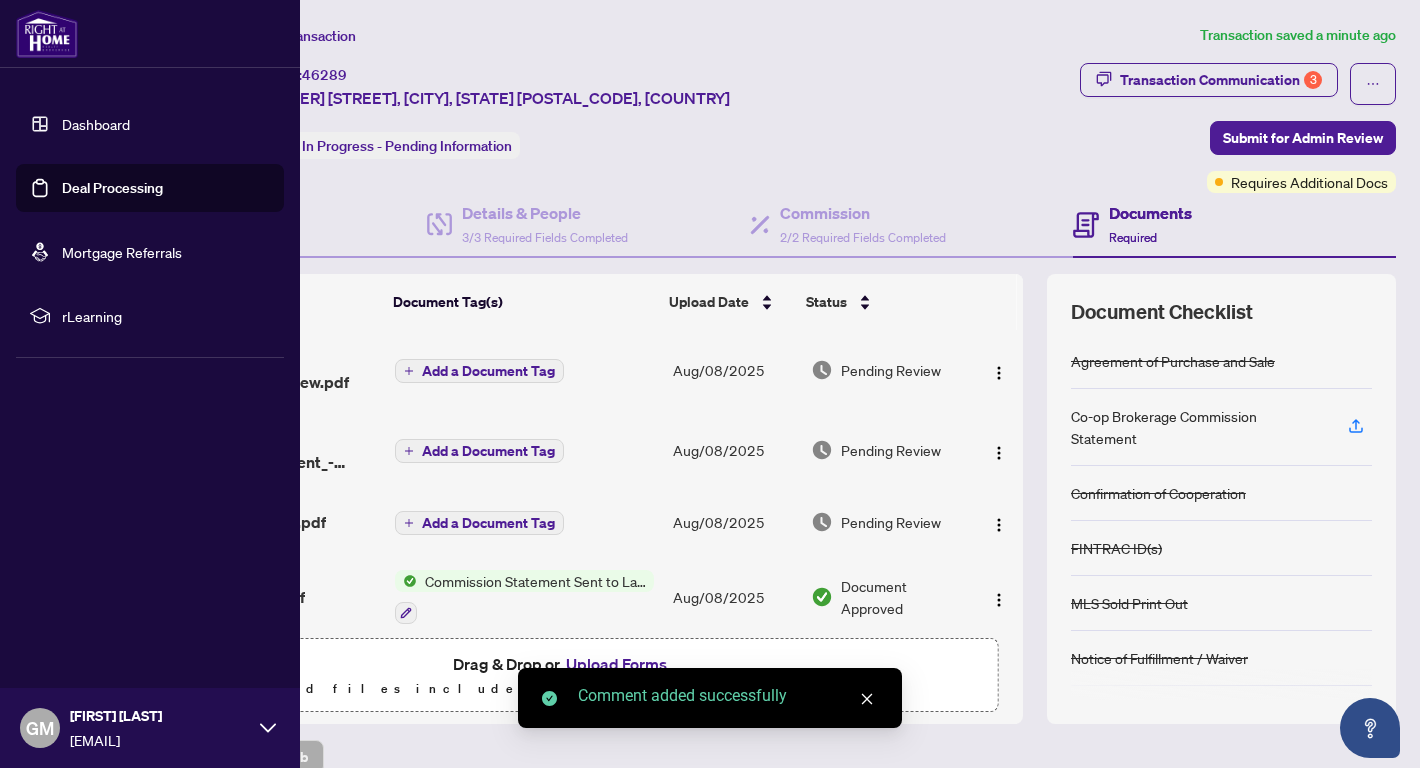 click on "Dashboard" at bounding box center [96, 124] 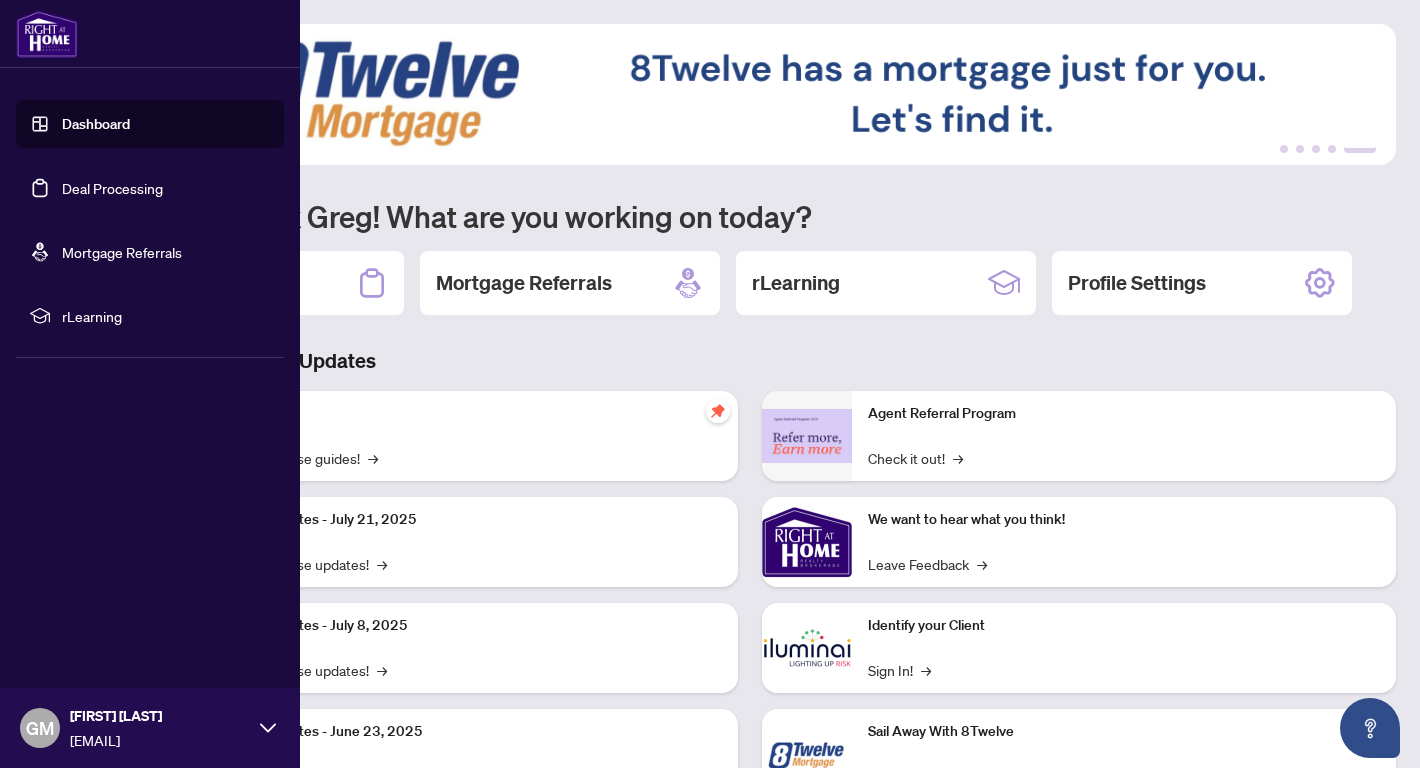 click on "Dashboard" at bounding box center [96, 124] 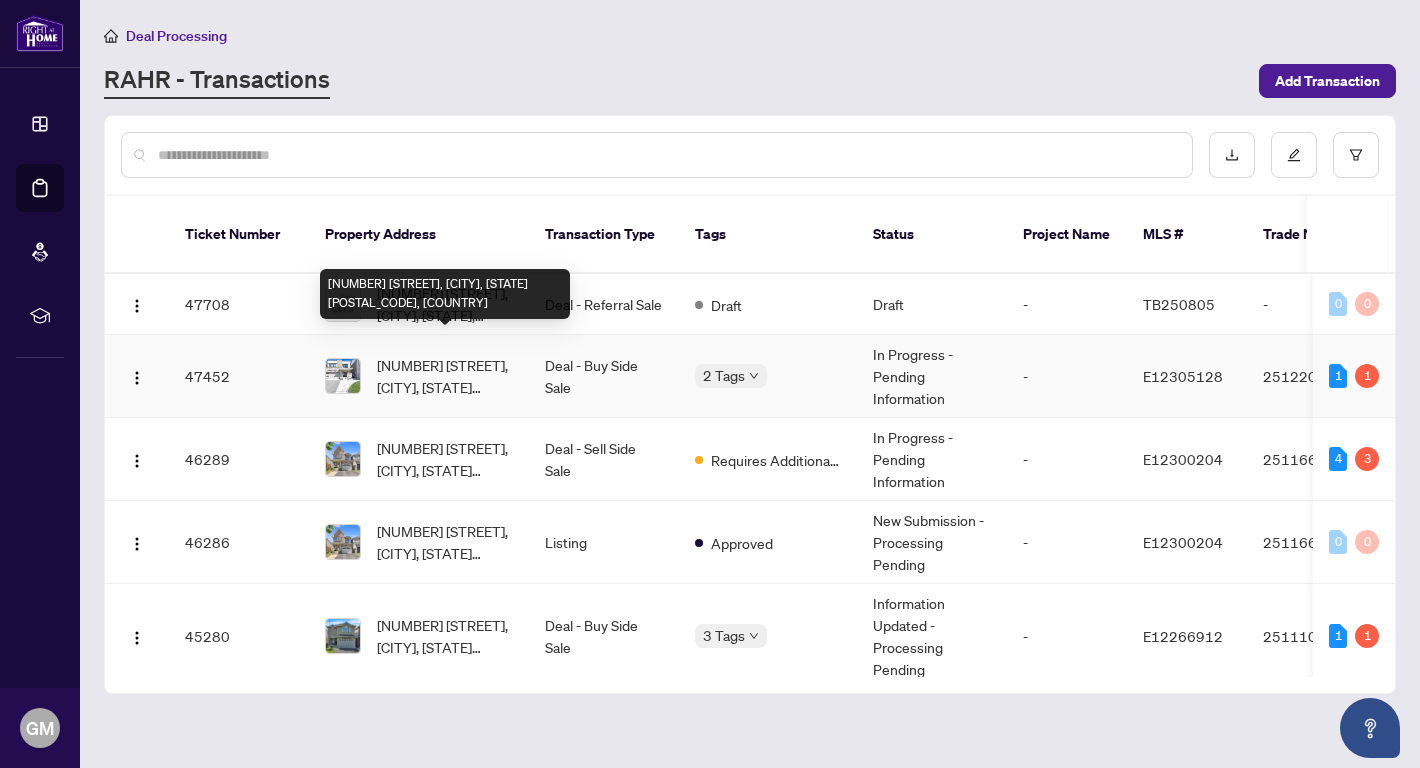click on "[NUMBER] [STREET], [CITY], [STATE] [POSTAL_CODE], [COUNTRY]" at bounding box center (445, 376) 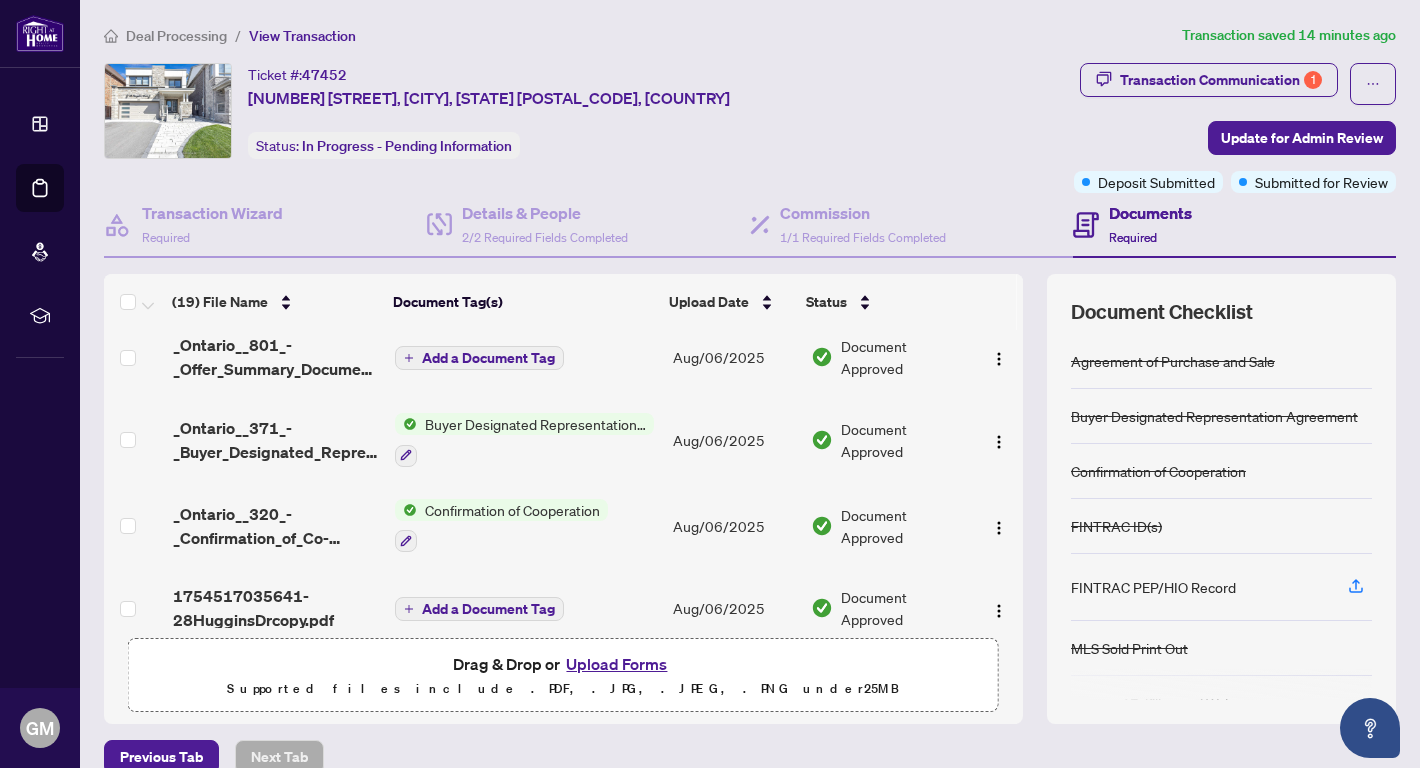 scroll, scrollTop: 1305, scrollLeft: 0, axis: vertical 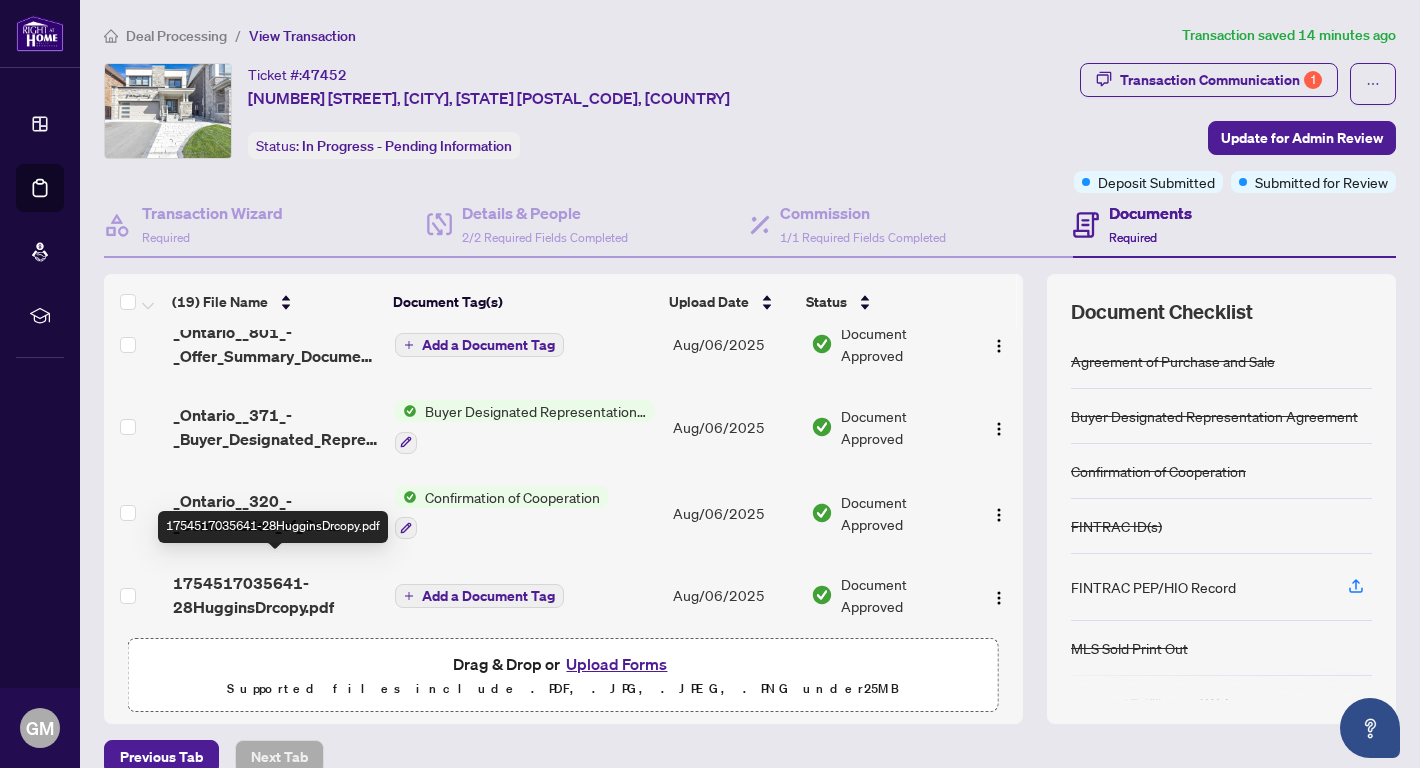 click on "1754517035641-28HugginsDrcopy.pdf" at bounding box center (276, 595) 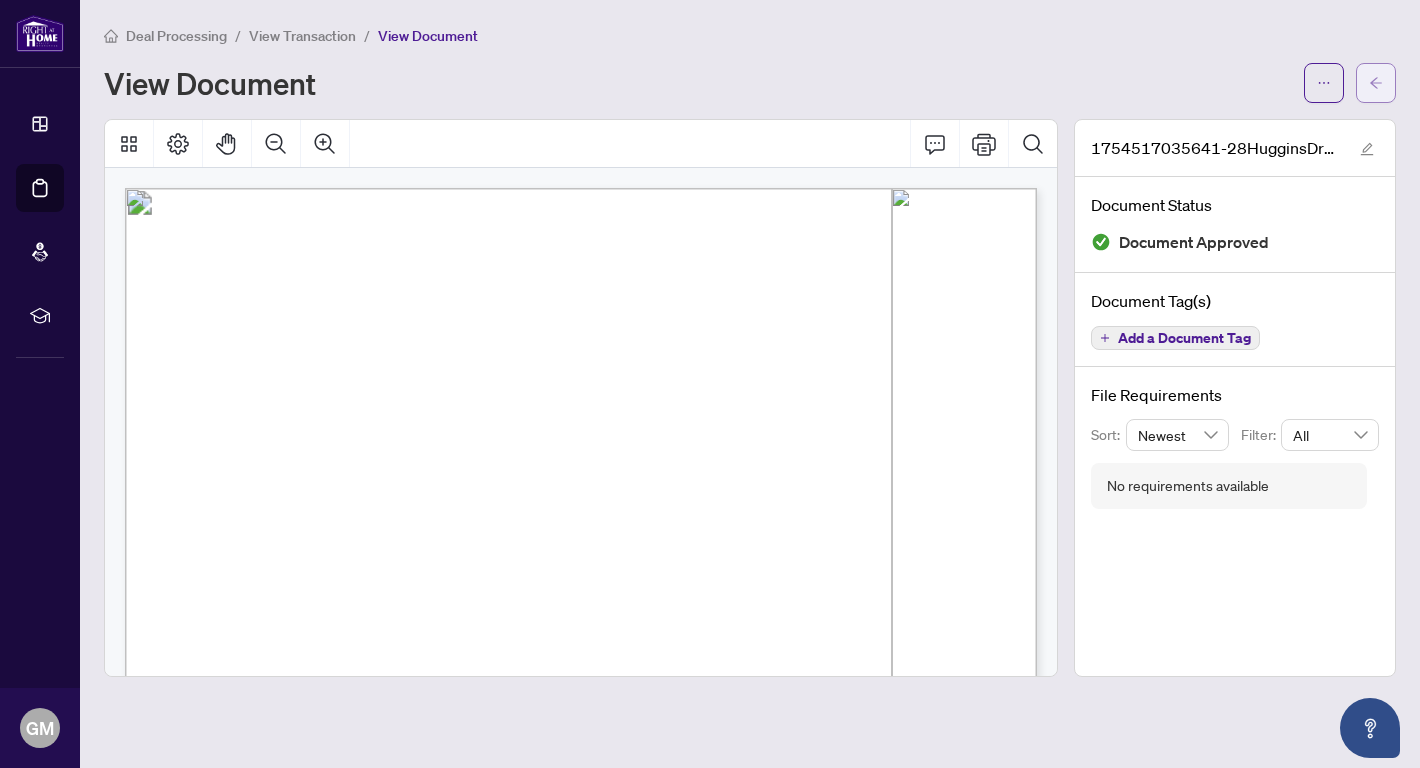 click 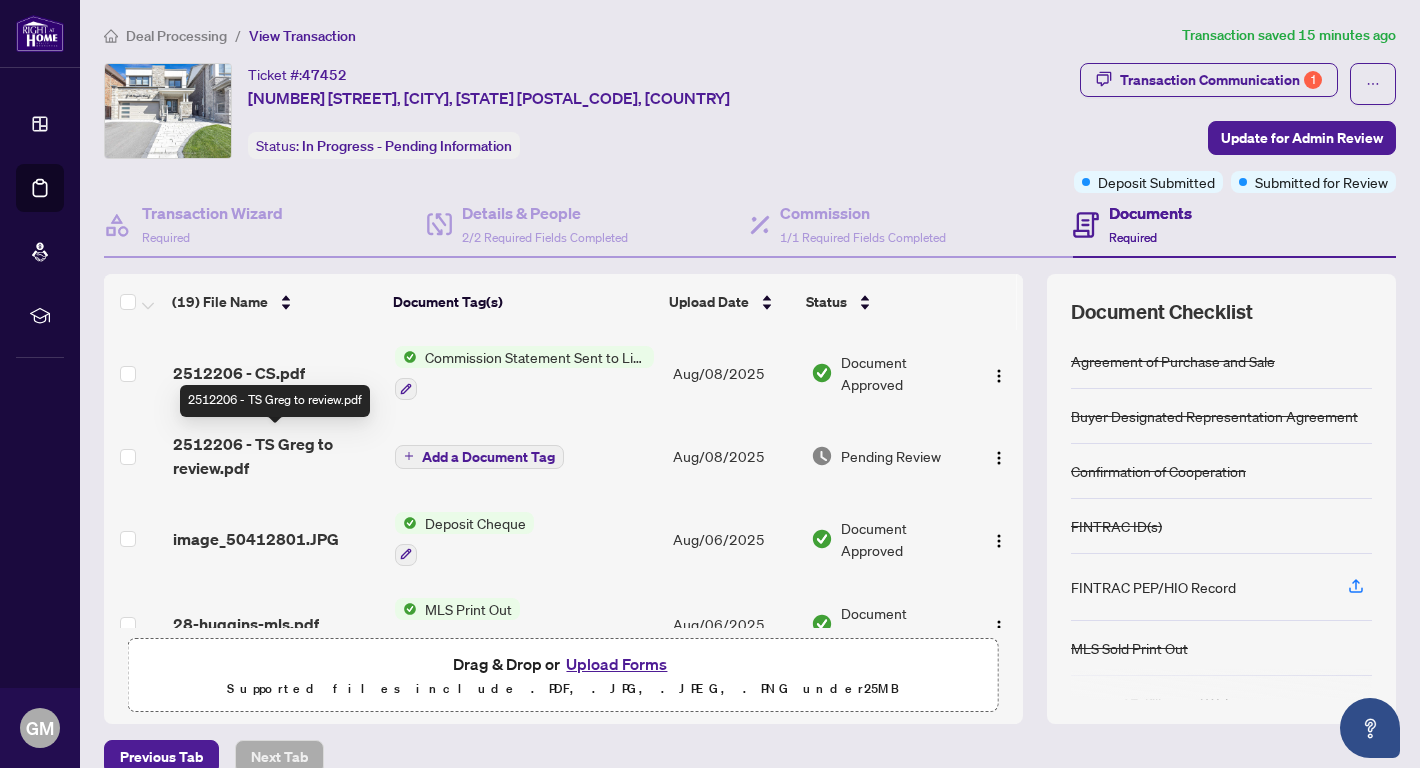 click on "2512206 - TS Greg to review.pdf" at bounding box center [276, 456] 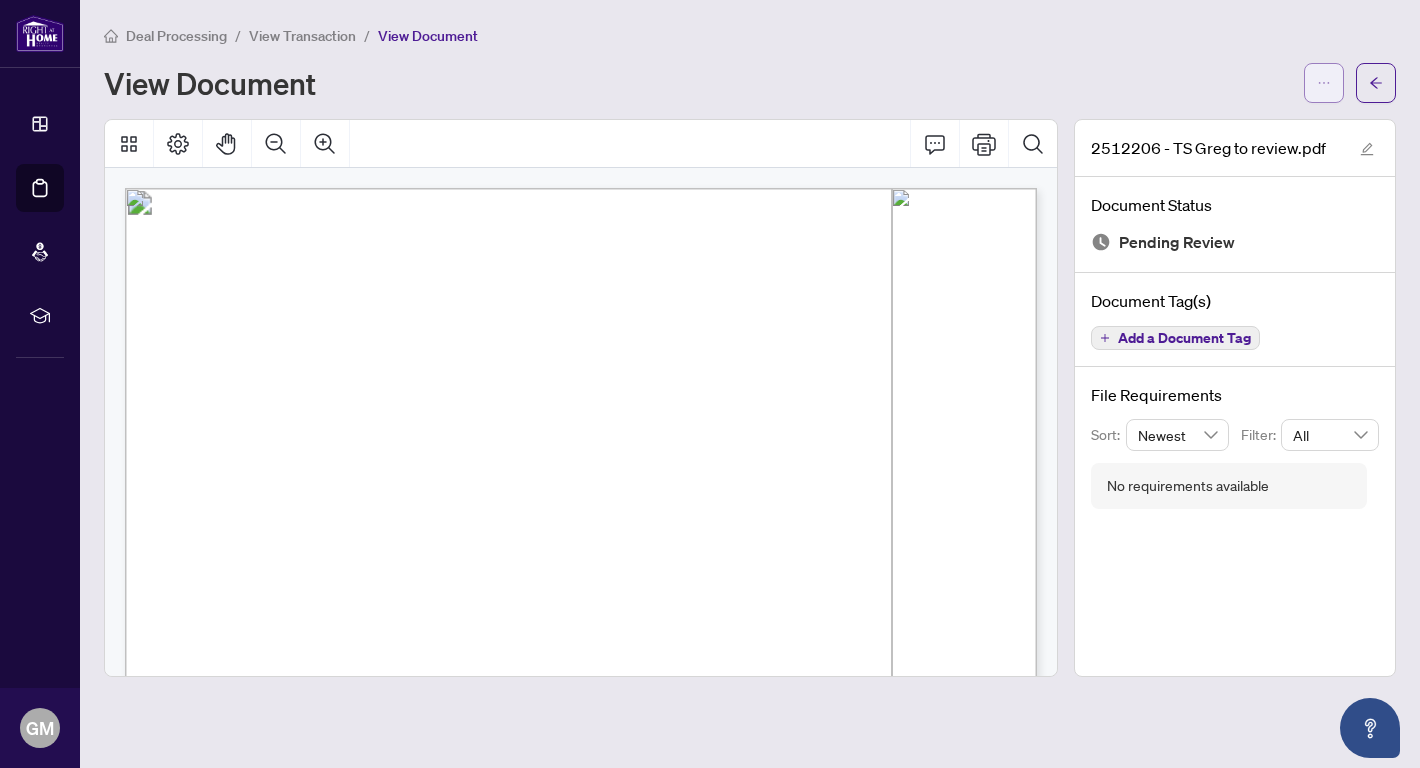 click 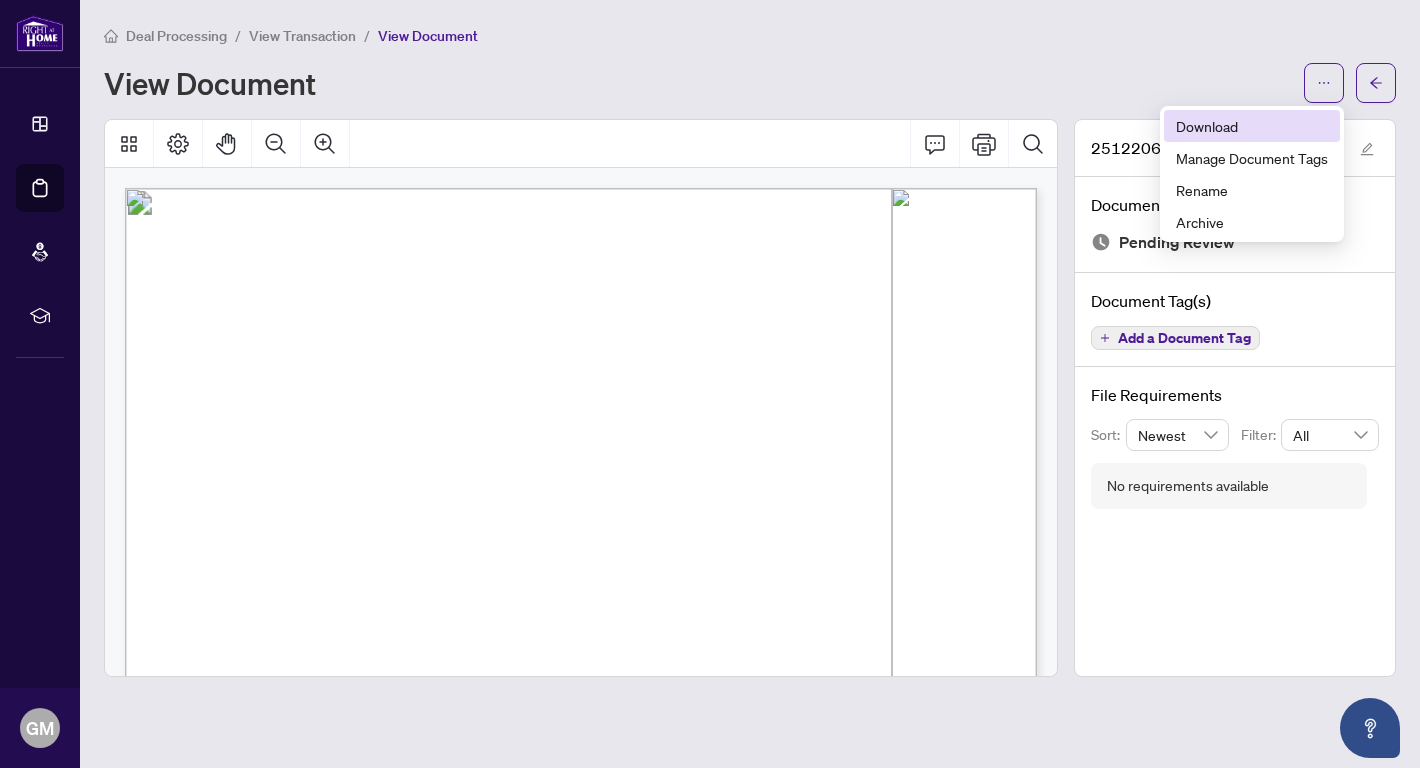 click on "Download" at bounding box center (1252, 126) 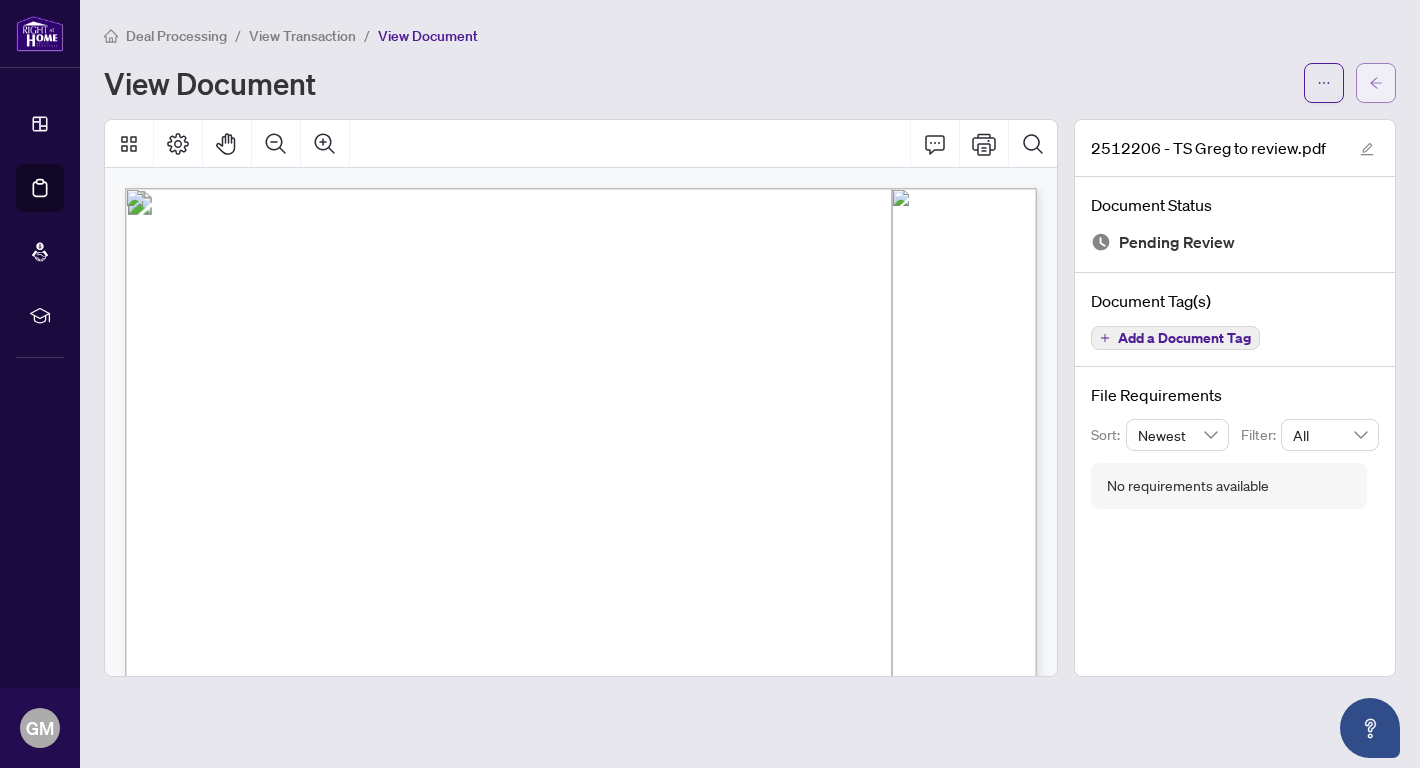 click 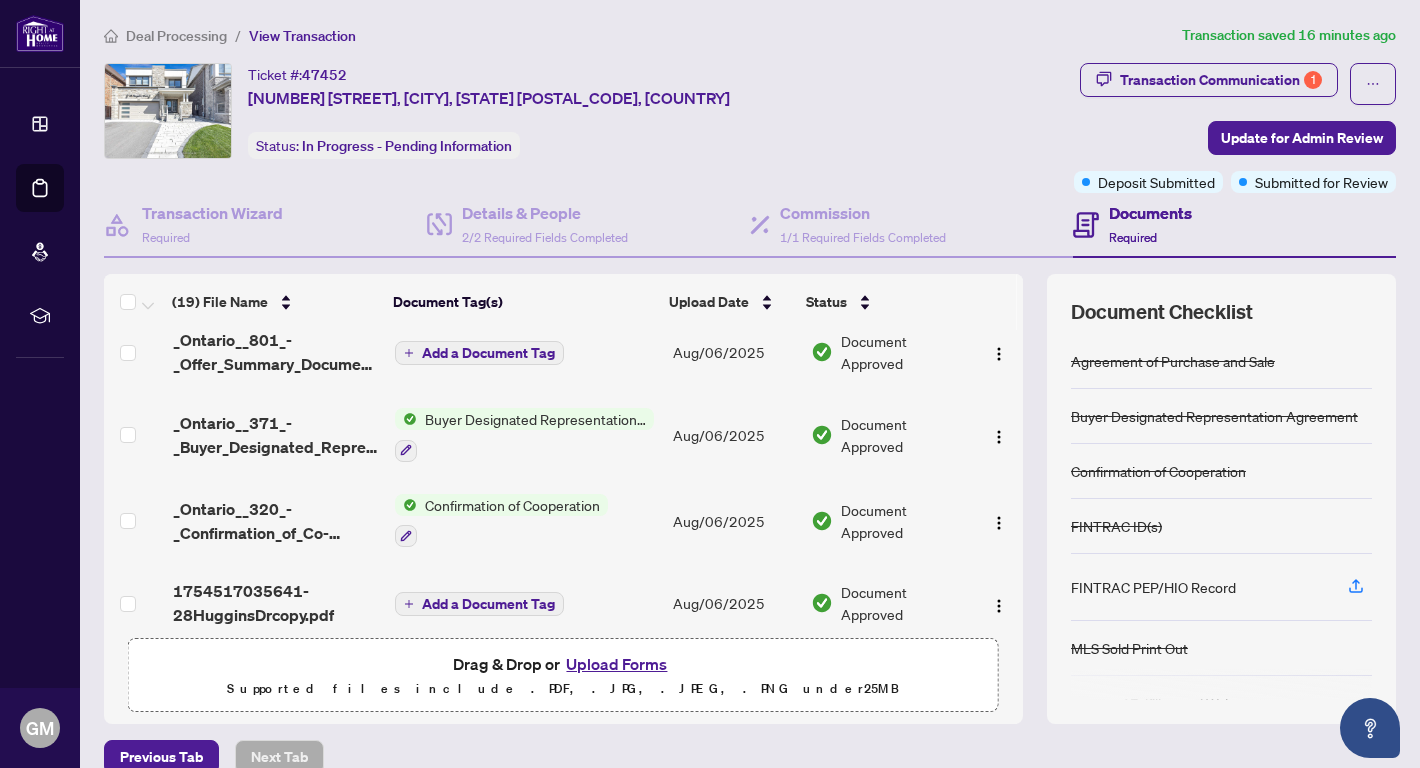 scroll, scrollTop: 1305, scrollLeft: 0, axis: vertical 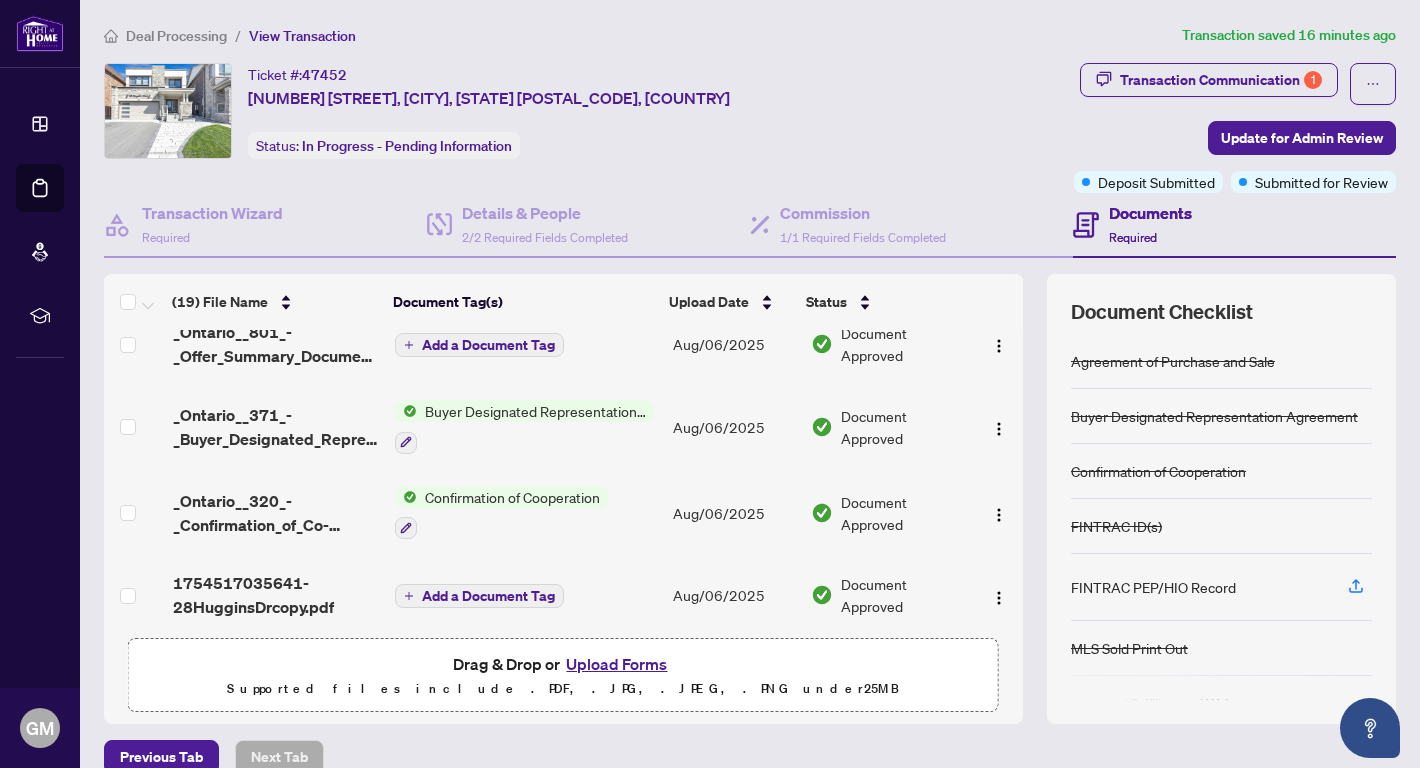 click on "Upload Forms" at bounding box center [616, 664] 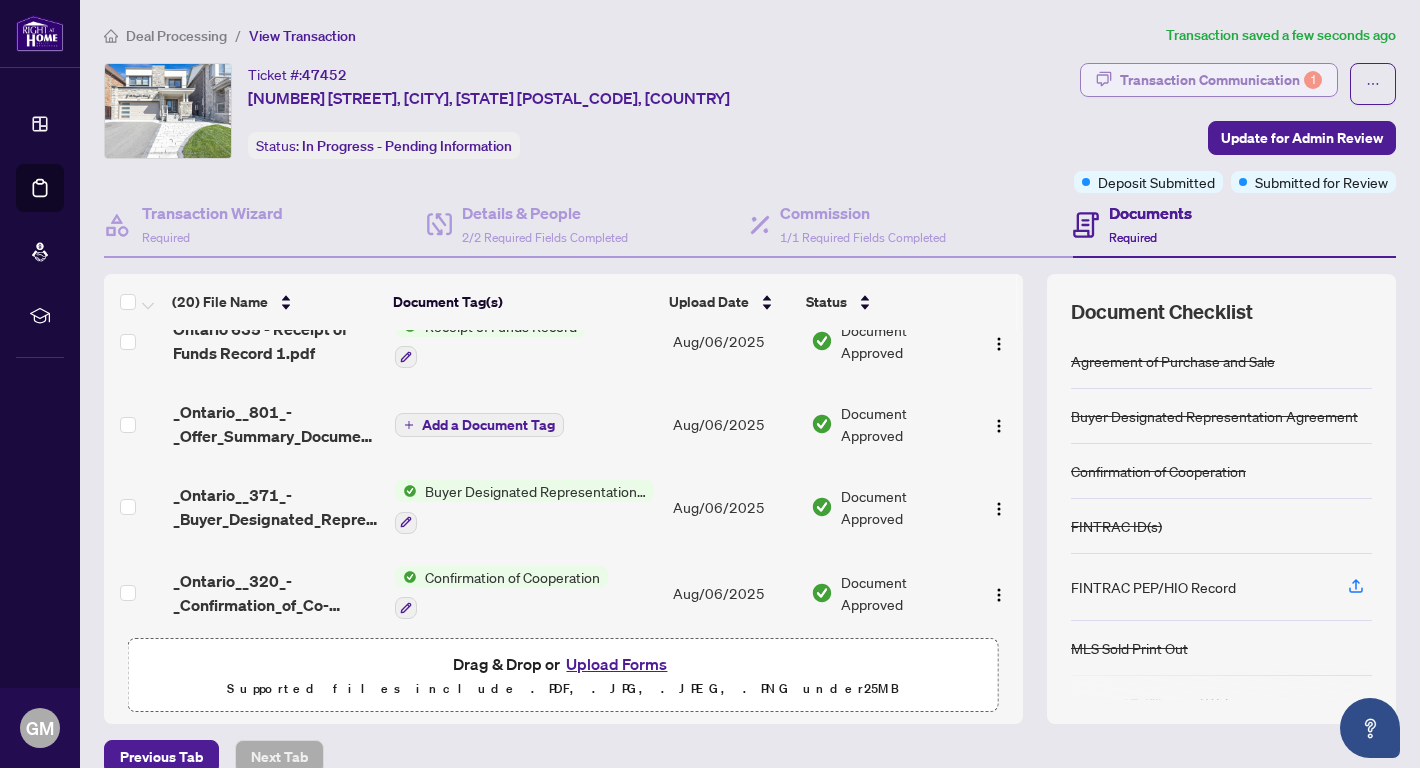 click on "Transaction Communication 1" at bounding box center [1221, 80] 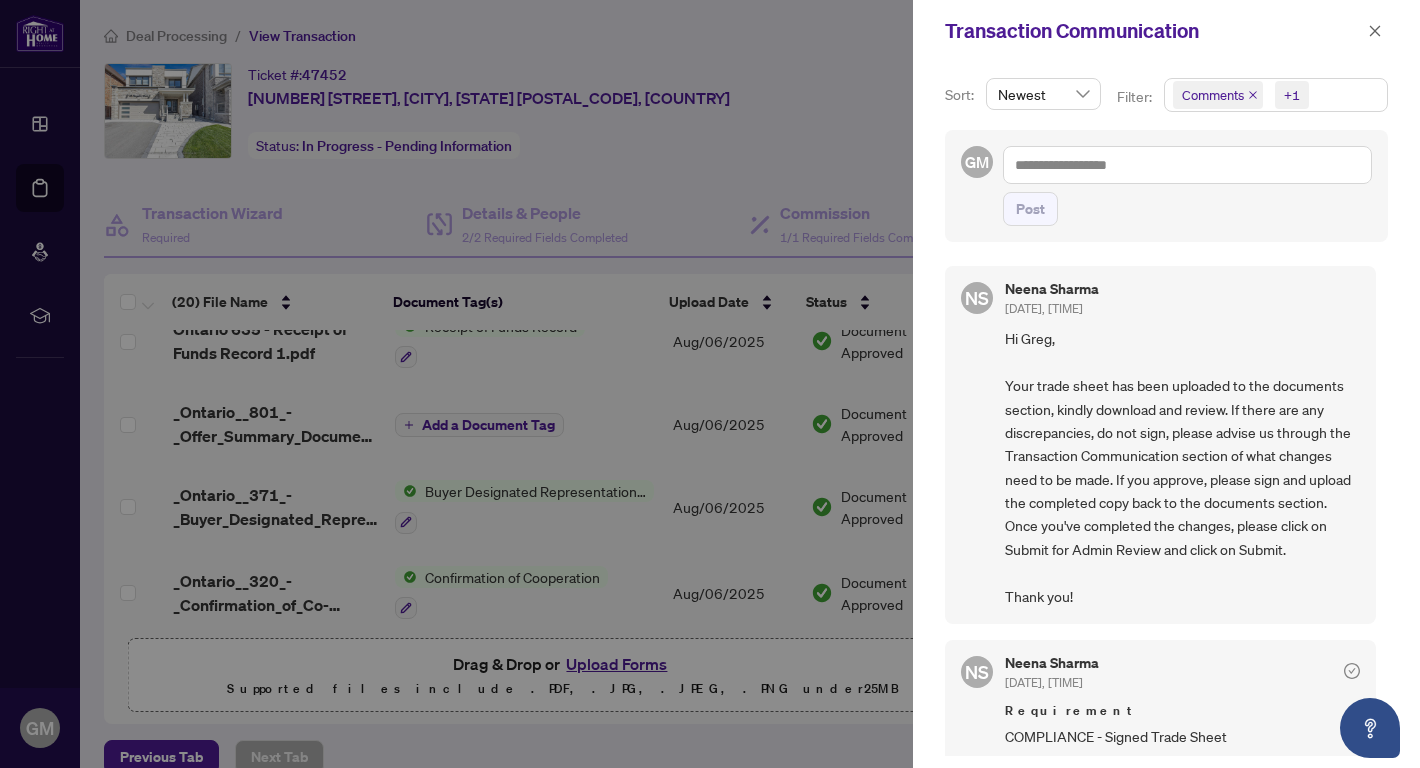 scroll, scrollTop: 6, scrollLeft: 0, axis: vertical 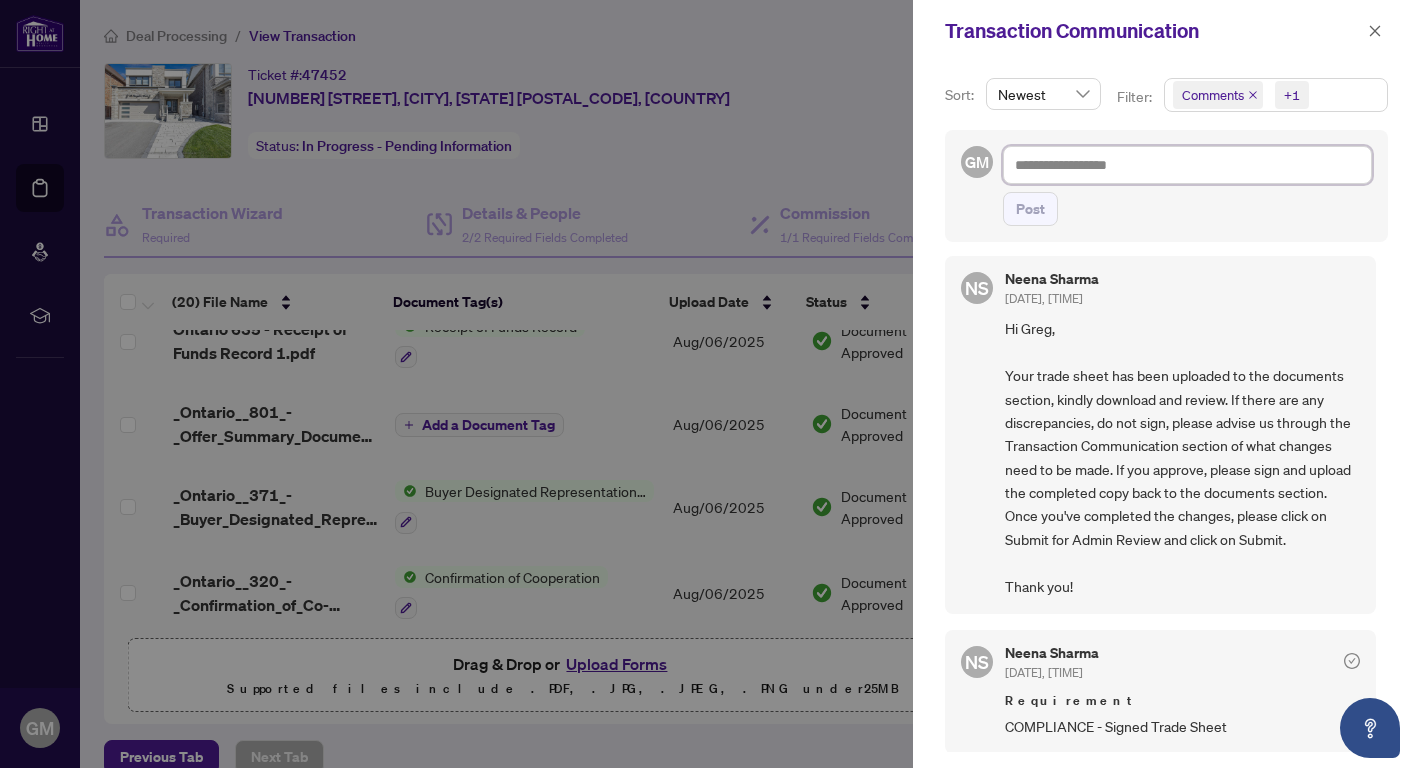 click at bounding box center [1187, 165] 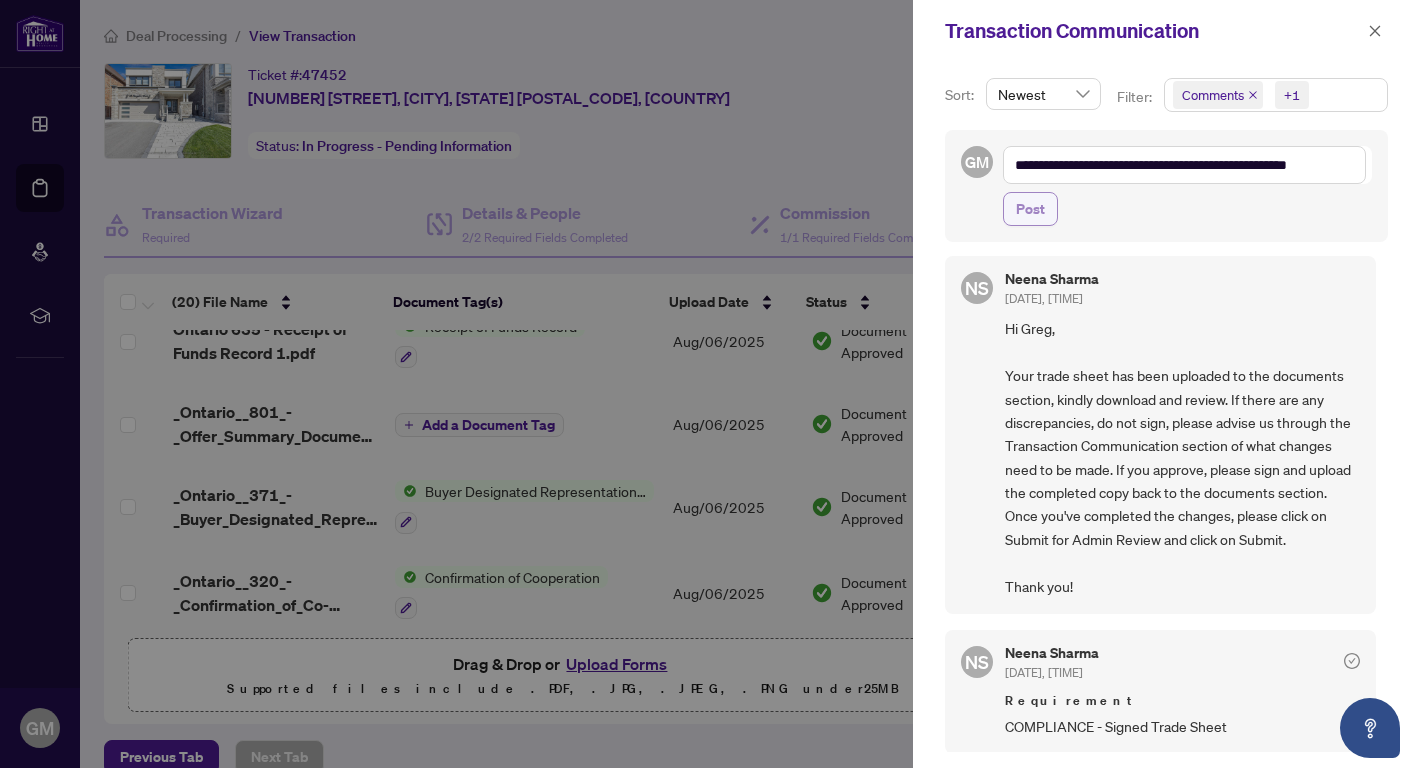 click on "Post" at bounding box center (1030, 209) 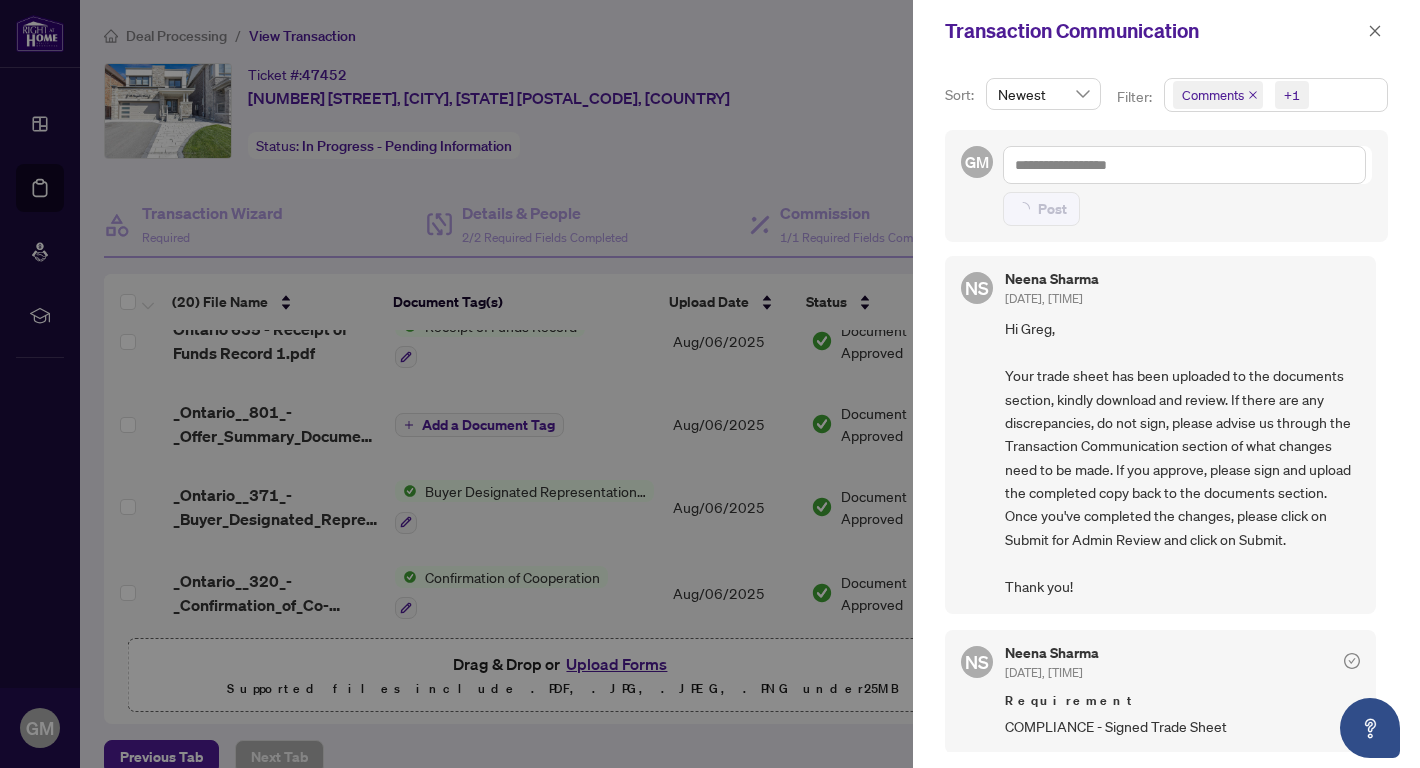 scroll, scrollTop: 0, scrollLeft: 0, axis: both 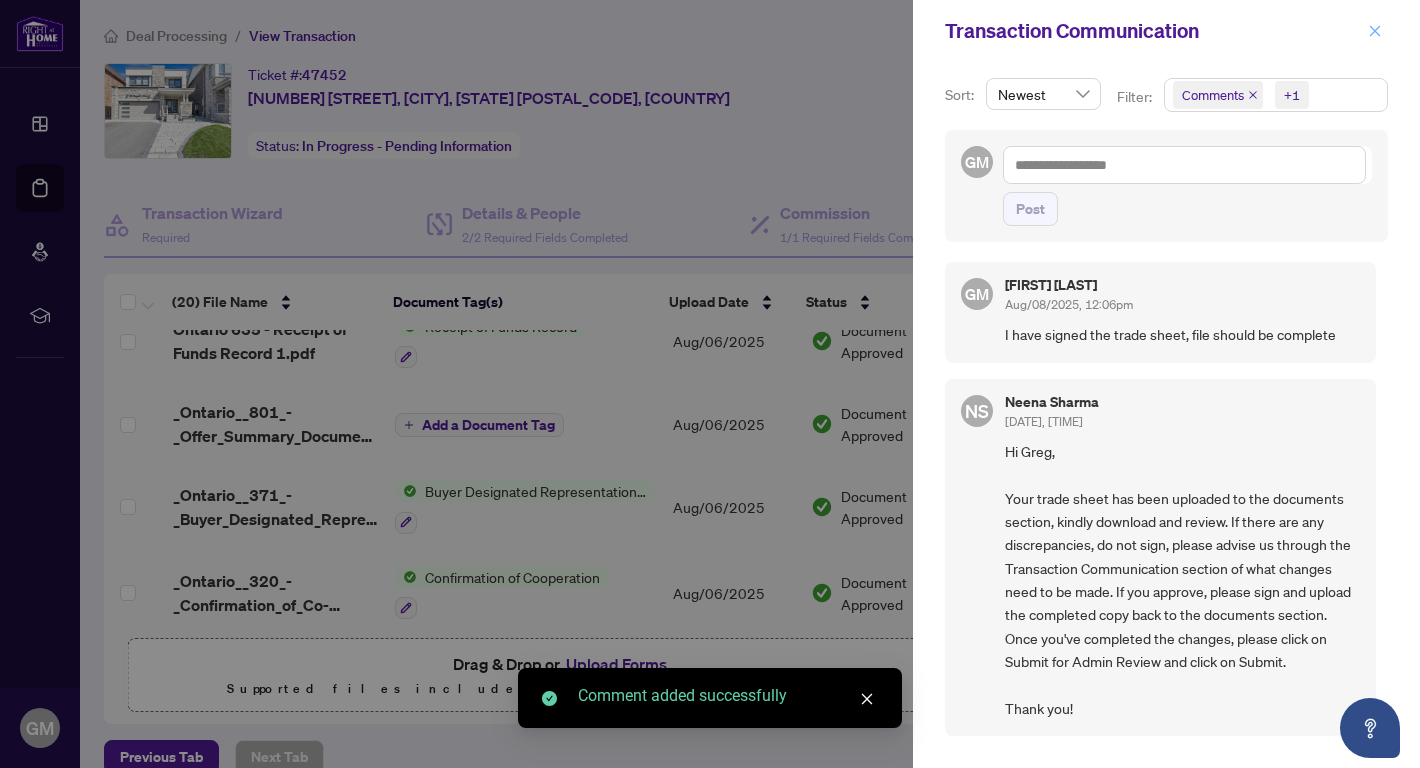 click 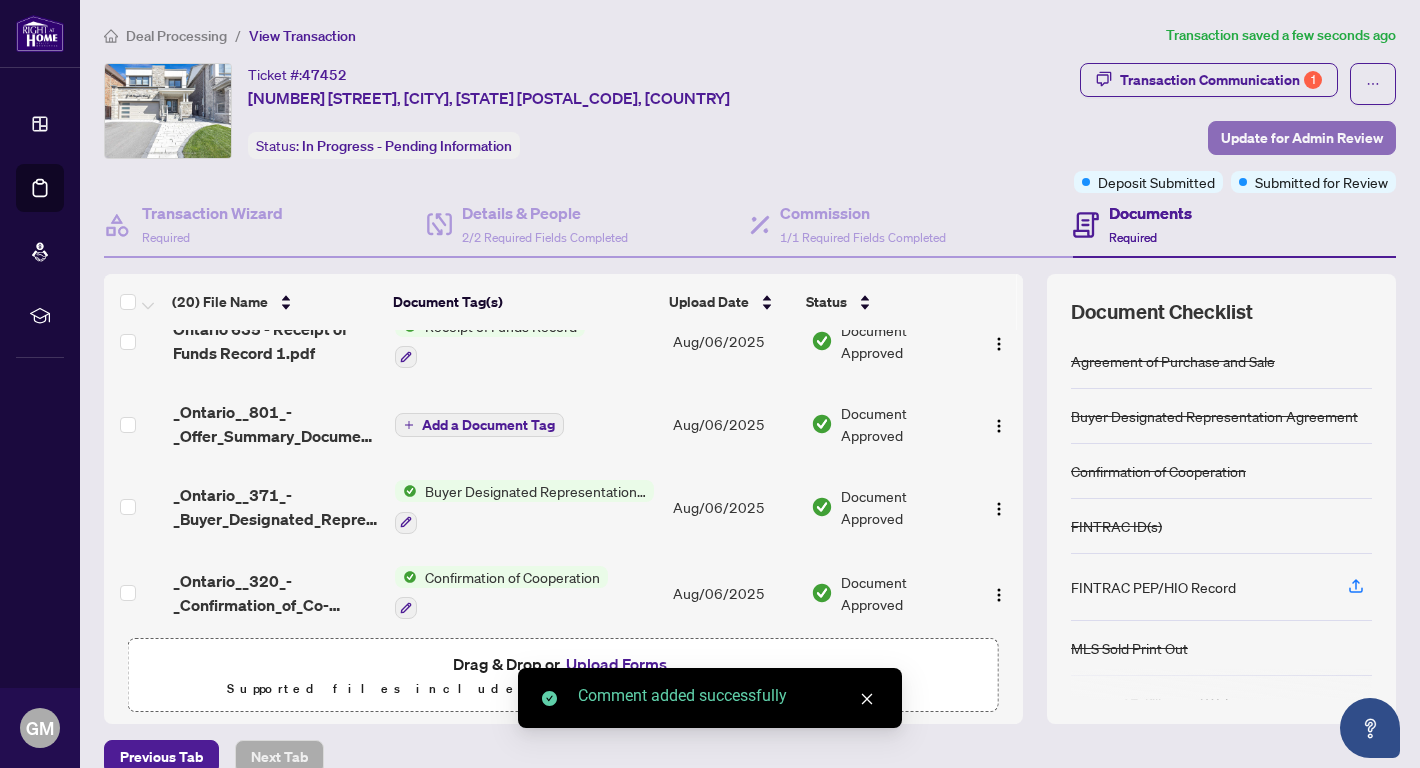 click on "Update for Admin Review" at bounding box center [1302, 138] 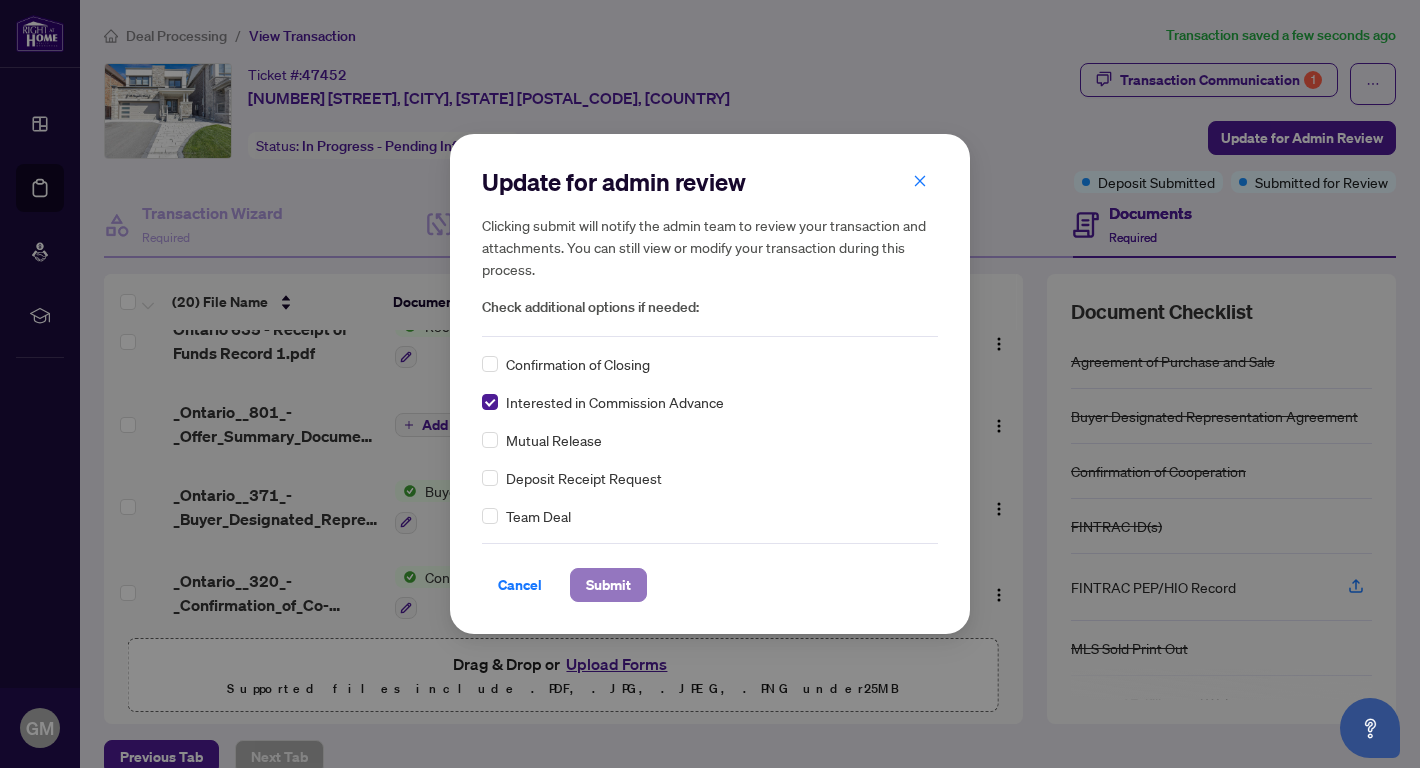 click on "Submit" at bounding box center (608, 585) 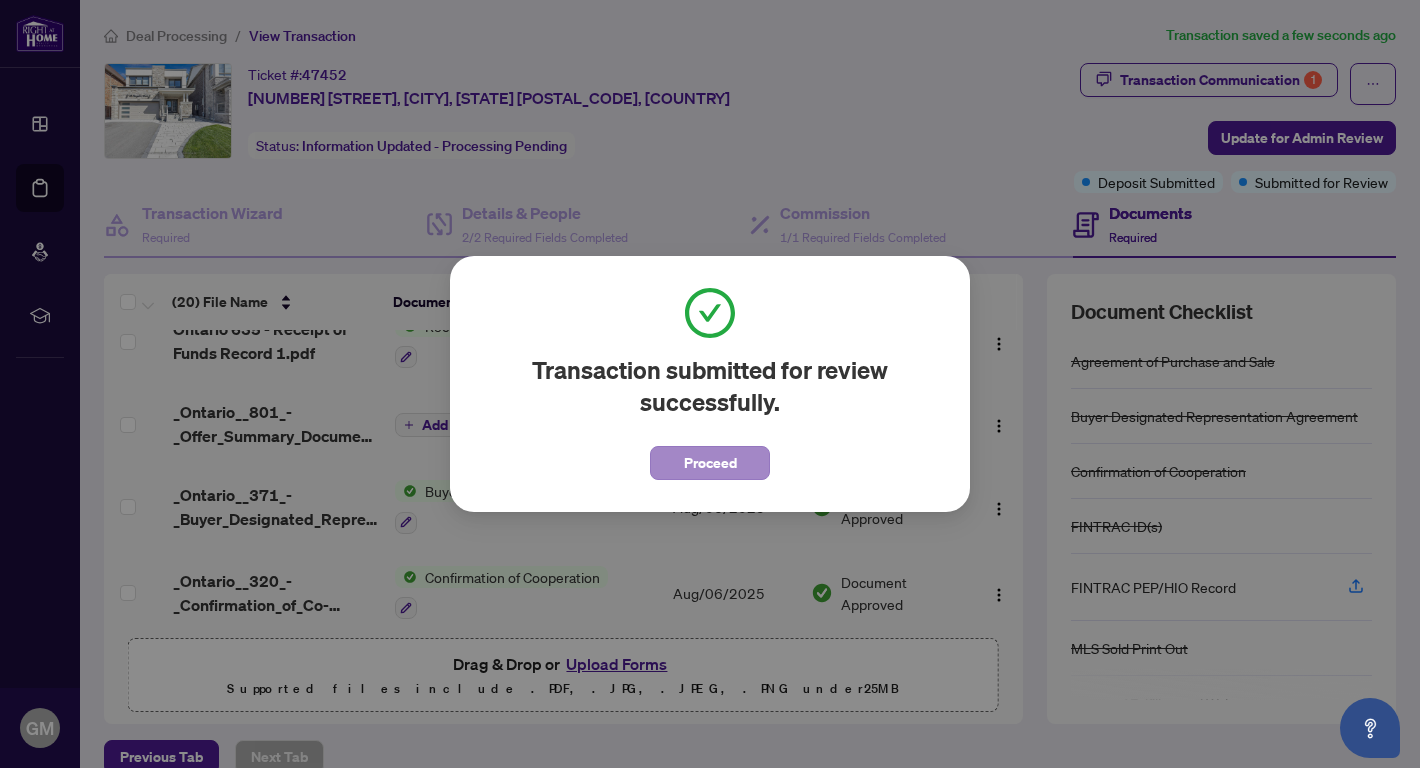 click on "Proceed" at bounding box center [710, 463] 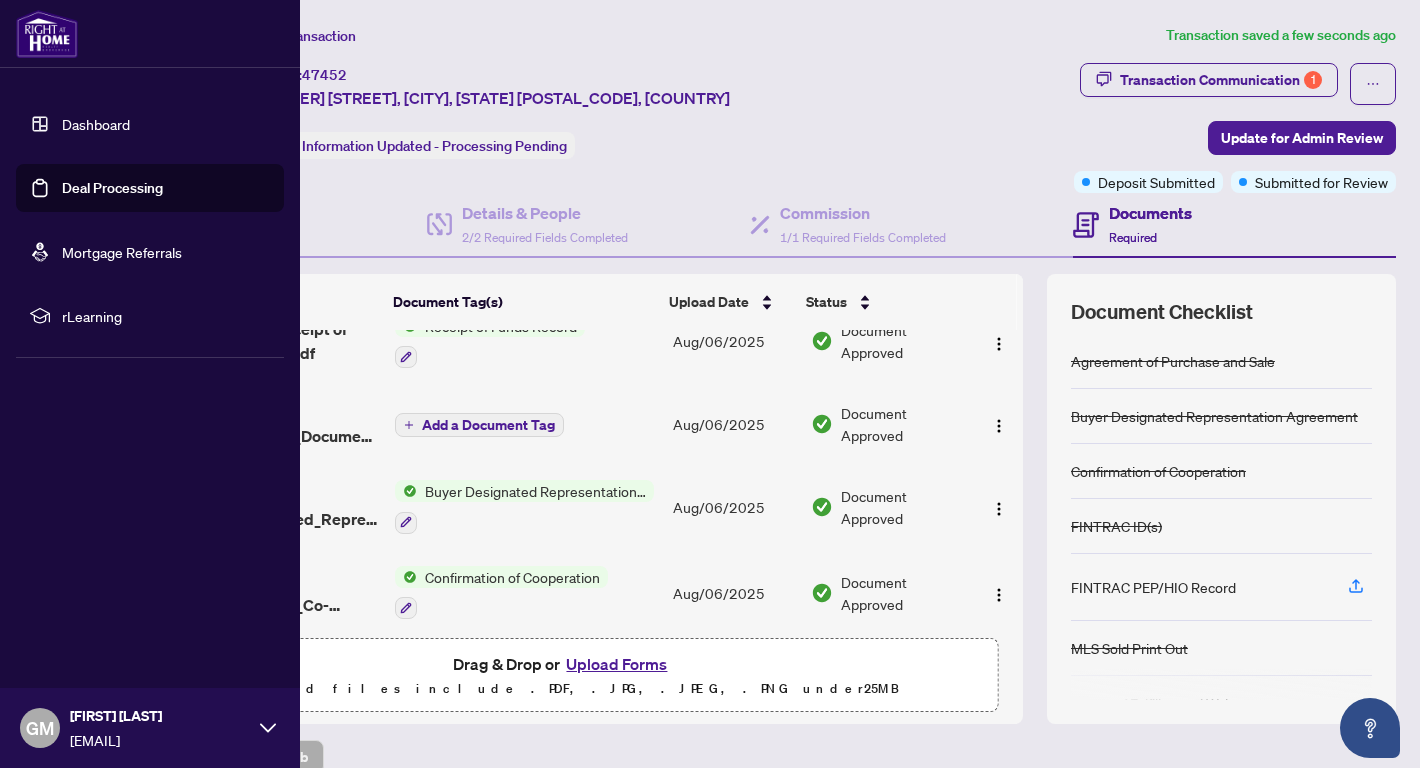 click on "Dashboard" at bounding box center (96, 124) 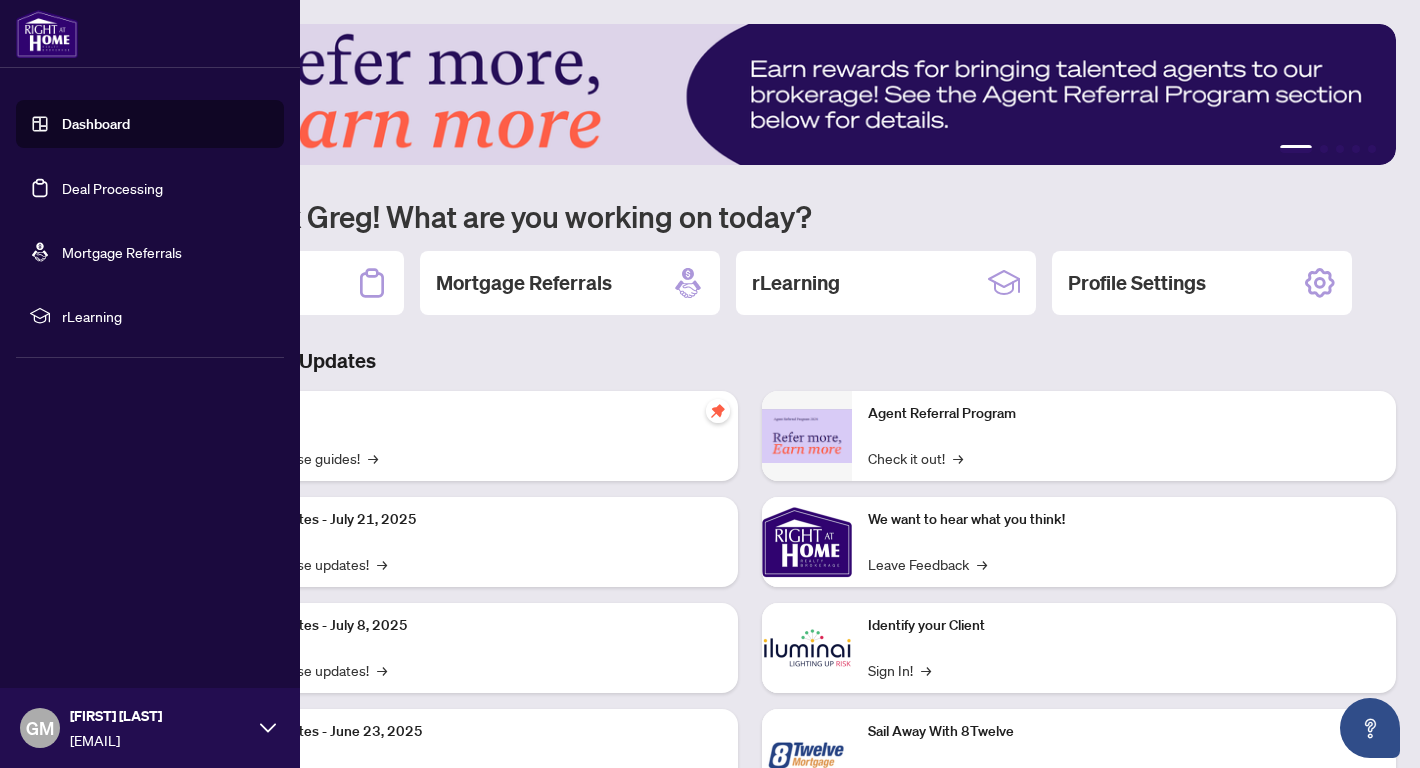 click on "Deal Processing" at bounding box center [112, 188] 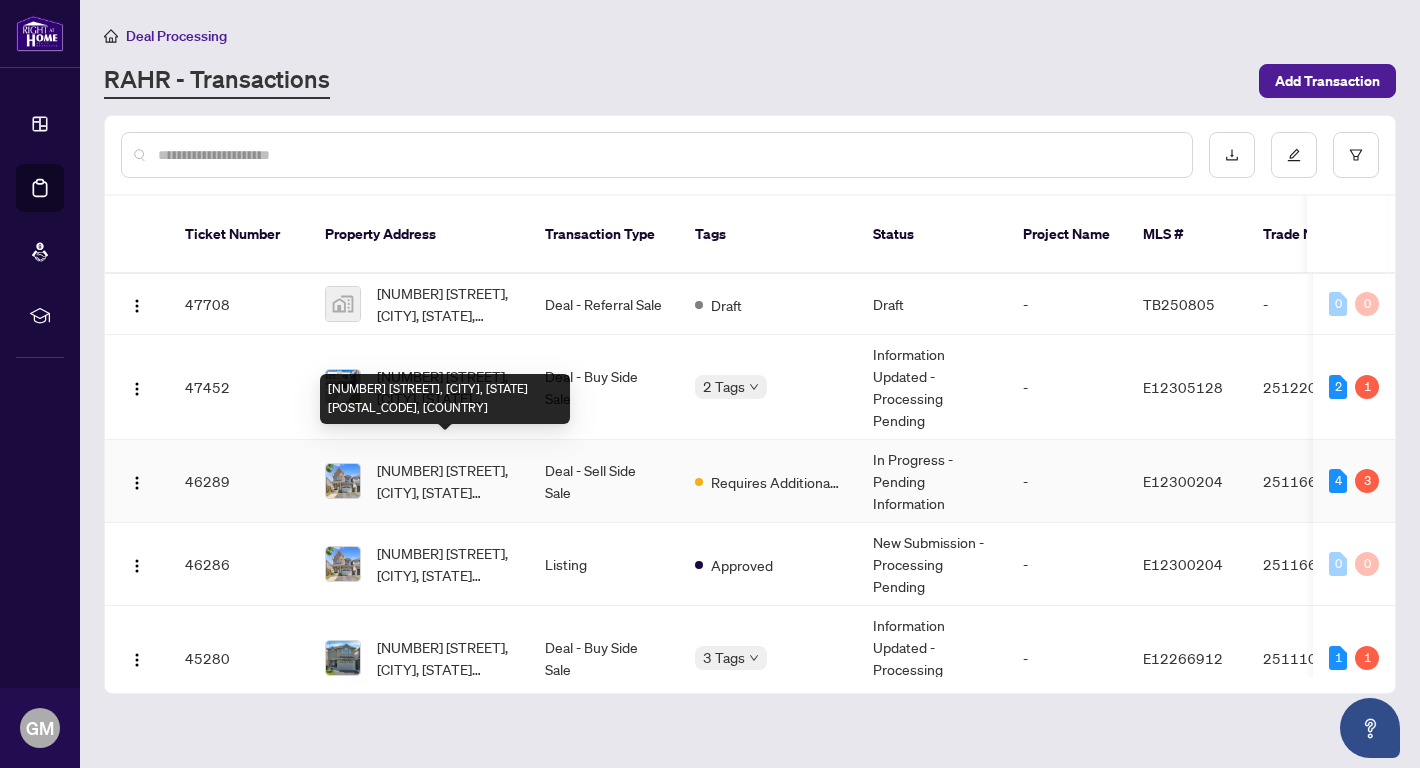 click on "[NUMBER] [STREET], [CITY], [STATE] [POSTAL_CODE], [COUNTRY]" at bounding box center (445, 481) 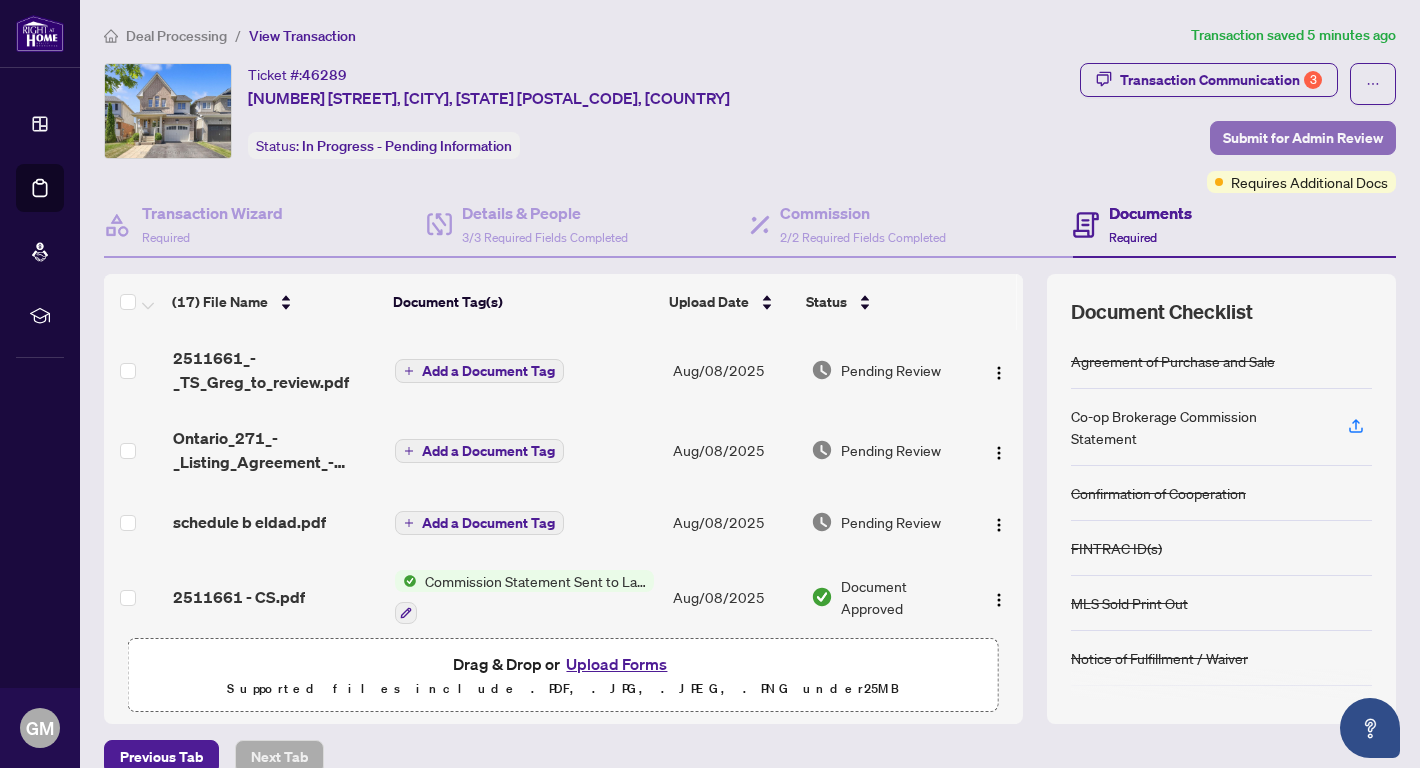 click on "Submit for Admin Review" at bounding box center [1303, 138] 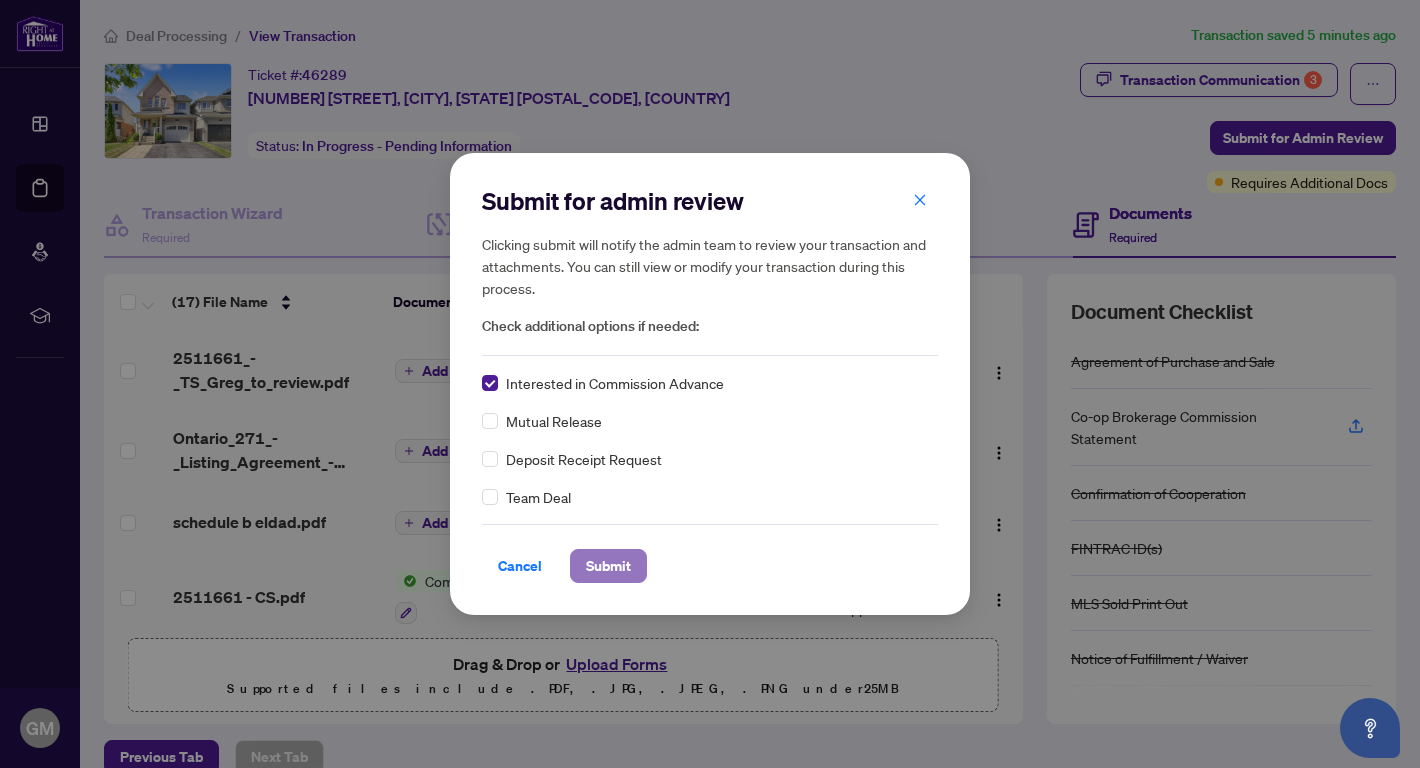 click on "Submit" at bounding box center [608, 566] 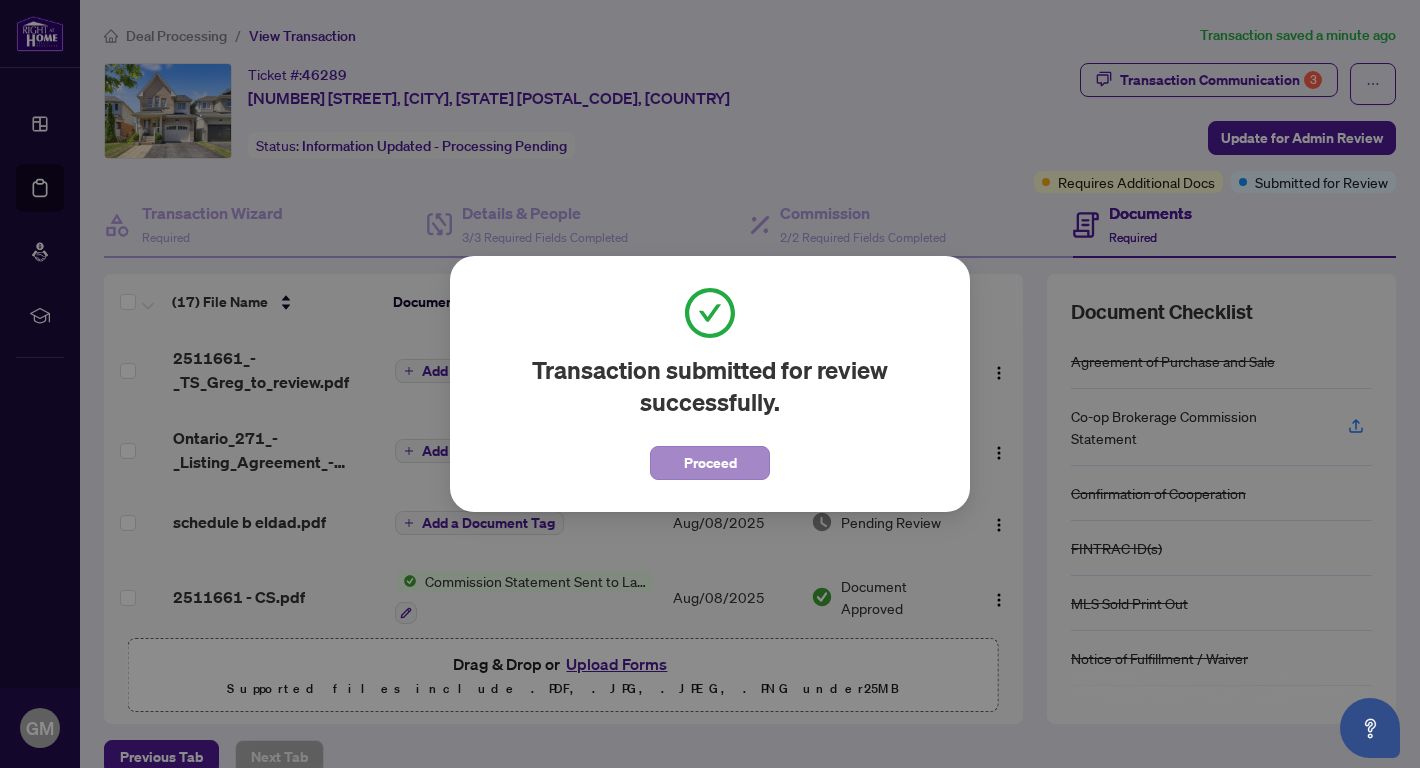 click on "Proceed" at bounding box center (710, 463) 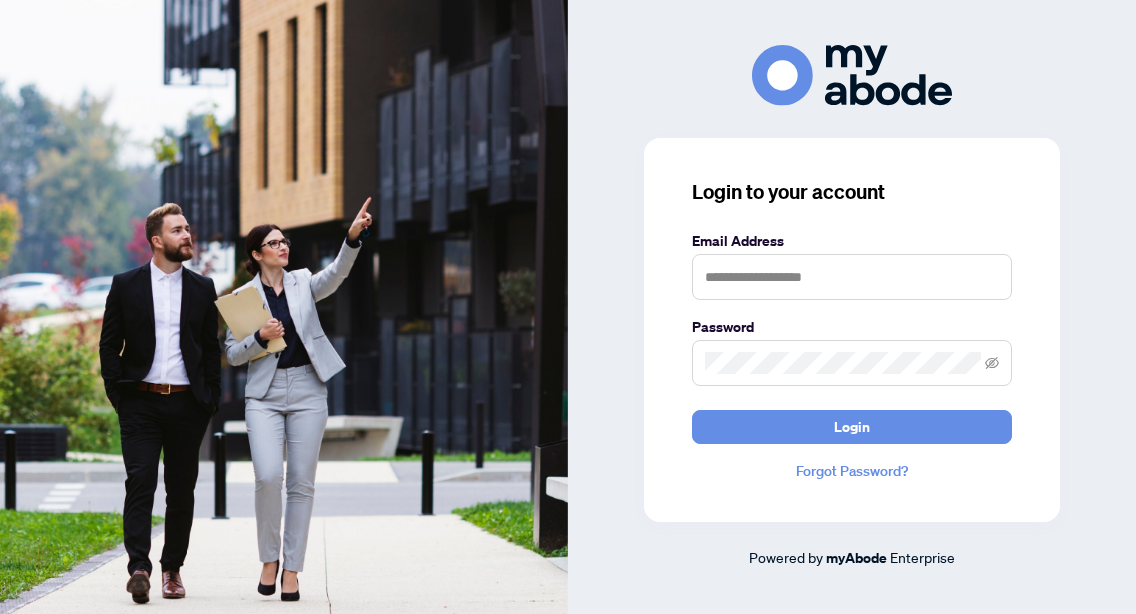 scroll, scrollTop: 0, scrollLeft: 0, axis: both 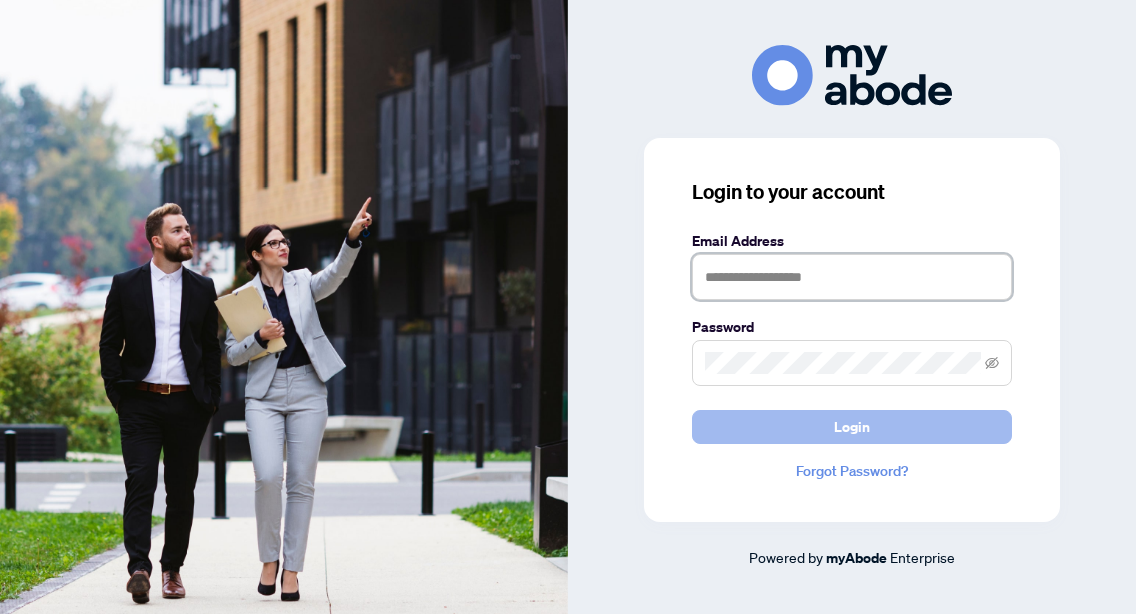 type on "**********" 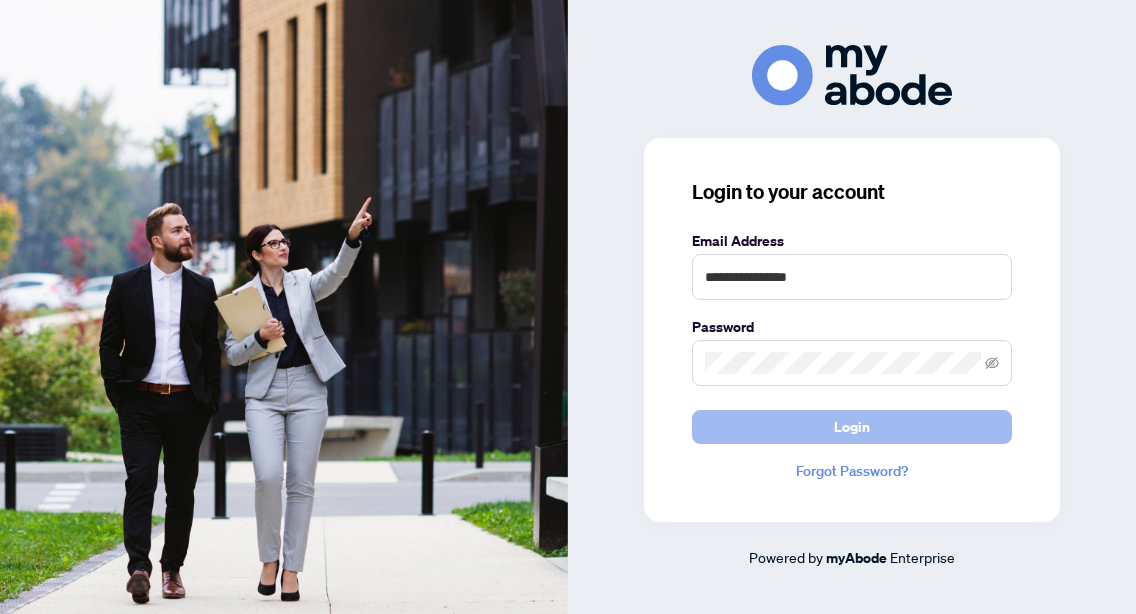 click on "Login" at bounding box center (852, 427) 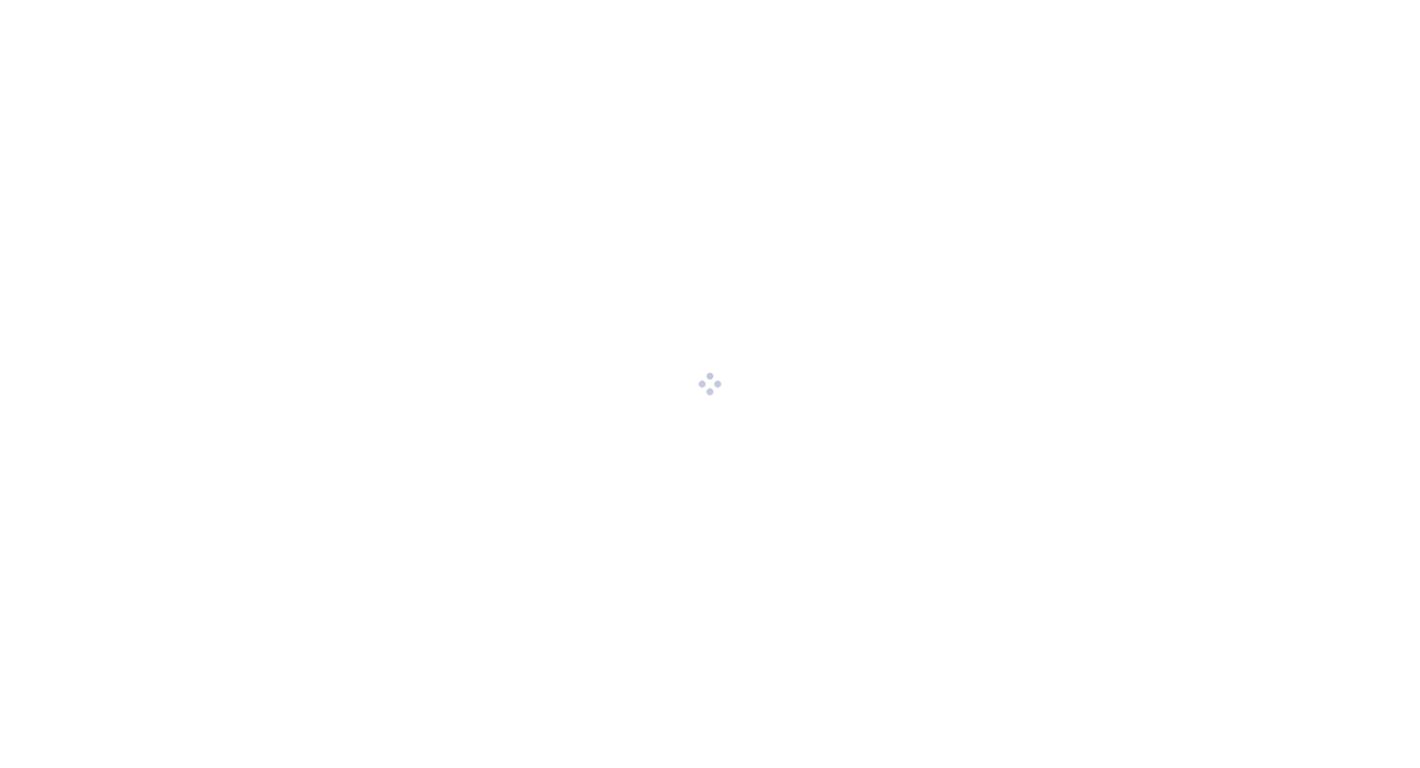 scroll, scrollTop: 0, scrollLeft: 0, axis: both 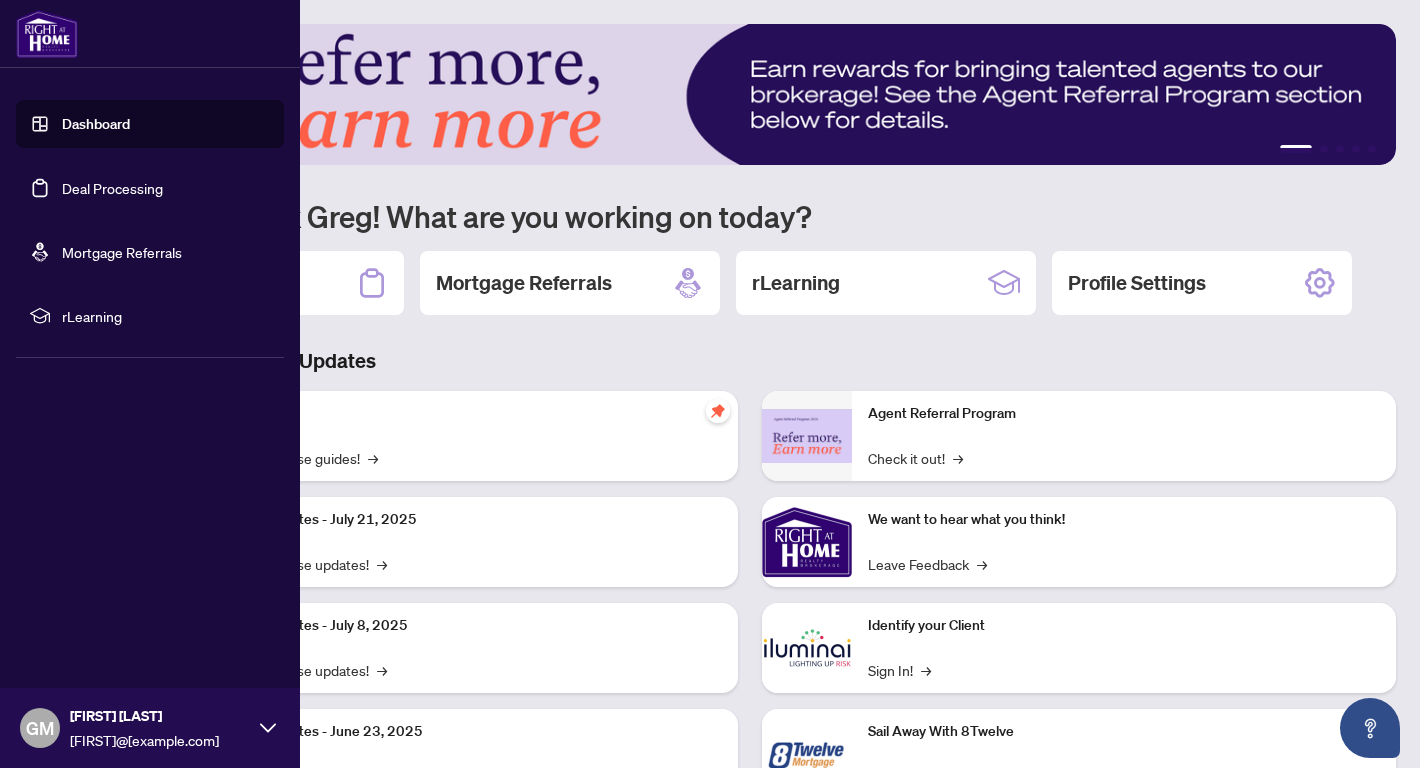click on "Deal Processing" at bounding box center (112, 188) 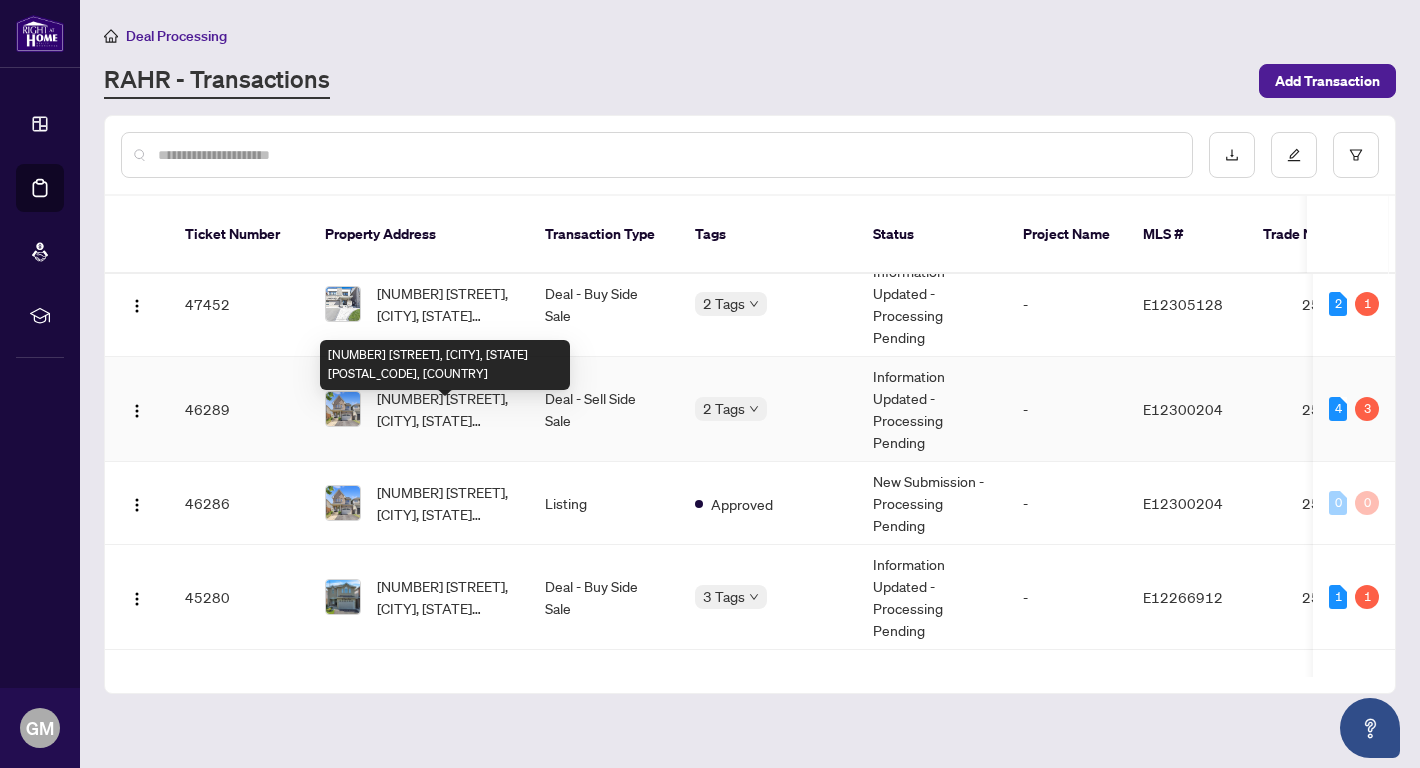 scroll, scrollTop: 85, scrollLeft: 0, axis: vertical 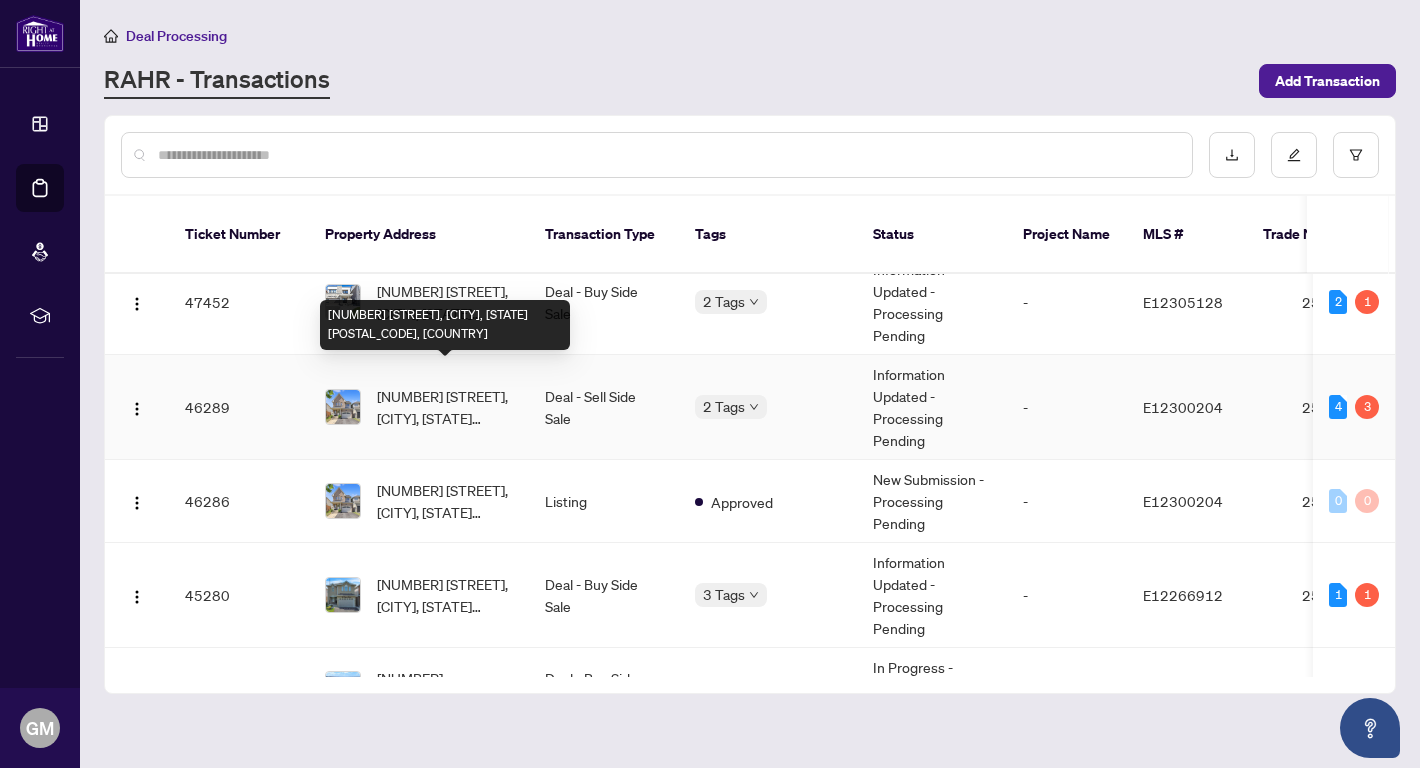 click on "[NUMBER] [STREET], [CITY], [STATE] [POSTAL_CODE], [COUNTRY]" at bounding box center (445, 407) 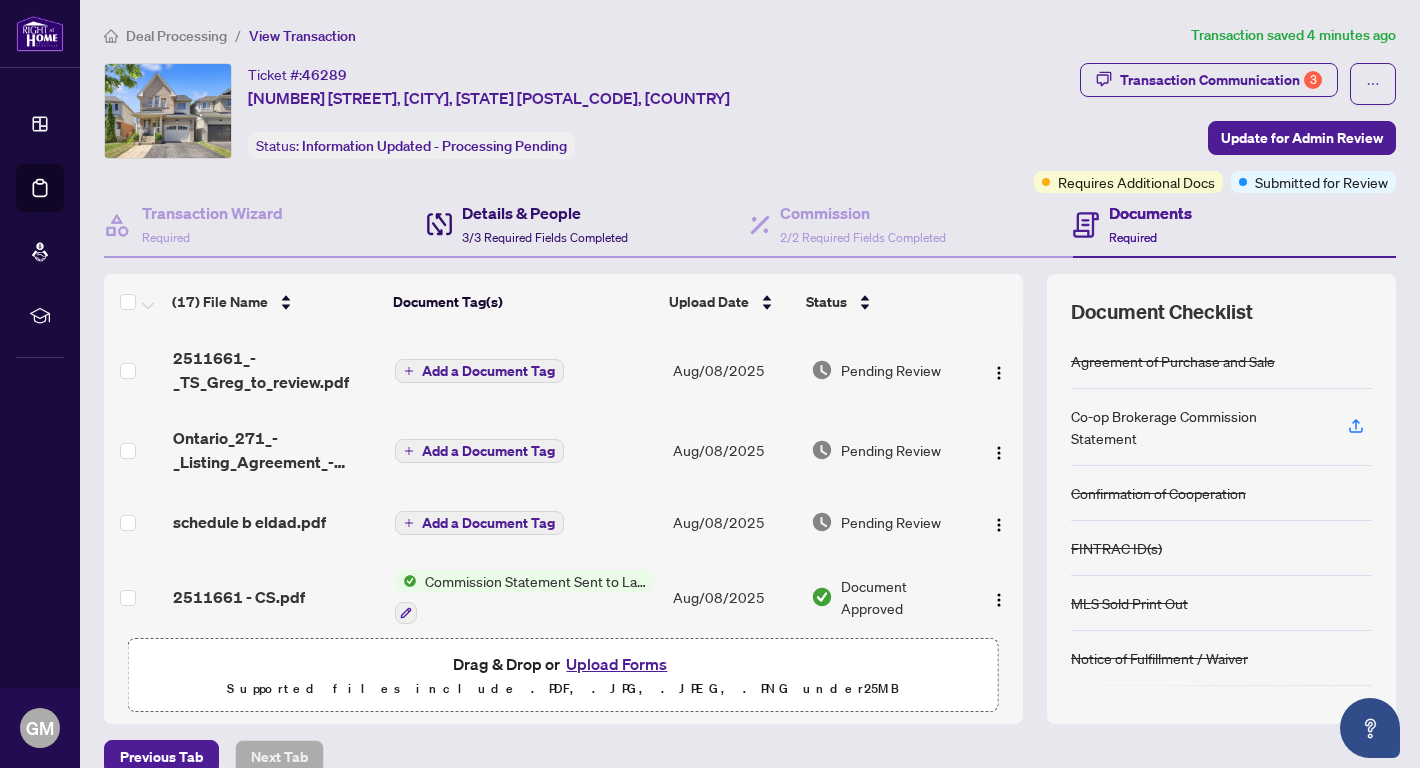 click on "3/3 Required Fields Completed" at bounding box center [545, 237] 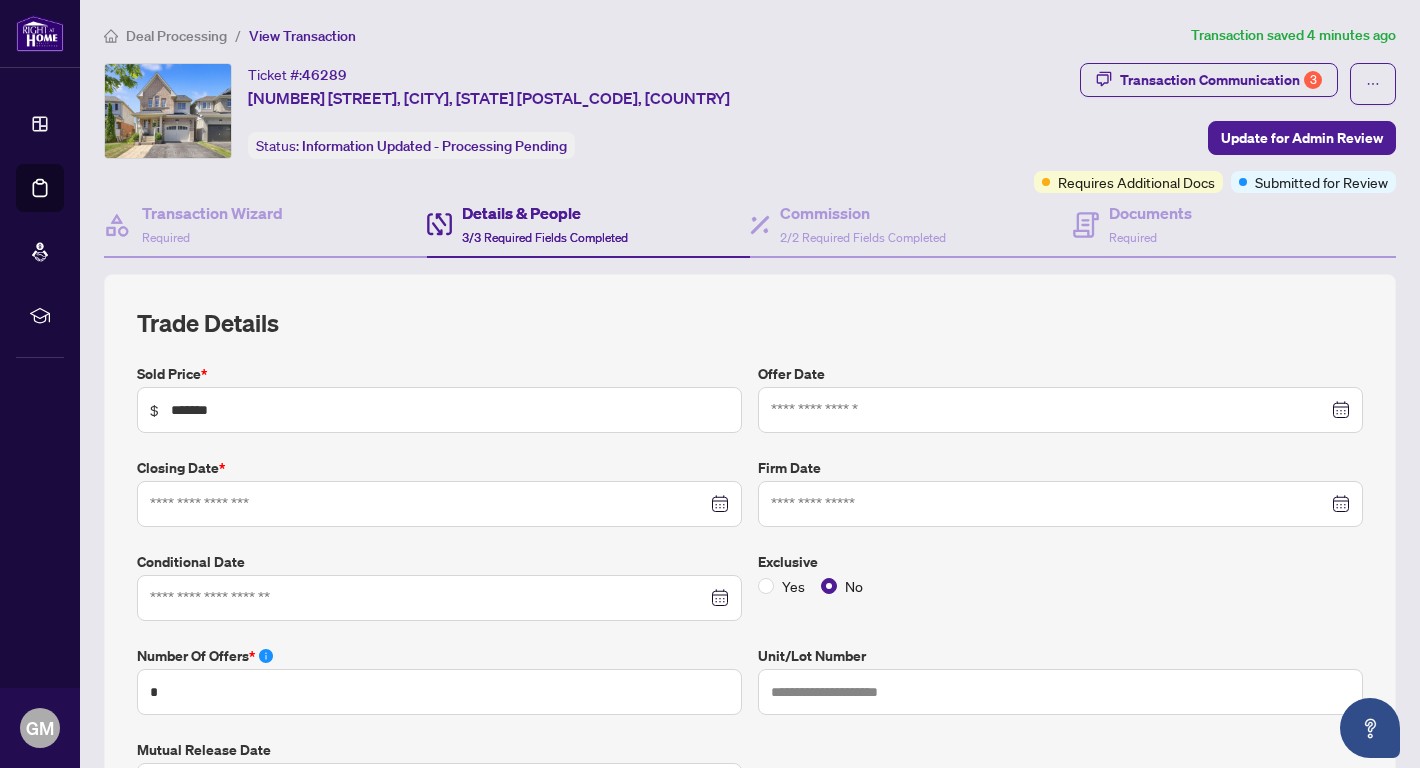 type on "**********" 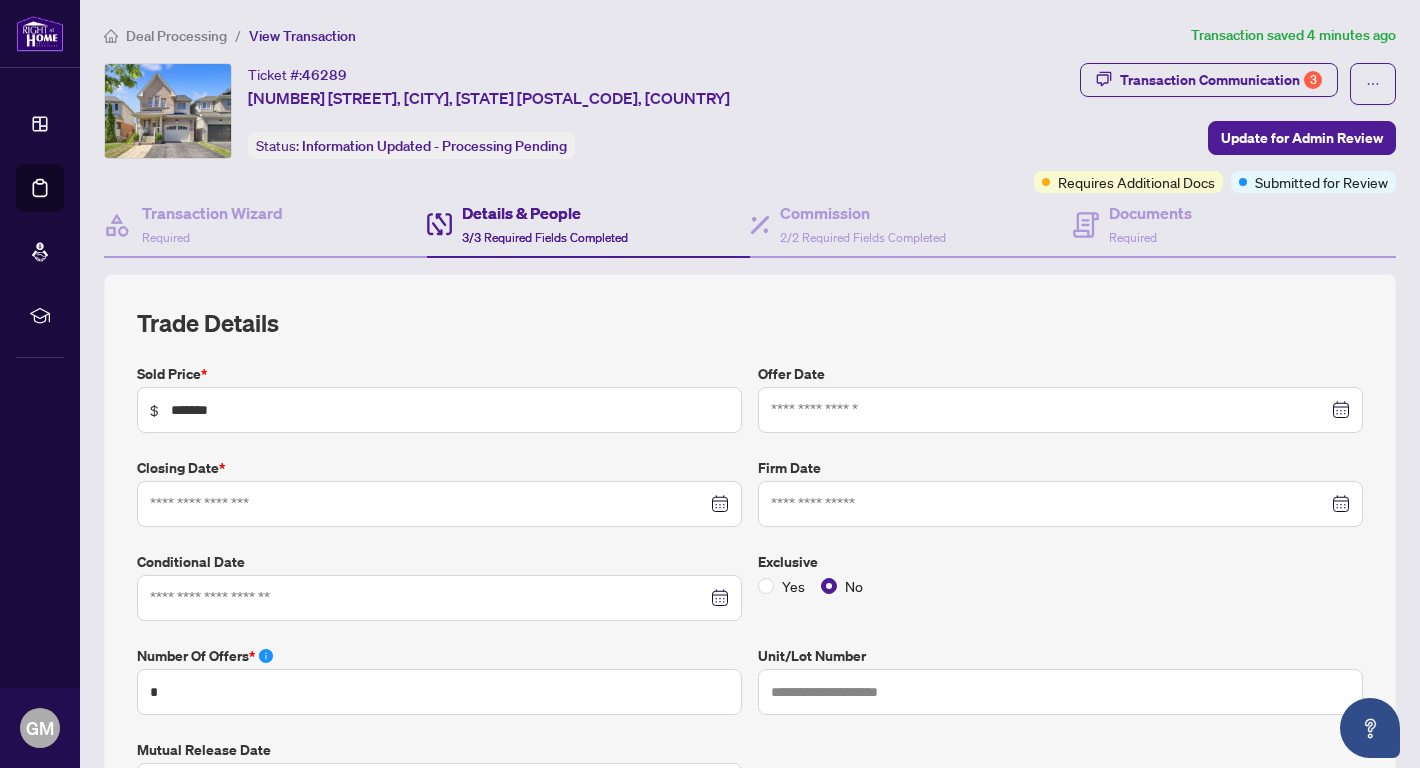 type on "**********" 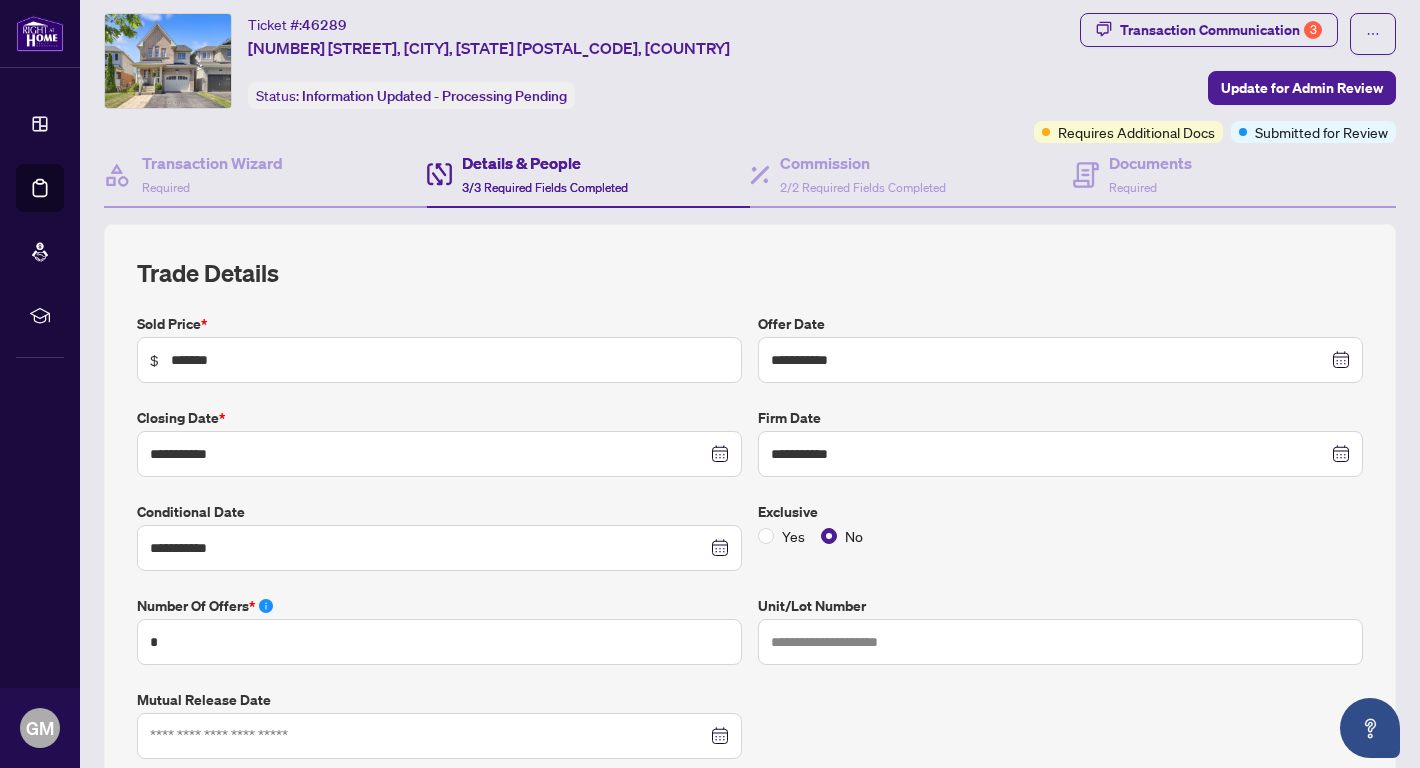 scroll, scrollTop: 0, scrollLeft: 0, axis: both 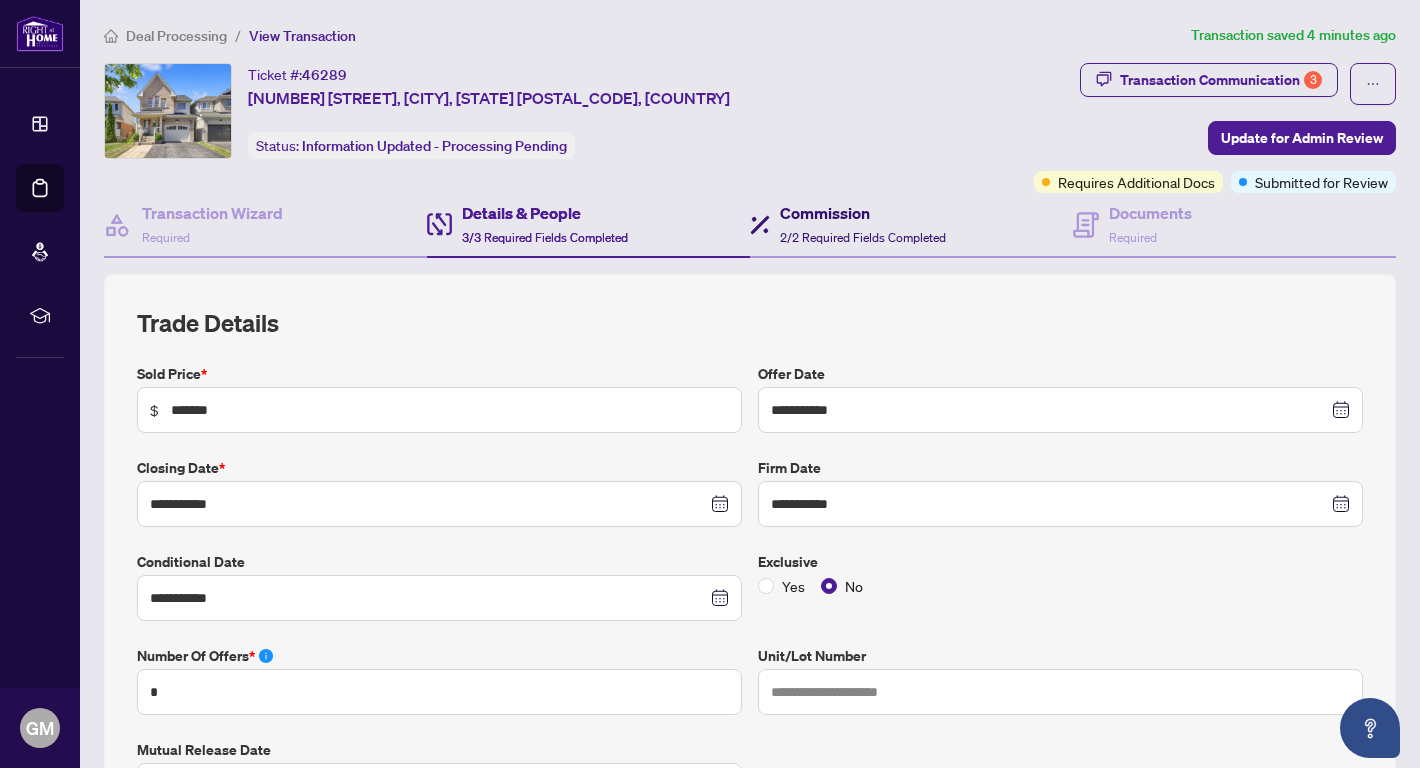 click on "Commission 2/2 Required Fields Completed" at bounding box center (863, 224) 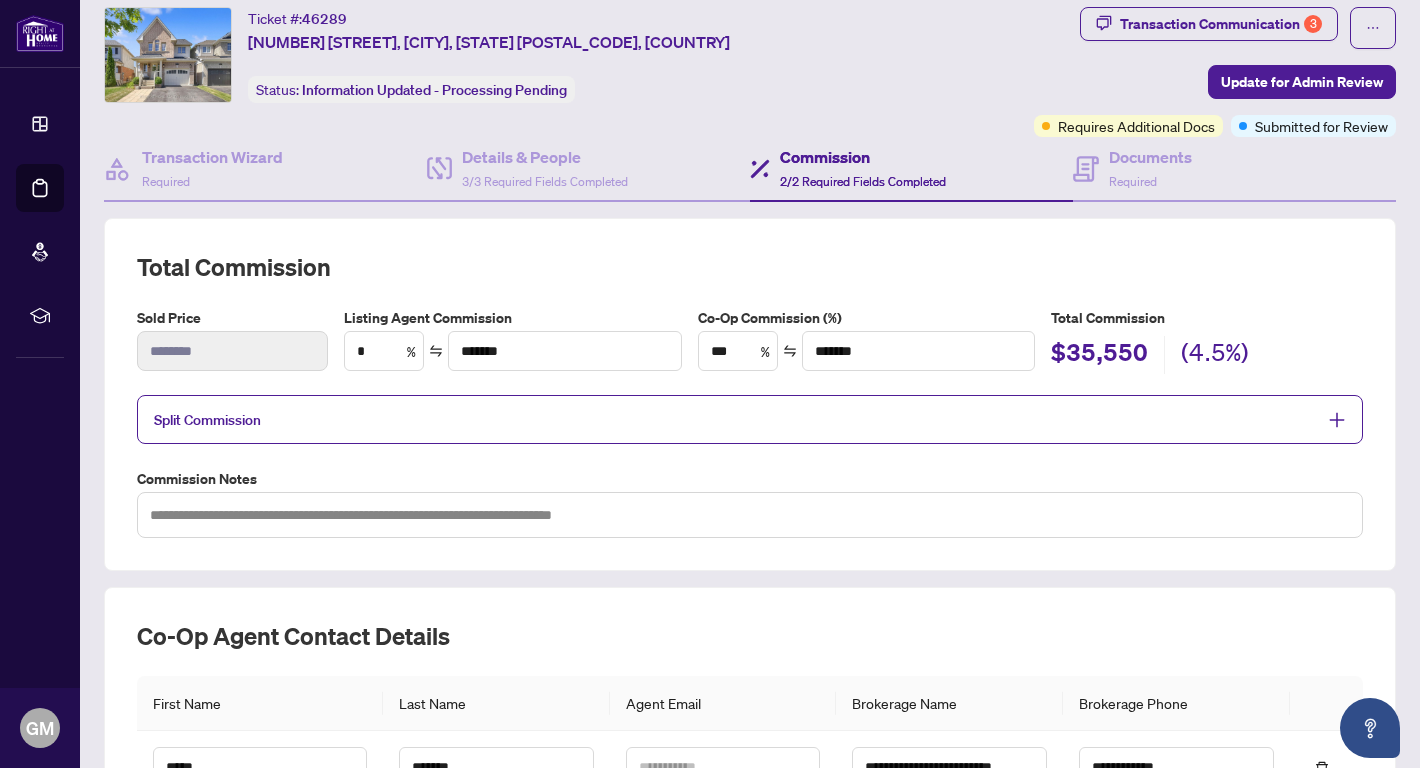scroll, scrollTop: 0, scrollLeft: 0, axis: both 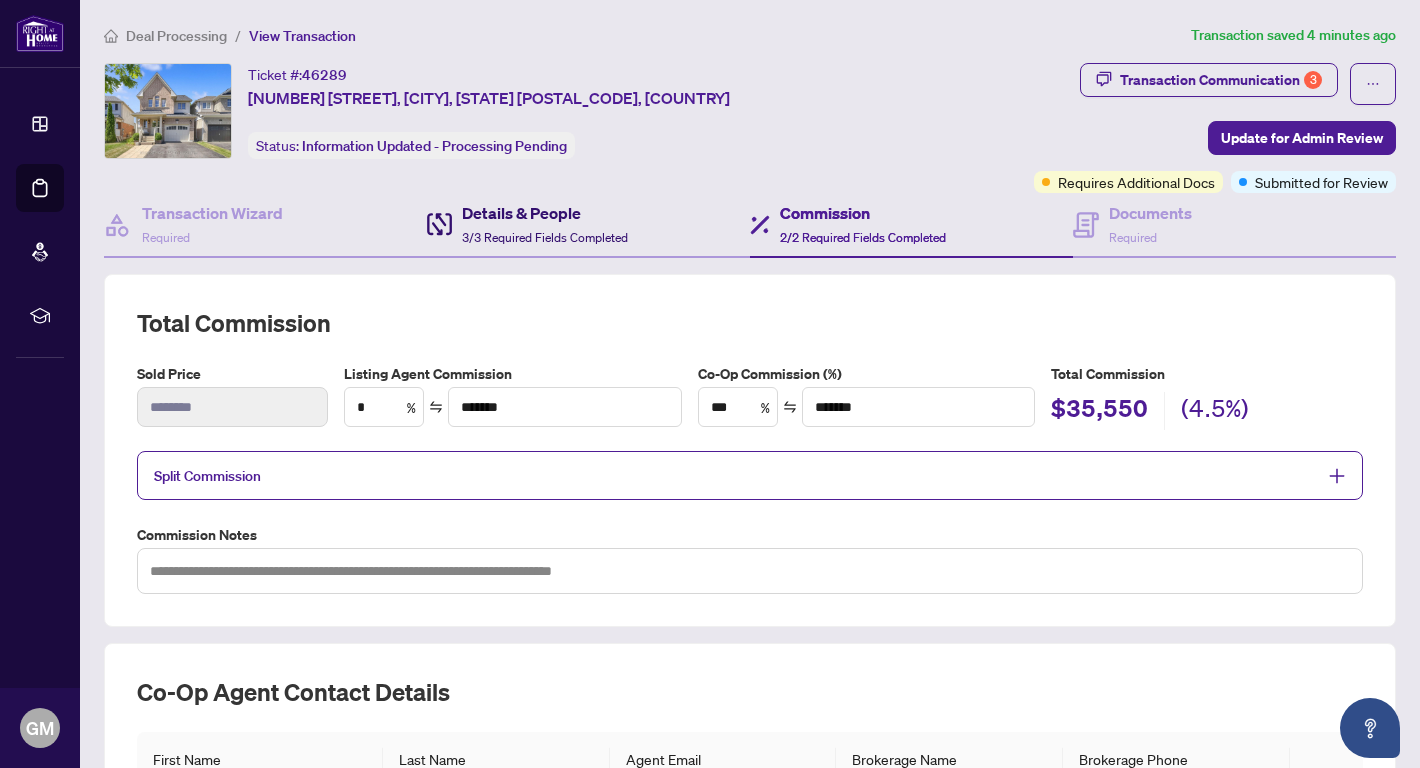 click on "3/3 Required Fields Completed" at bounding box center [545, 237] 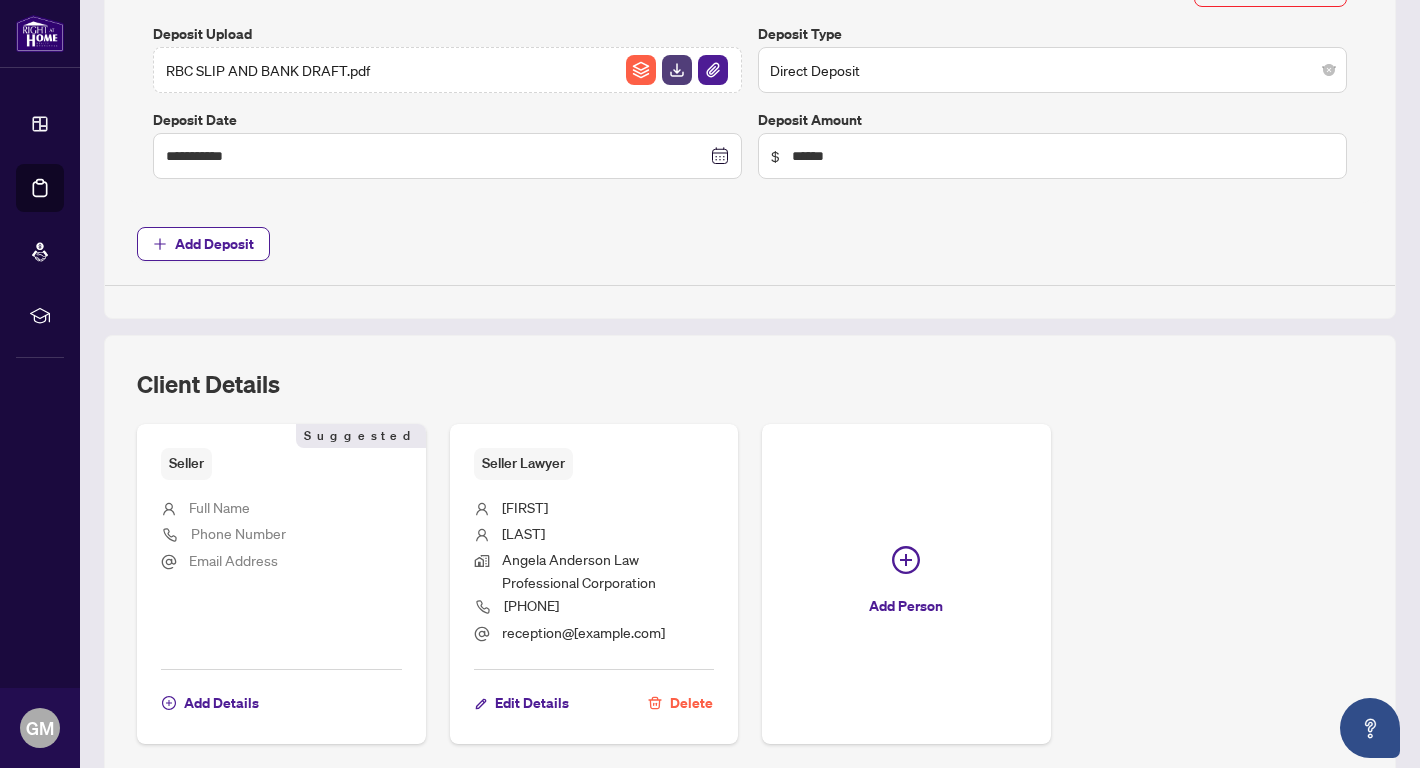 scroll, scrollTop: 1092, scrollLeft: 0, axis: vertical 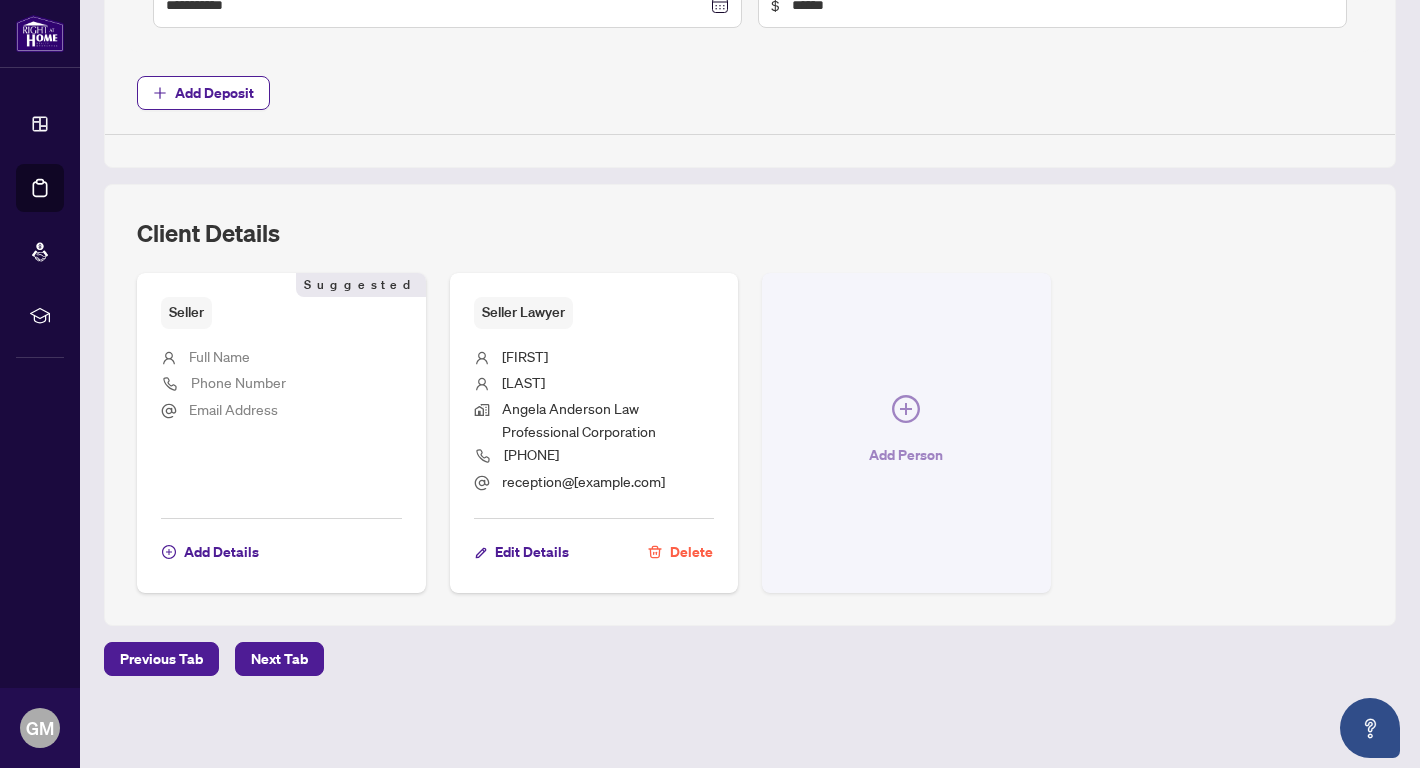 click 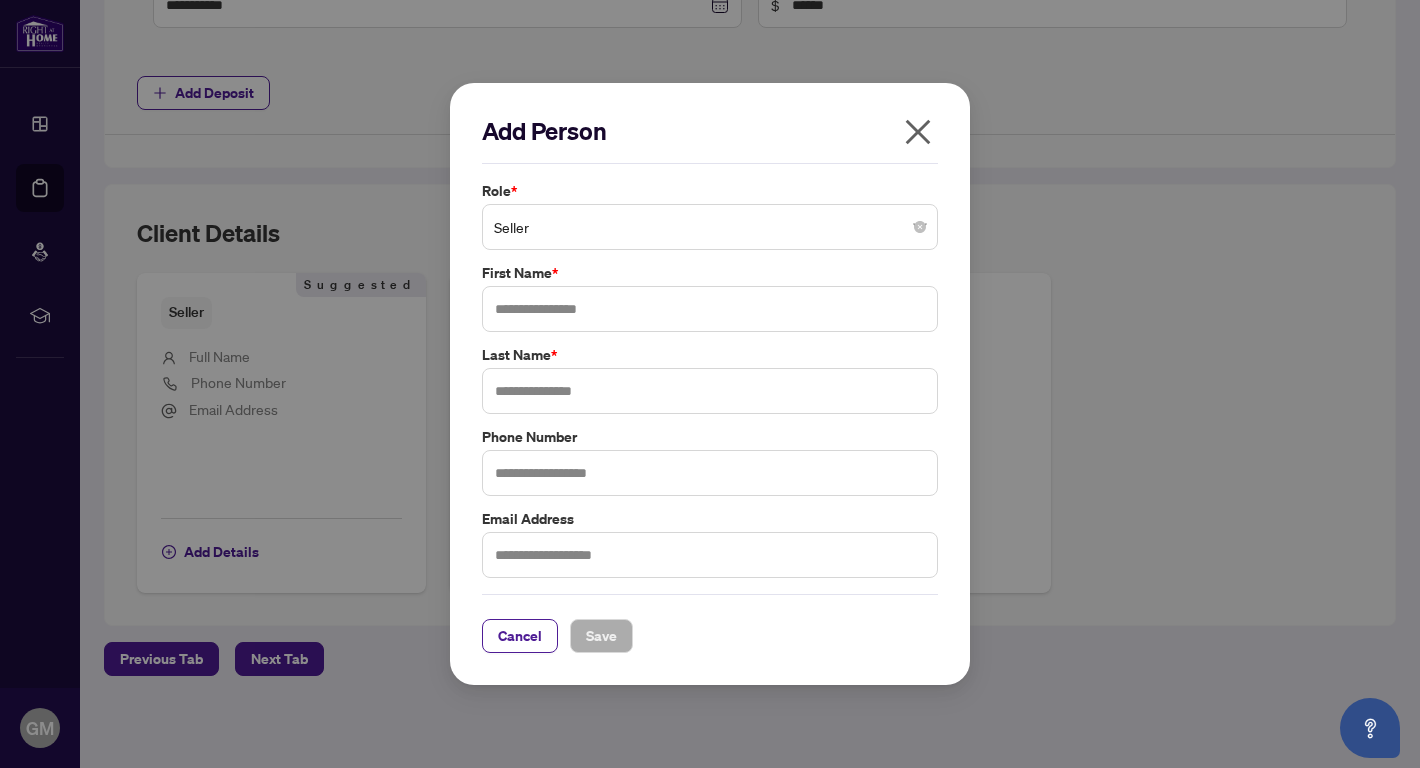 click on "Seller" at bounding box center [710, 227] 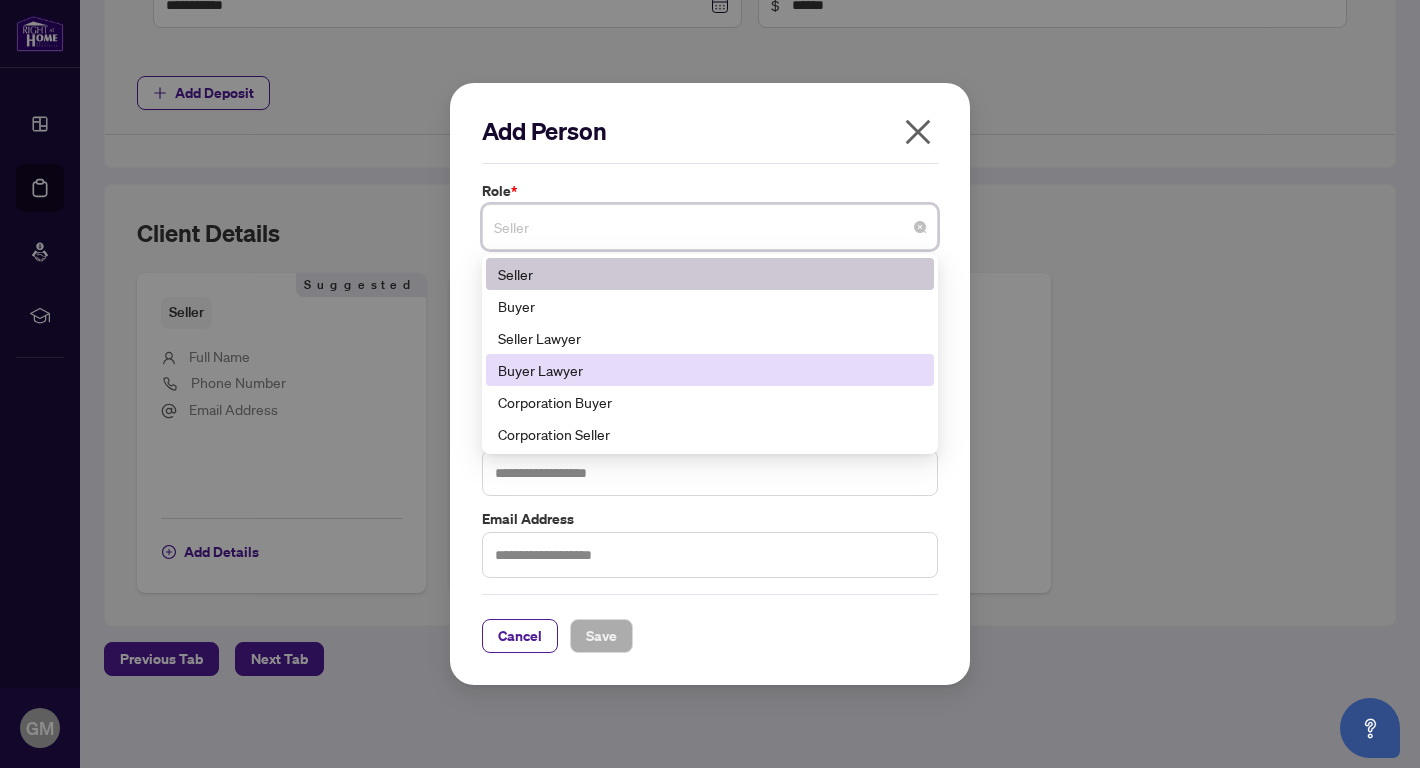 click on "Buyer Lawyer" at bounding box center [710, 370] 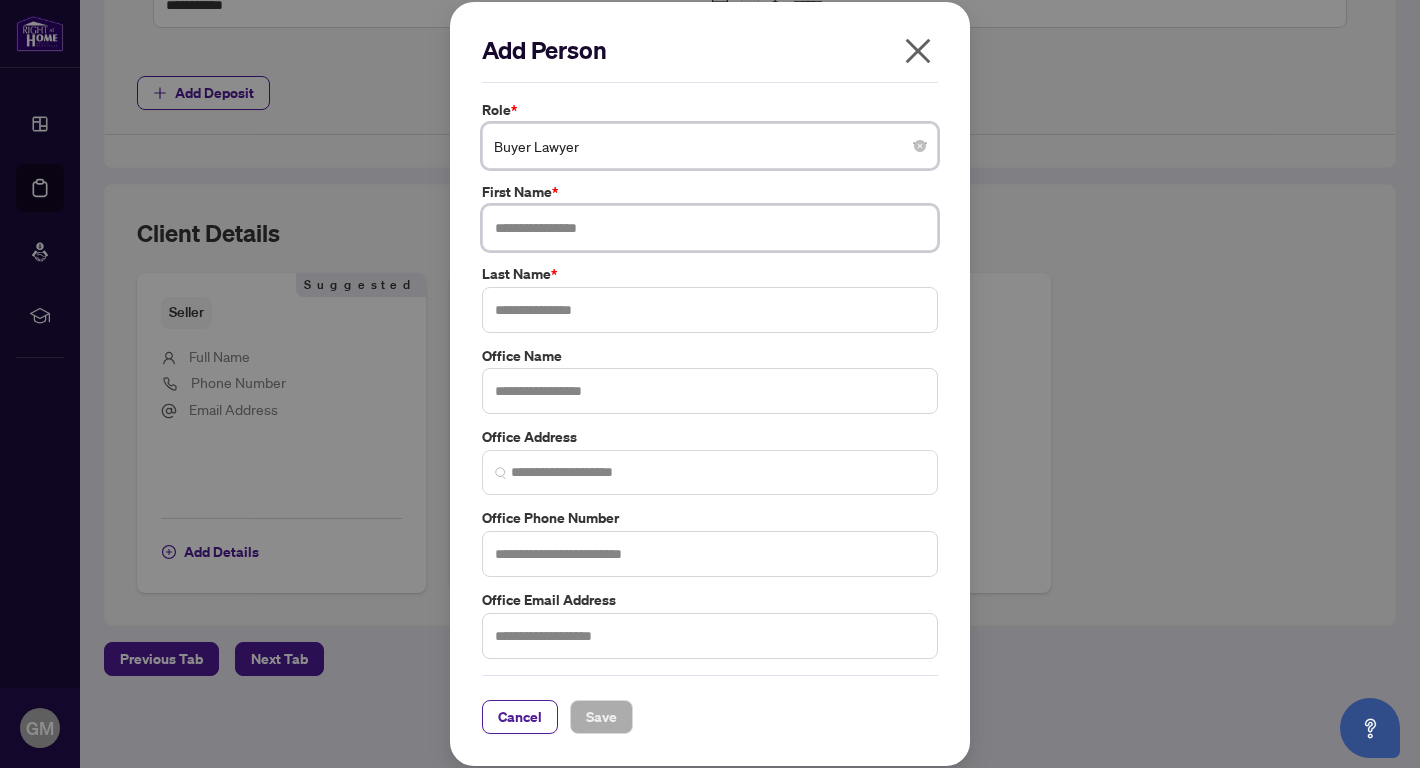 click at bounding box center (710, 228) 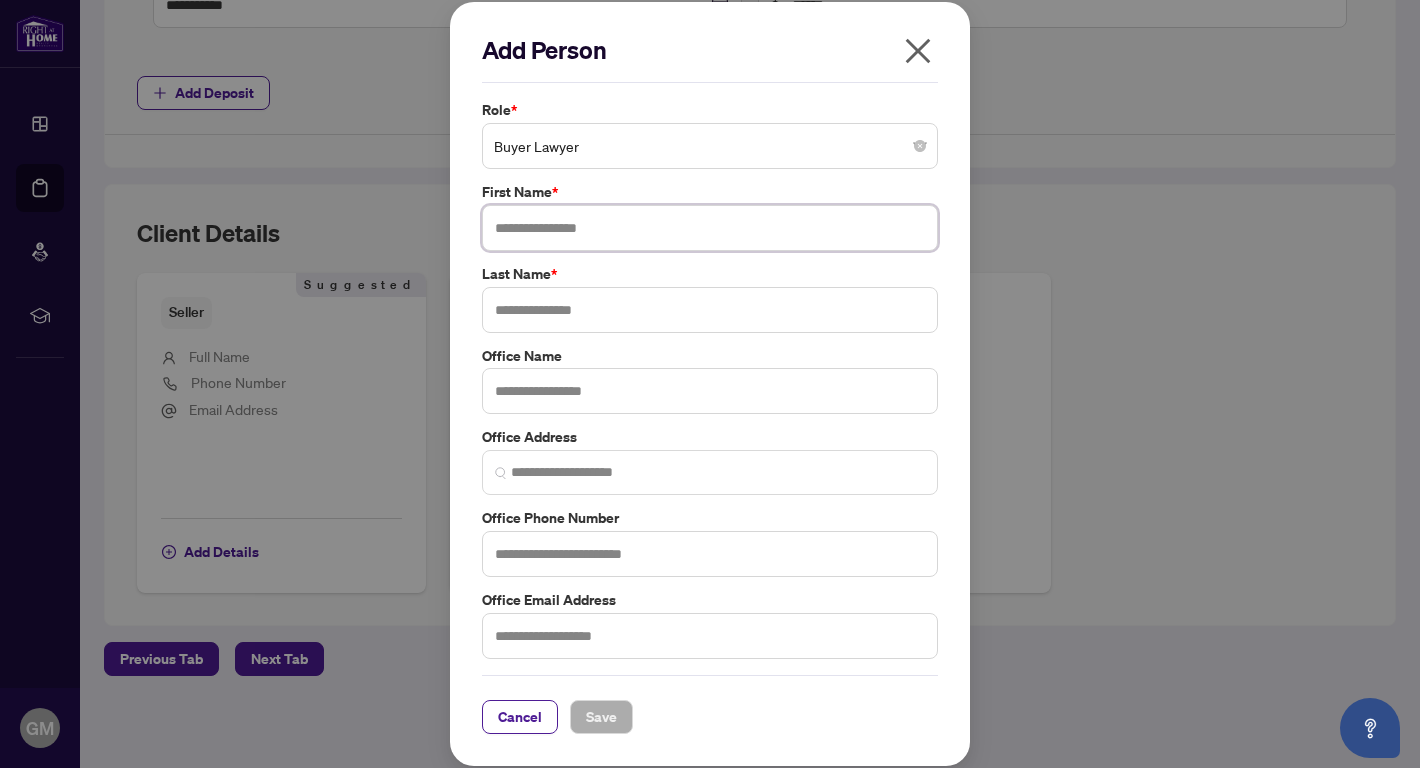 paste on "**********" 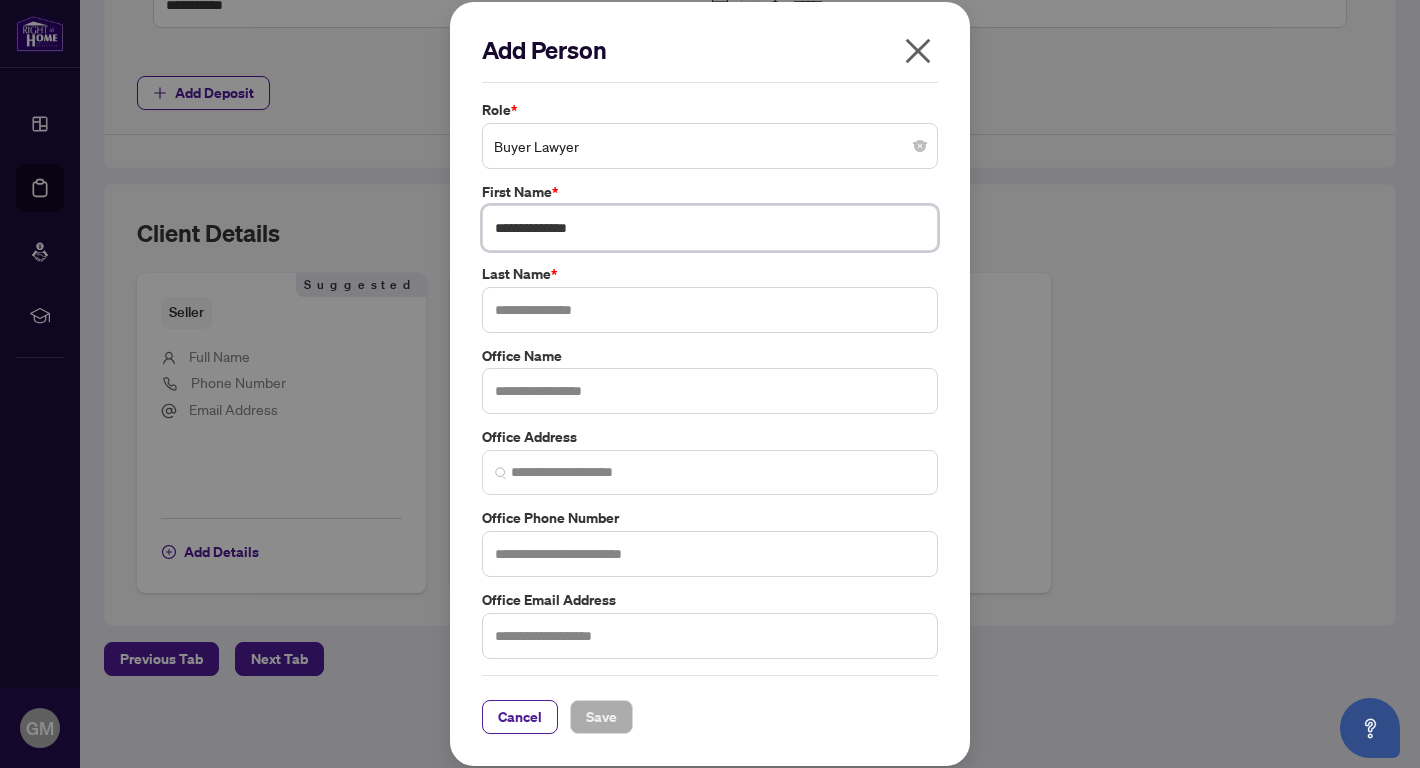drag, startPoint x: 549, startPoint y: 228, endPoint x: 738, endPoint y: 229, distance: 189.00264 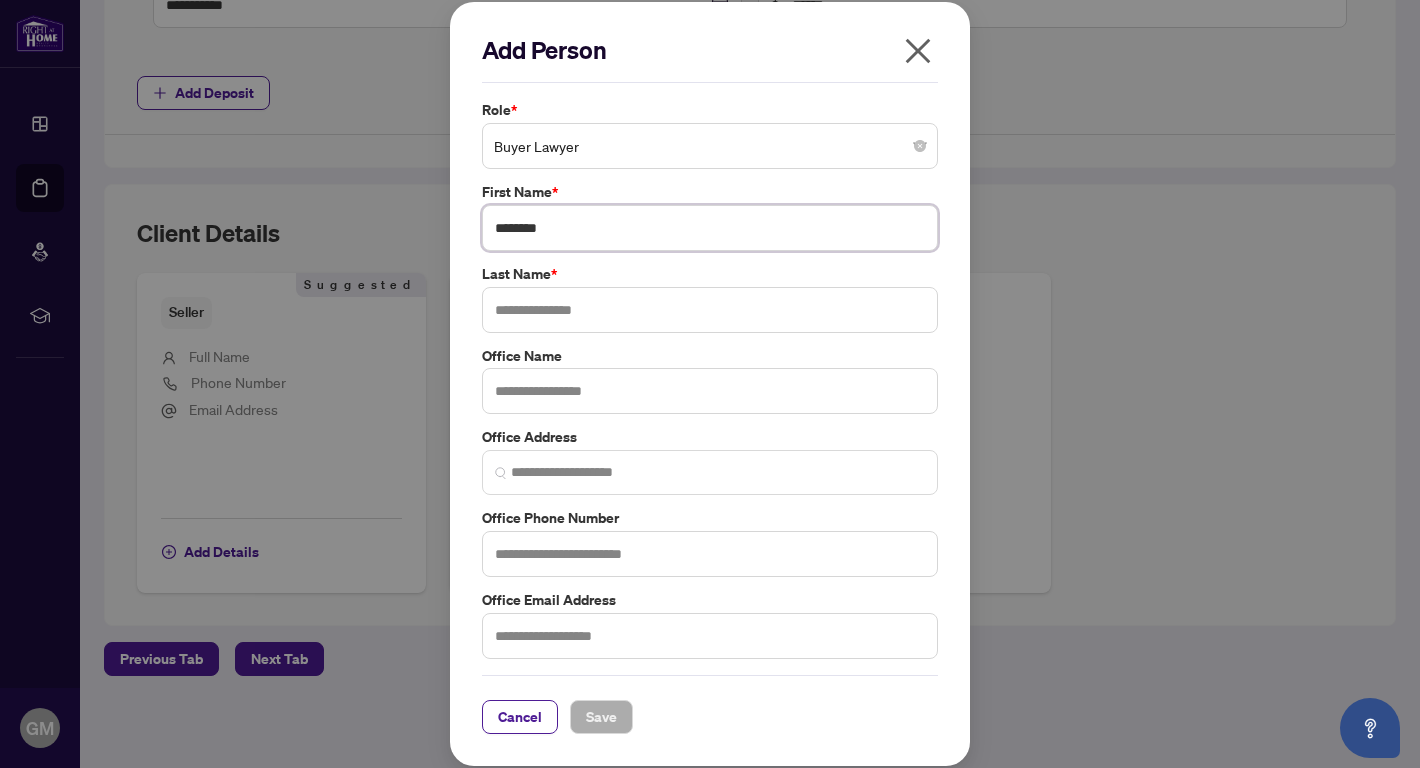 type on "*******" 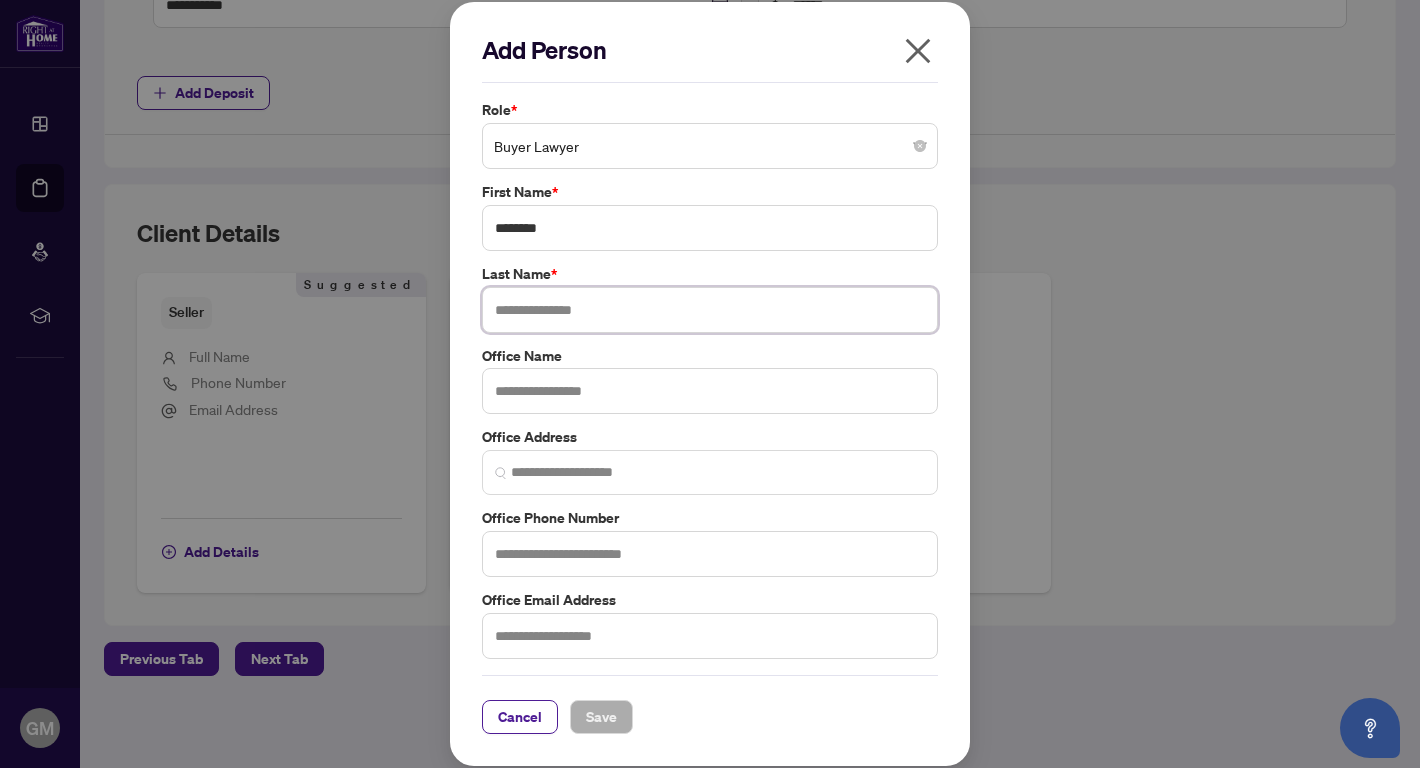 click at bounding box center (710, 310) 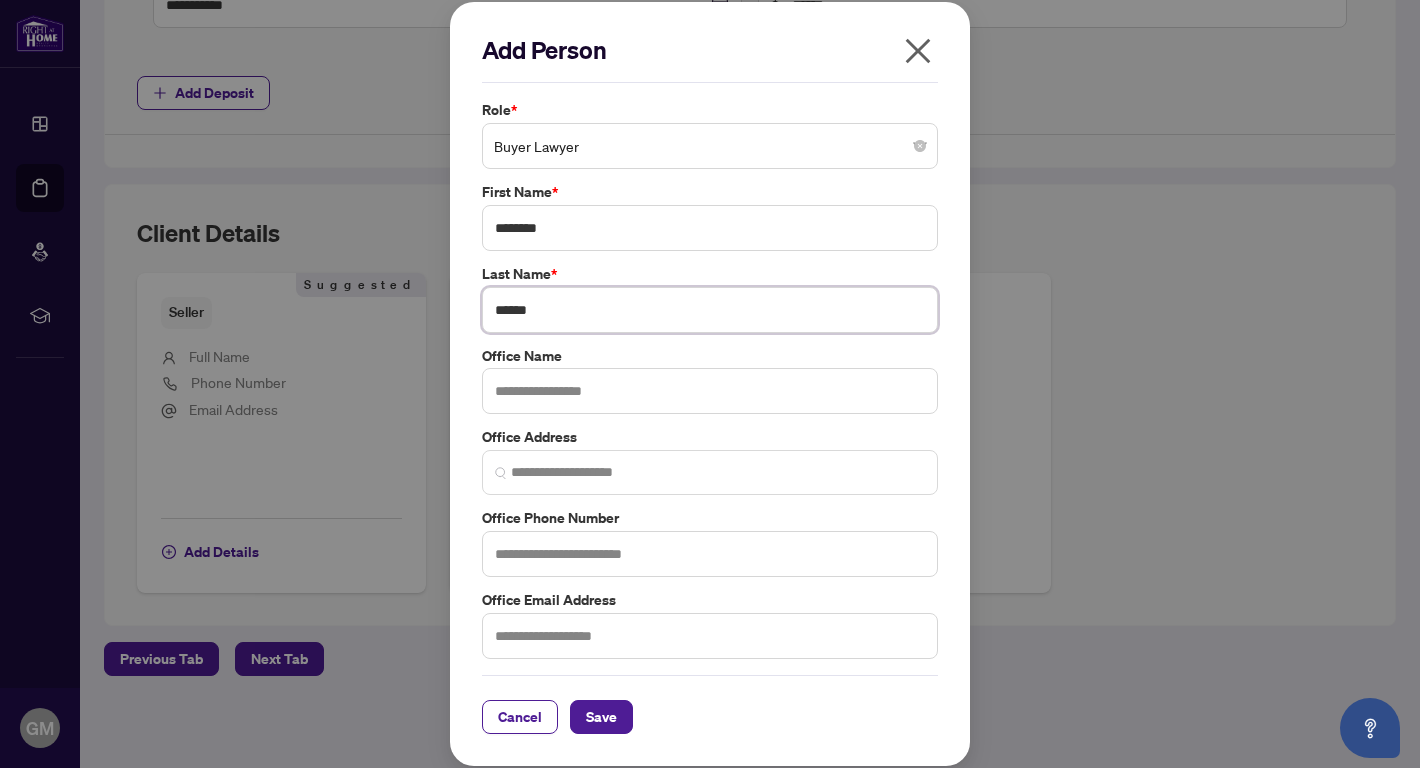 type on "******" 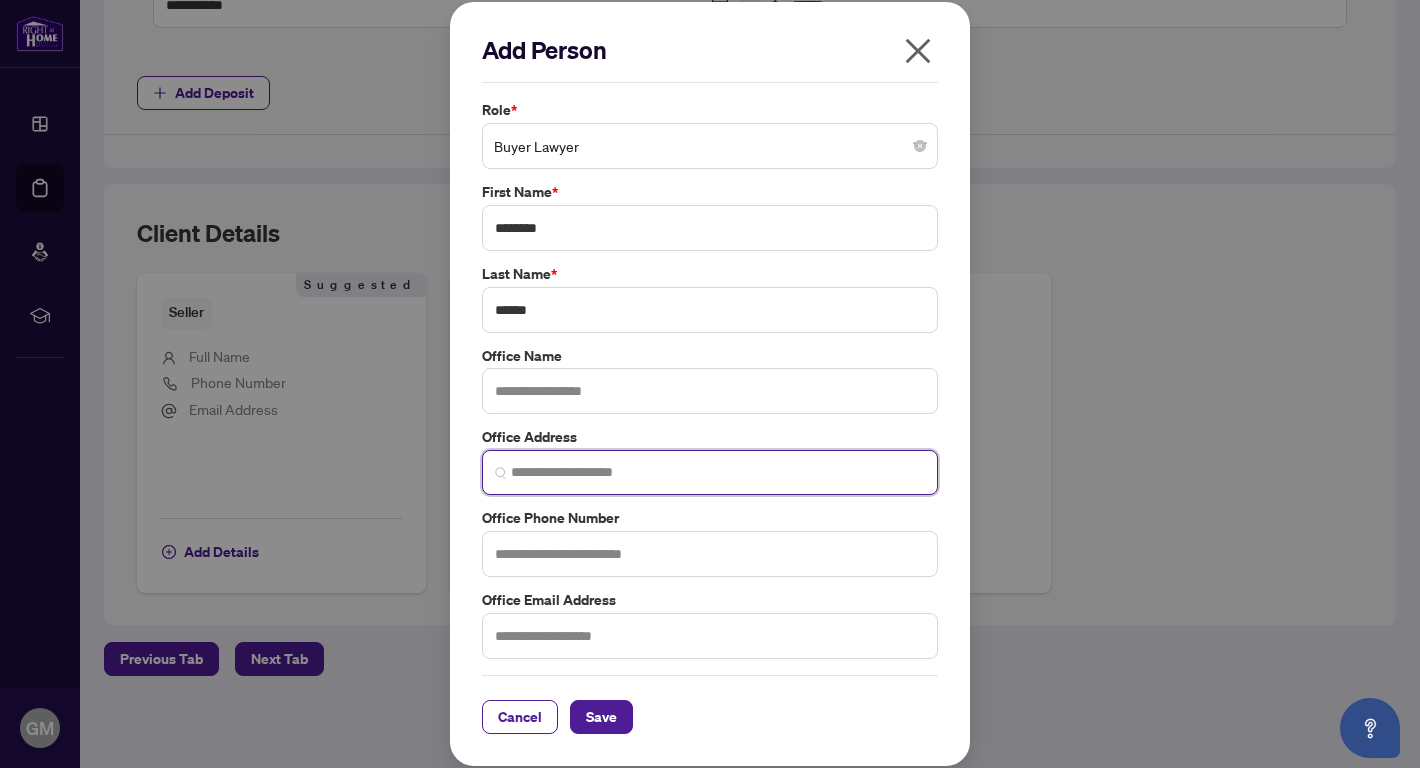 click at bounding box center (718, 472) 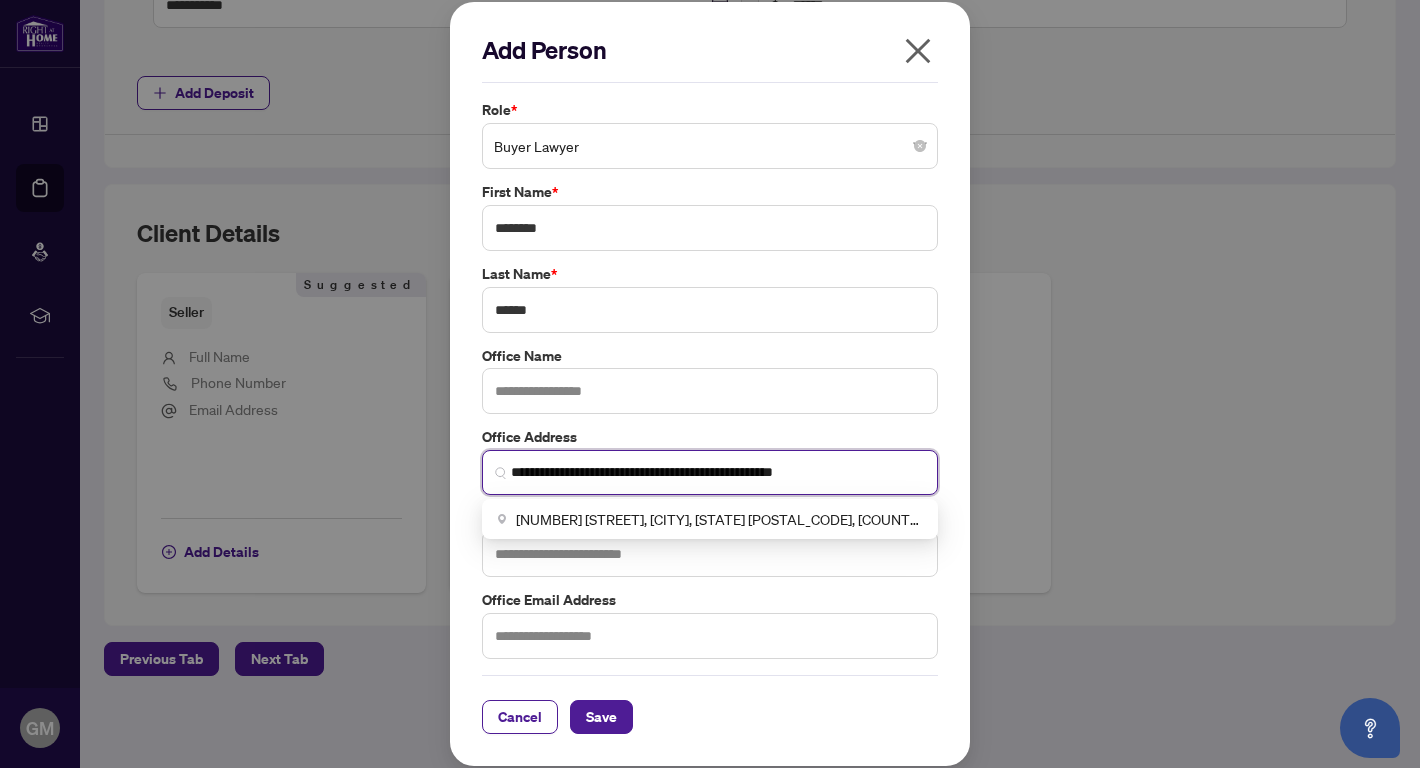 type on "**********" 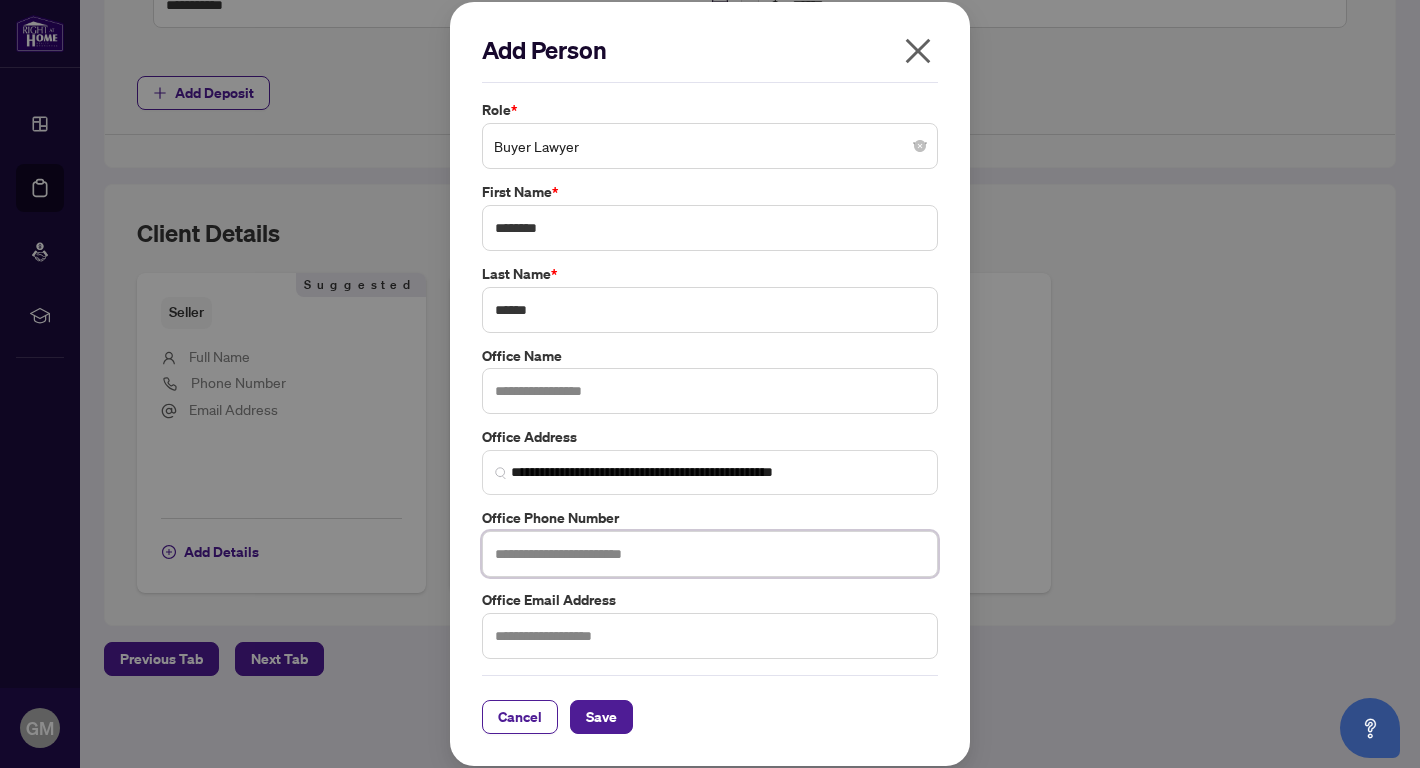 click at bounding box center (710, 554) 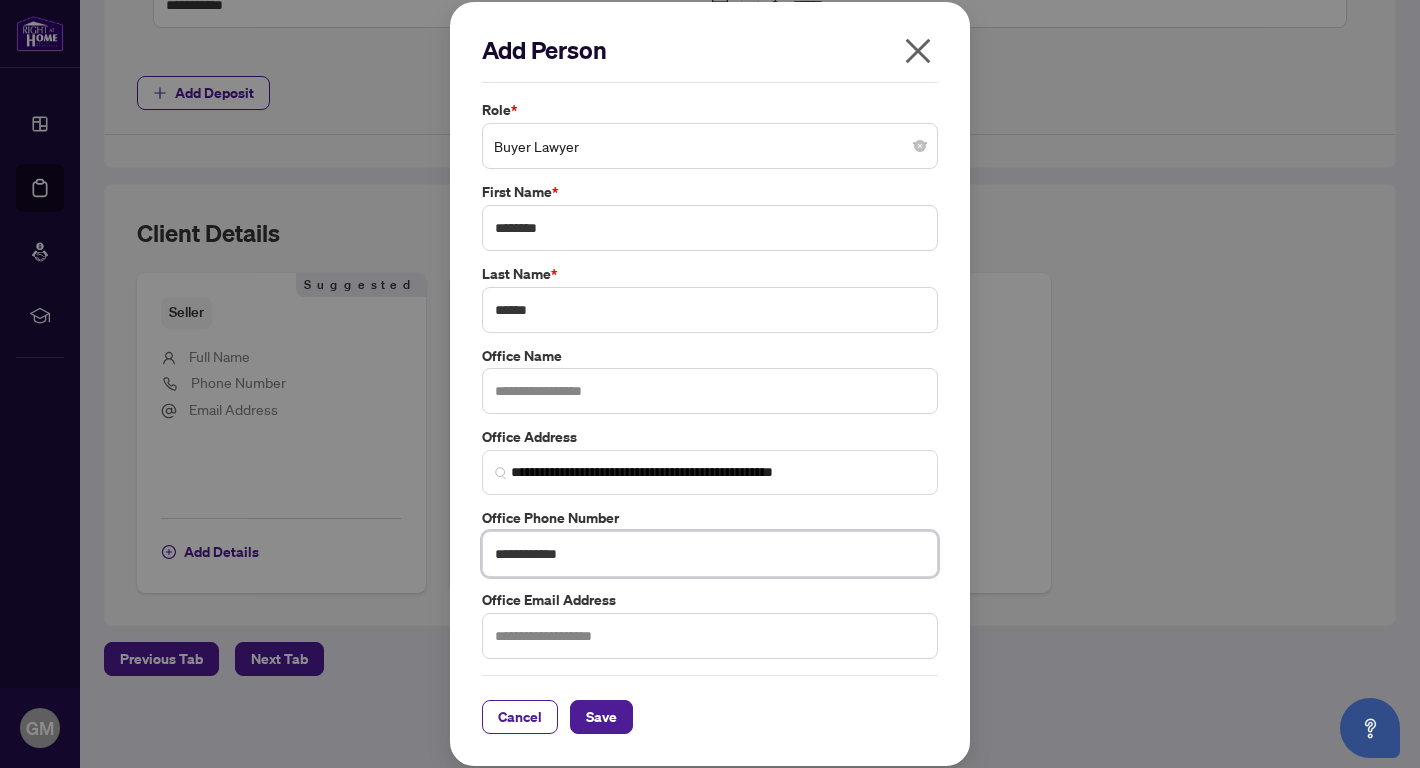 type on "**********" 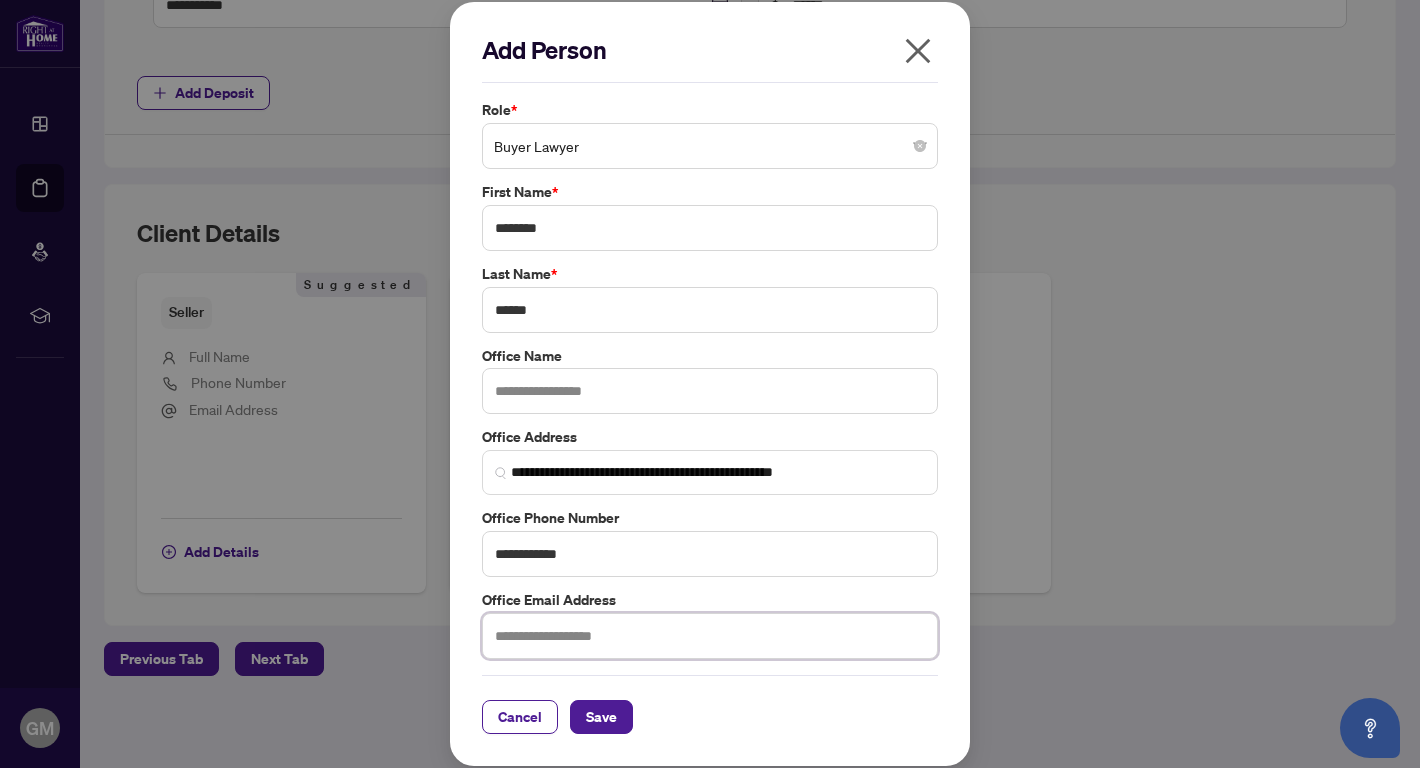click at bounding box center [710, 636] 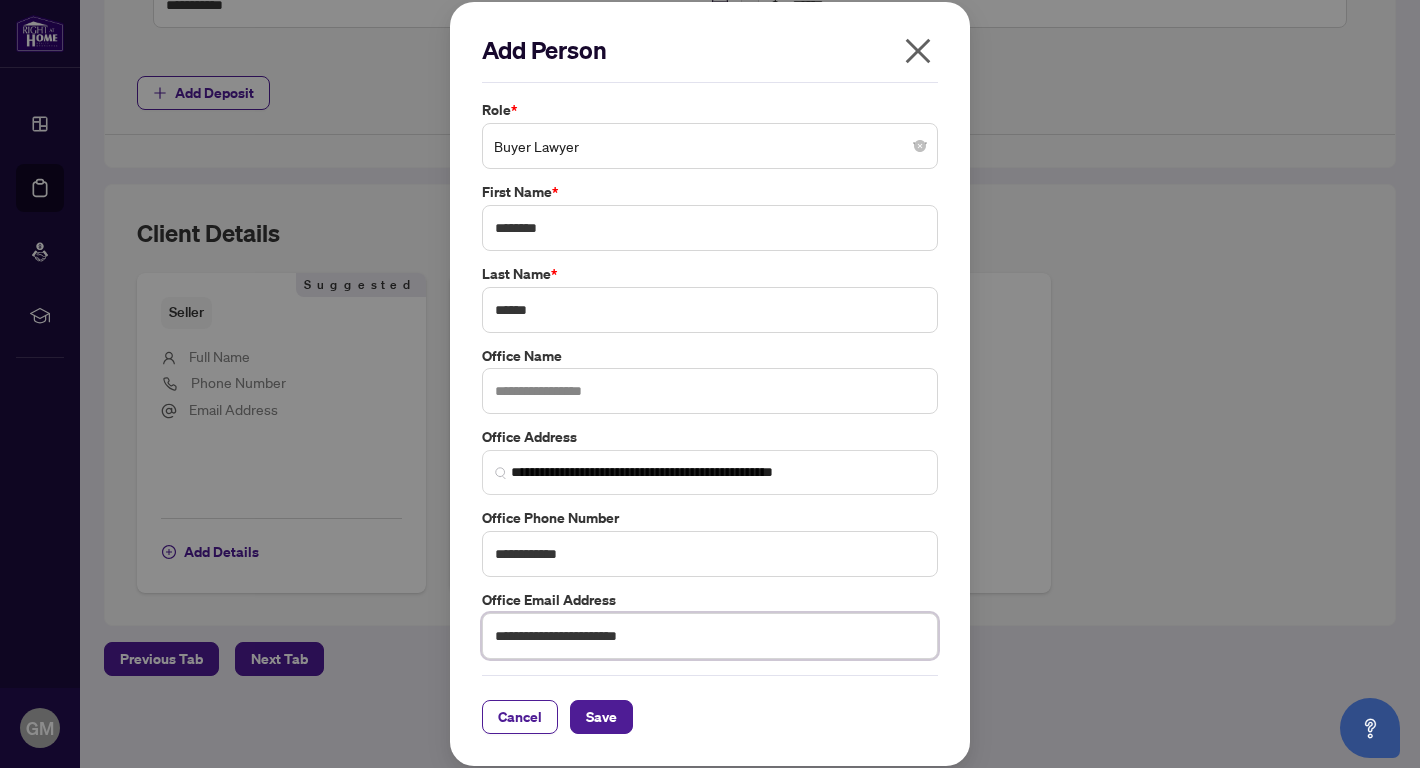 type on "**********" 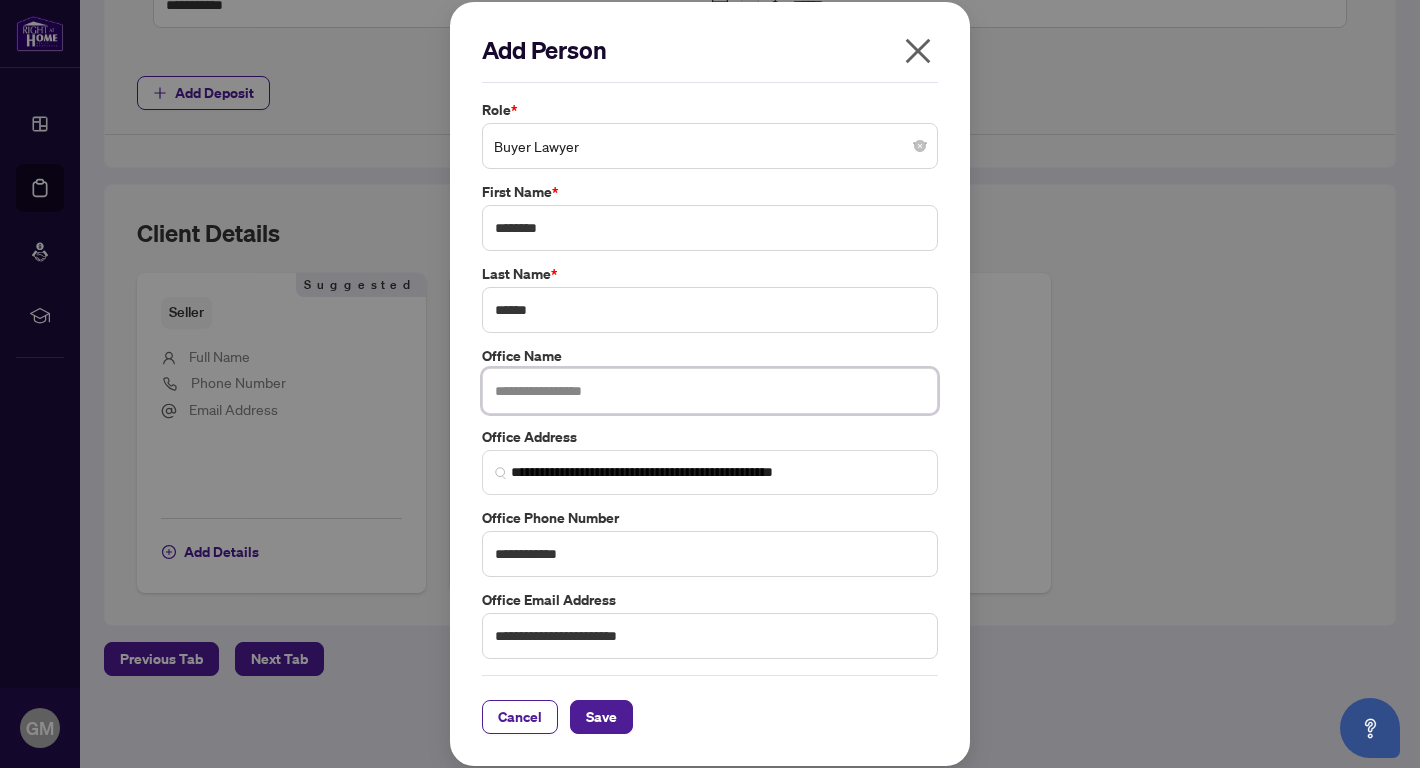 click at bounding box center (710, 391) 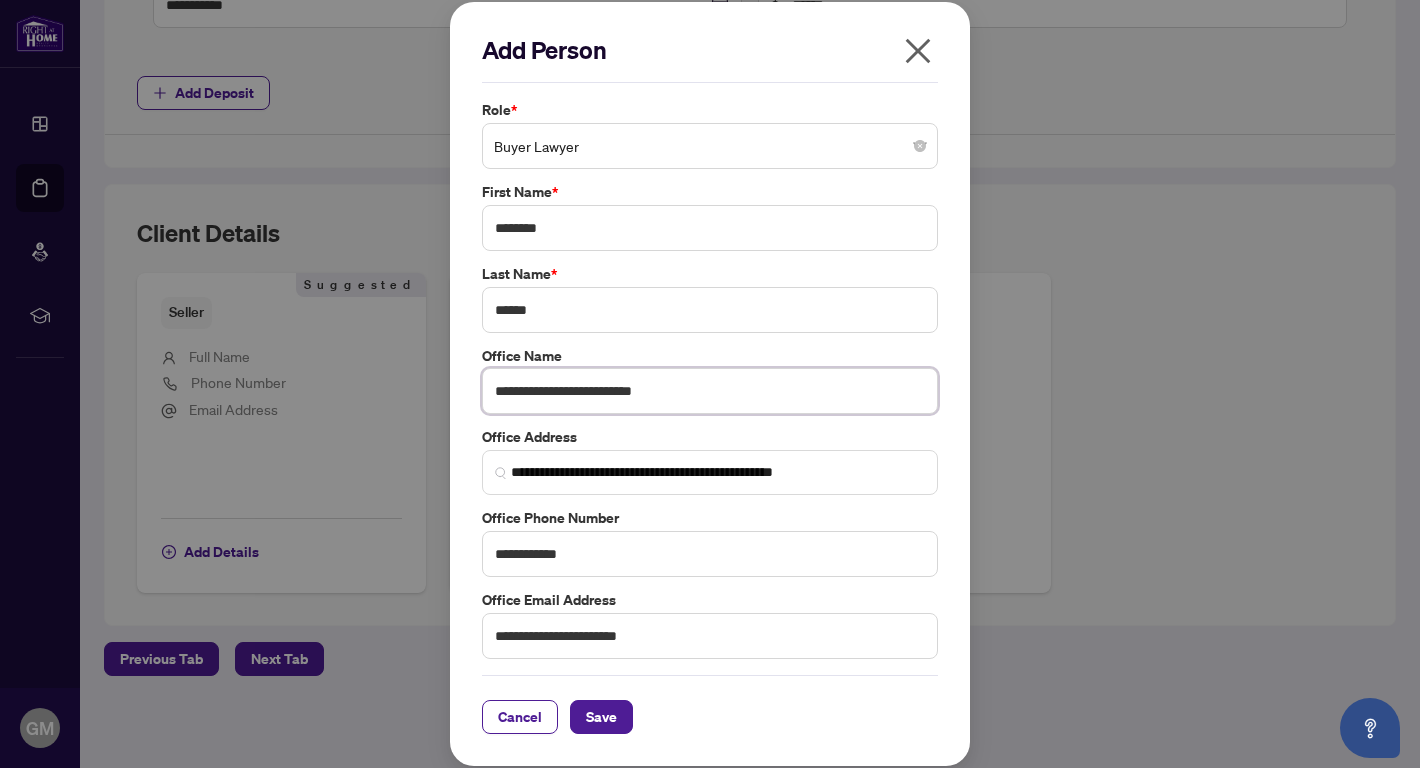 type on "**********" 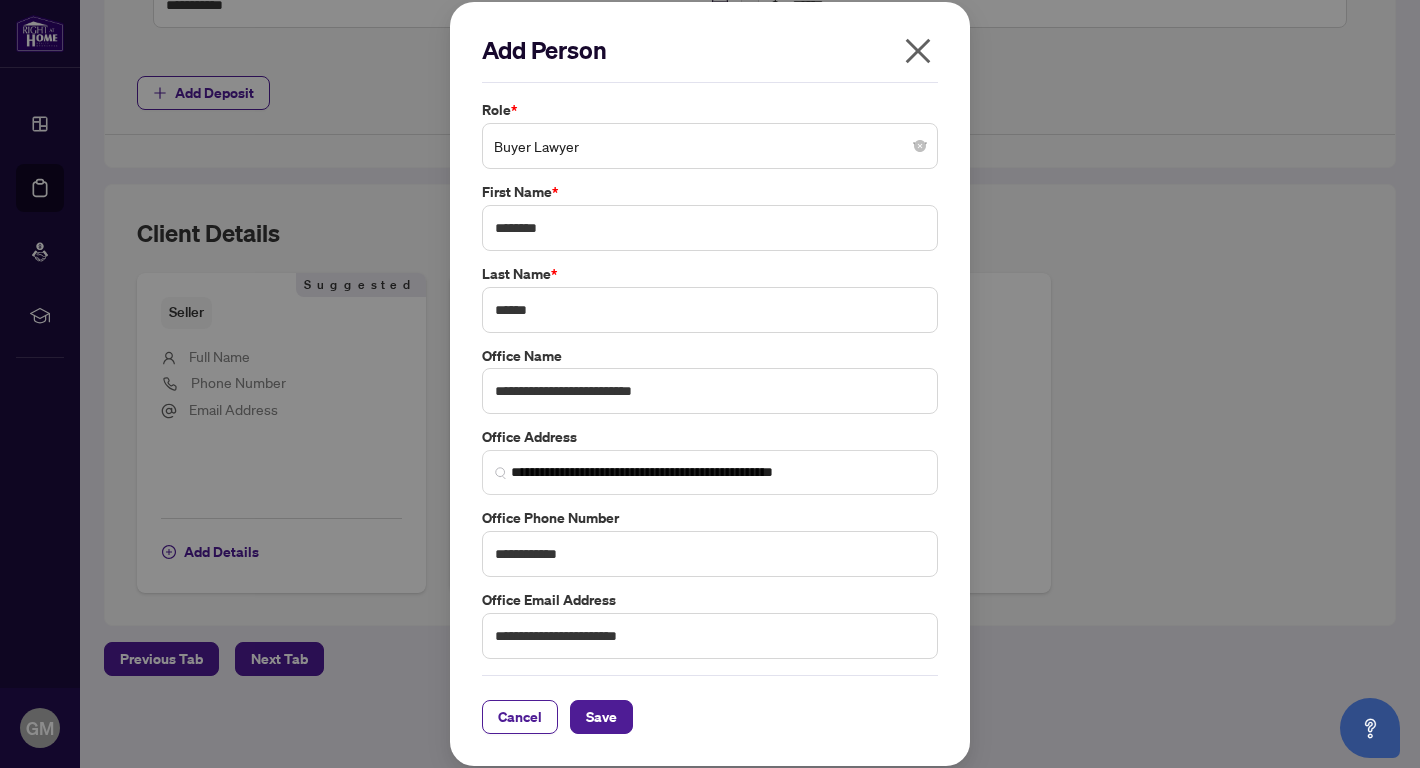 click on "**********" at bounding box center (710, 384) 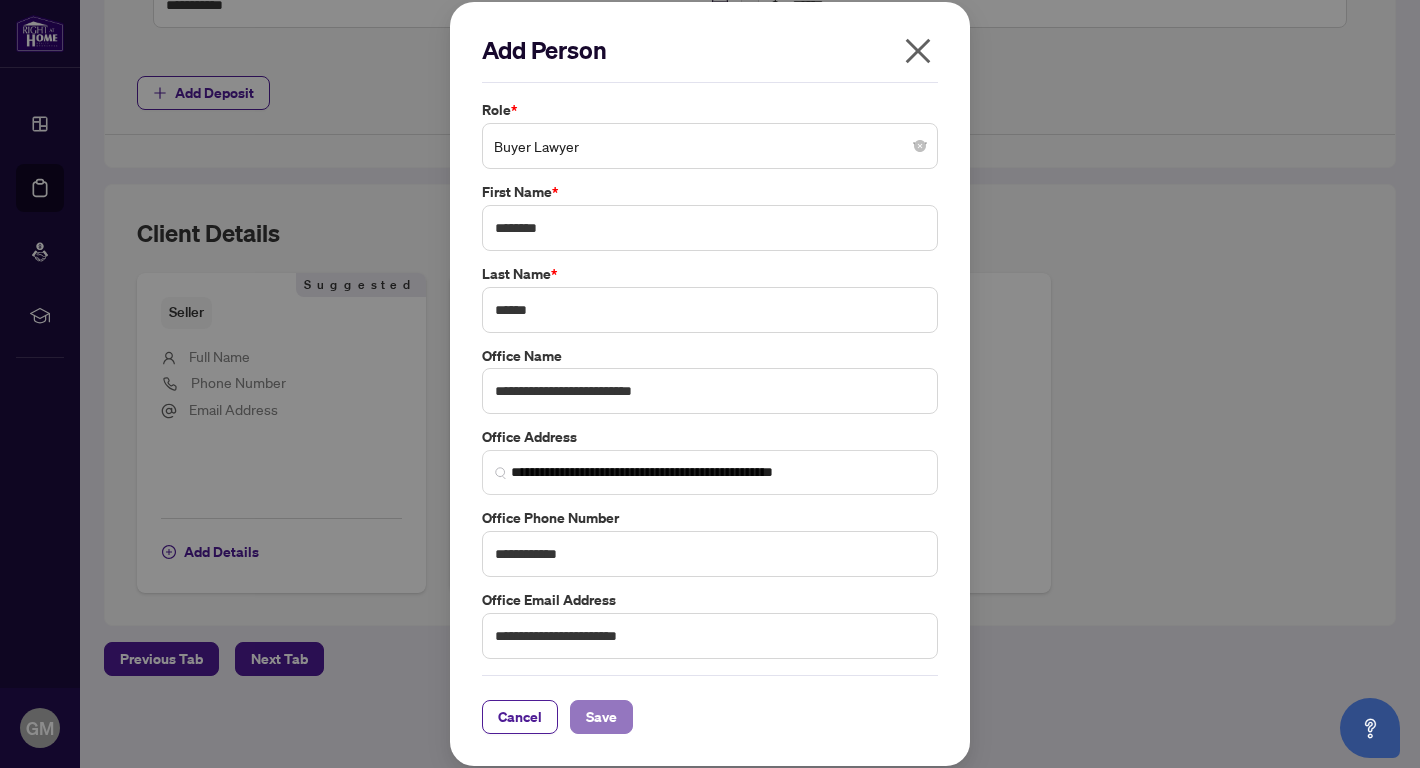 click on "Save" at bounding box center (601, 717) 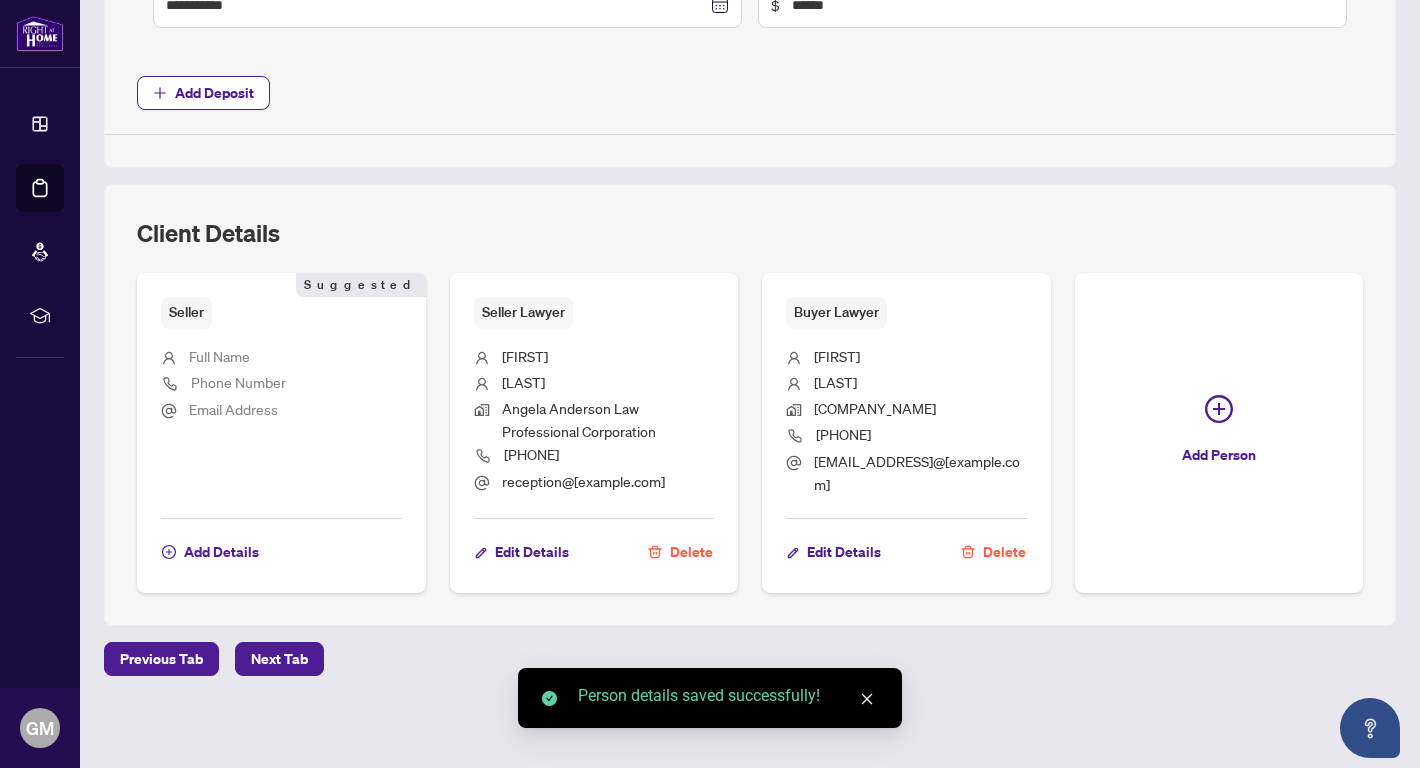 scroll, scrollTop: 0, scrollLeft: 0, axis: both 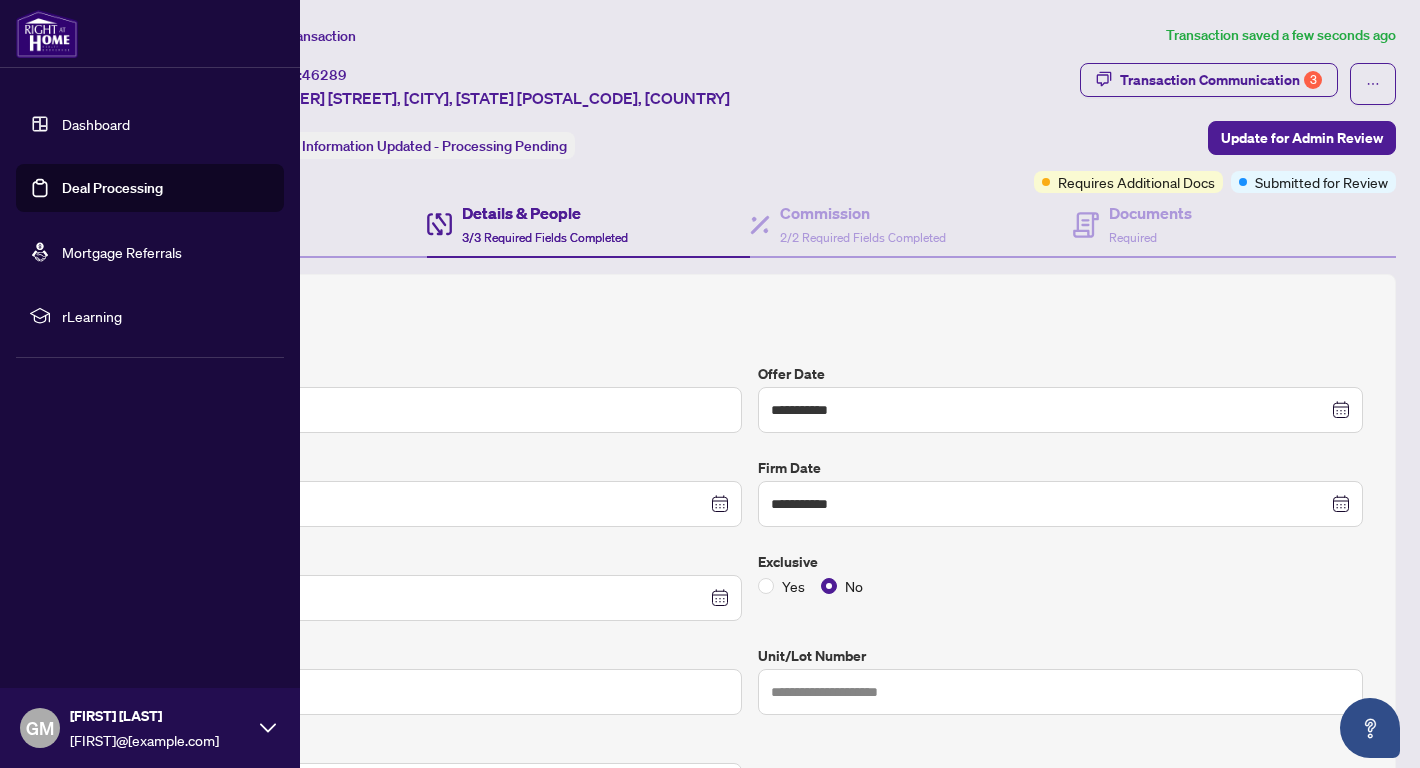 click on "Dashboard" at bounding box center [96, 124] 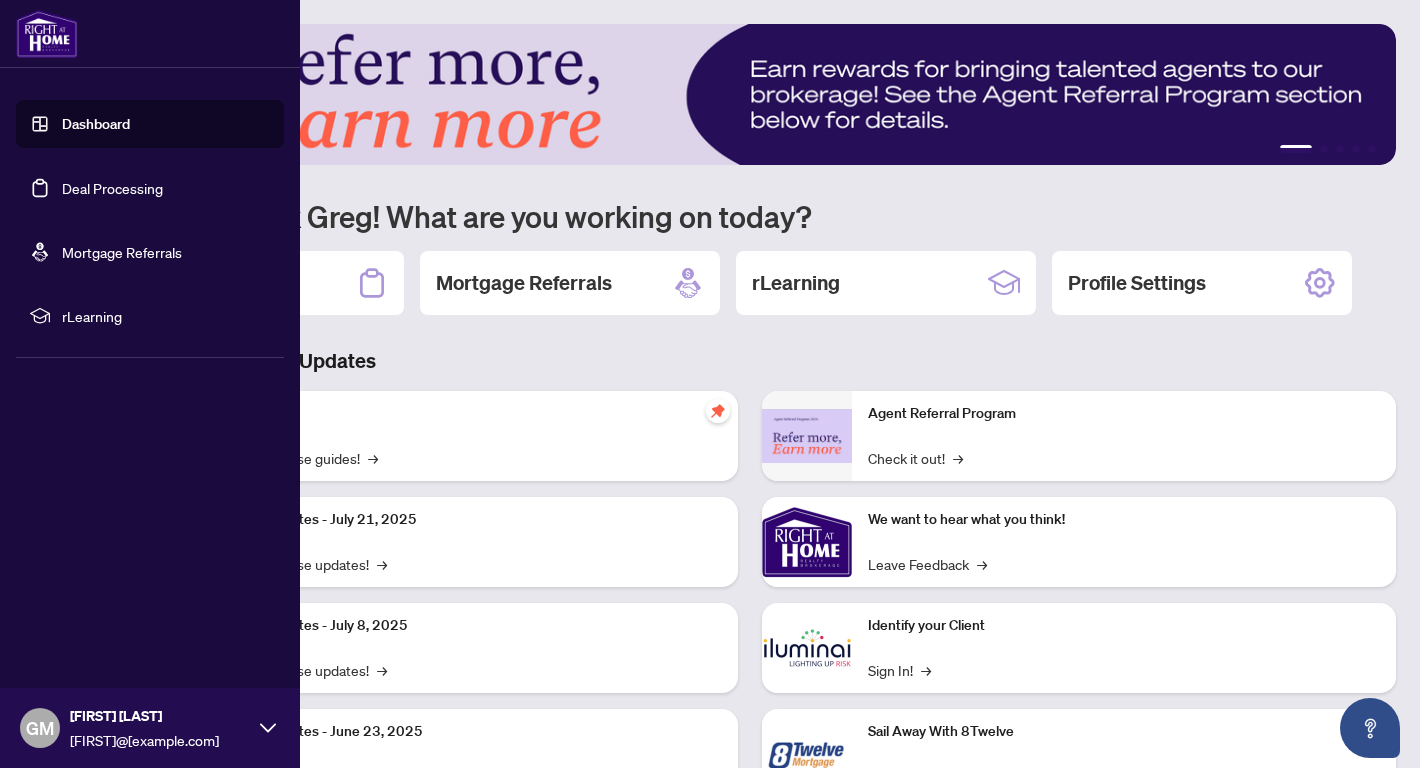 click on "Dashboard" at bounding box center [96, 124] 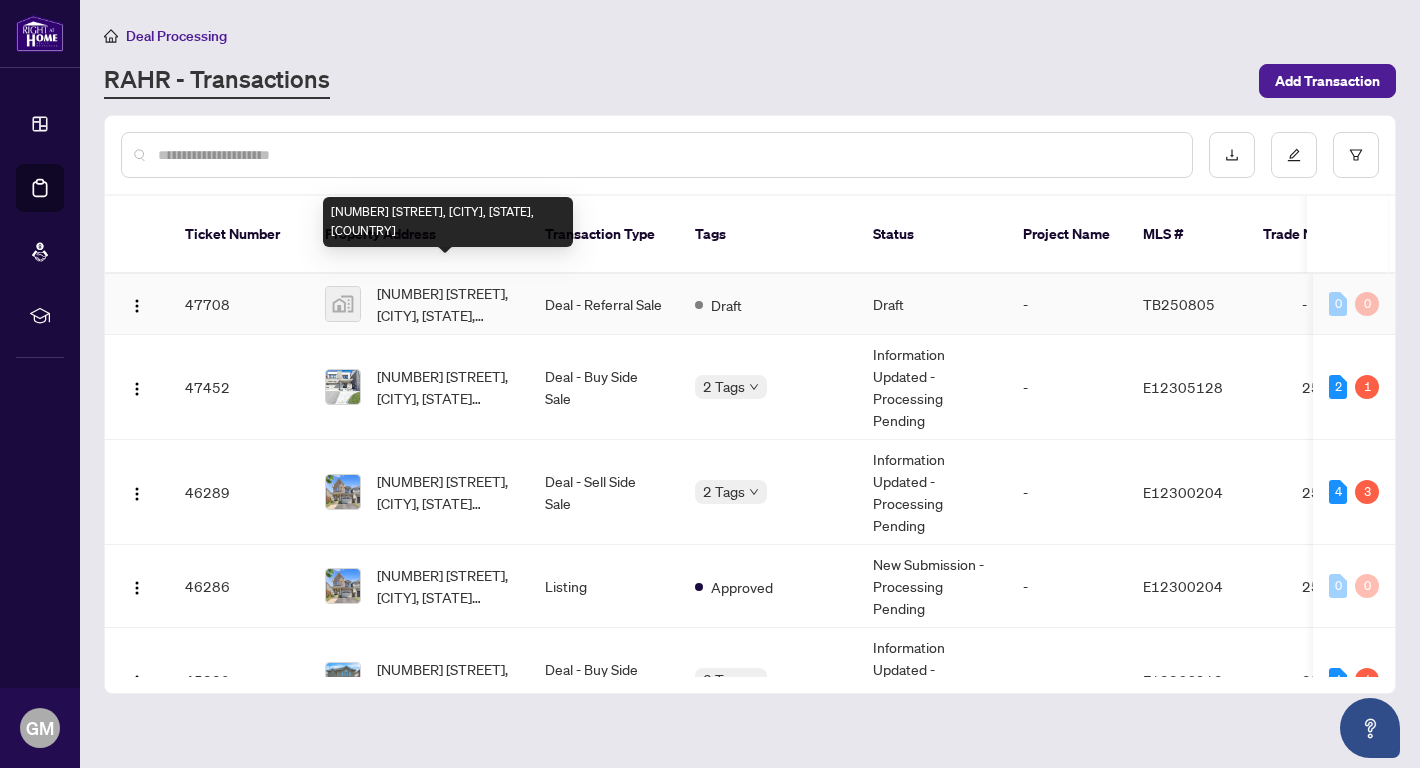 click on "[NUMBER] [STREET], [CITY], [STATE], [COUNTRY]" at bounding box center (445, 304) 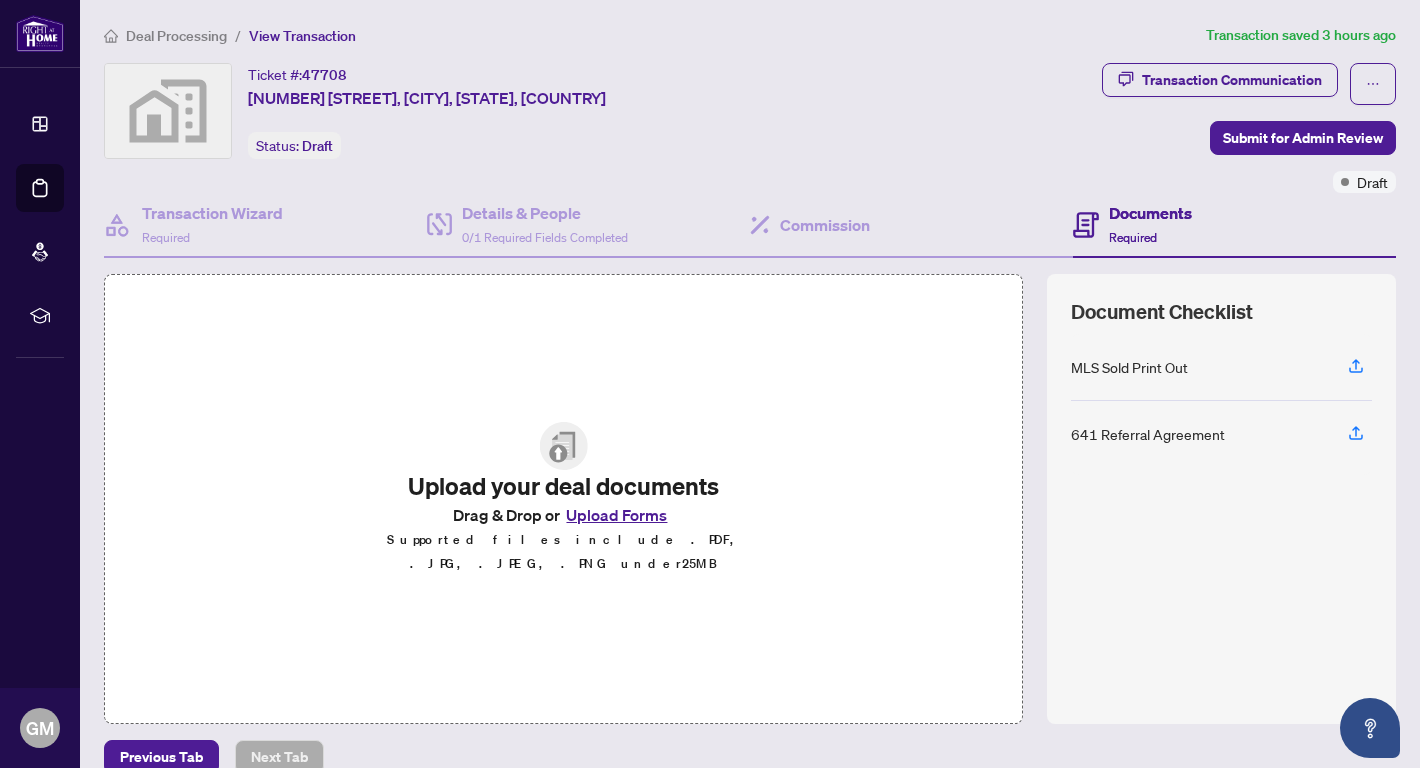 scroll, scrollTop: 98, scrollLeft: 0, axis: vertical 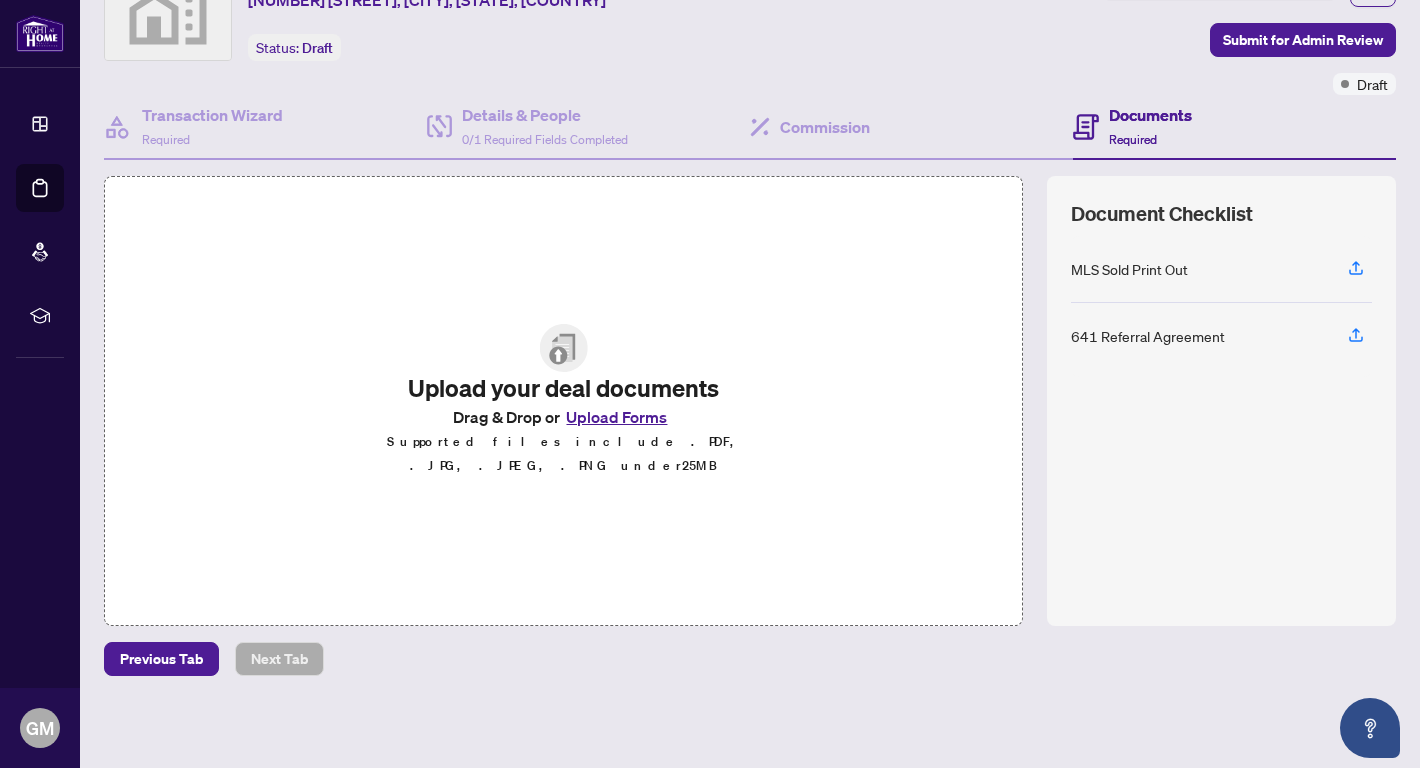 click on "Upload Forms" at bounding box center [616, 417] 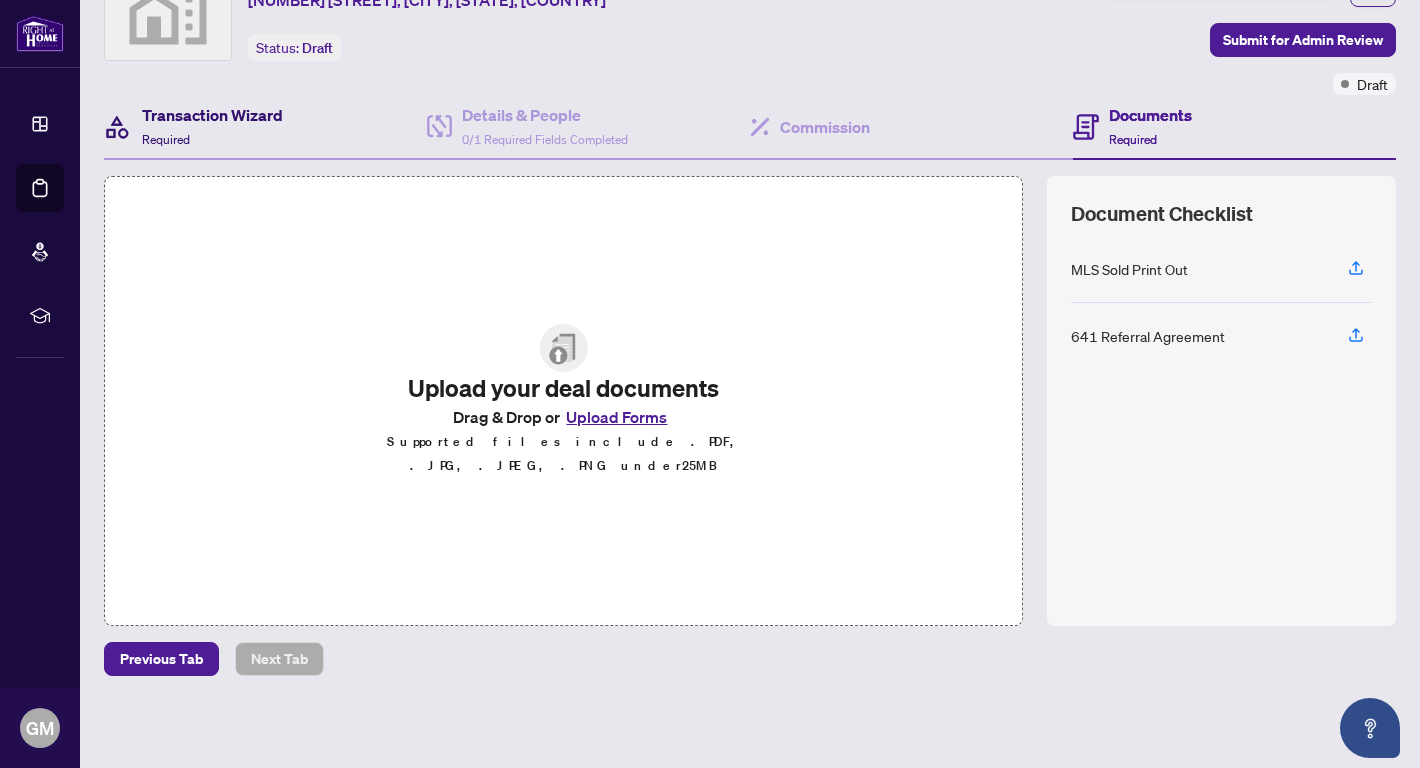 click on "Transaction Wizard" at bounding box center (212, 115) 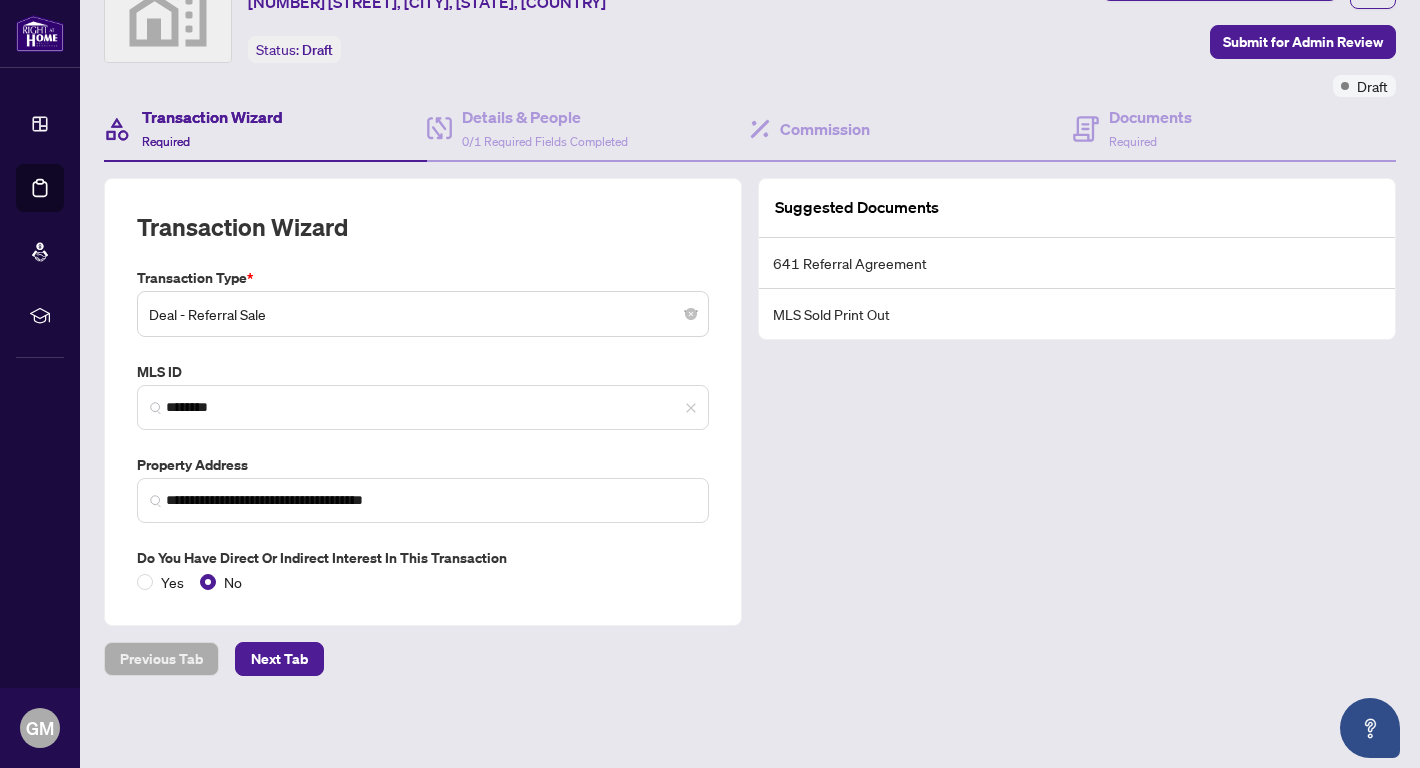 scroll, scrollTop: 95, scrollLeft: 0, axis: vertical 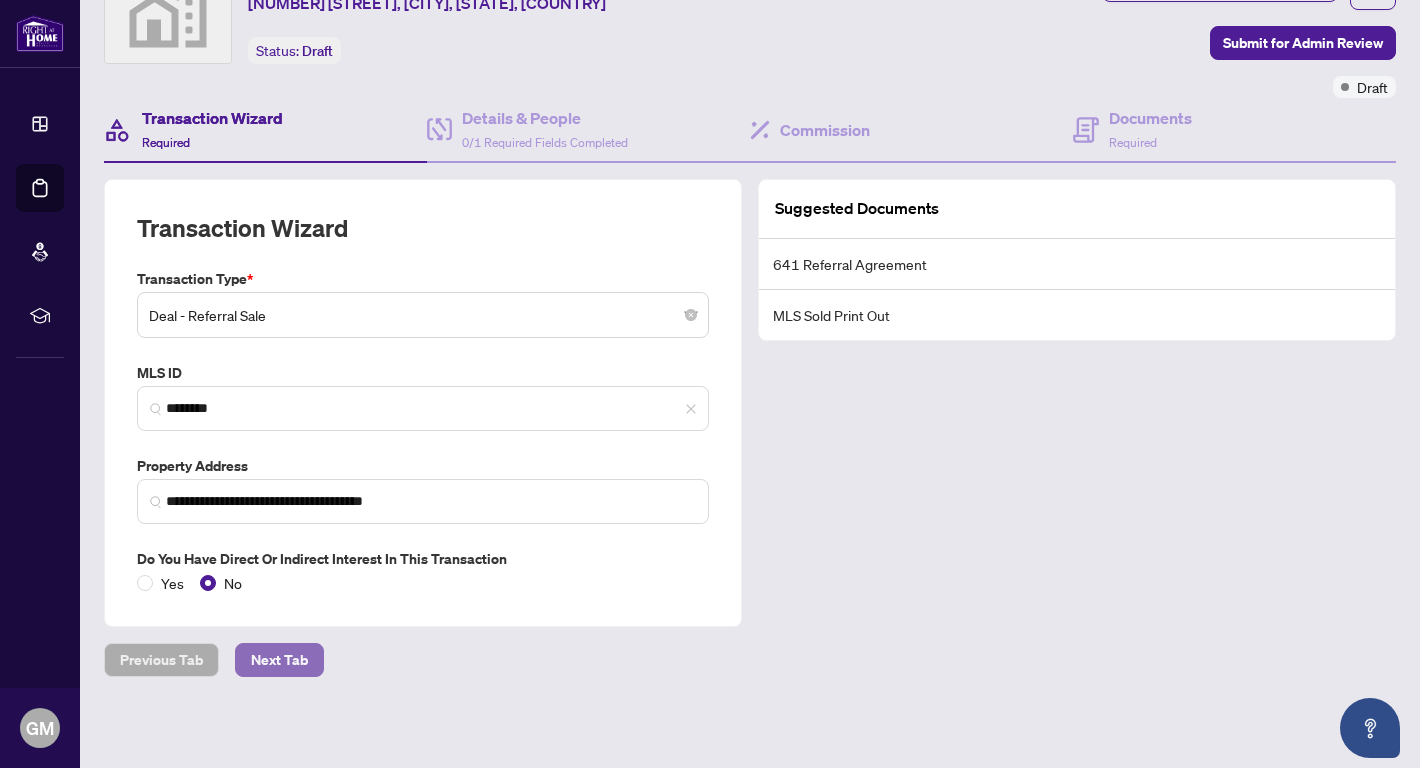 click on "Next Tab" at bounding box center (279, 660) 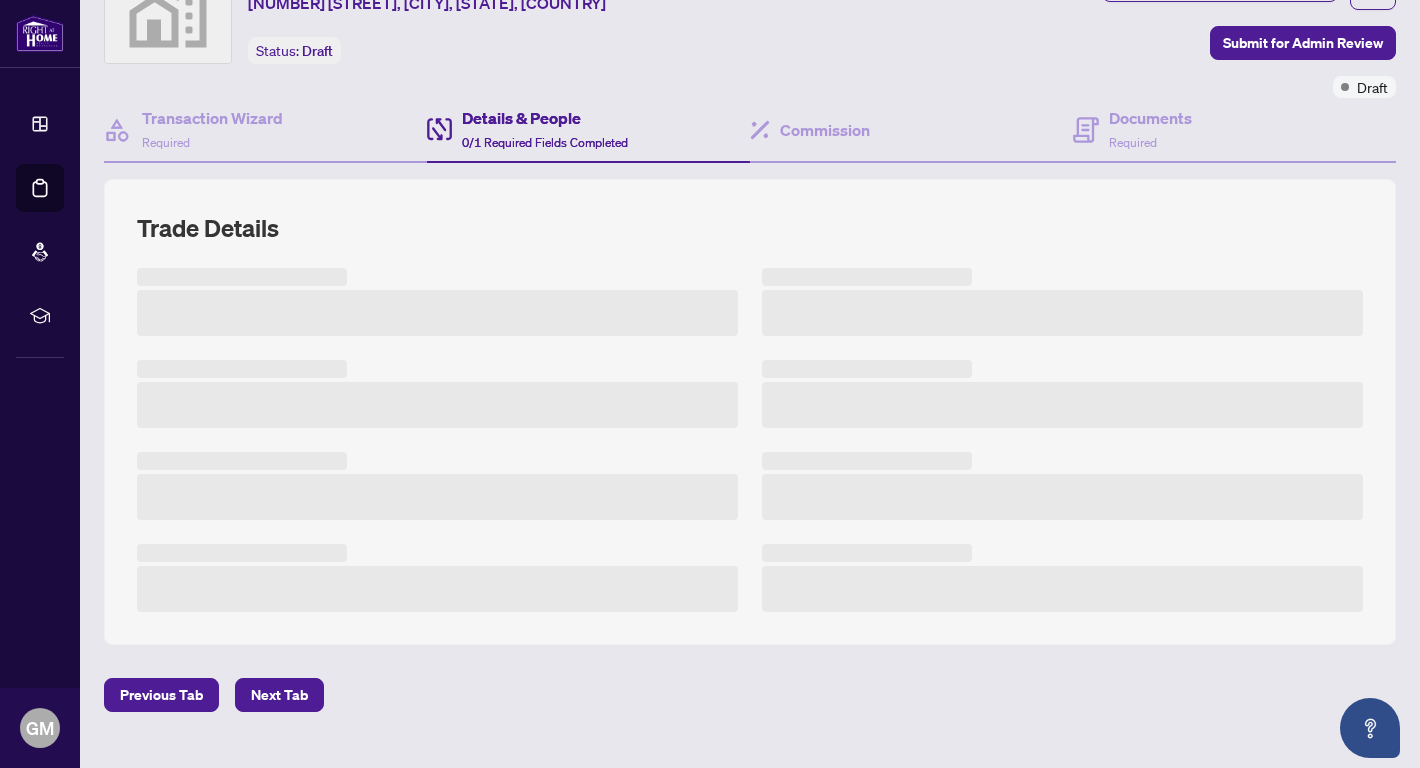 scroll, scrollTop: 45, scrollLeft: 0, axis: vertical 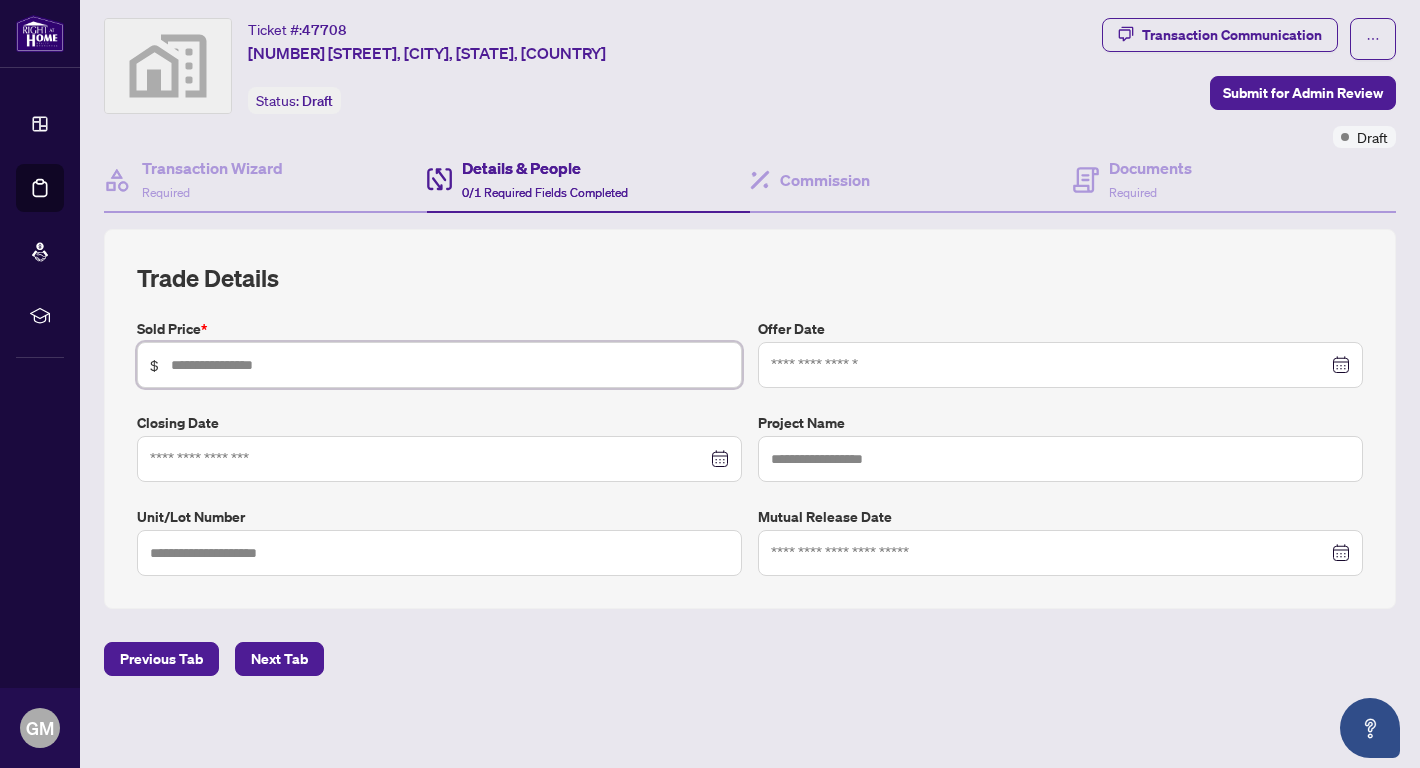click at bounding box center (450, 365) 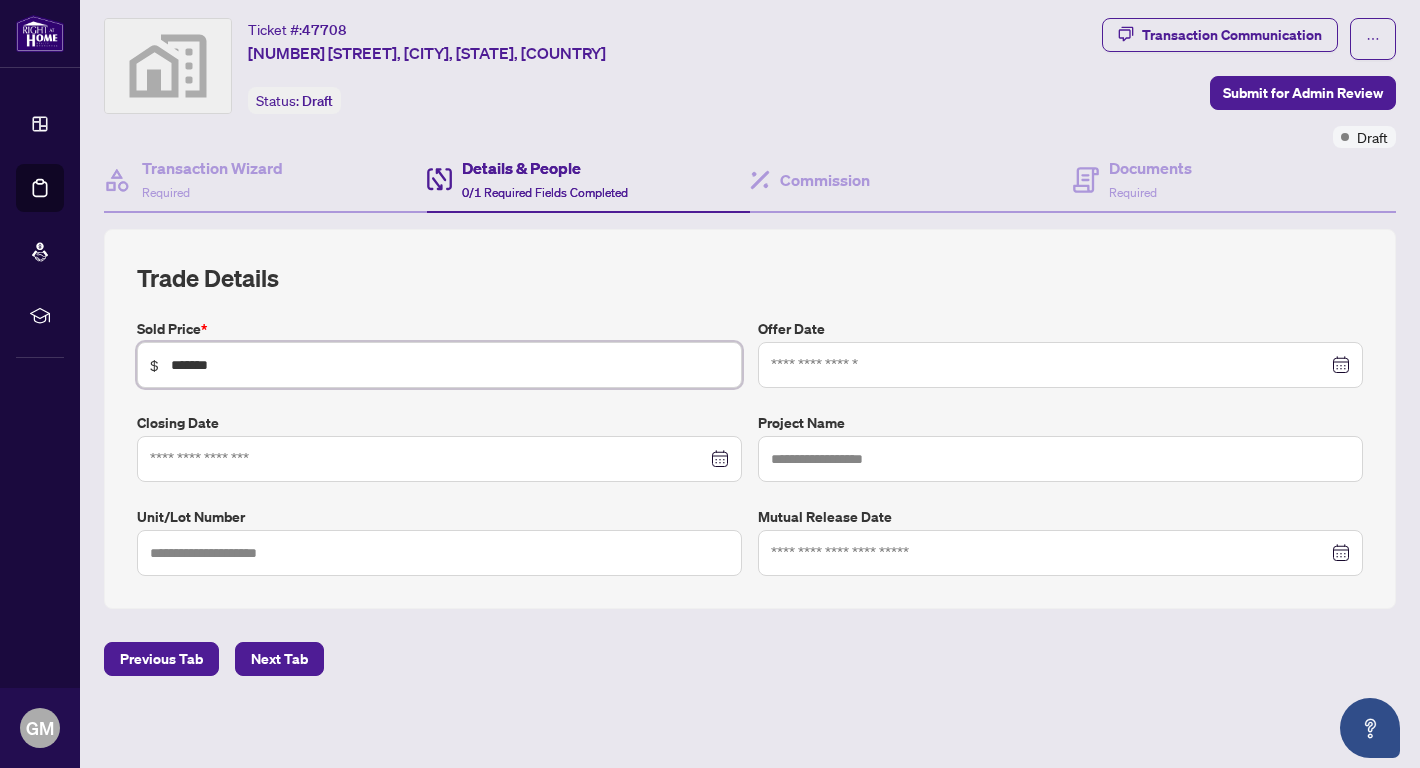 type on "*******" 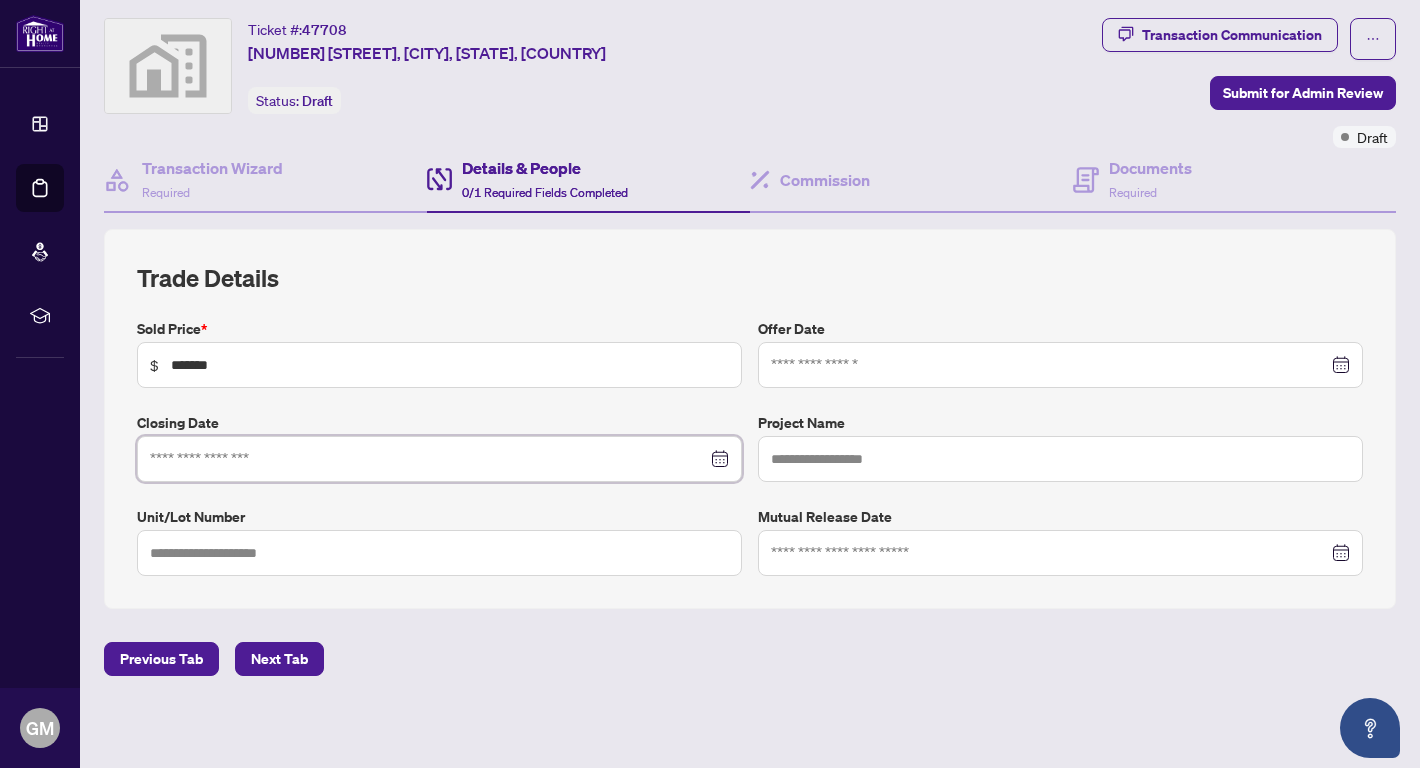 click at bounding box center (428, 459) 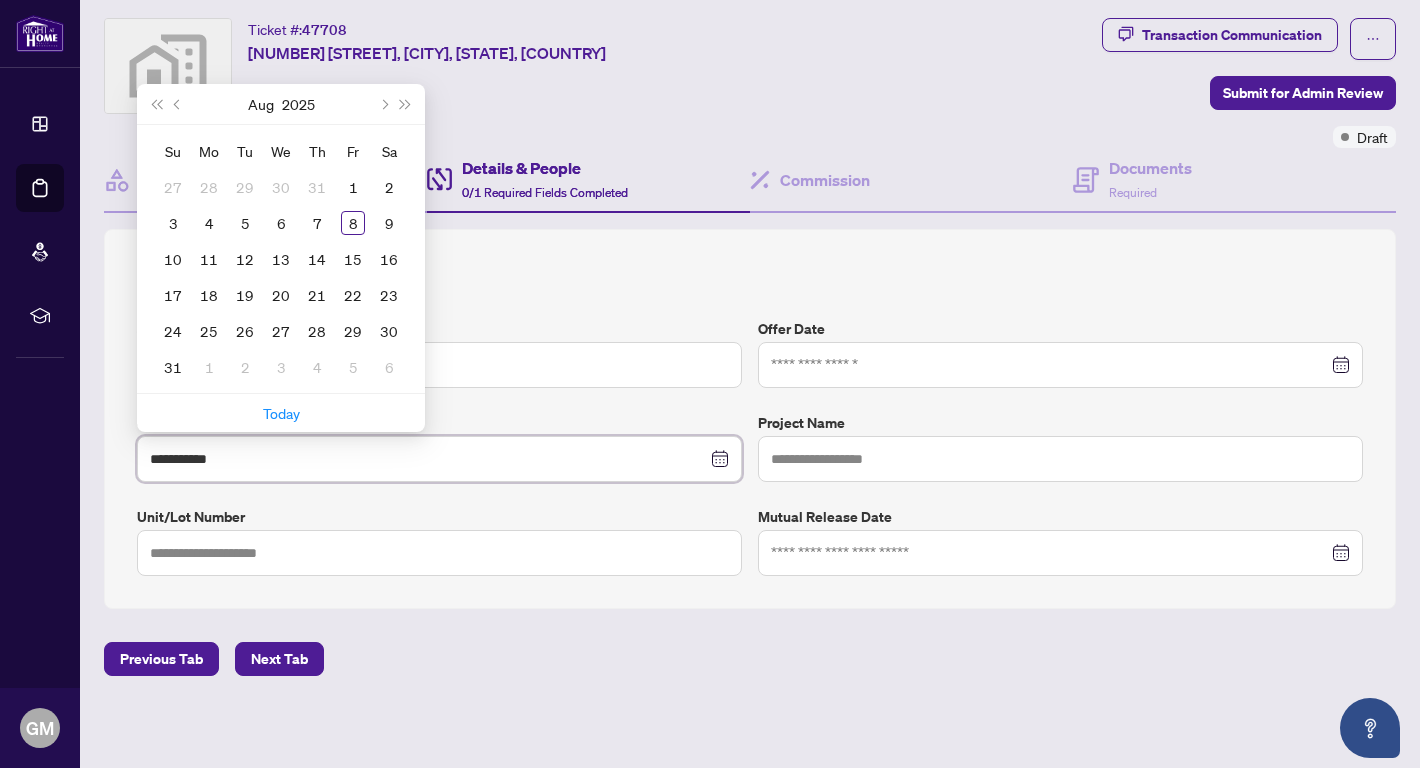 type on "**********" 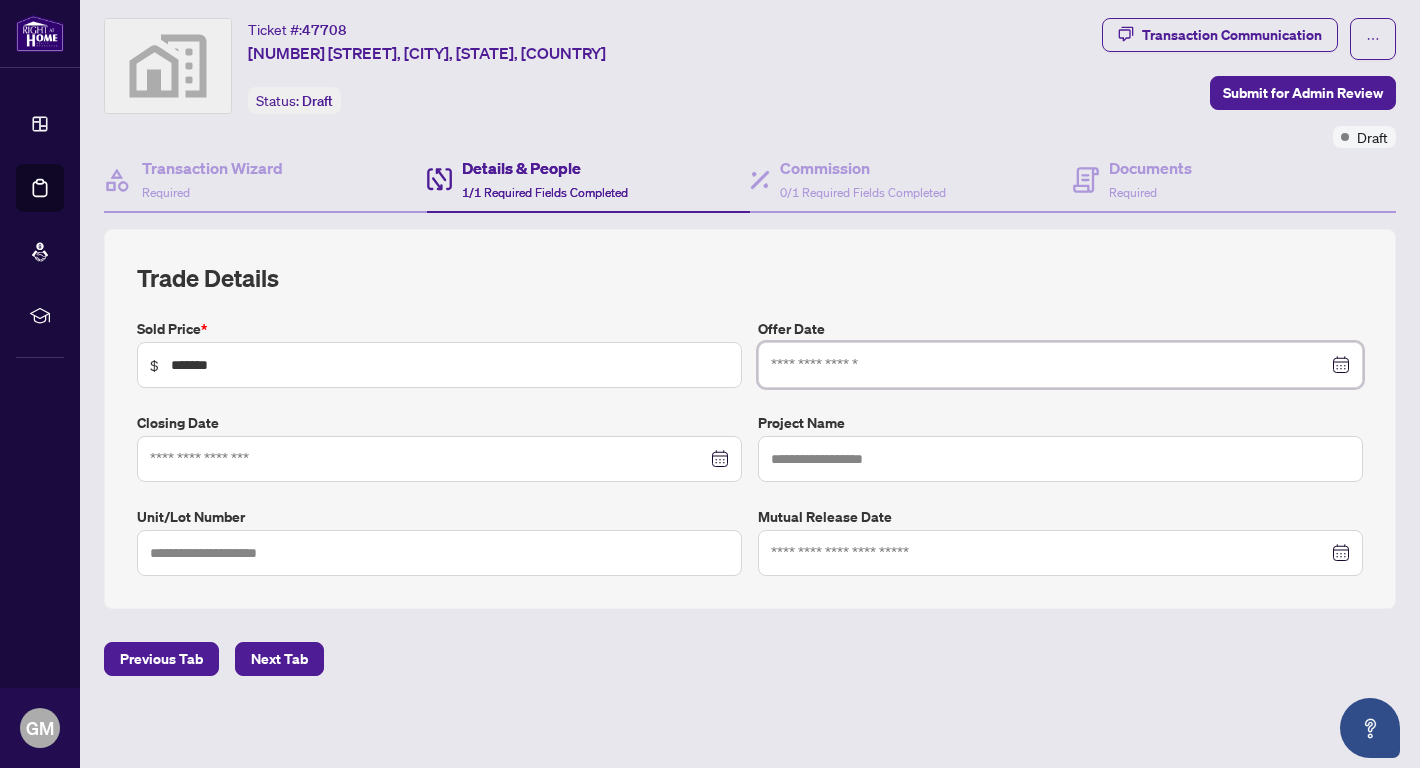 click at bounding box center [1049, 365] 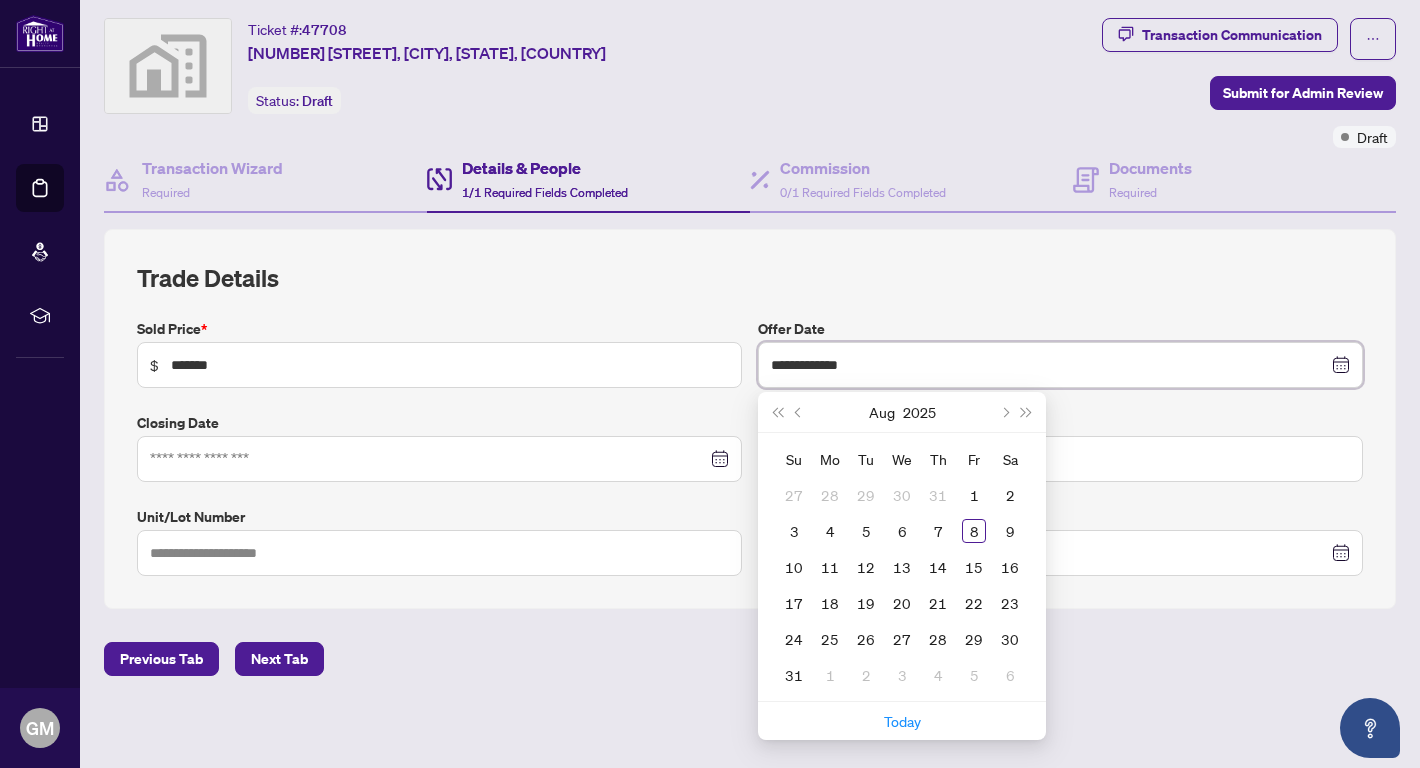 type on "**********" 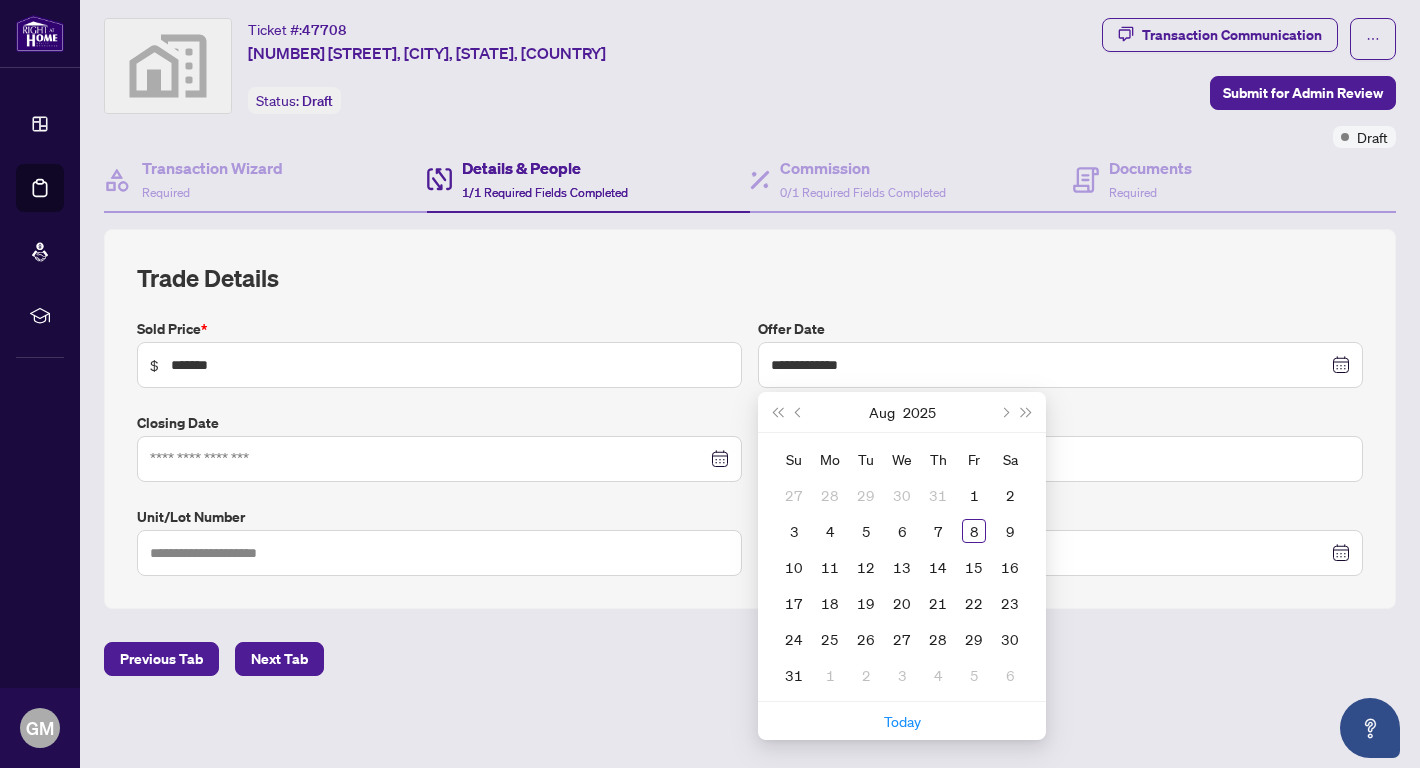 click on "**********" at bounding box center (750, 419) 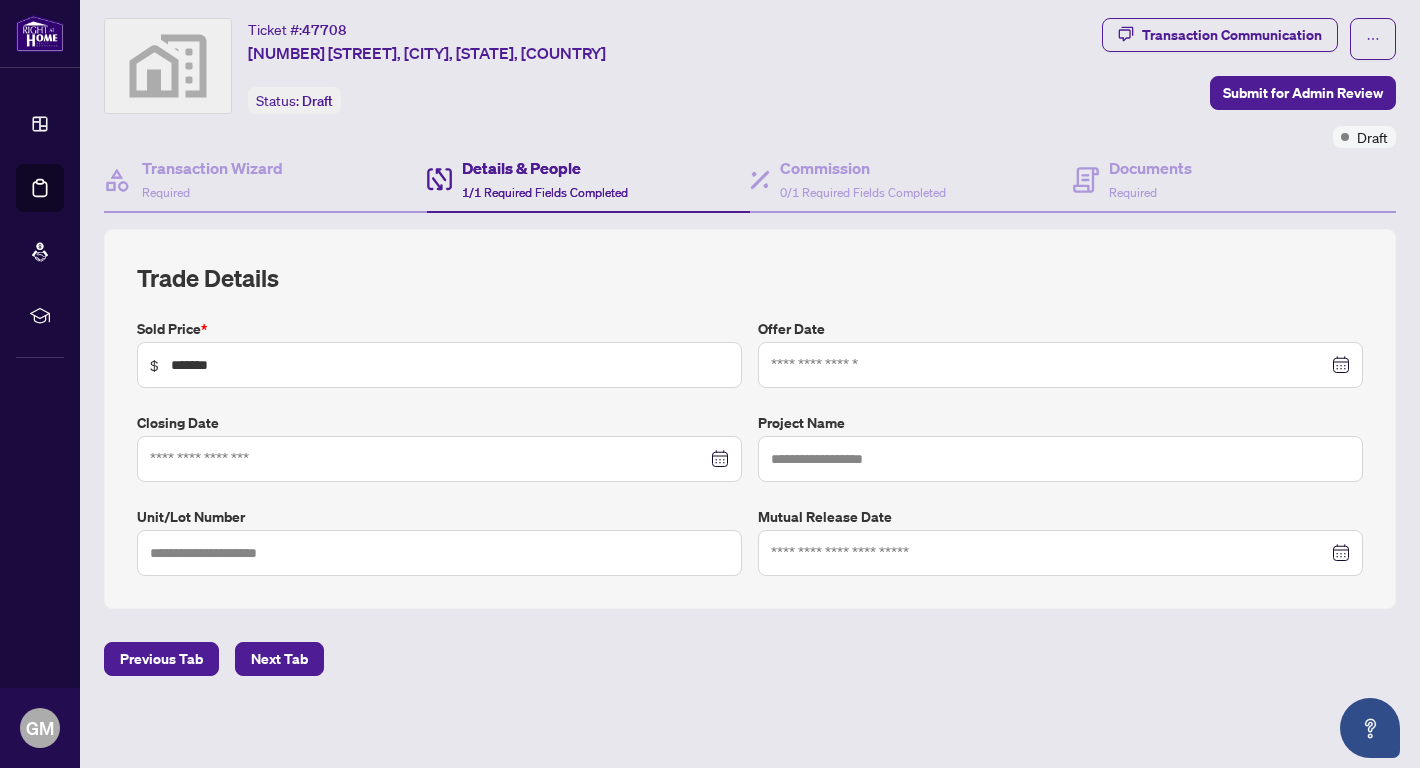 click at bounding box center [1060, 365] 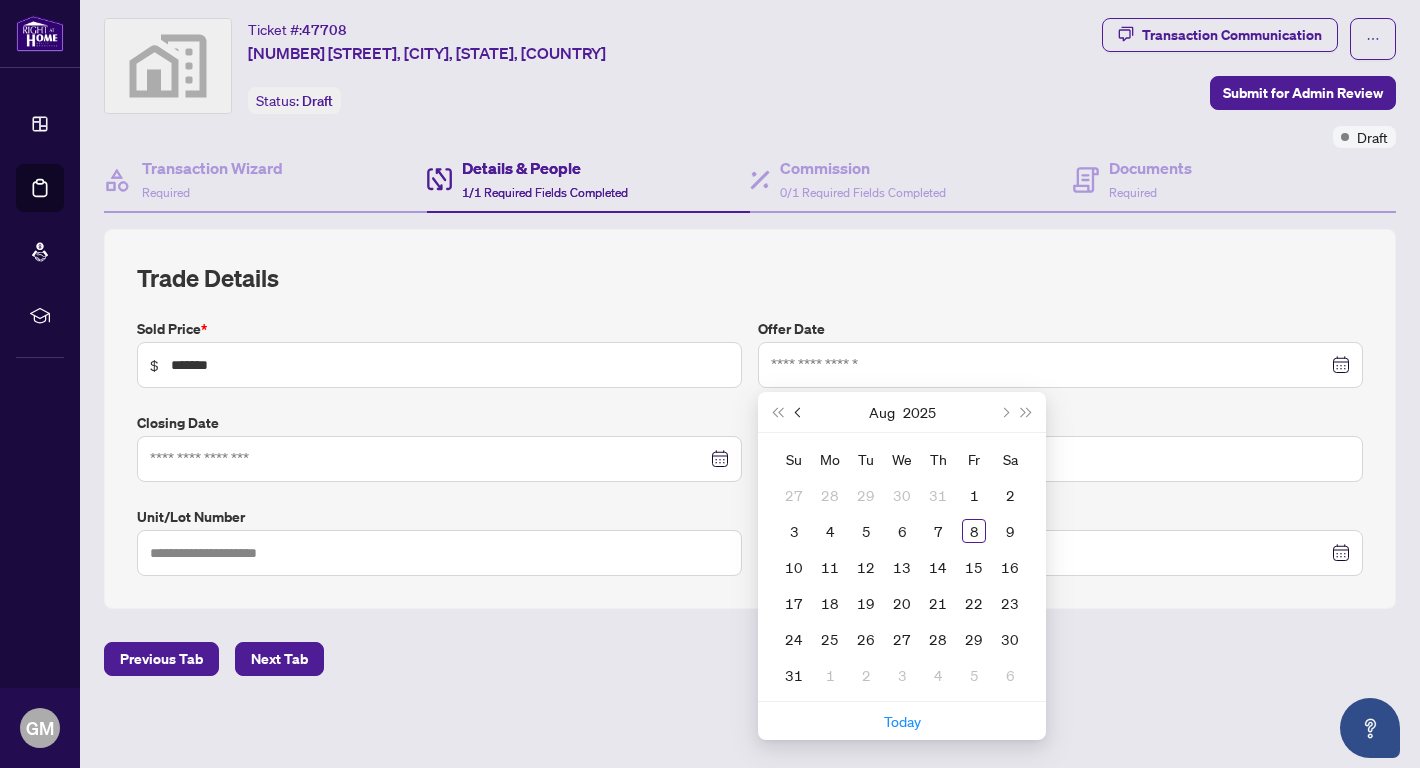 click at bounding box center (800, 412) 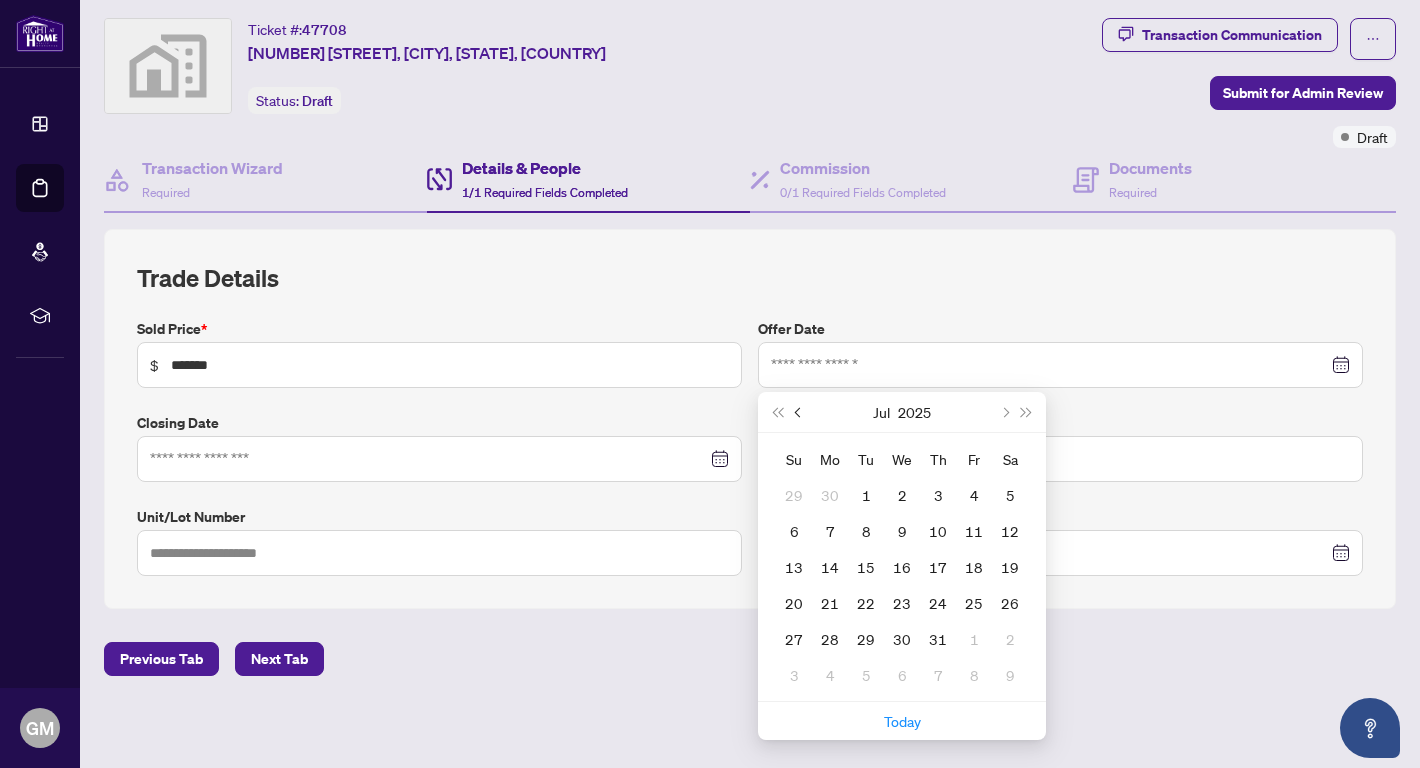 click at bounding box center (800, 412) 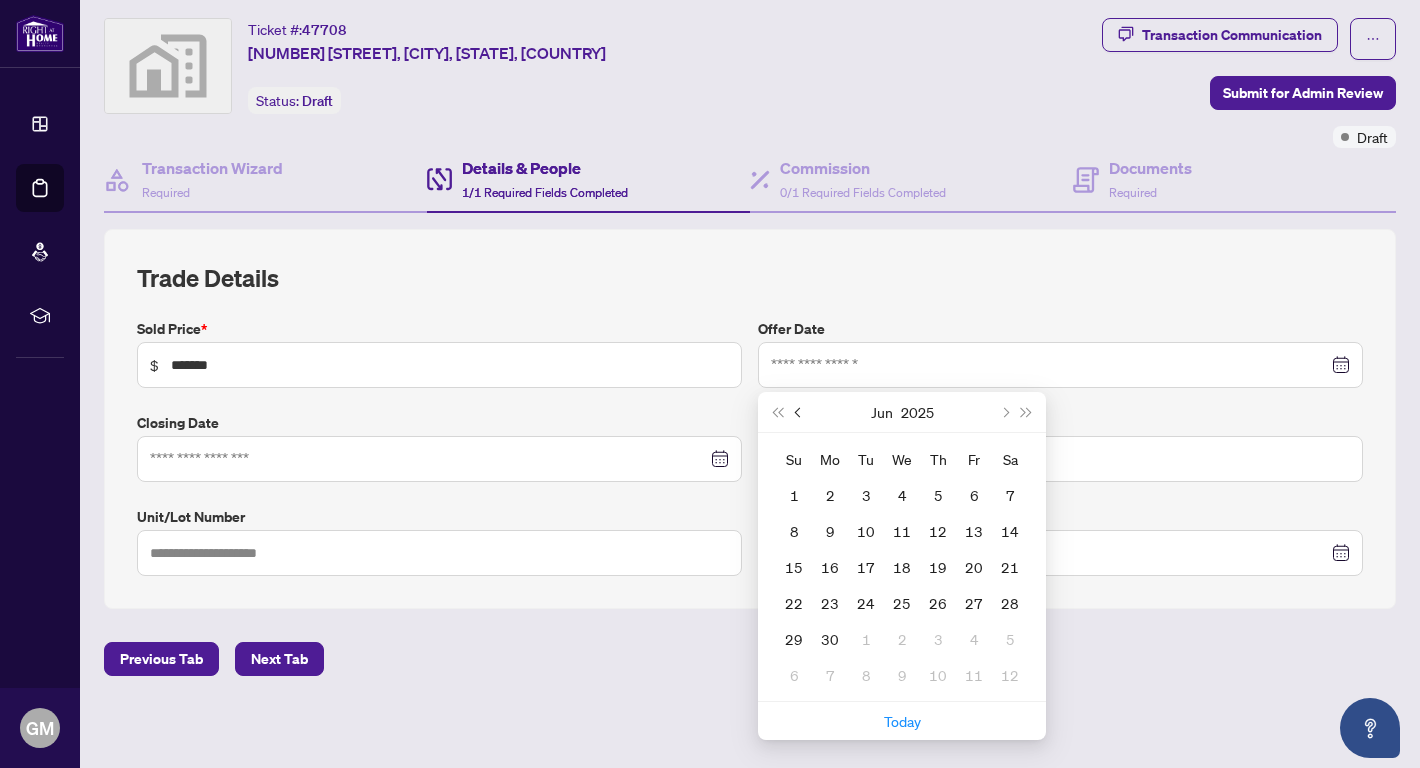 click at bounding box center (800, 412) 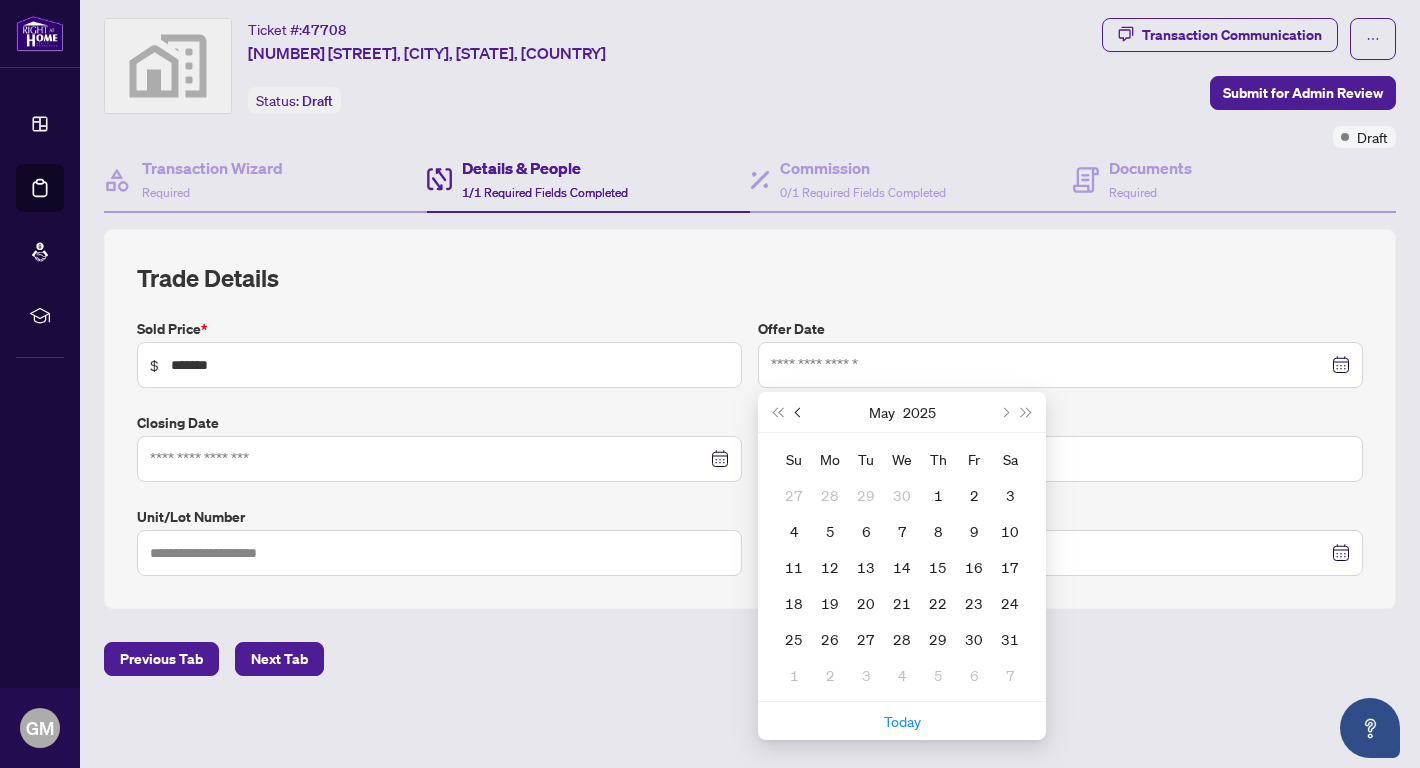 click at bounding box center [800, 412] 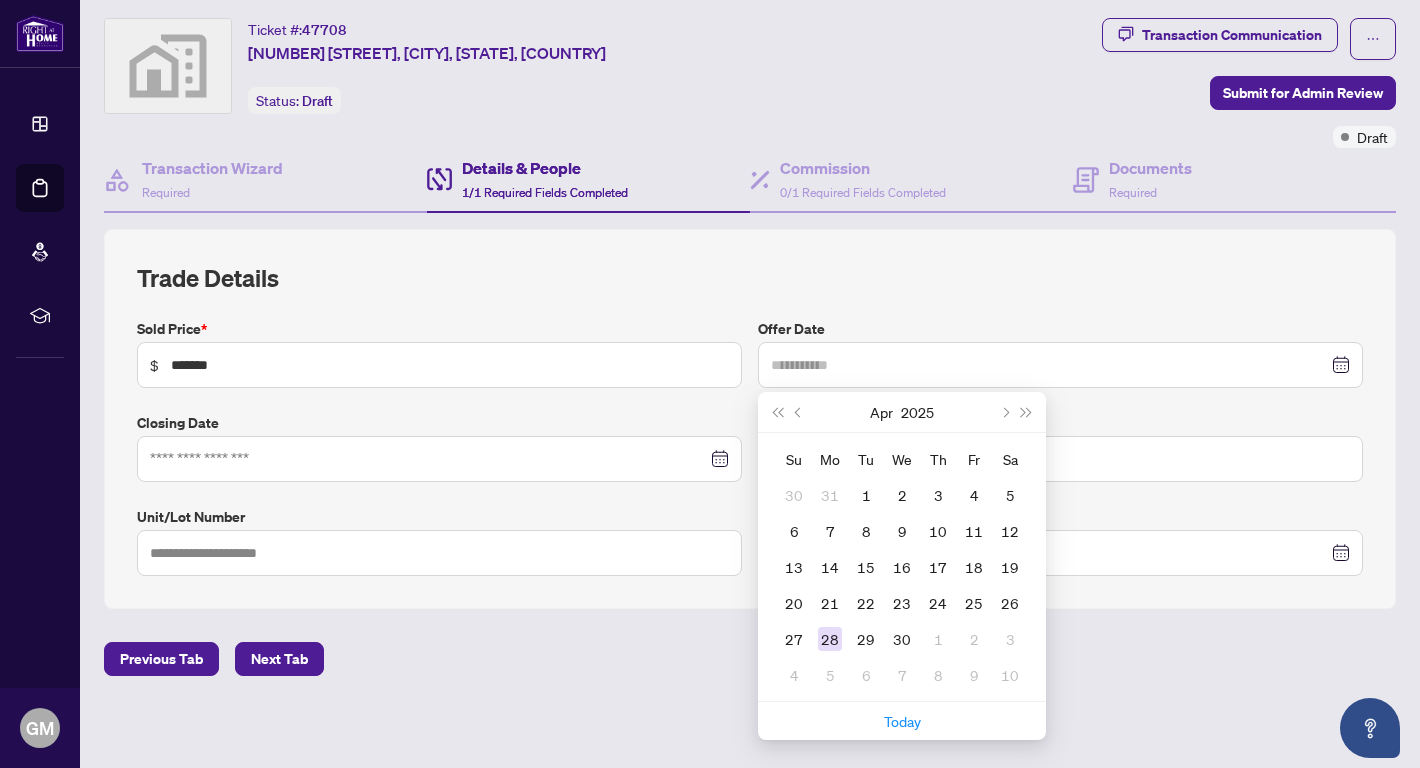 type on "**********" 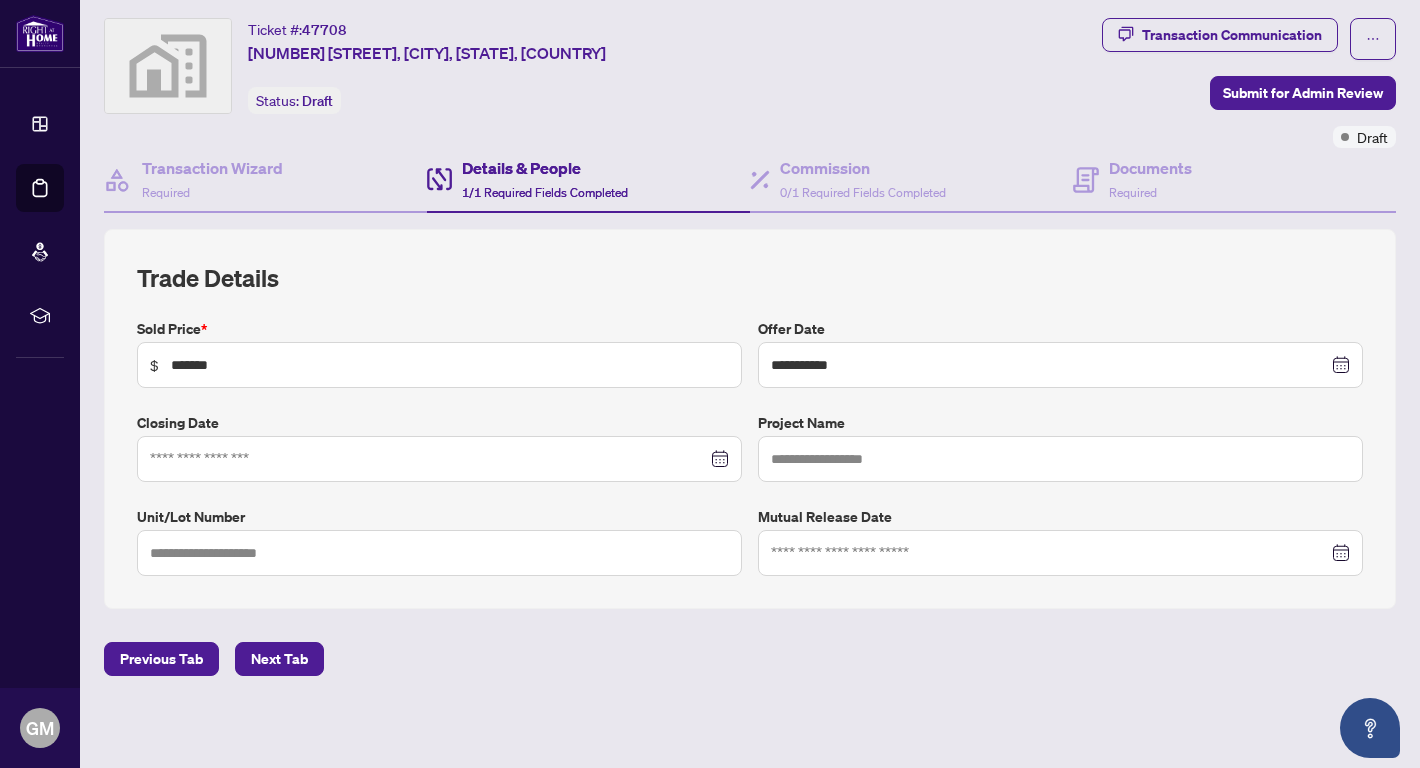 click on "Trade Details" at bounding box center (750, 278) 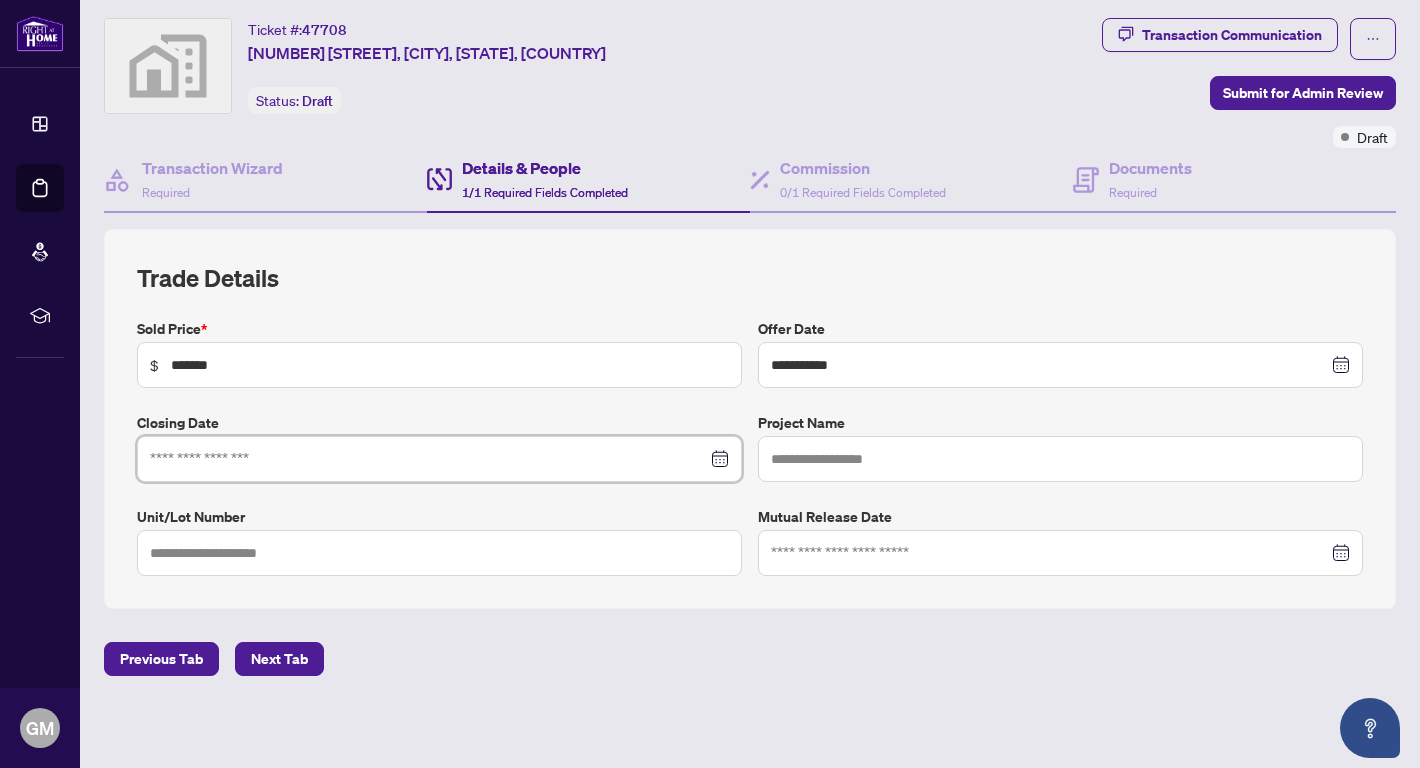click at bounding box center [428, 459] 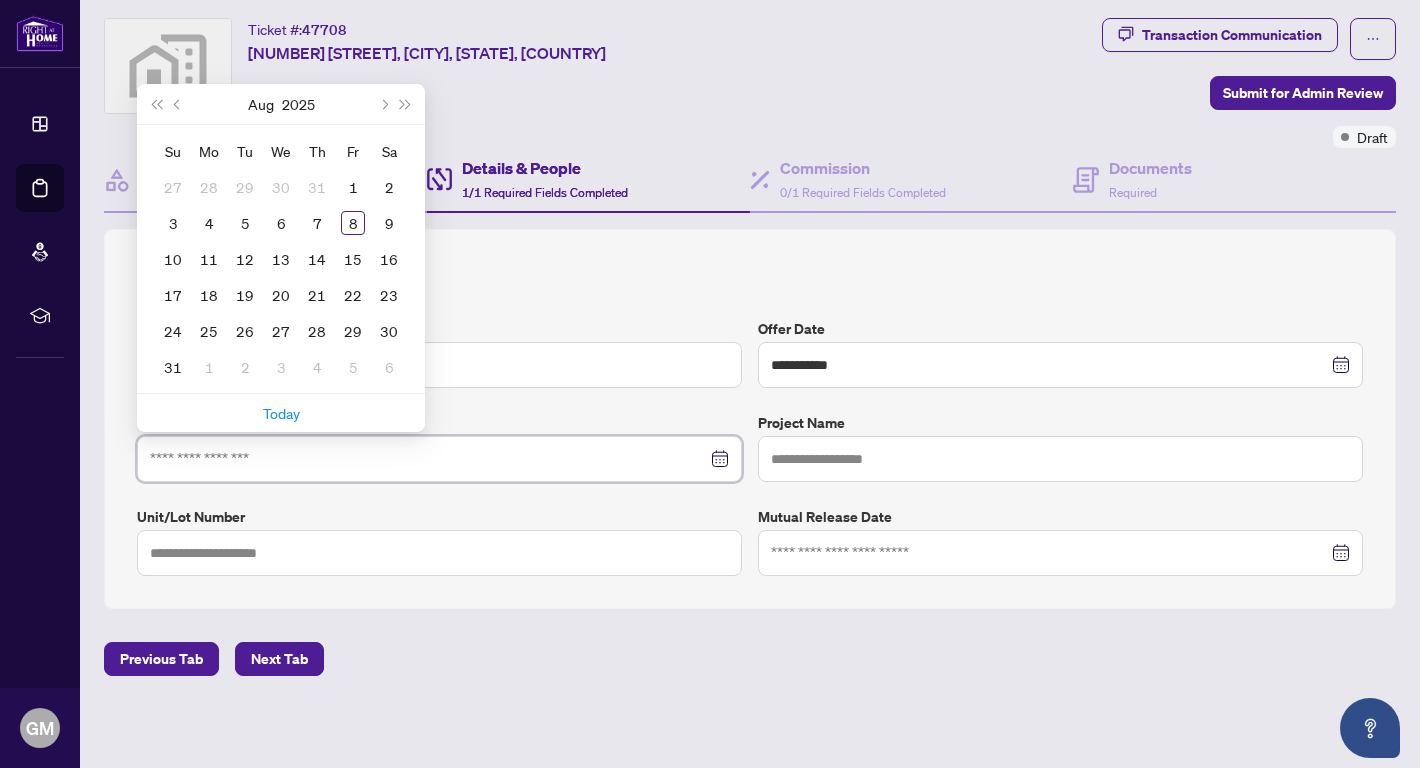 type on "**********" 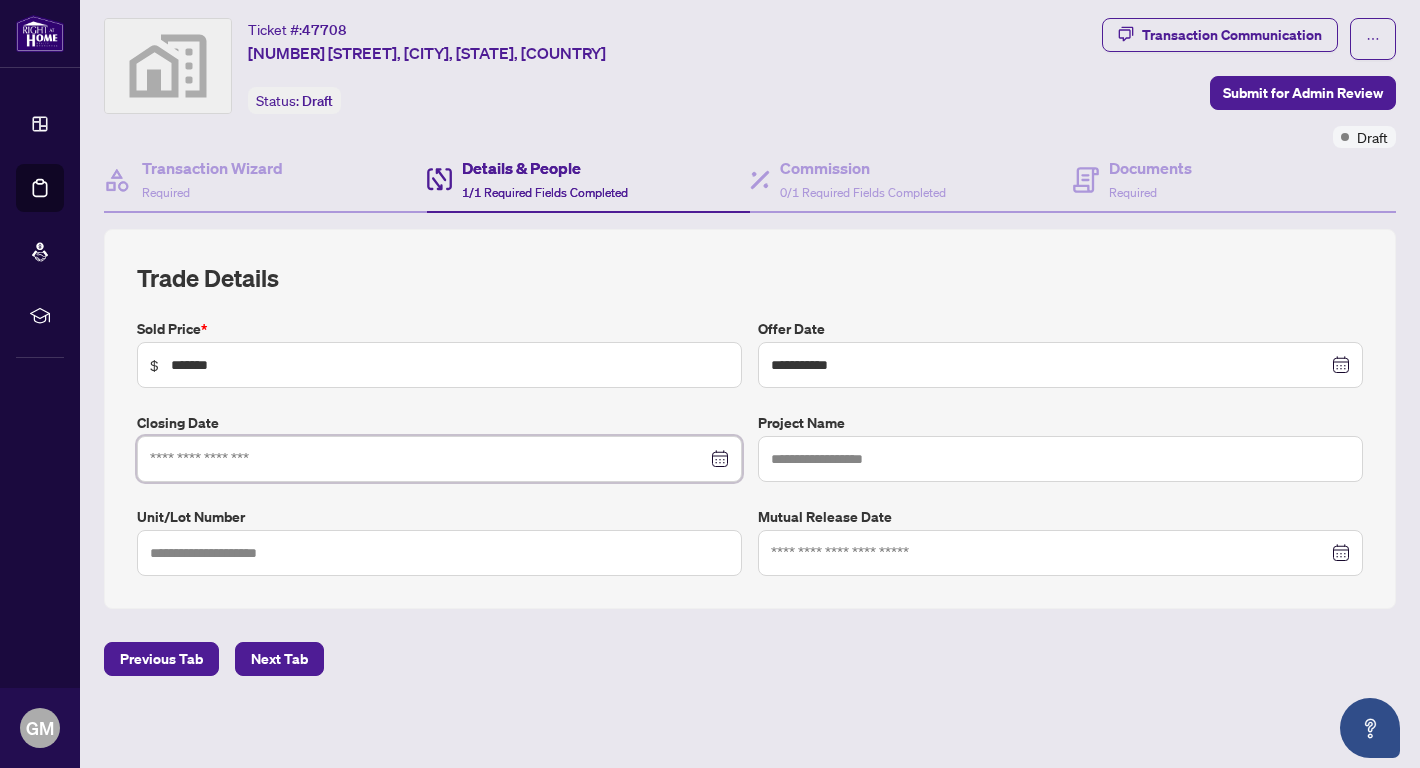 click at bounding box center [439, 459] 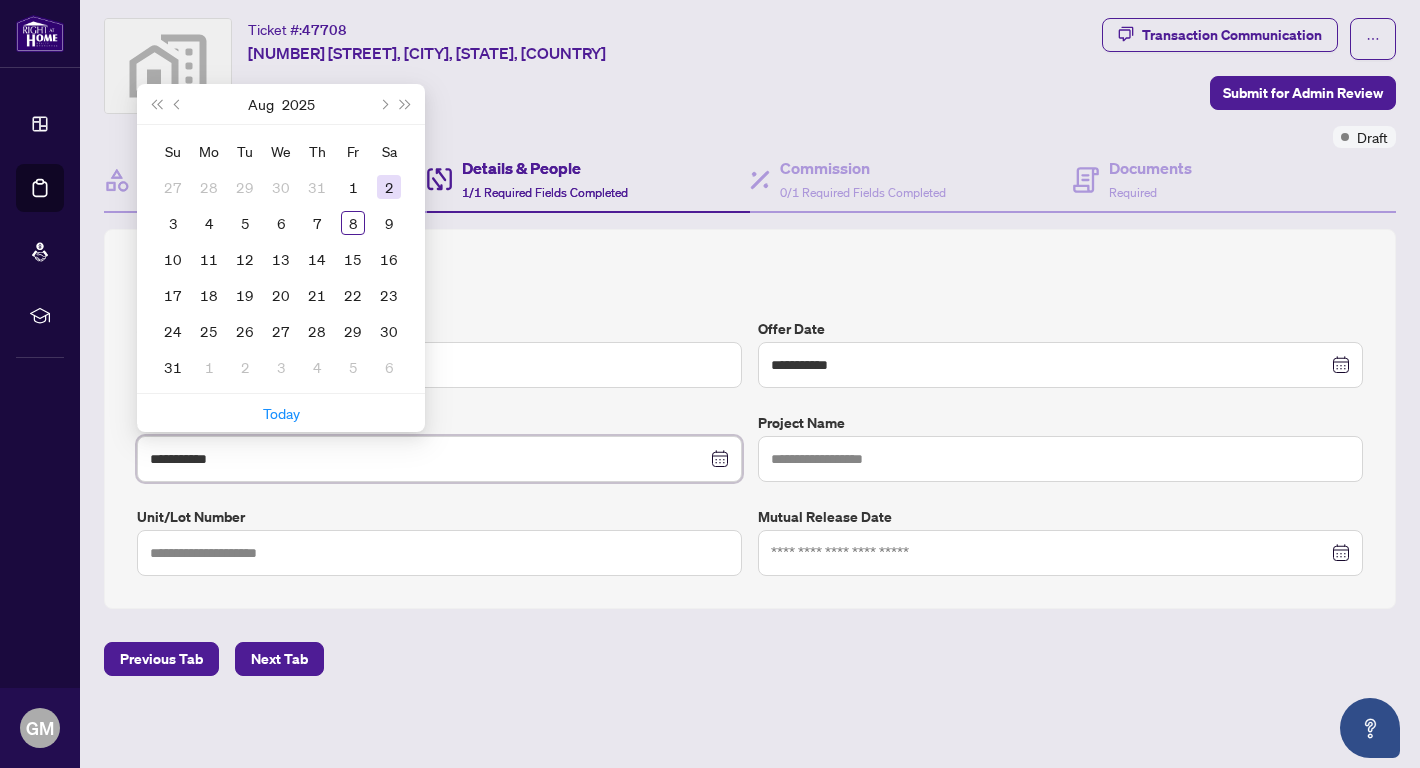 type on "**********" 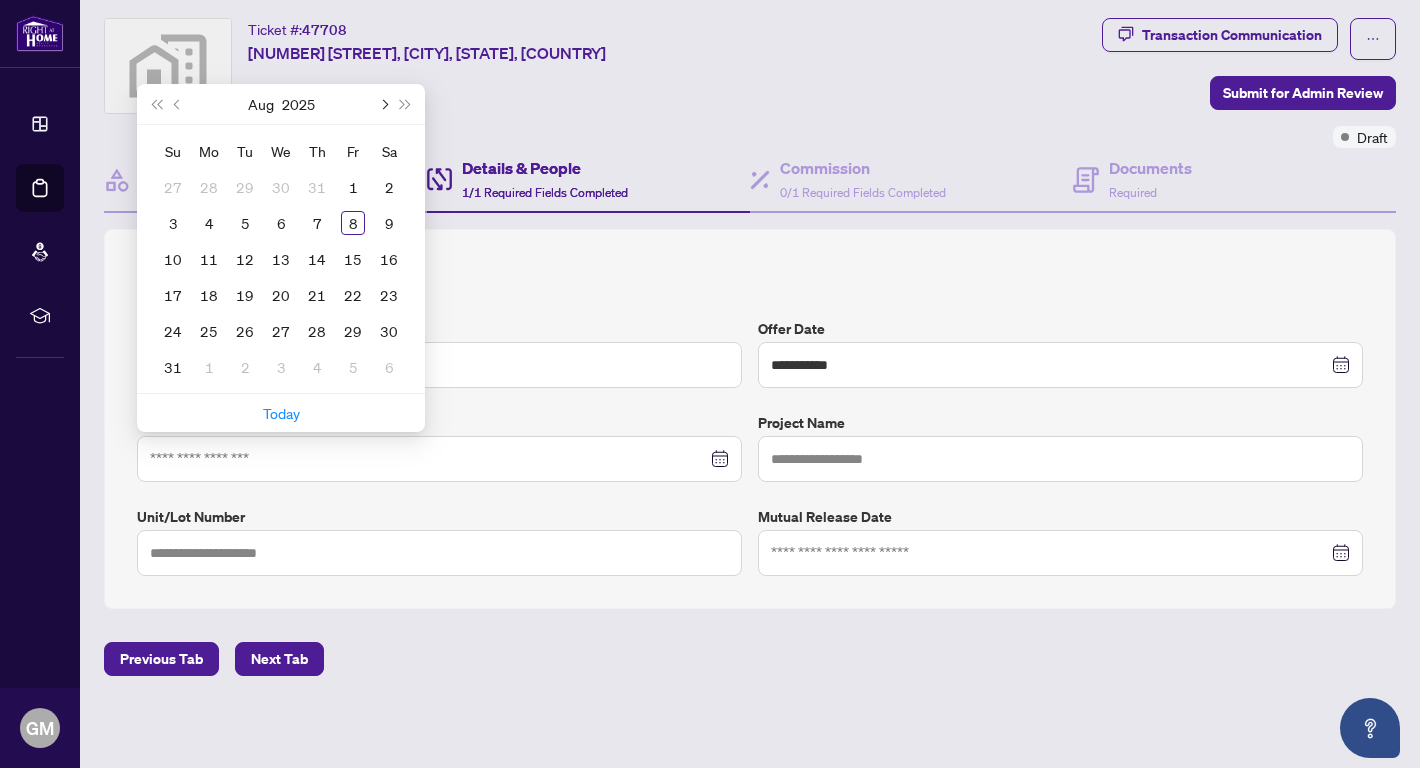 click at bounding box center [383, 104] 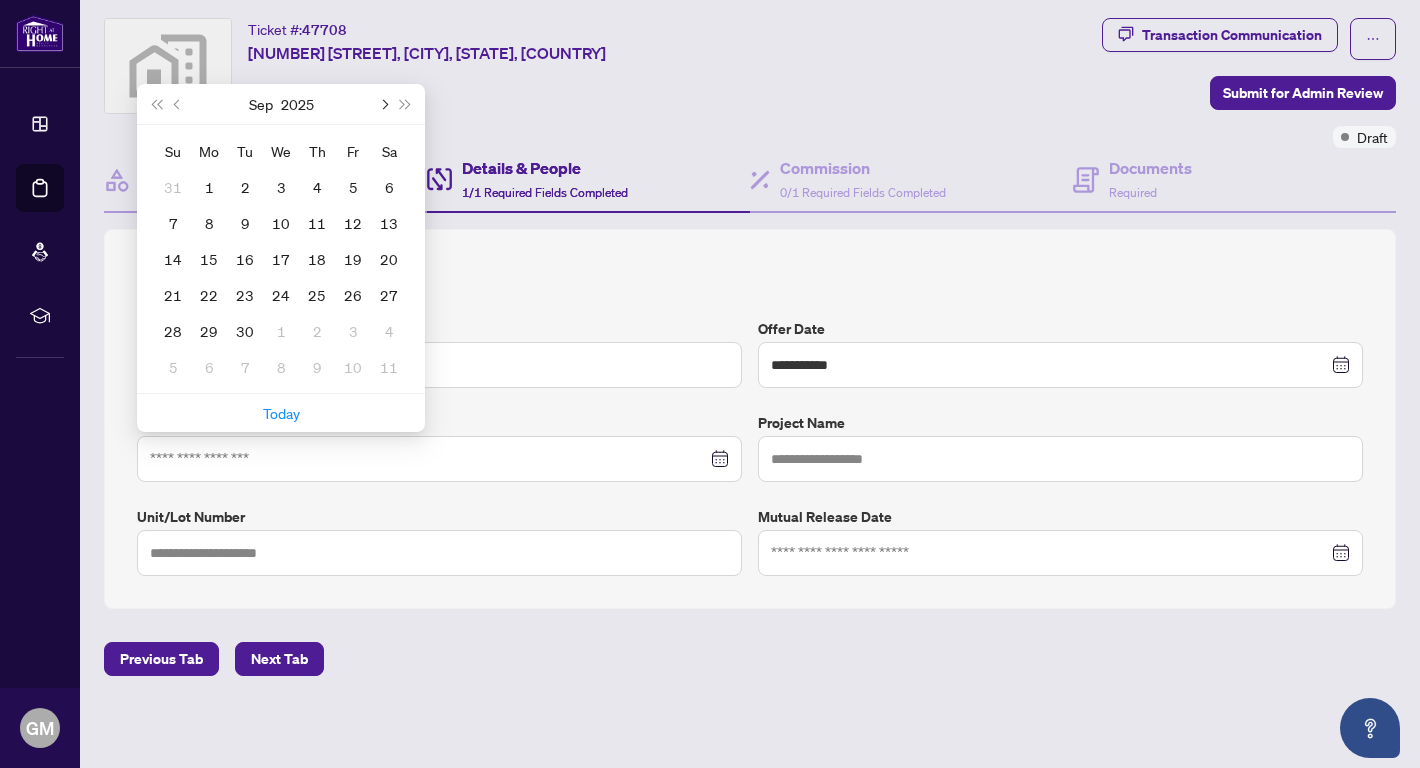click at bounding box center [383, 104] 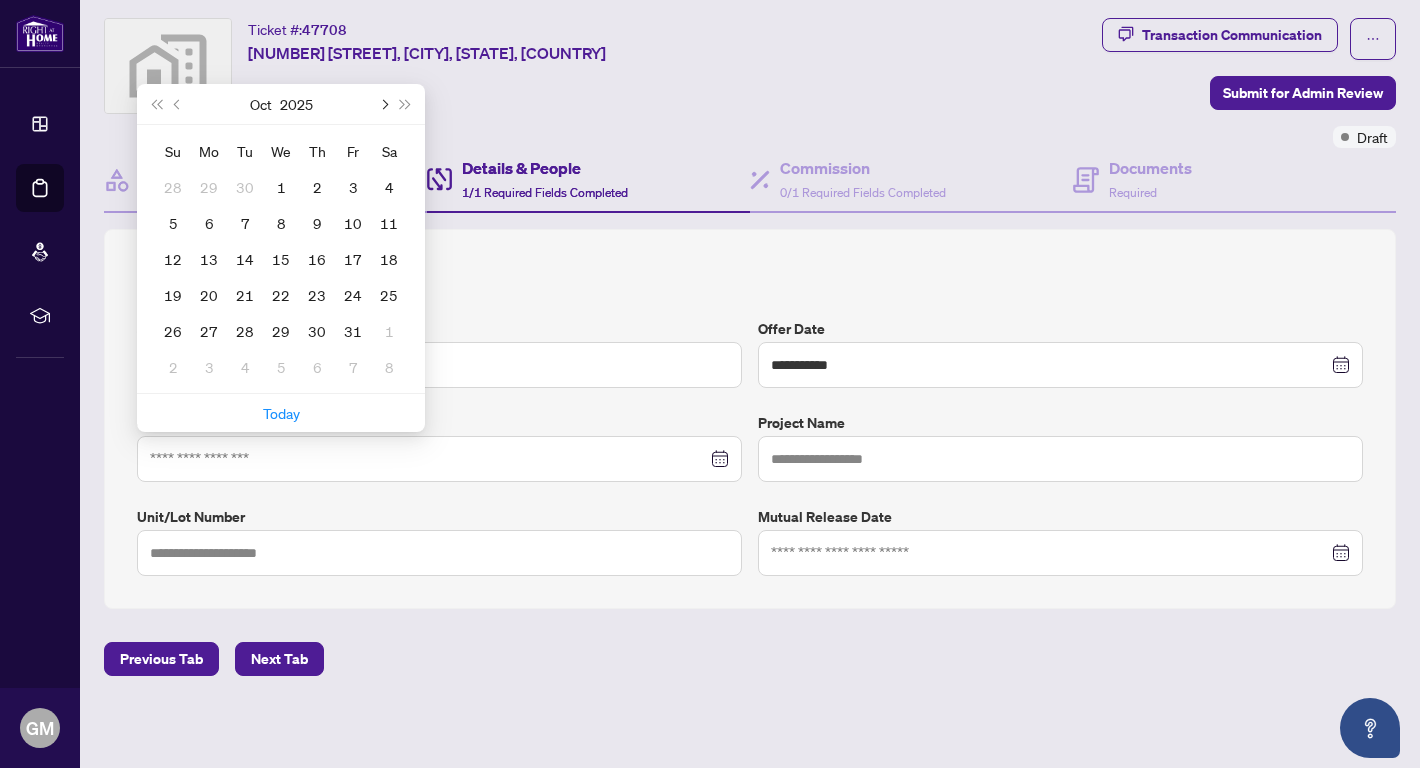 click at bounding box center [383, 104] 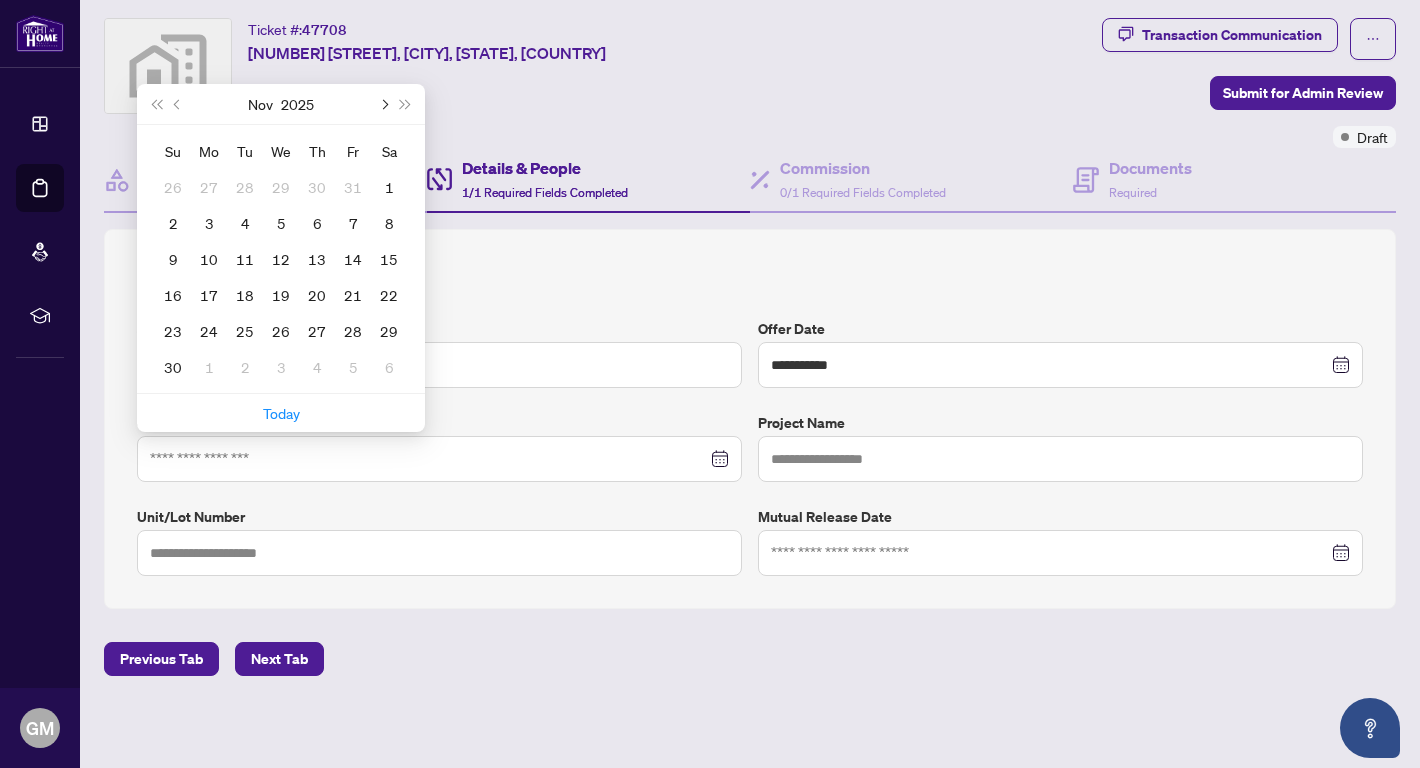 click at bounding box center [383, 104] 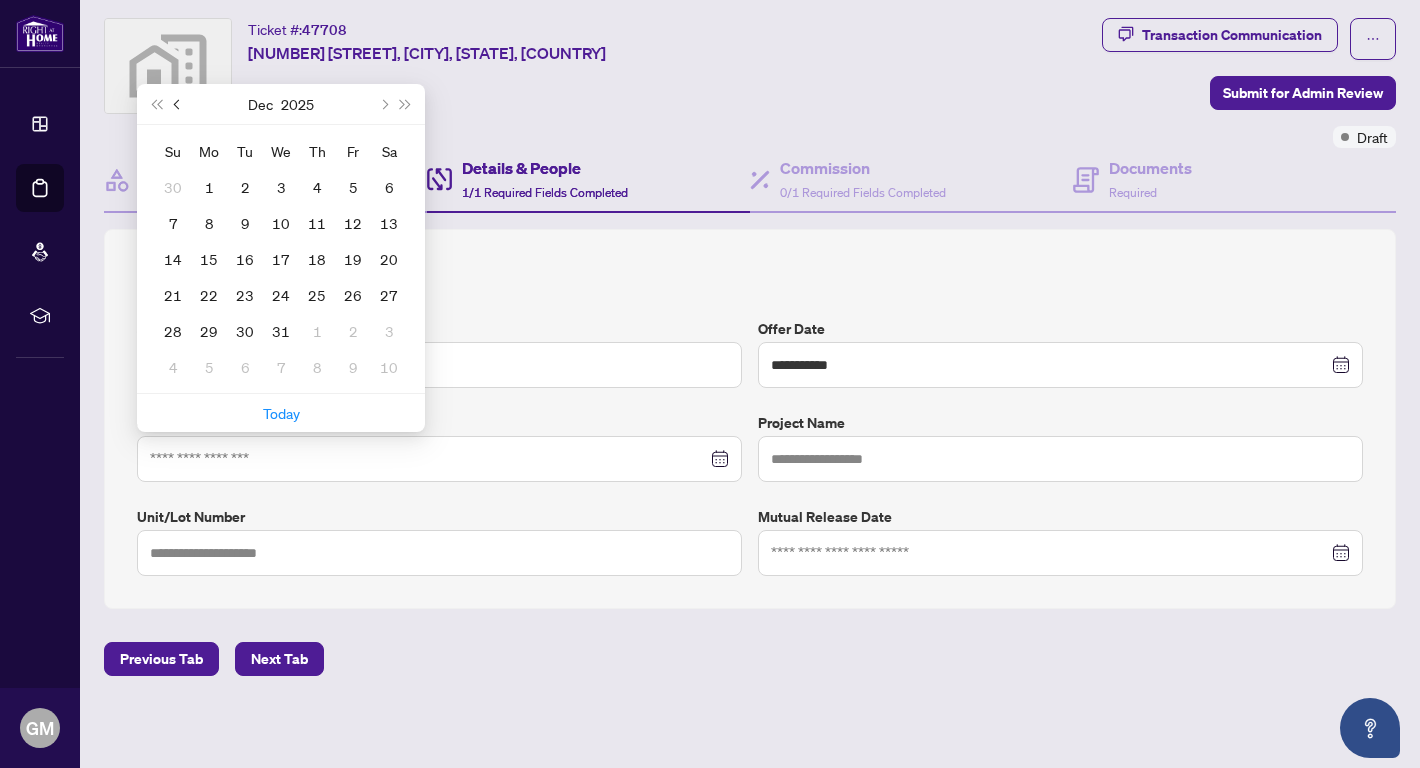 click at bounding box center [178, 104] 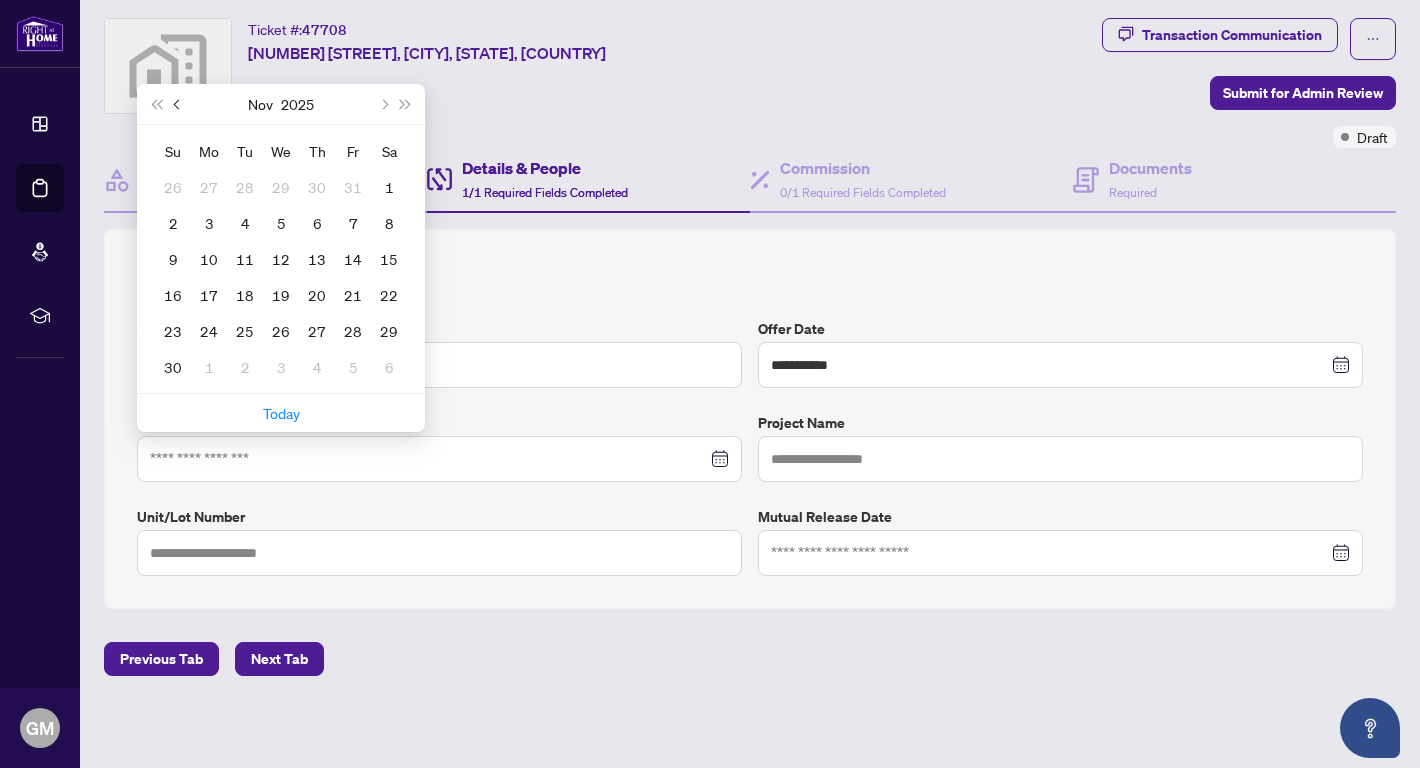 click at bounding box center [178, 104] 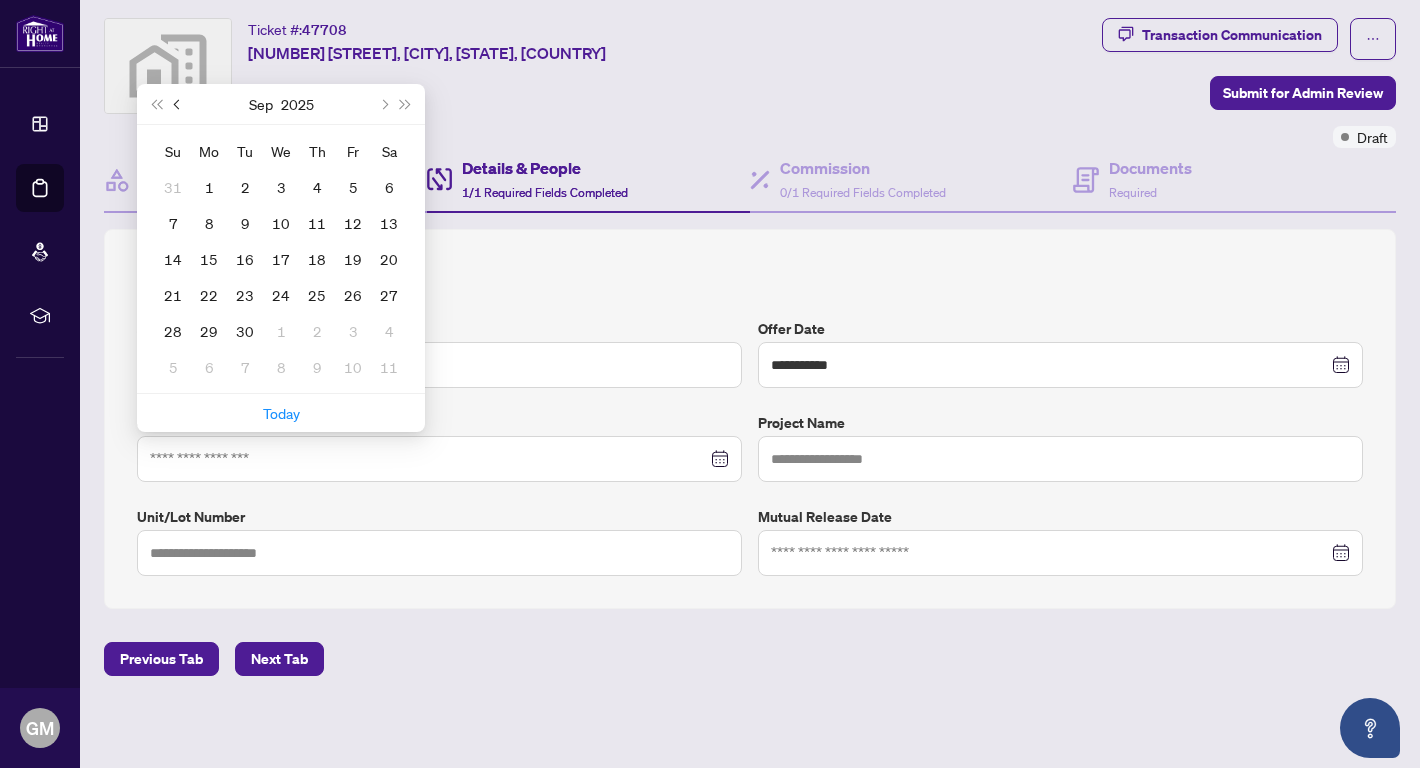 click at bounding box center [178, 104] 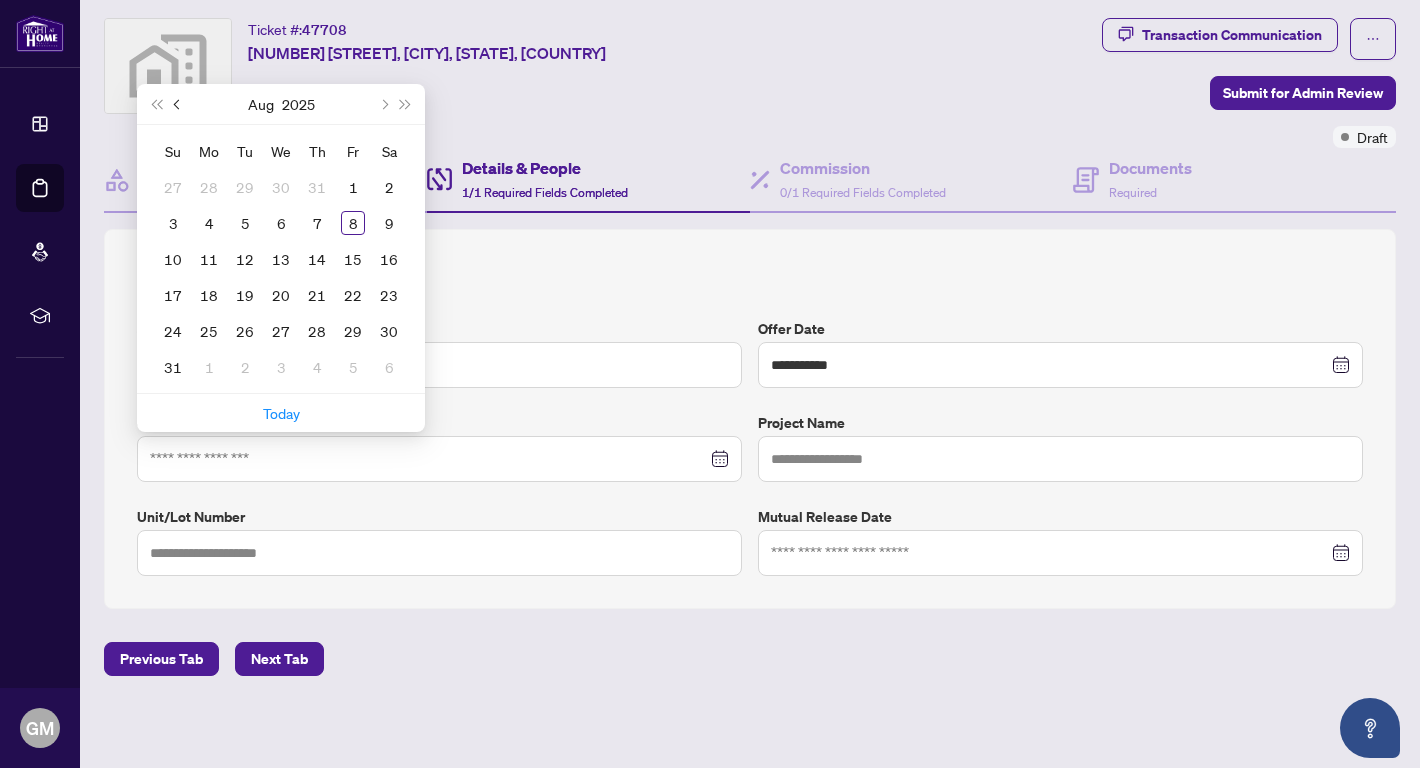 click at bounding box center (178, 104) 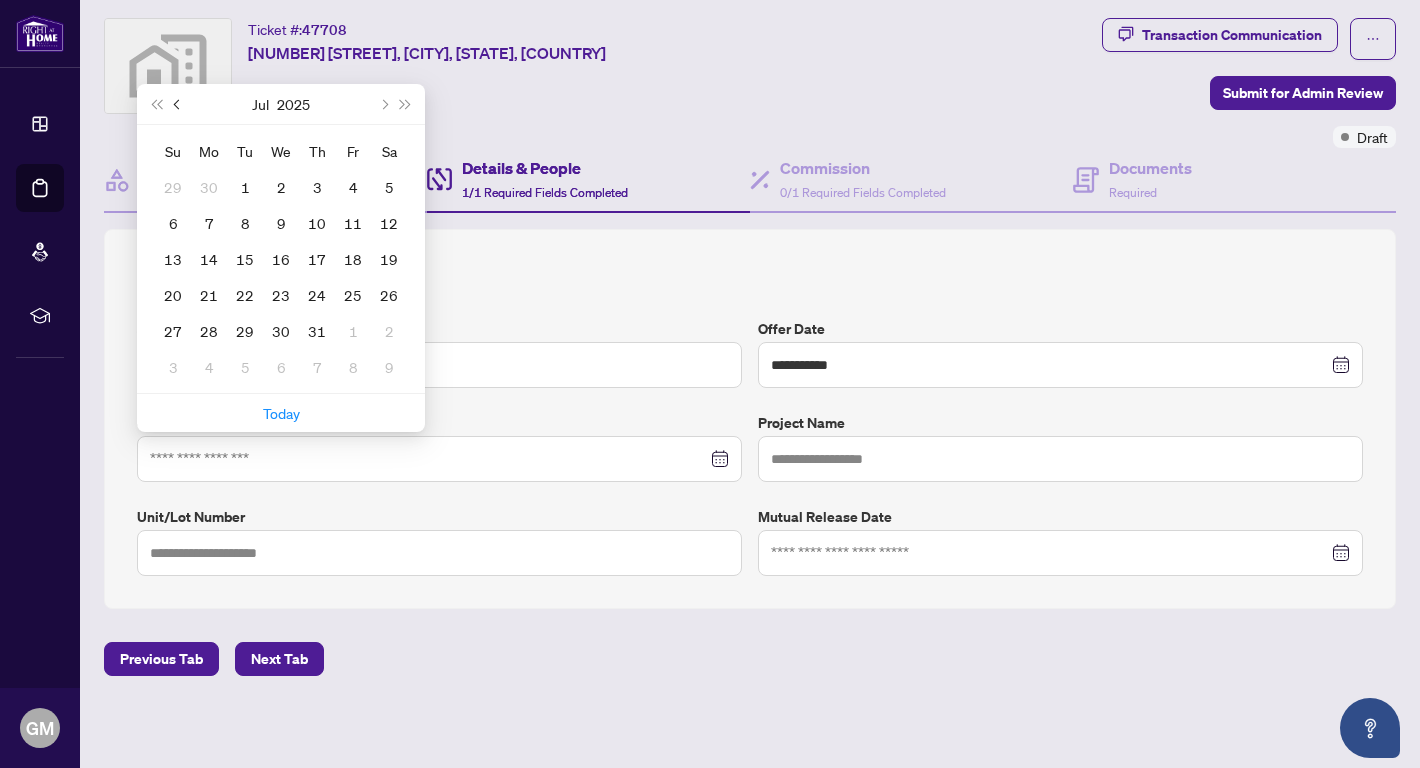 click at bounding box center (178, 104) 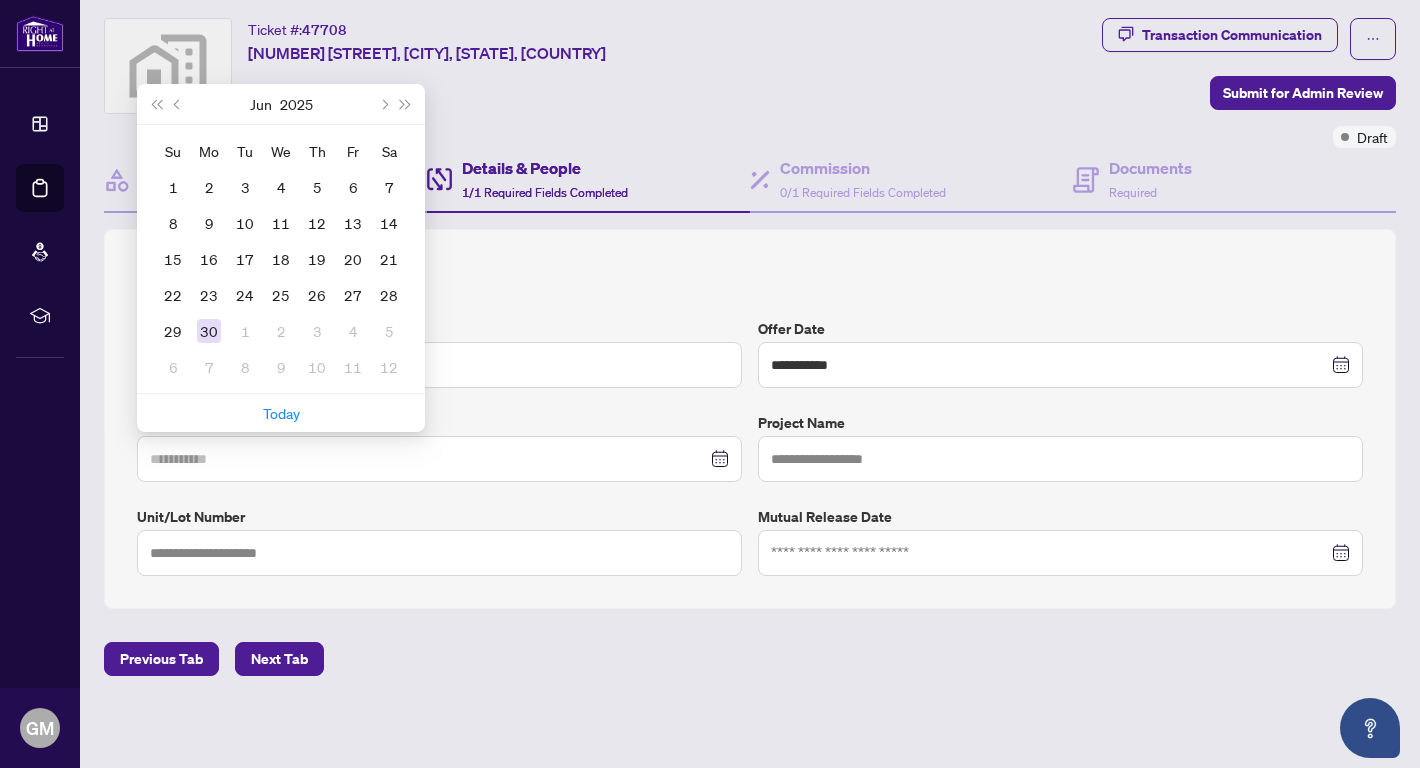 type on "**********" 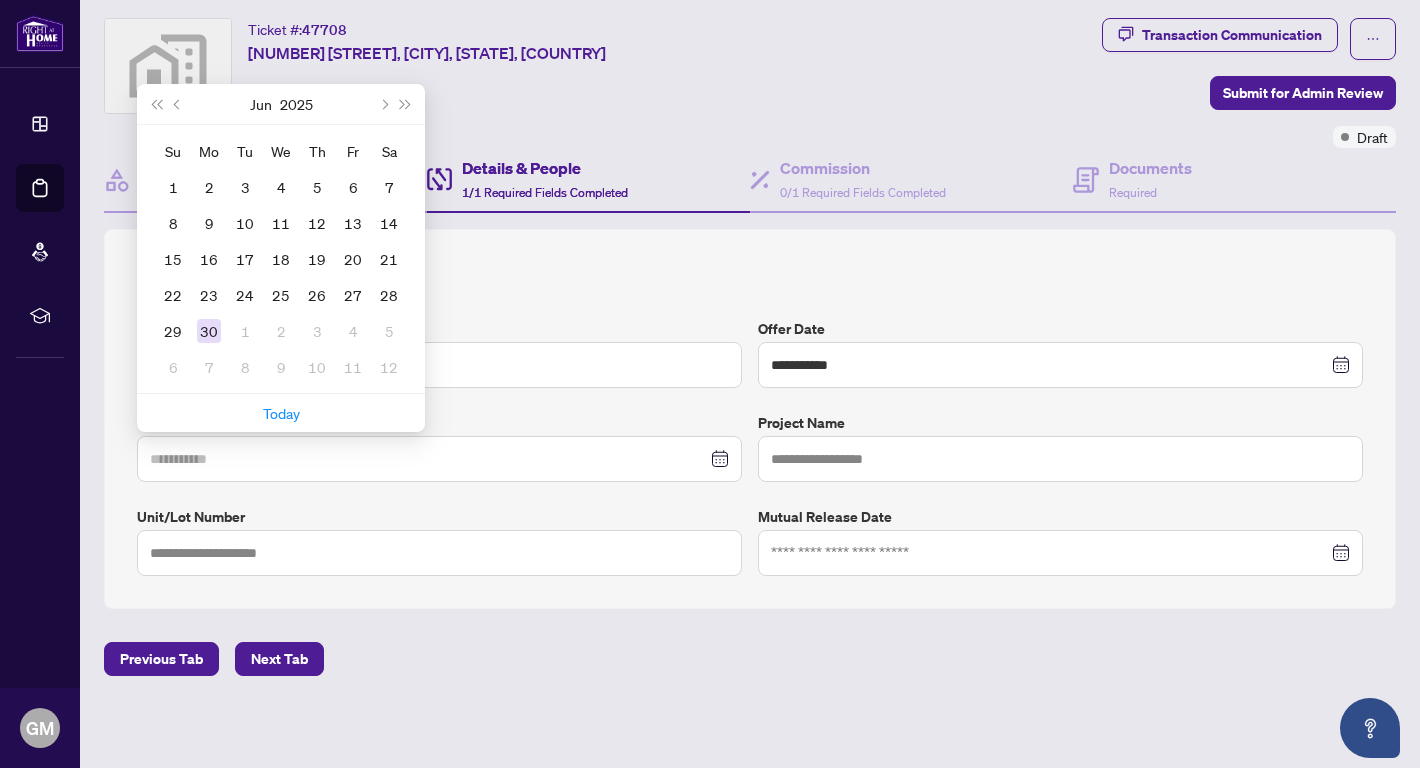 click on "30" at bounding box center (209, 331) 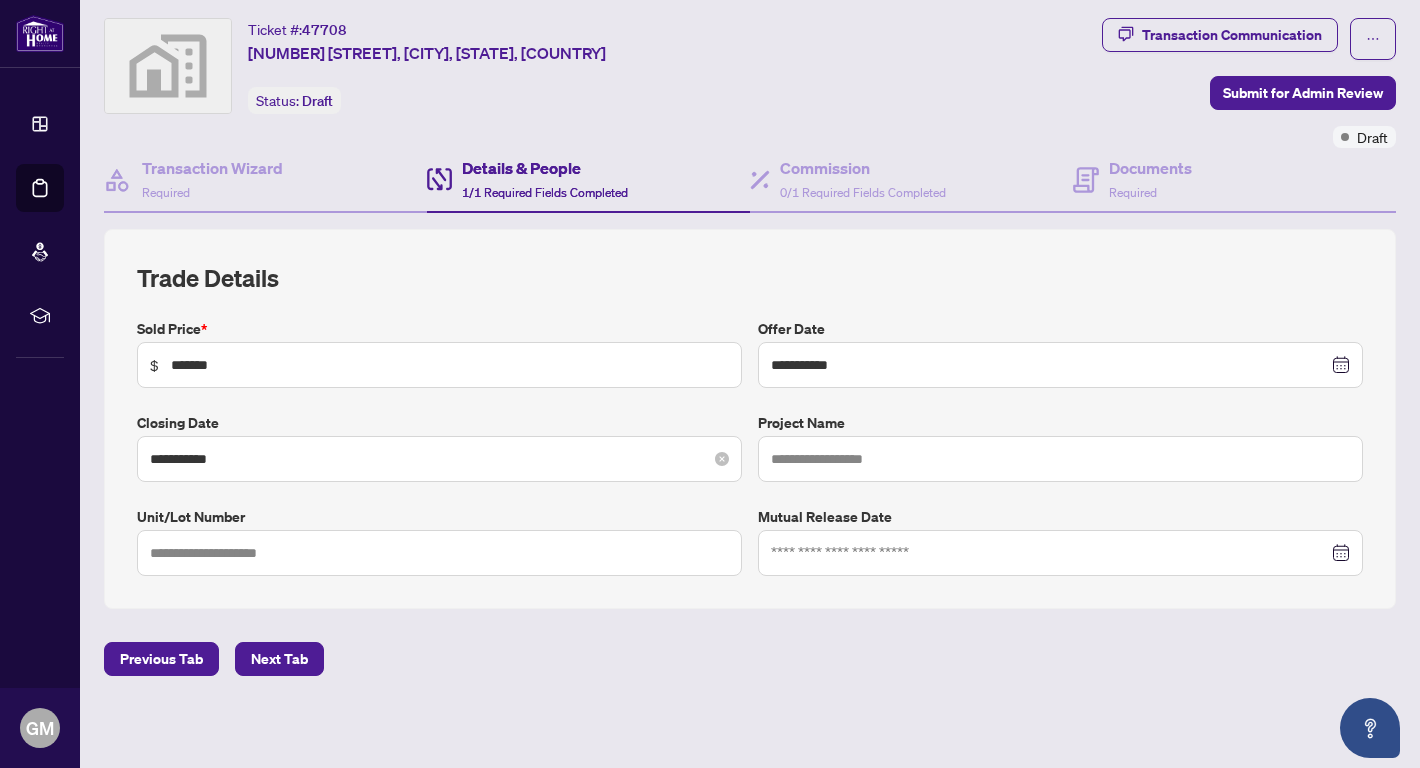 scroll, scrollTop: 0, scrollLeft: 0, axis: both 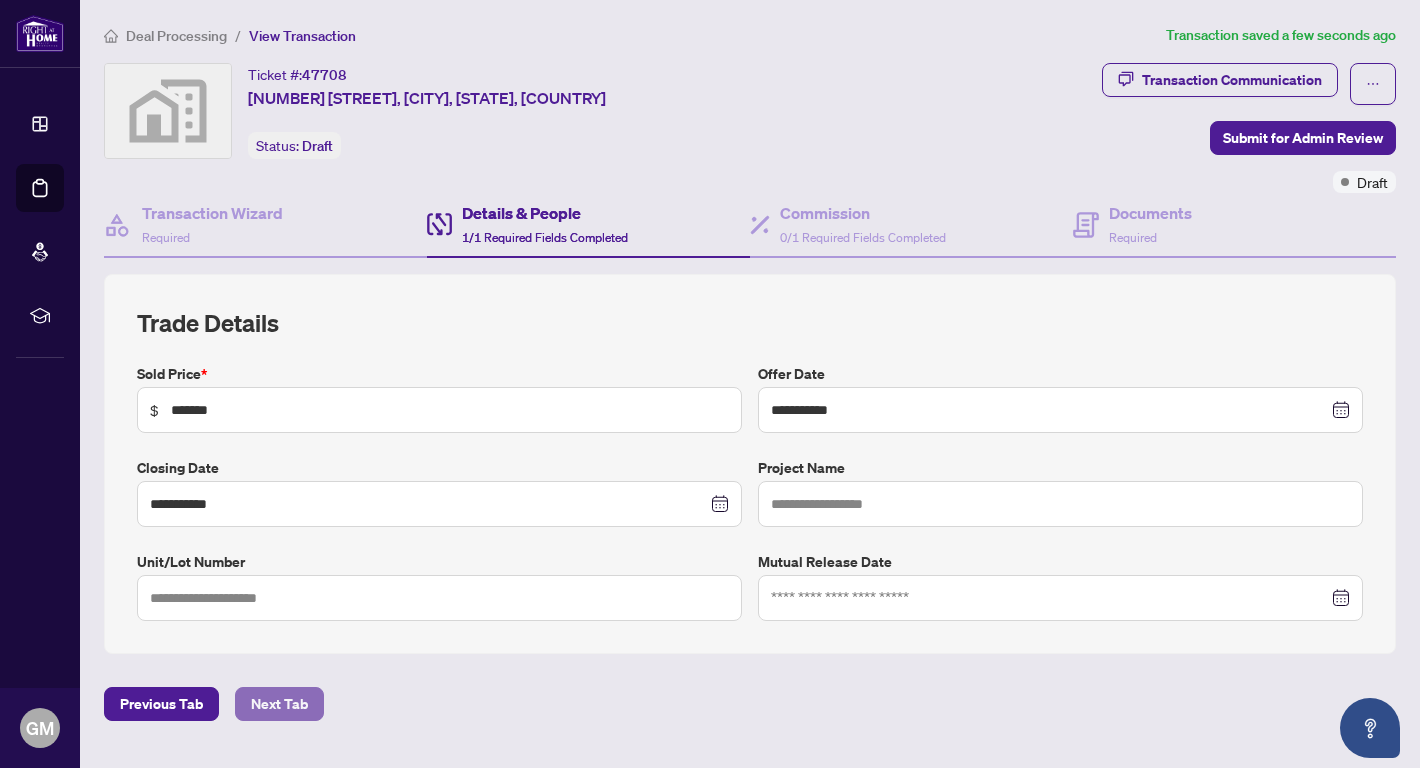 click on "Next Tab" at bounding box center [279, 704] 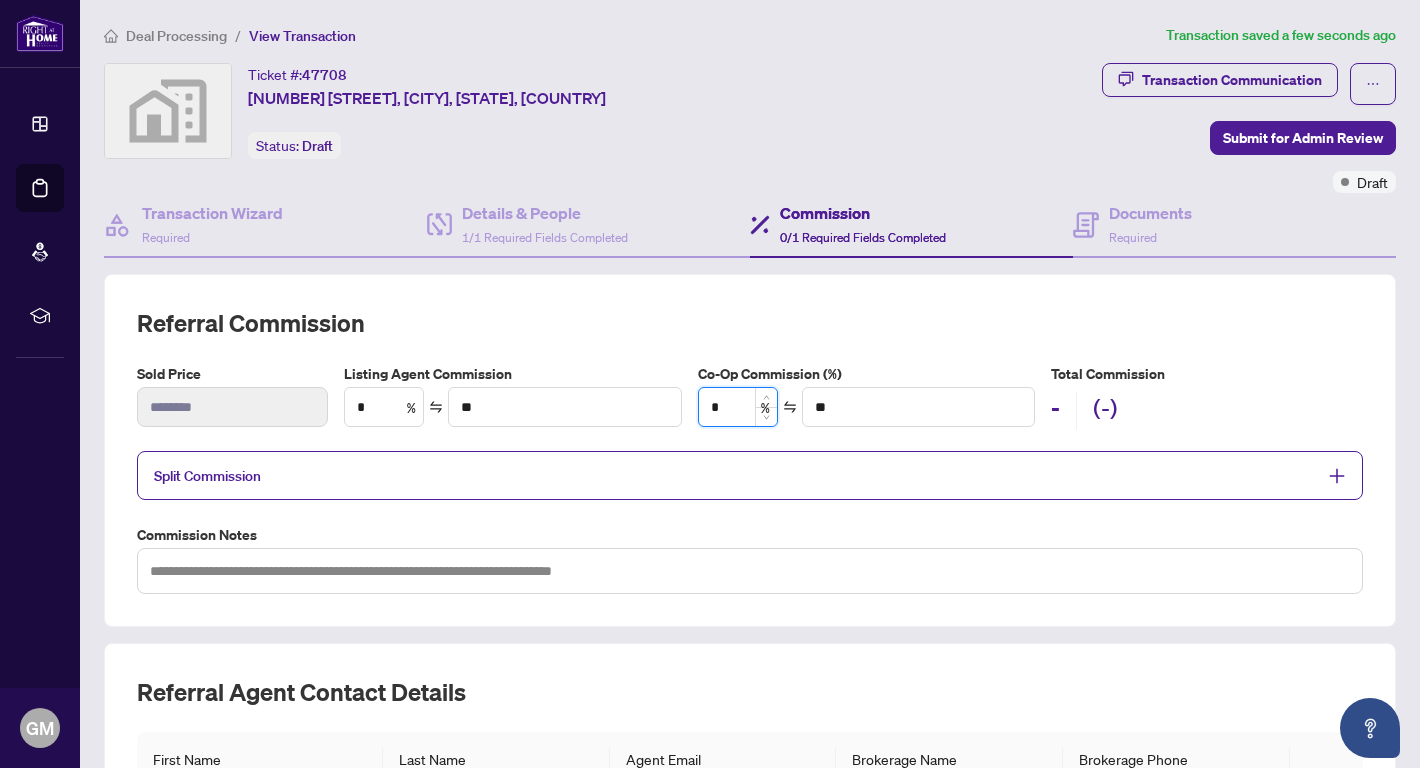 click on "*" at bounding box center (738, 407) 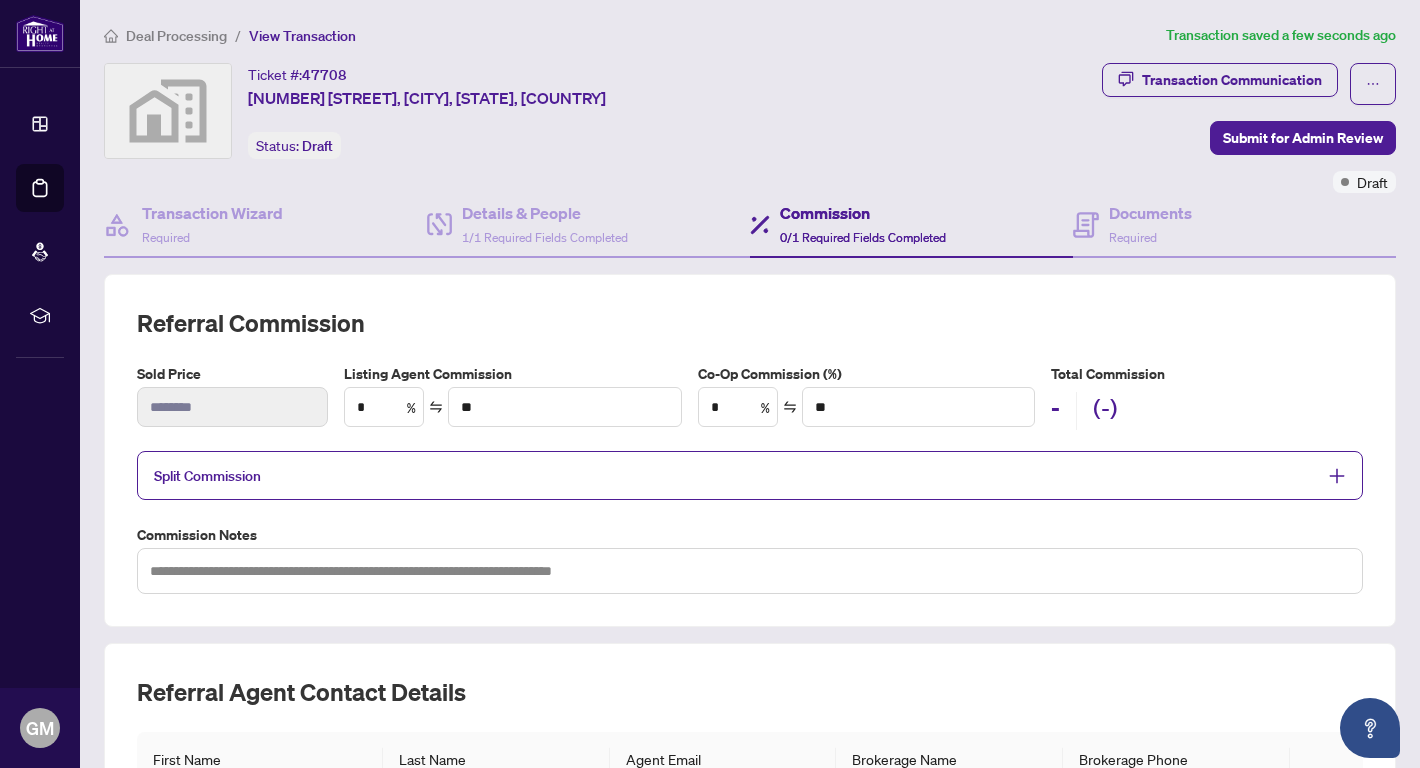 click on "Referral Commission" at bounding box center [750, 323] 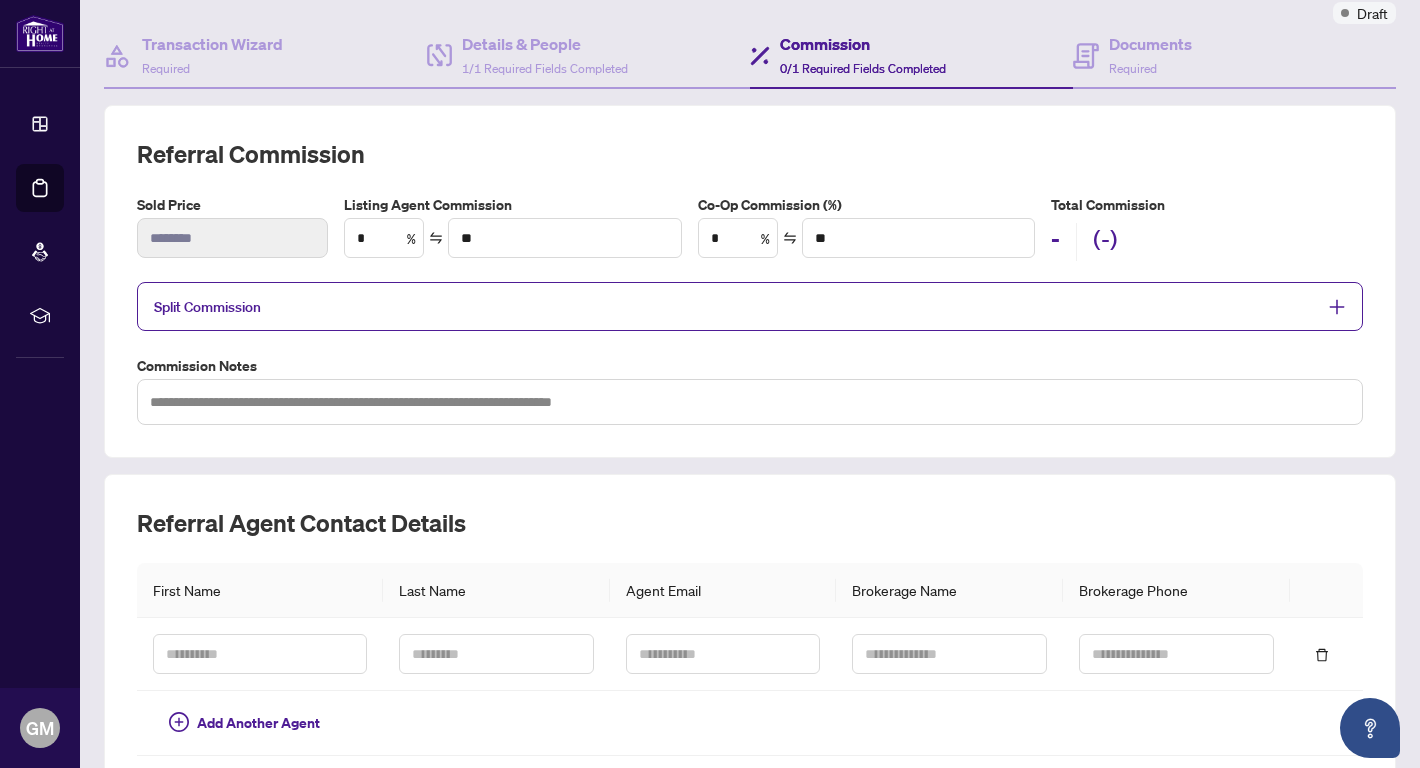 scroll, scrollTop: 277, scrollLeft: 0, axis: vertical 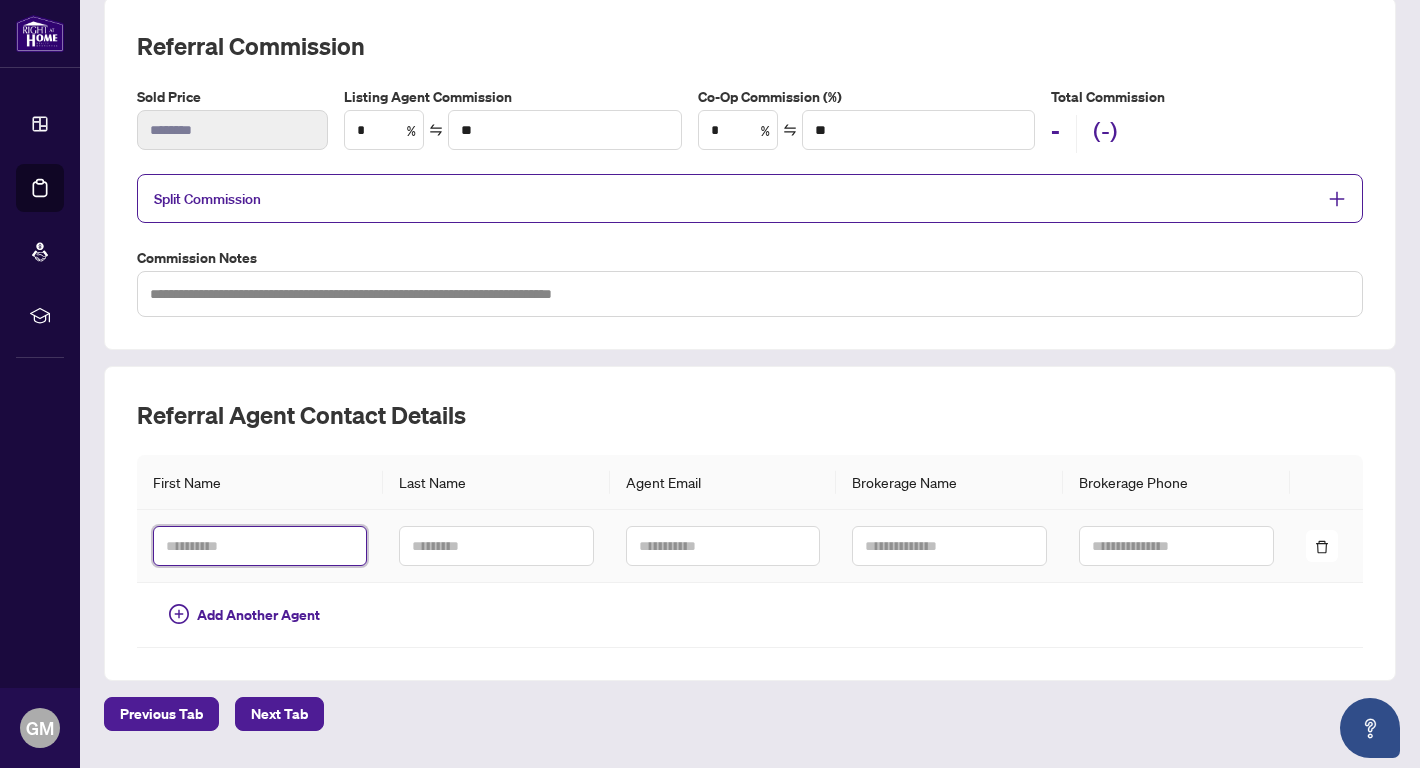 click at bounding box center [260, 546] 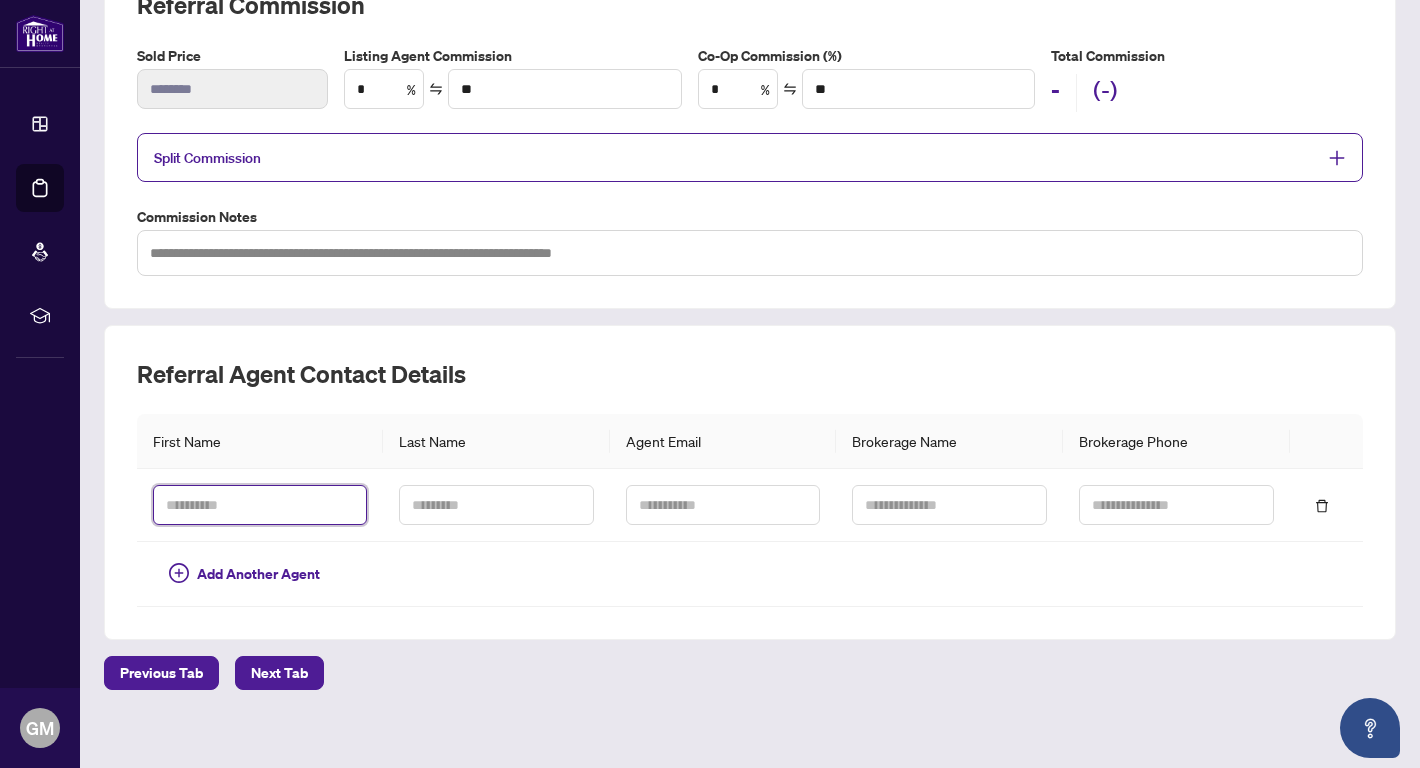scroll, scrollTop: 331, scrollLeft: 0, axis: vertical 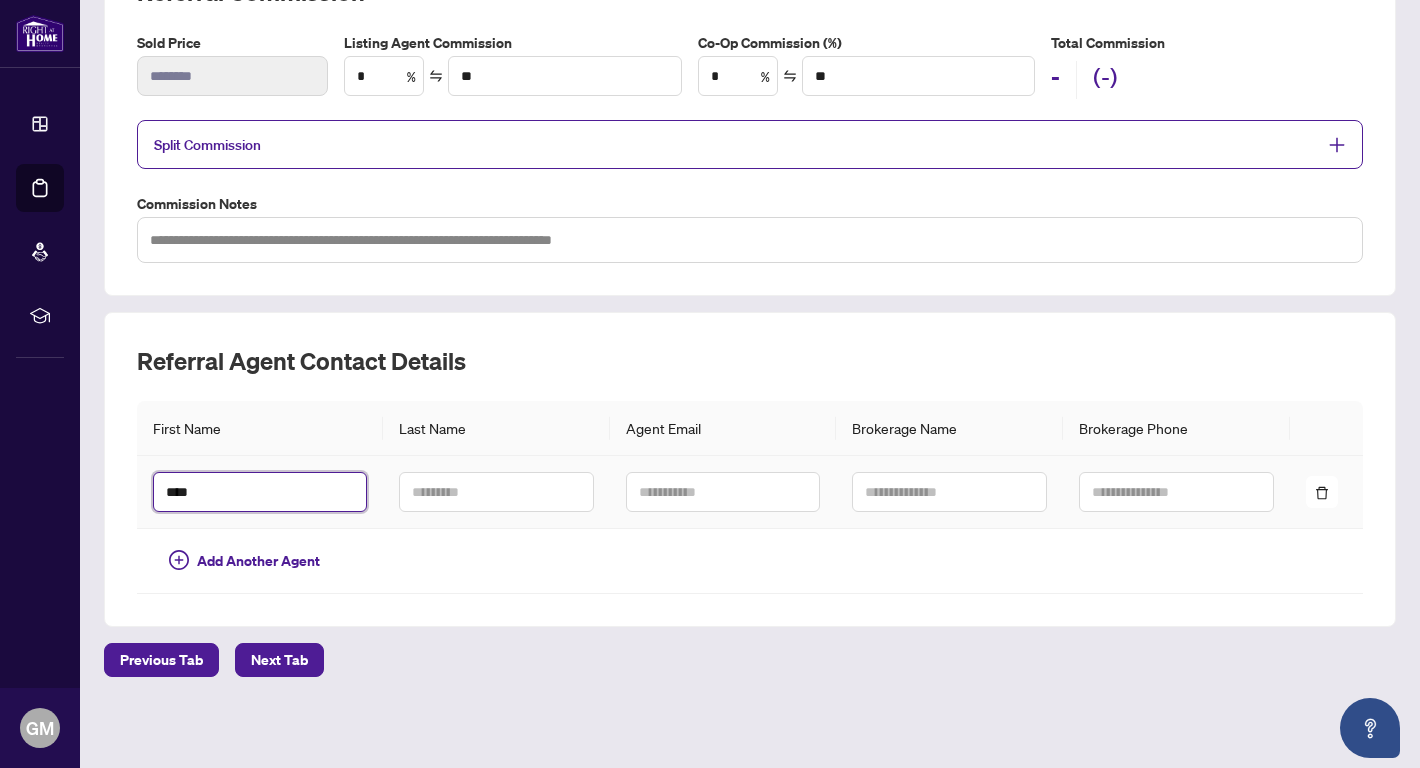type on "****" 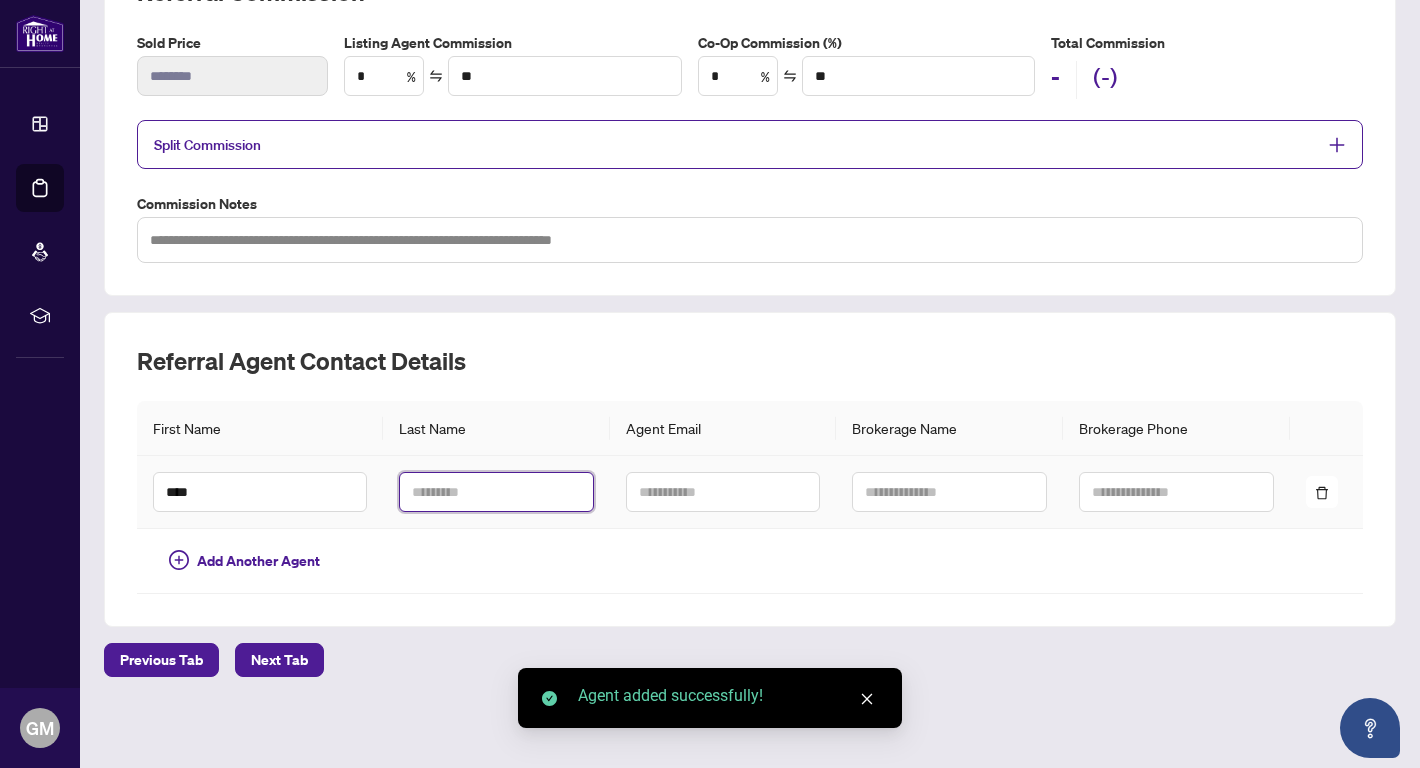 click at bounding box center (496, 492) 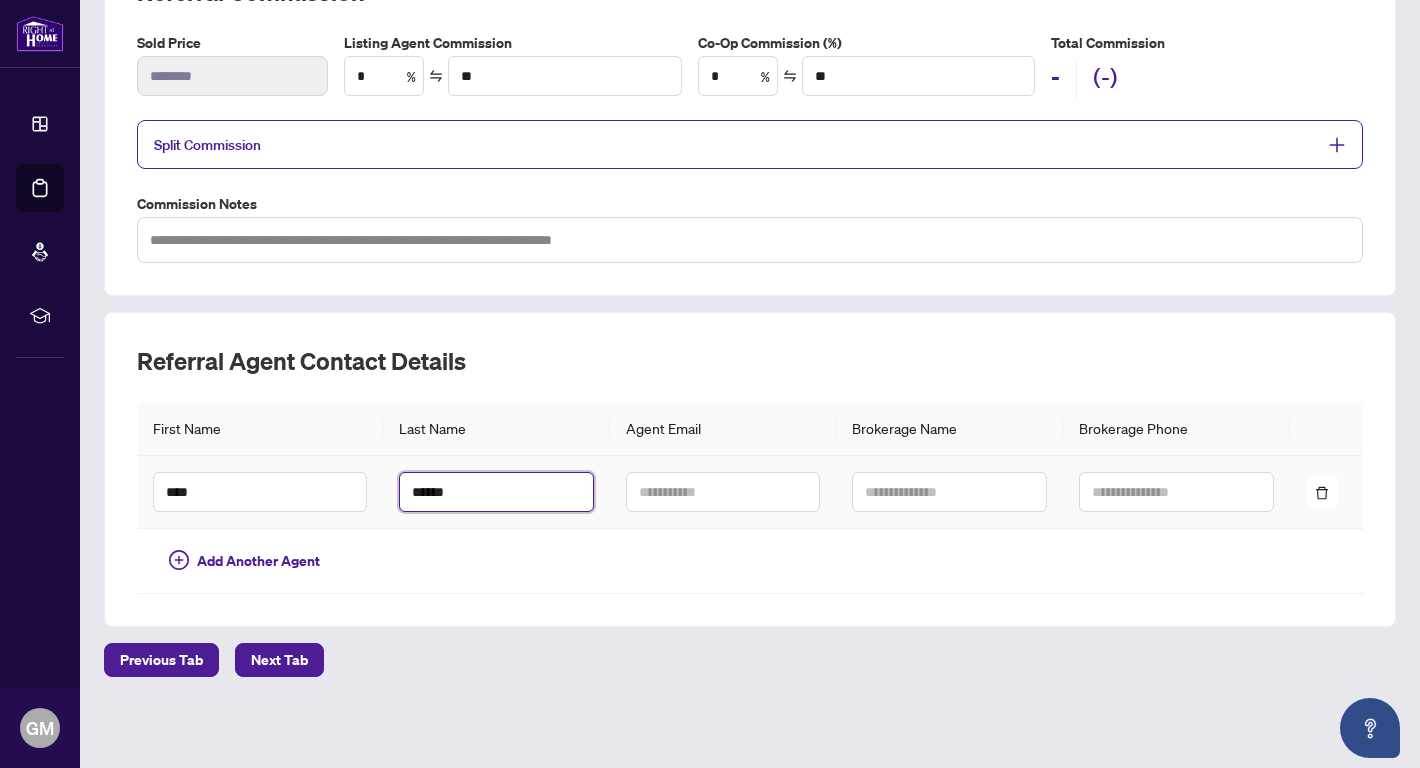 type on "******" 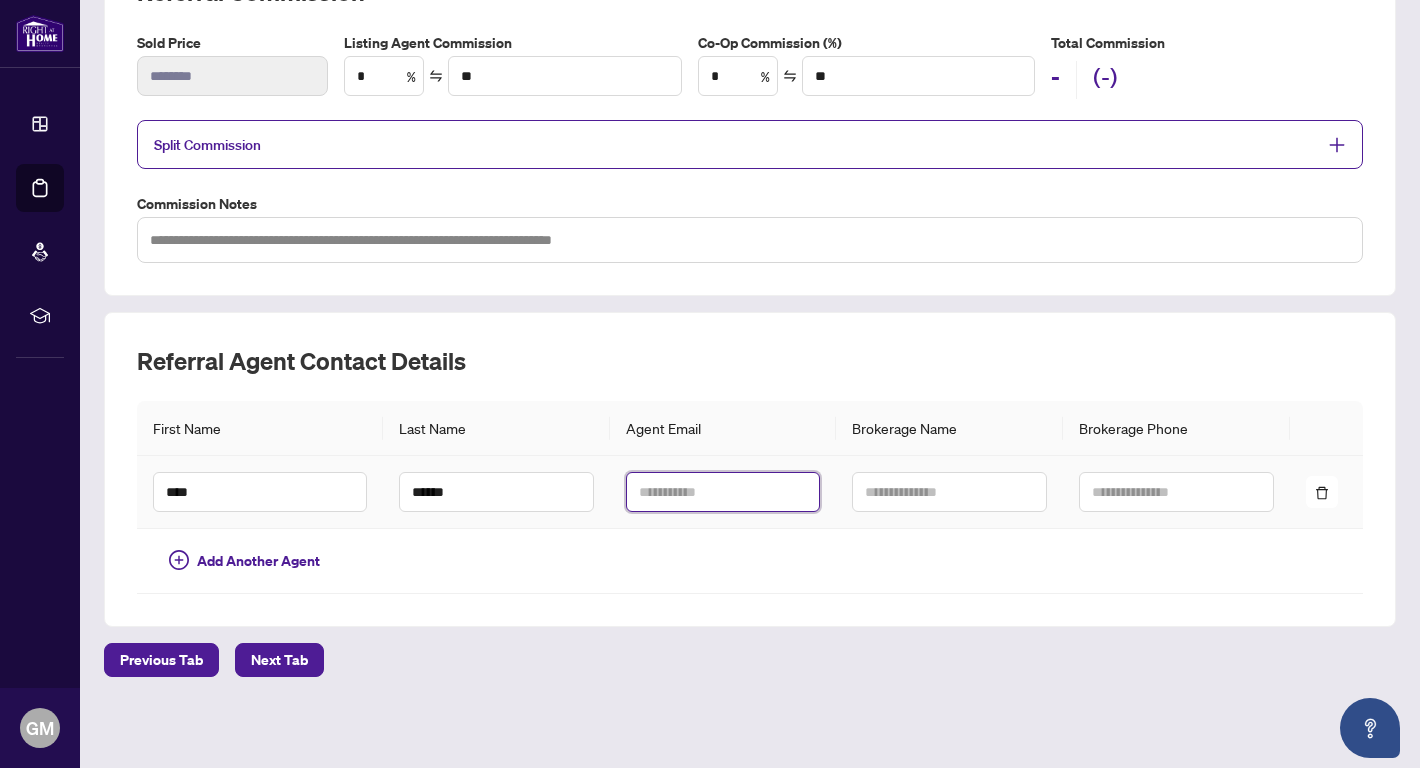click at bounding box center (723, 492) 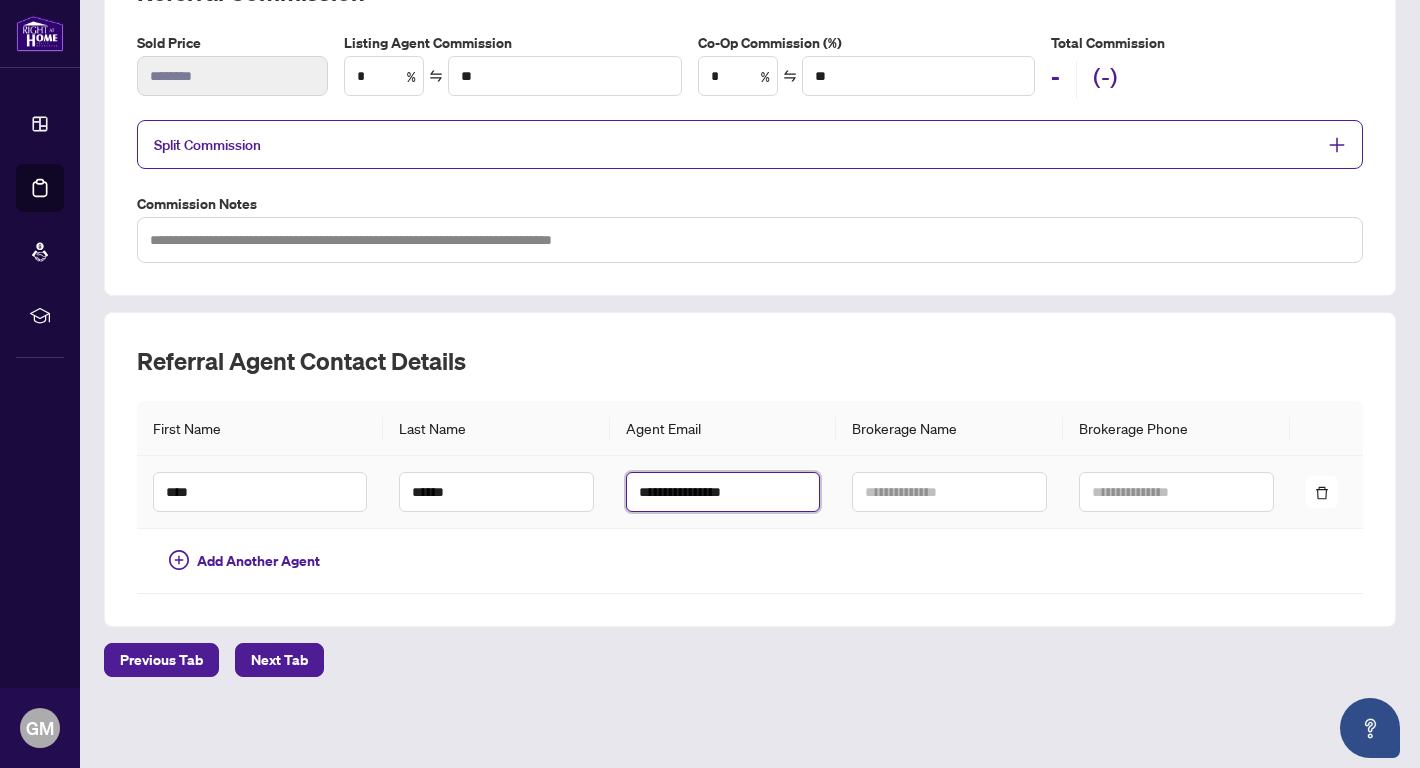 type on "**********" 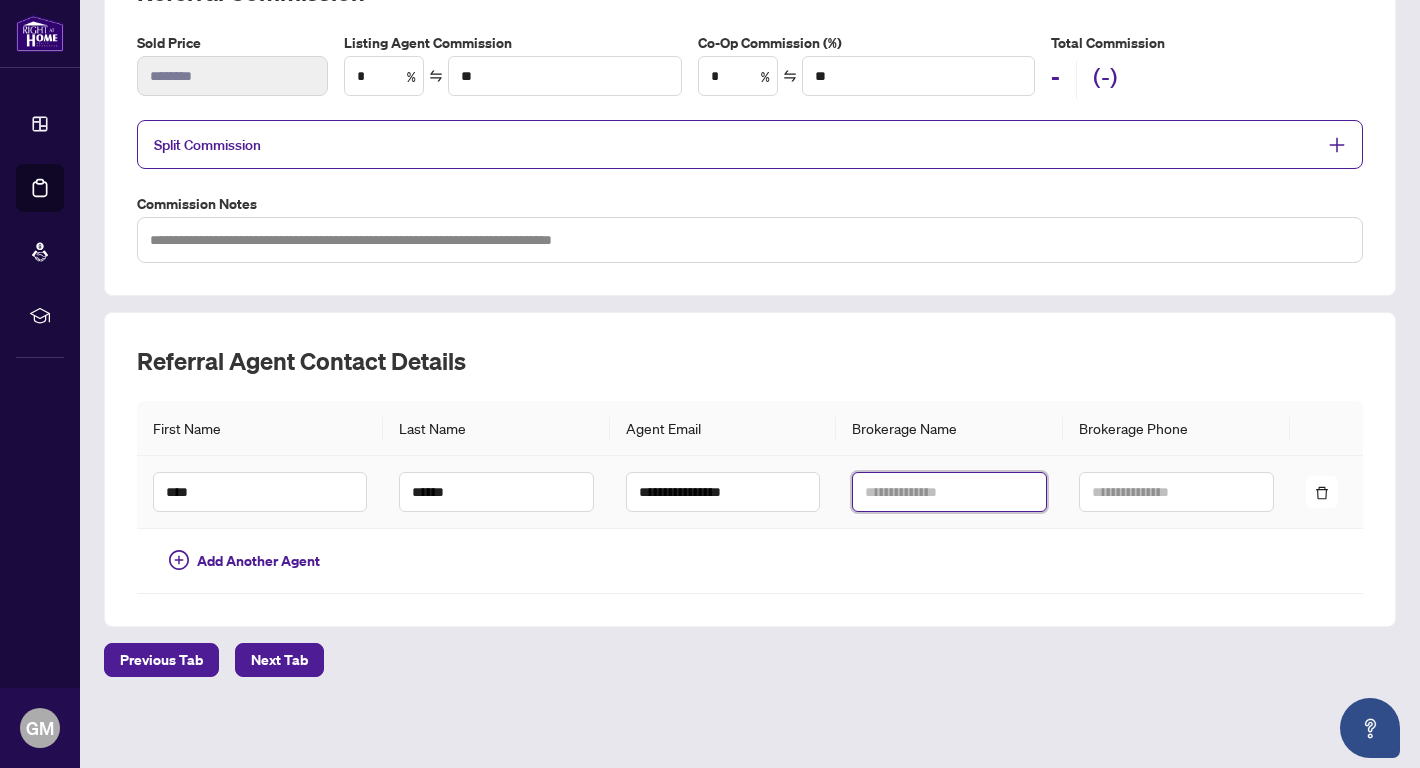 click at bounding box center [949, 492] 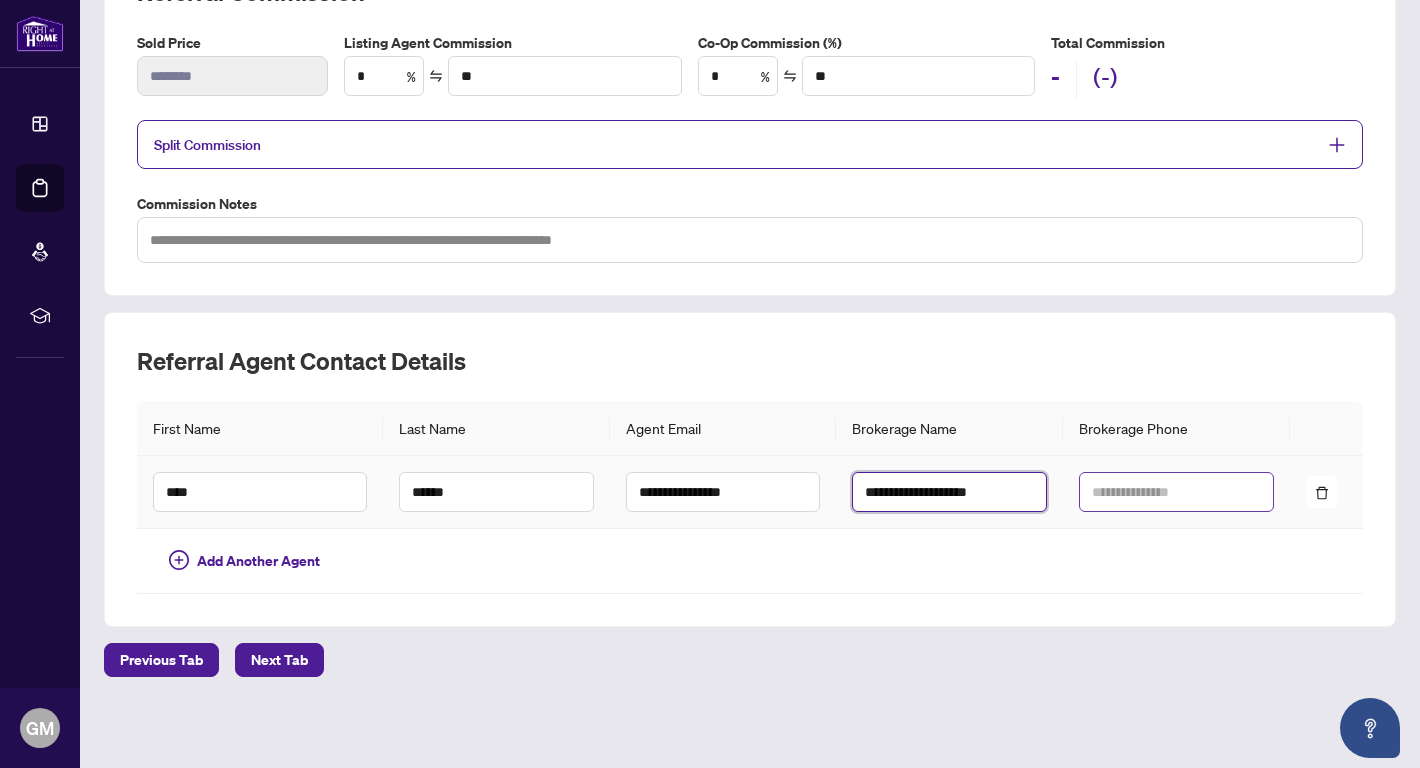 type on "**********" 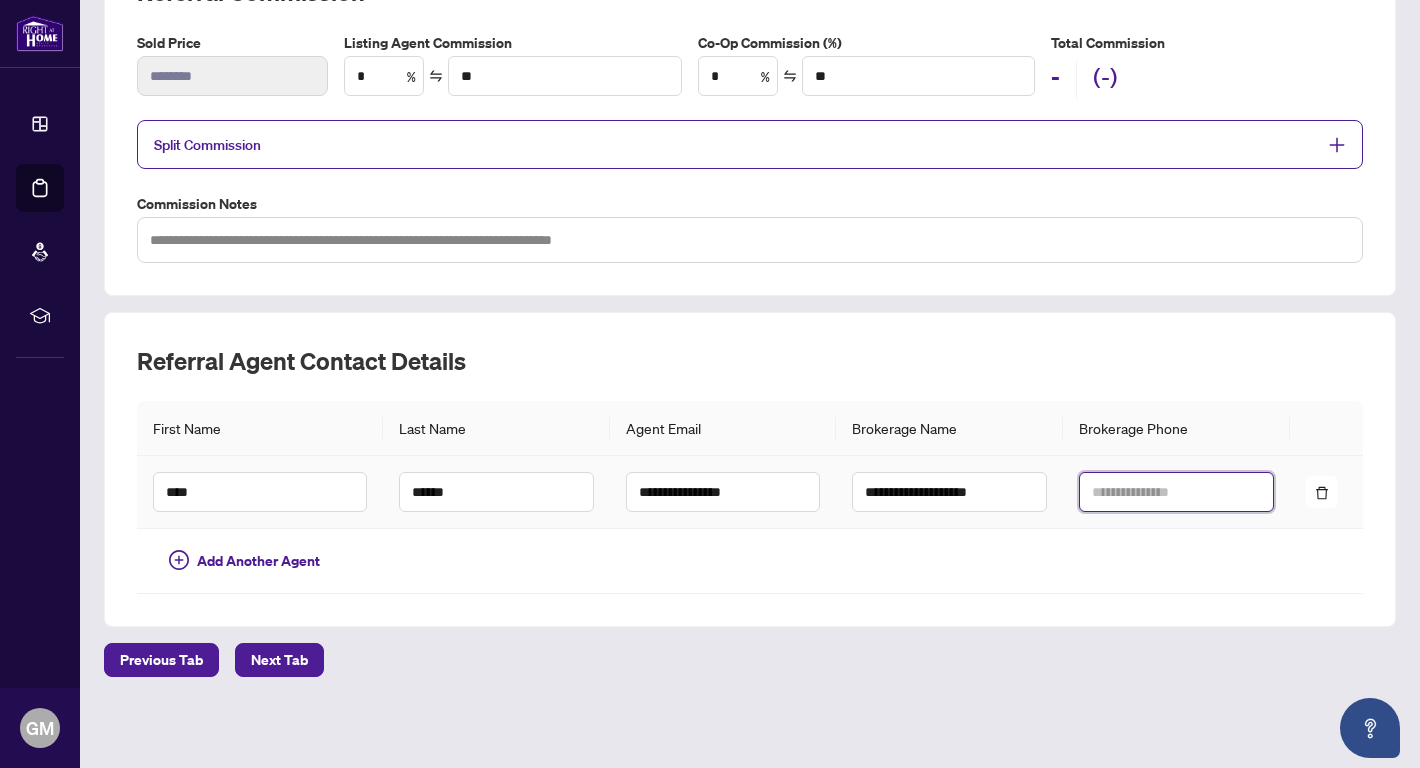 click at bounding box center [1176, 492] 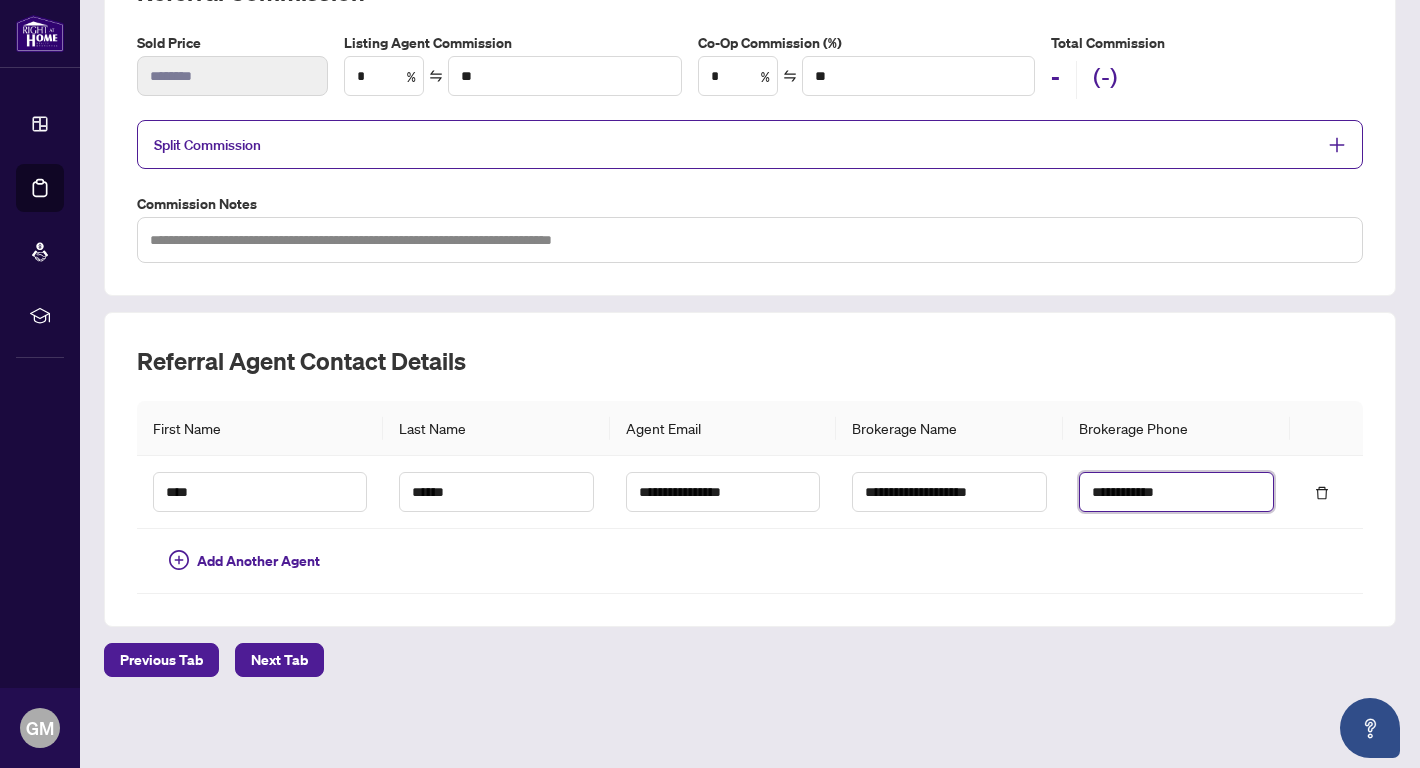 type on "**********" 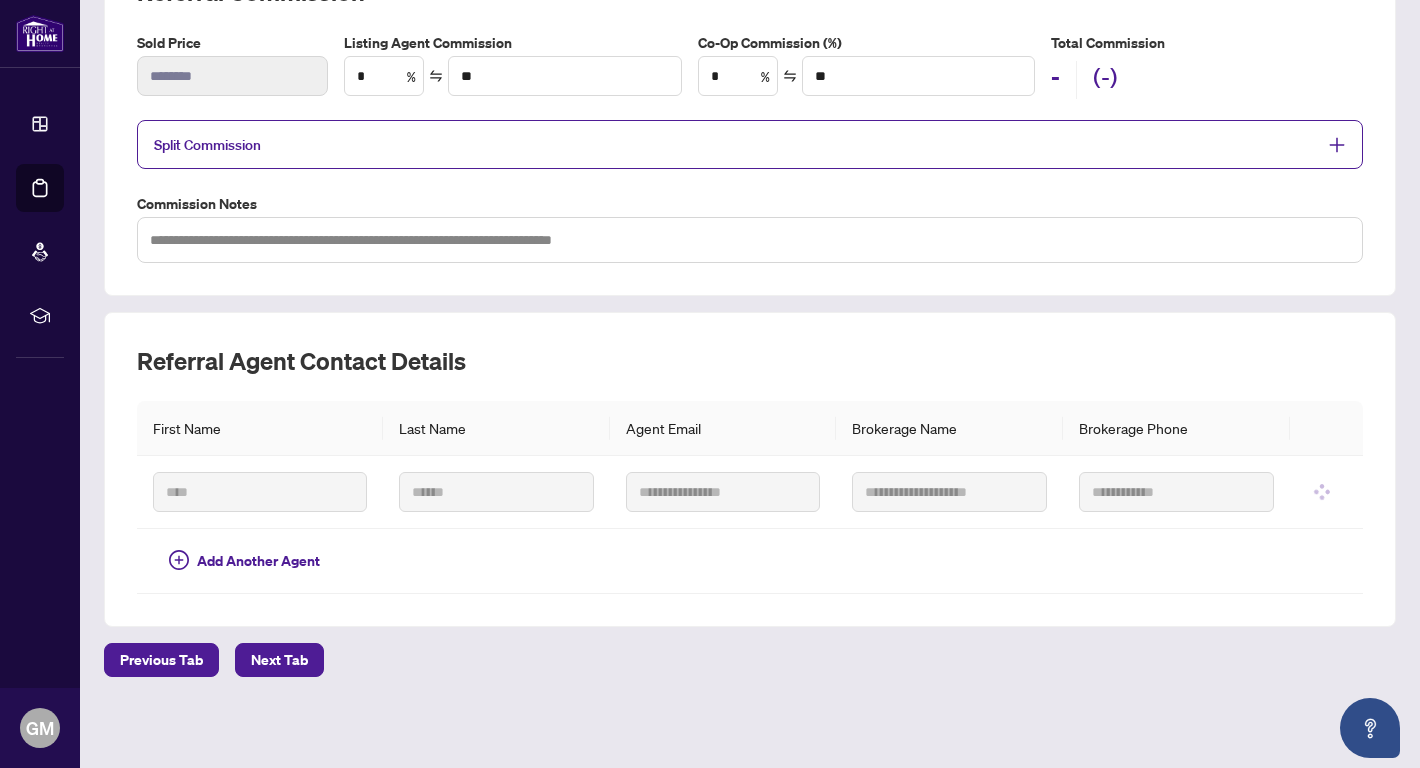 click at bounding box center [1326, 428] 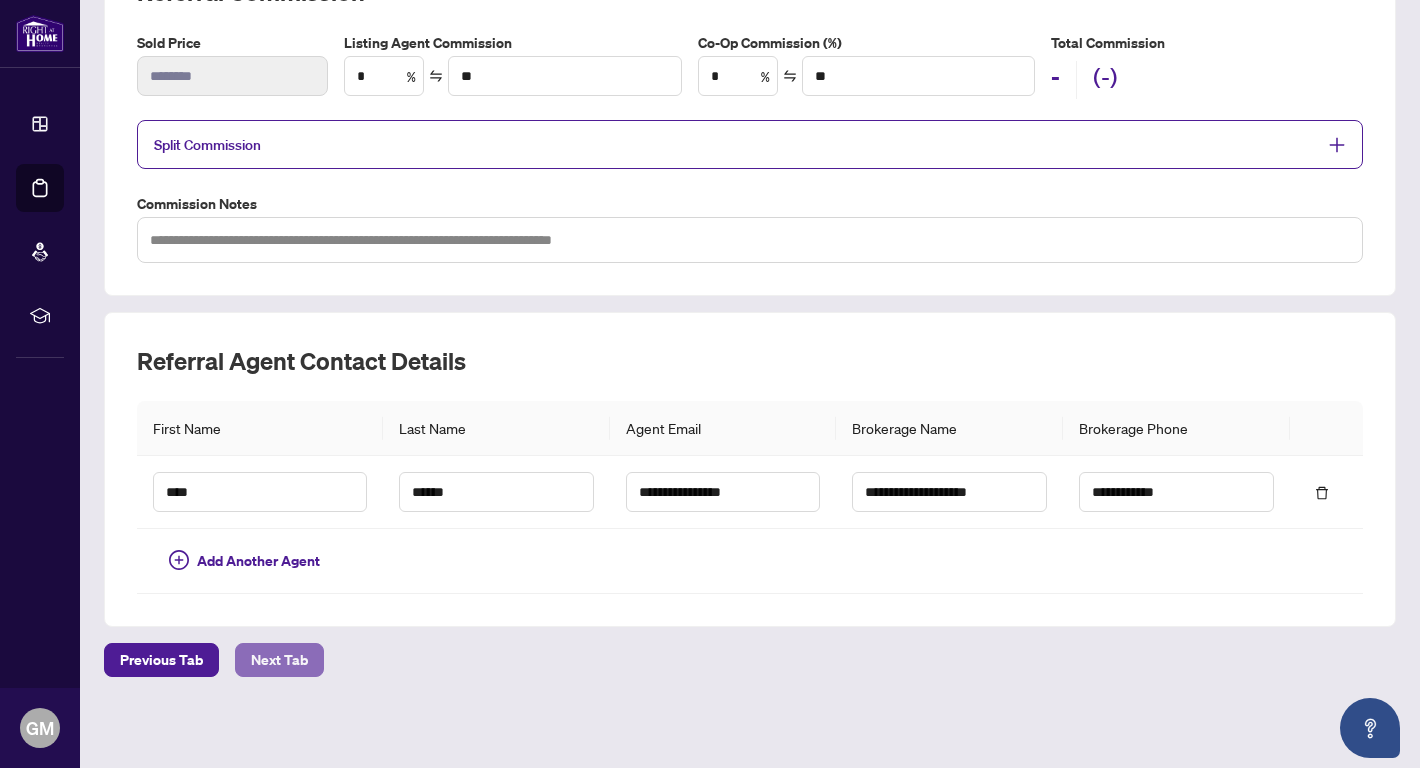 click on "Next Tab" at bounding box center [279, 660] 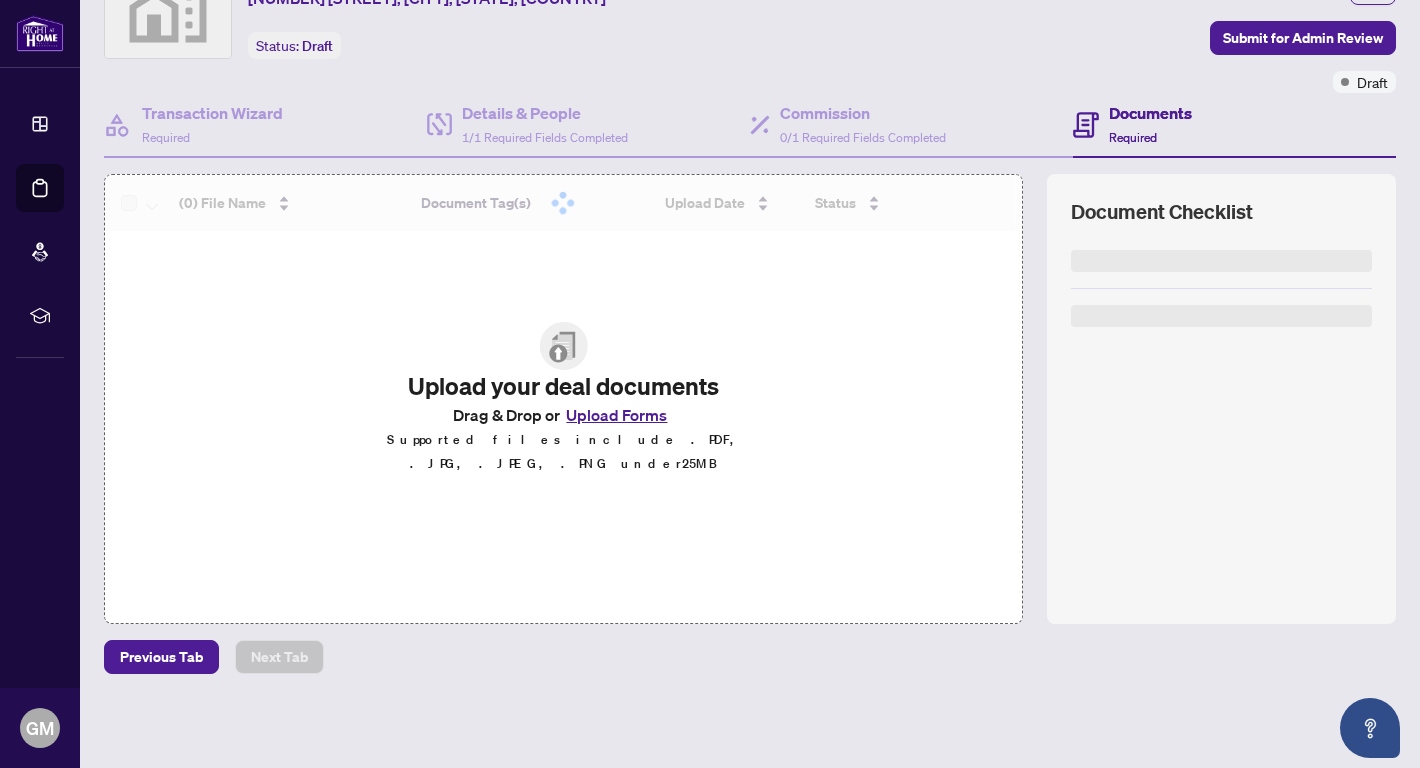 scroll, scrollTop: 0, scrollLeft: 0, axis: both 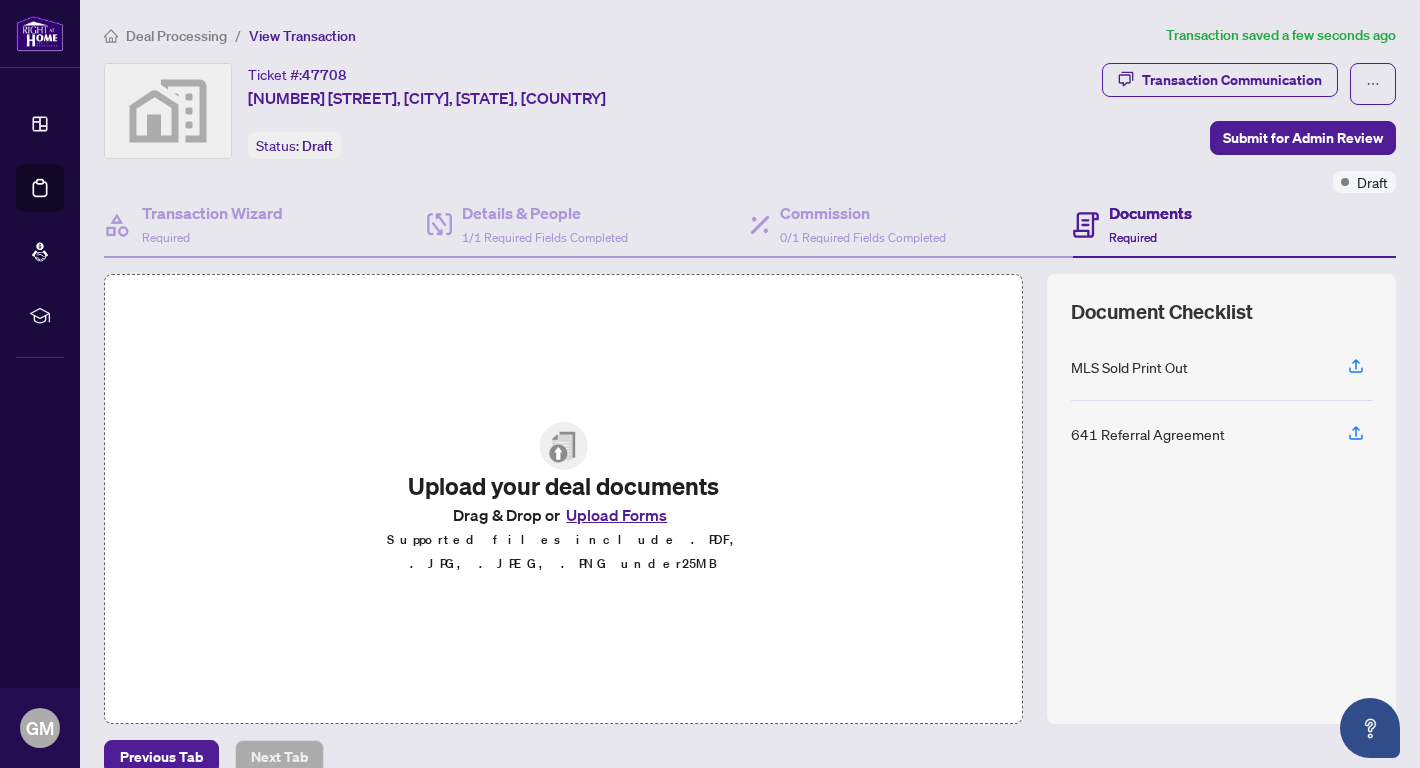 click on "Upload Forms" at bounding box center [616, 515] 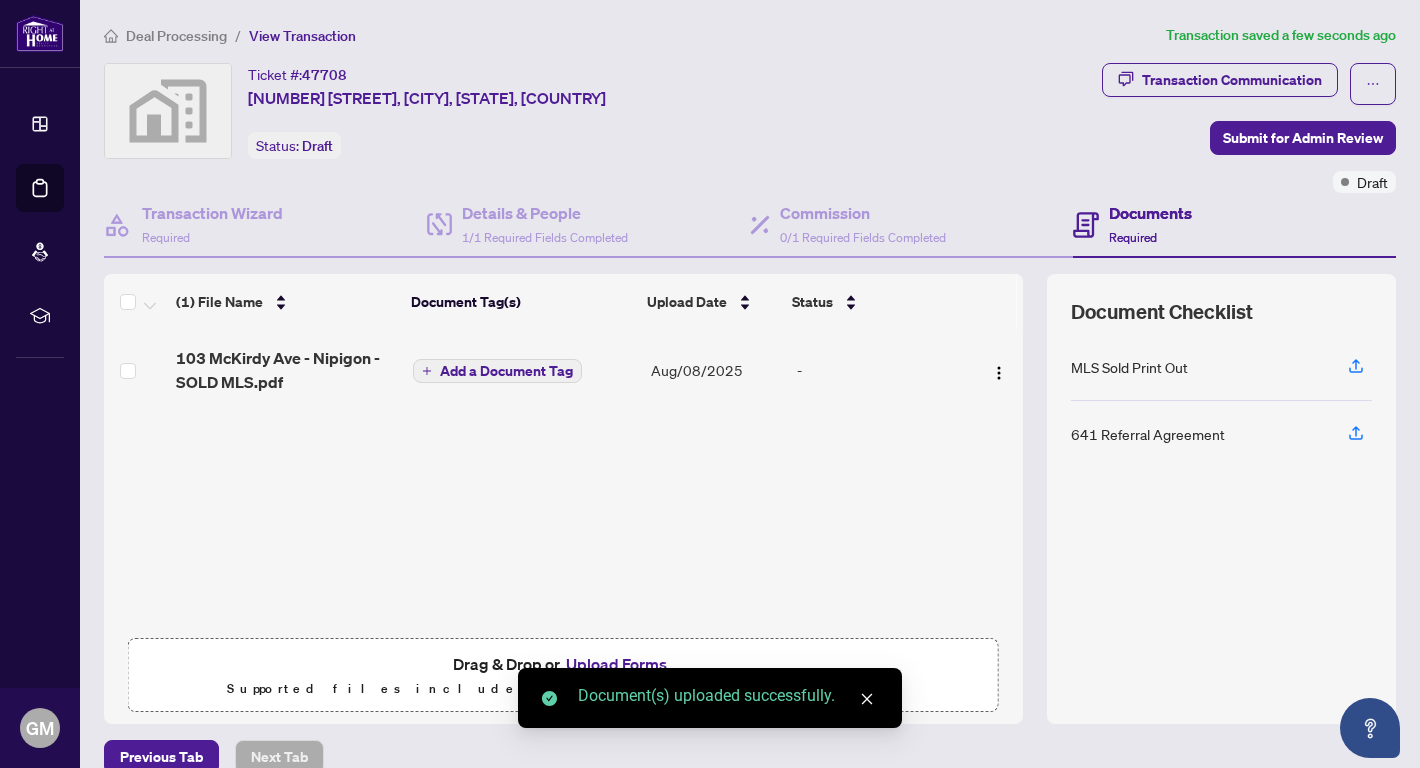 scroll, scrollTop: 98, scrollLeft: 0, axis: vertical 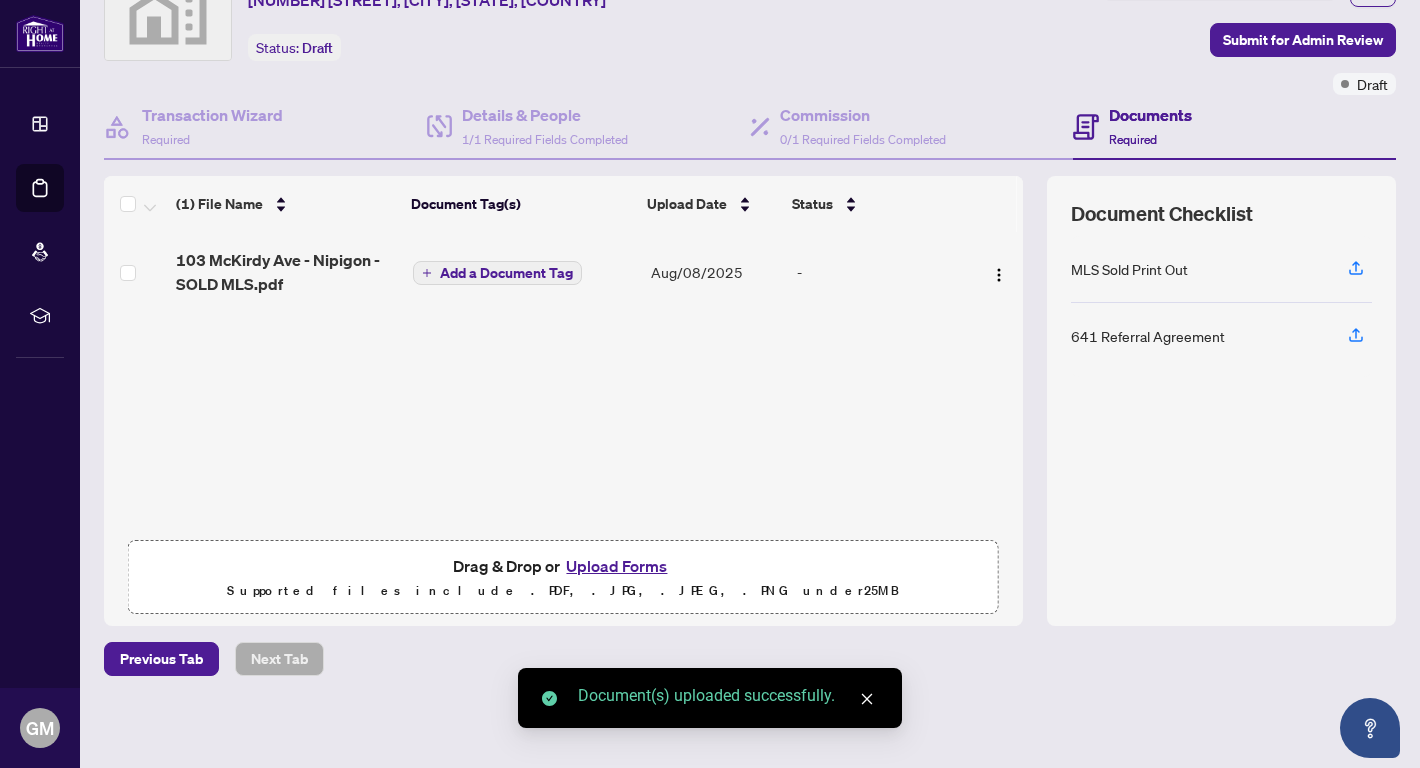 click on "Upload Forms" at bounding box center [616, 566] 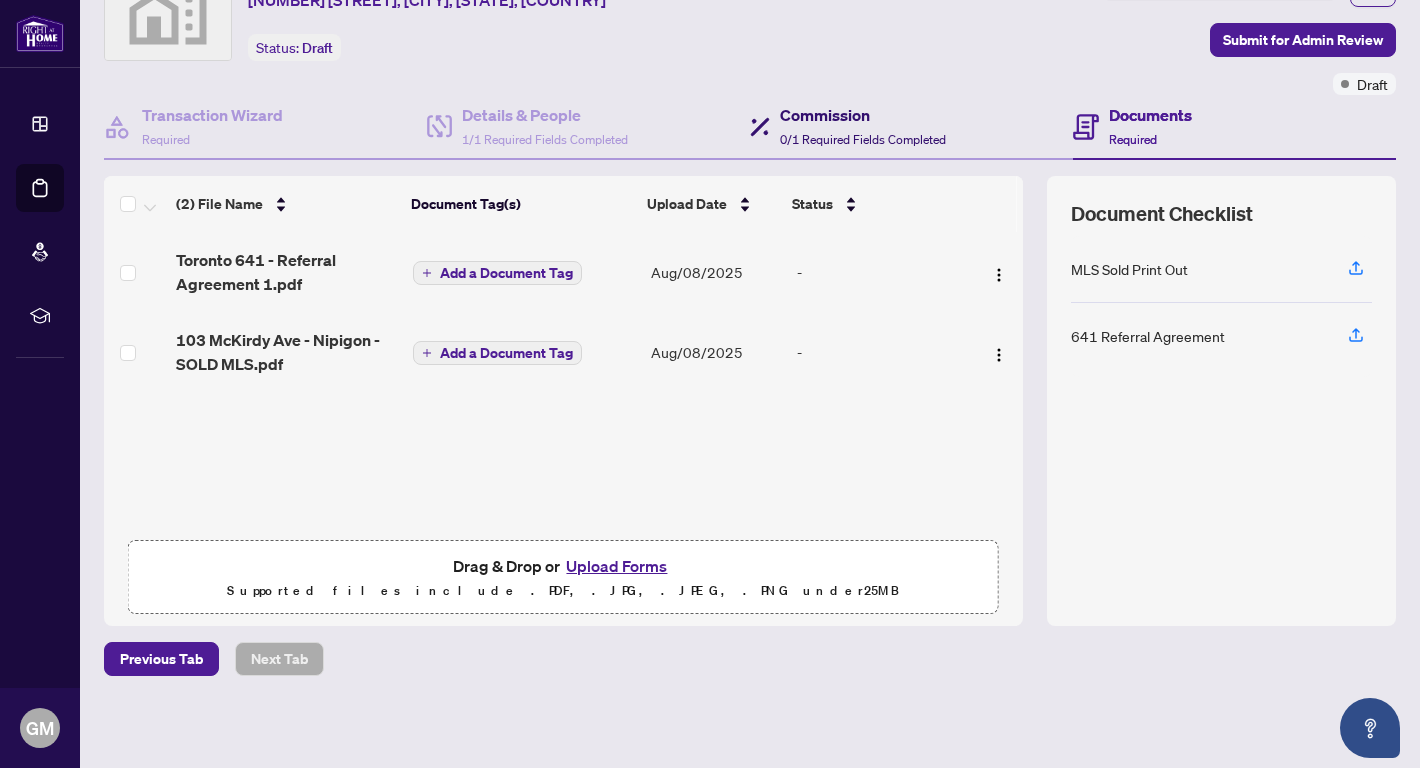 click on "0/1 Required Fields Completed" at bounding box center [863, 139] 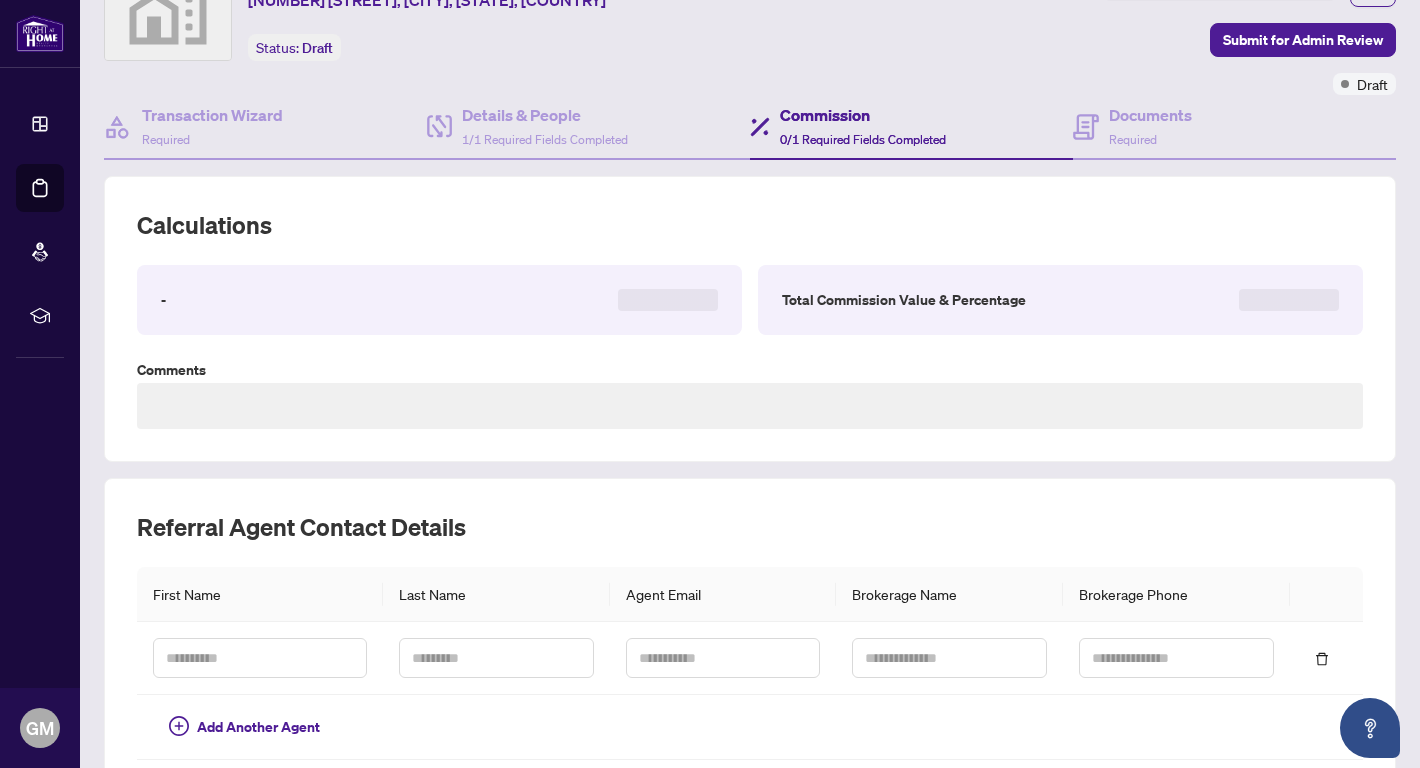 scroll, scrollTop: 0, scrollLeft: 0, axis: both 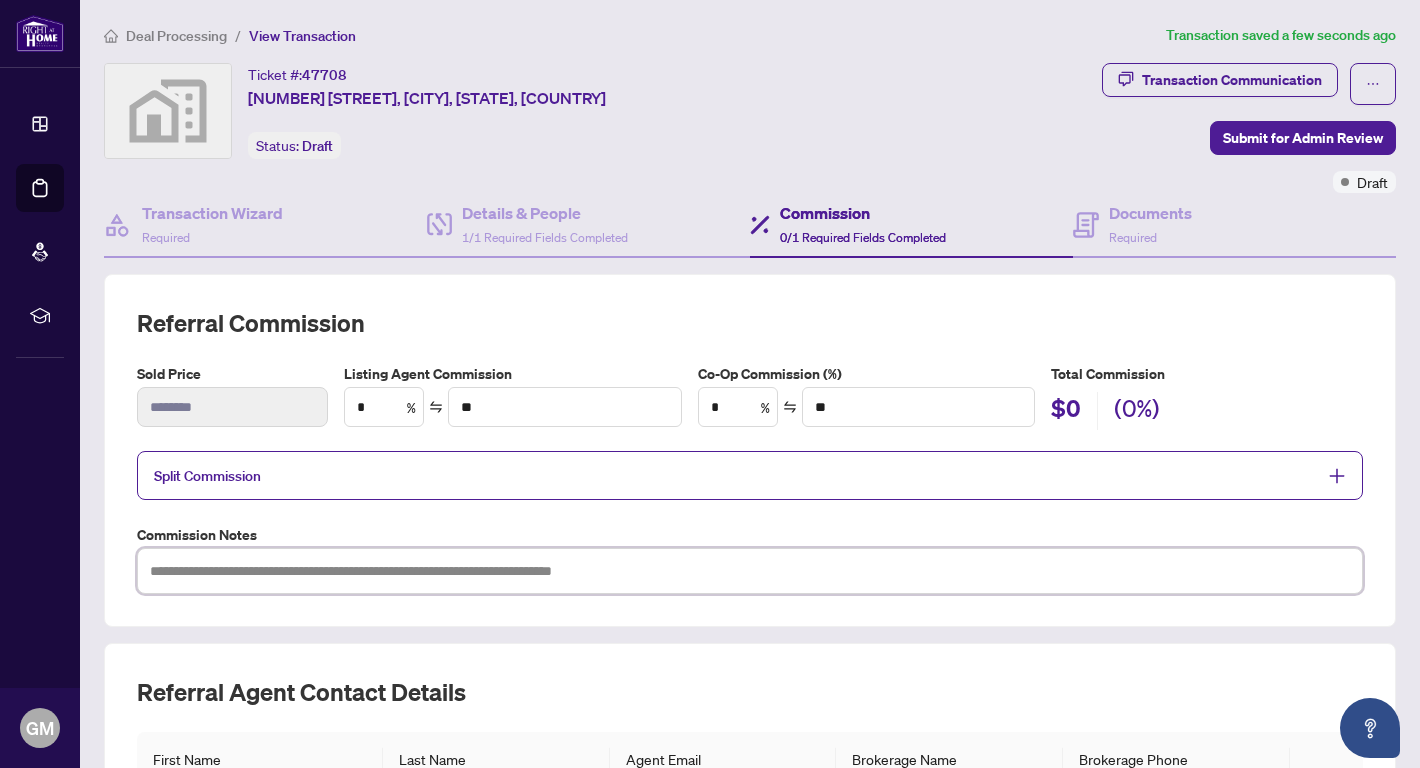 click at bounding box center [750, 571] 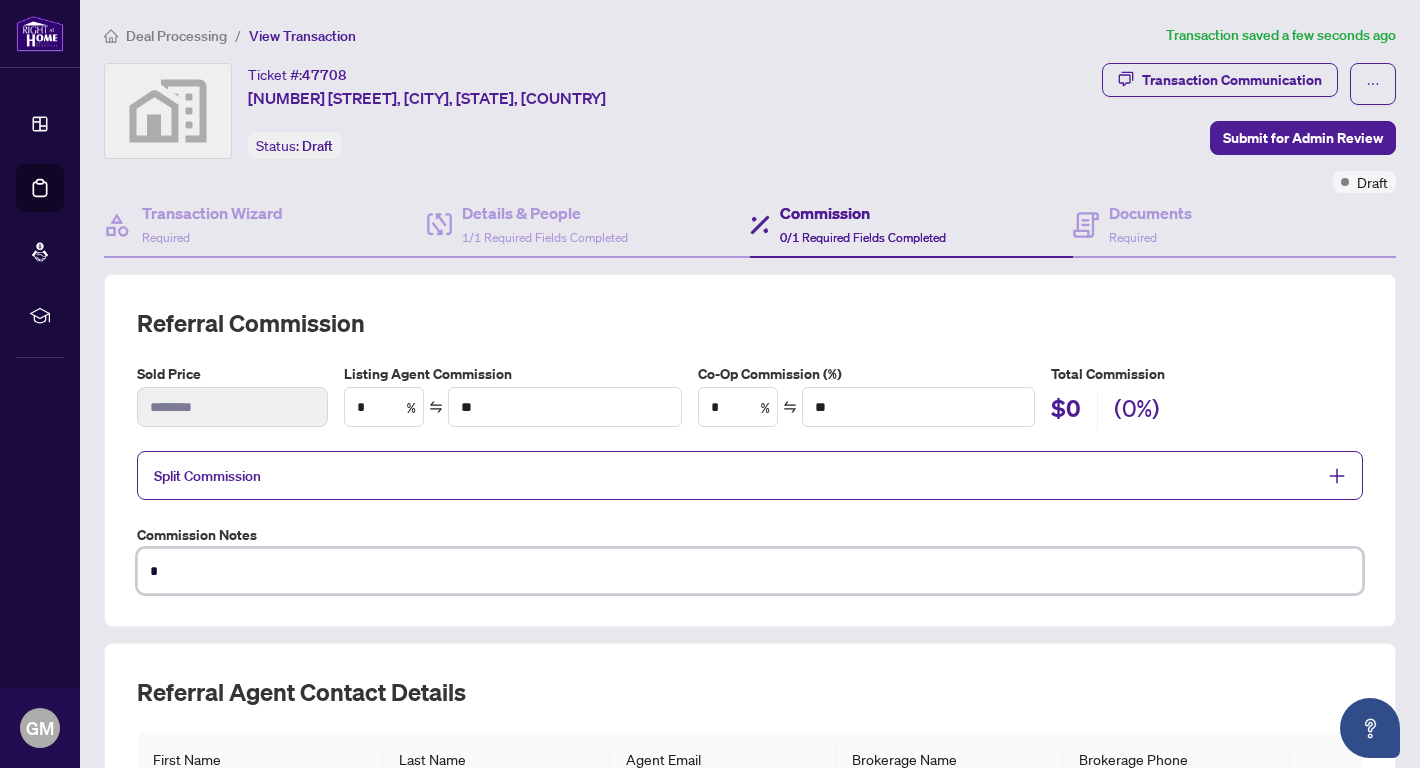 type on "**" 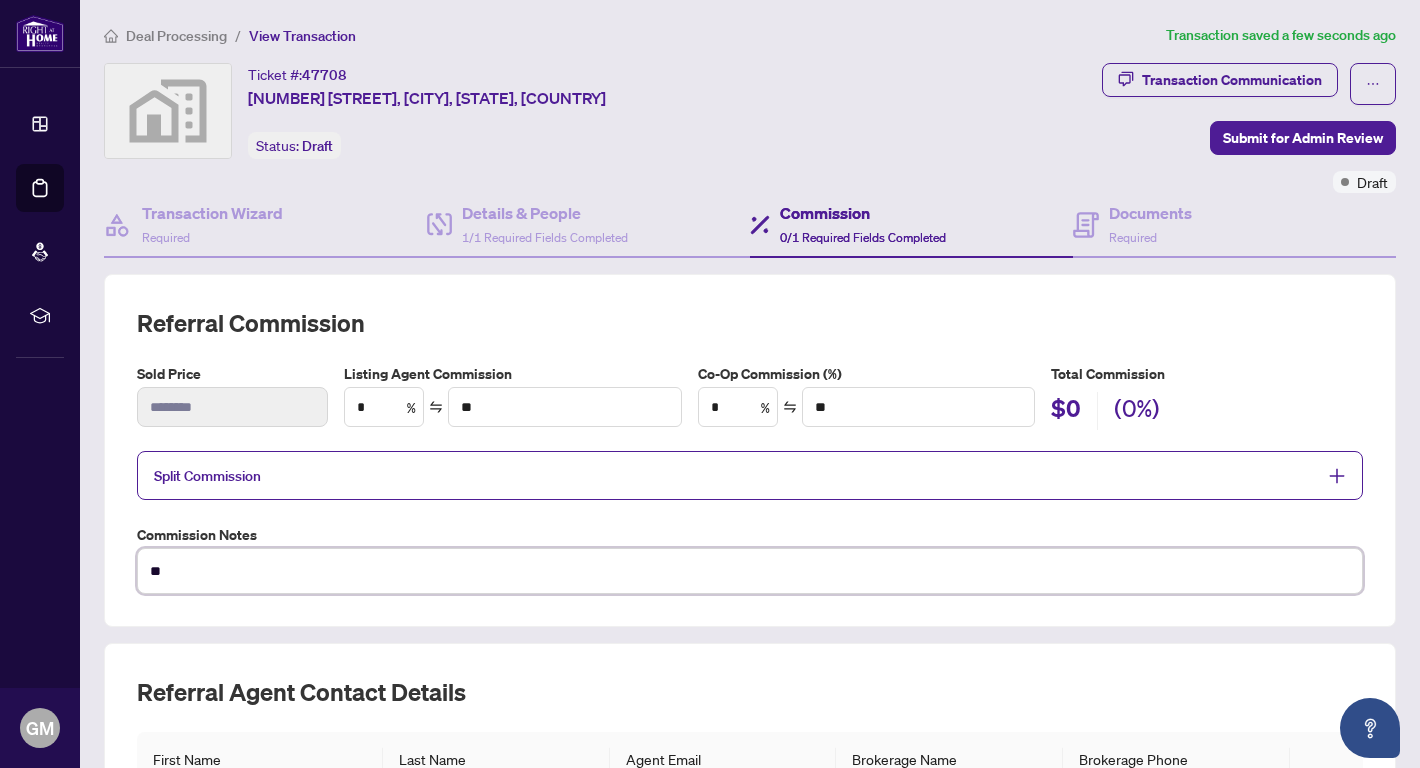 type on "***" 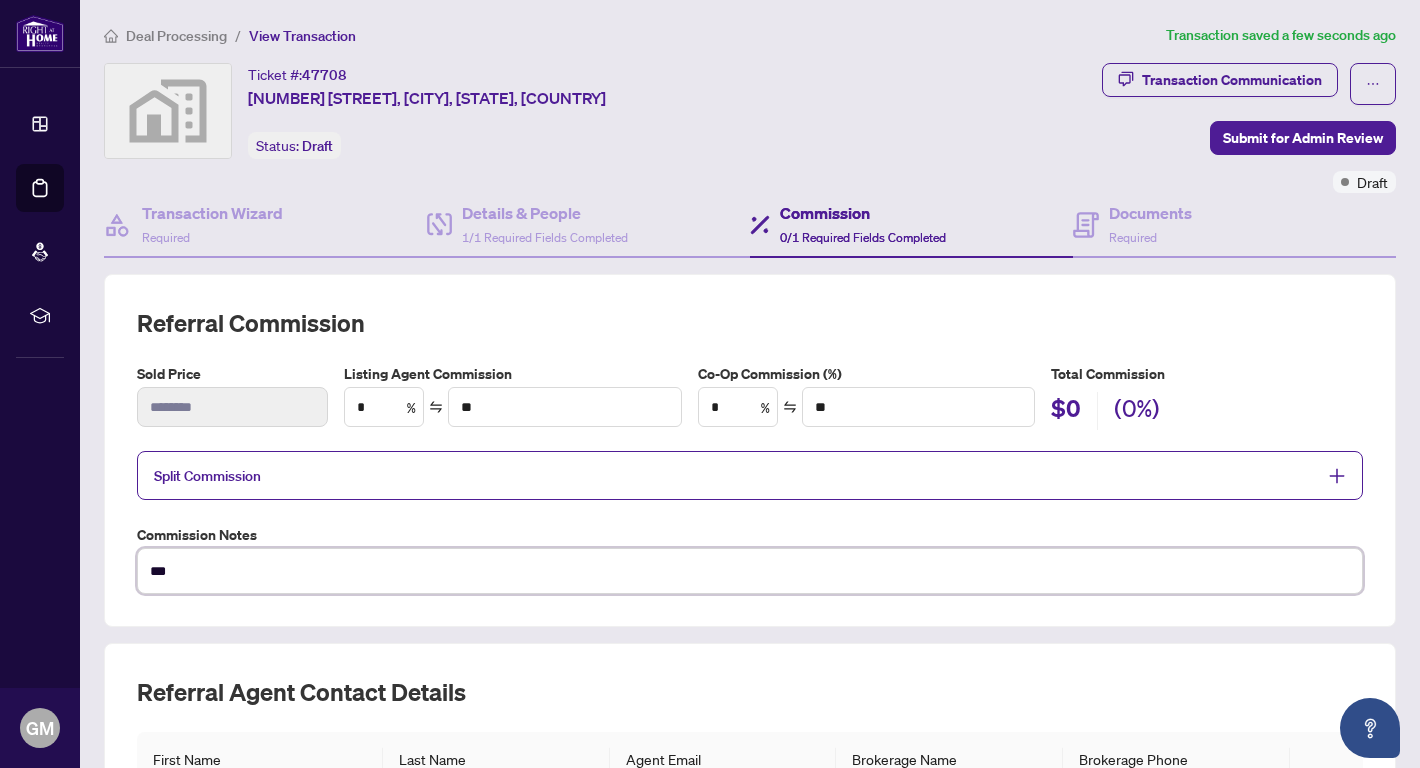 type on "***" 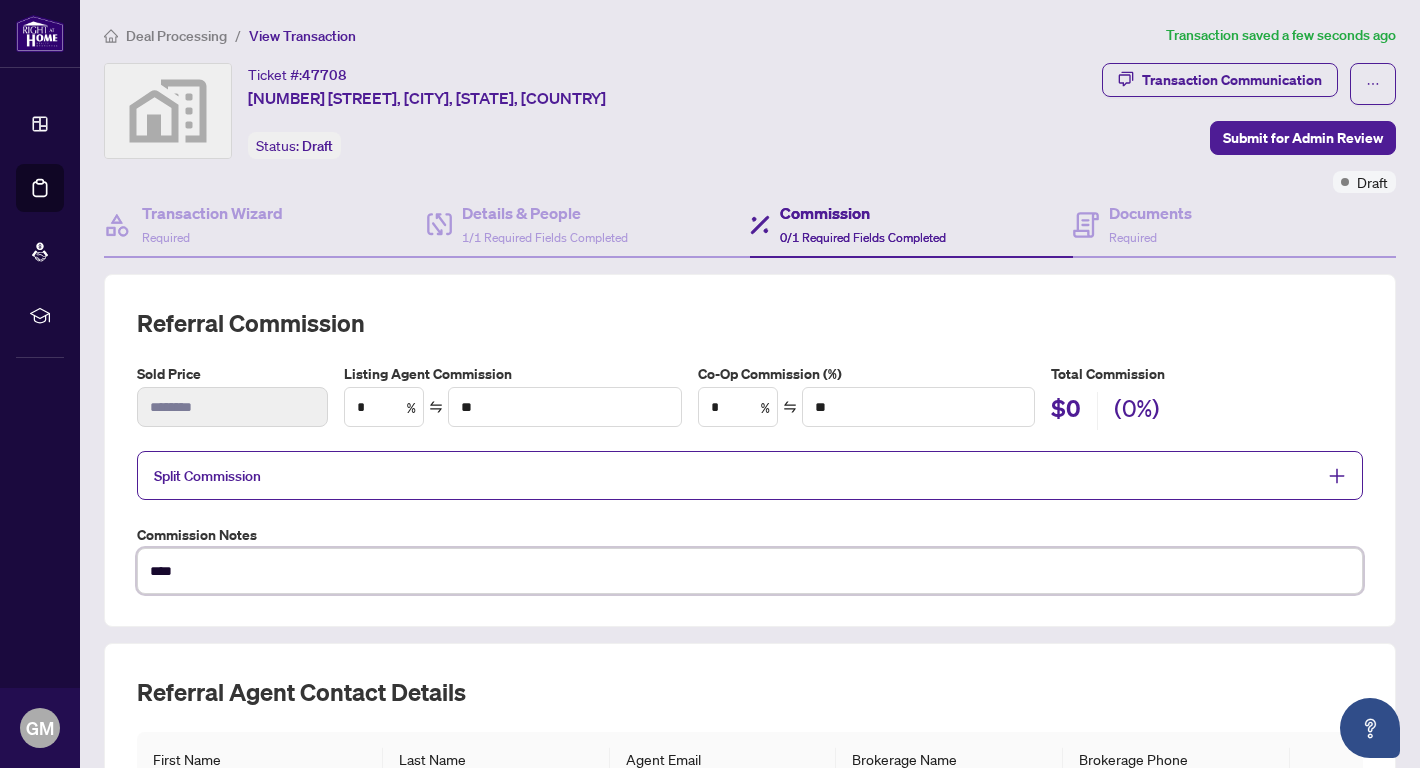 type on "*****" 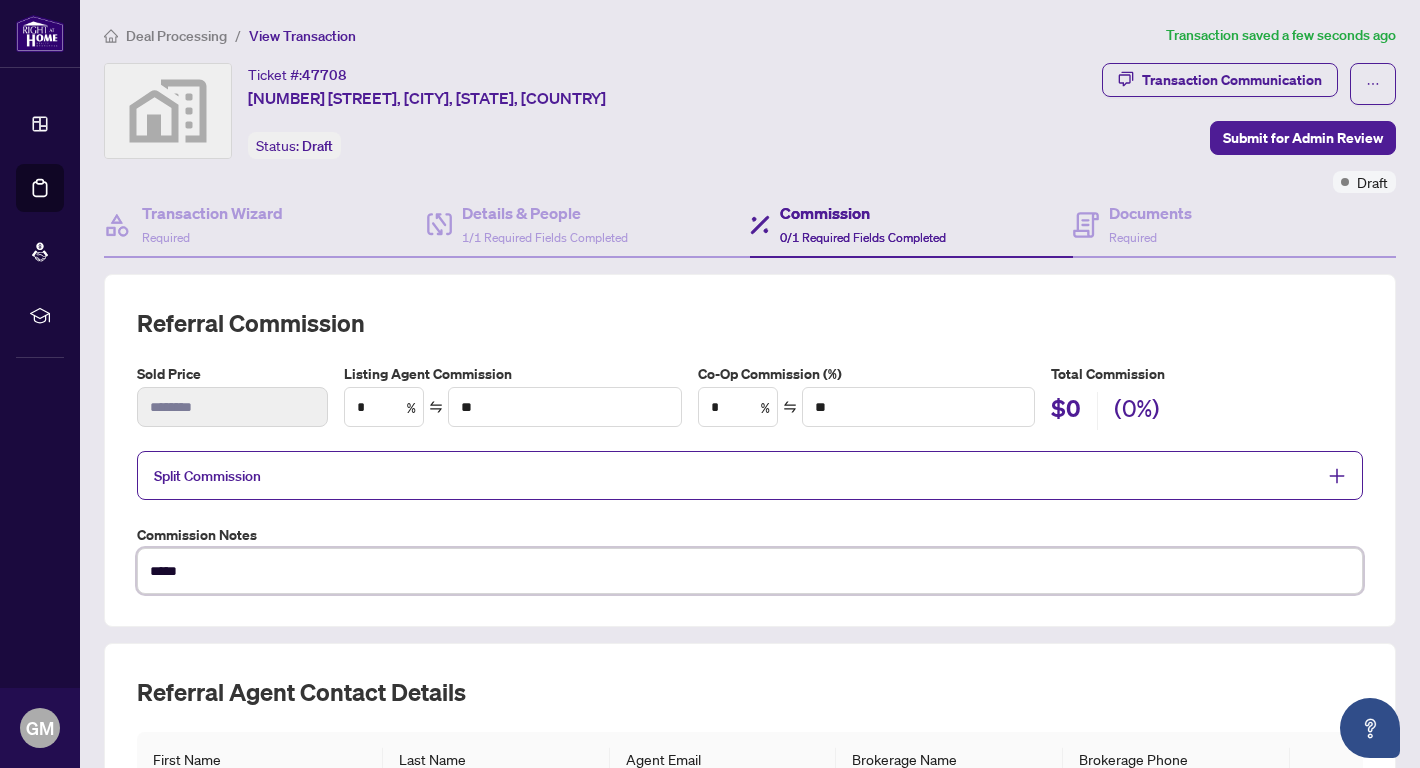 type on "******" 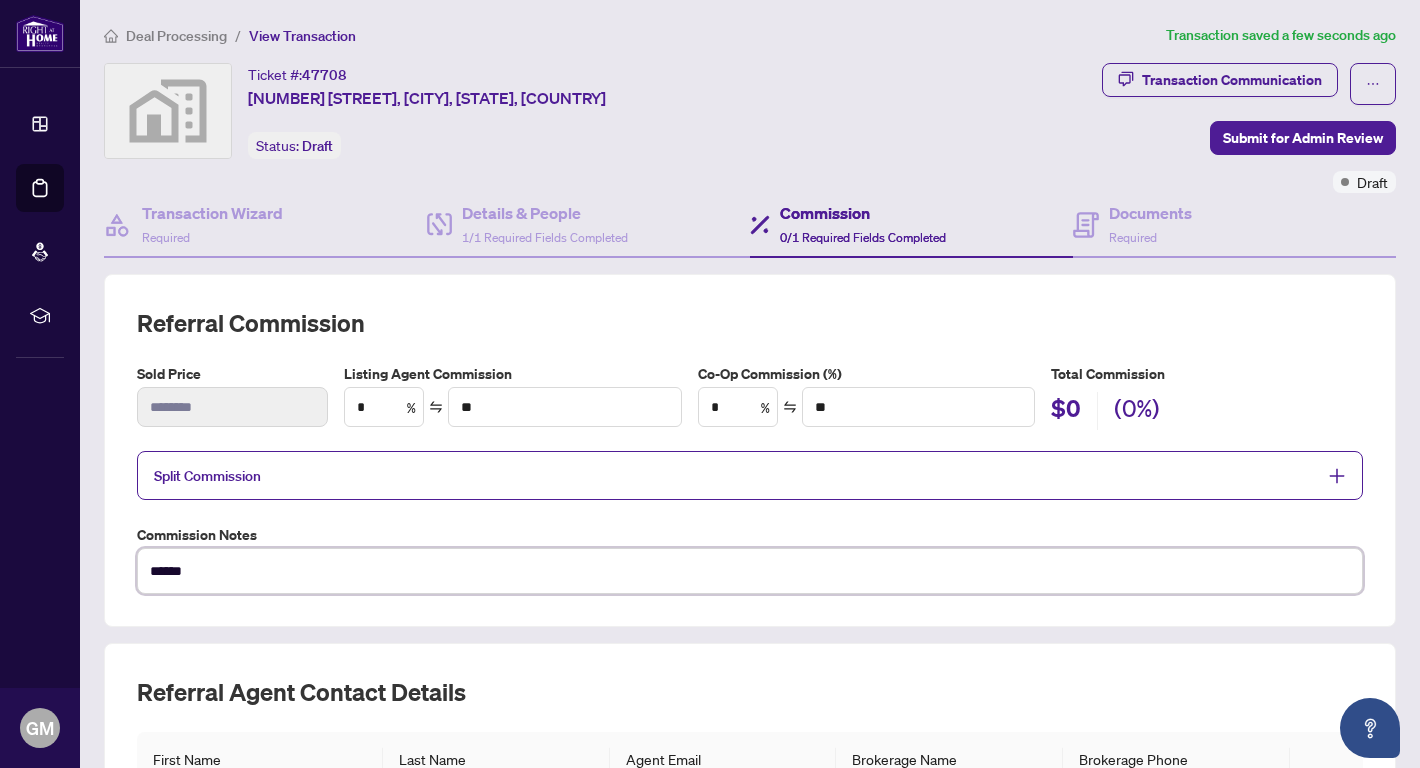 type on "******" 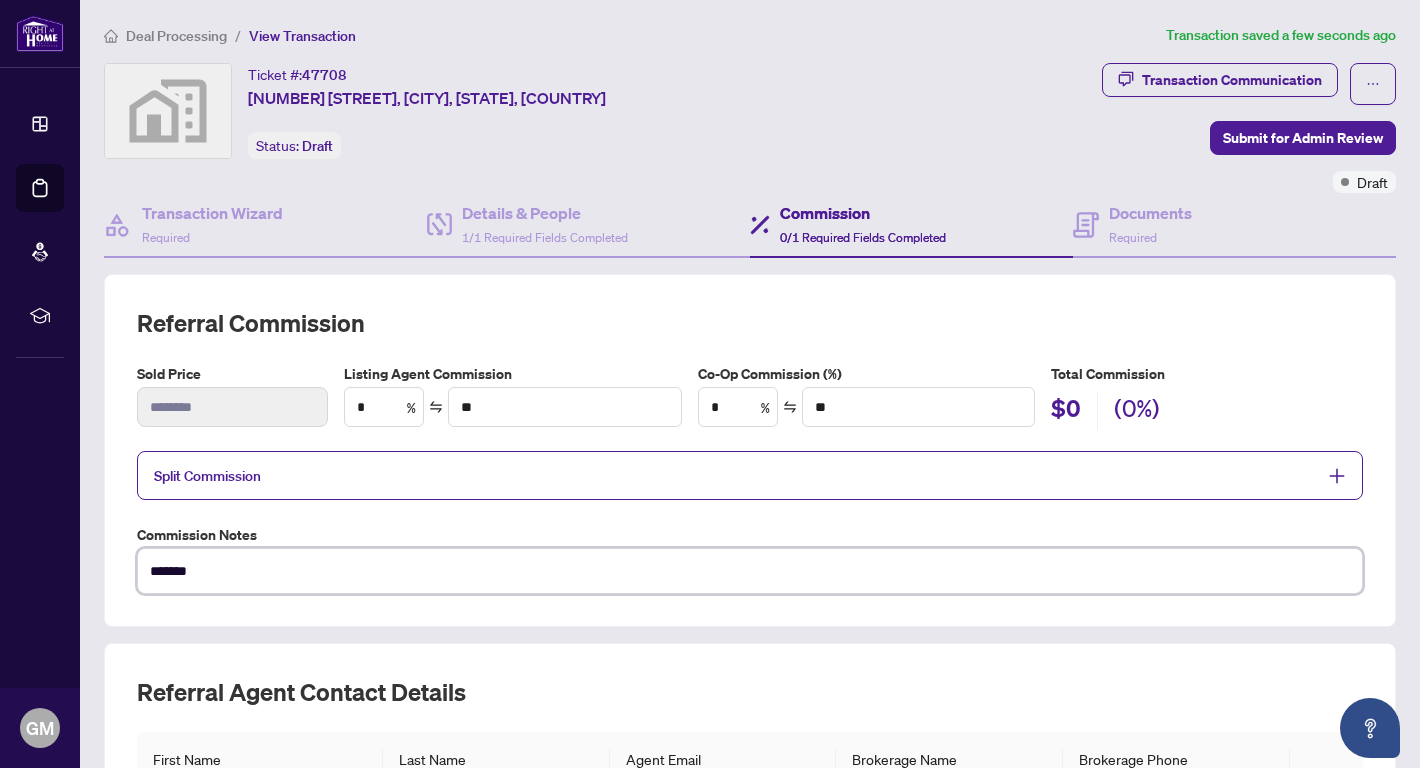 type on "********" 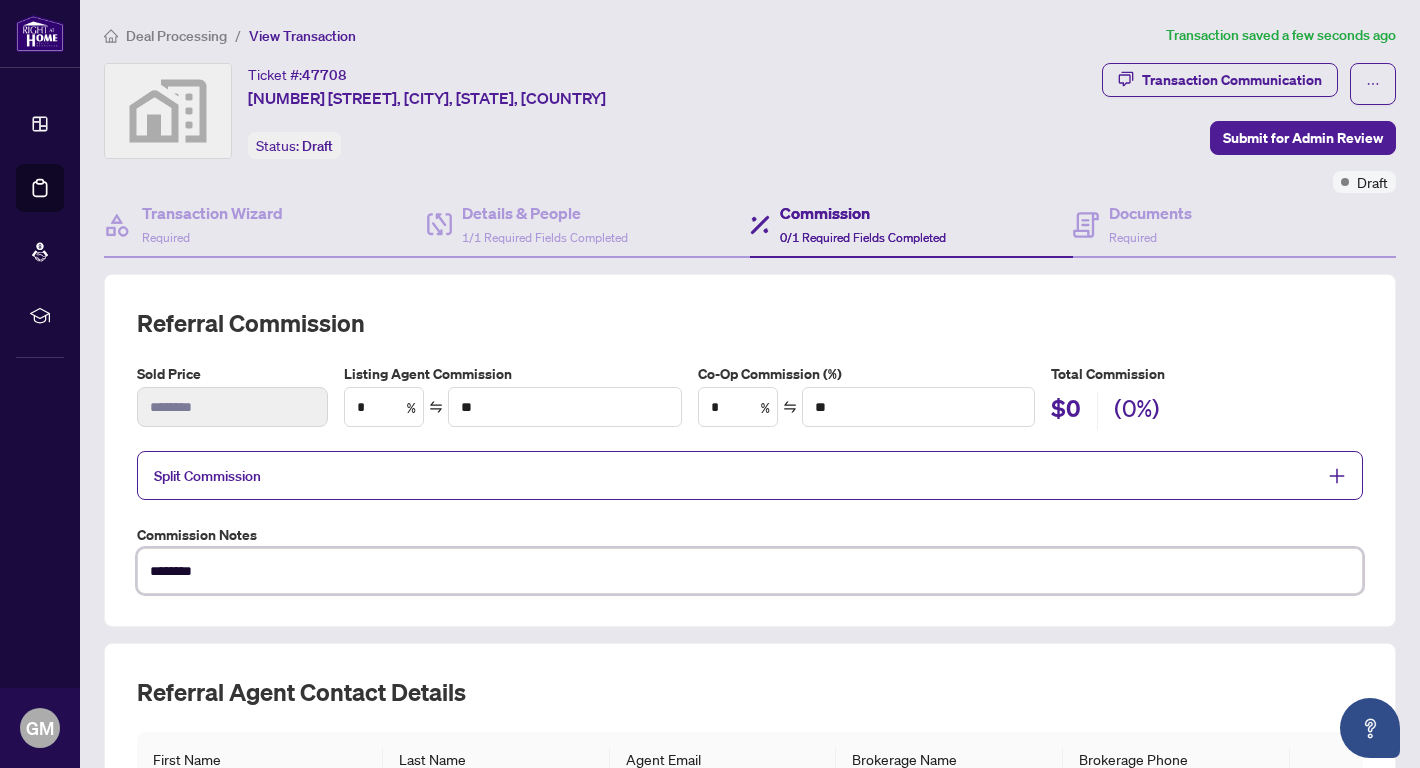type on "*********" 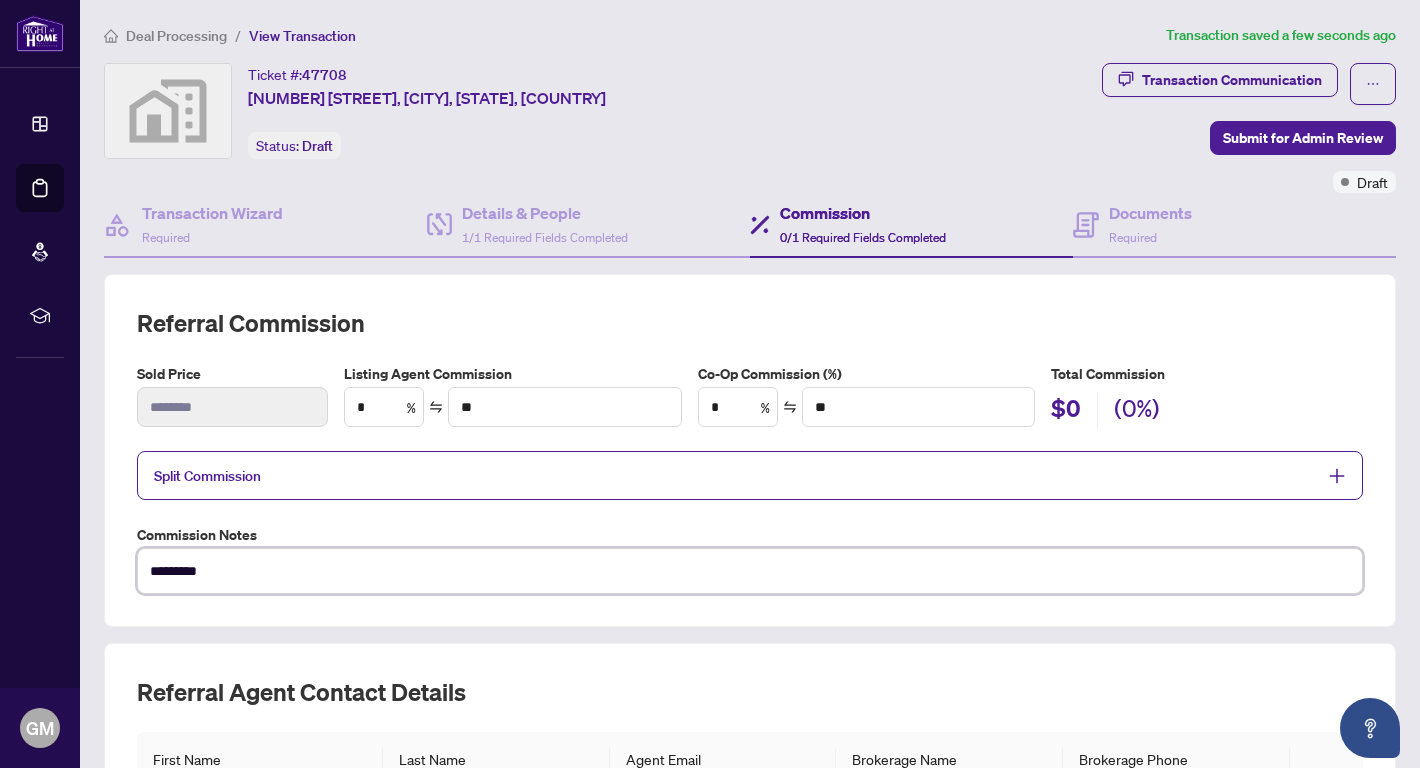 type on "**********" 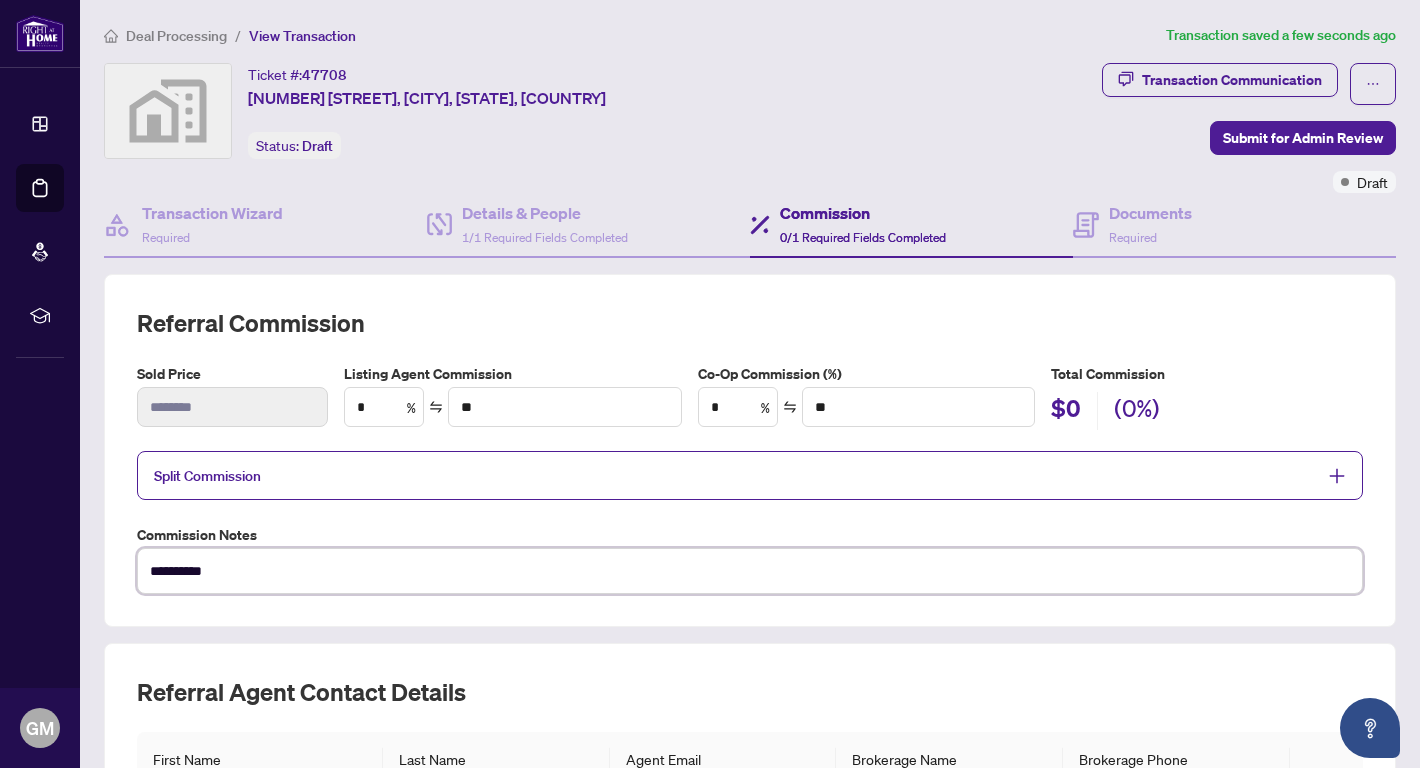 type on "**********" 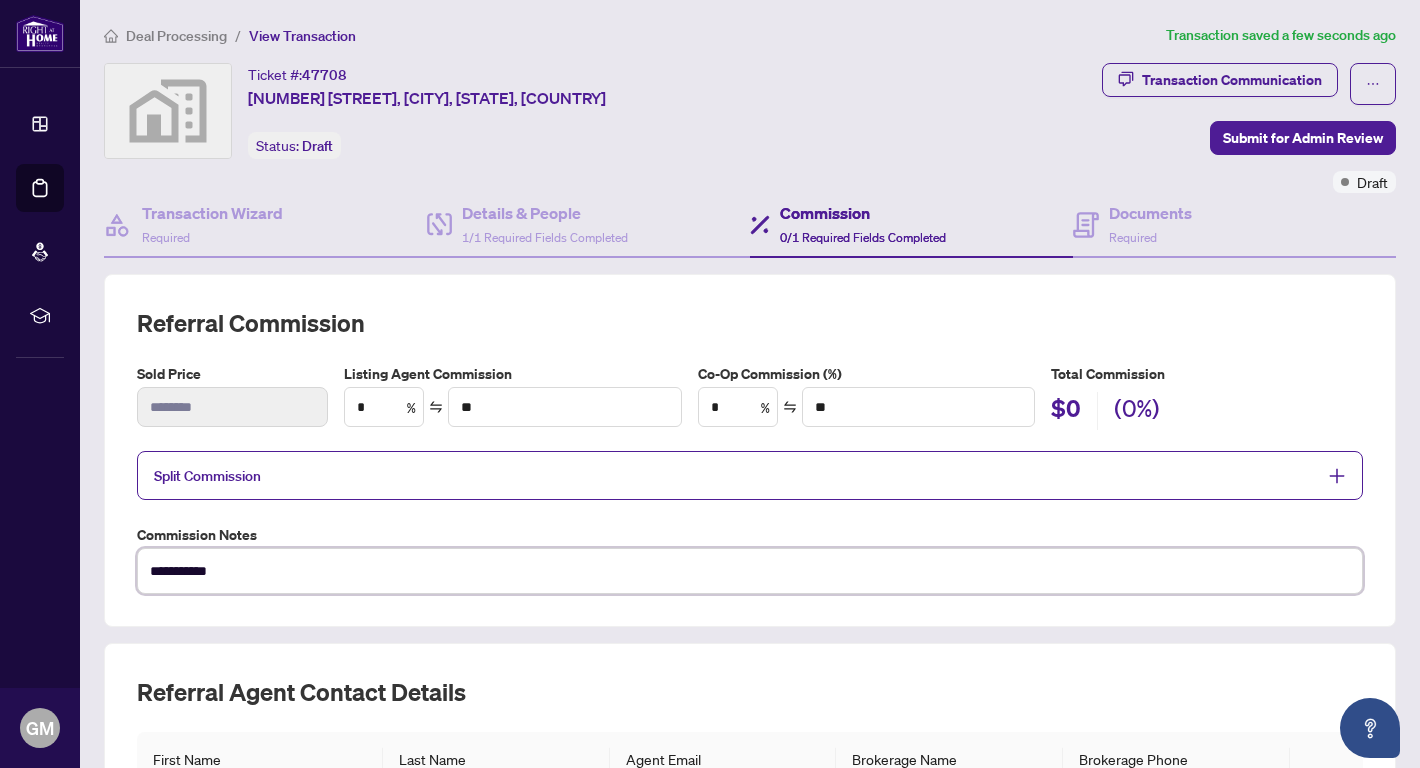 type on "**********" 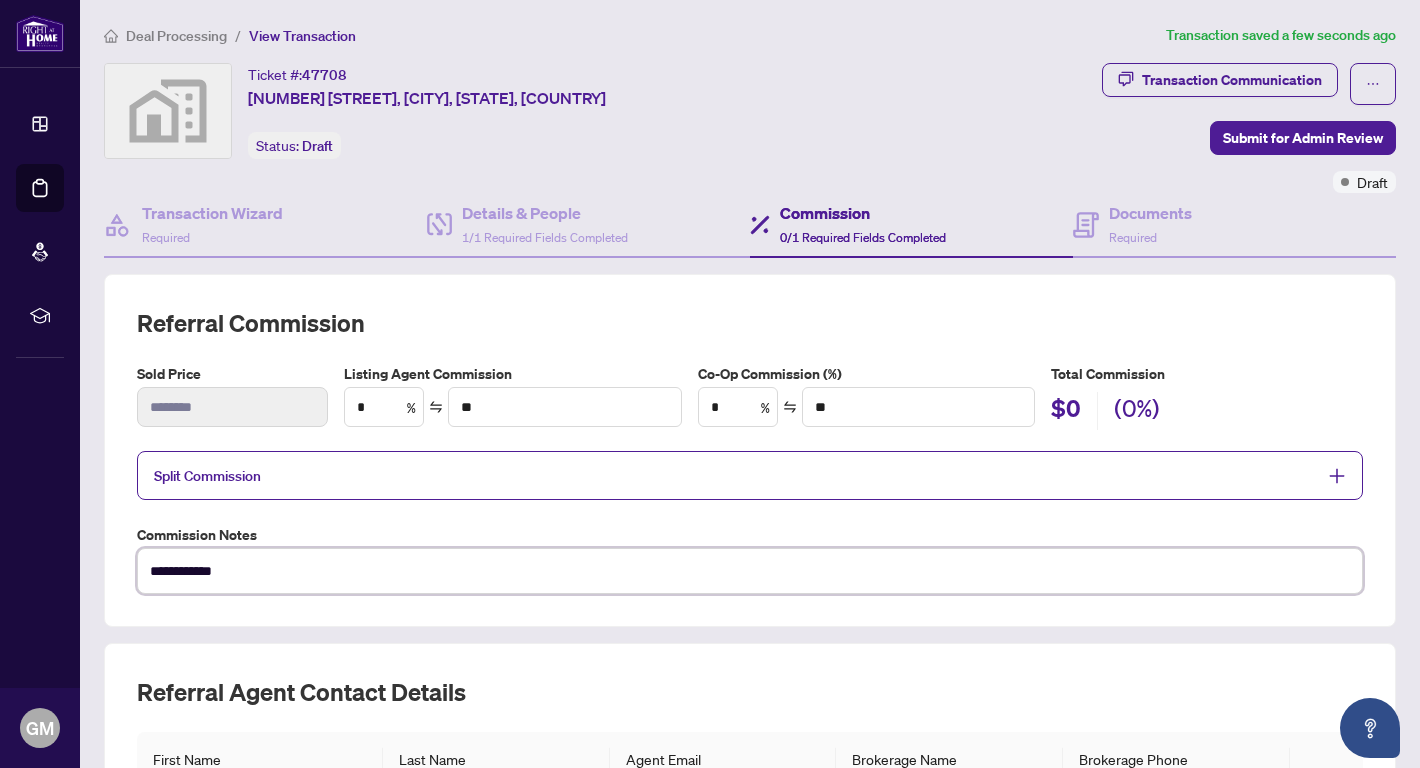 type on "**********" 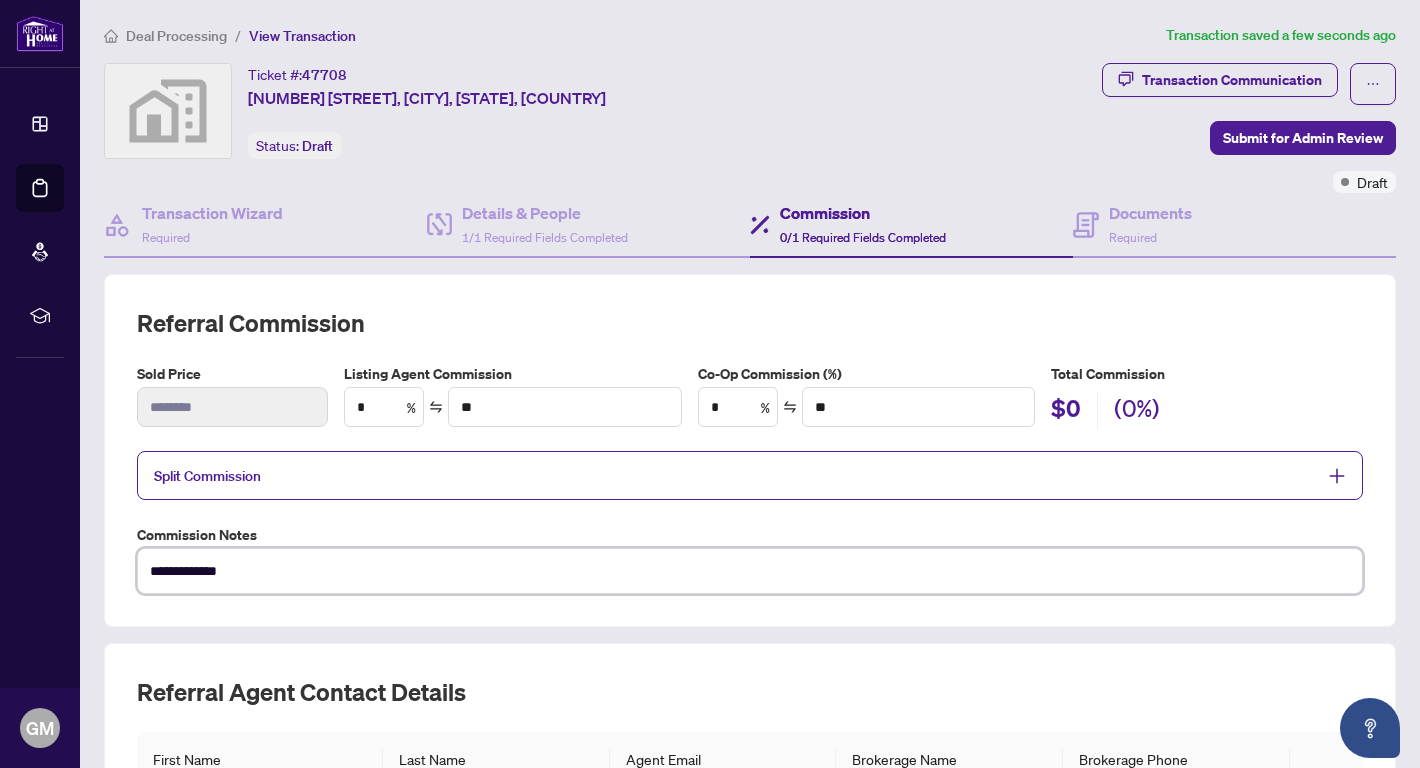 type on "**********" 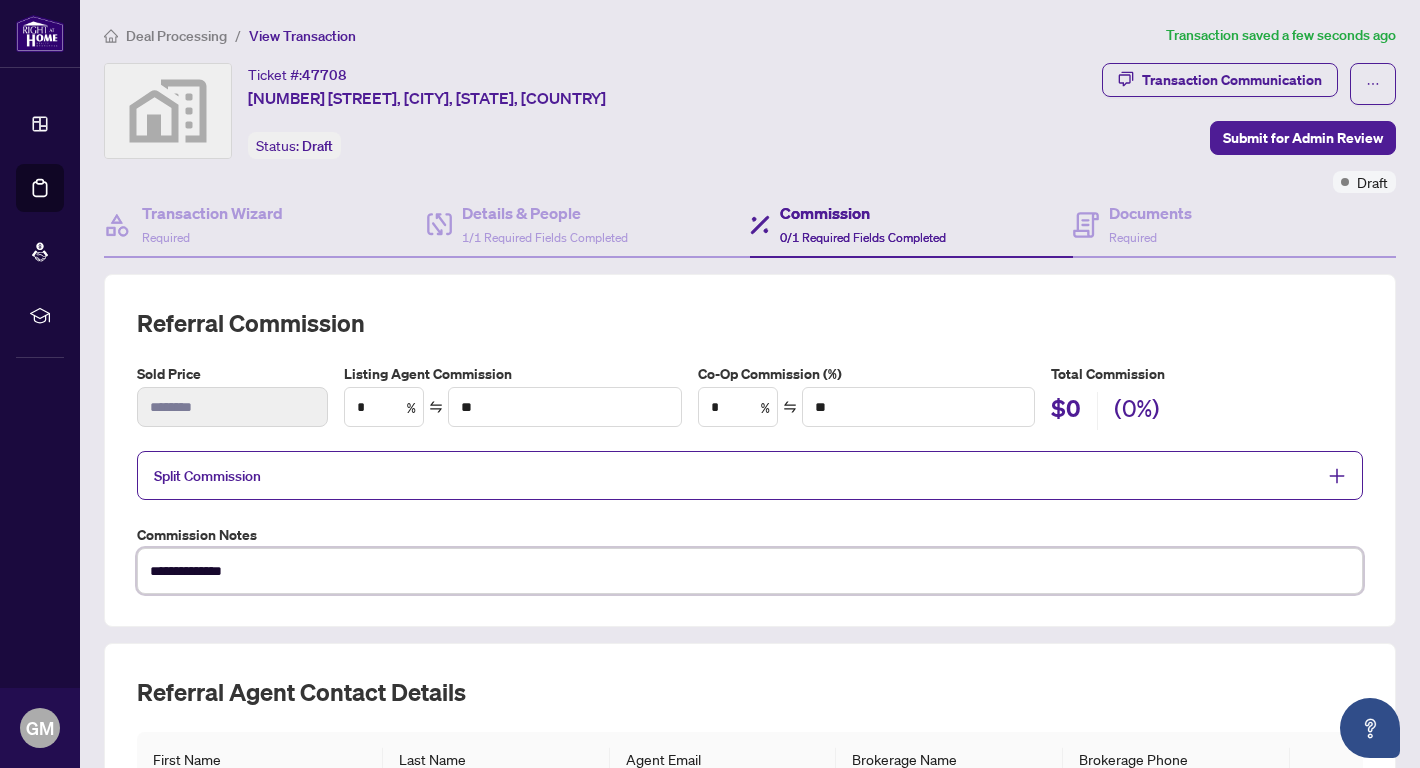 type on "**********" 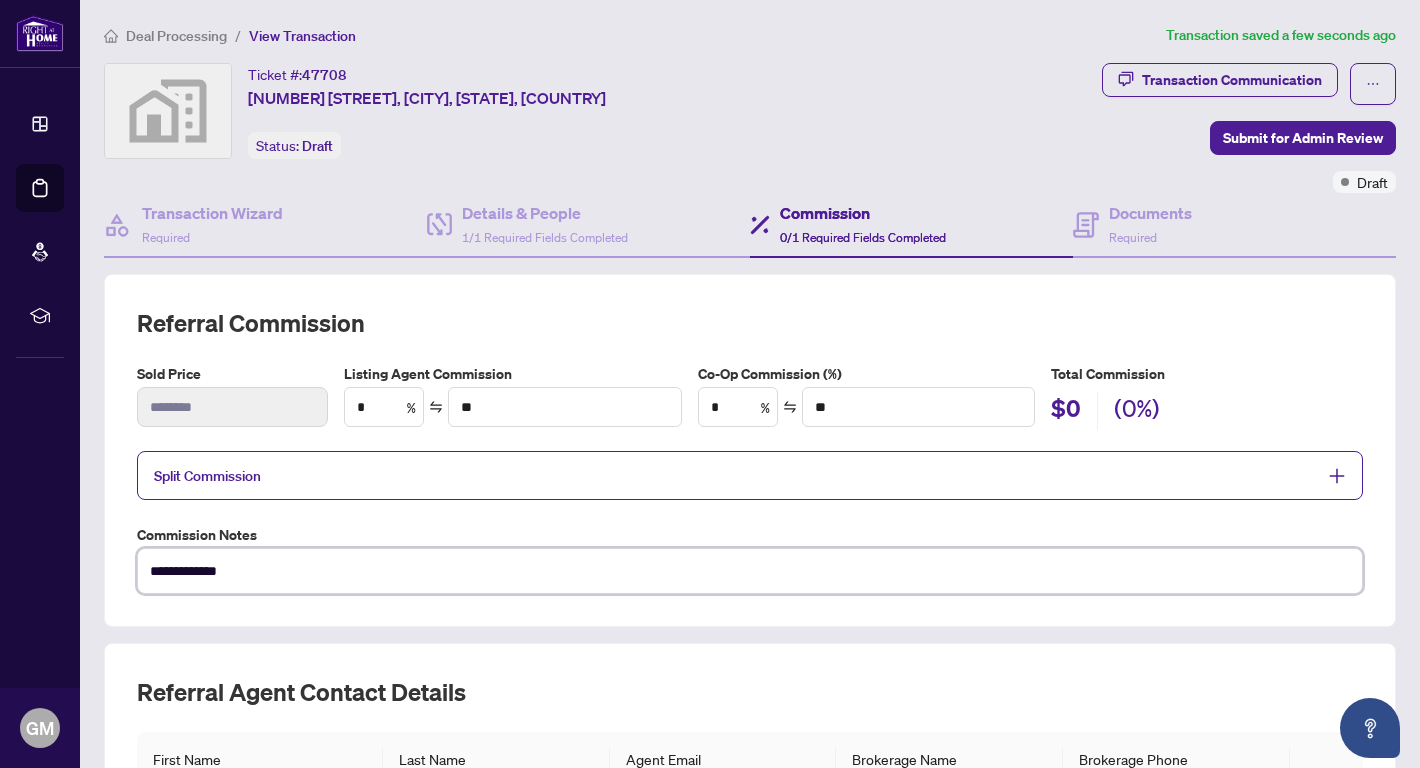 type on "**********" 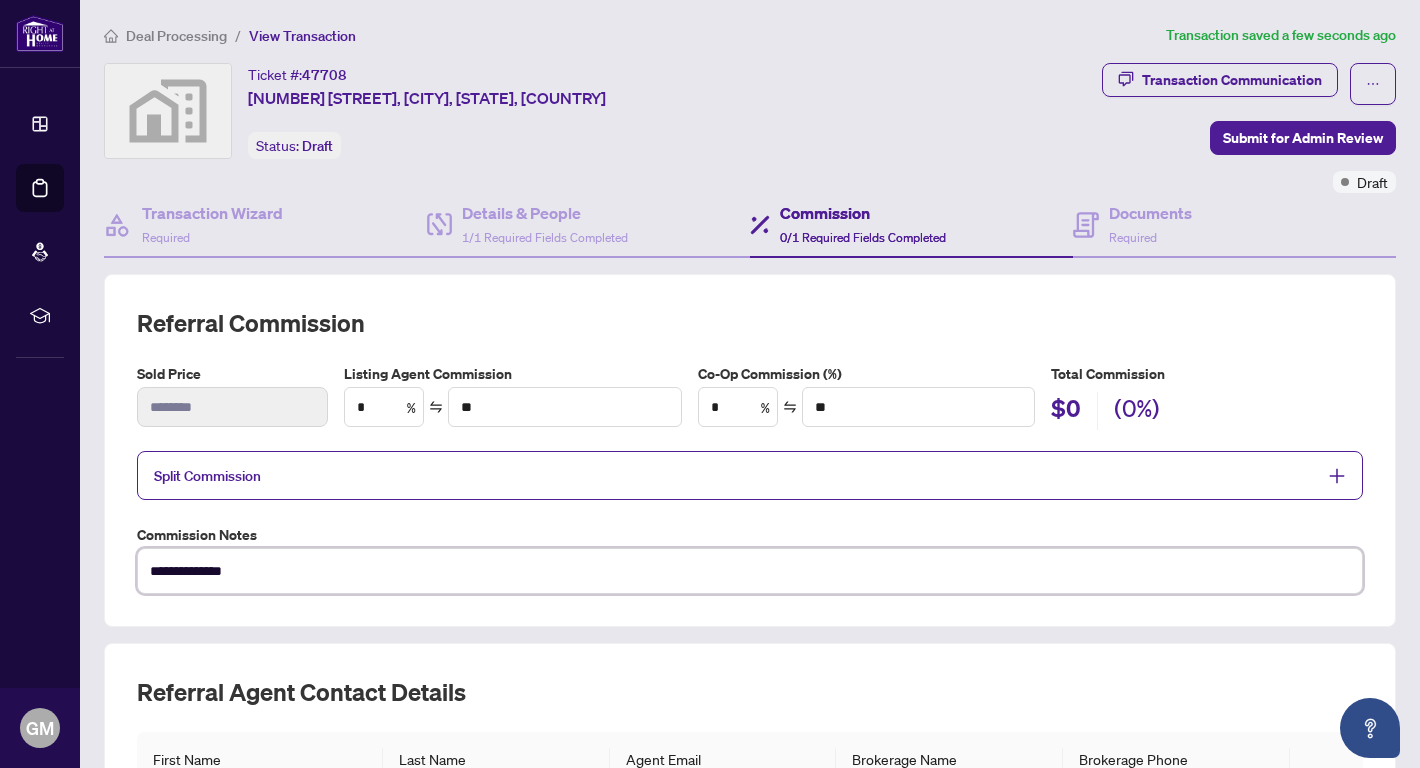 type on "**********" 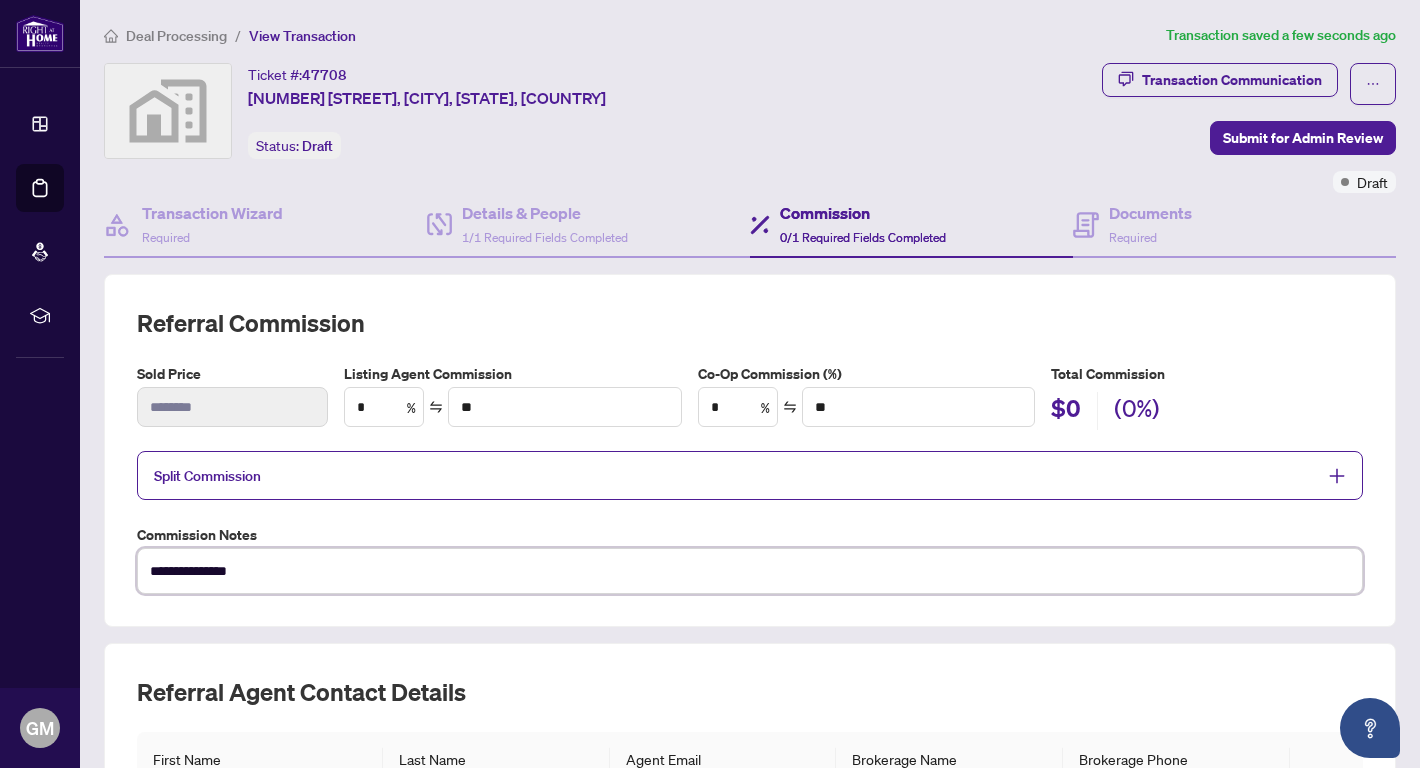 type on "**********" 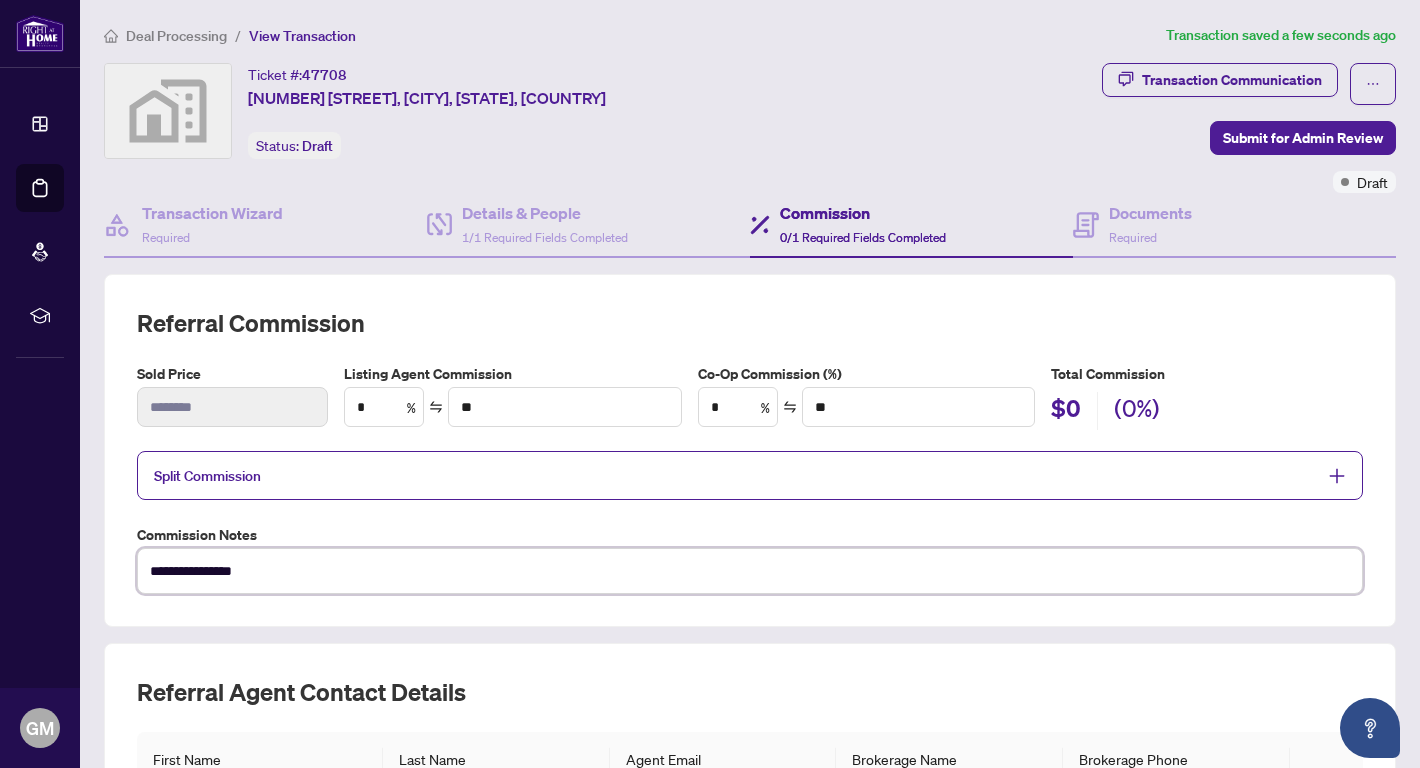 type on "**********" 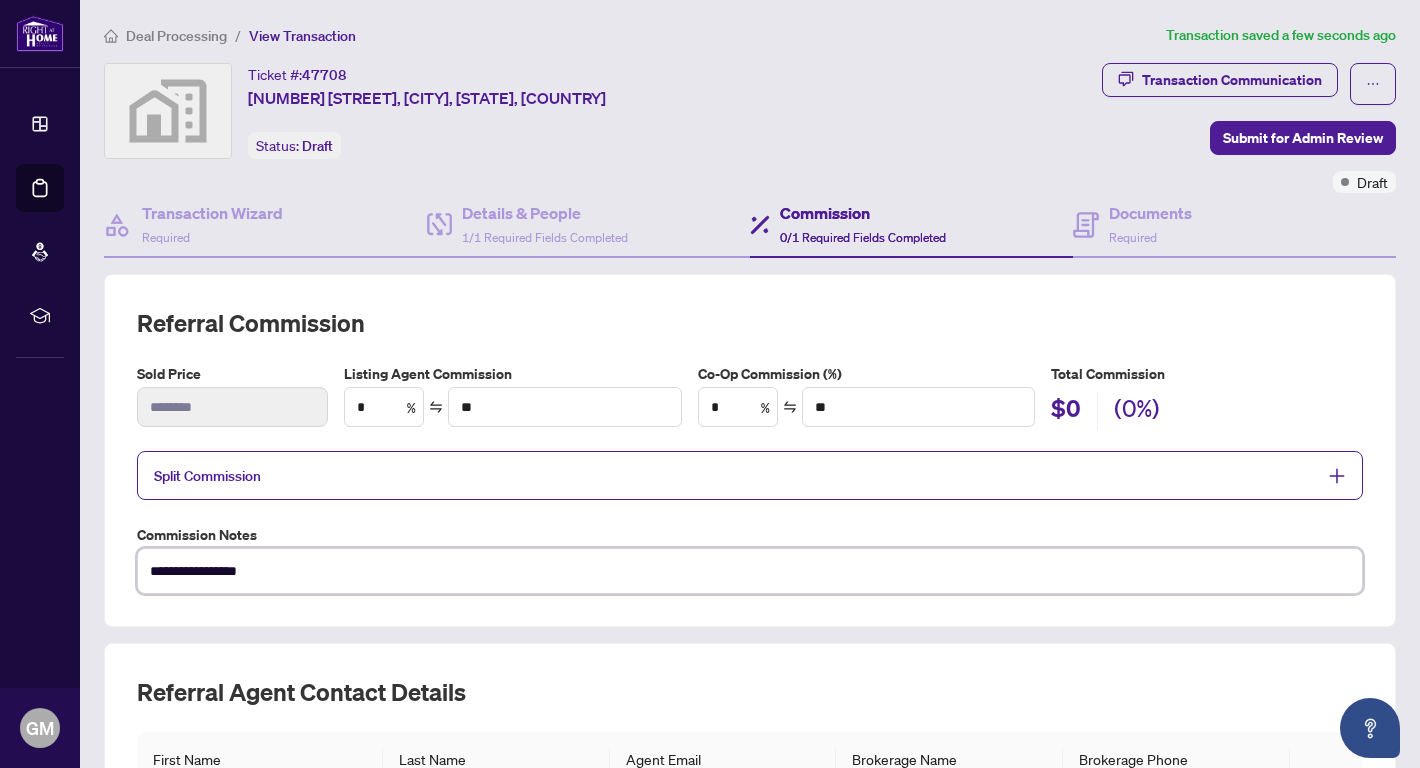 type on "**********" 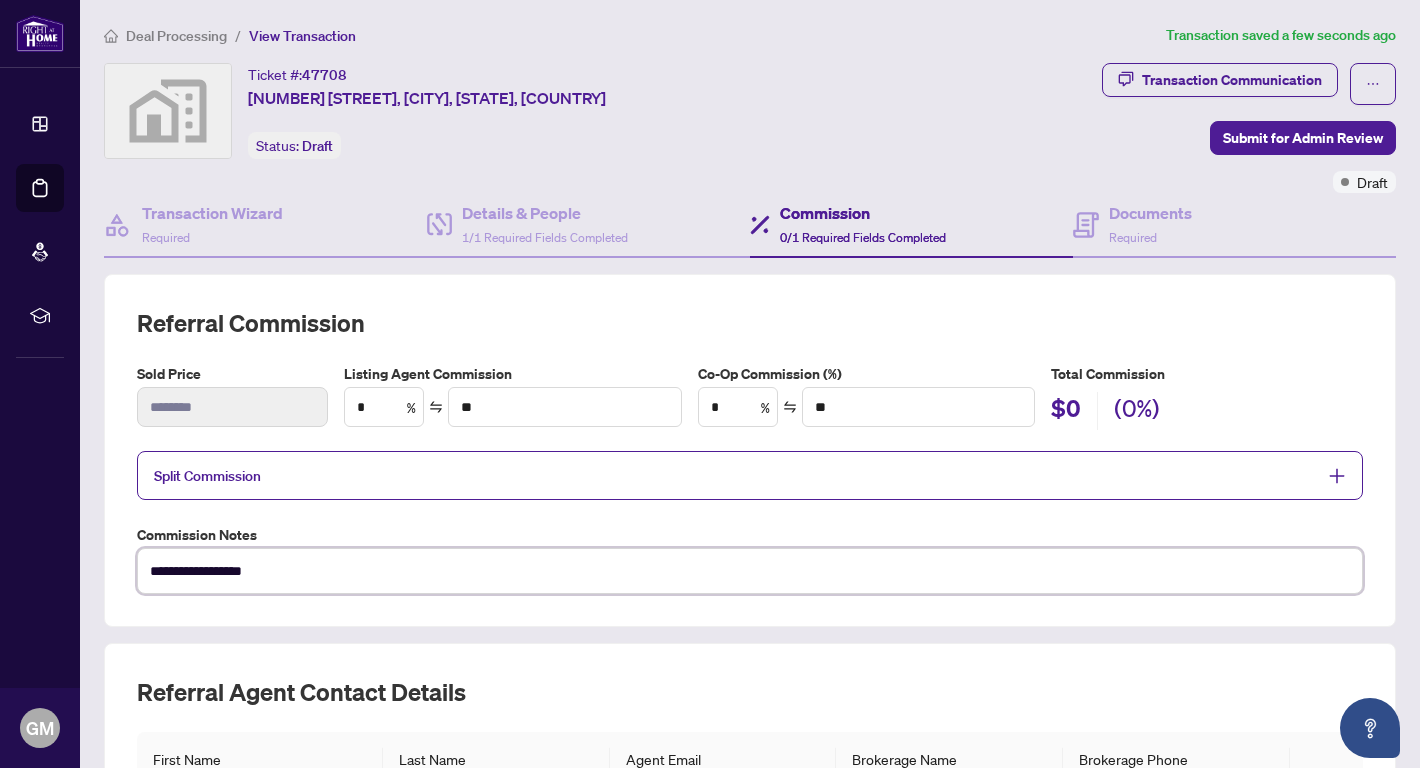 type on "**********" 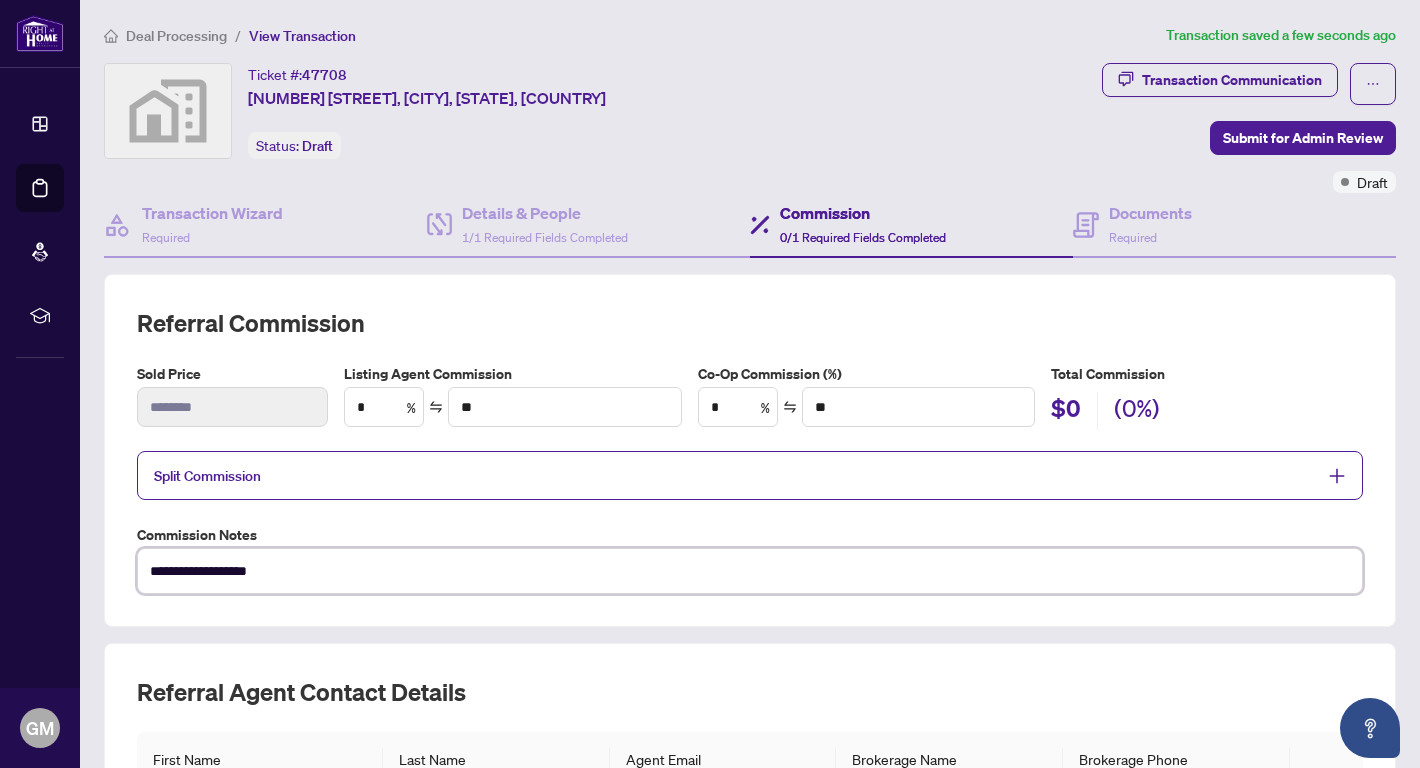 type on "**********" 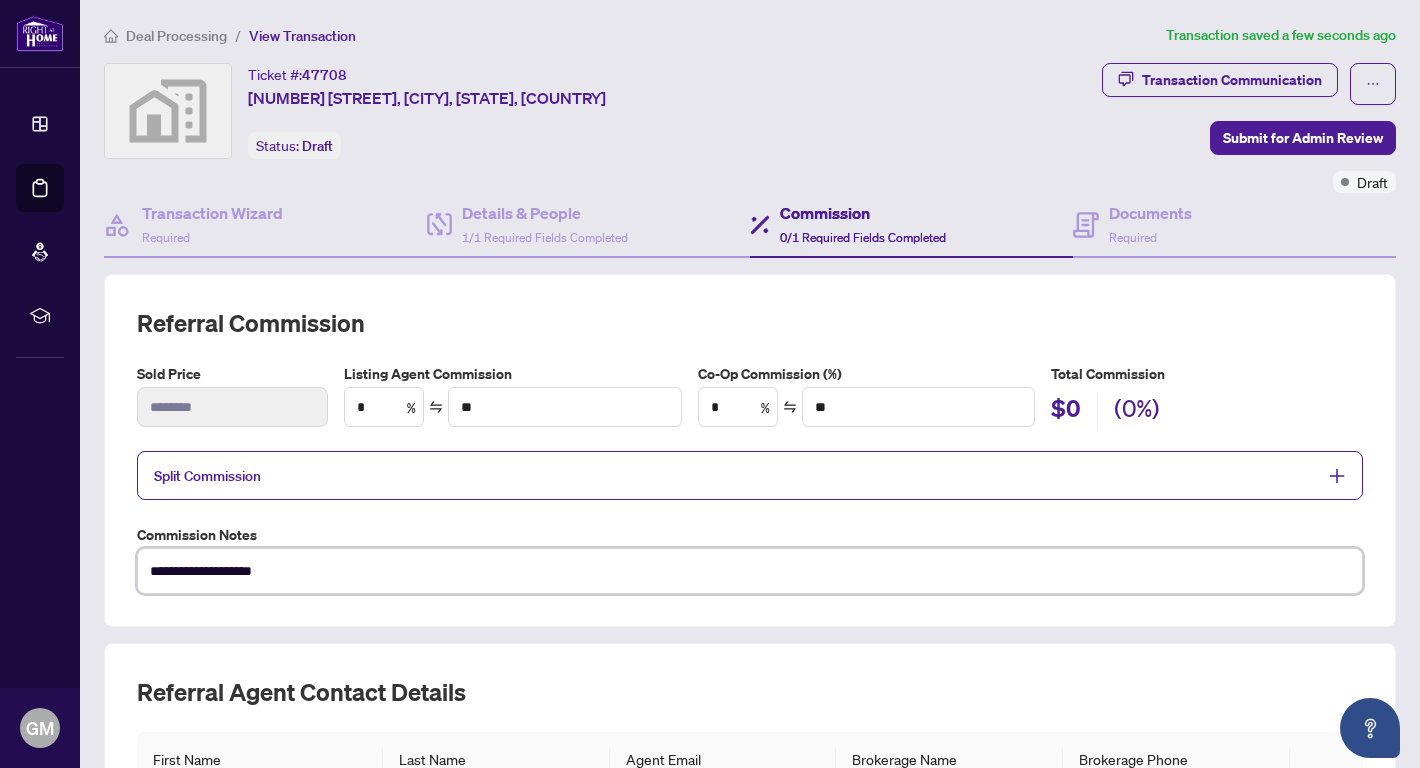 type on "**********" 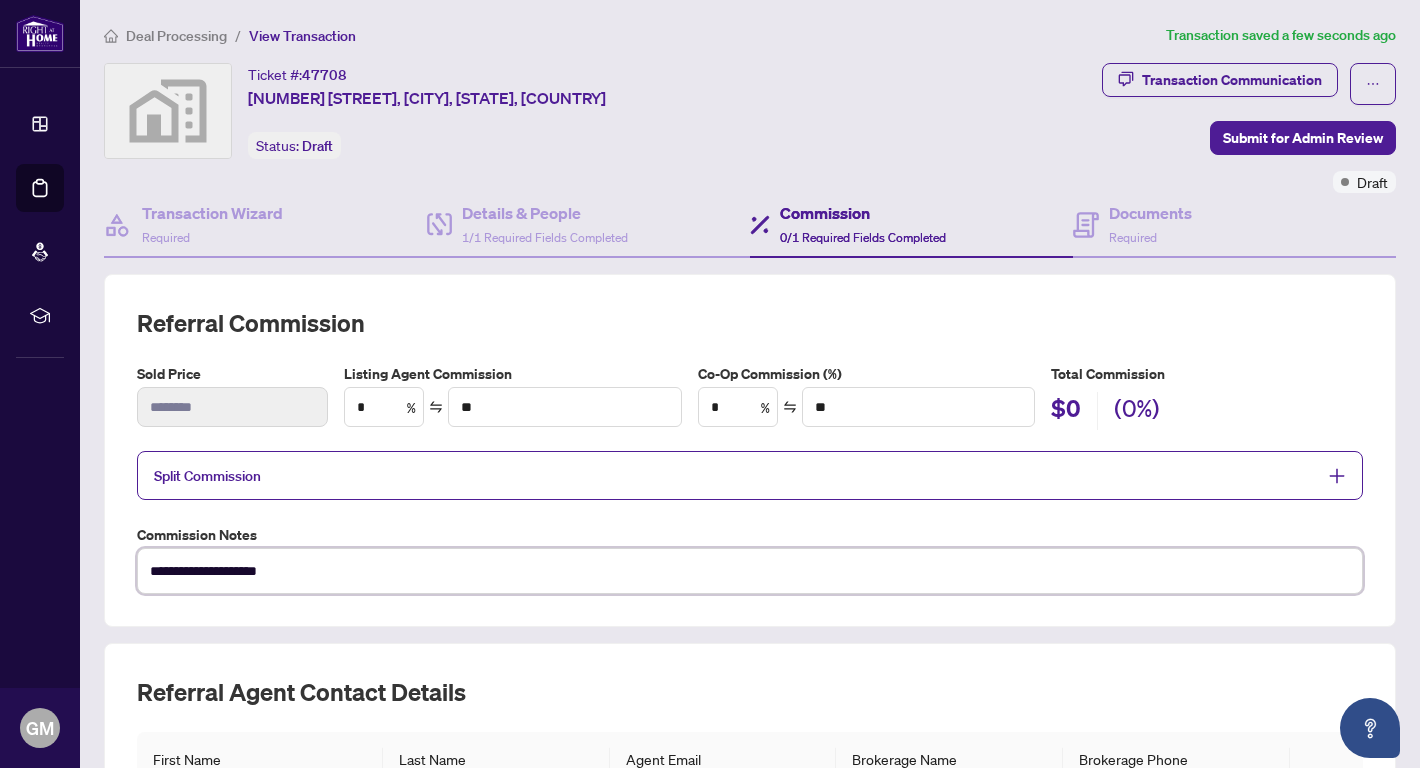 type on "**********" 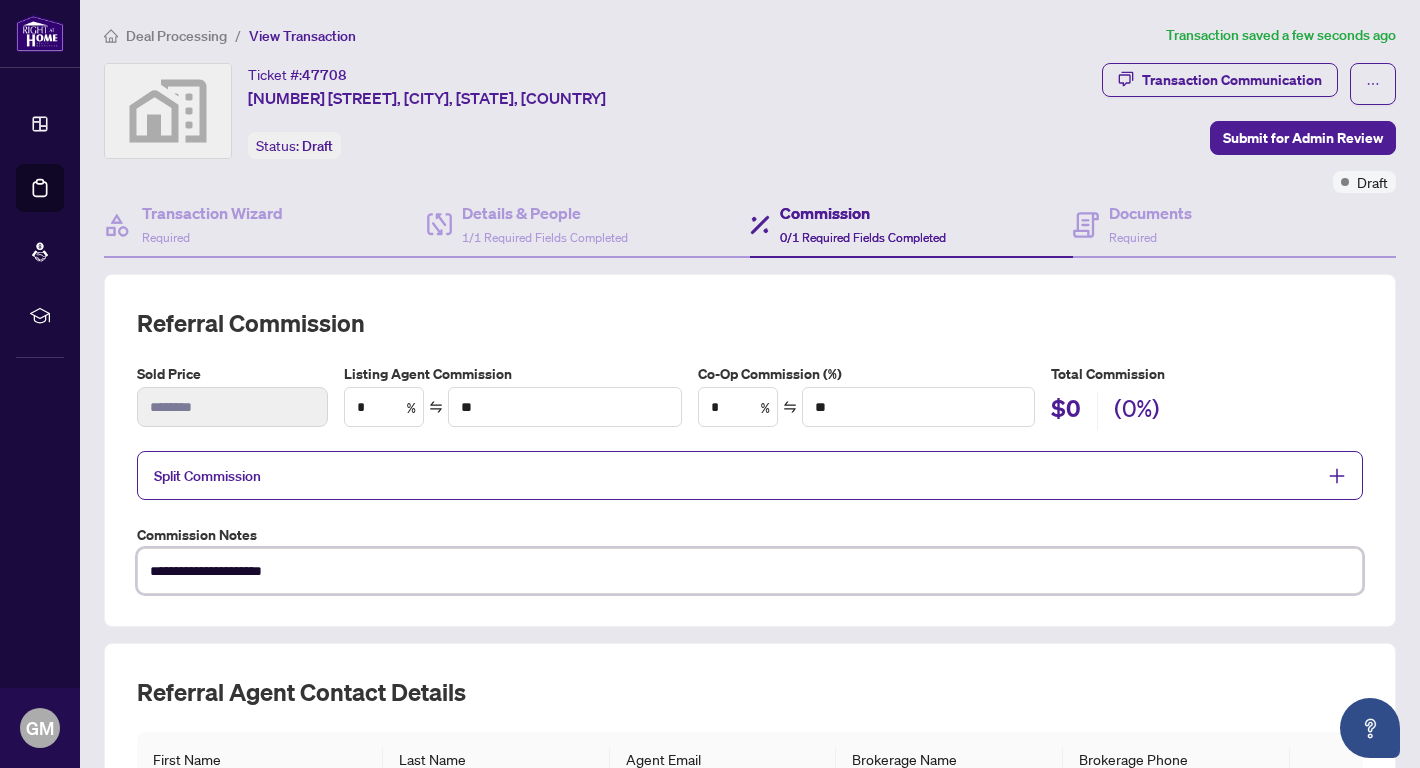type on "**********" 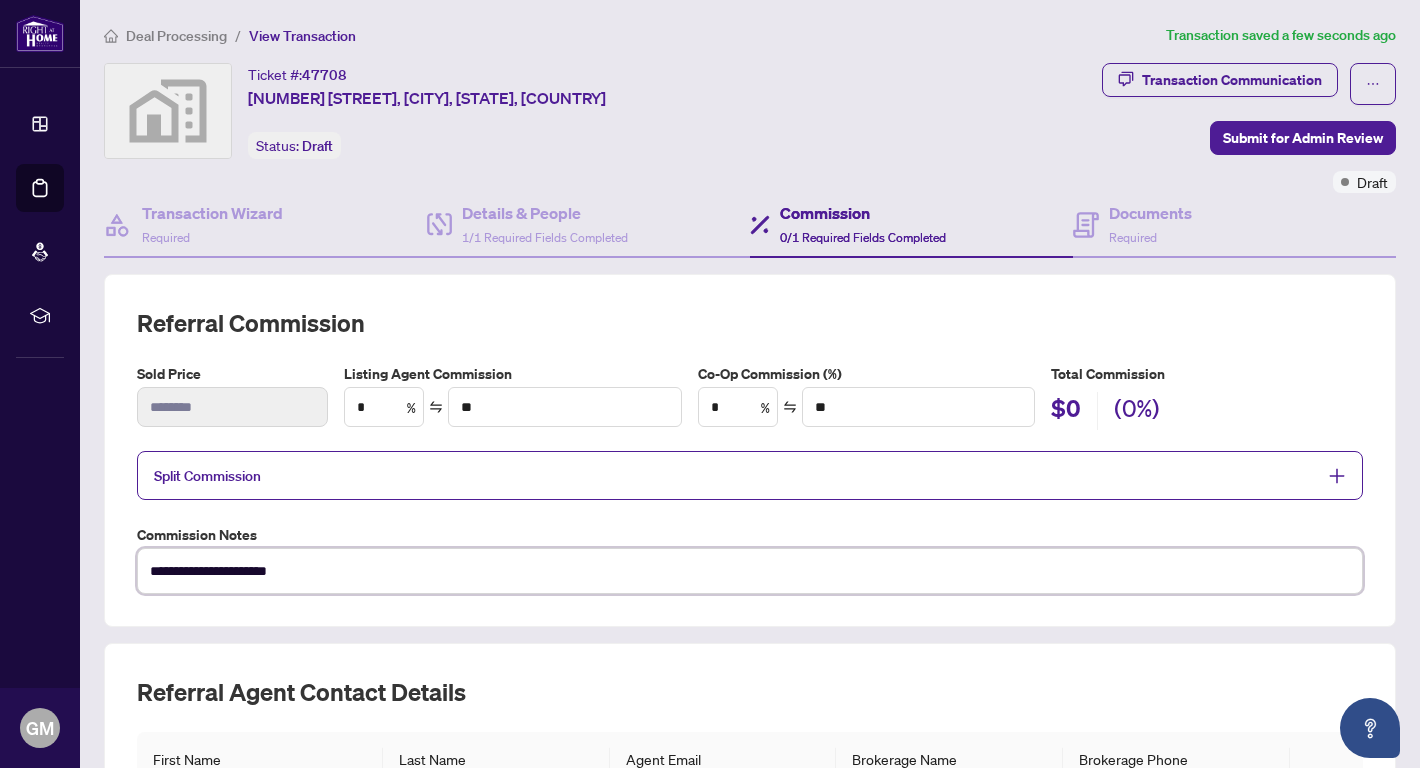 type on "**********" 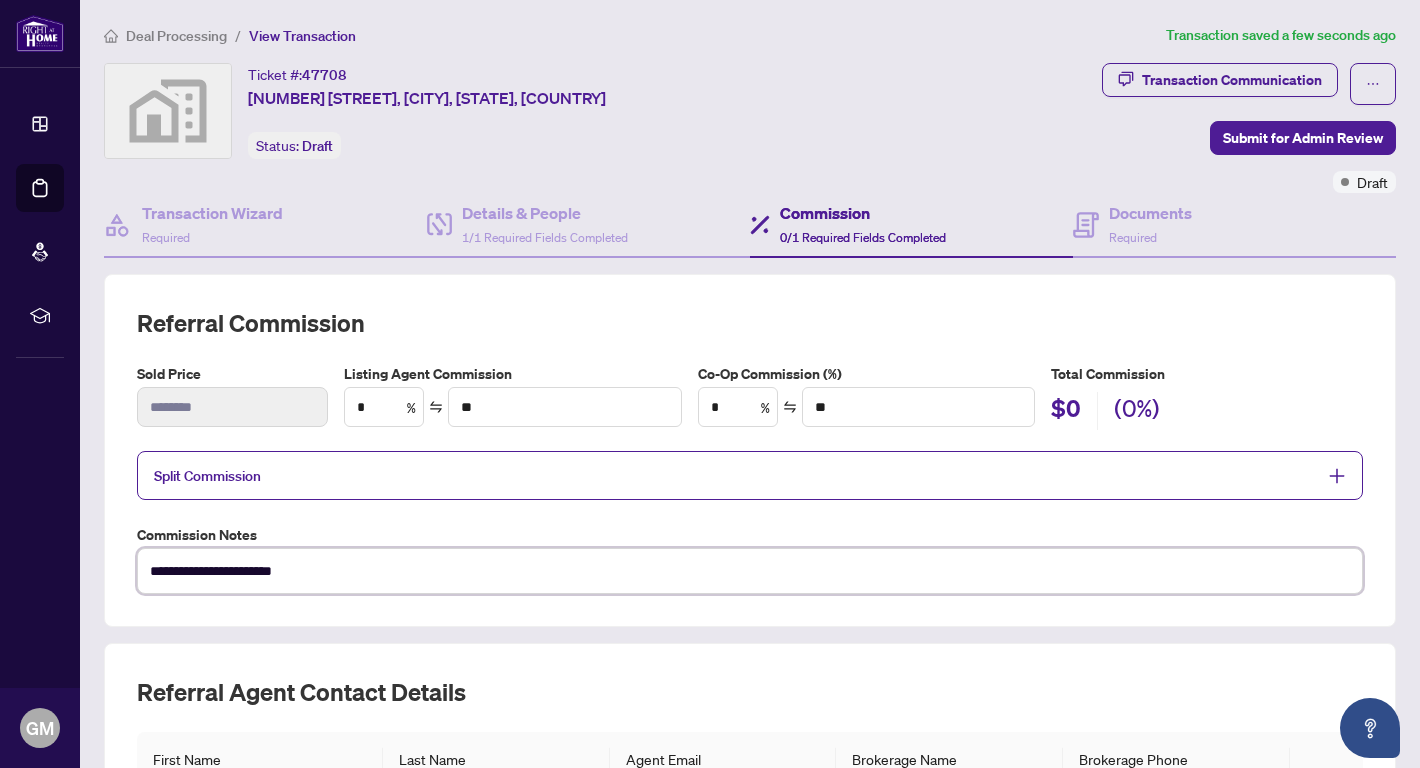 type on "**********" 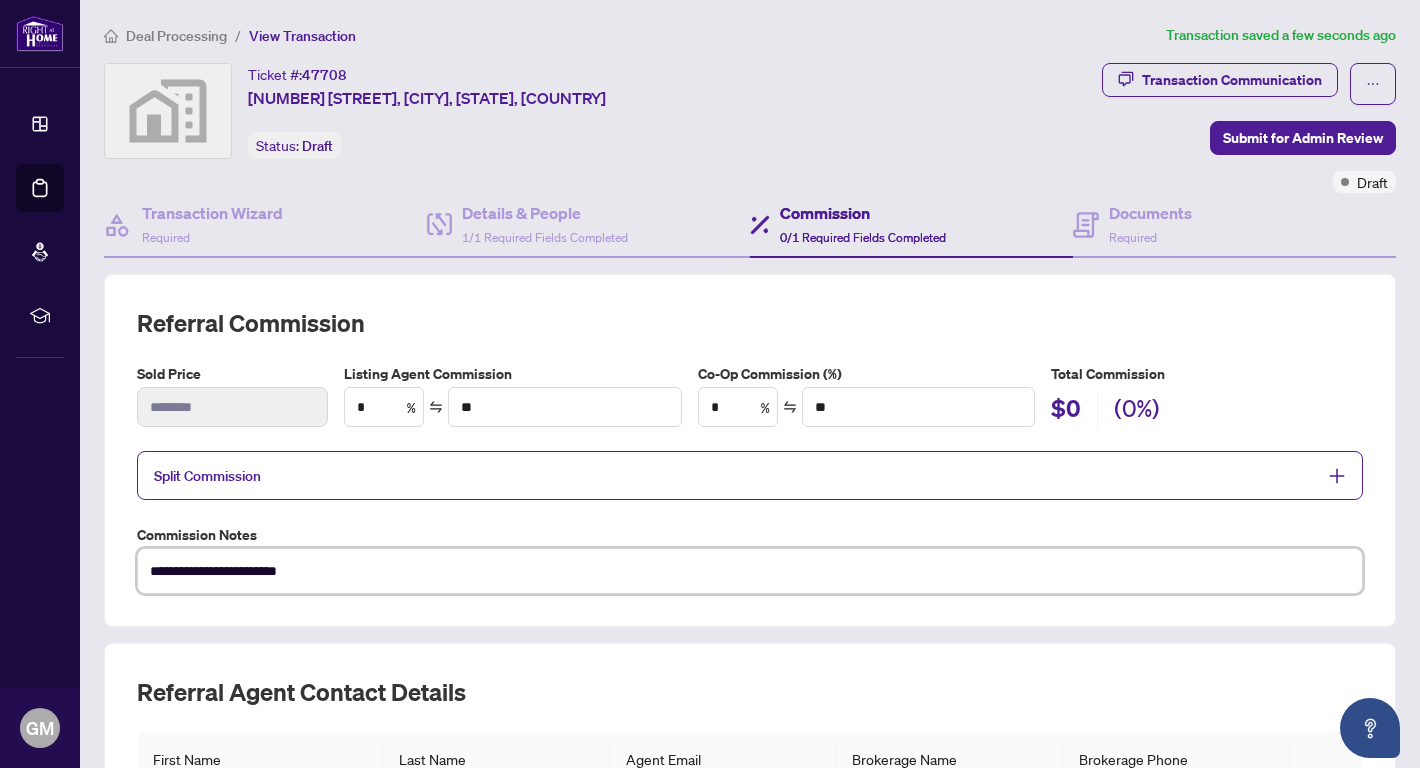 type on "**********" 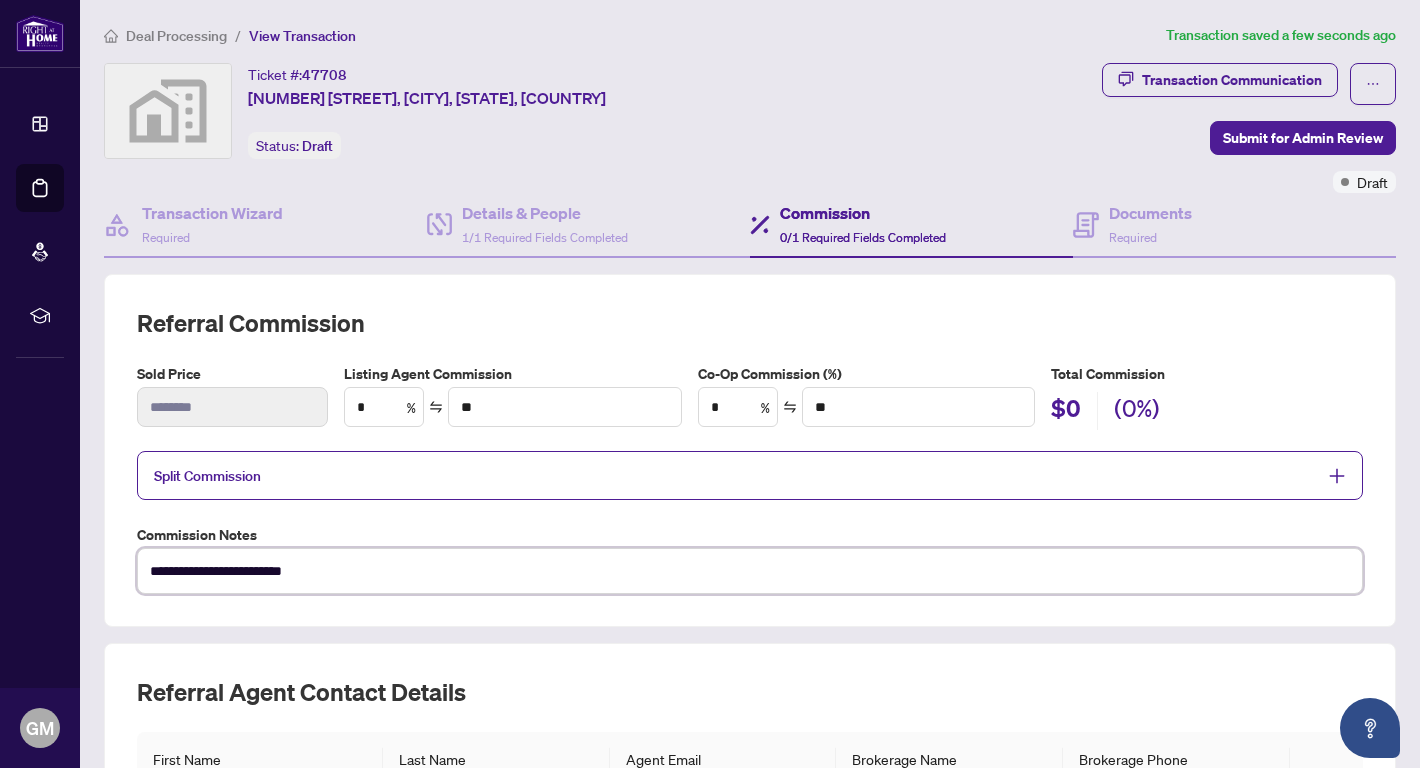 type on "**********" 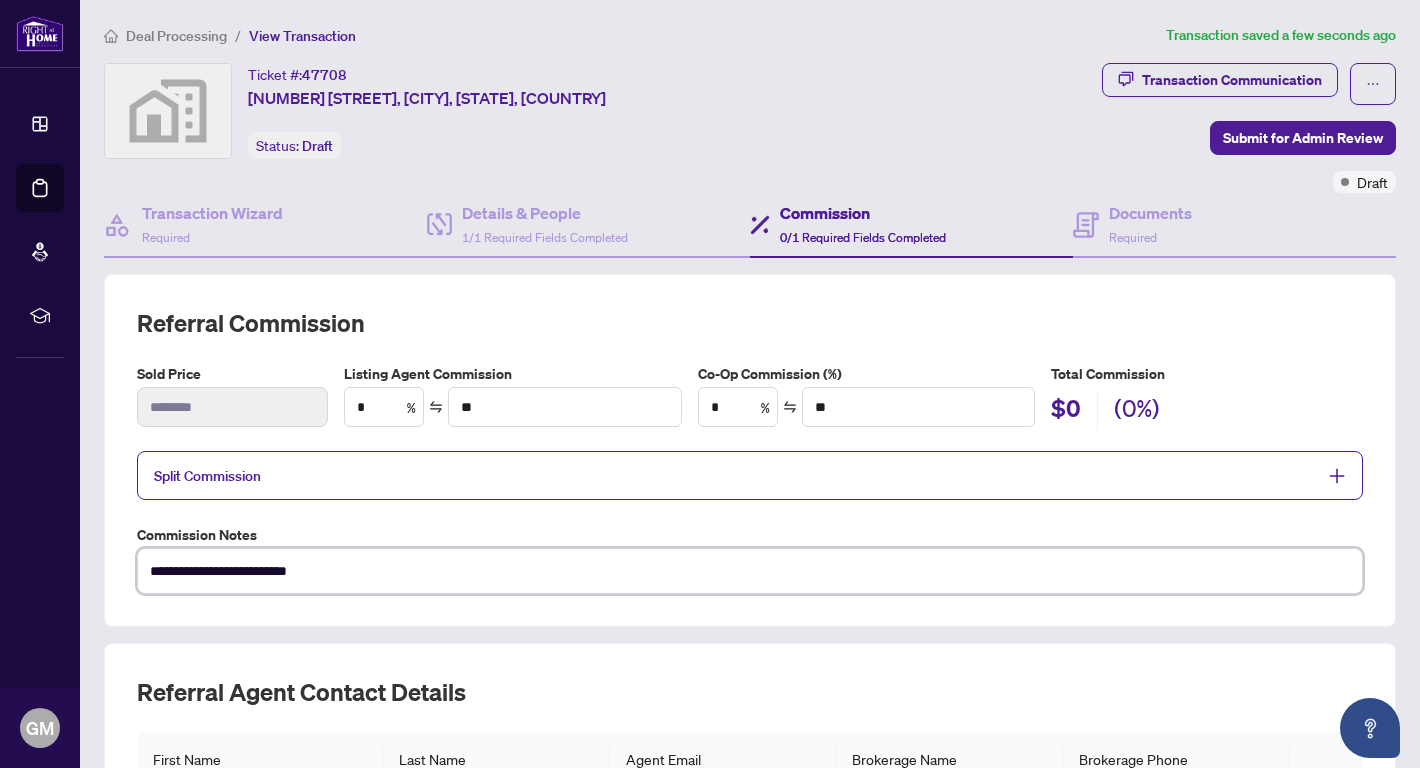 type on "**********" 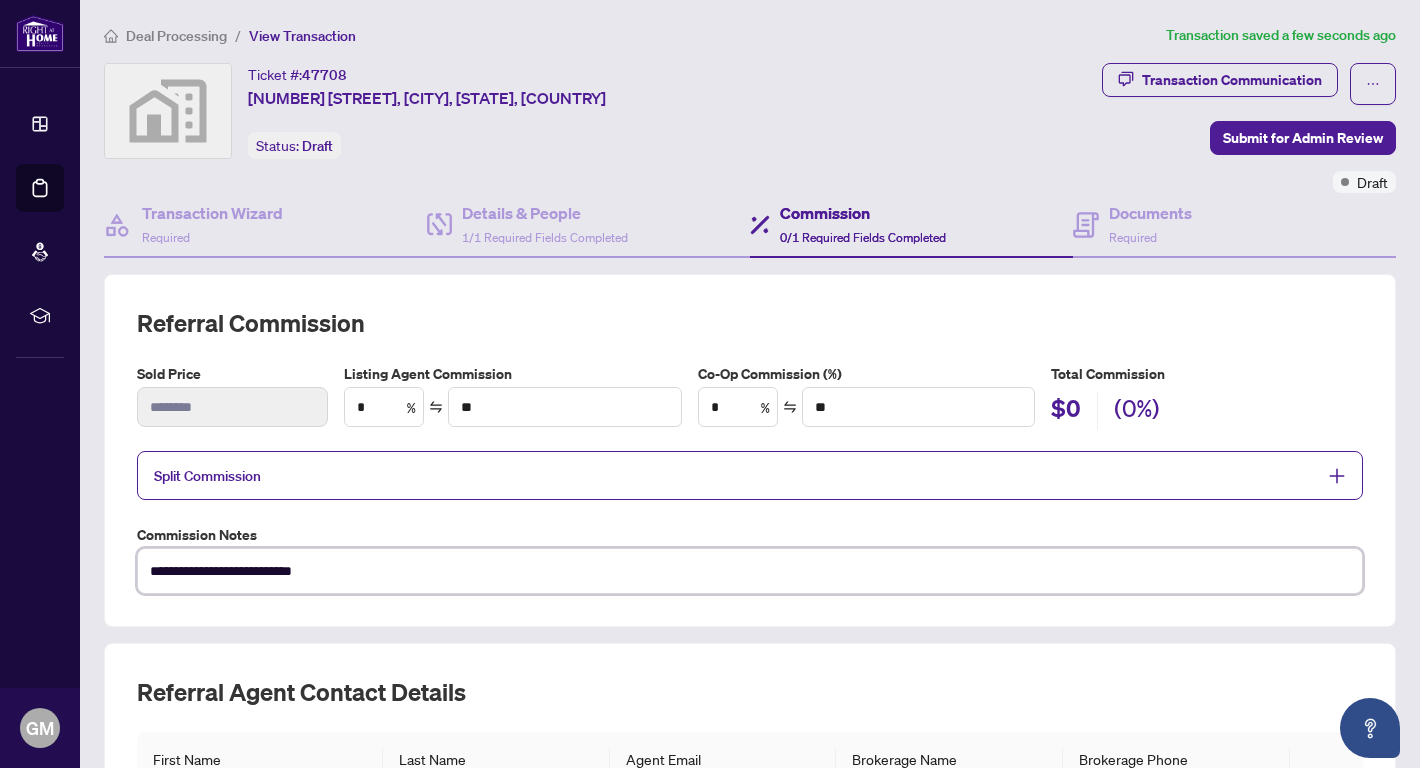 type on "**********" 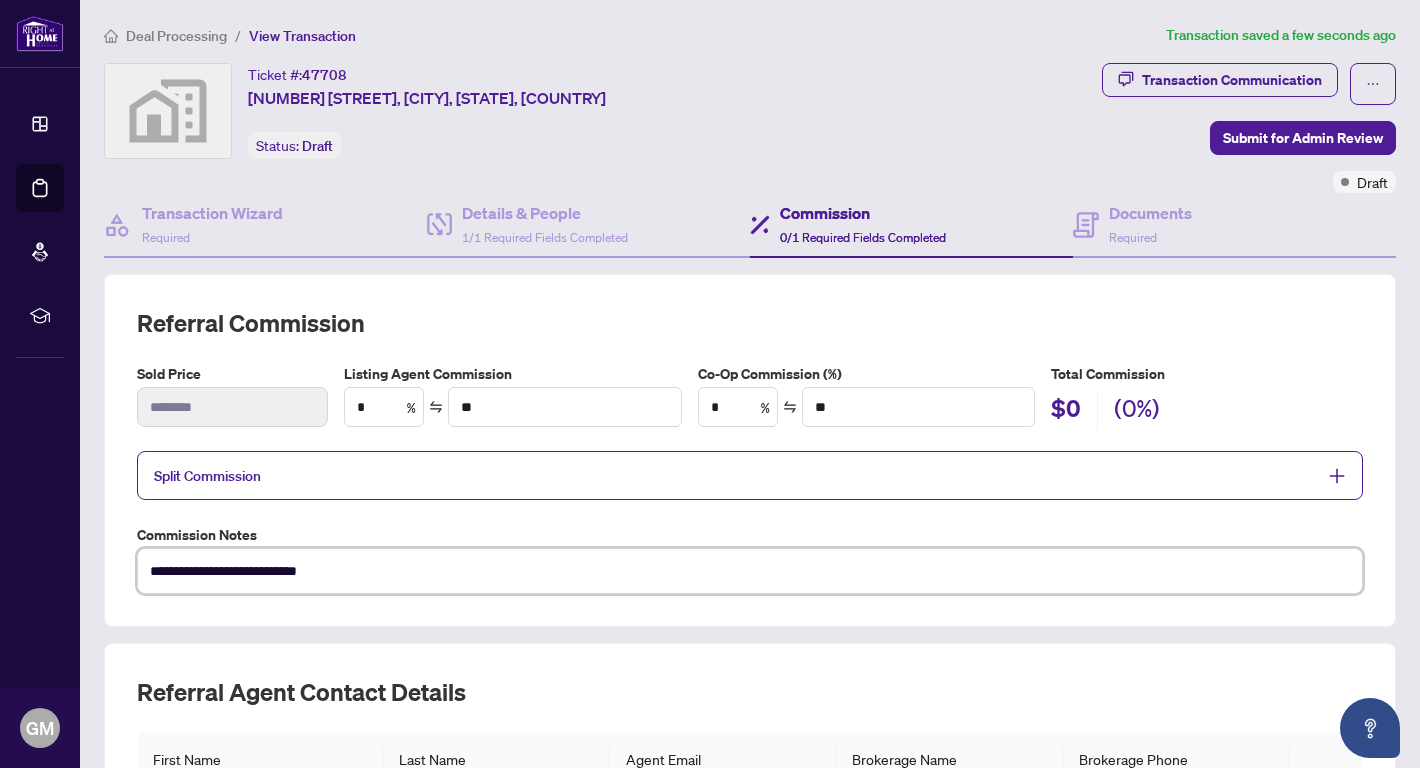 type on "**********" 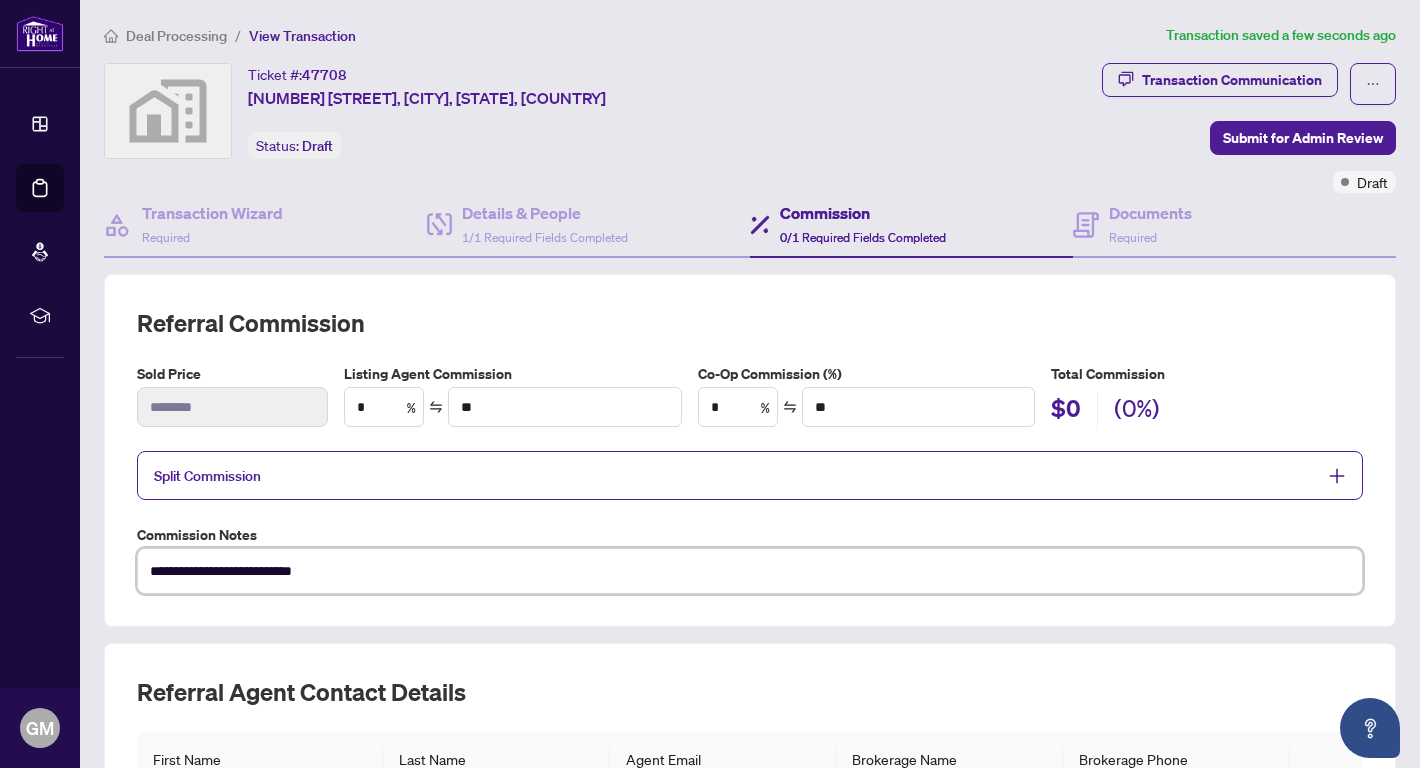 type on "**********" 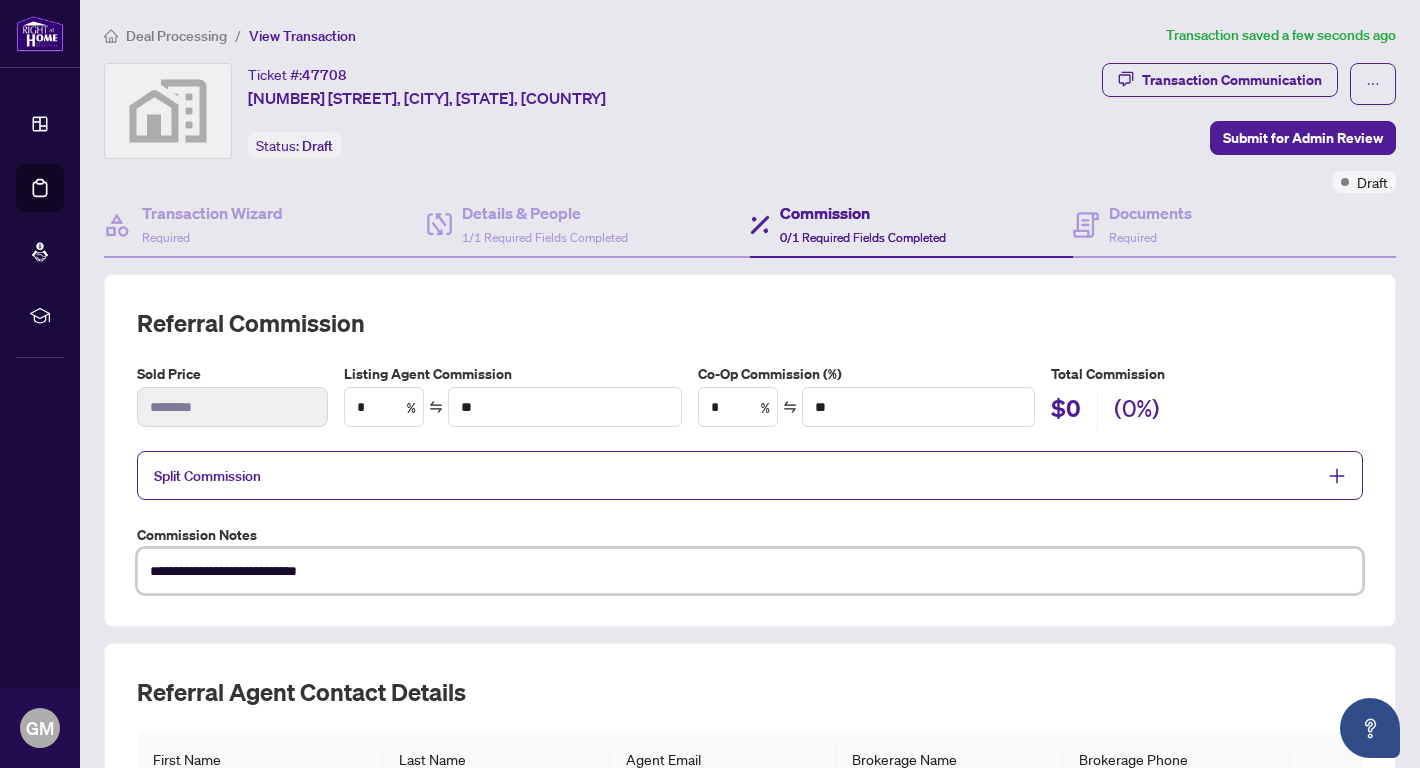type on "**********" 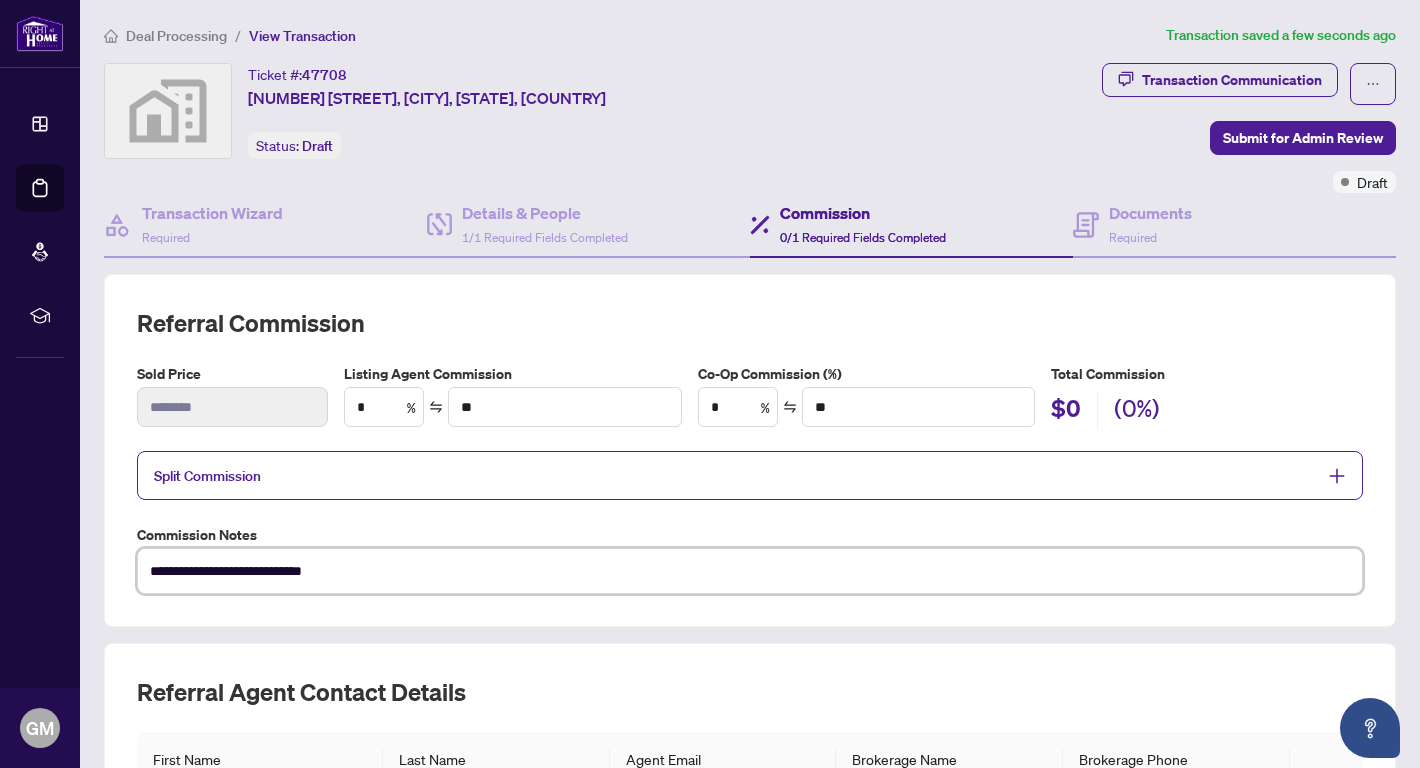 type on "**********" 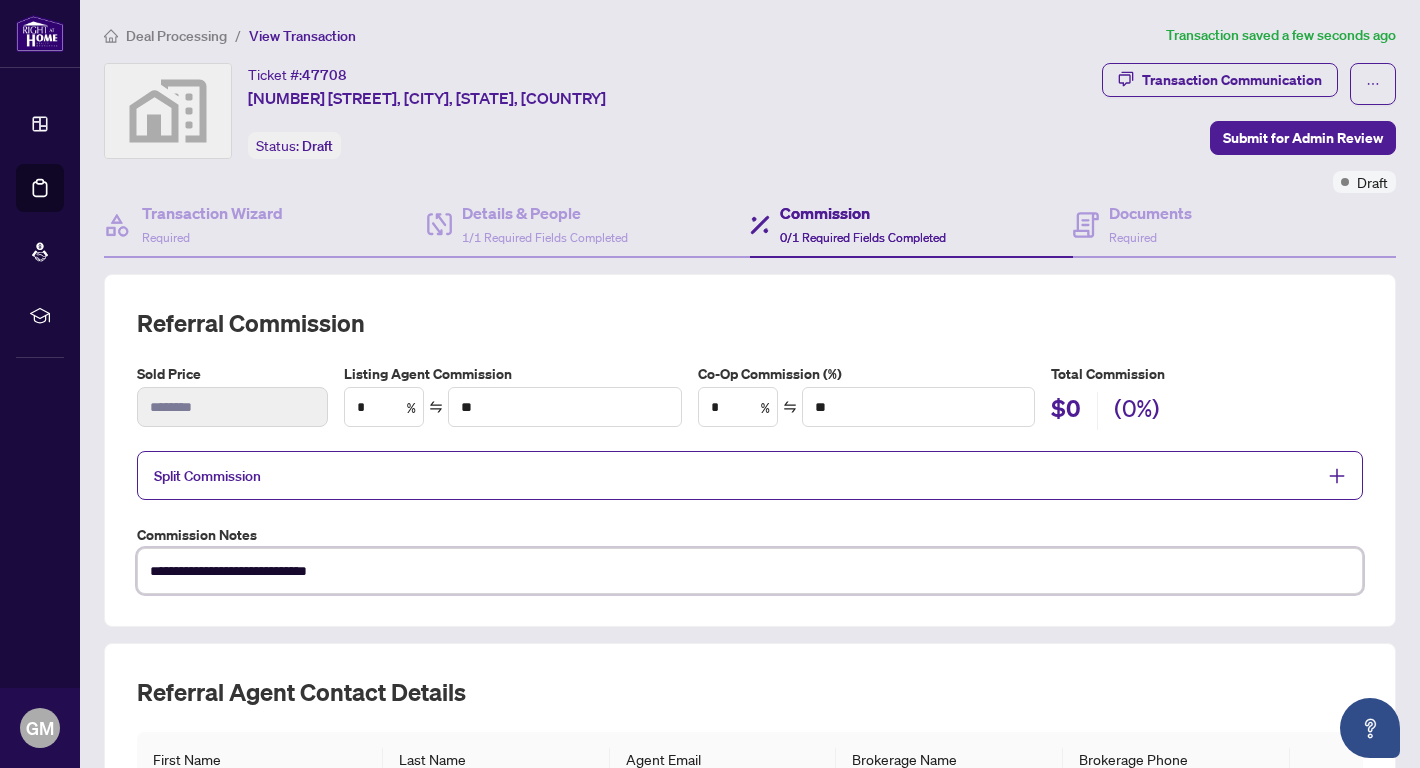type on "**********" 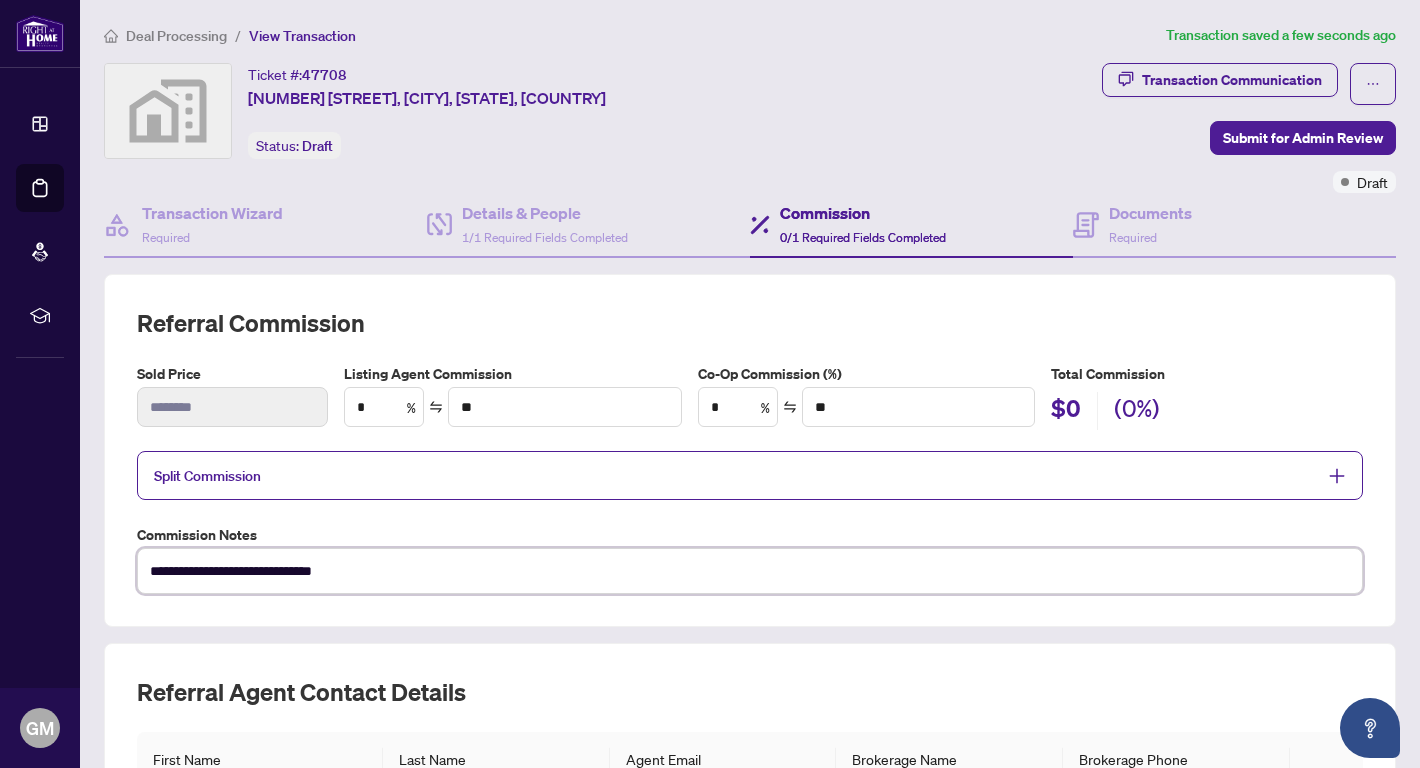 type on "**********" 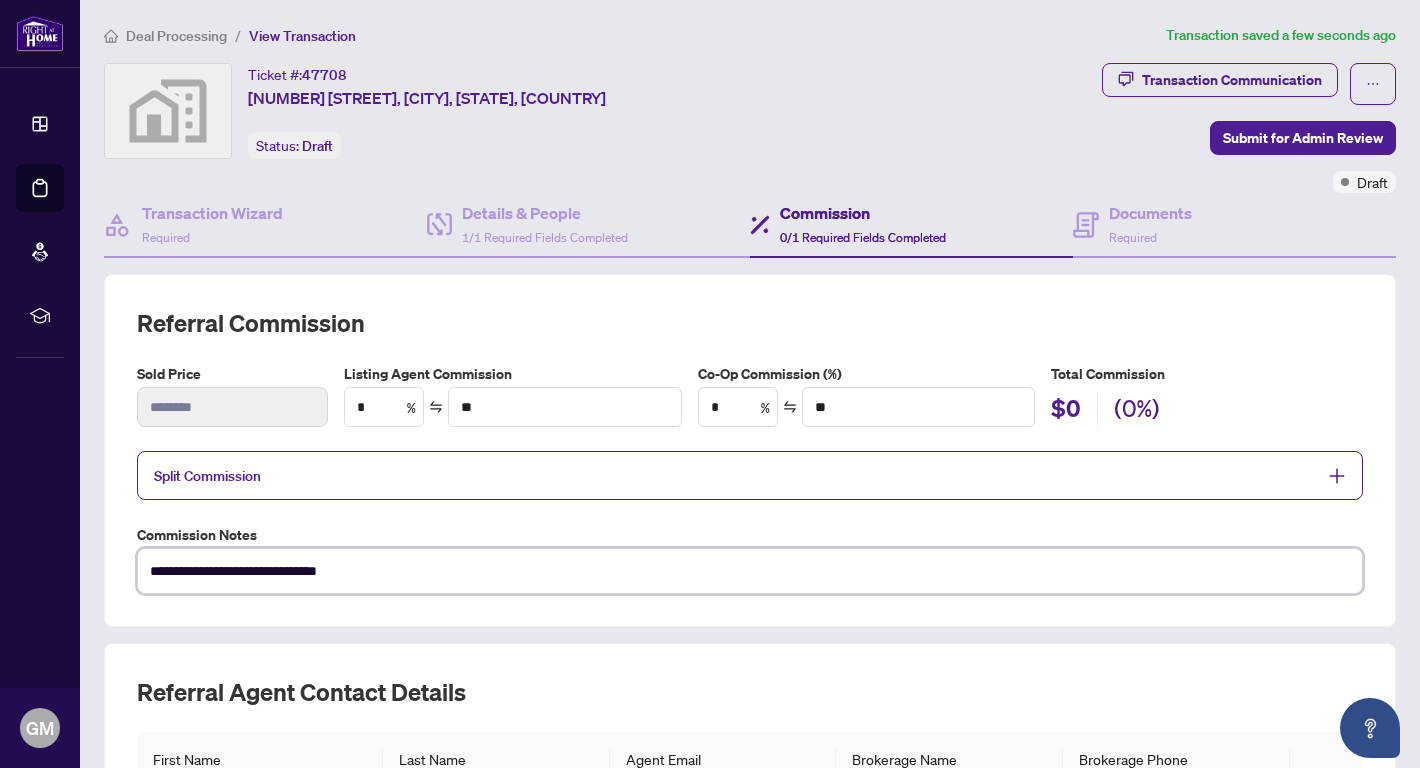 type on "**********" 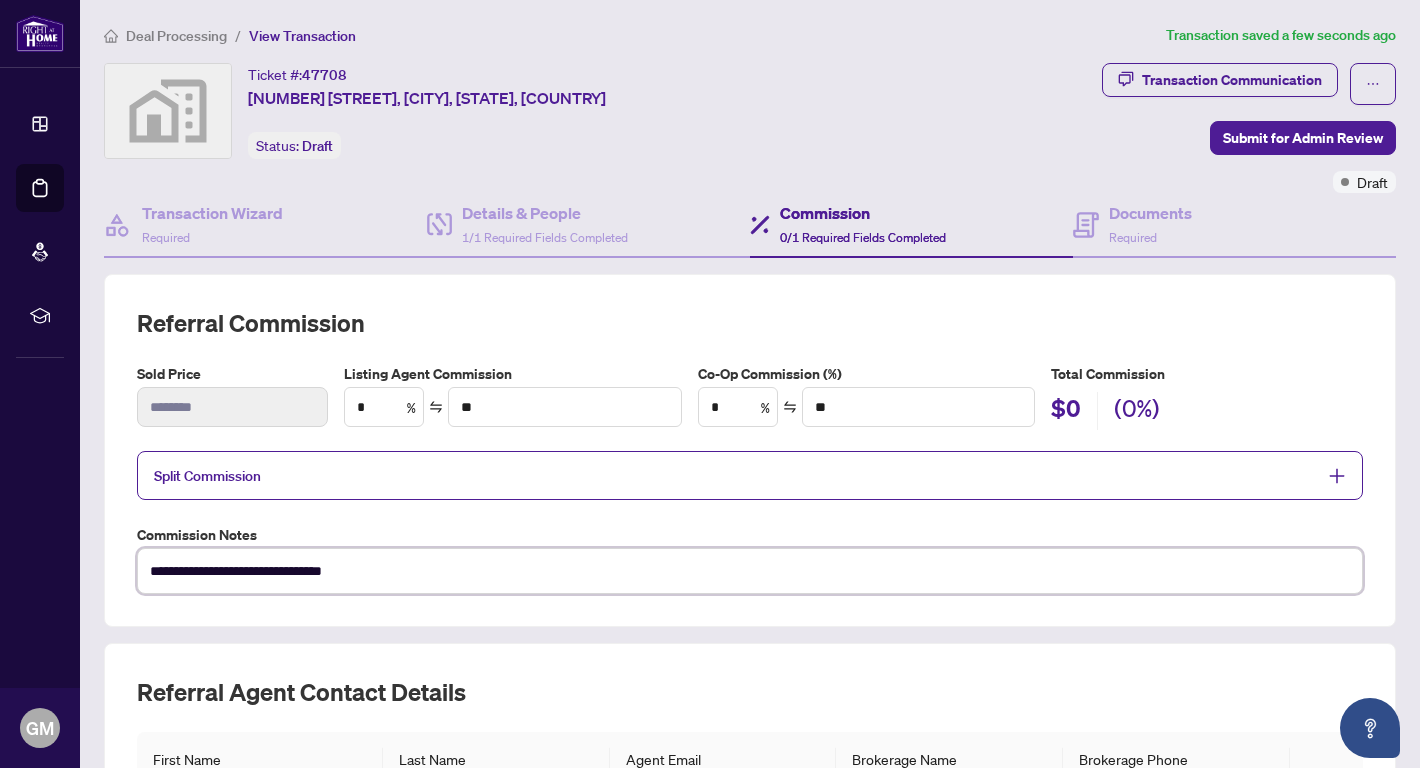 type on "**********" 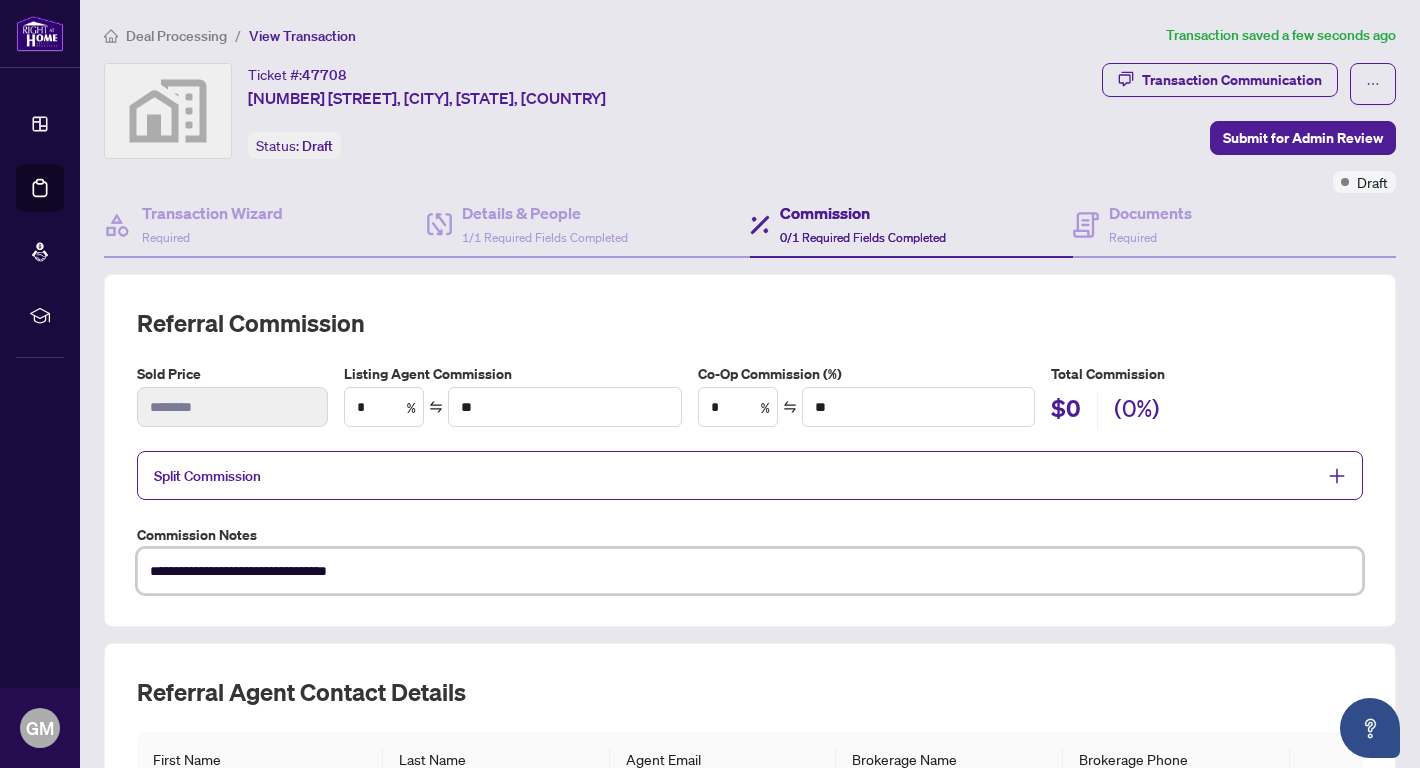 type on "**********" 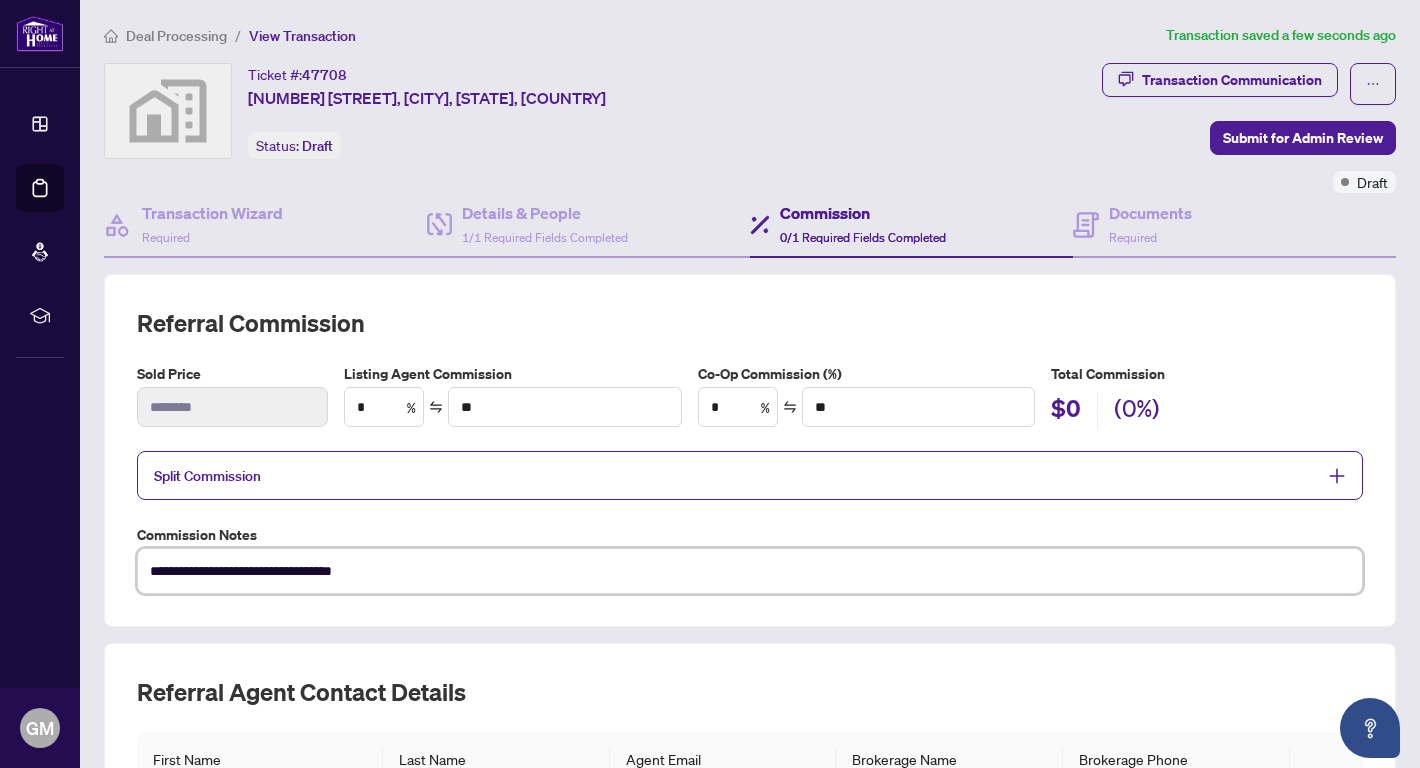 type on "**********" 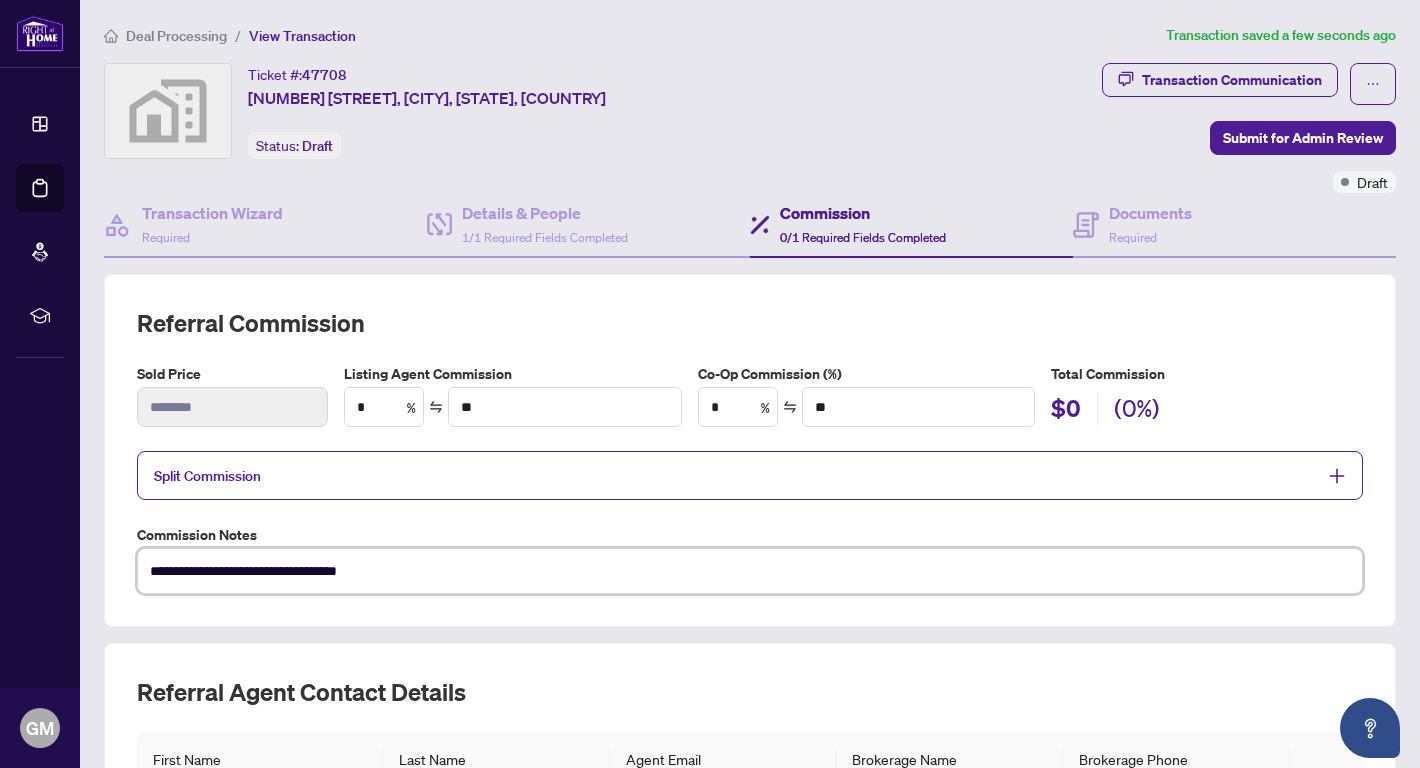 type on "**********" 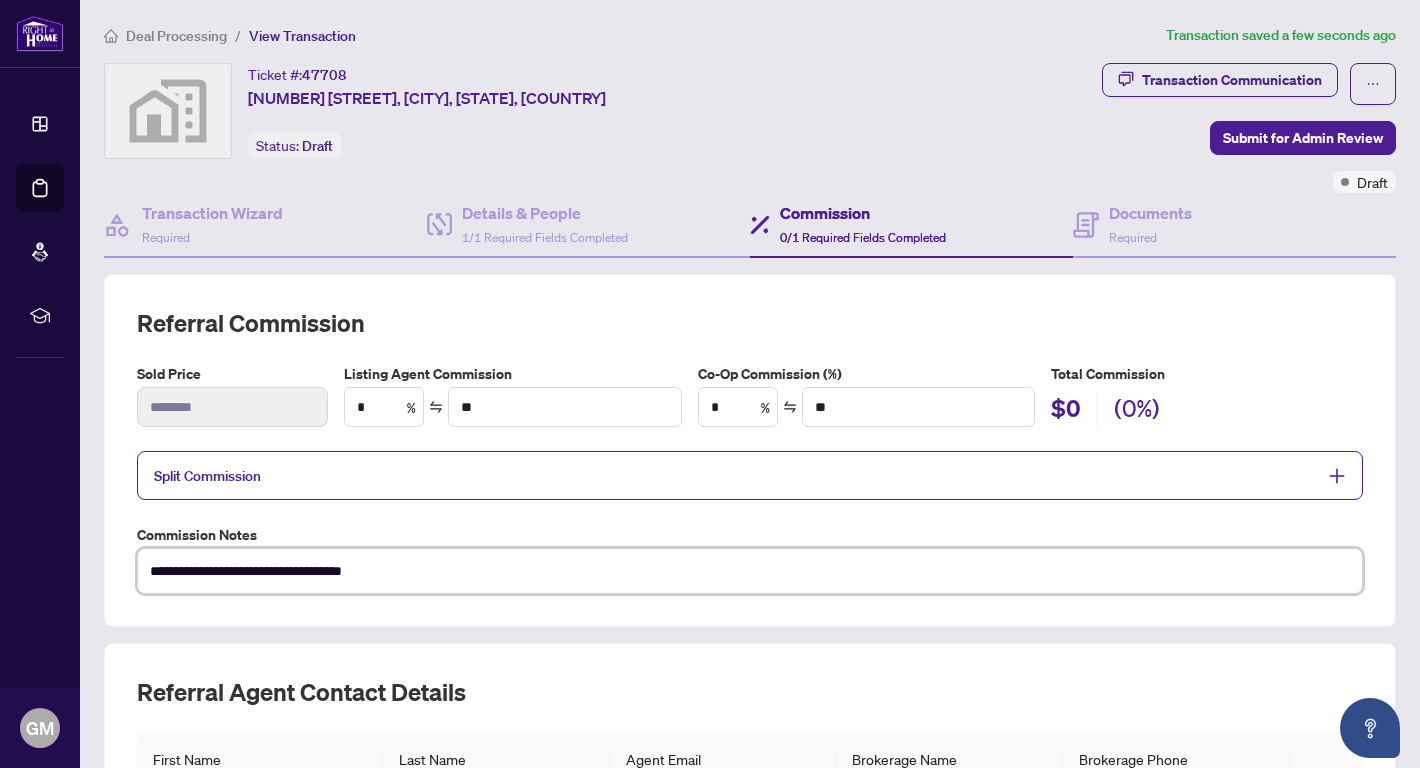 type on "**********" 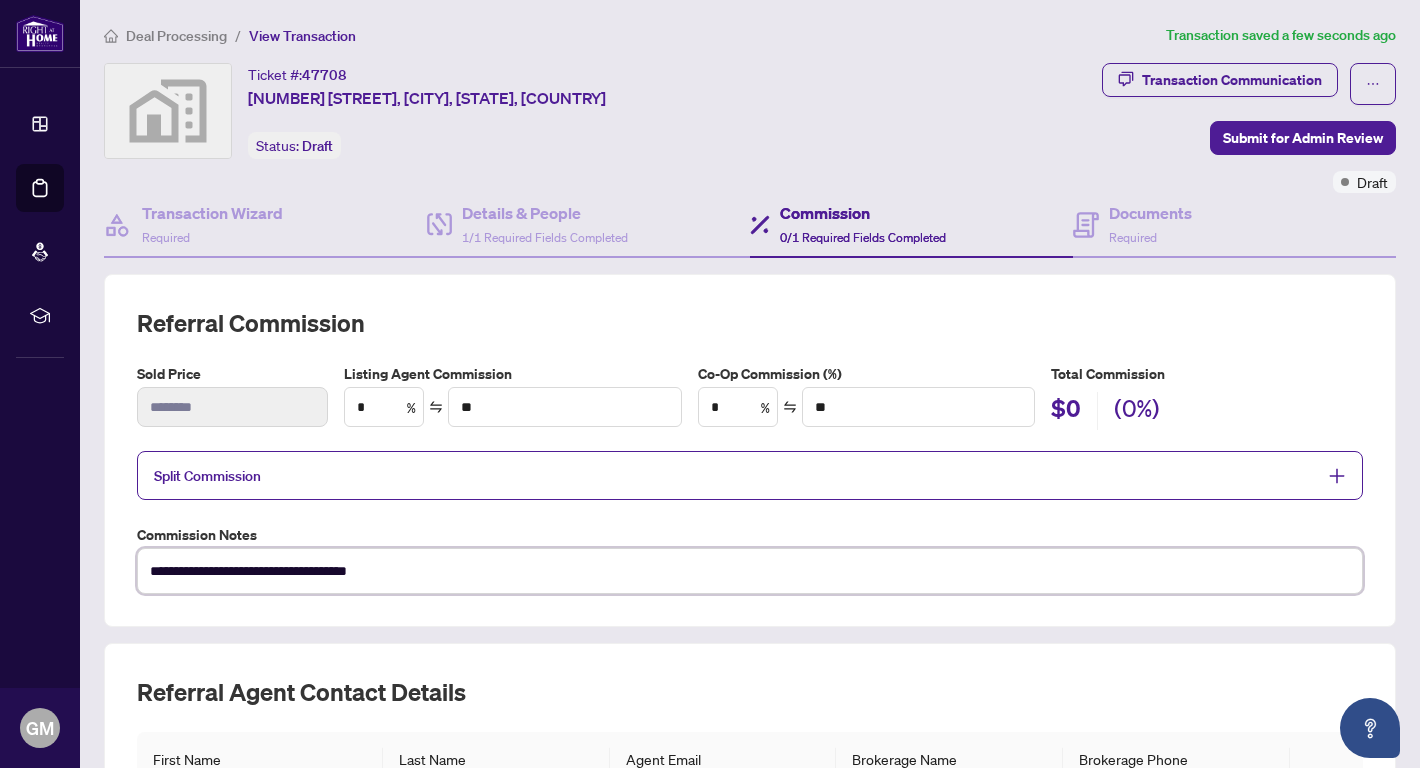 type on "**********" 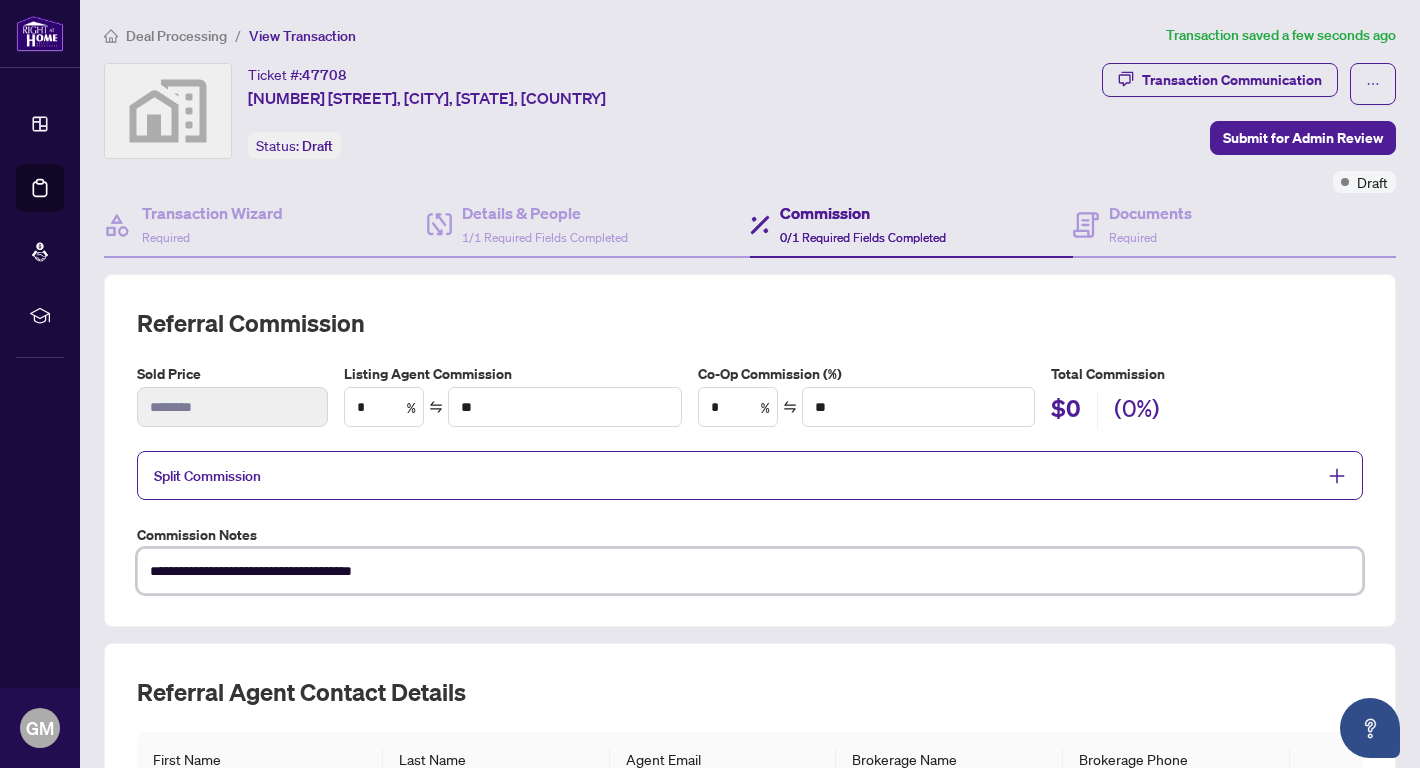 type on "**********" 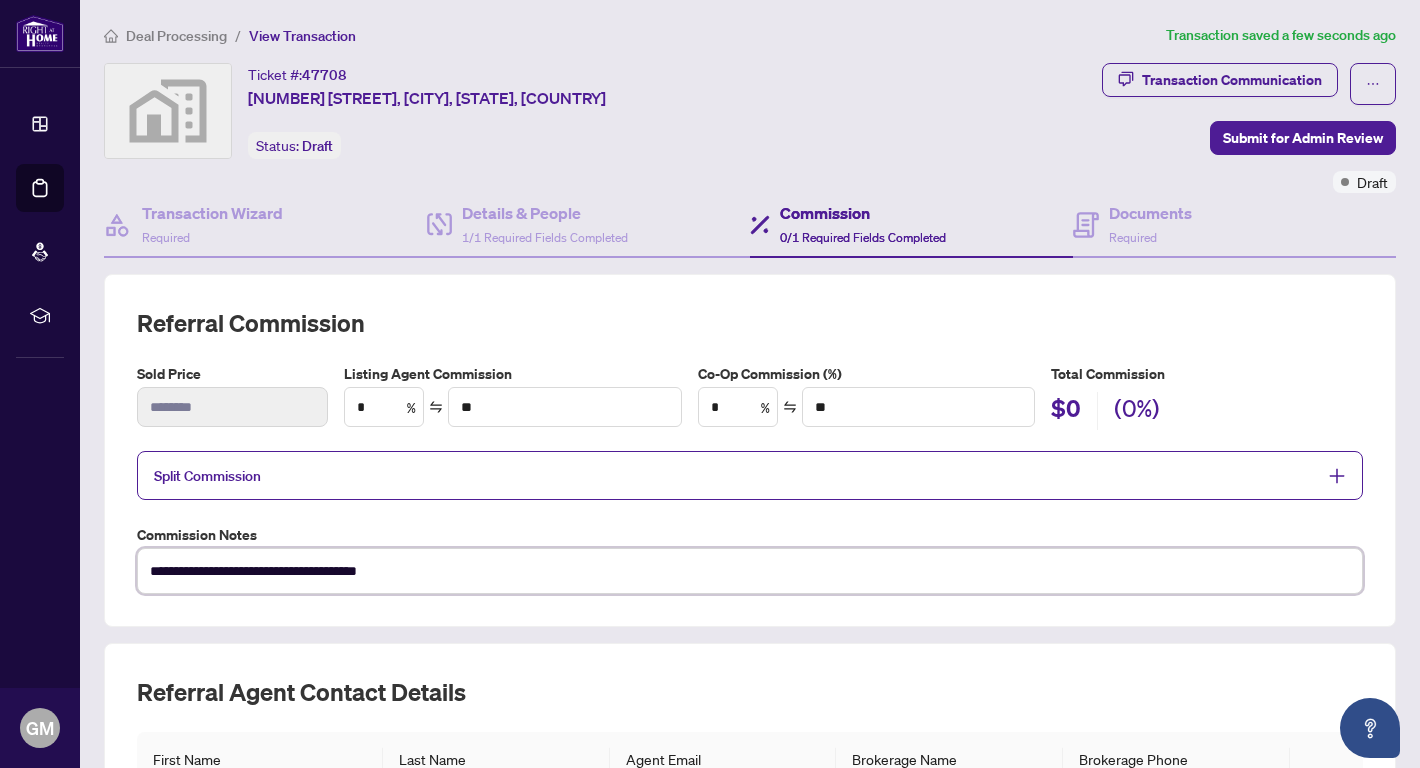 type on "**********" 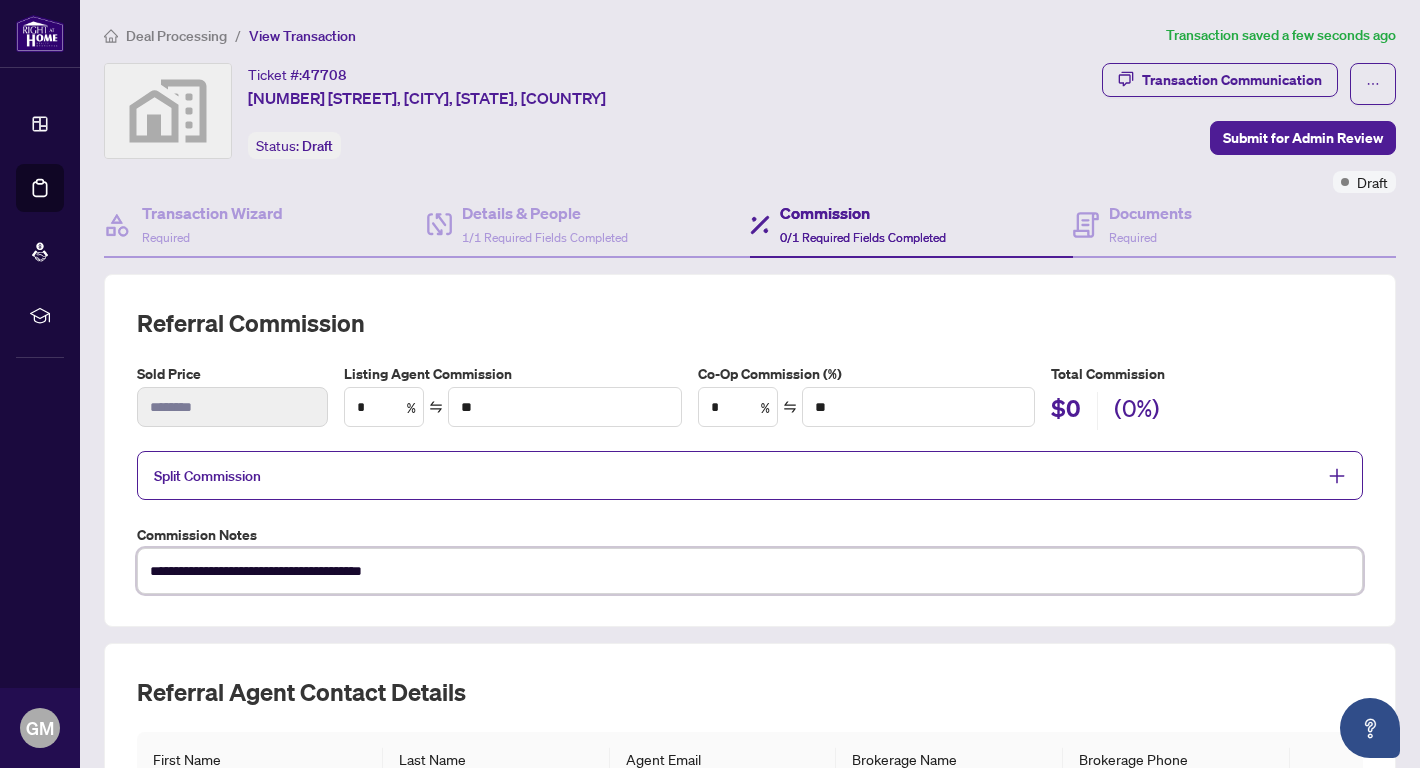 type on "**********" 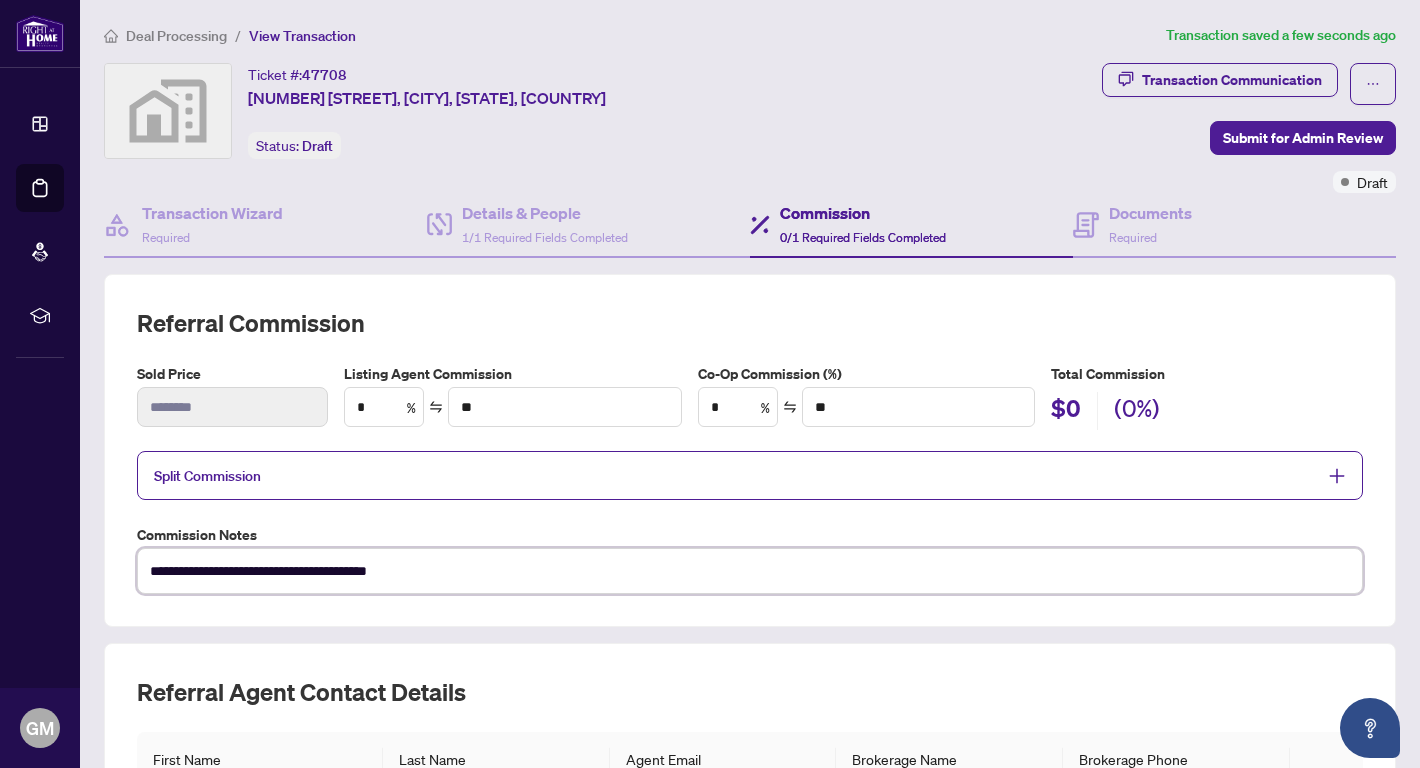 type on "**********" 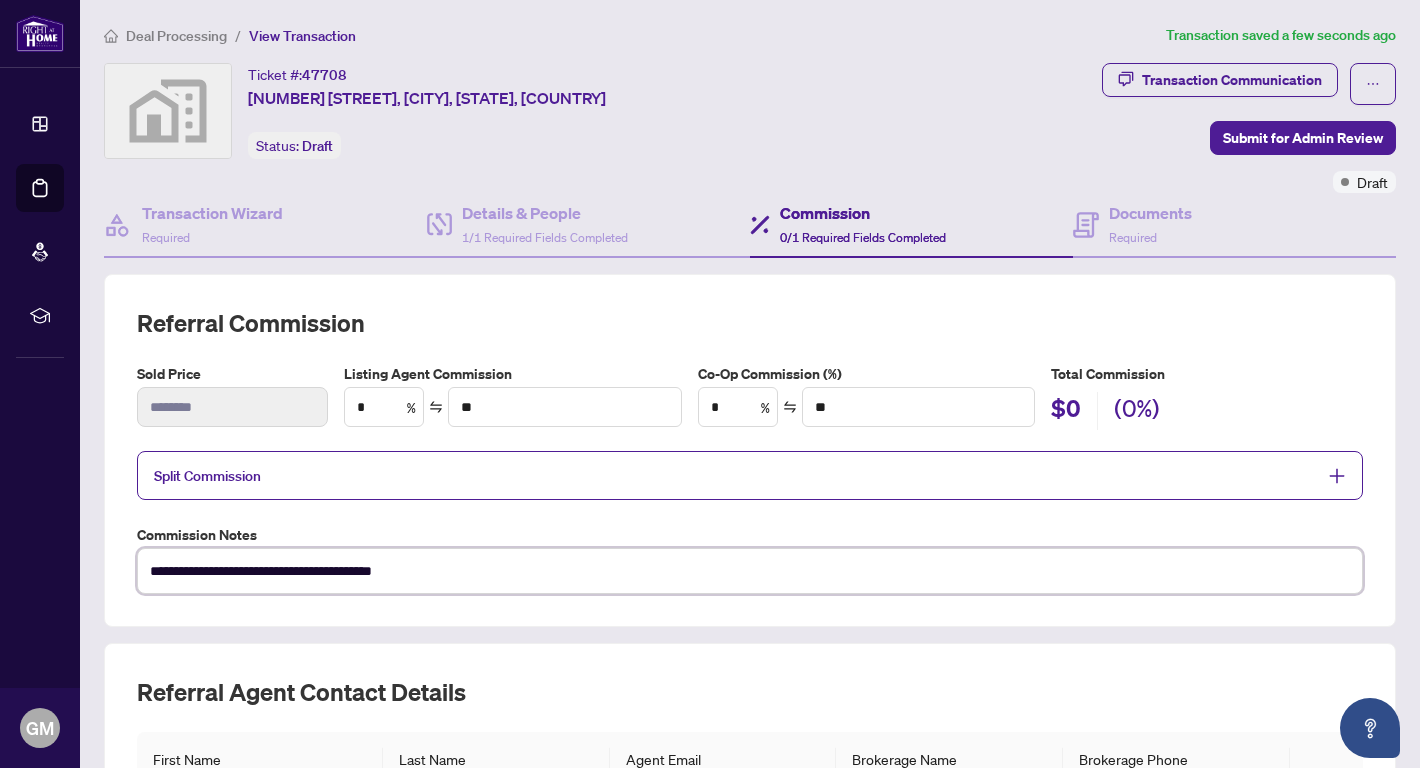 type on "**********" 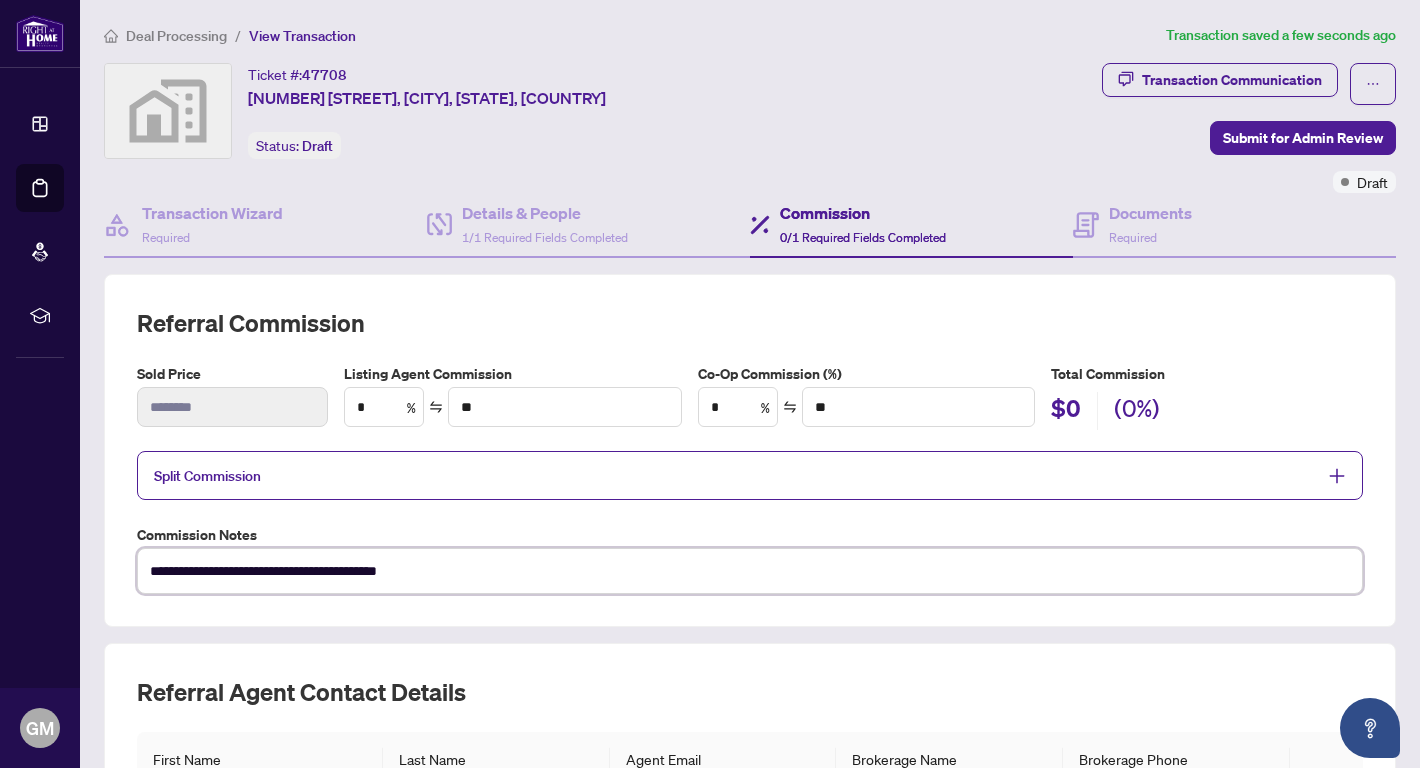 type on "**********" 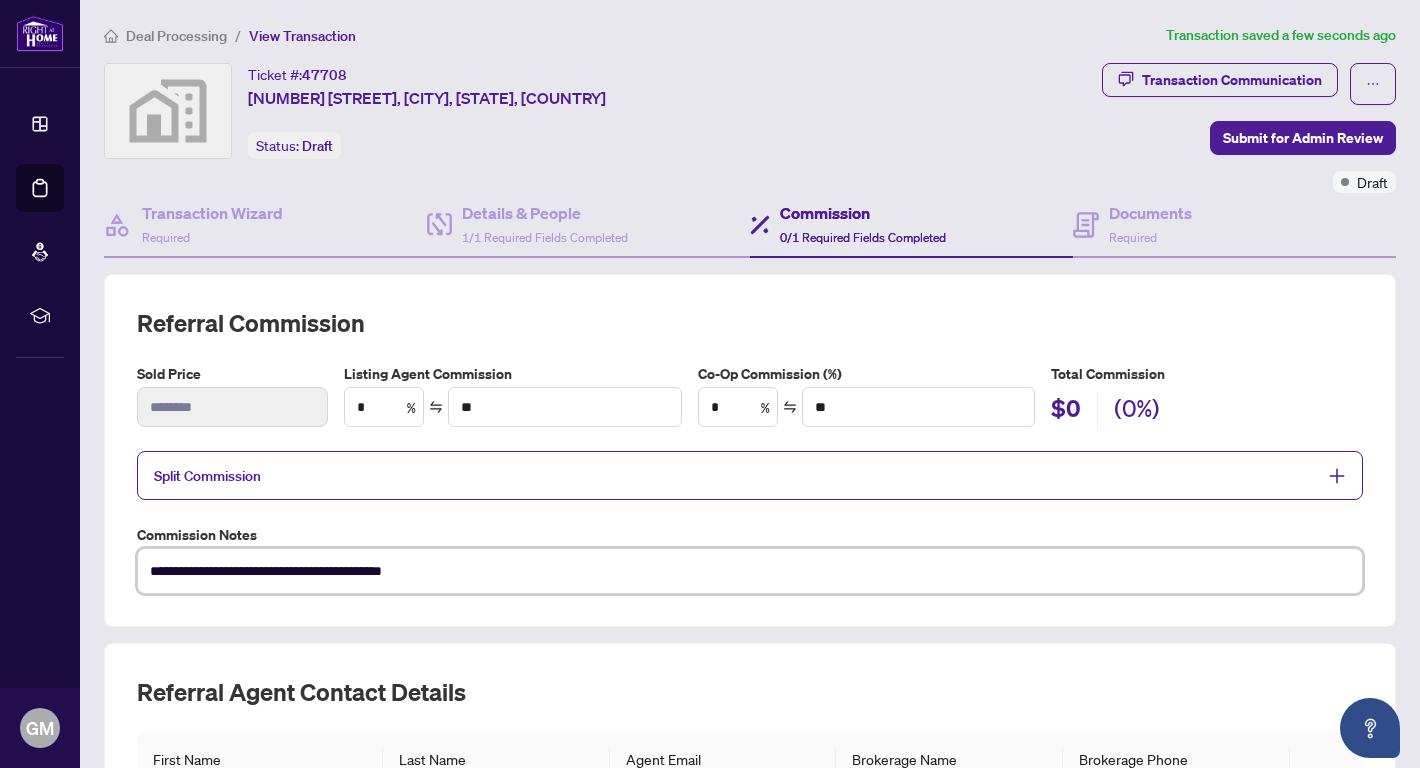 type on "**********" 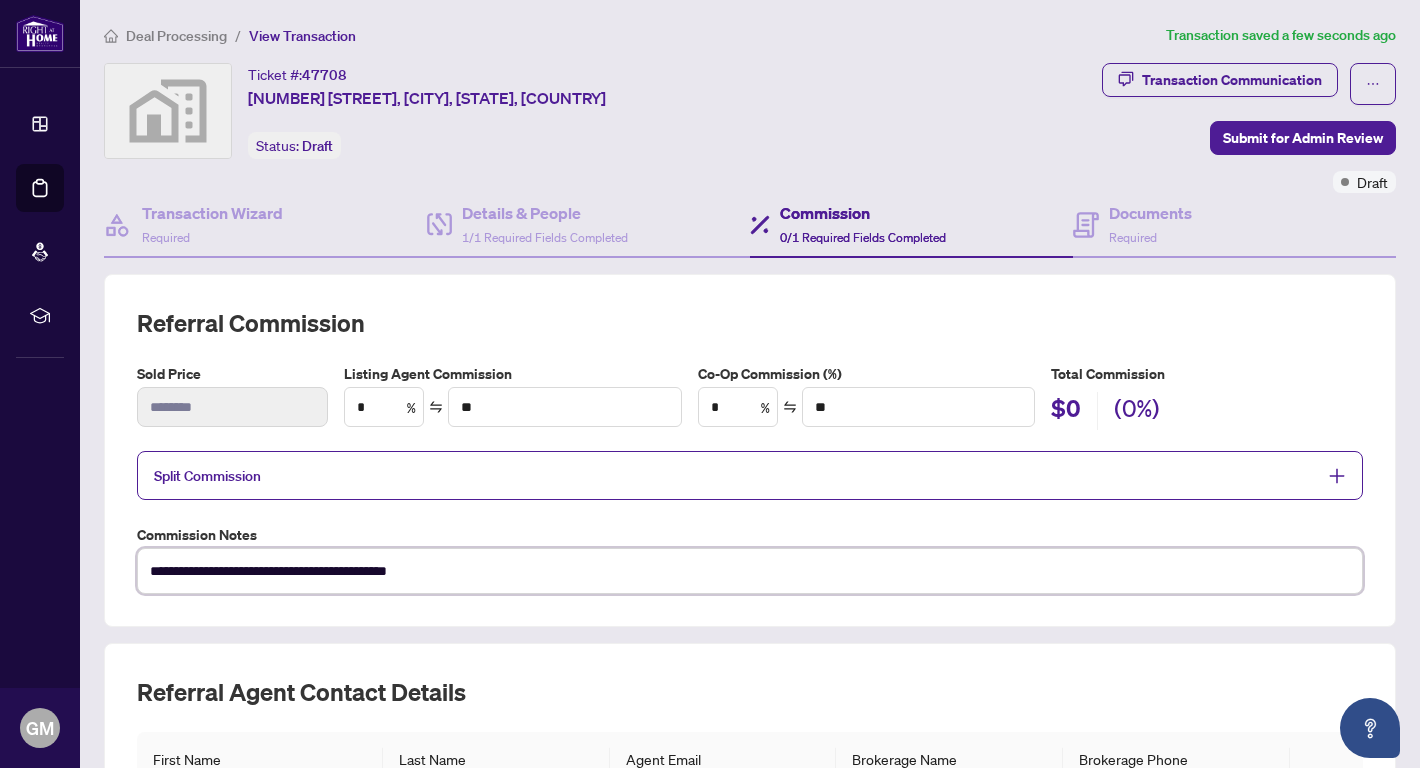 type on "**********" 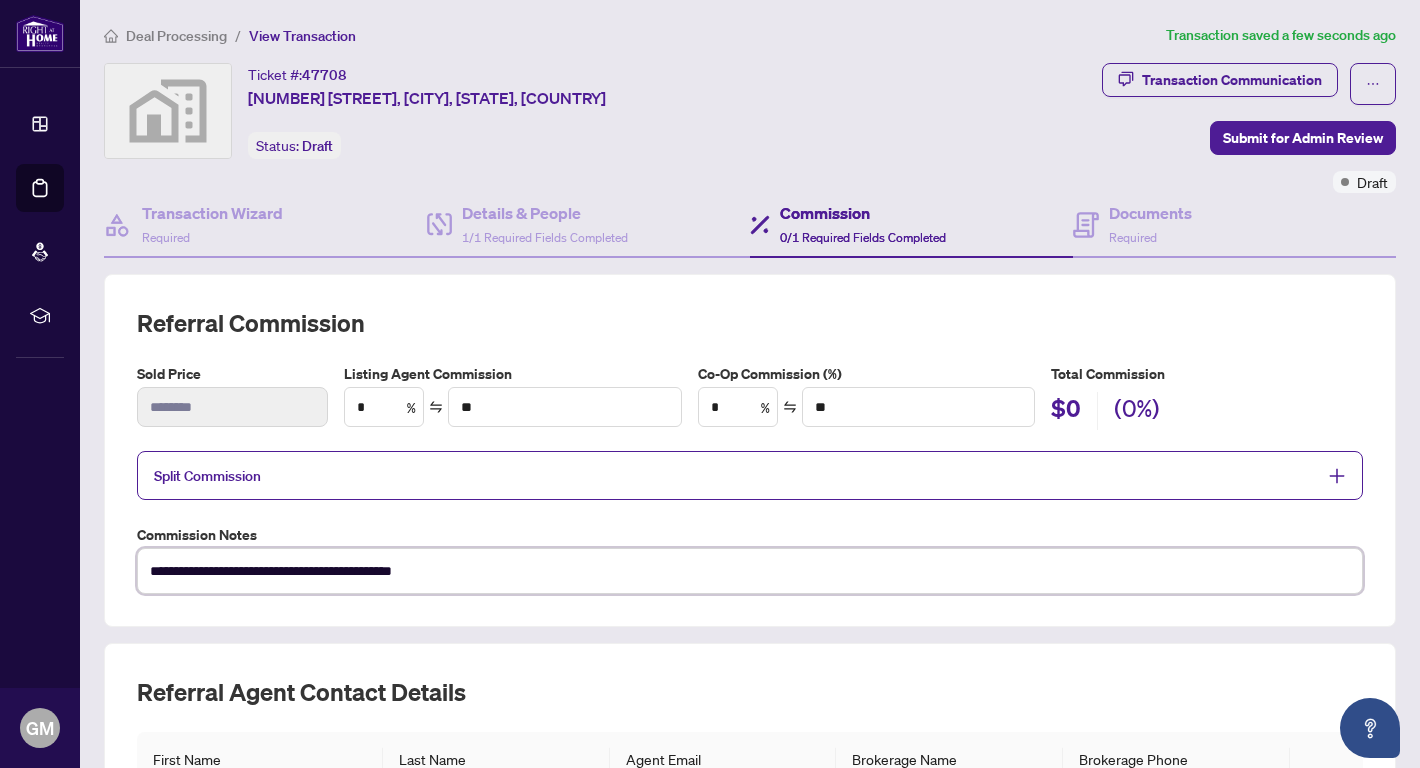 type on "**********" 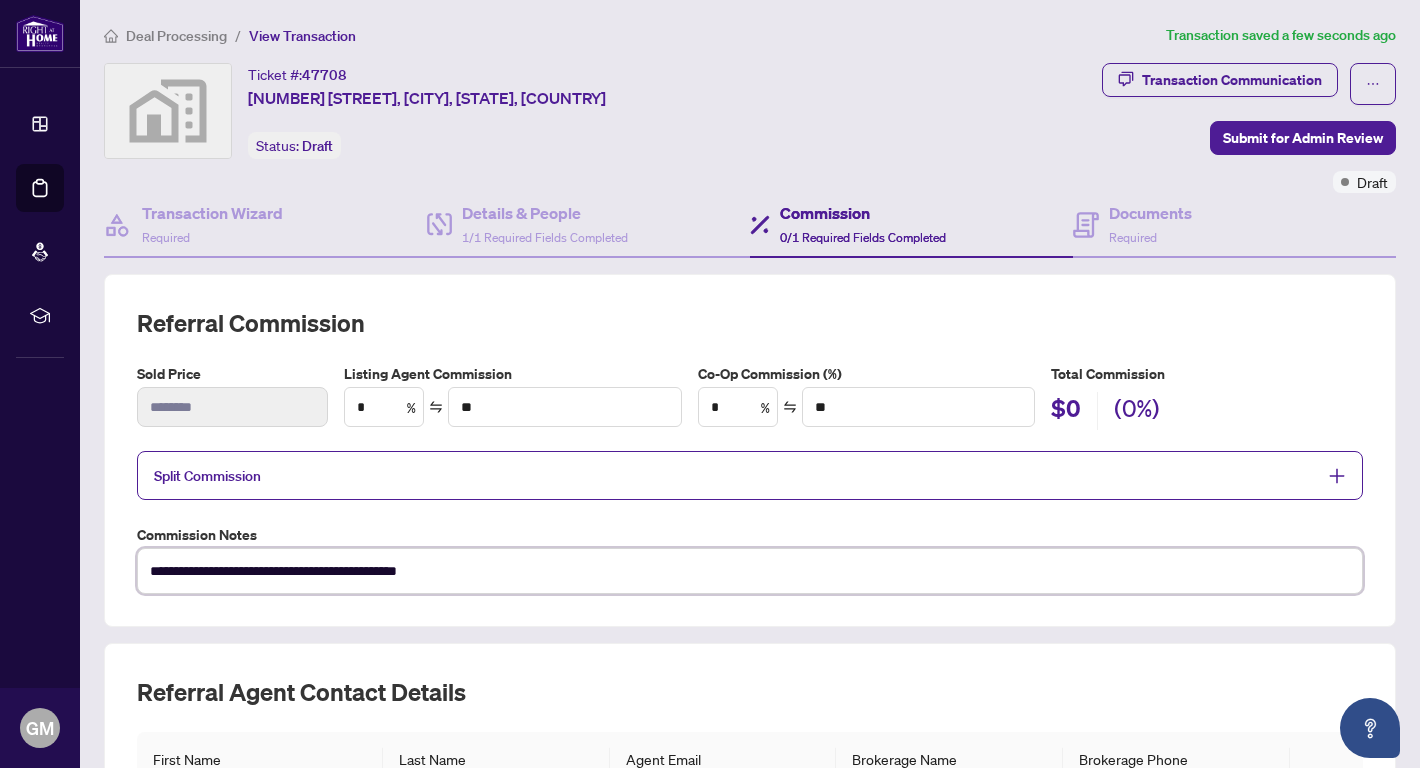 type on "**********" 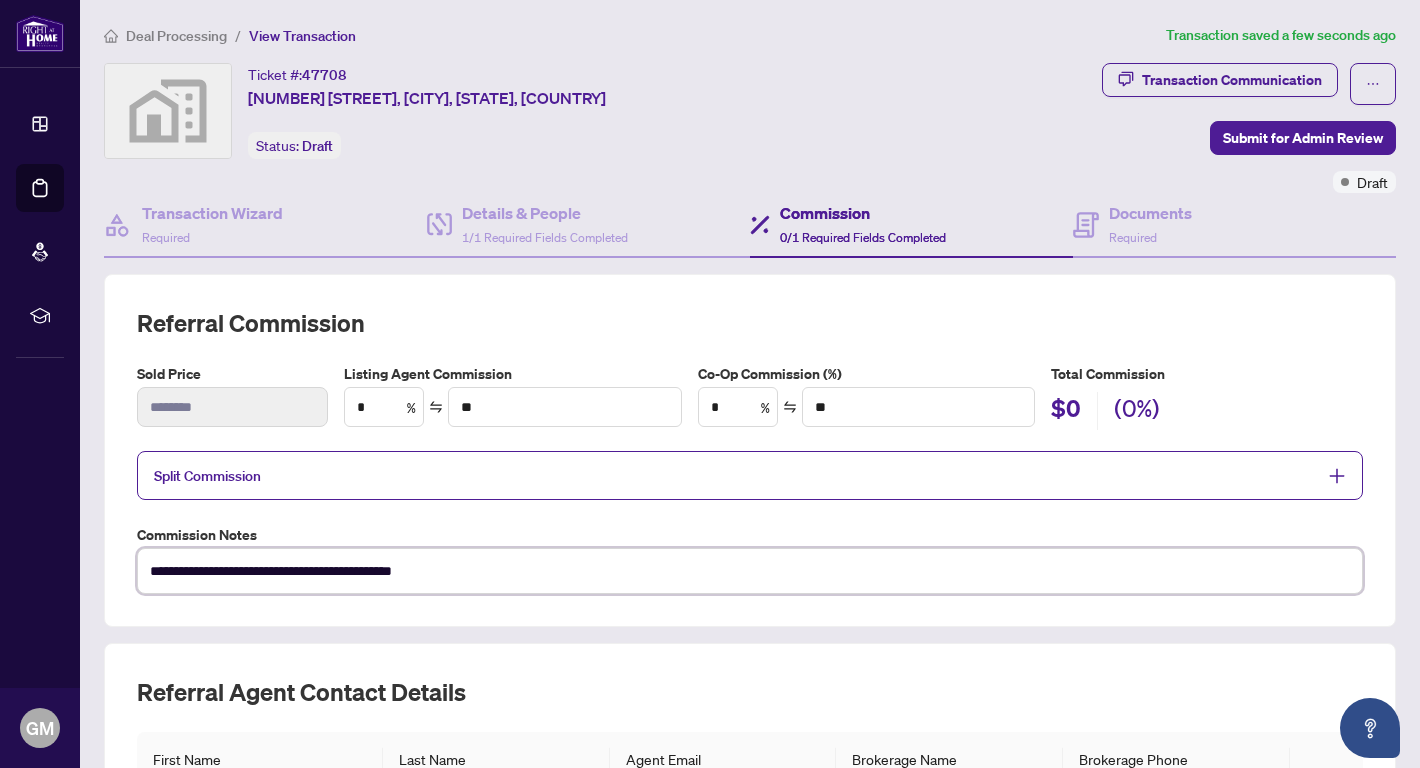 type on "**********" 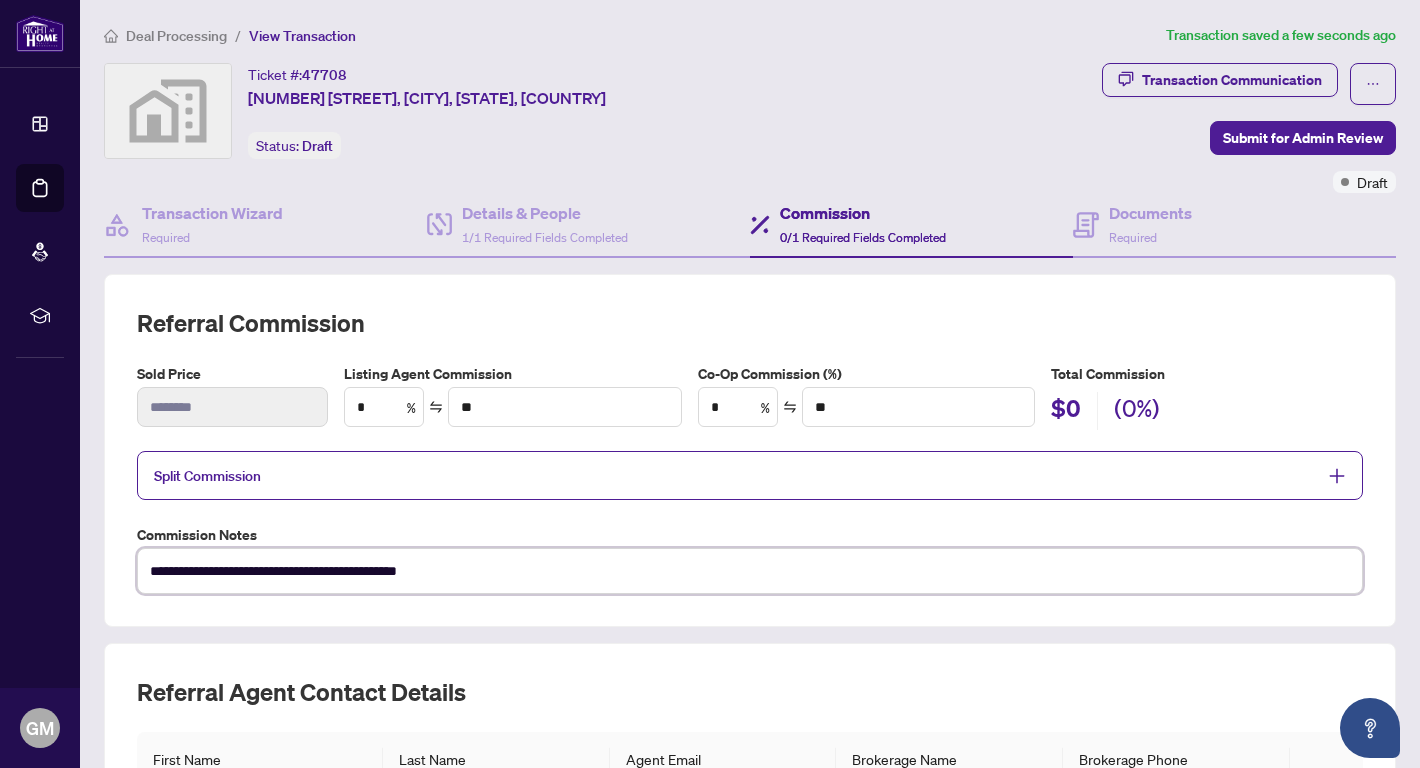 type on "**********" 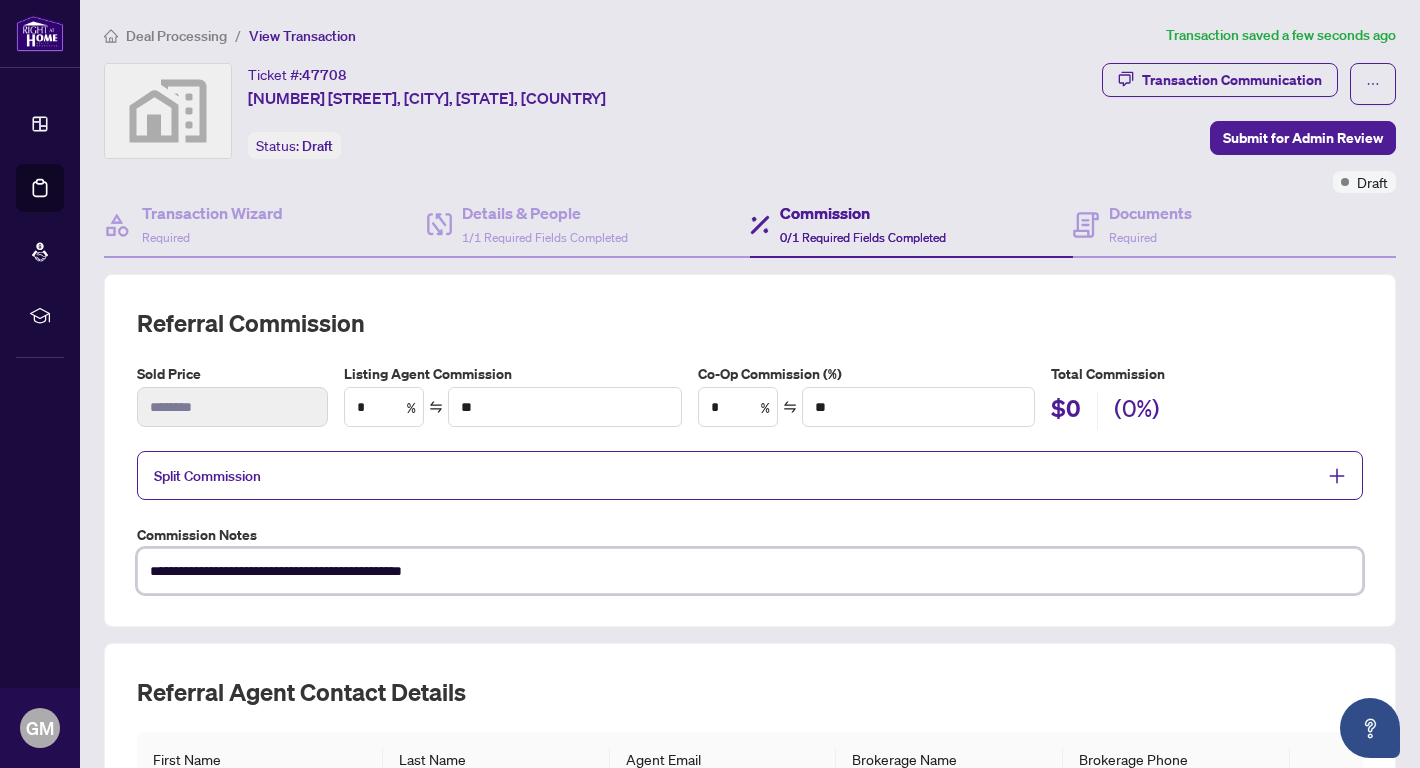 type on "**********" 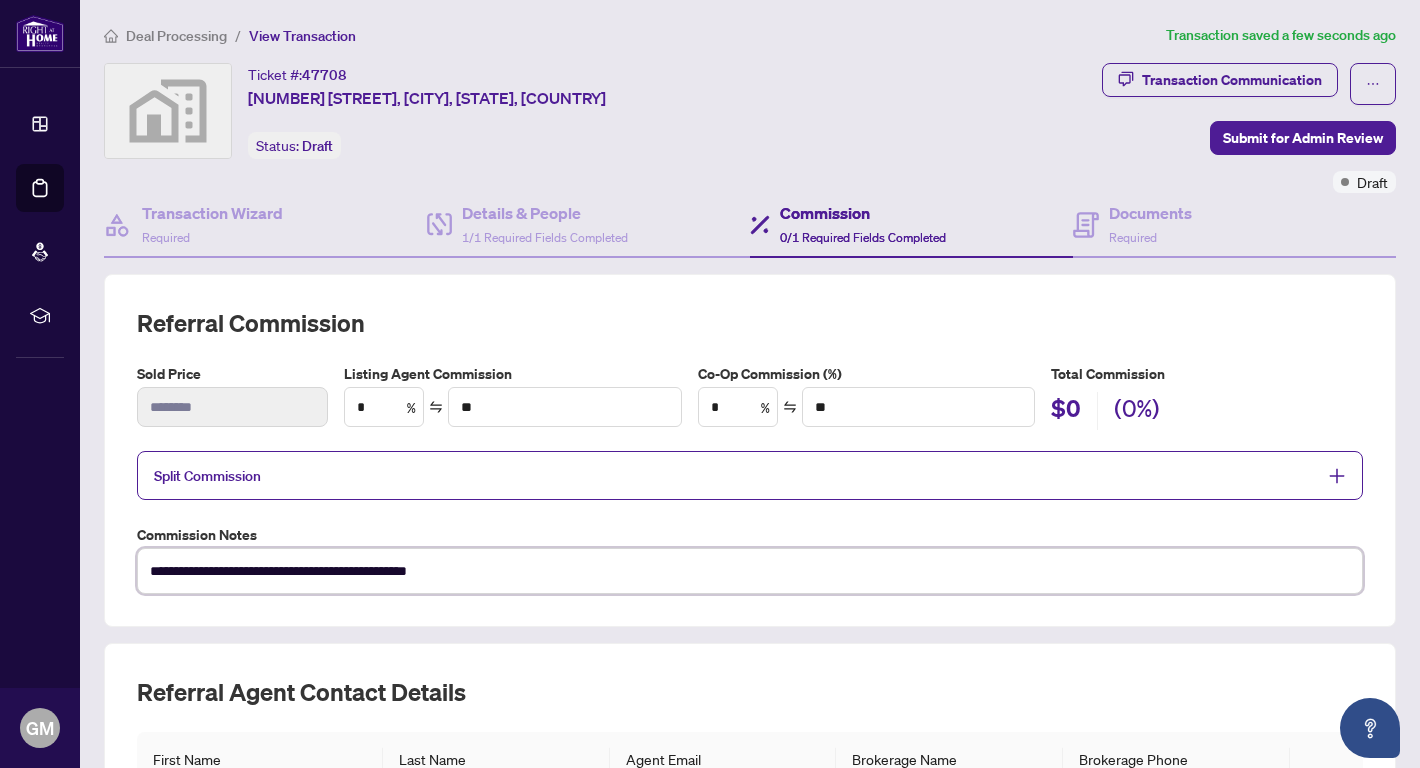 type on "**********" 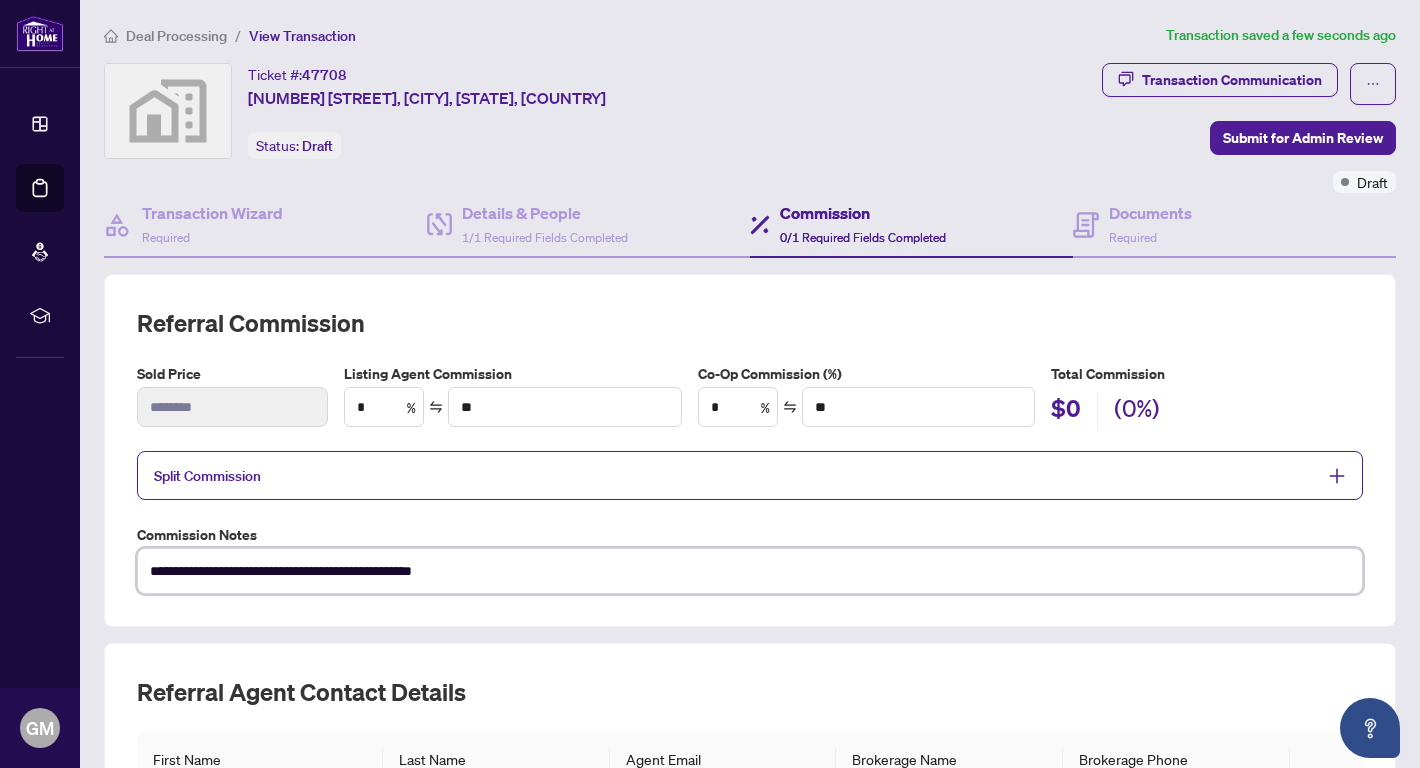 type on "**********" 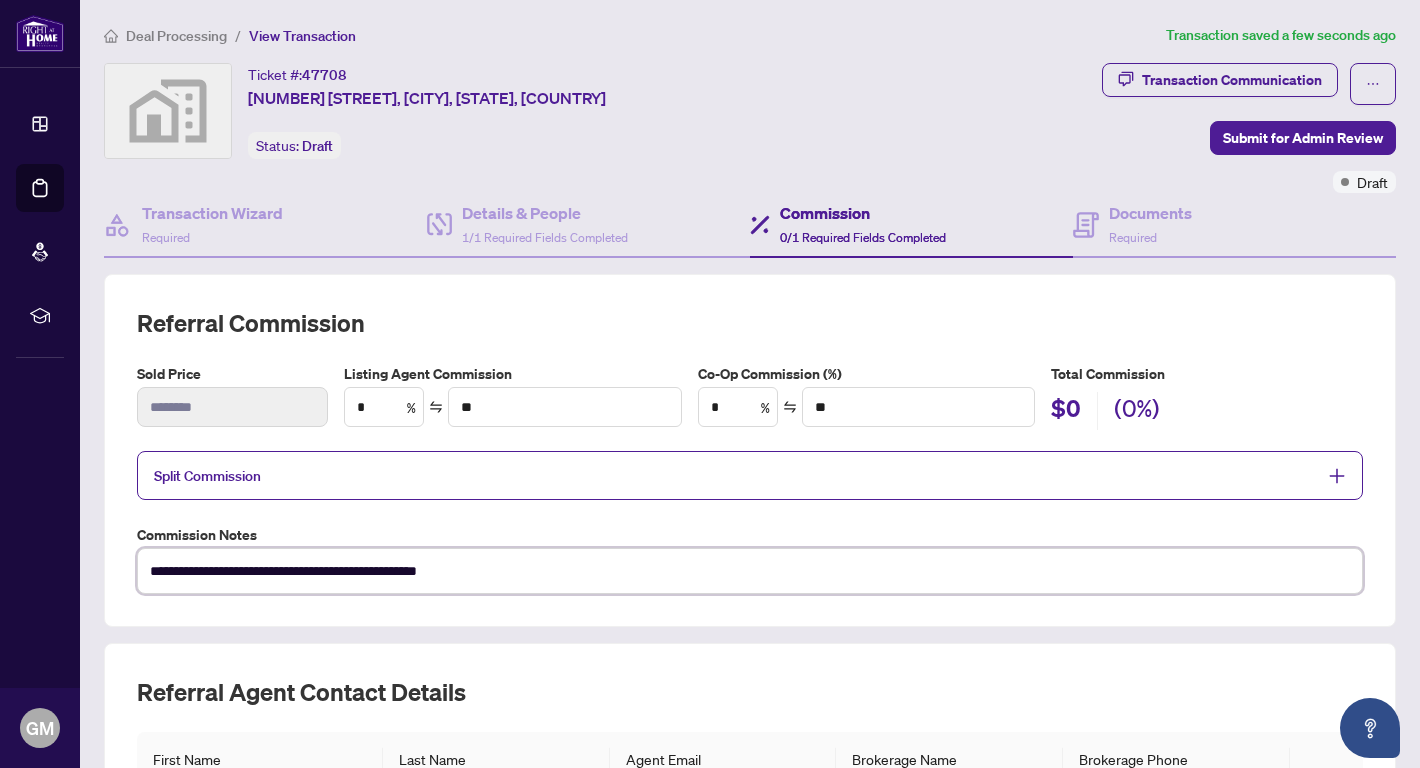 type on "**********" 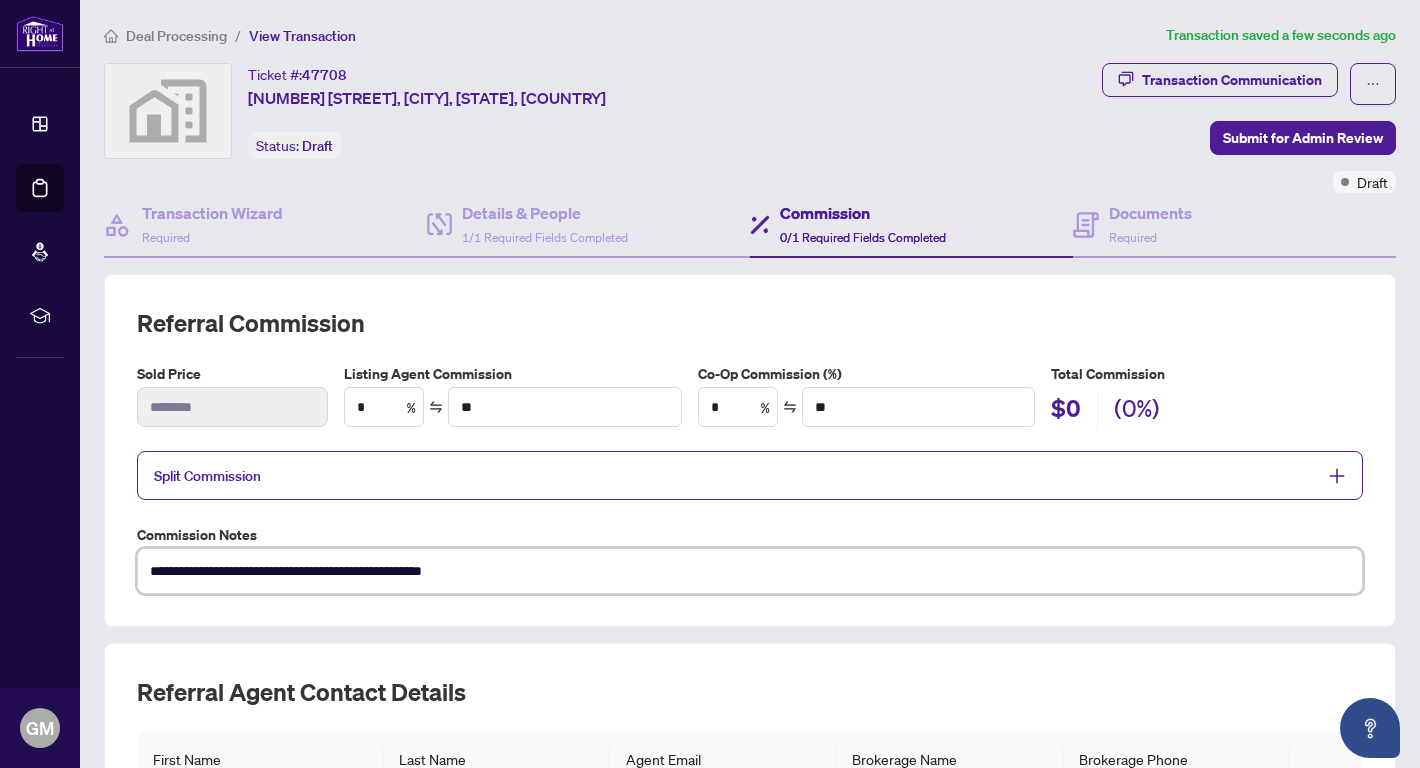 type on "**********" 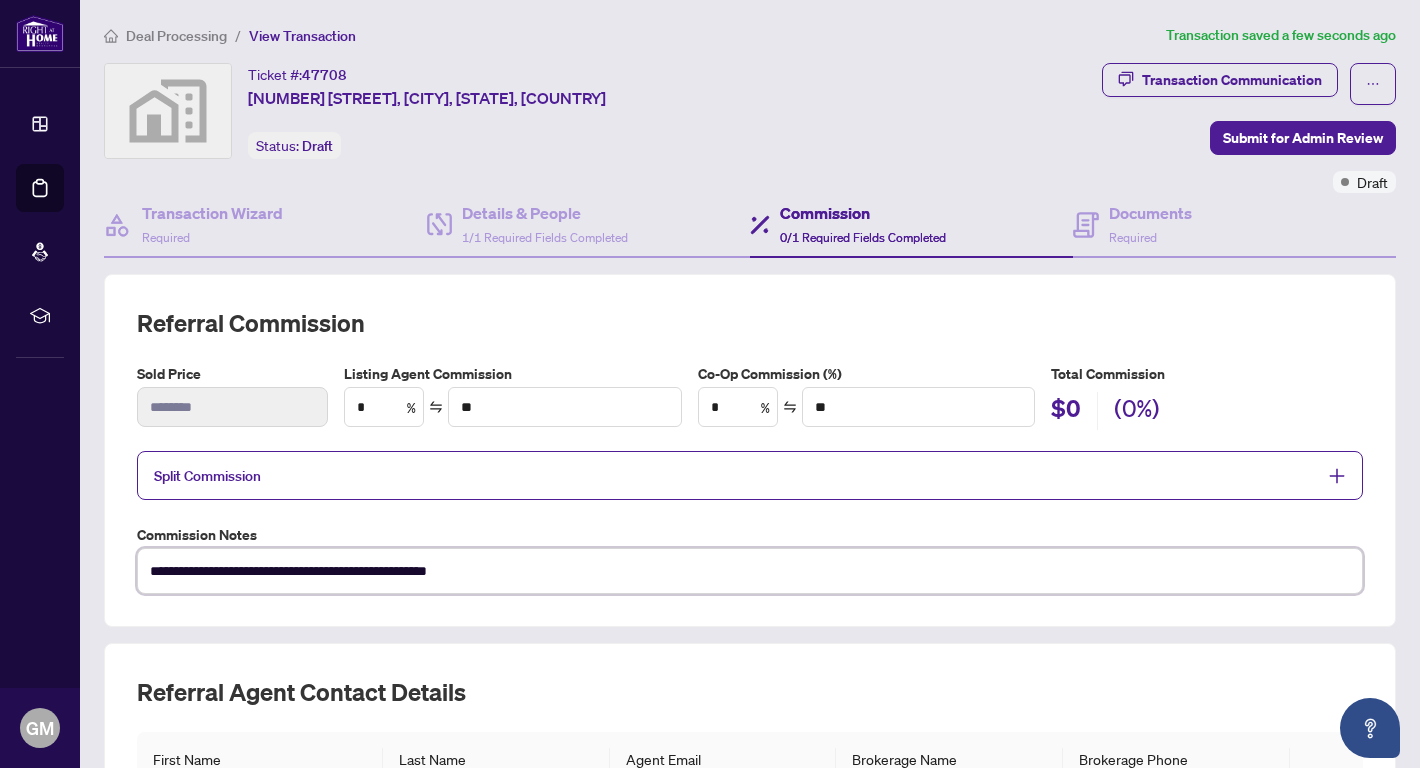 type on "**********" 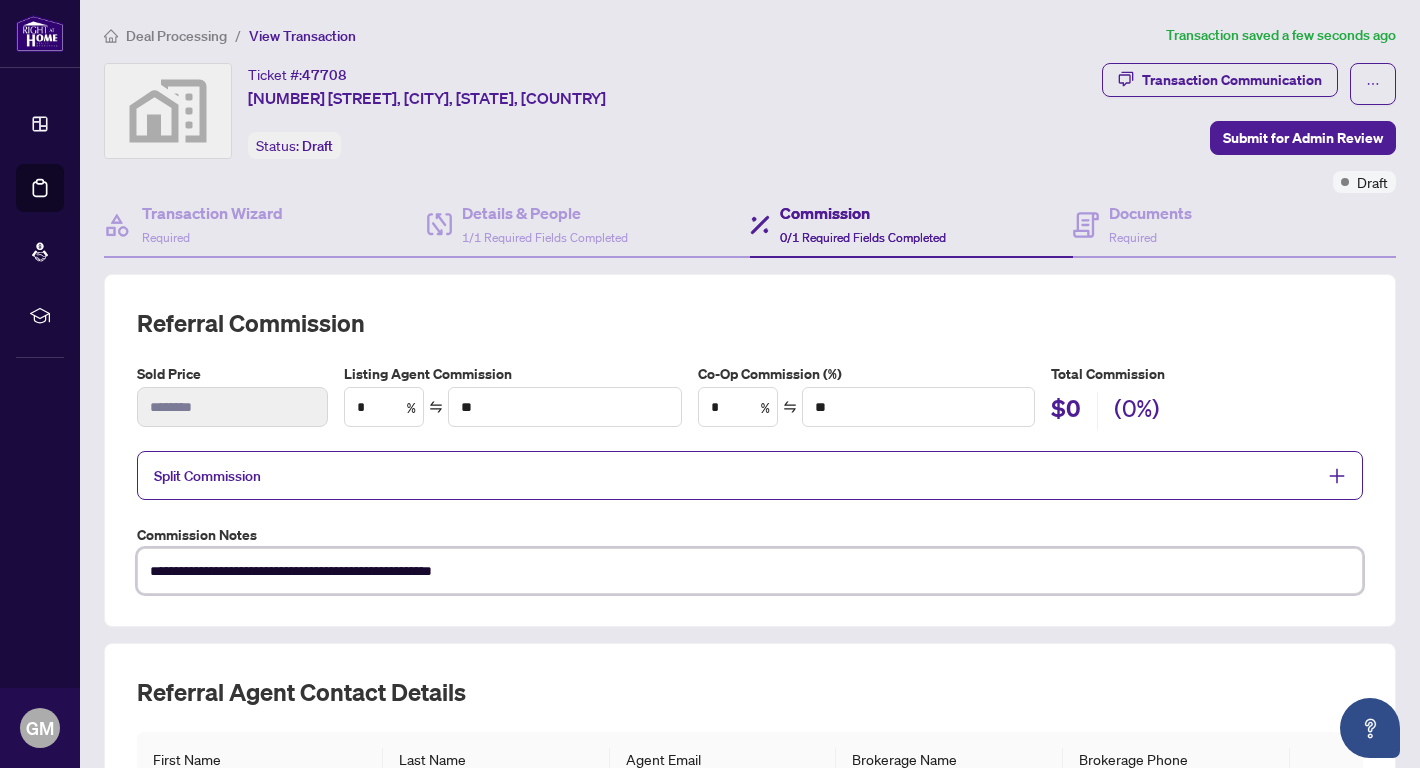 type on "**********" 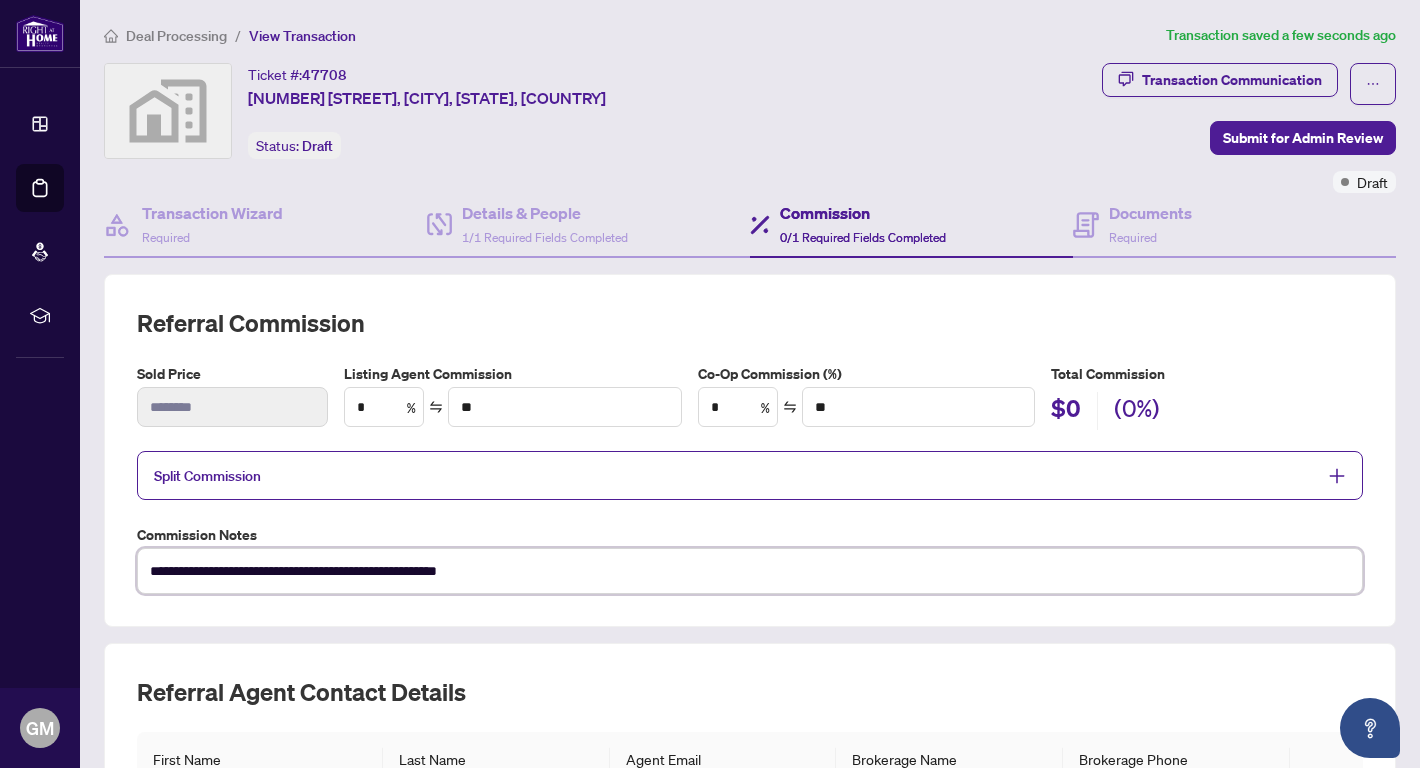 type on "**********" 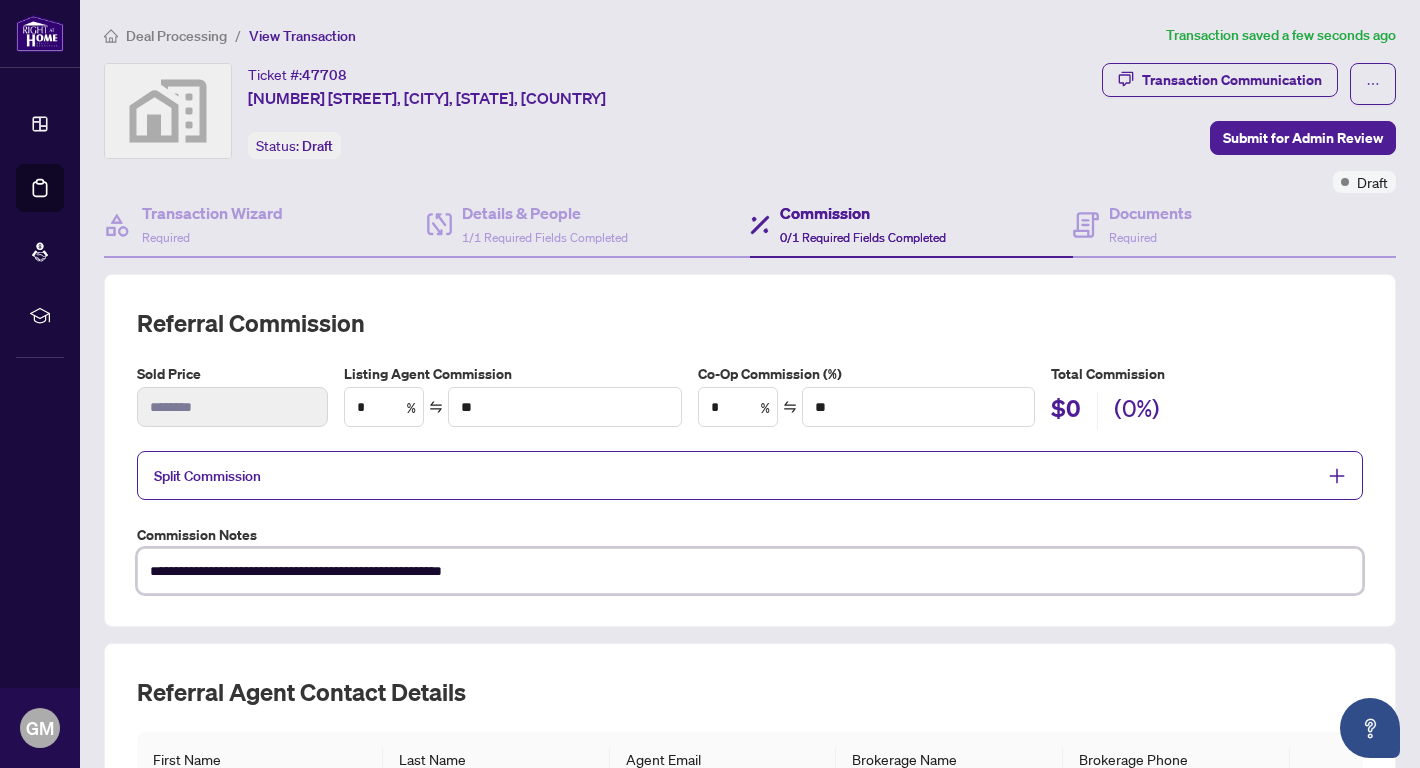 type on "**********" 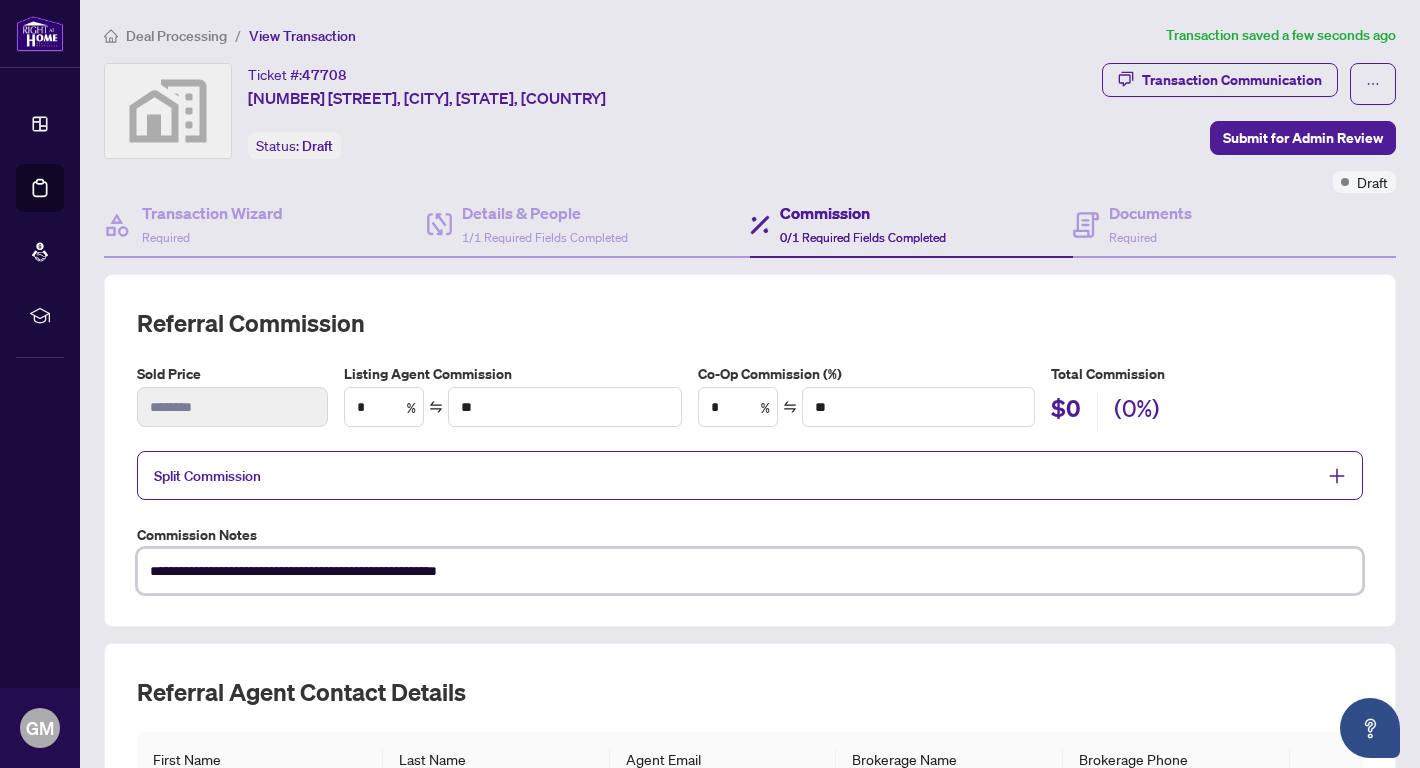 type on "**********" 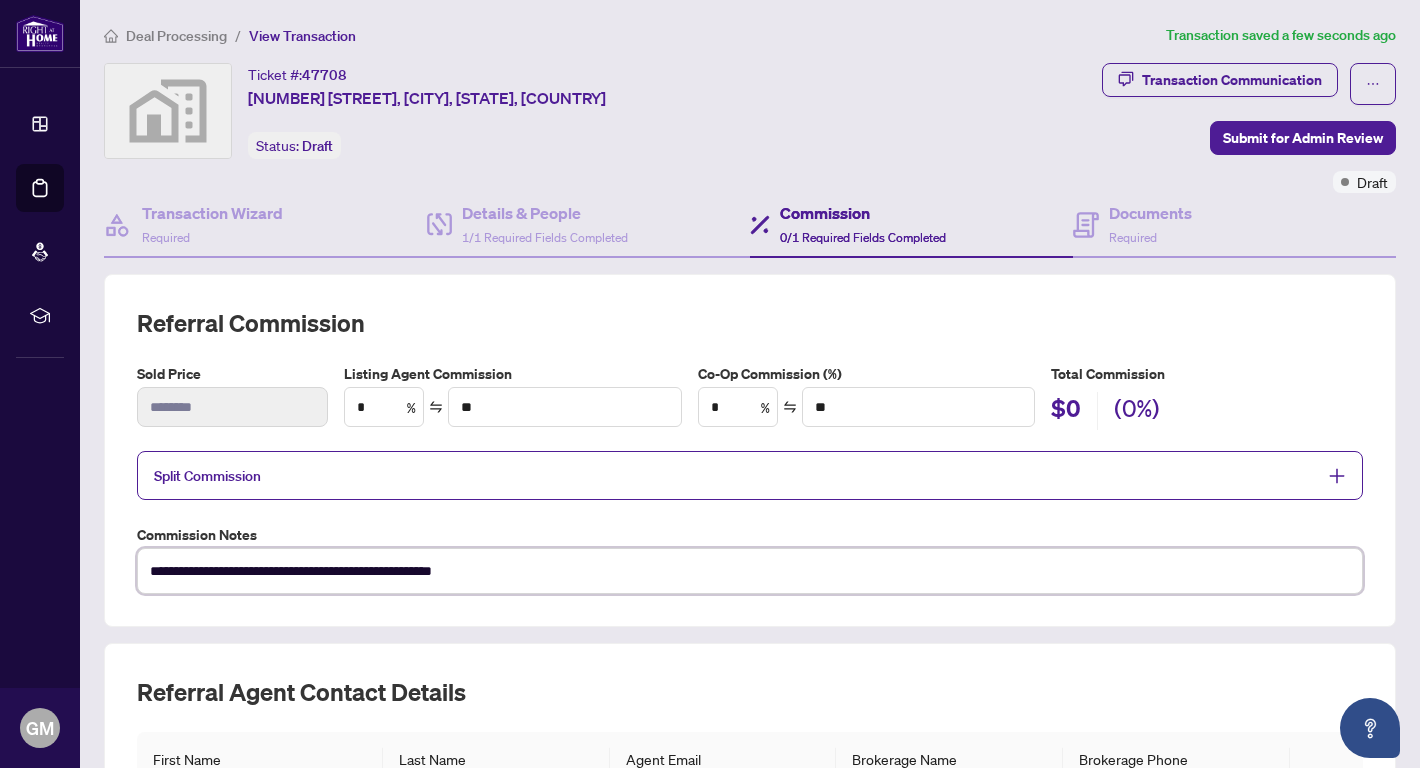 type on "**********" 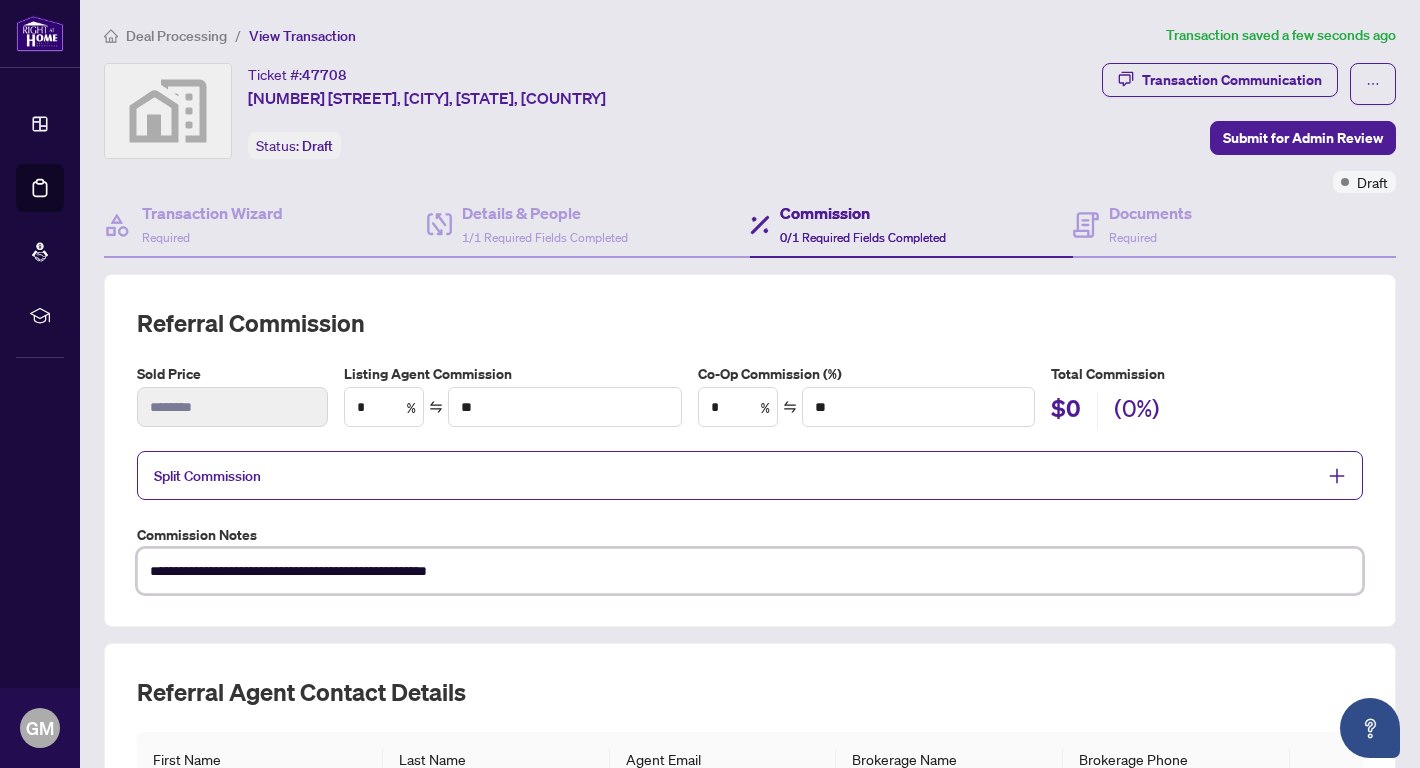 type on "**********" 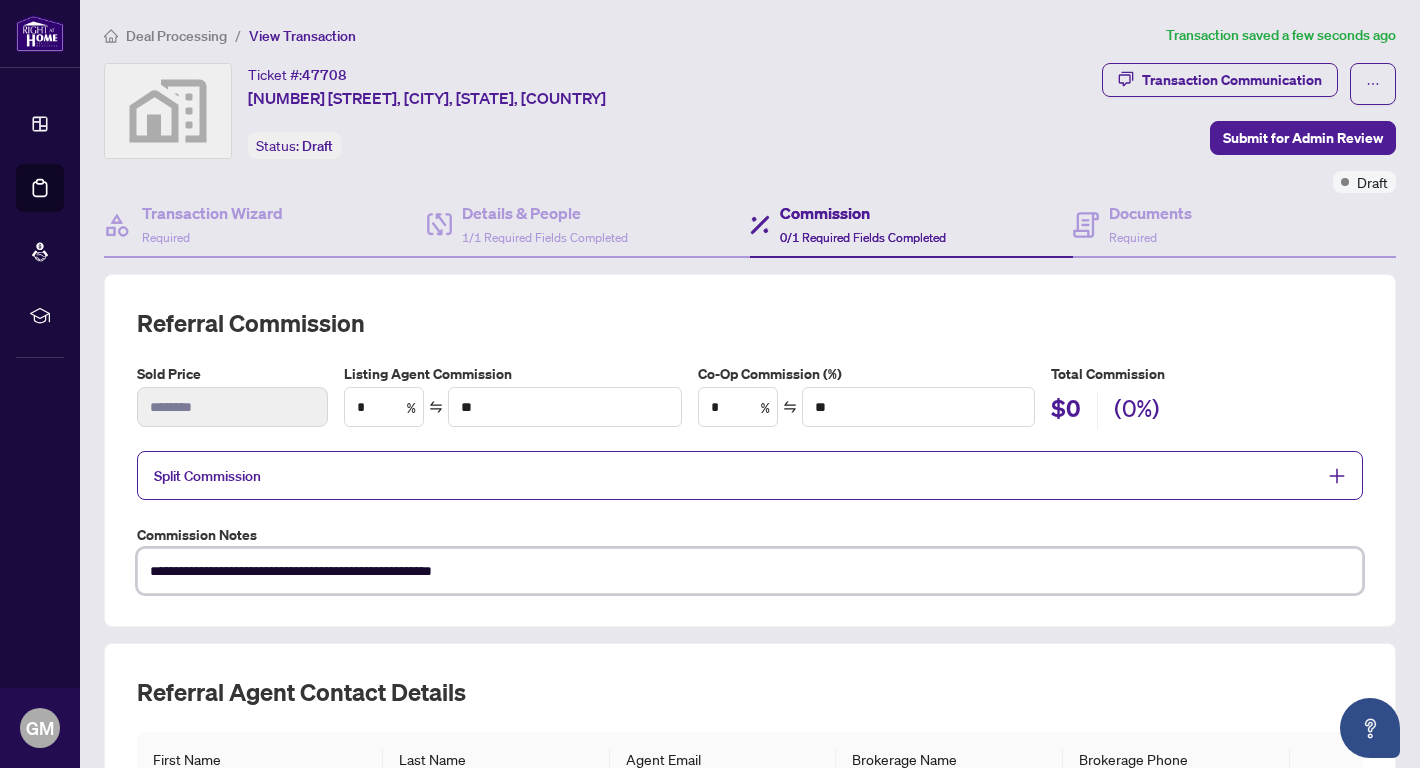 type on "**********" 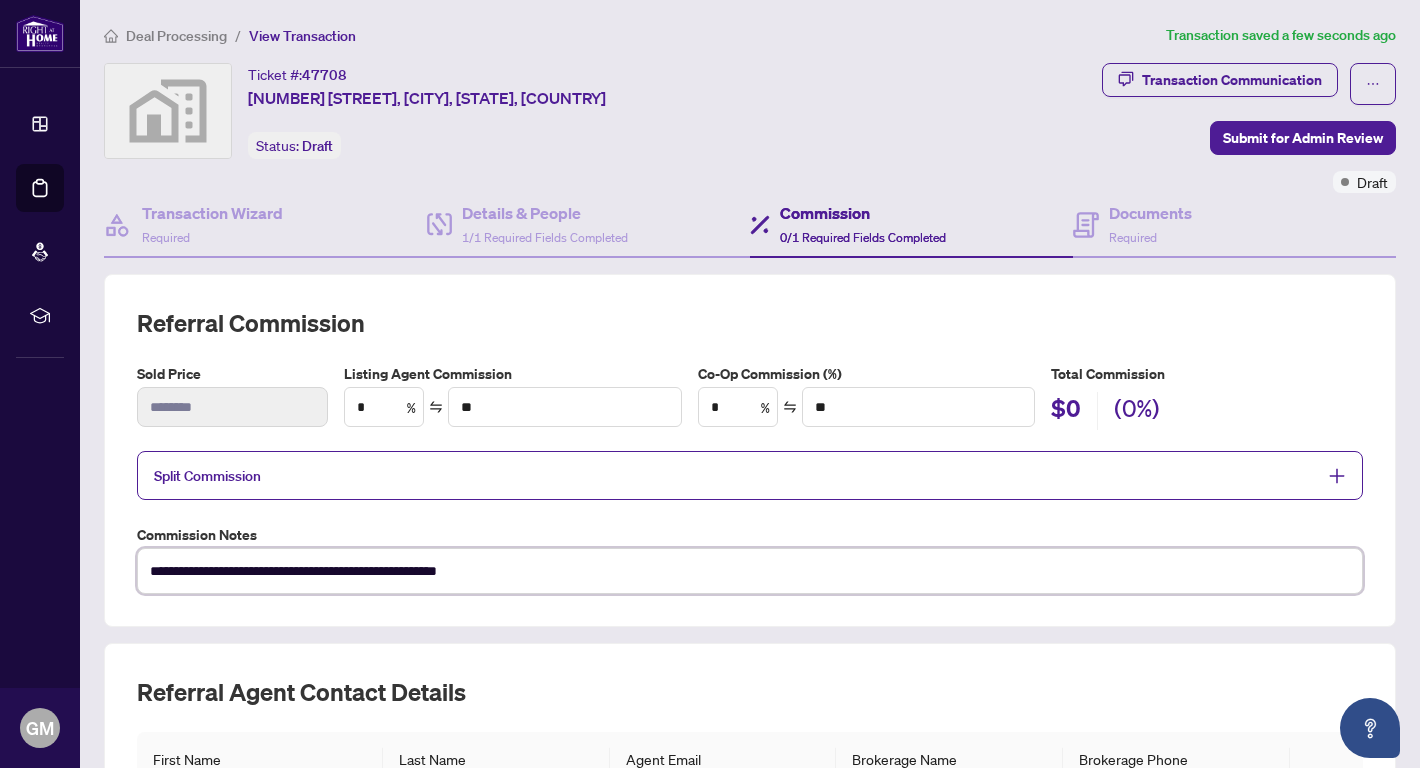 type on "**********" 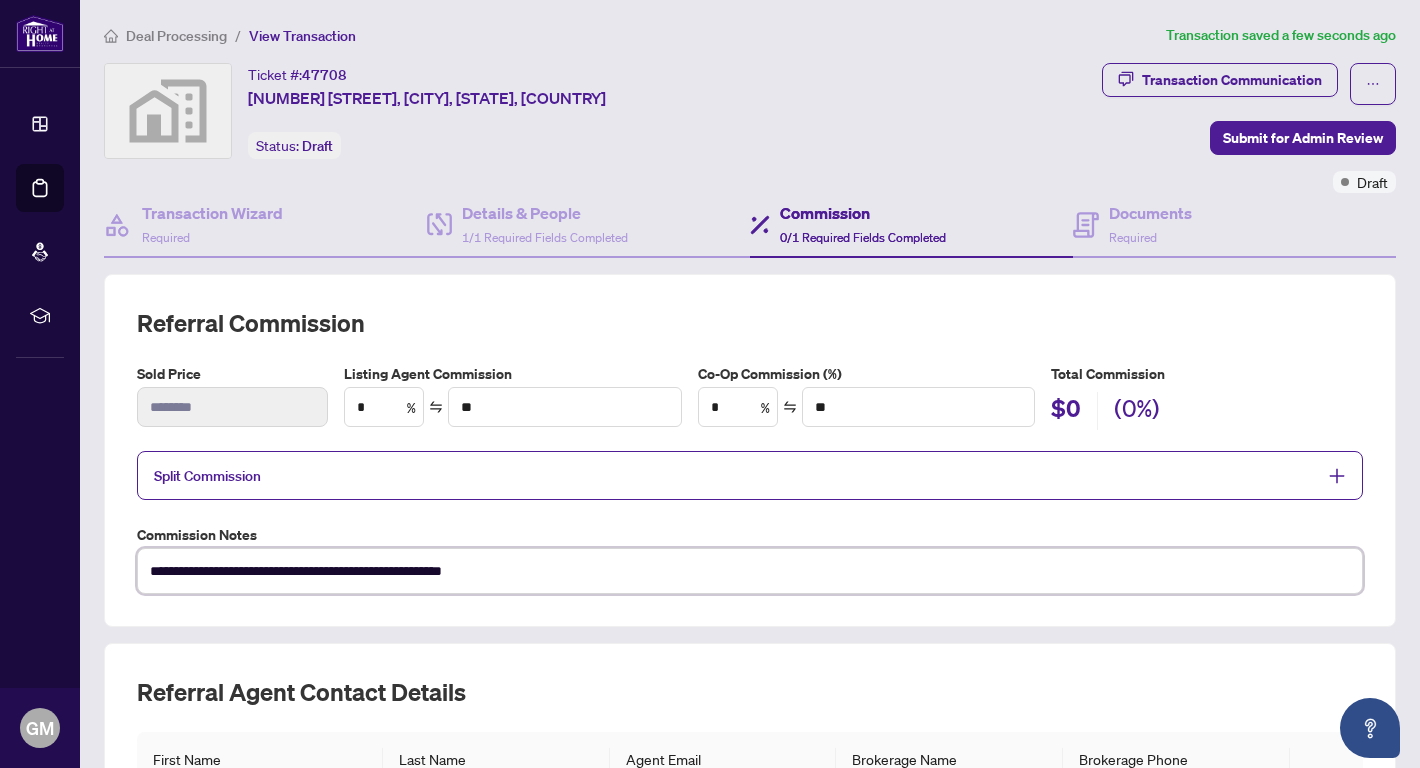type on "**********" 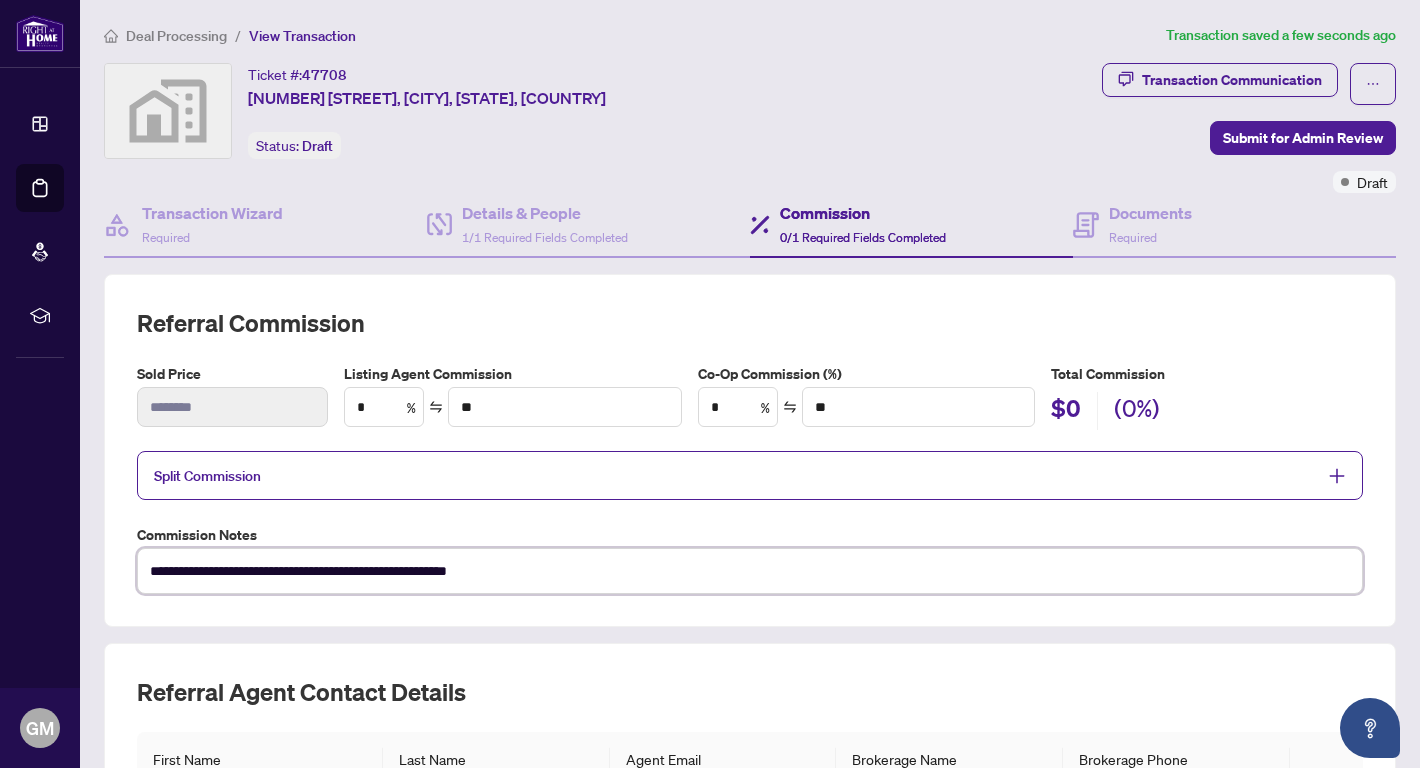 type on "**********" 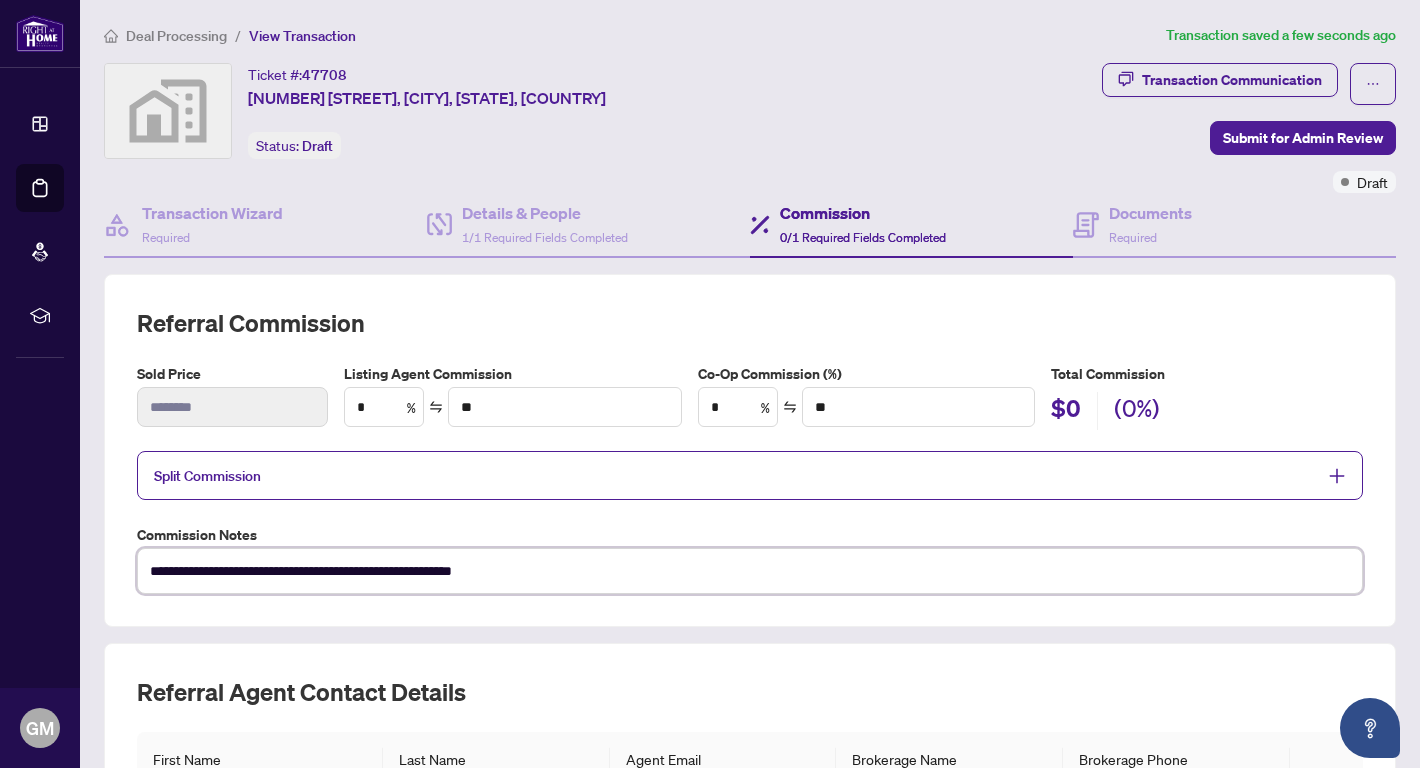 type on "**********" 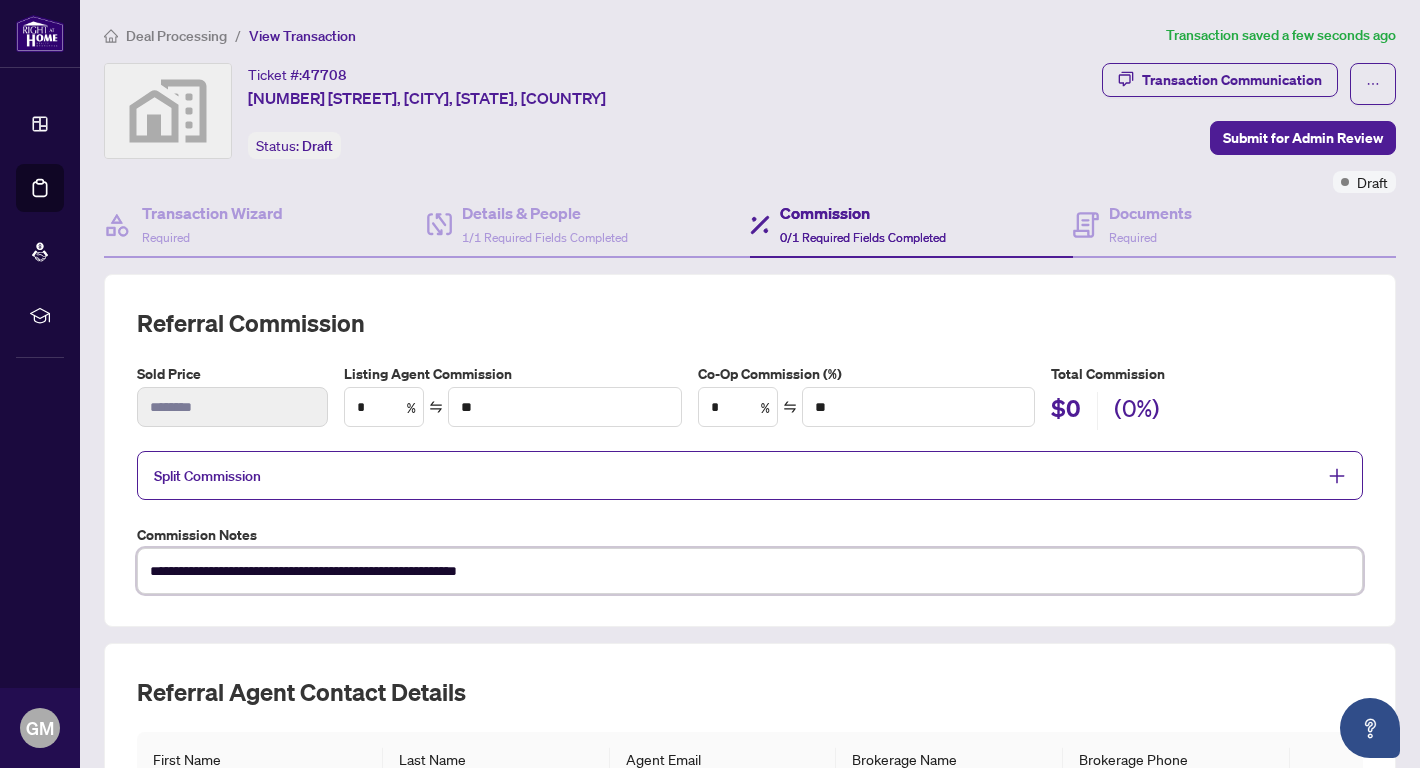 type on "**********" 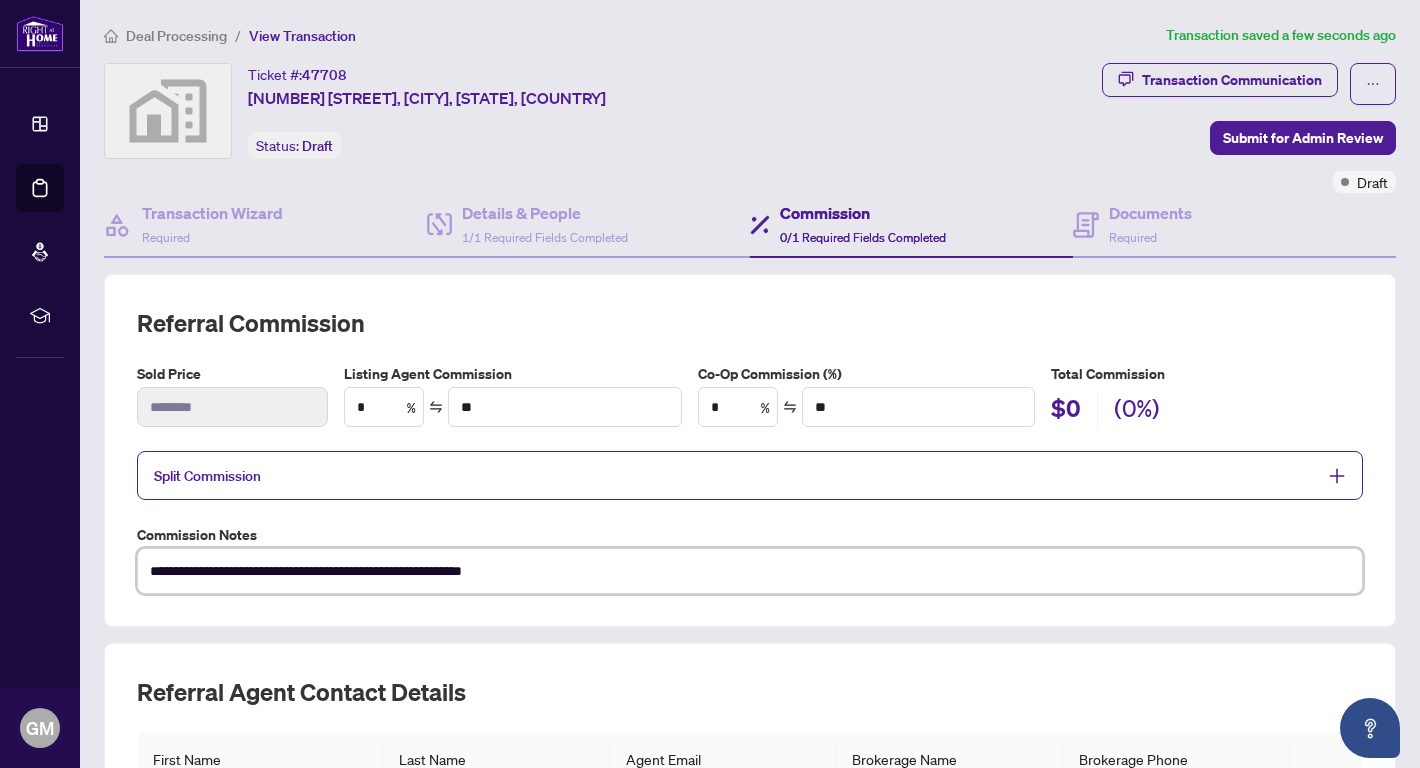 type on "**********" 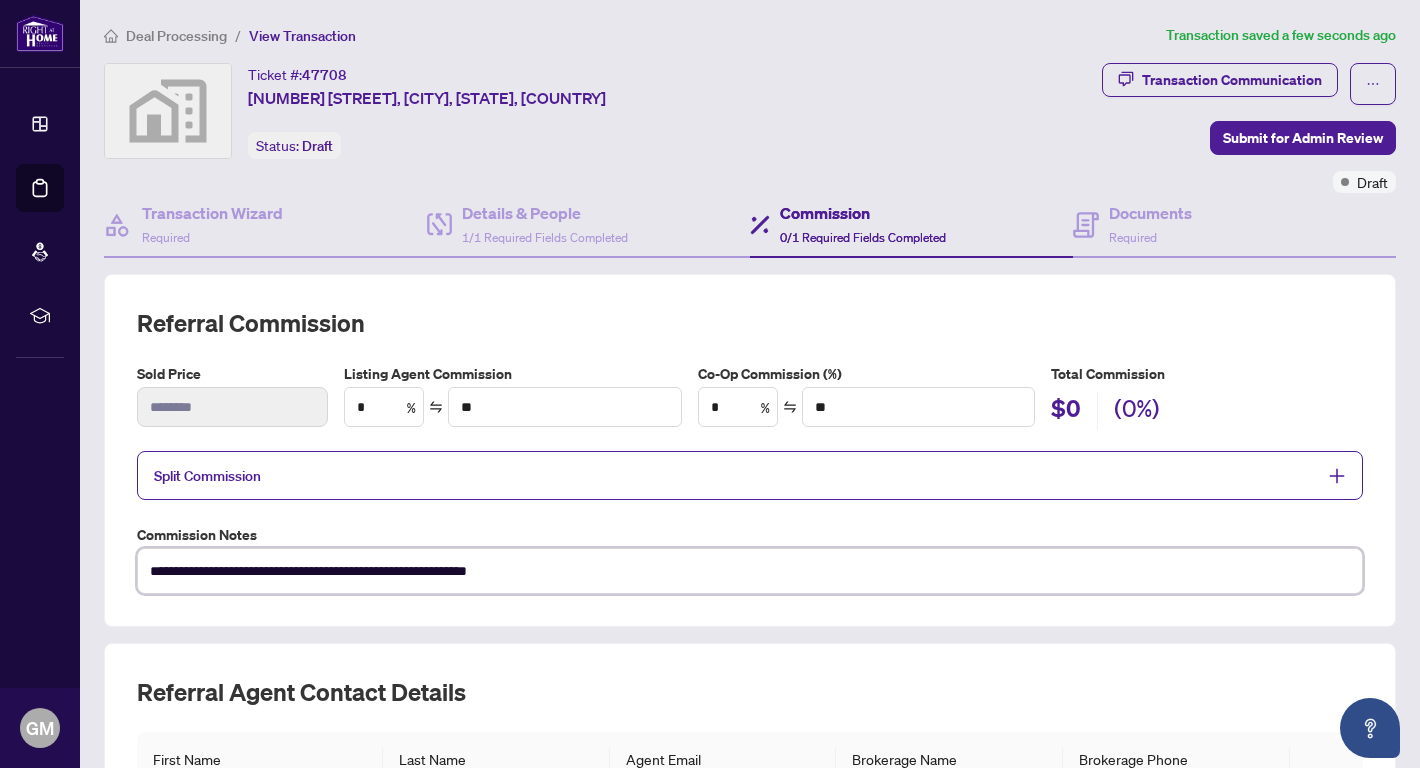type on "**********" 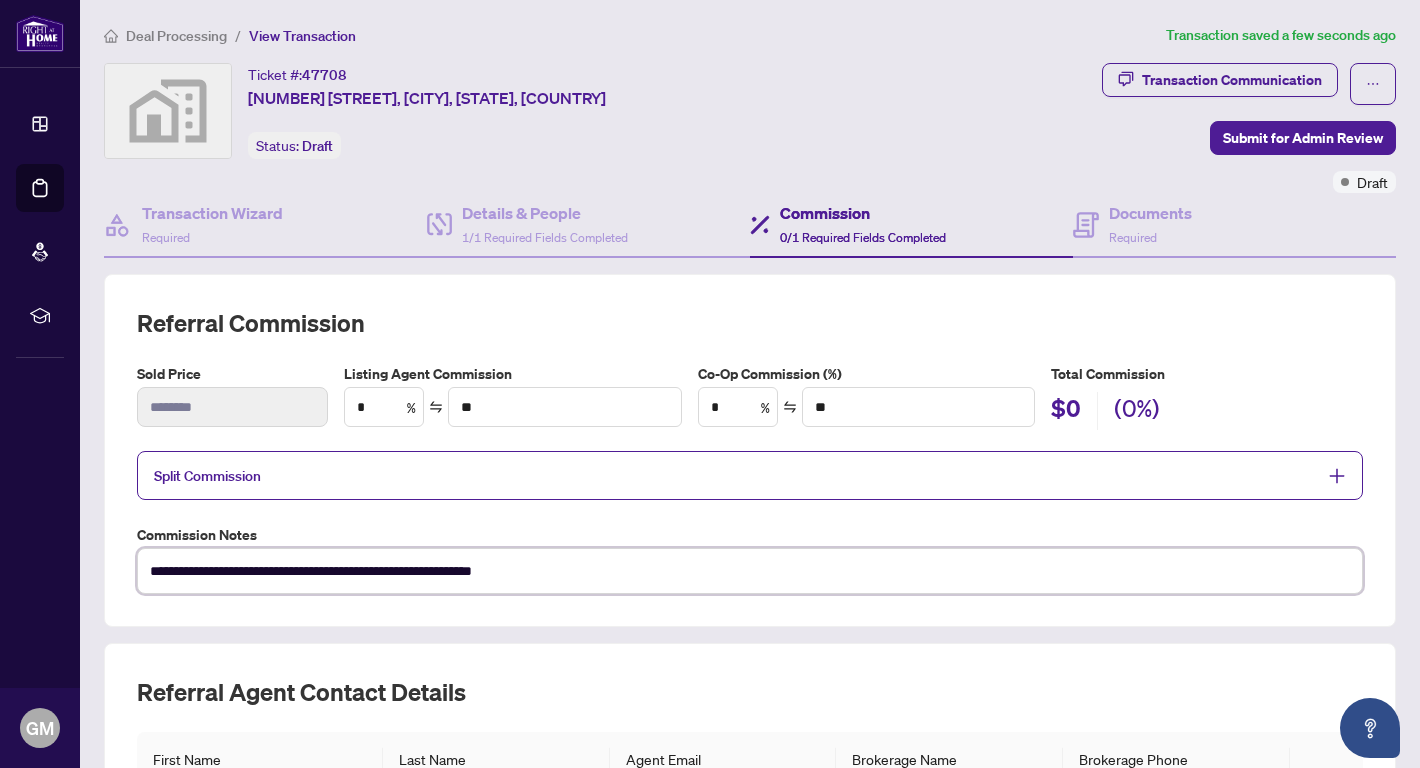 type on "**********" 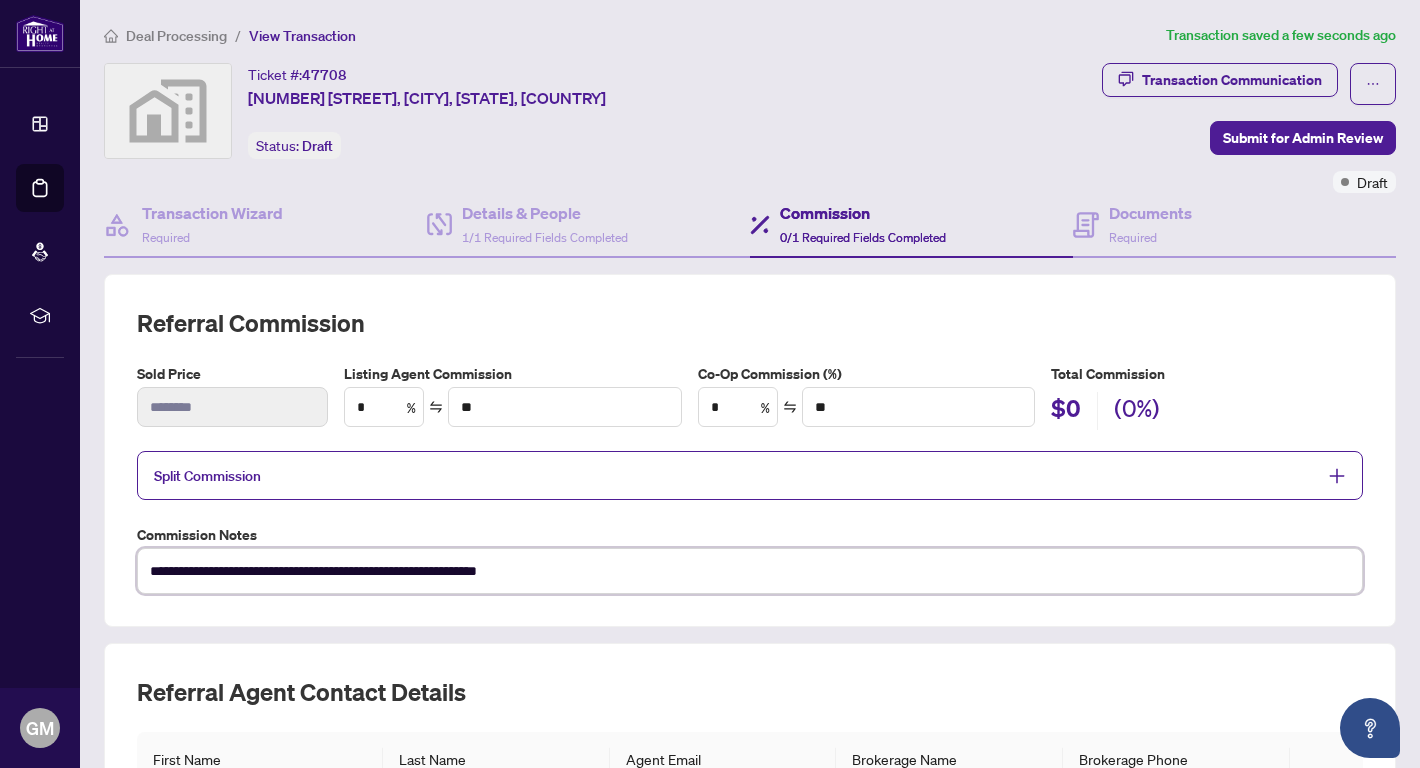 type on "**********" 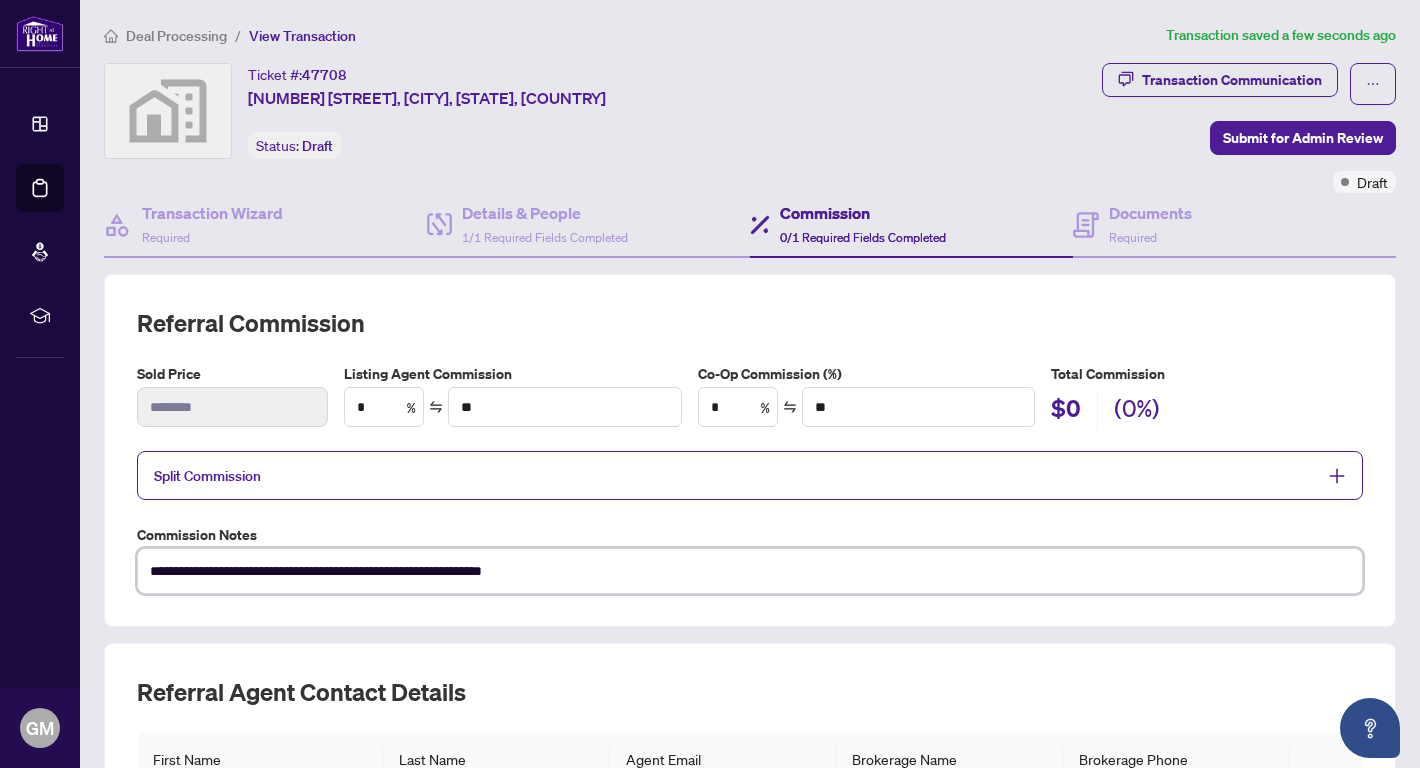 type on "**********" 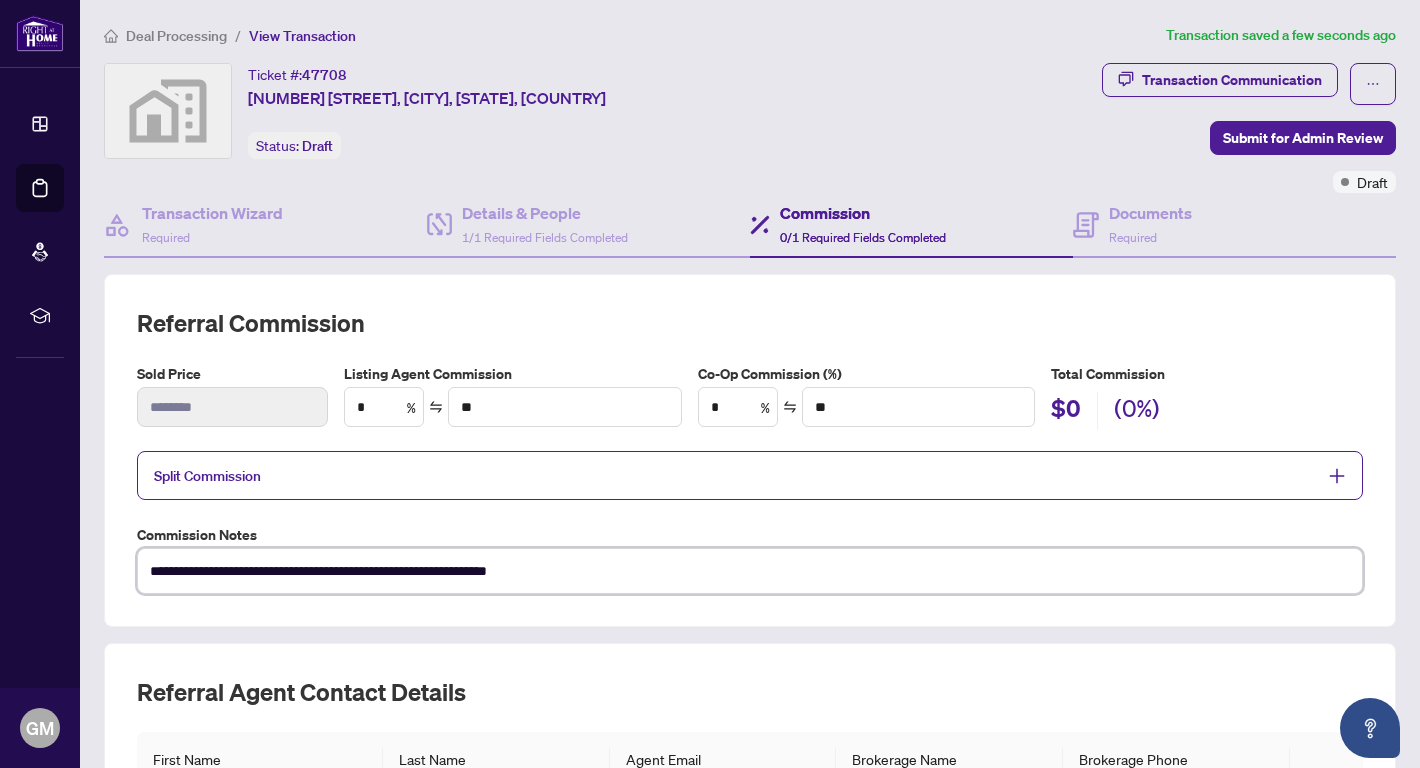 type on "**********" 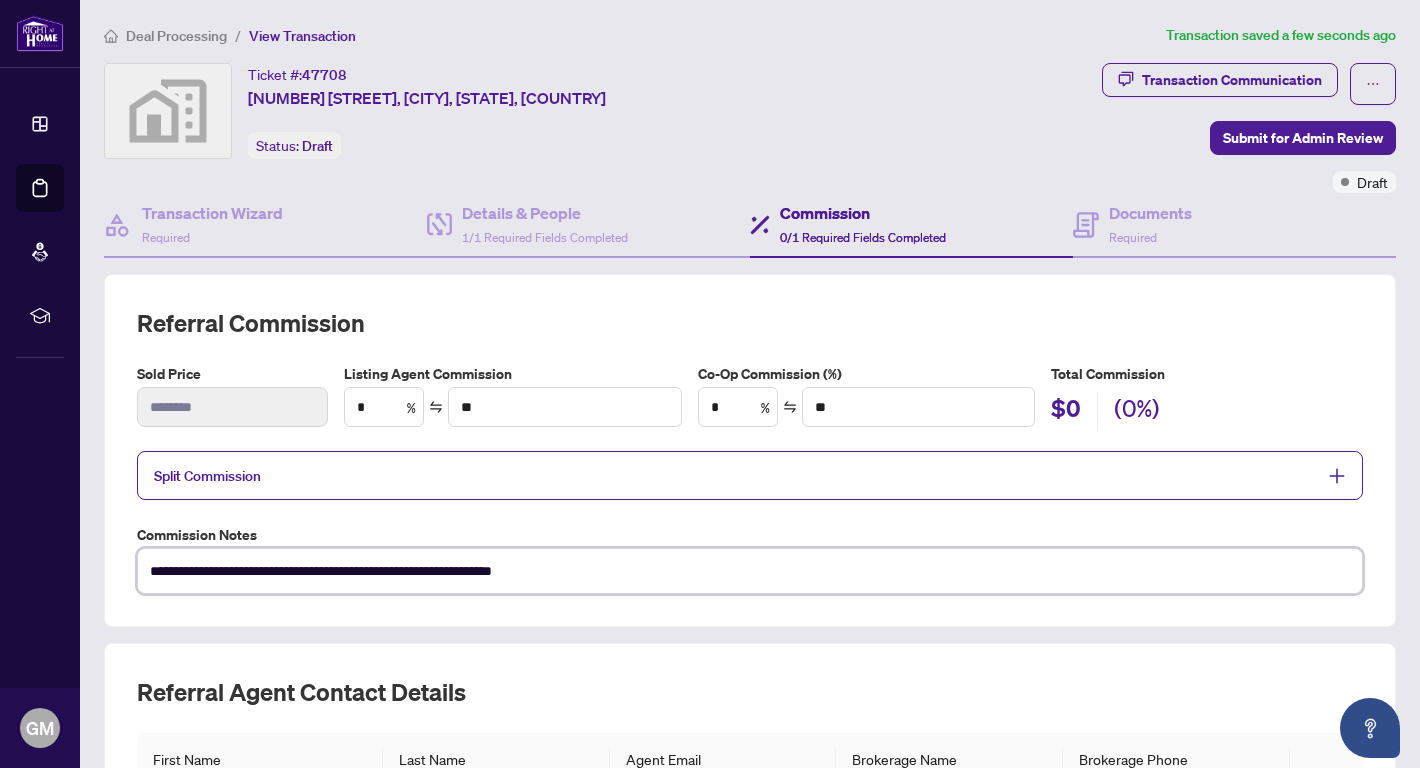 type on "**********" 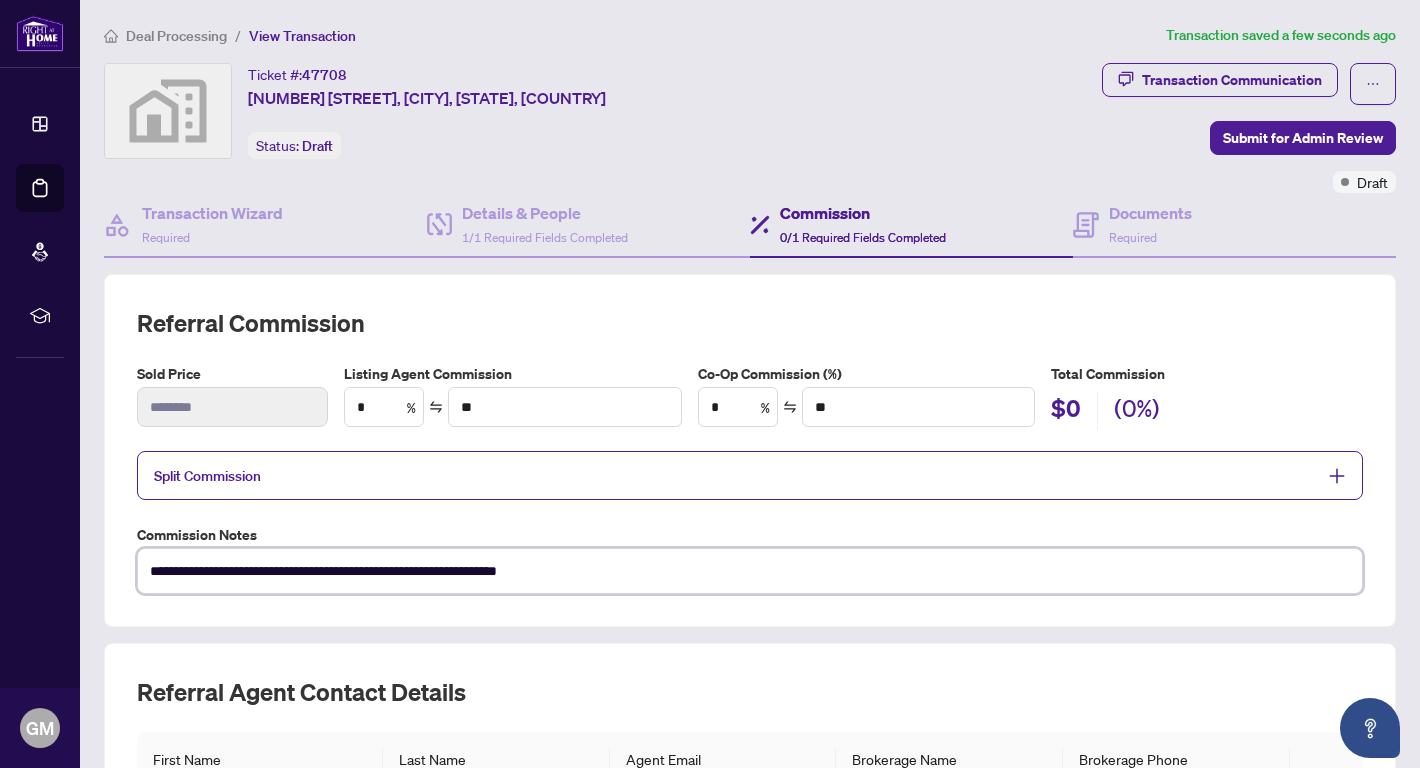 type on "**********" 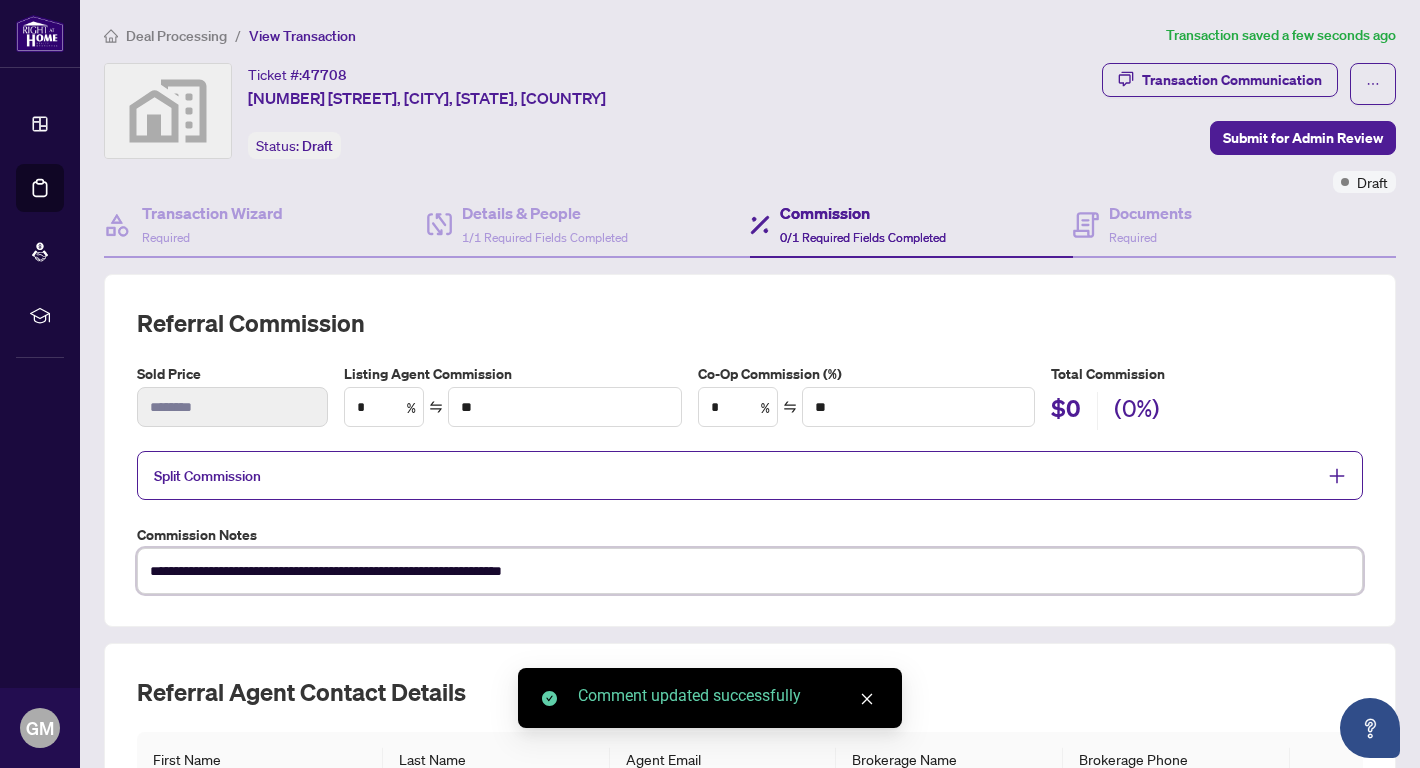 scroll, scrollTop: 331, scrollLeft: 0, axis: vertical 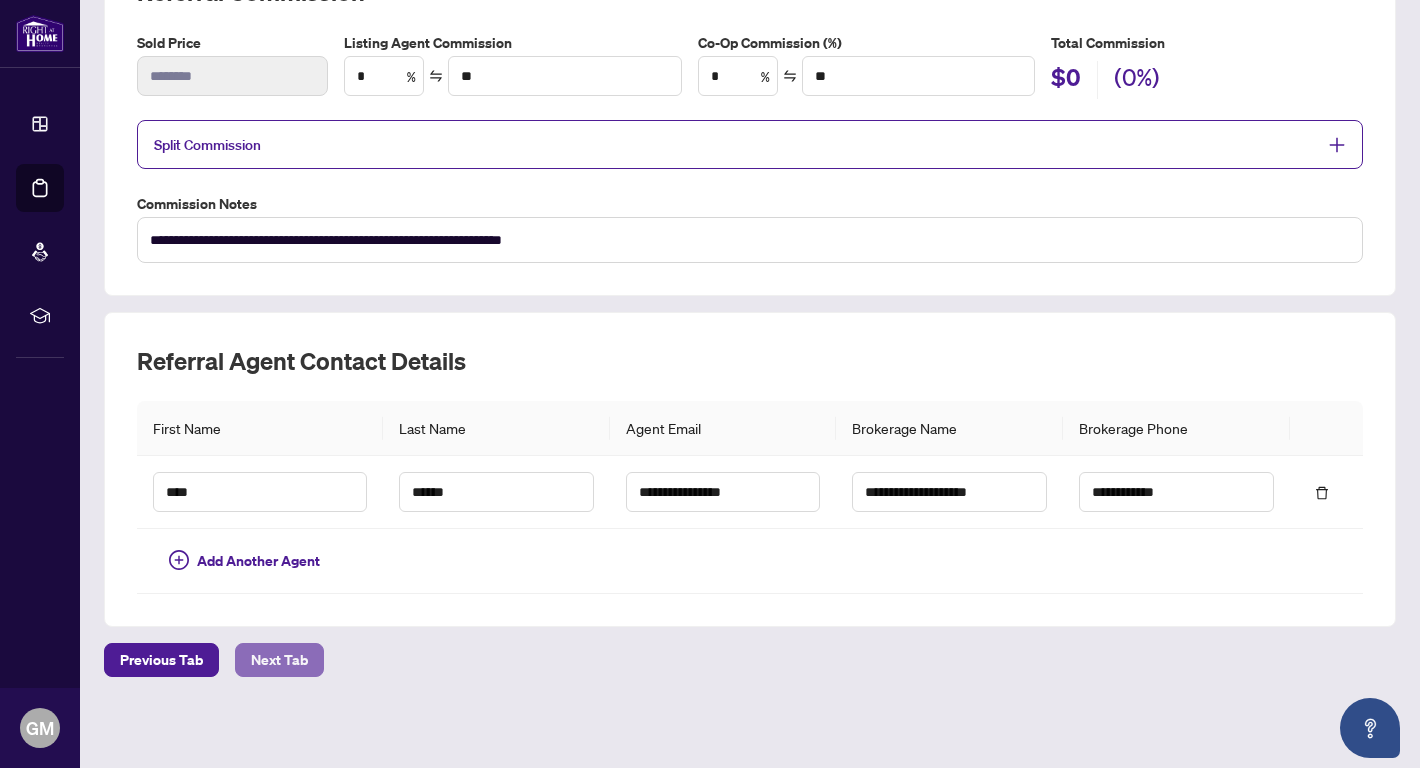 click on "Next Tab" at bounding box center [279, 660] 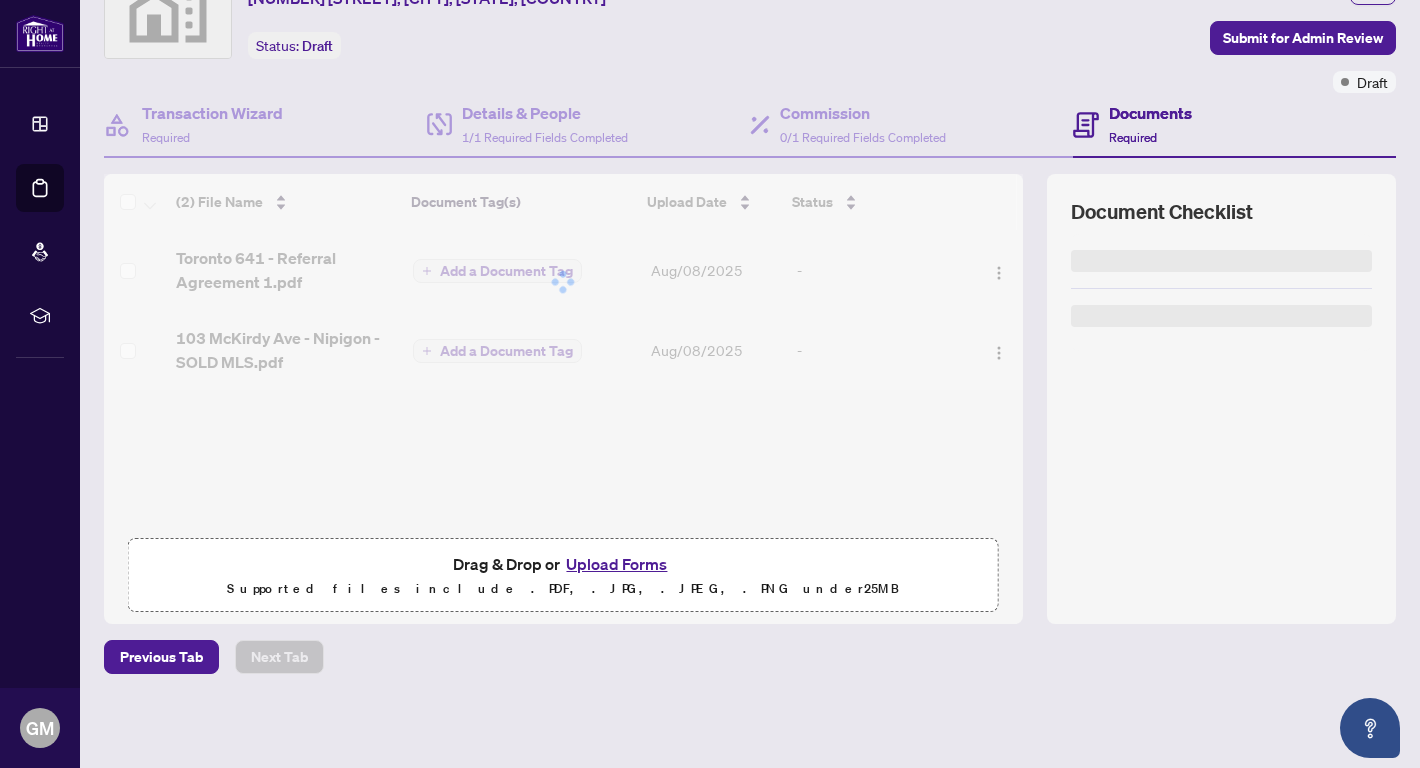 scroll, scrollTop: 0, scrollLeft: 0, axis: both 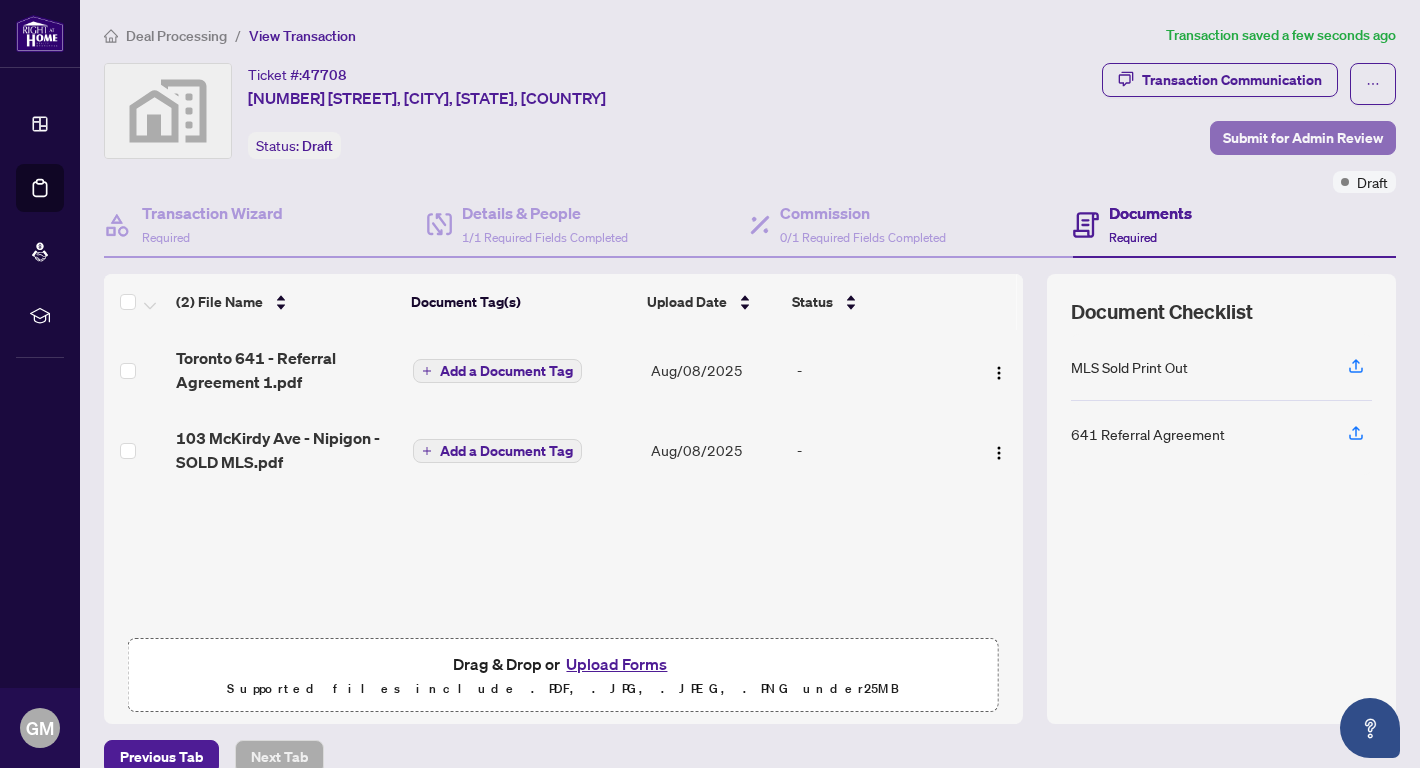 click on "Submit for Admin Review" at bounding box center [1303, 138] 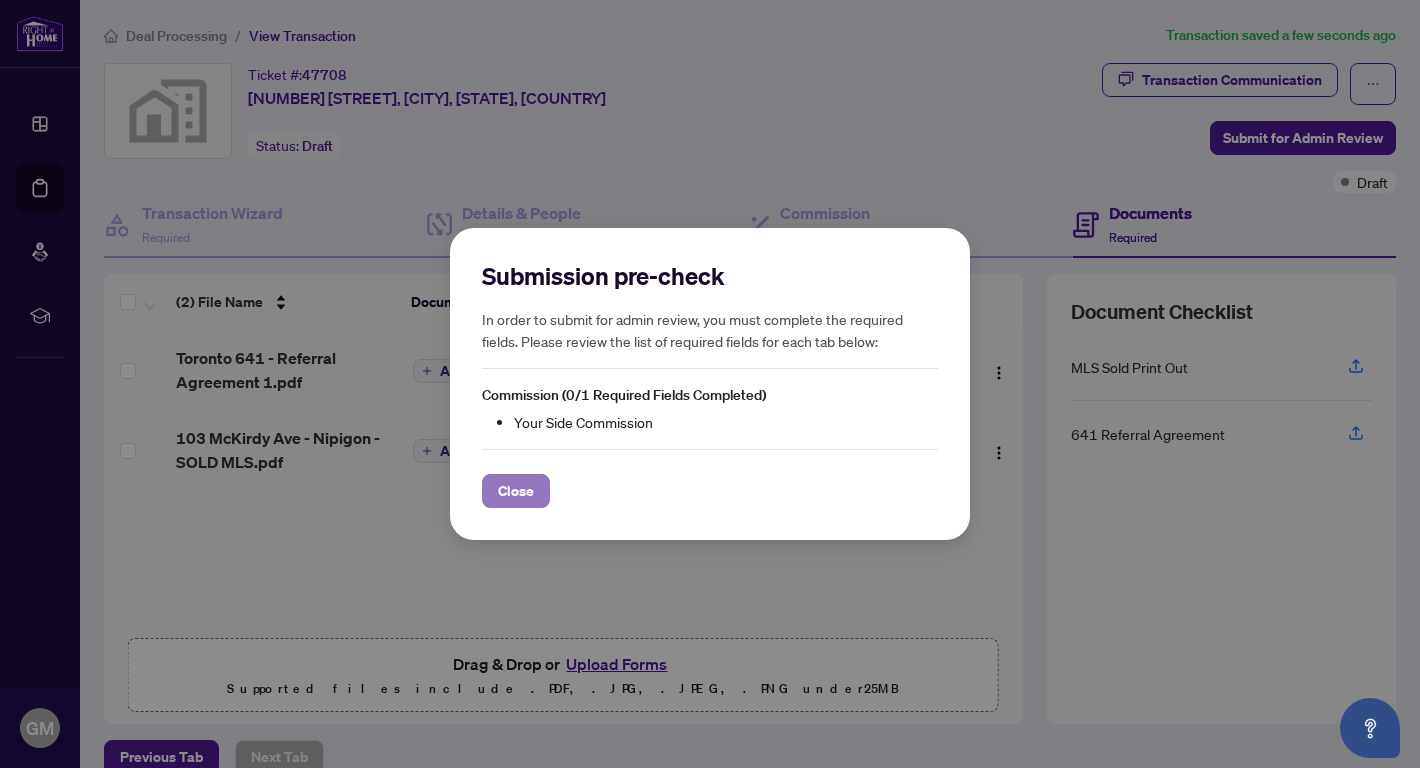 click on "Close" at bounding box center (516, 491) 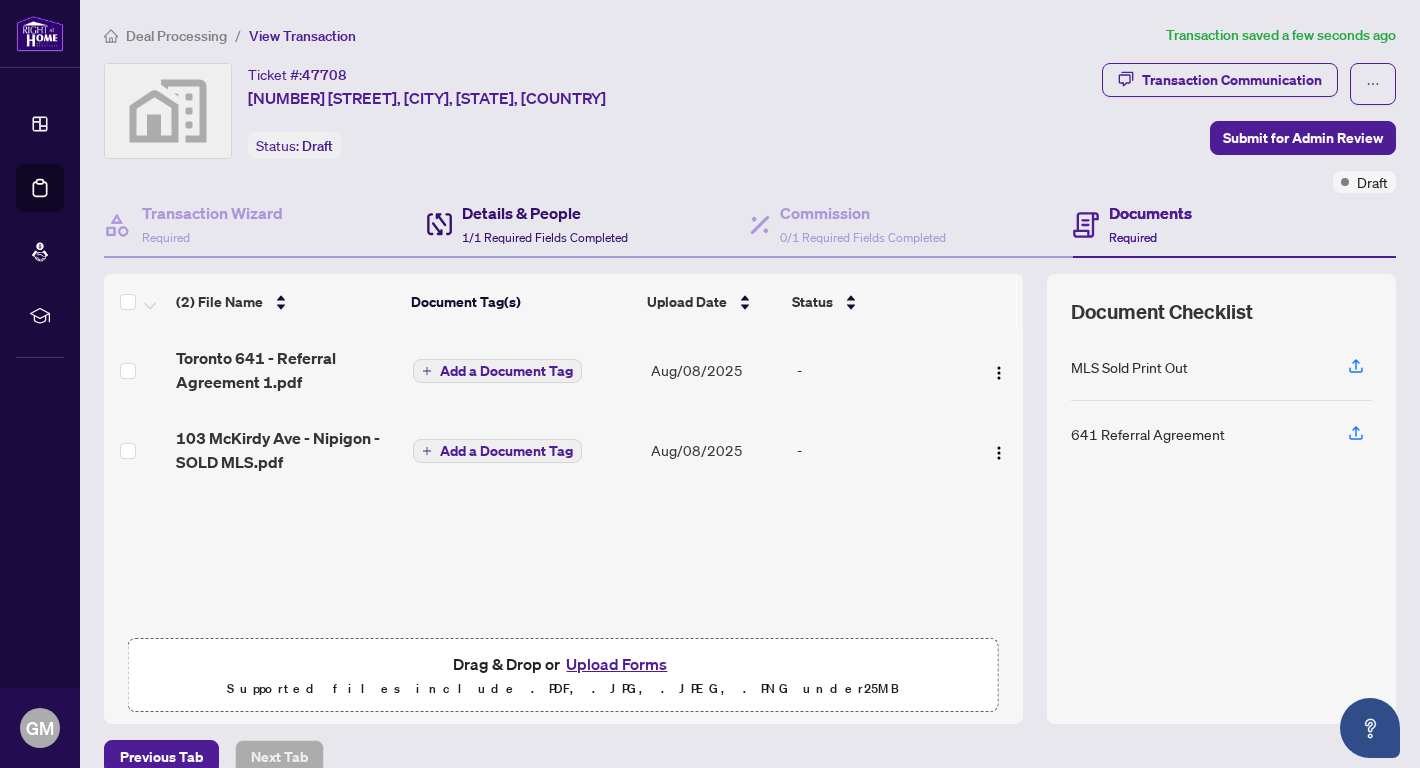 click on "Details & People" at bounding box center [545, 213] 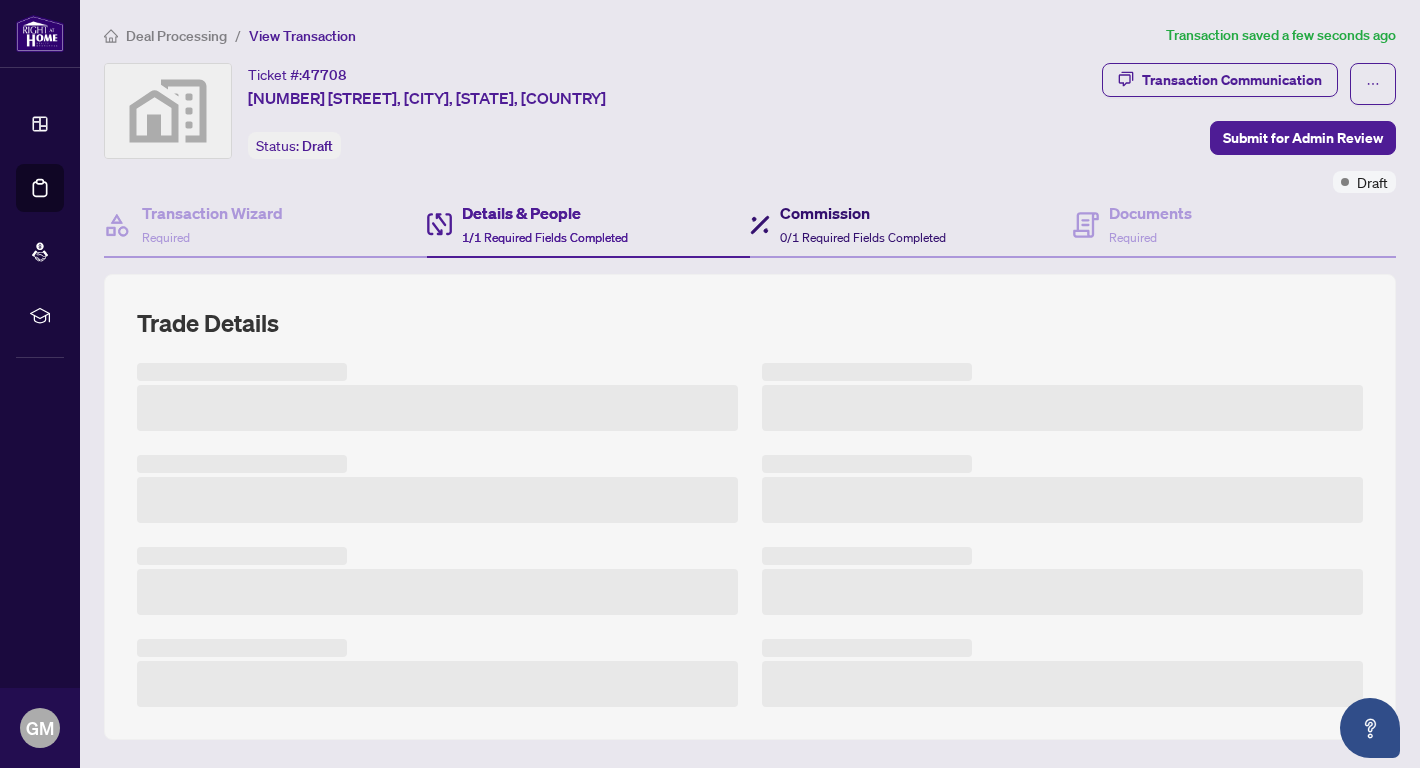 click on "Commission" at bounding box center [863, 213] 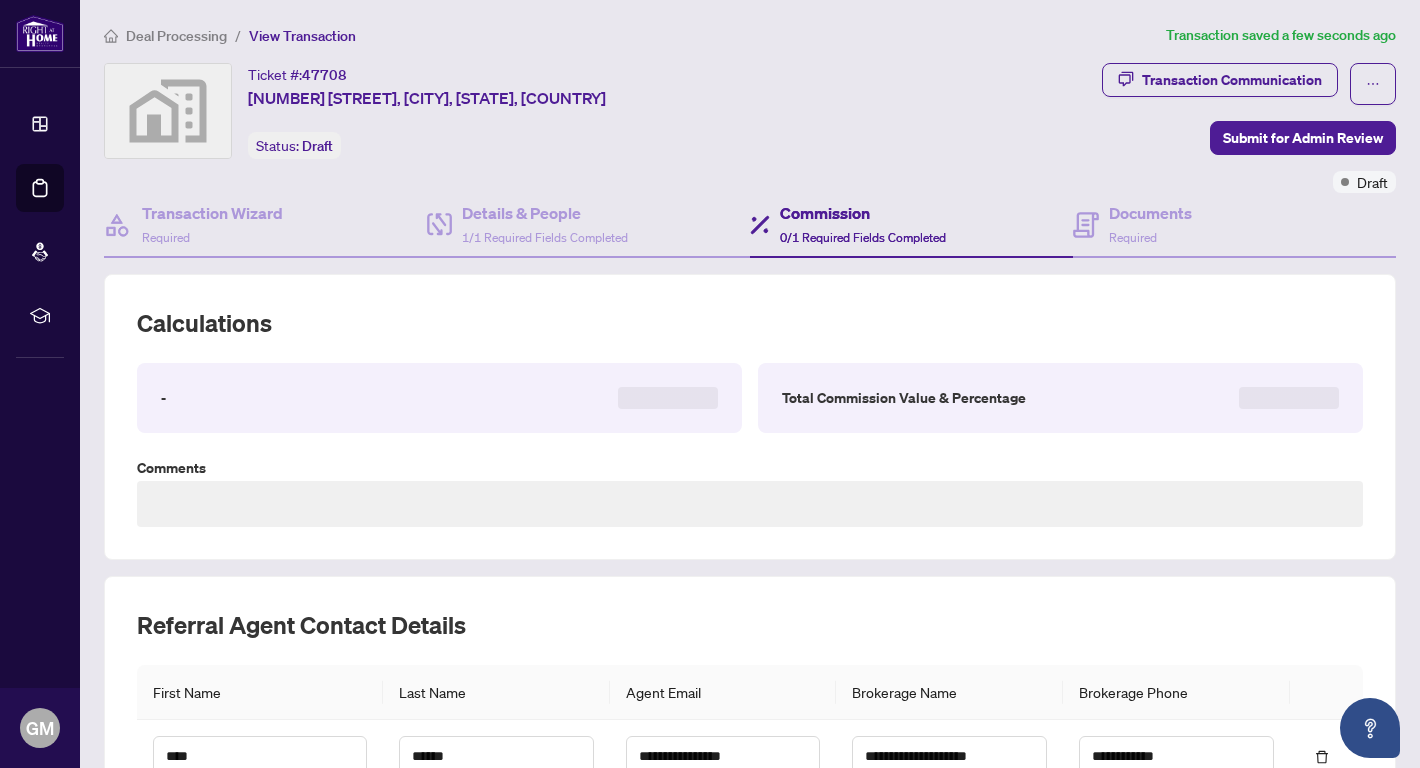type on "**********" 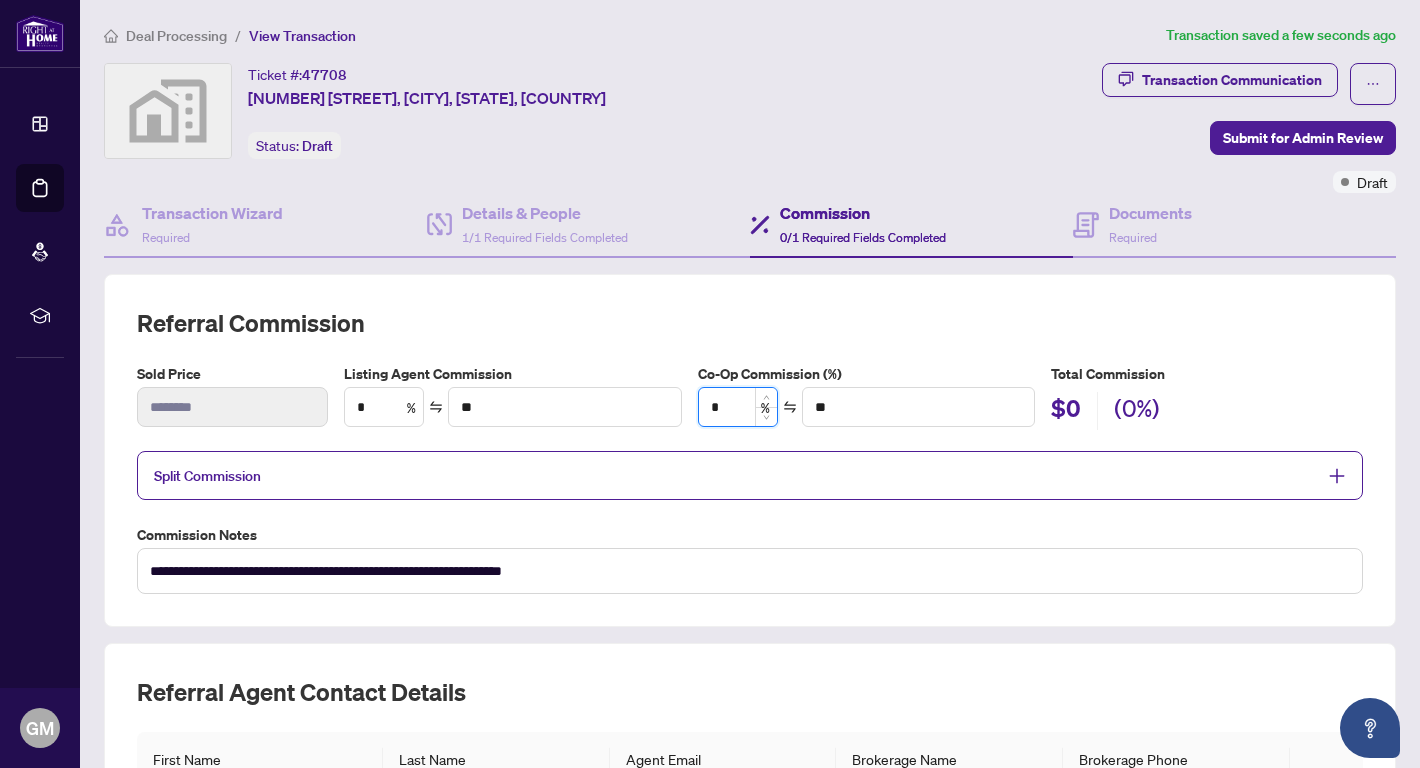 click on "*" at bounding box center [738, 407] 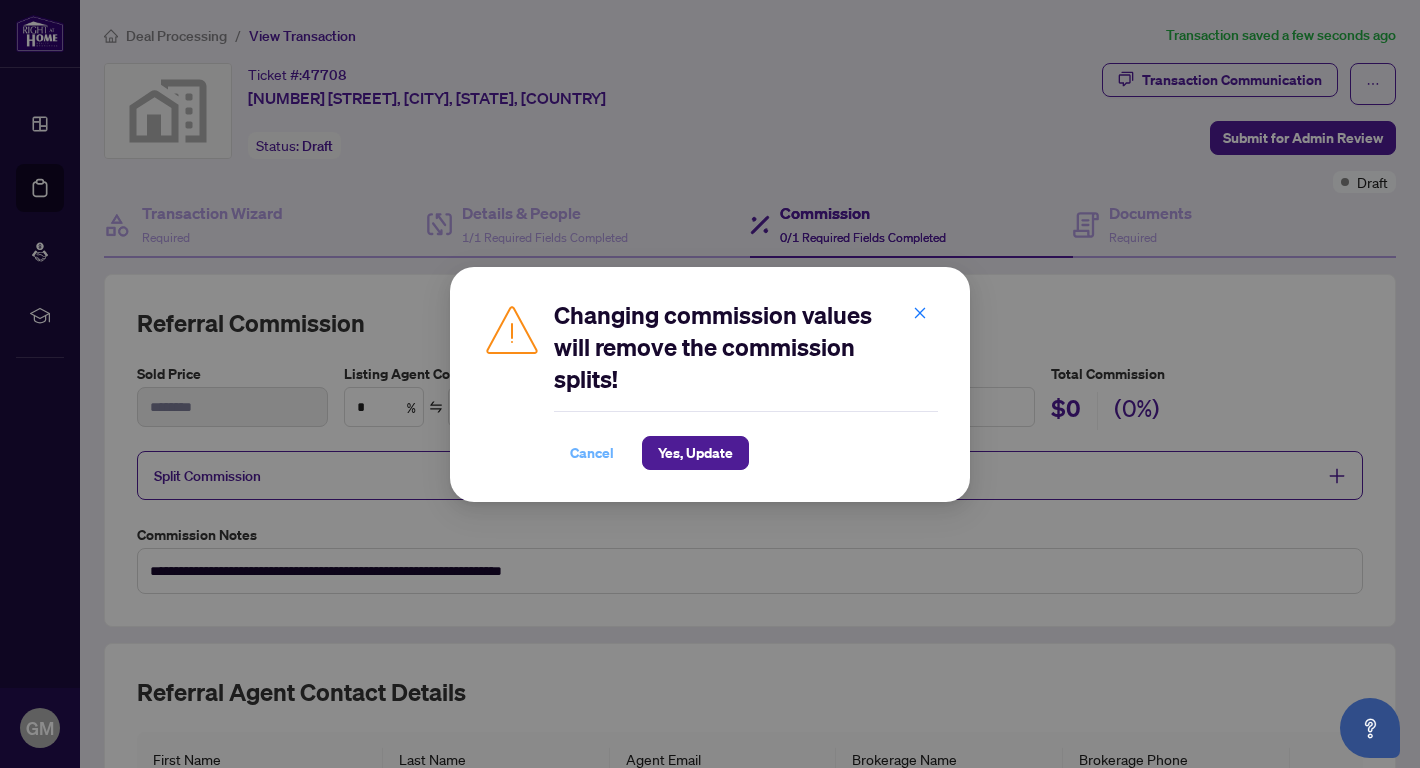 click on "Cancel" at bounding box center [592, 453] 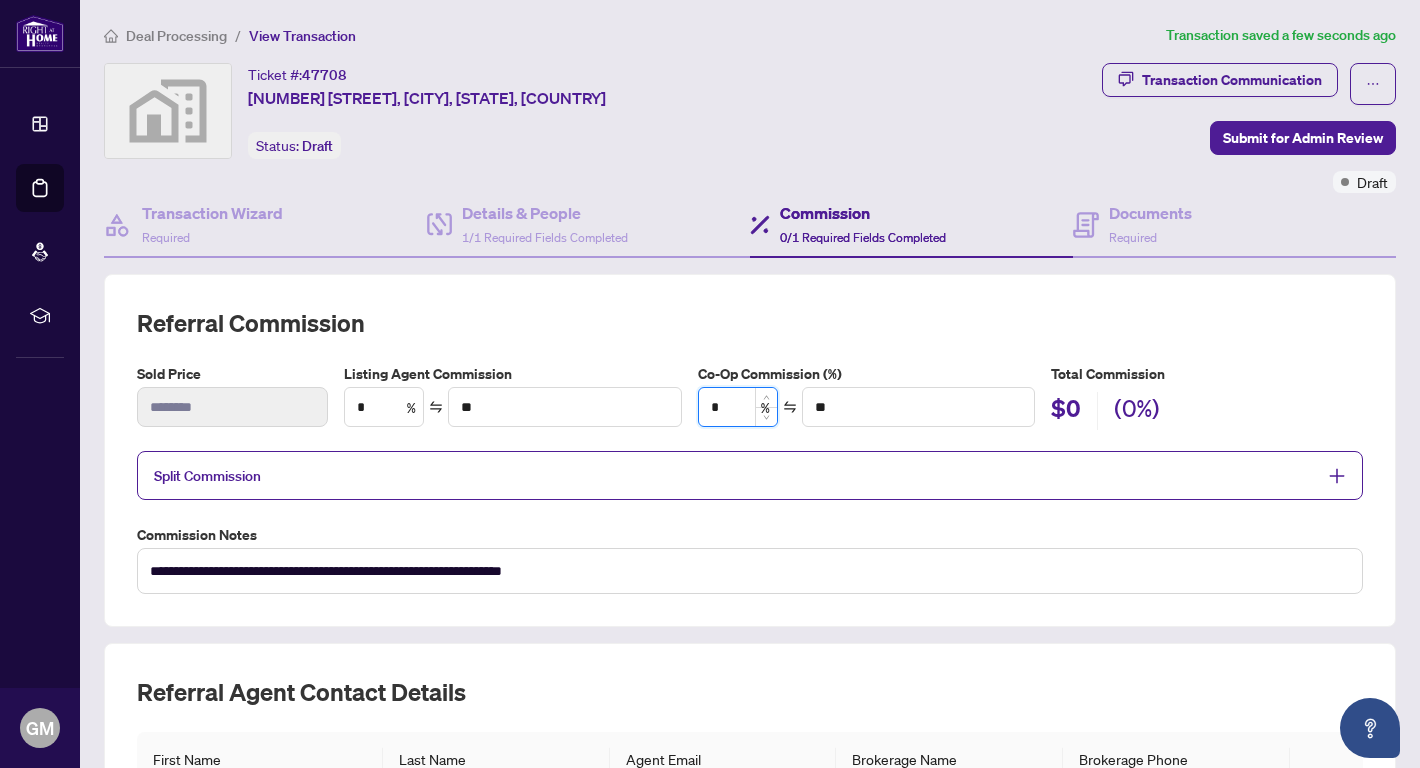 click on "*" at bounding box center [738, 407] 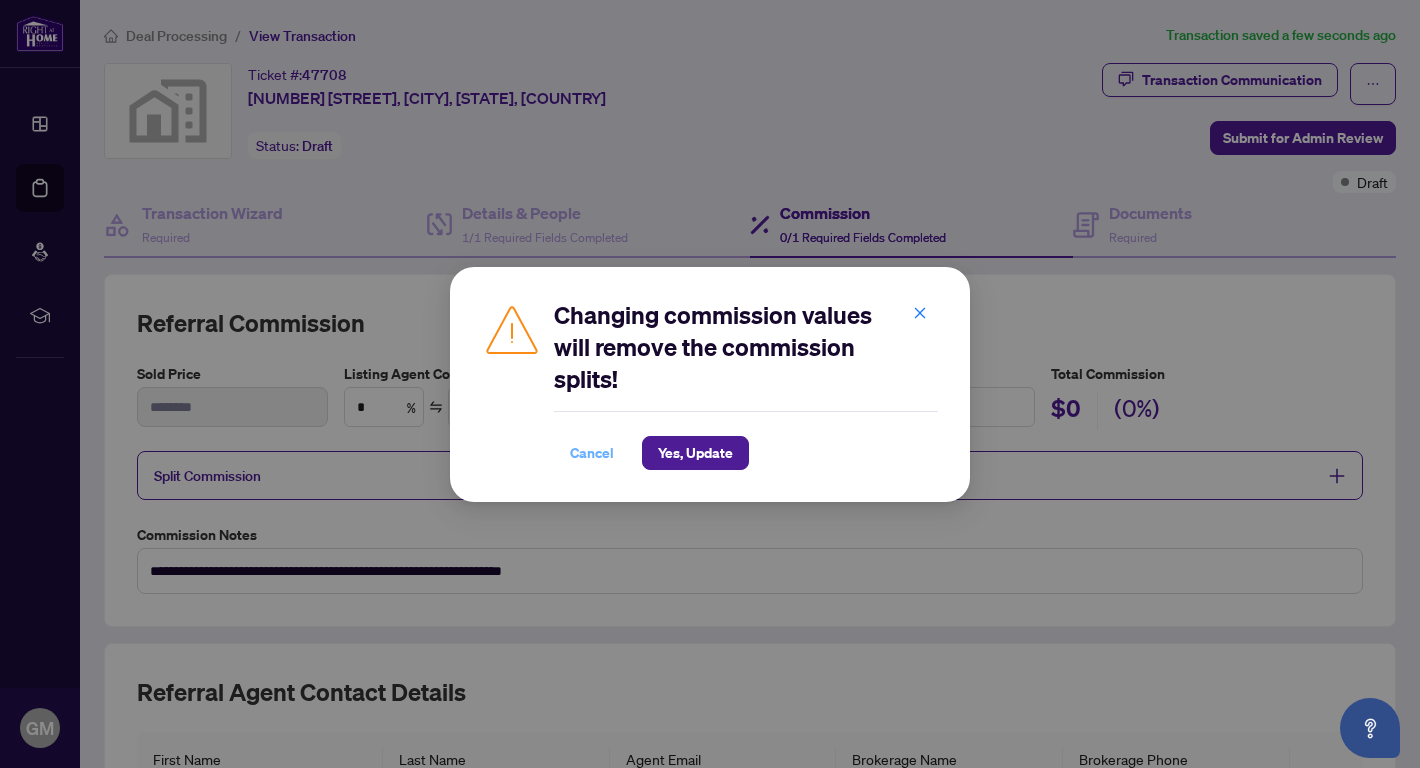 click on "Cancel" at bounding box center [592, 453] 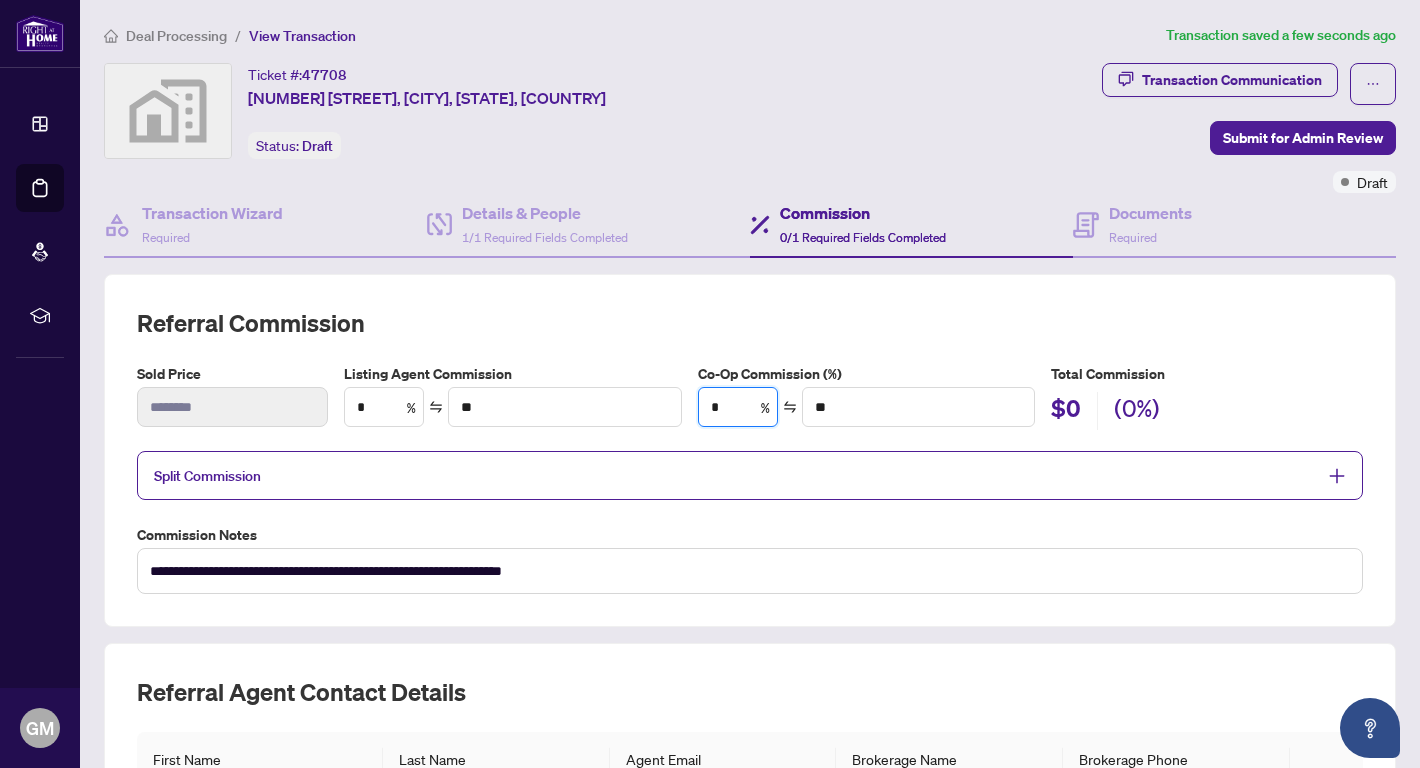 type on "**" 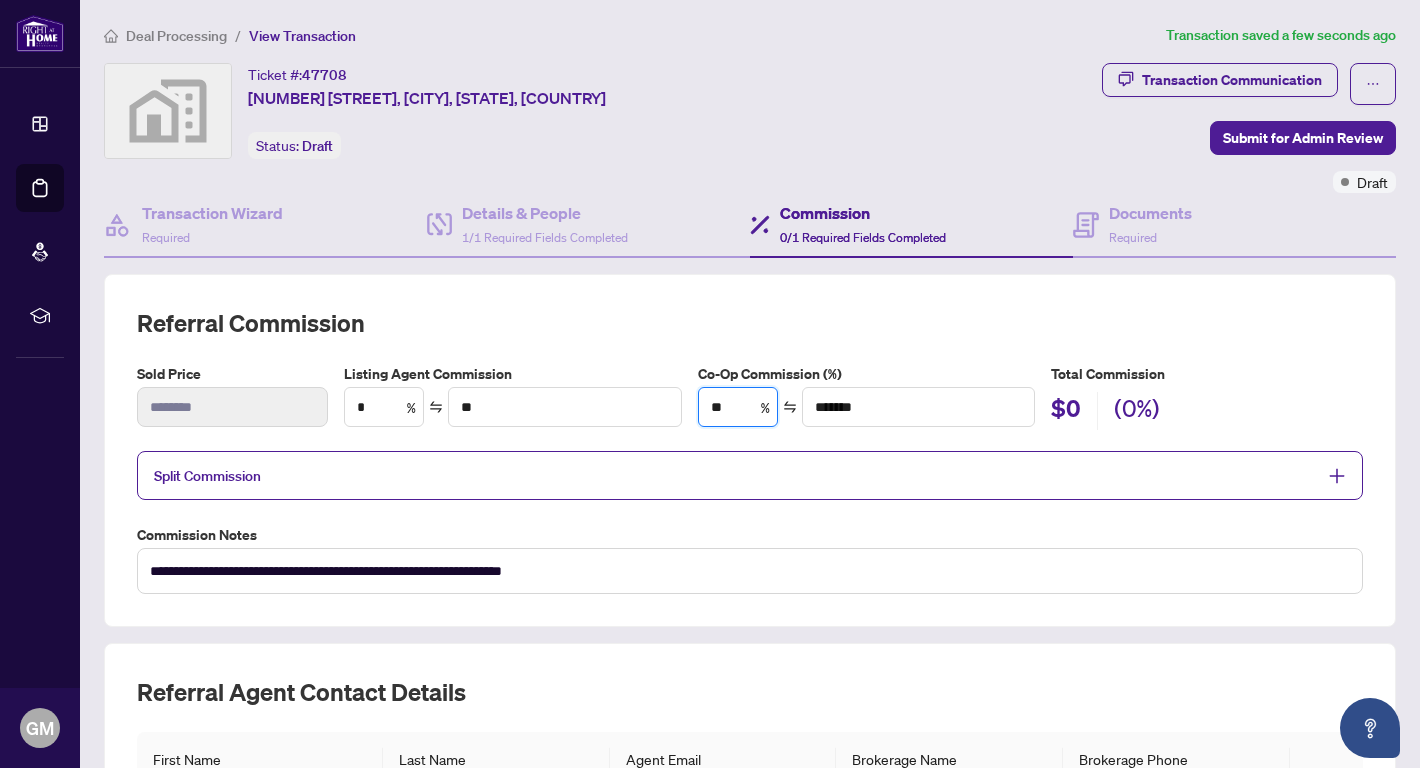 type on "***" 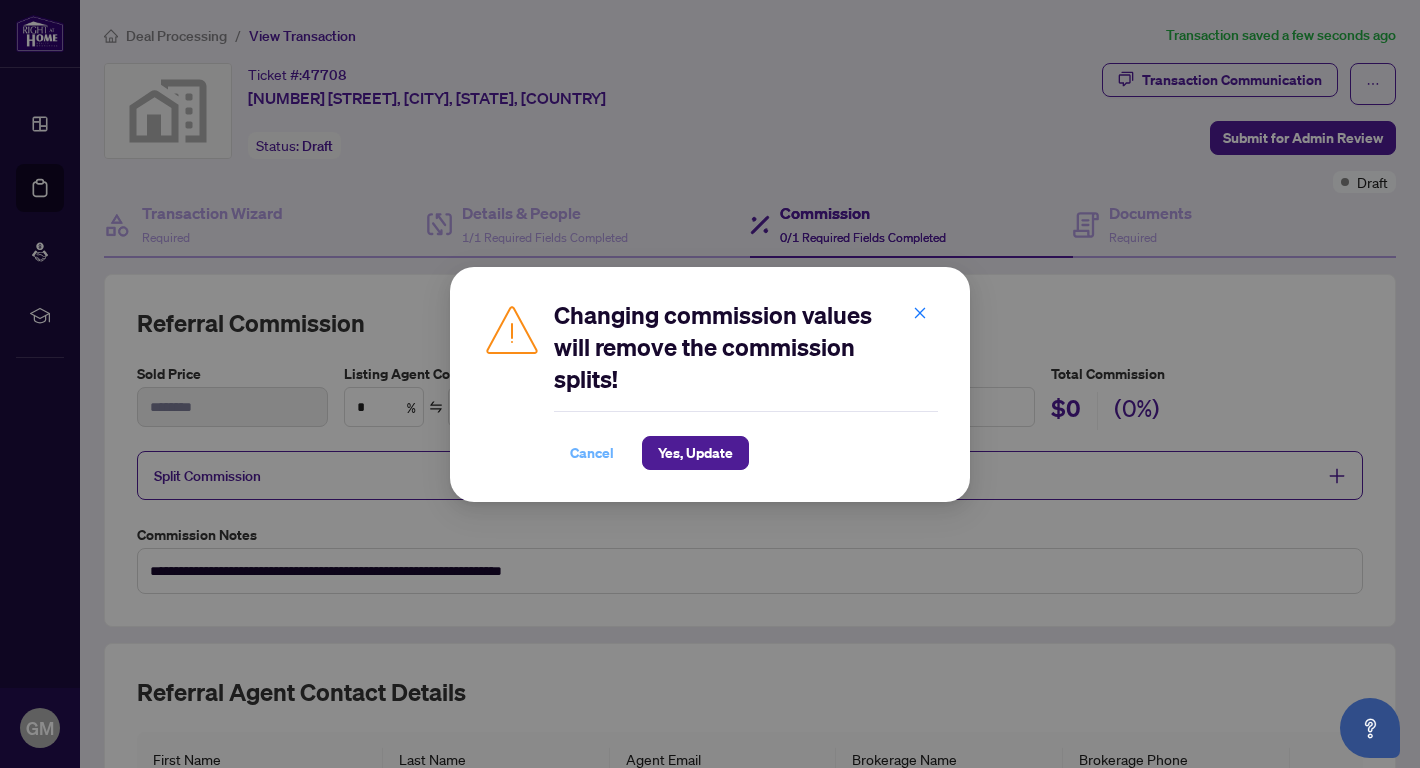 click on "Cancel" at bounding box center (592, 453) 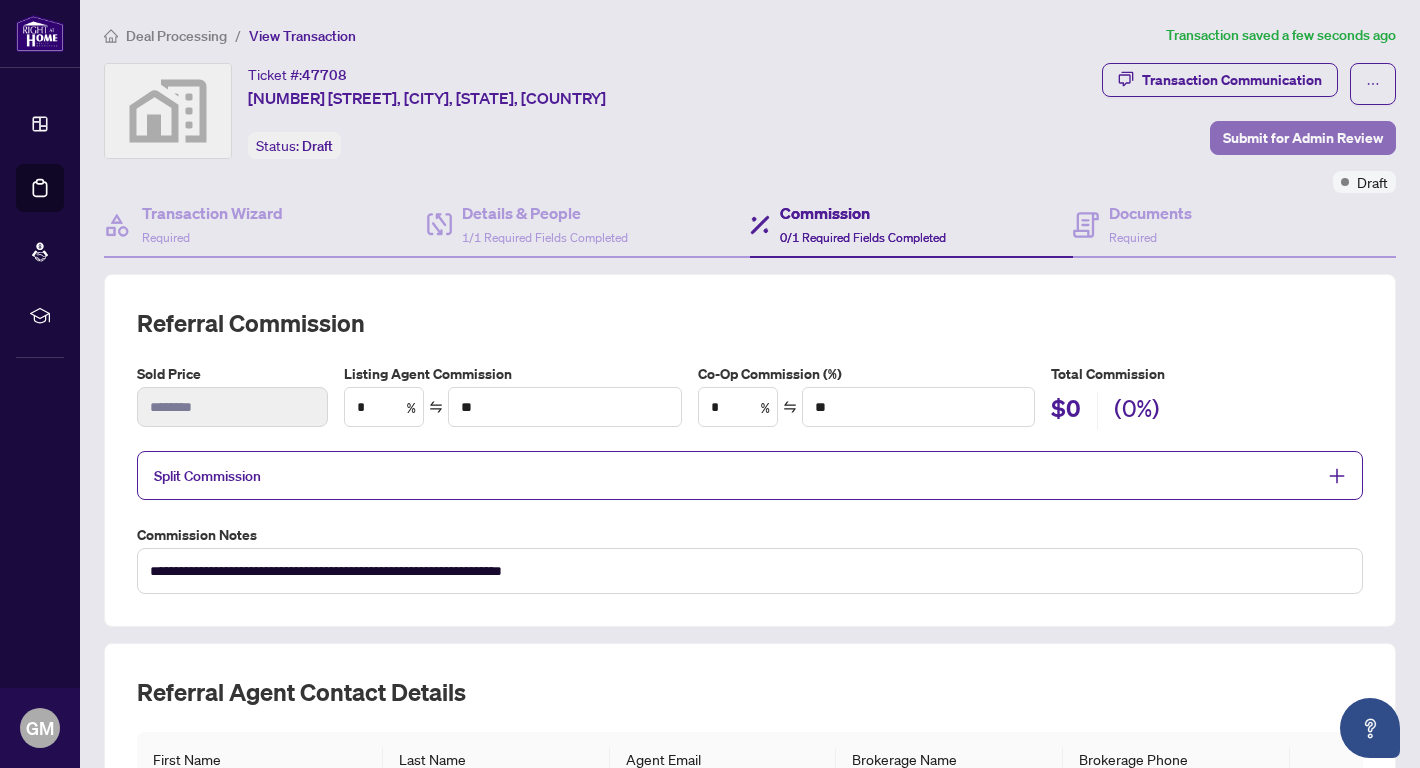 click on "Submit for Admin Review" at bounding box center [1303, 138] 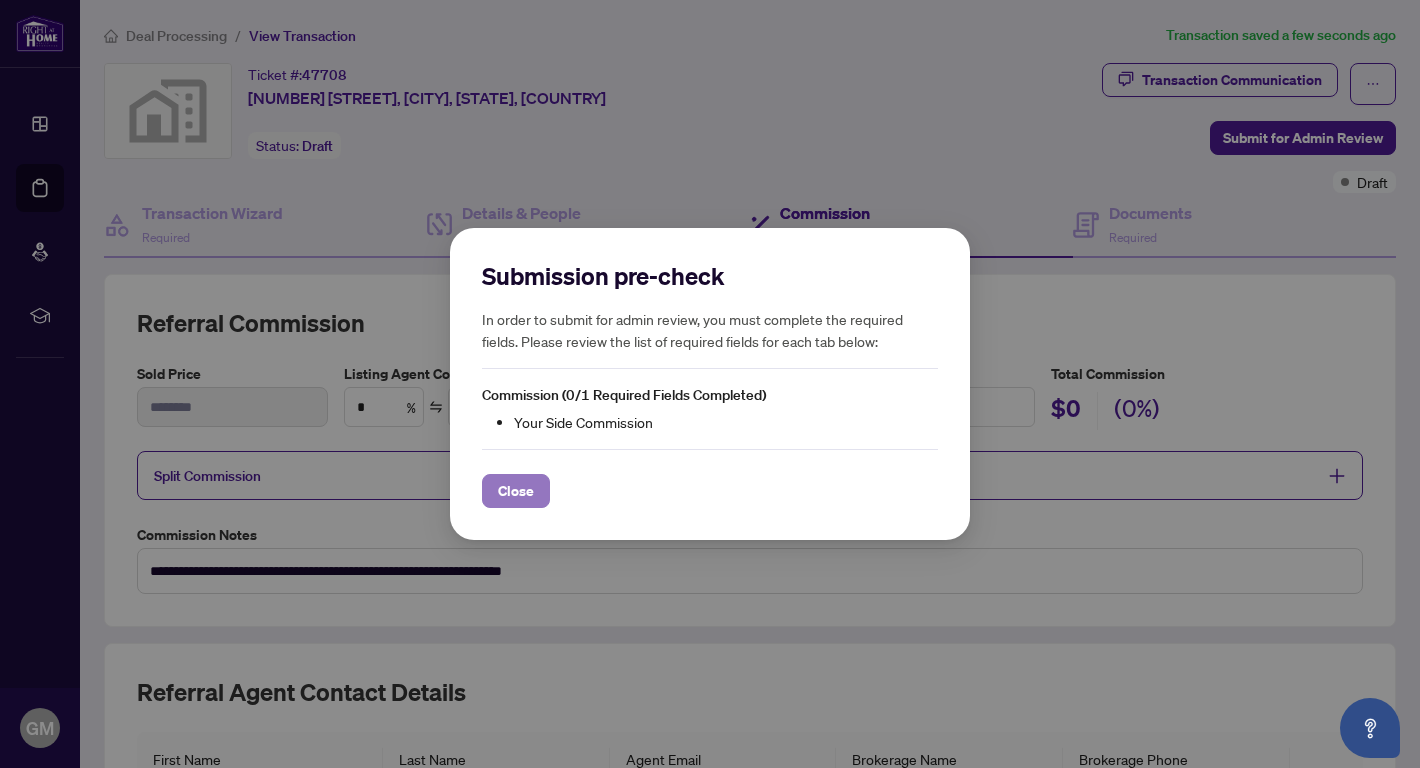 click on "Close" at bounding box center (516, 491) 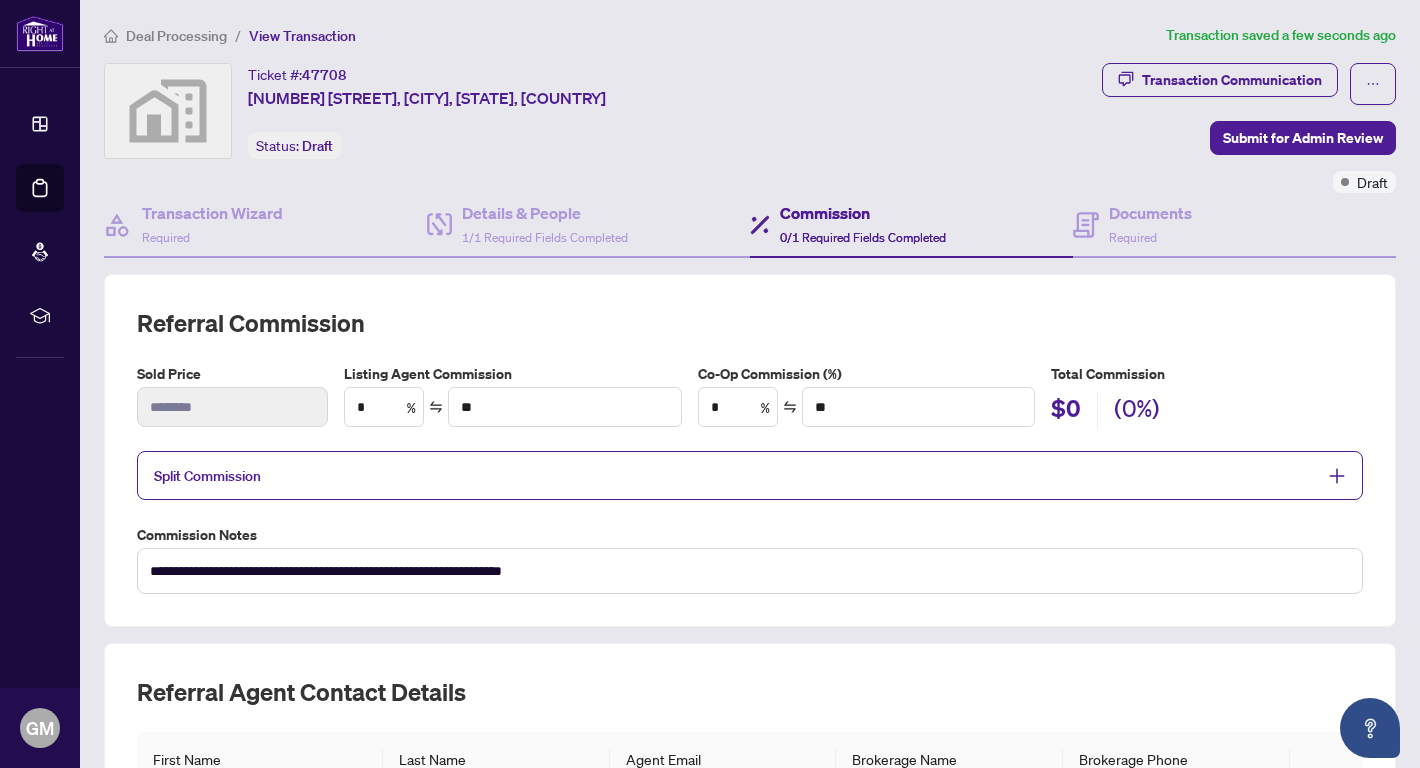 click 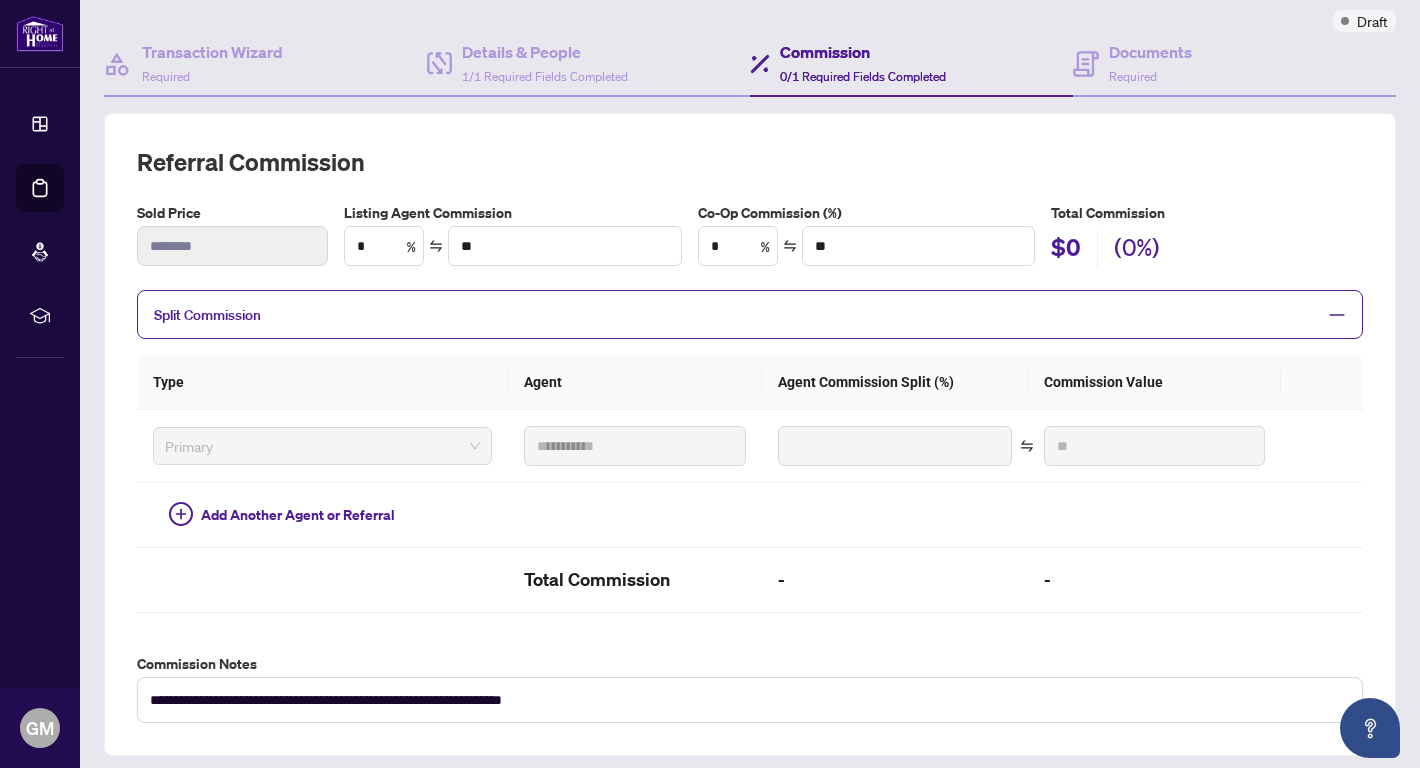 scroll, scrollTop: 156, scrollLeft: 0, axis: vertical 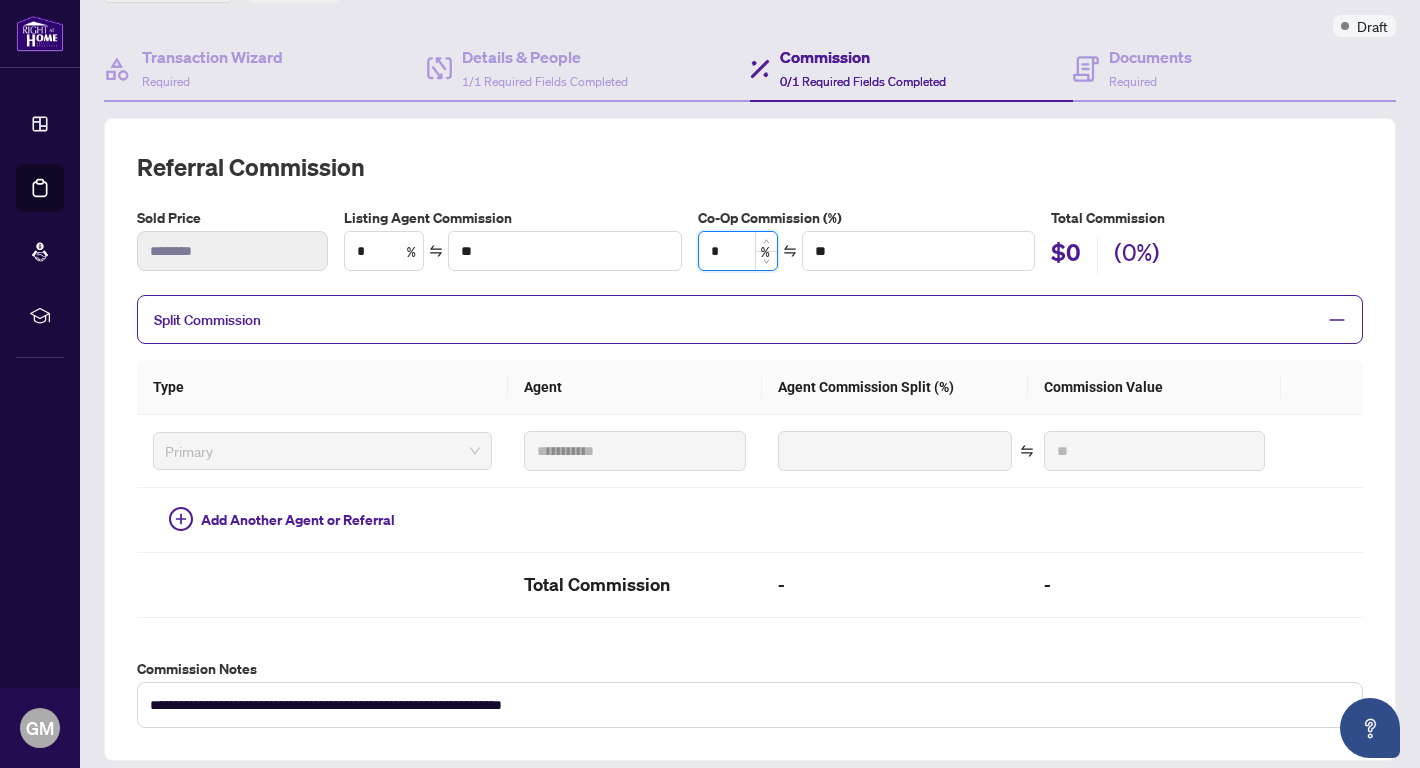click on "*" at bounding box center (738, 251) 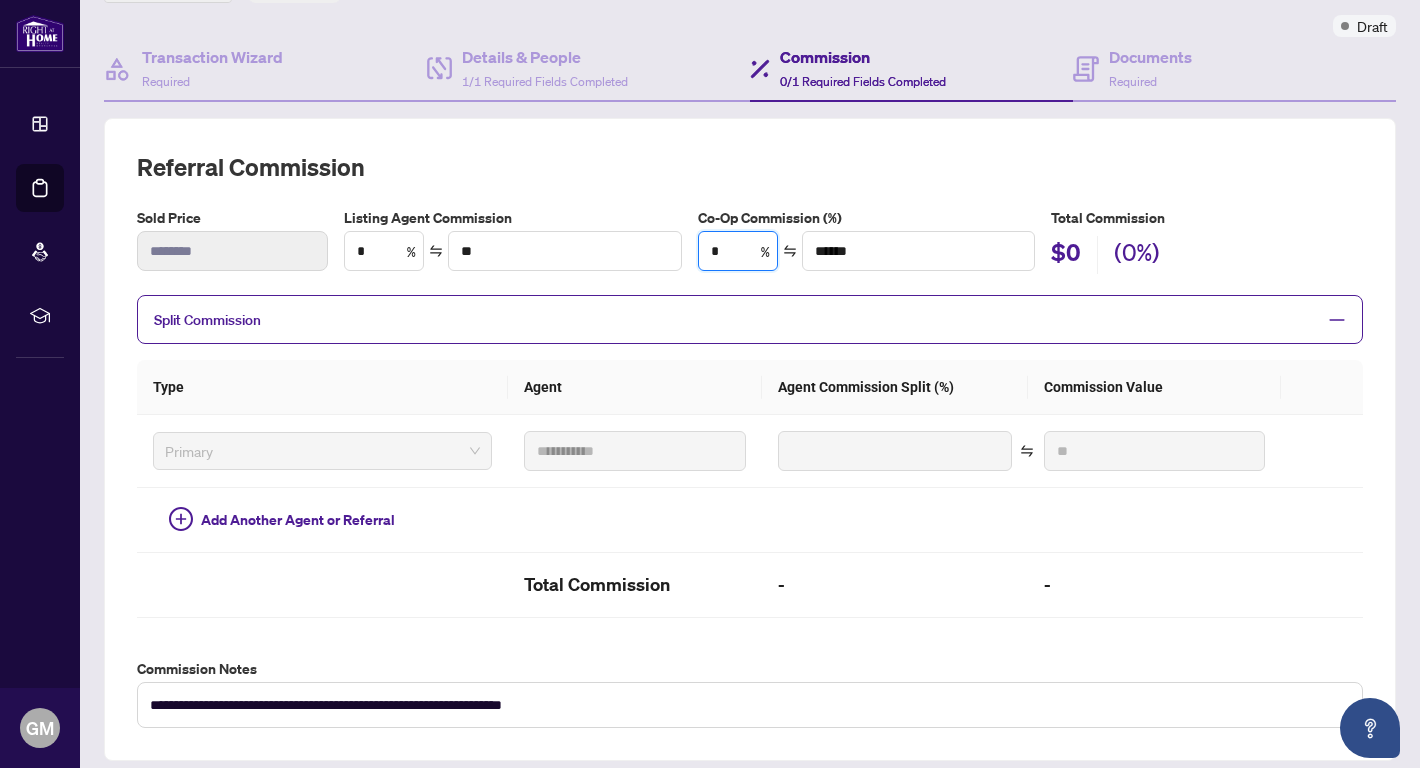 type on "*" 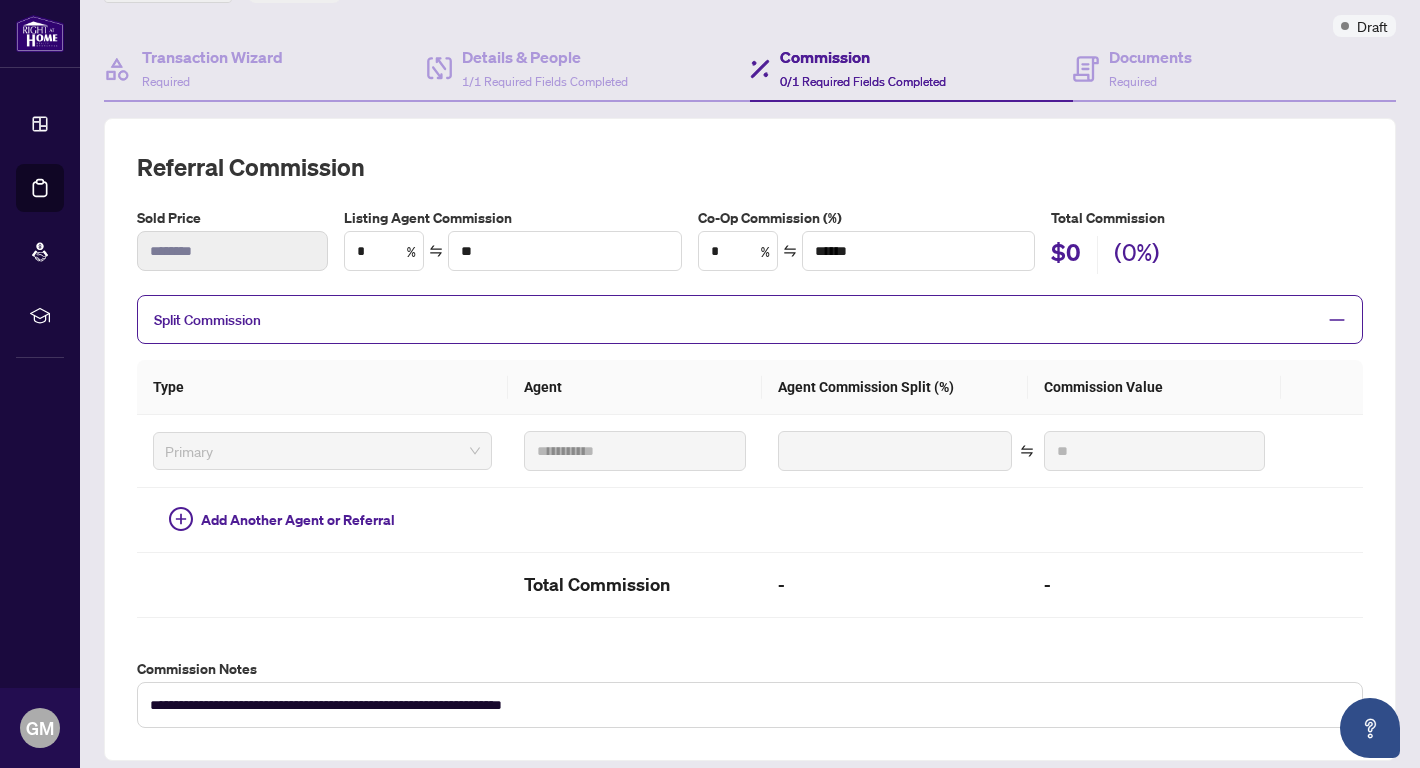 click on "**********" at bounding box center (750, 439) 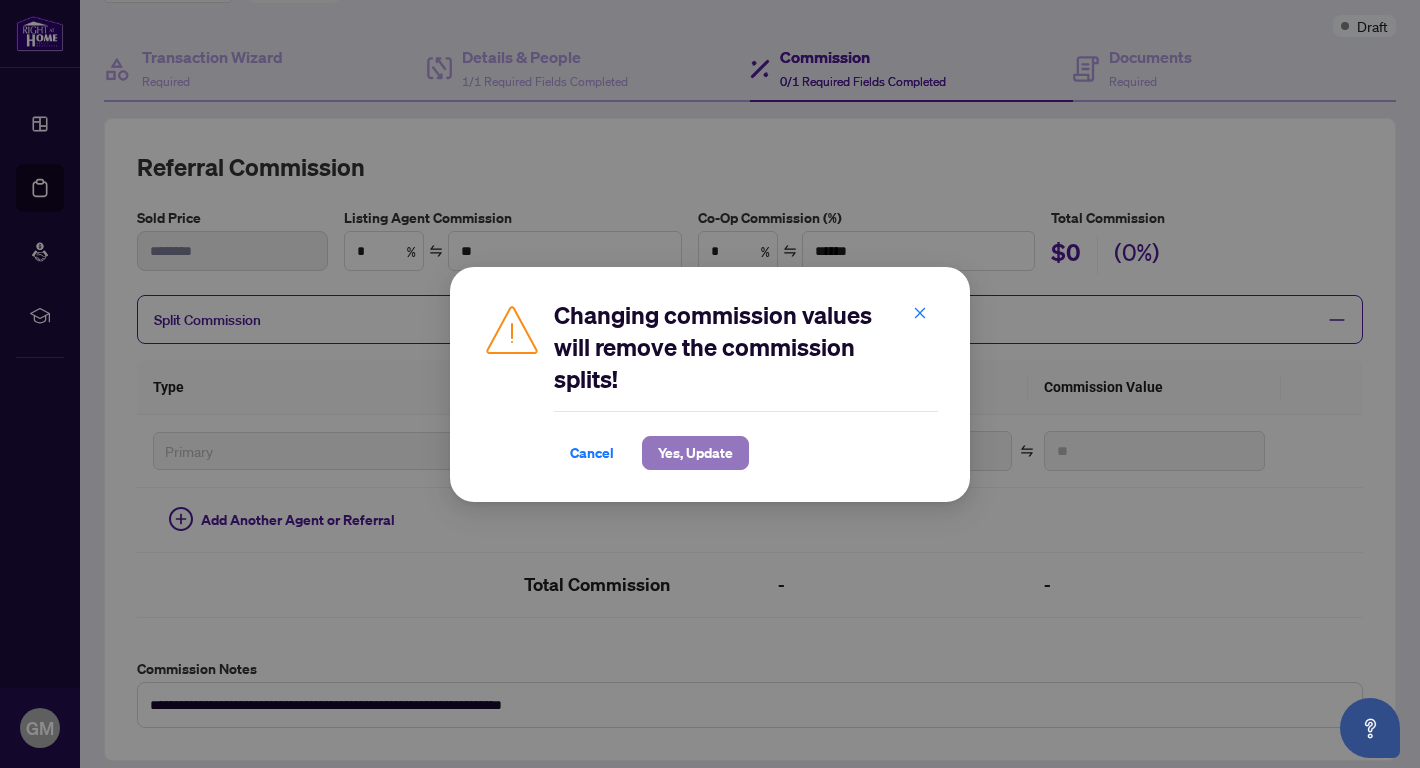 click on "Yes, Update" at bounding box center (695, 453) 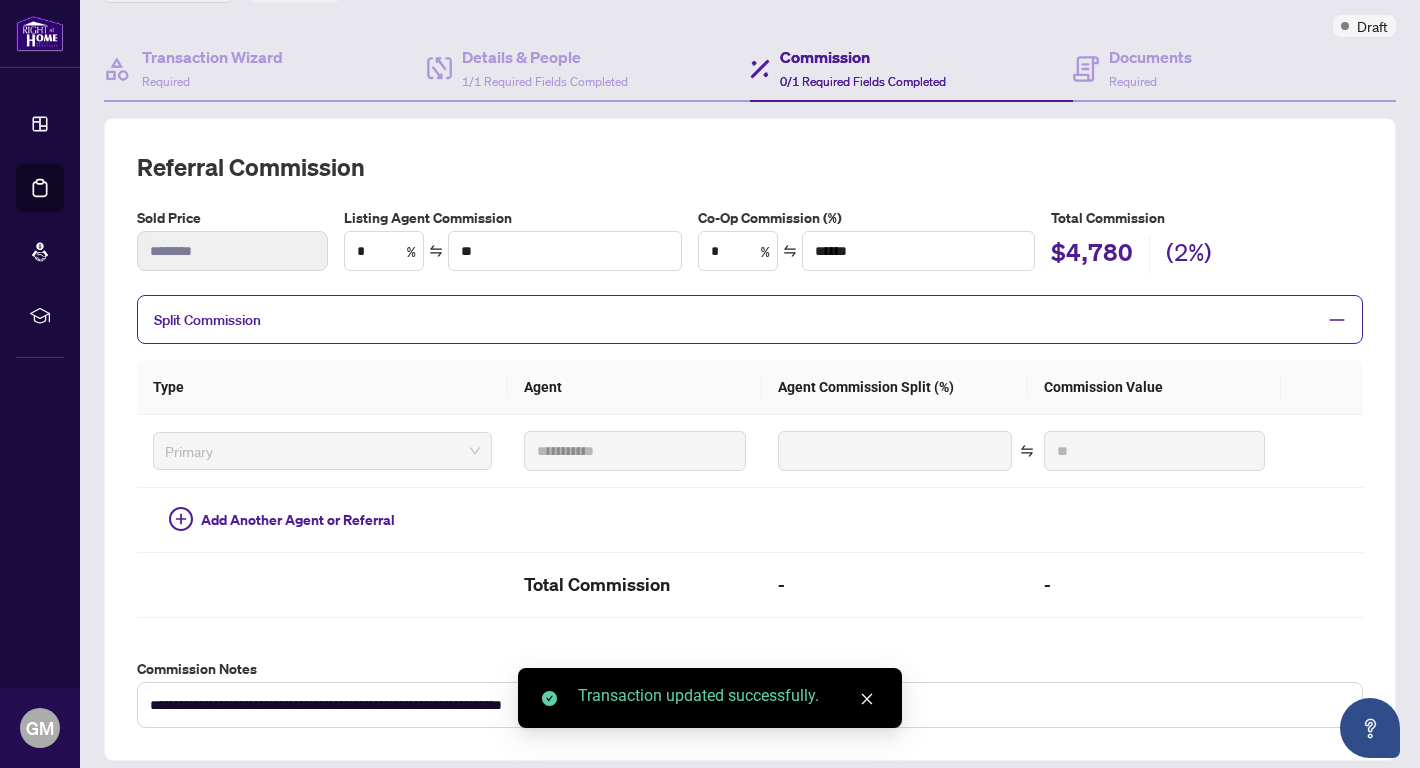 click on "Split Commission" at bounding box center (750, 319) 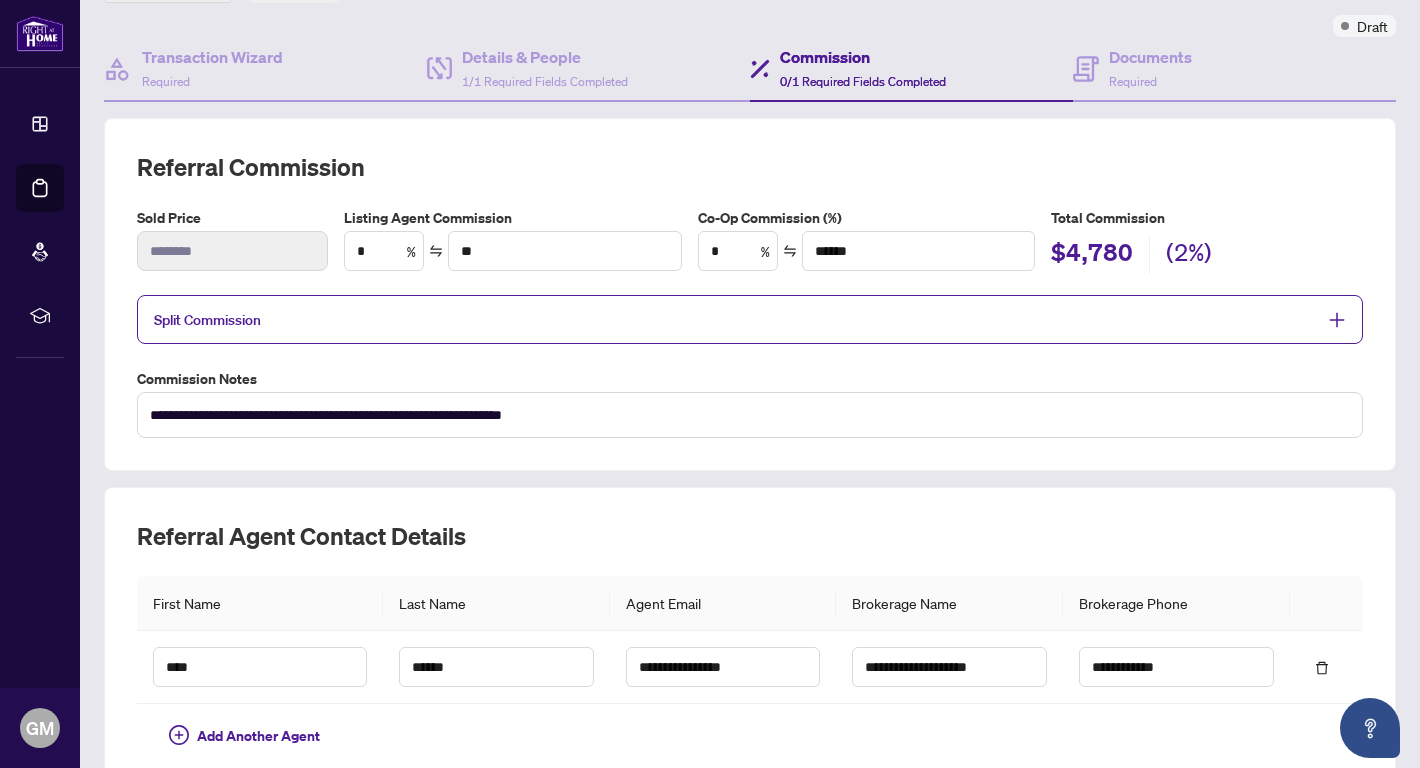 click on "Split Commission" at bounding box center (750, 319) 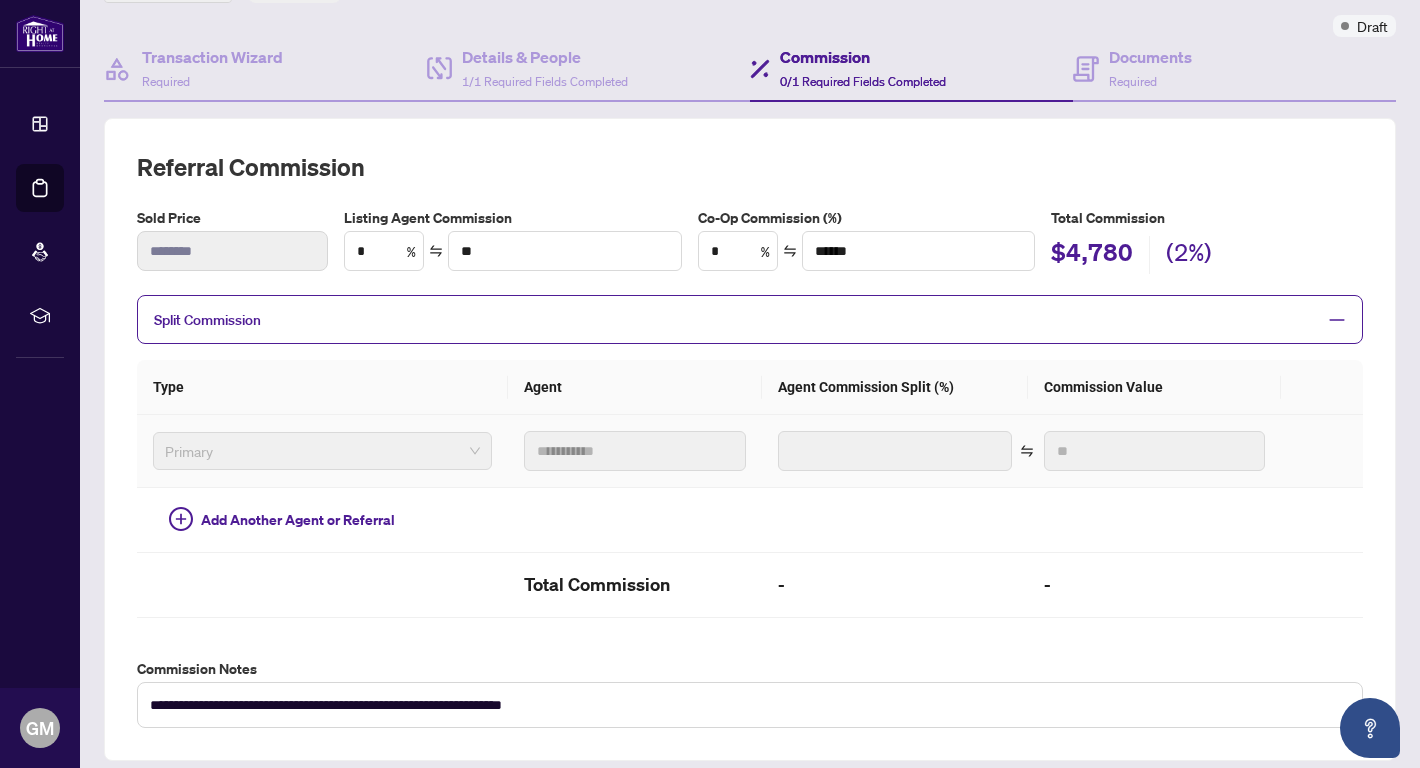 click on "Primary" at bounding box center (322, 451) 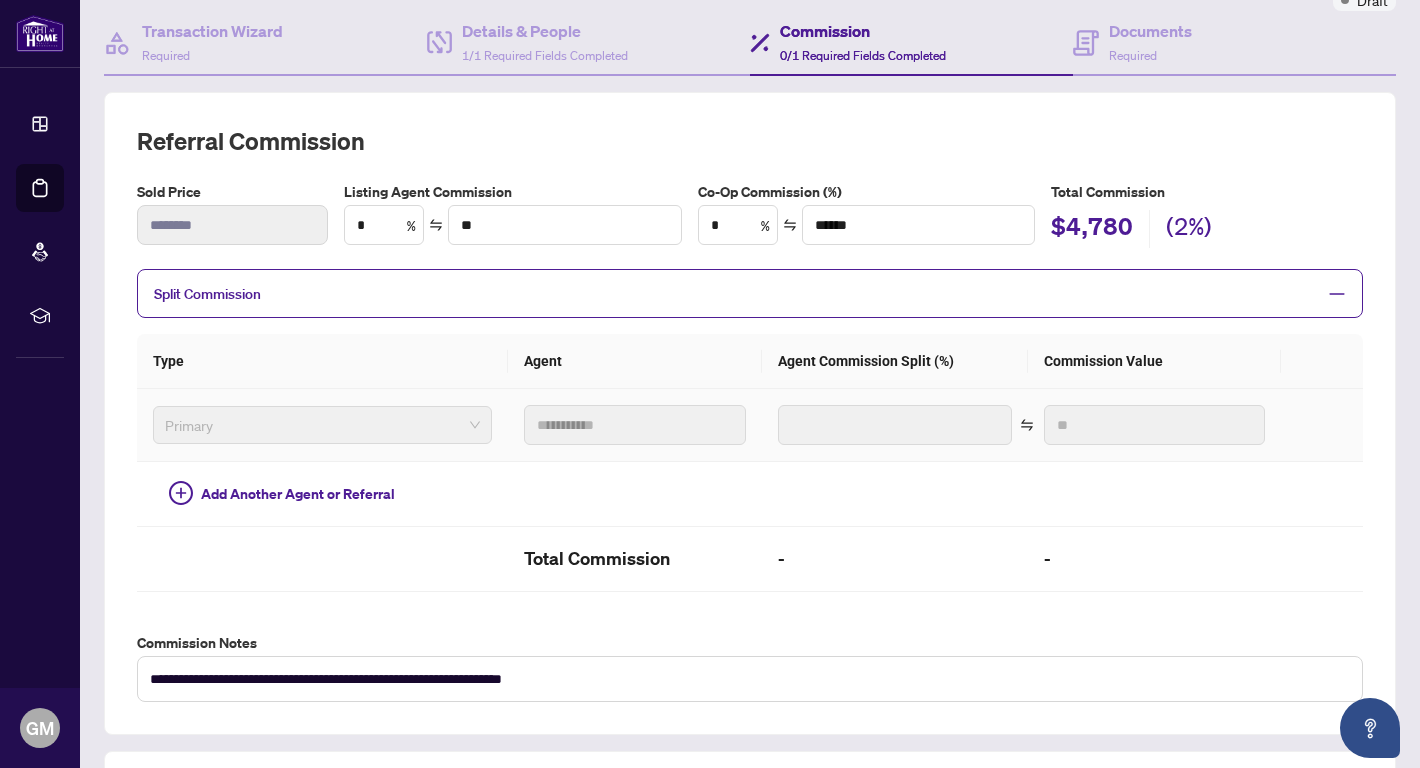 scroll, scrollTop: 178, scrollLeft: 0, axis: vertical 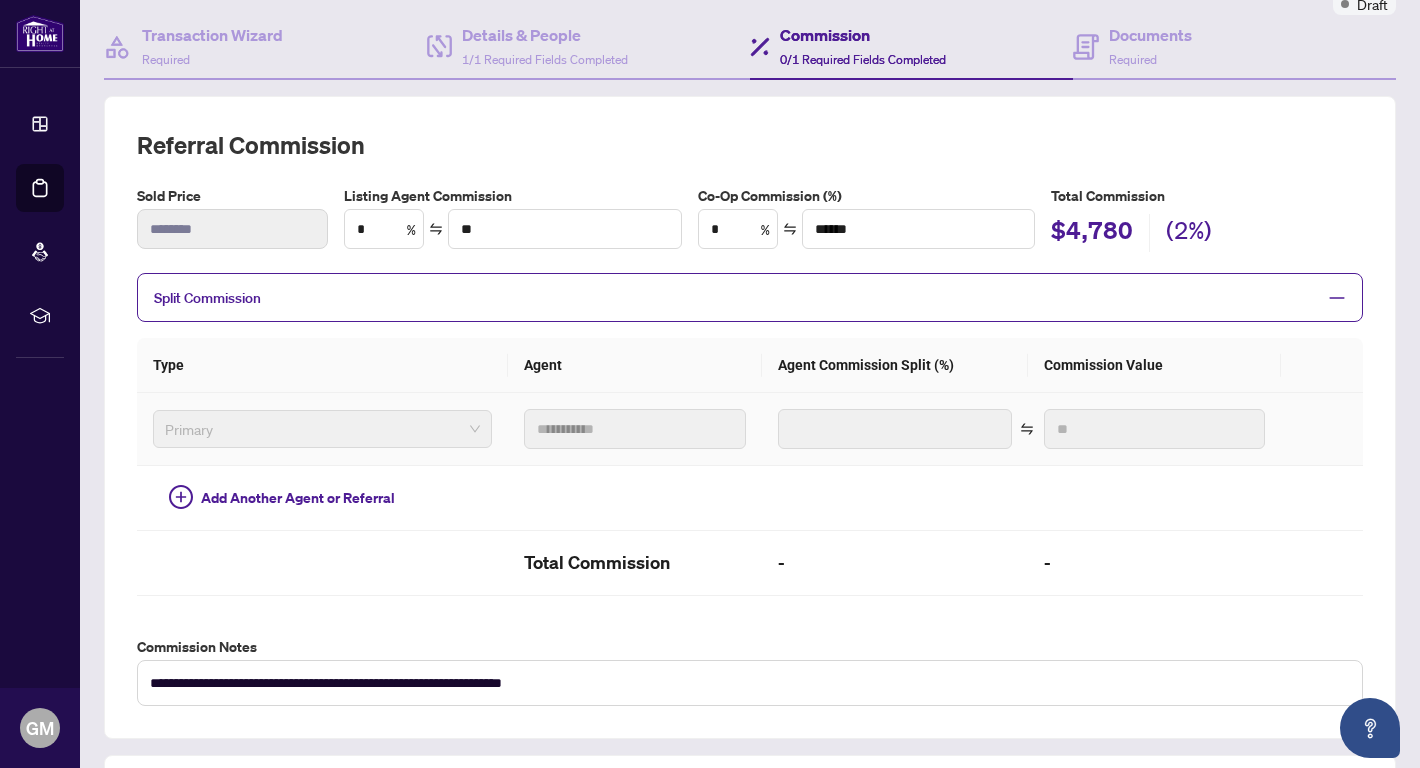 click on "Primary" at bounding box center (322, 429) 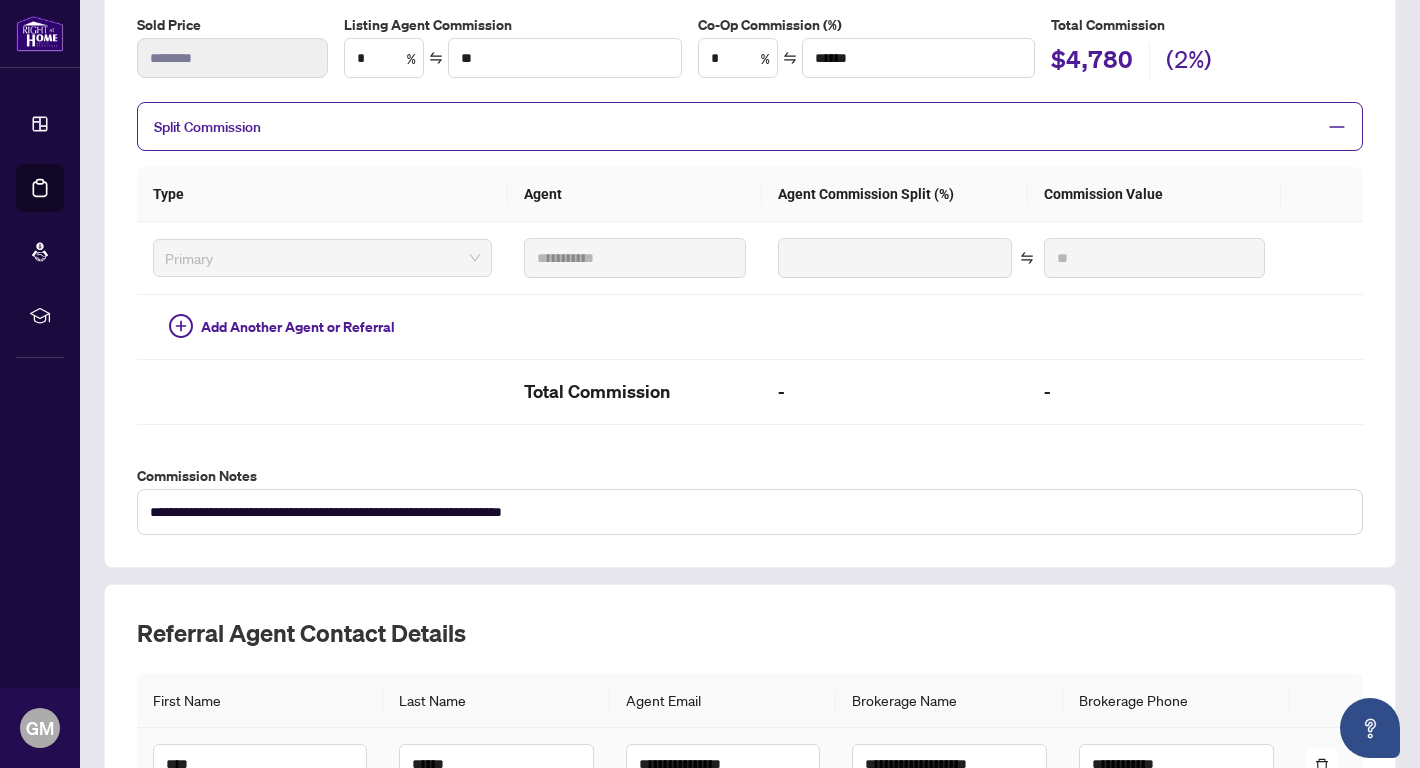 scroll, scrollTop: 251, scrollLeft: 0, axis: vertical 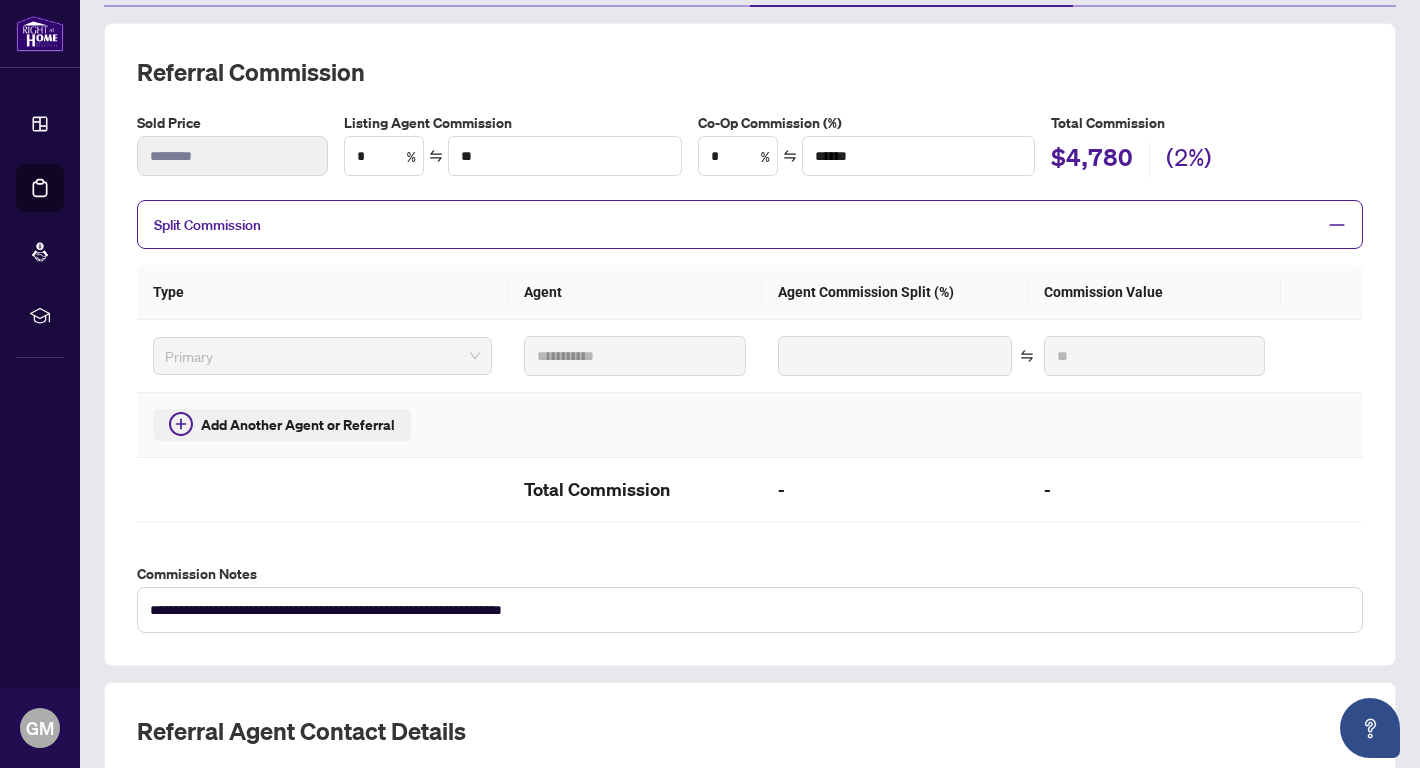 click 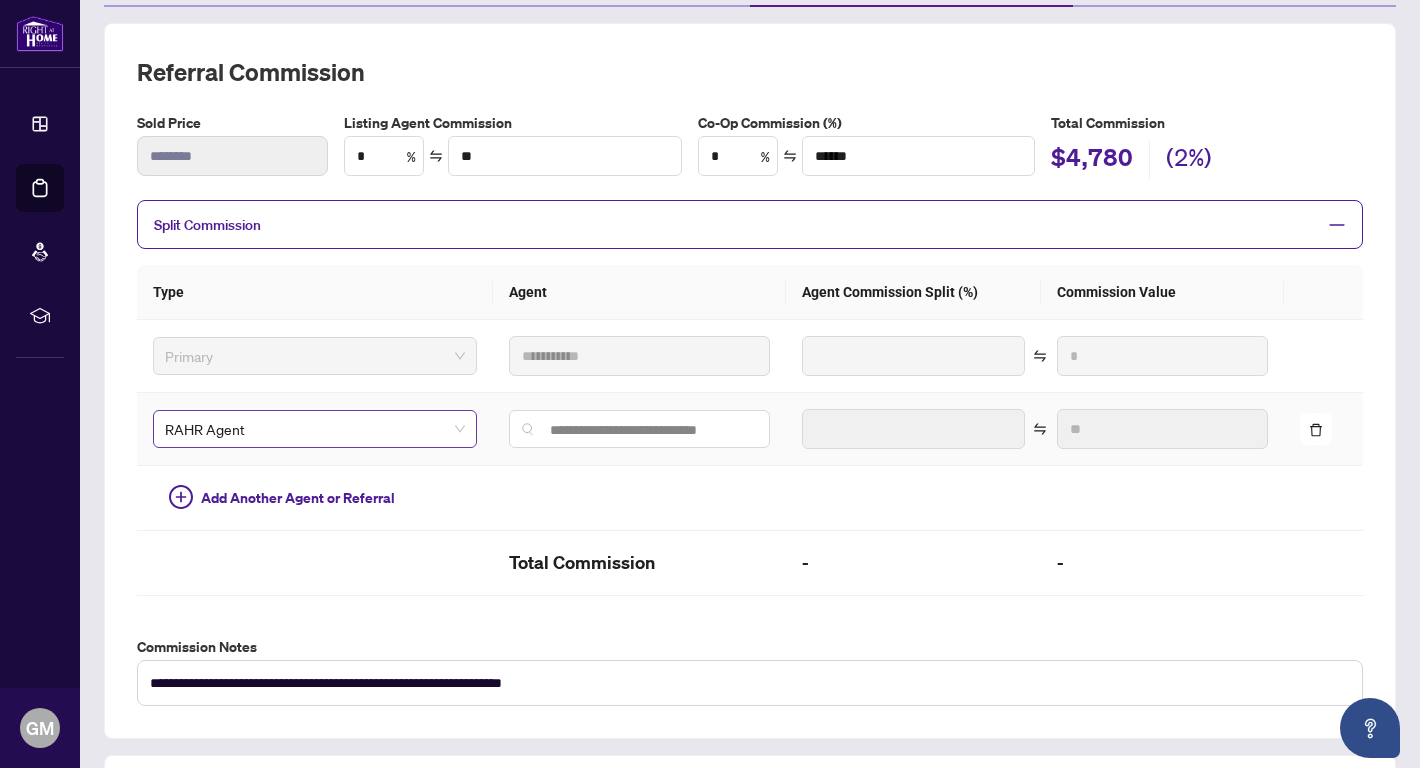 click on "RAHR Agent" at bounding box center [315, 429] 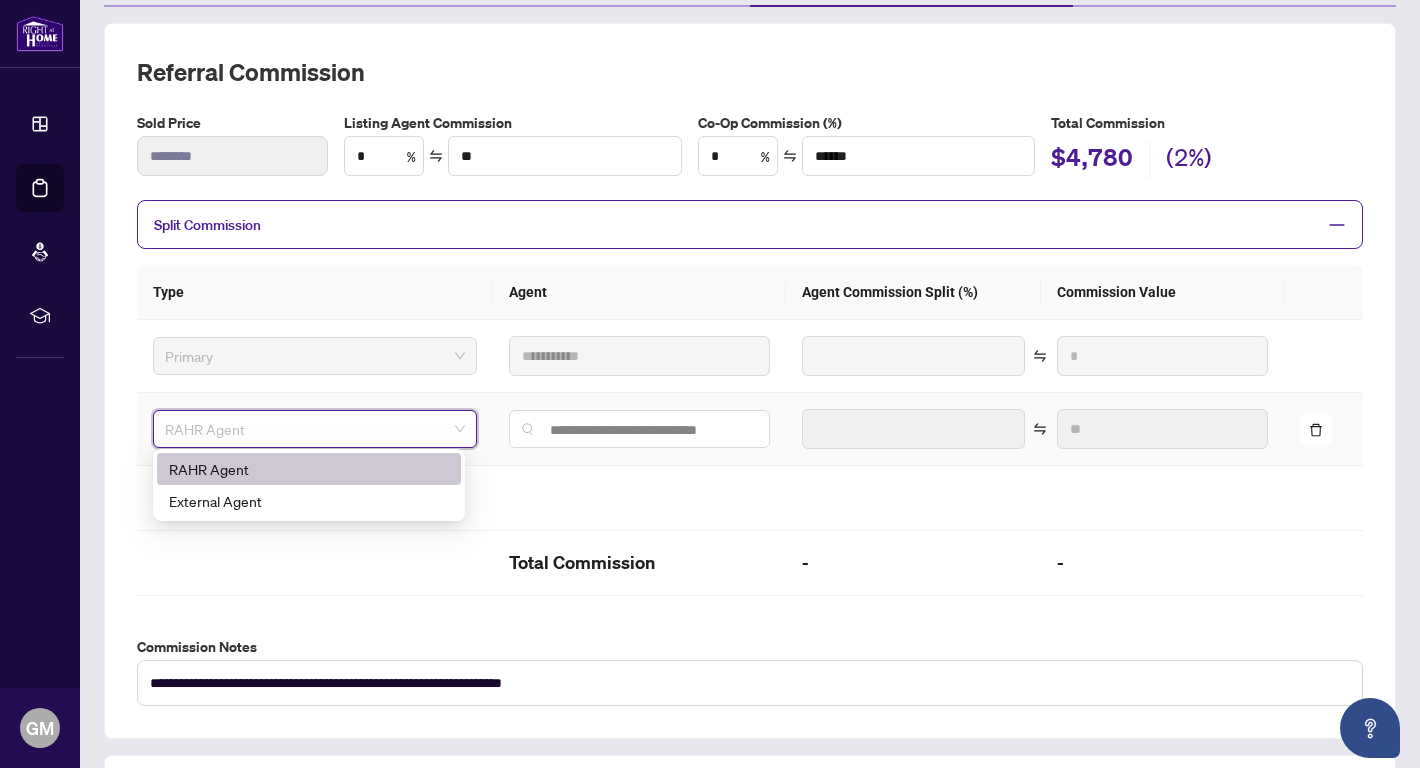 click on "RAHR Agent" at bounding box center (309, 469) 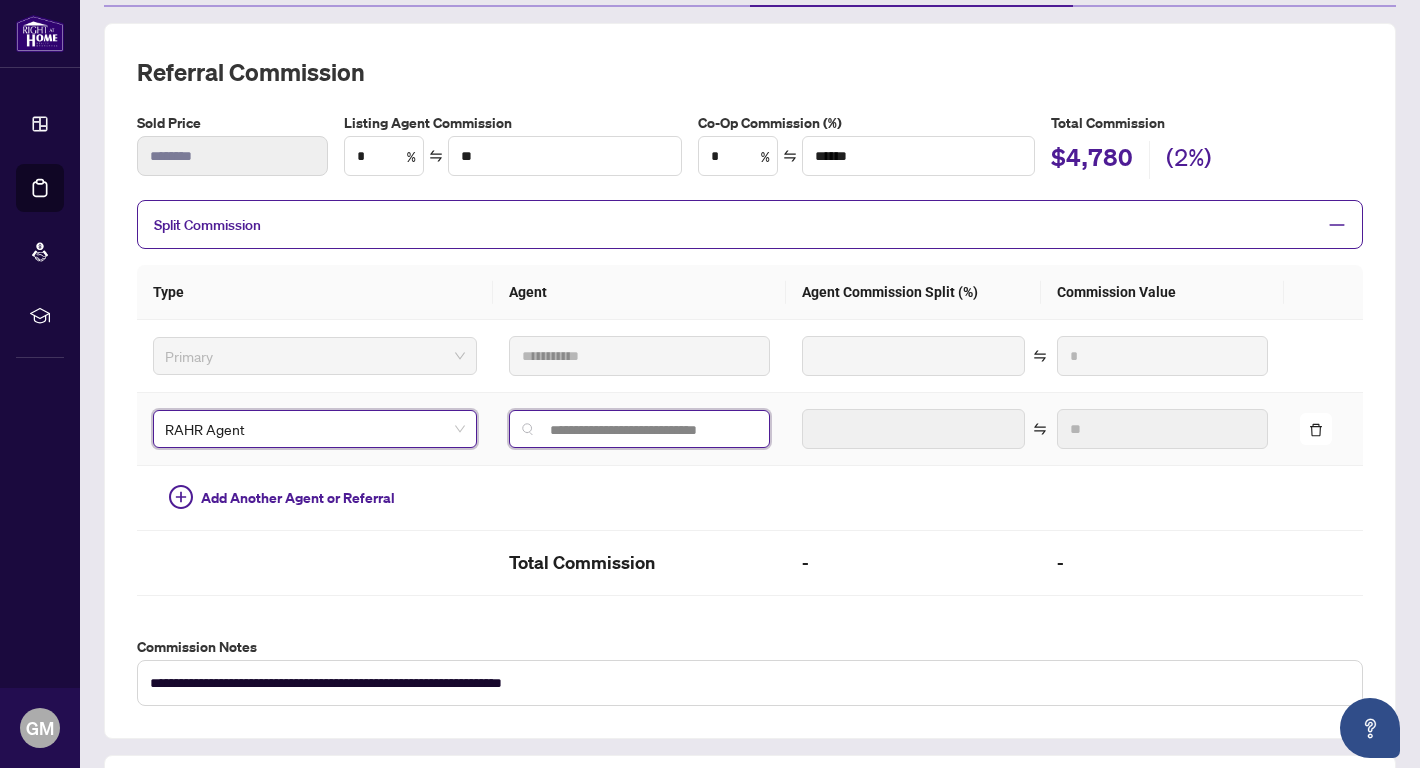 click at bounding box center (647, 430) 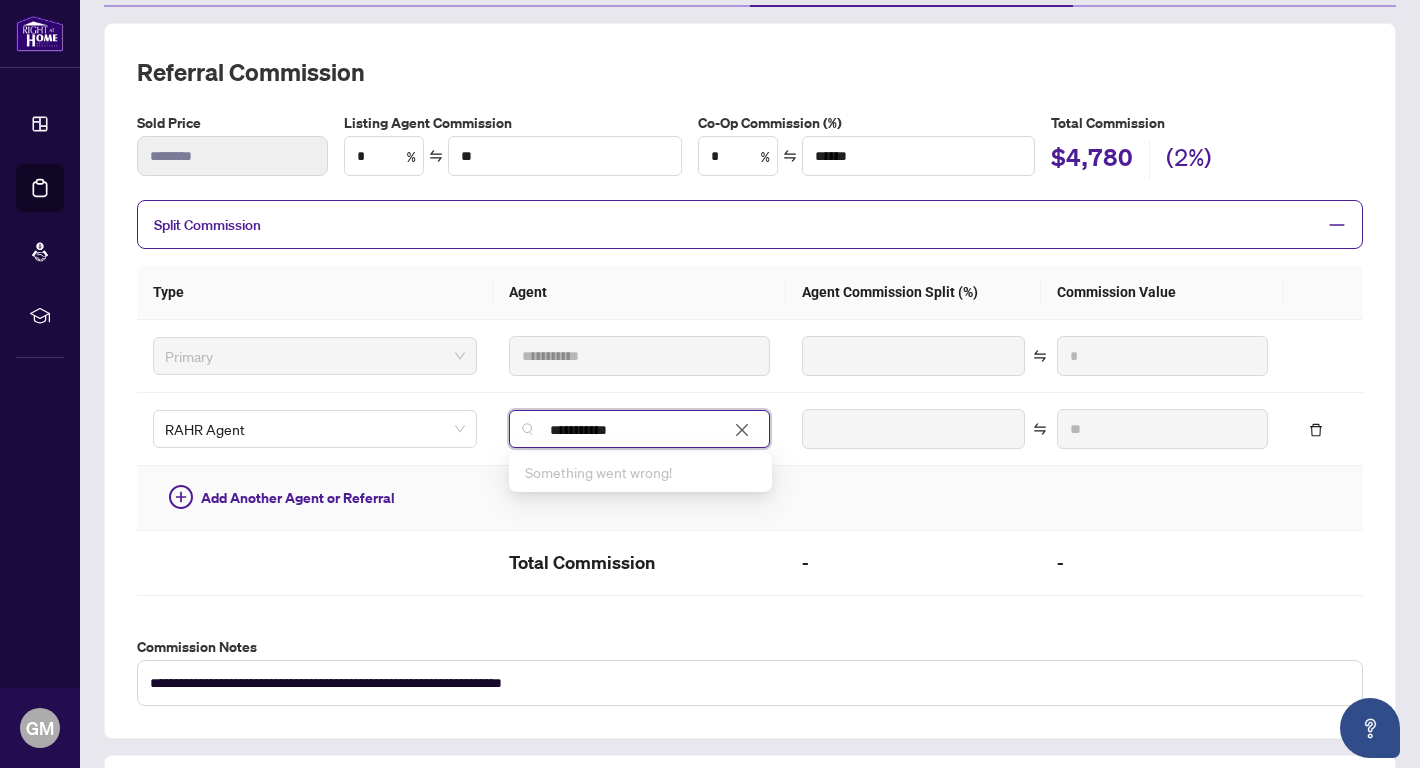 type on "**********" 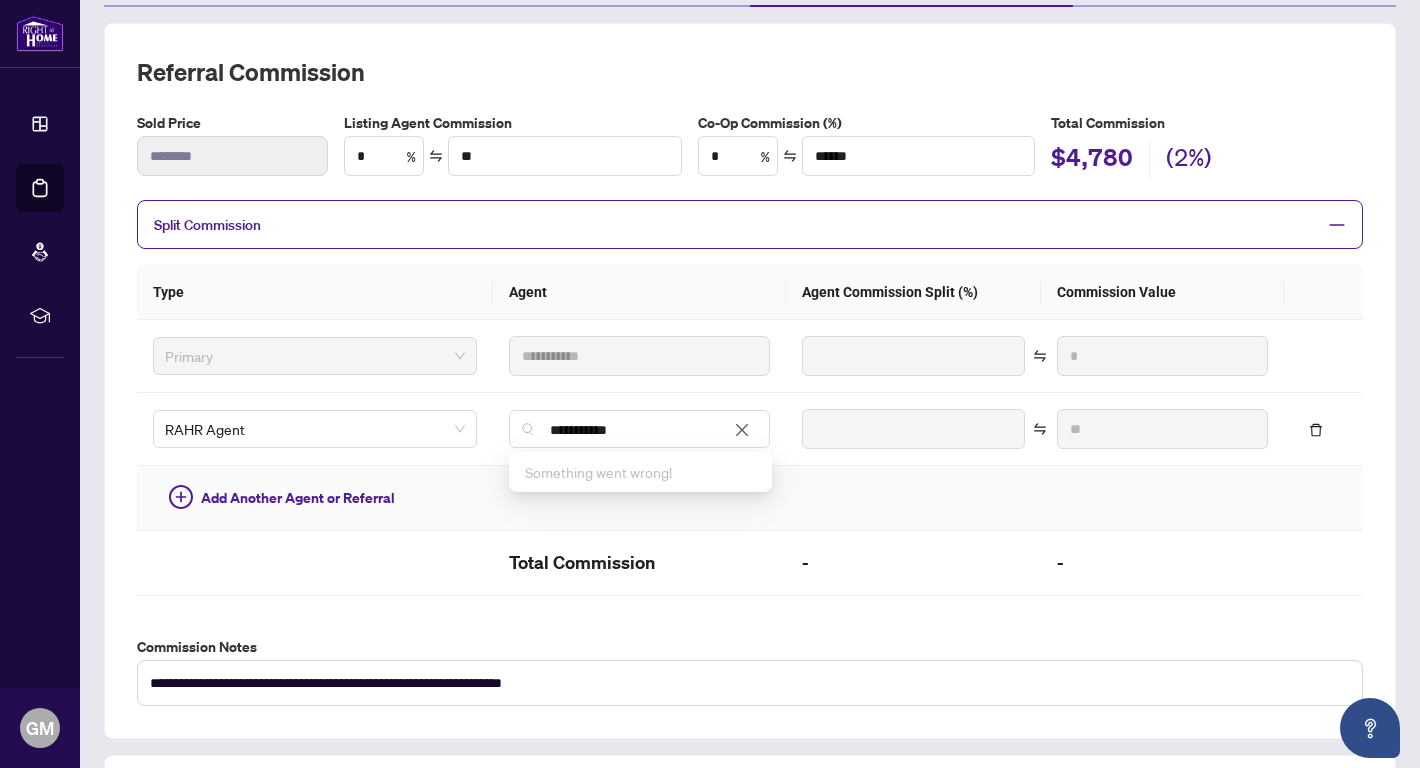 click at bounding box center (914, 498) 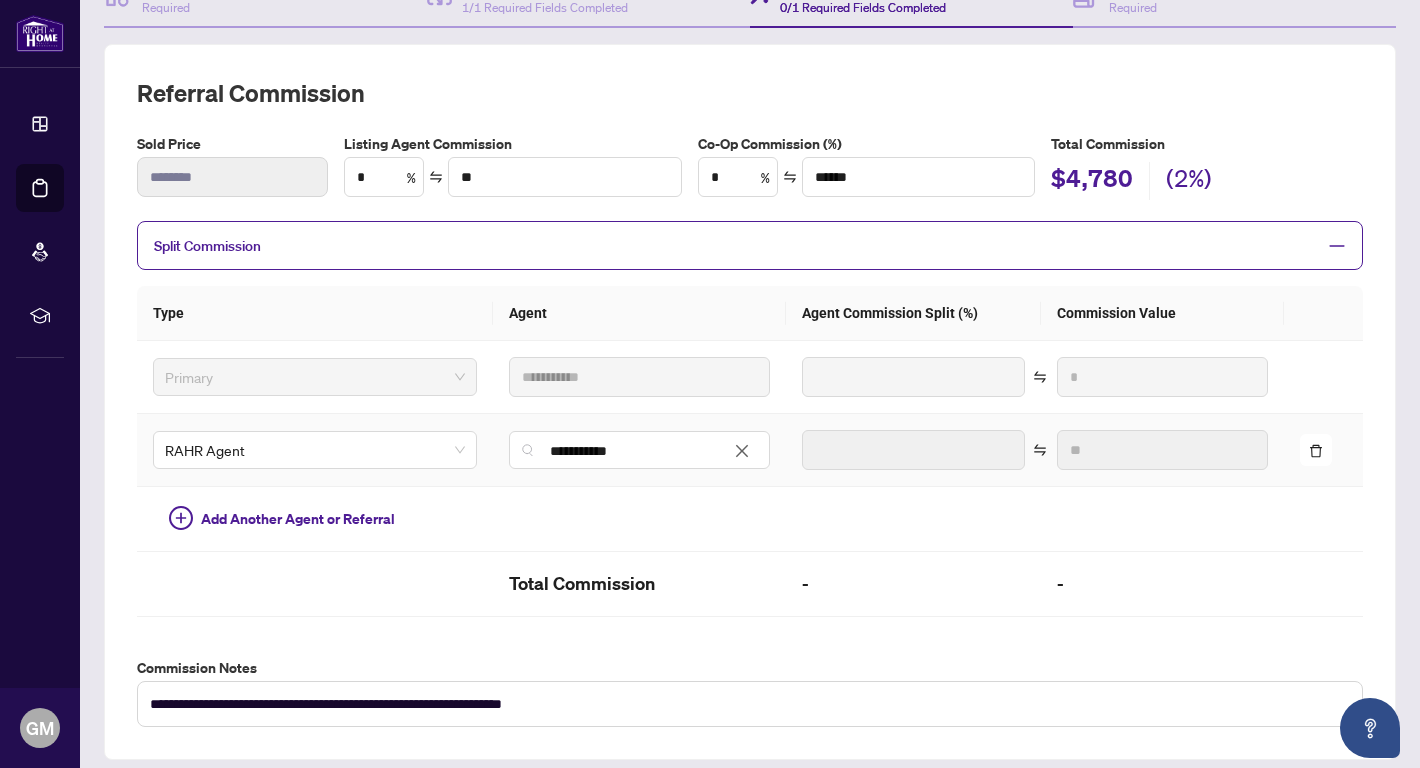 scroll, scrollTop: 229, scrollLeft: 0, axis: vertical 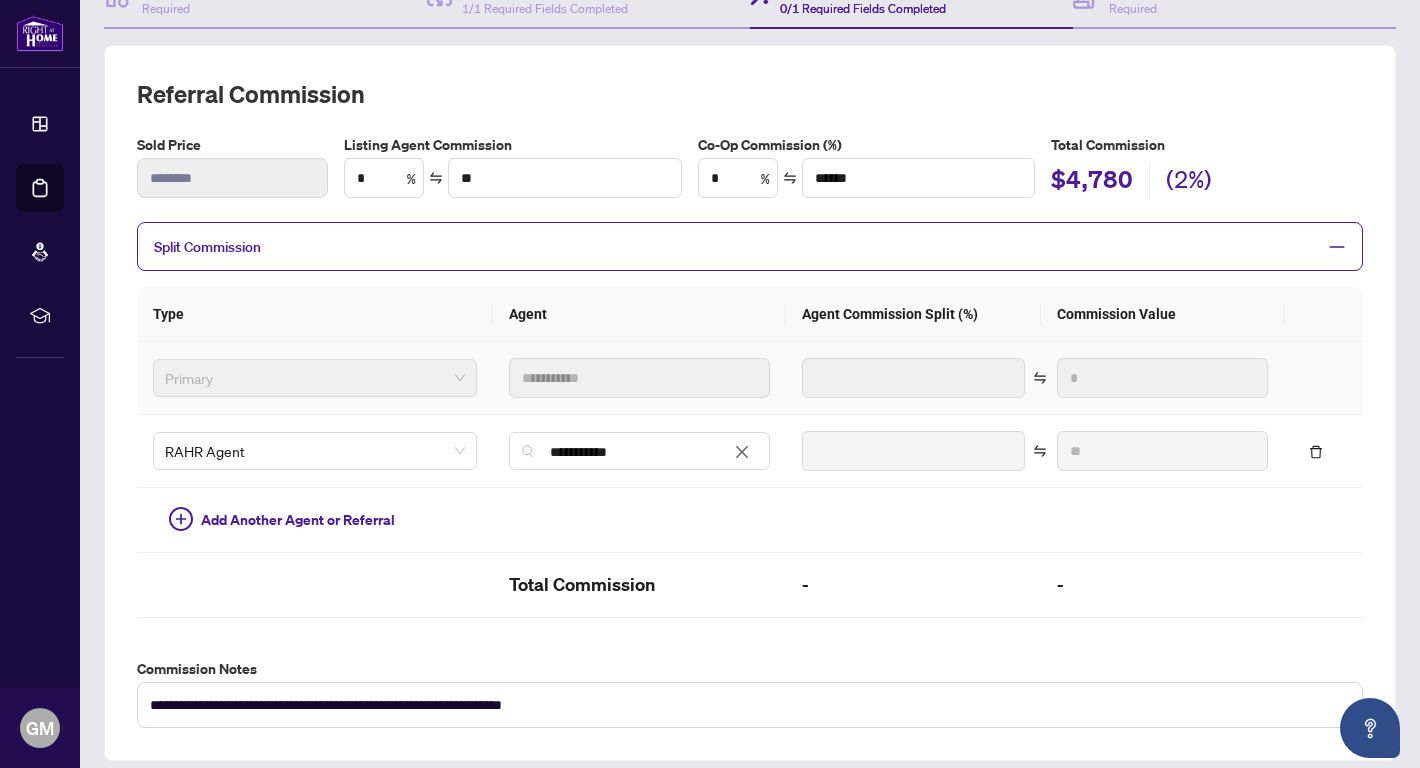 click on "Primary" at bounding box center [315, 378] 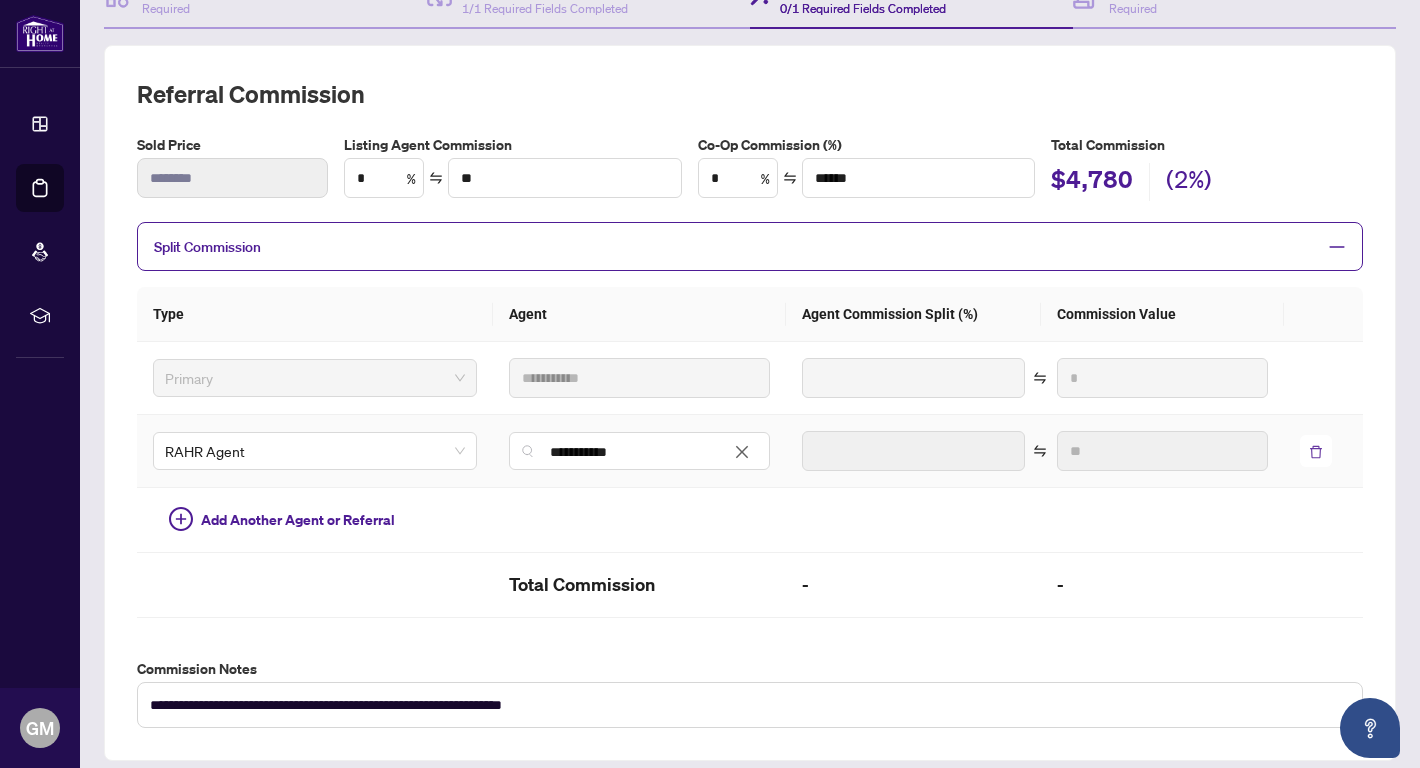 click 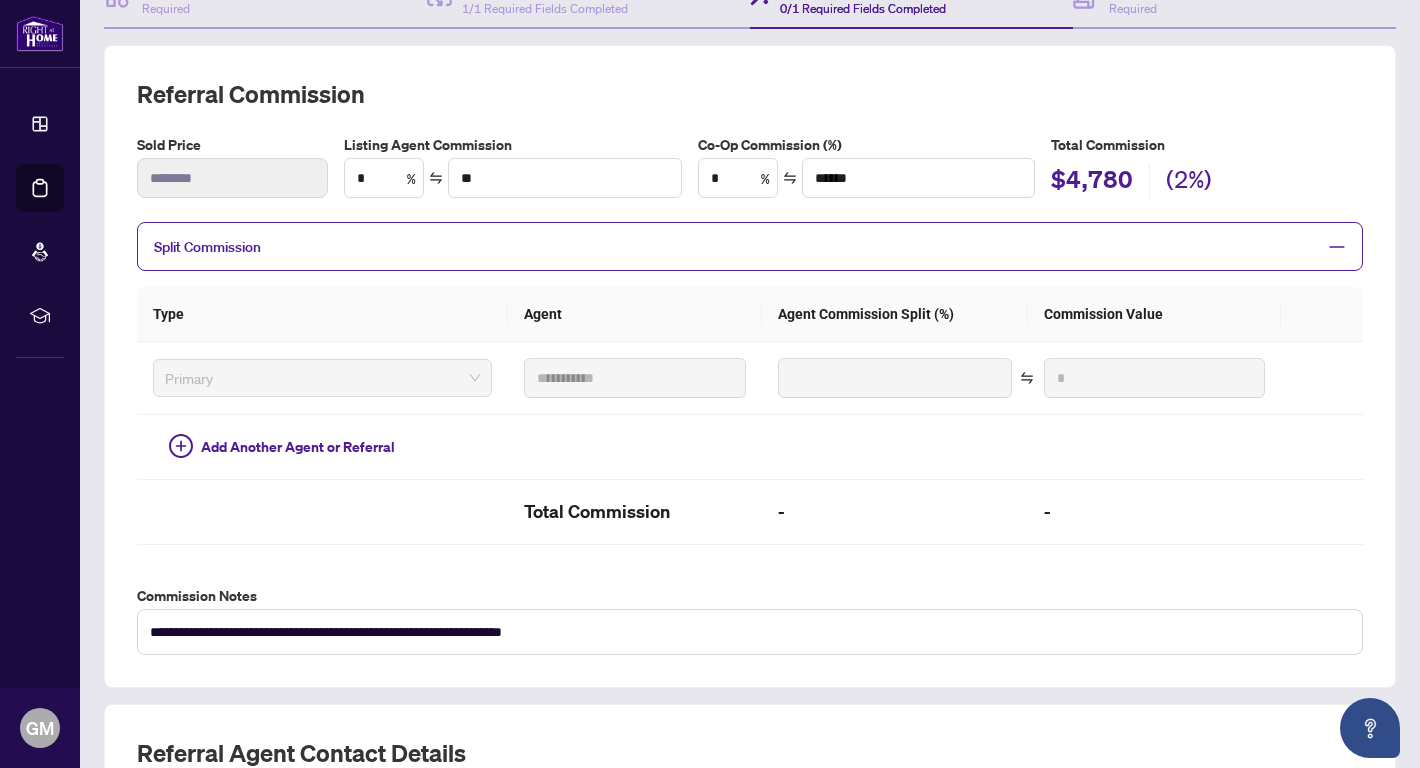 click 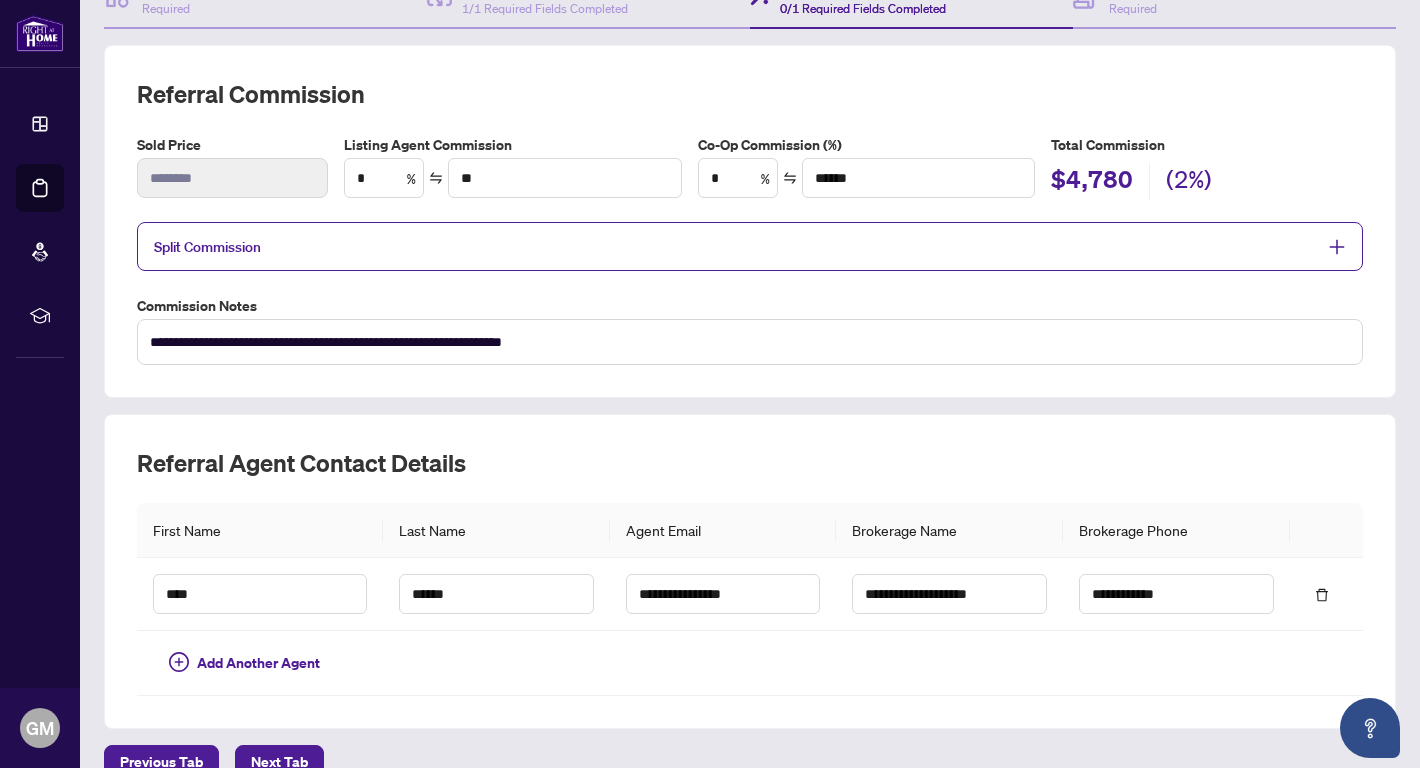 click 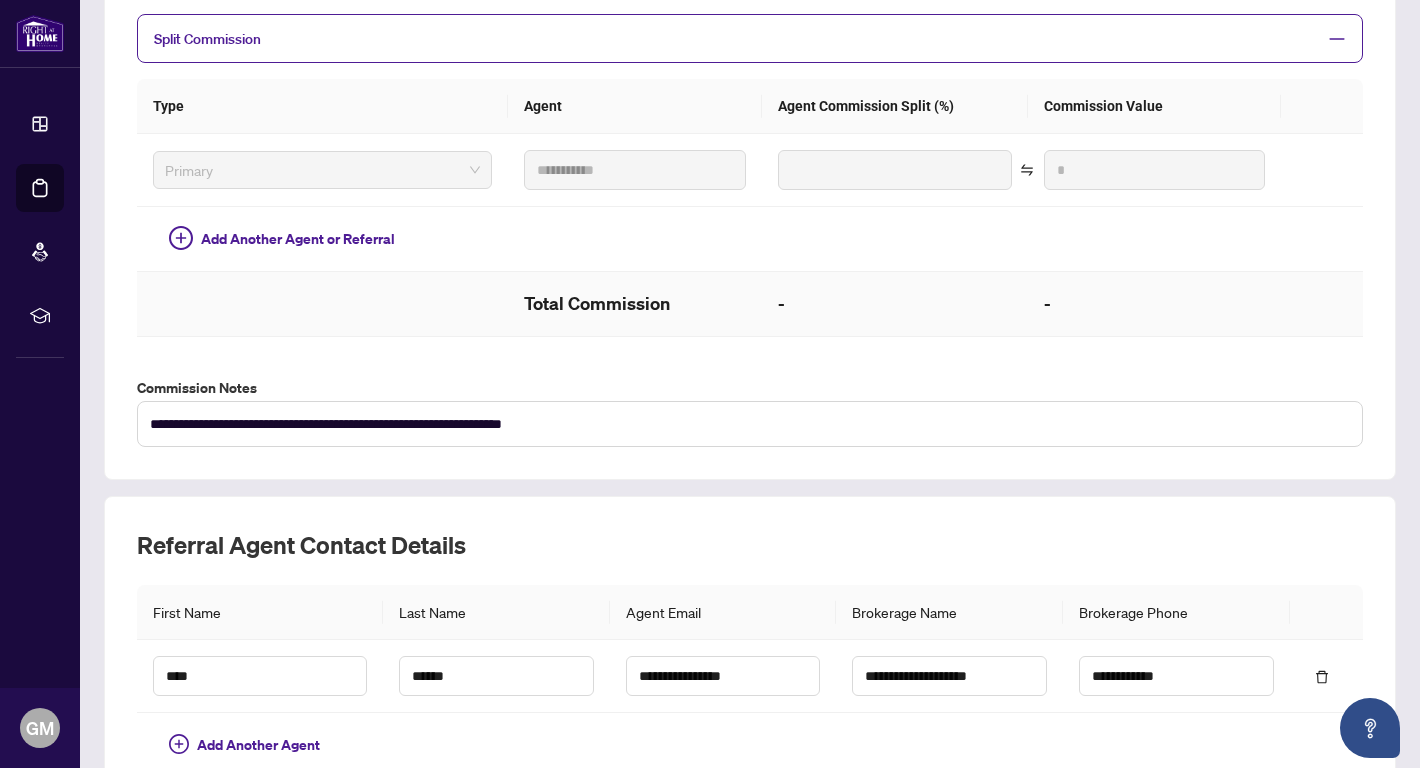 scroll, scrollTop: 0, scrollLeft: 0, axis: both 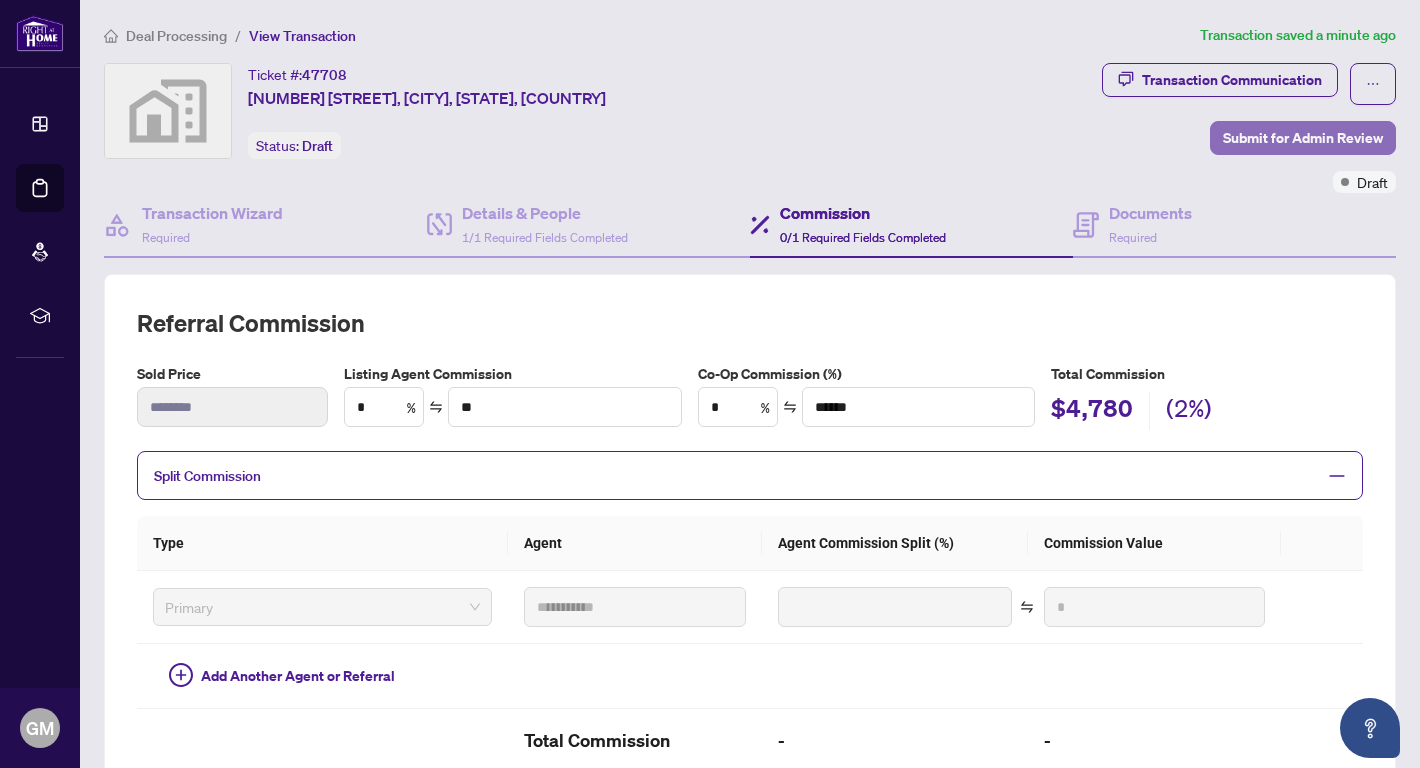 click on "Submit for Admin Review" at bounding box center (1303, 138) 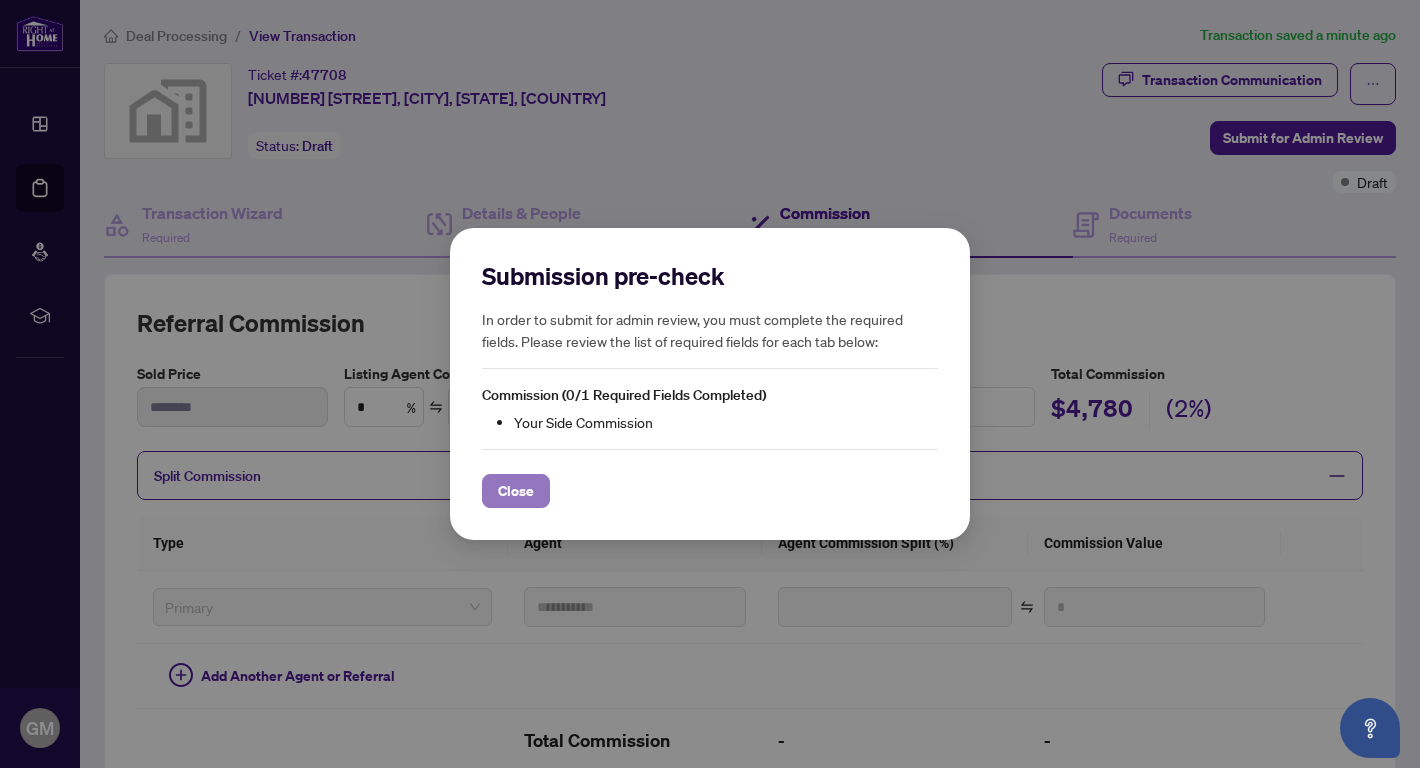 click on "Close" at bounding box center (516, 491) 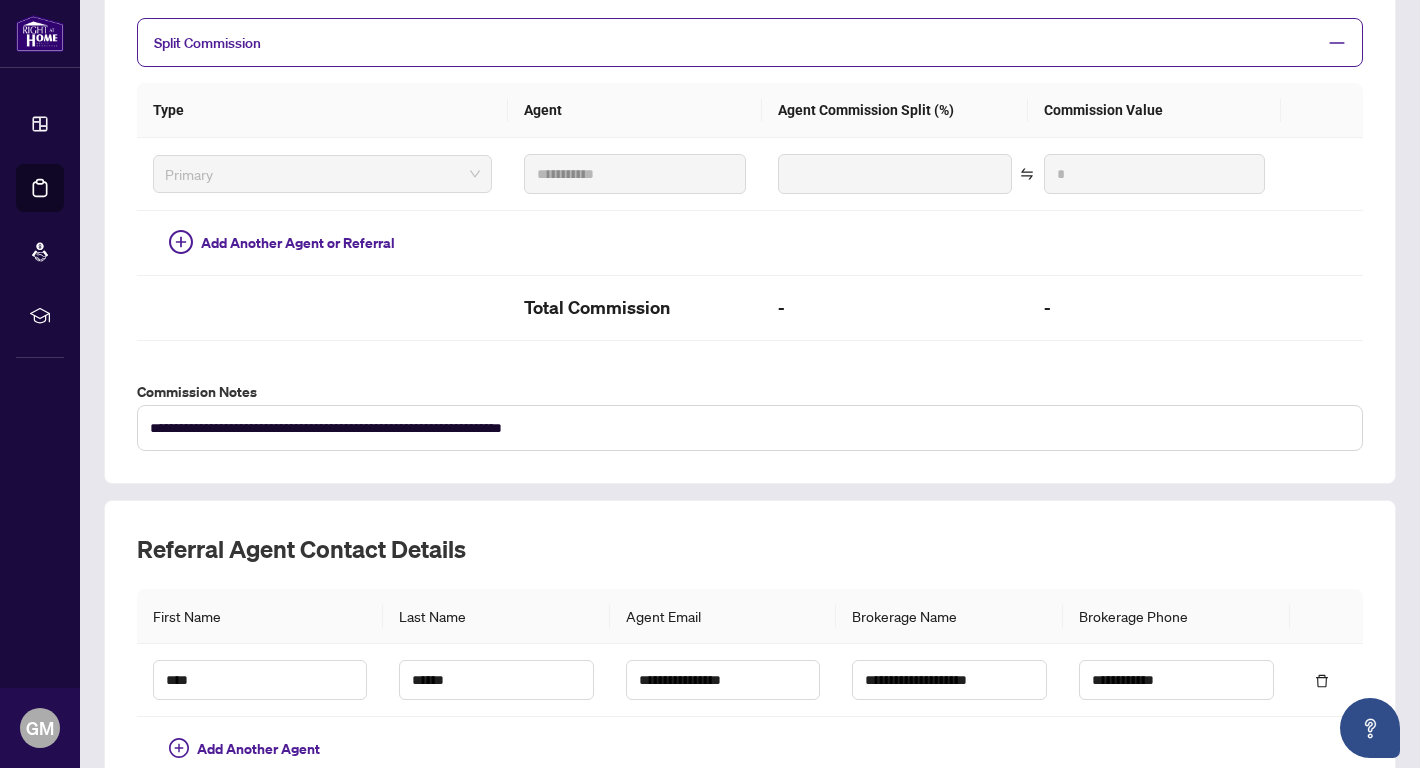 scroll, scrollTop: 621, scrollLeft: 0, axis: vertical 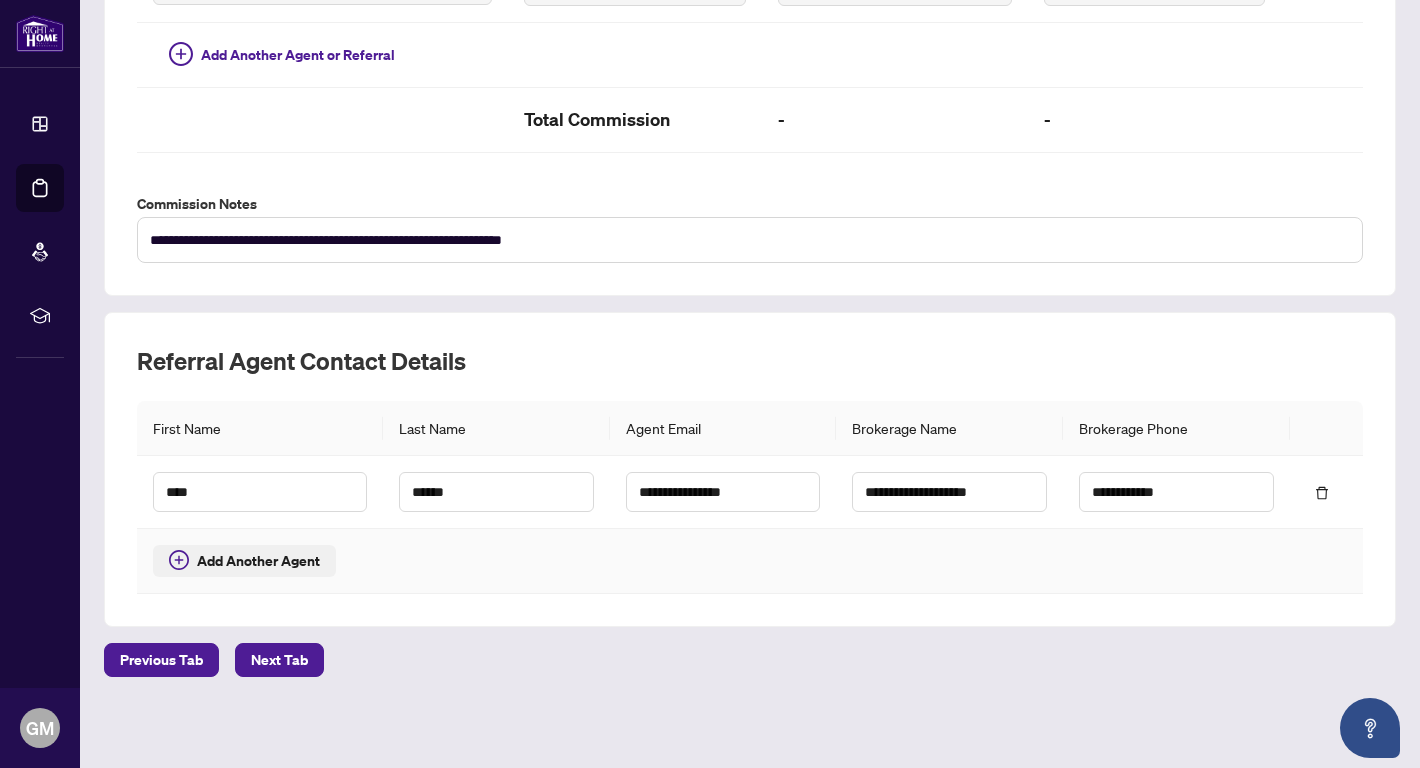 click on "Add Another Agent" at bounding box center [258, 561] 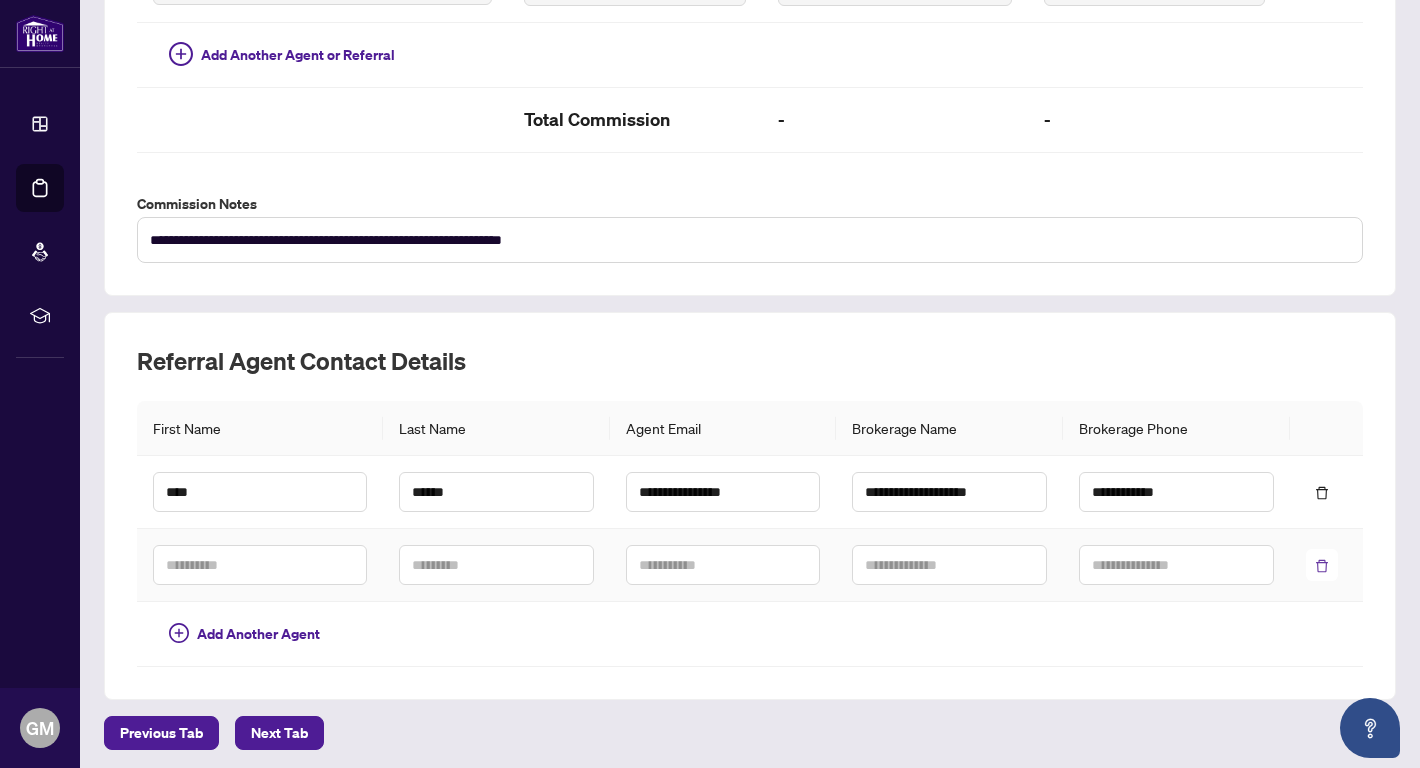 click 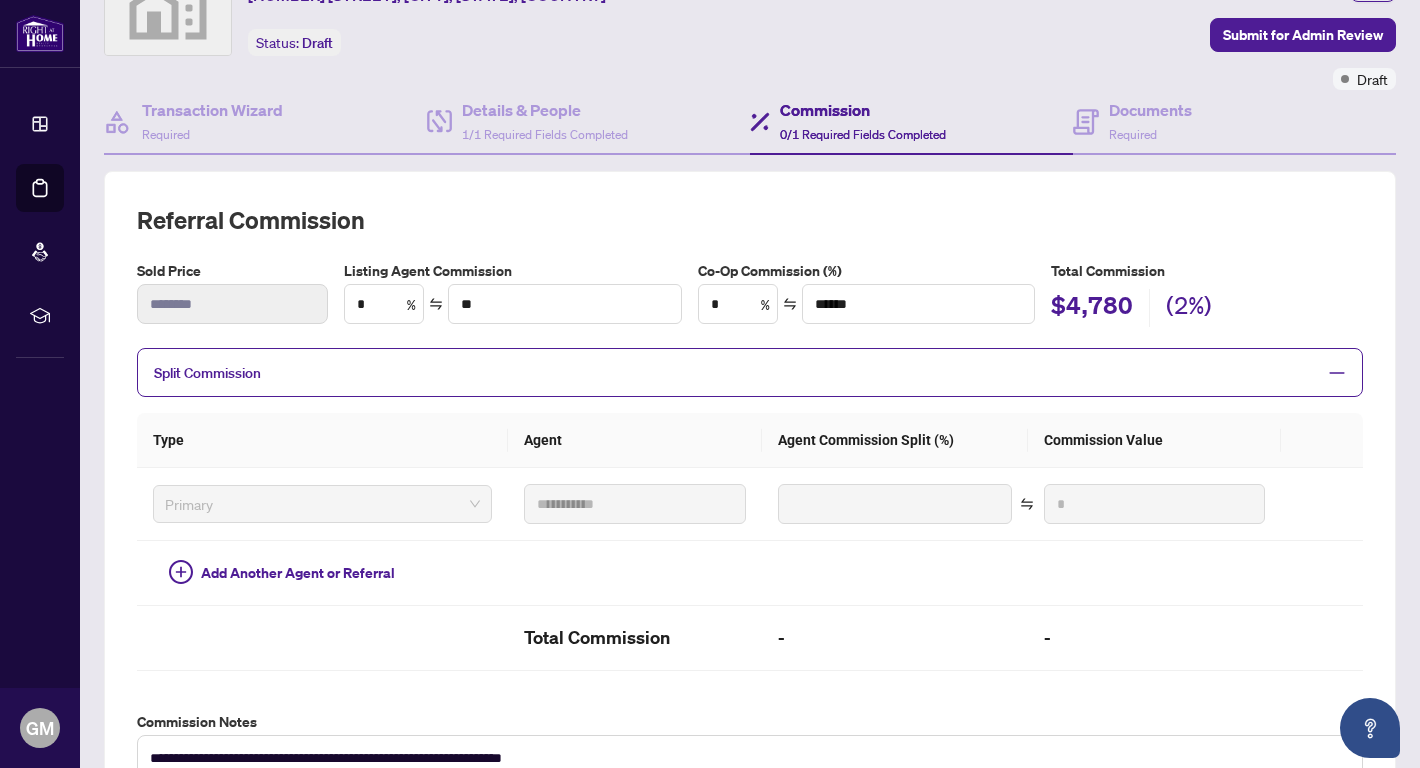 scroll, scrollTop: 112, scrollLeft: 0, axis: vertical 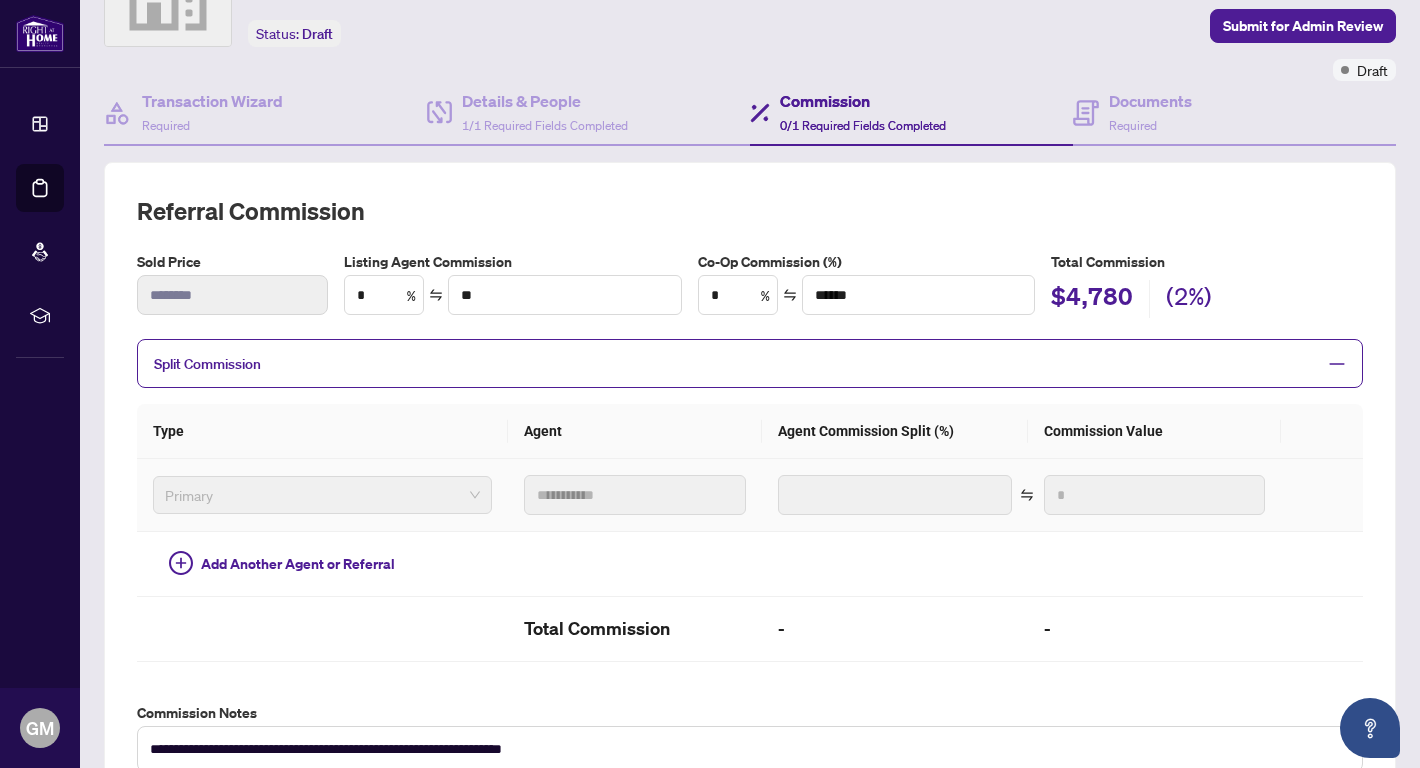 click on "Primary" at bounding box center (322, 495) 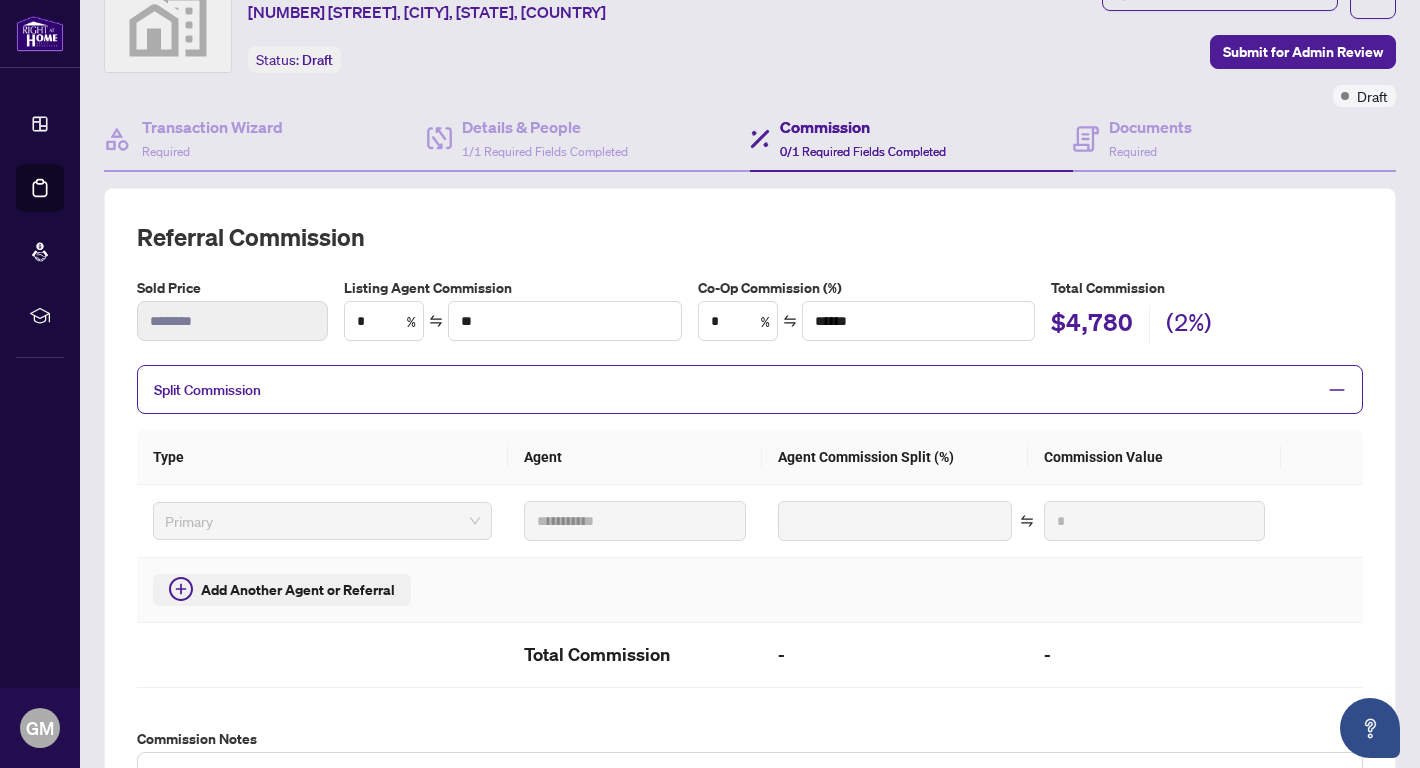 scroll, scrollTop: 118, scrollLeft: 0, axis: vertical 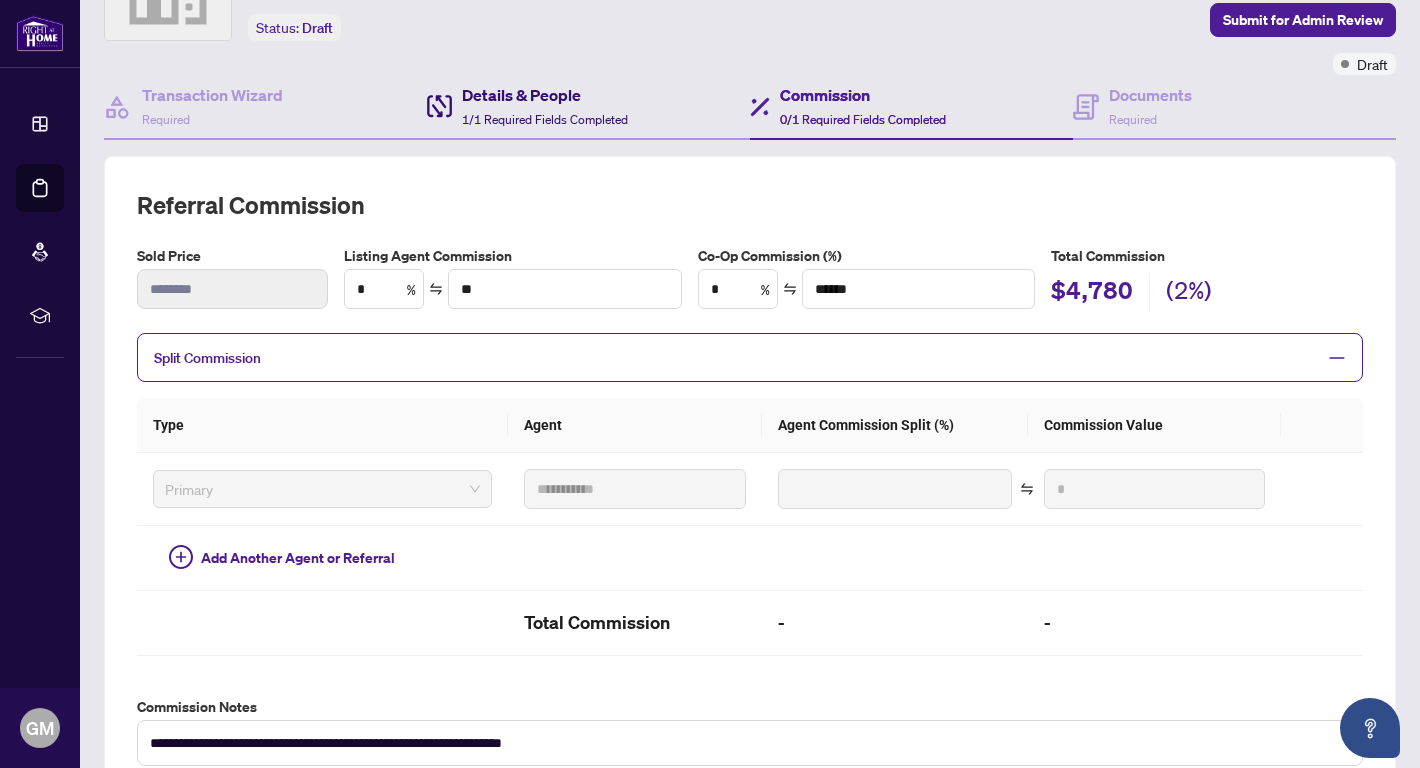 click on "1/1 Required Fields Completed" at bounding box center (545, 119) 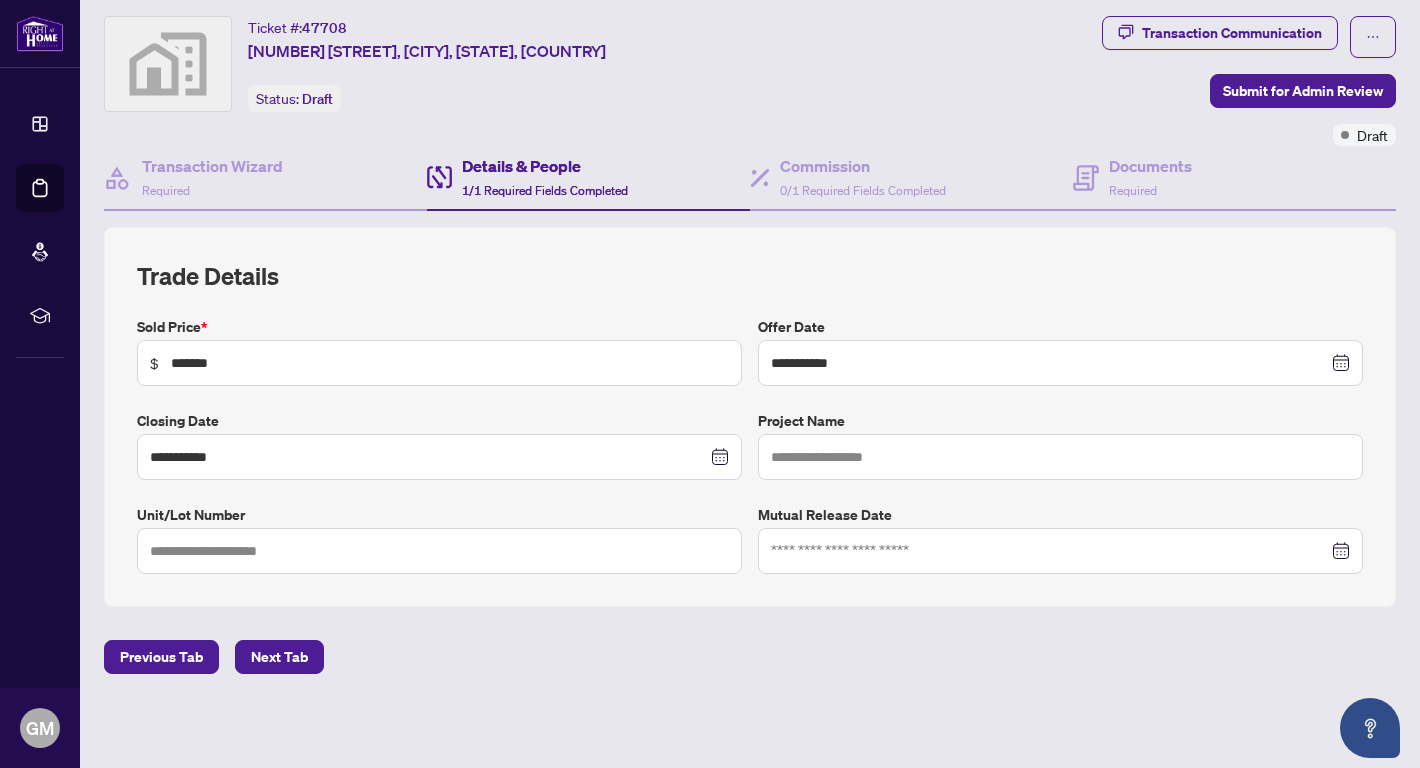 scroll, scrollTop: 45, scrollLeft: 0, axis: vertical 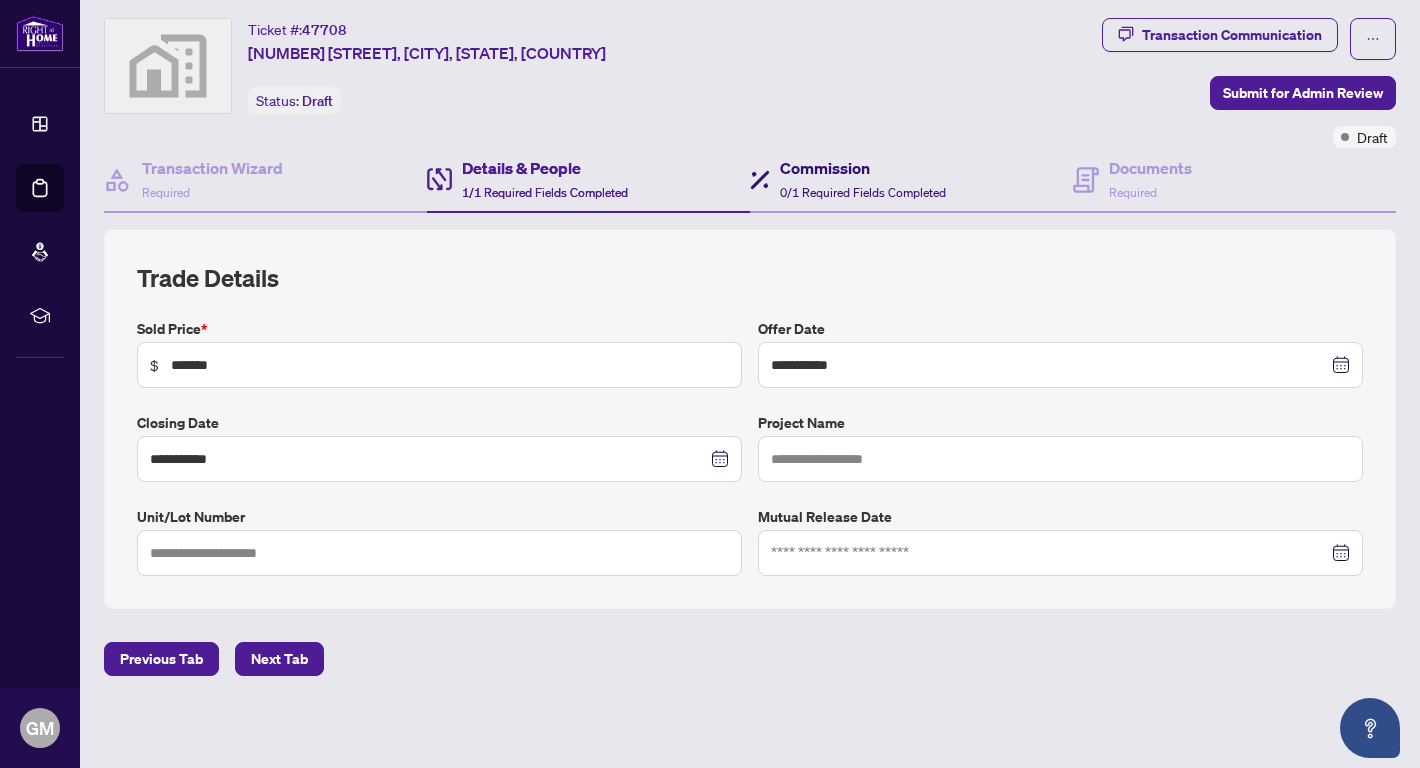 click on "Commission" at bounding box center [863, 168] 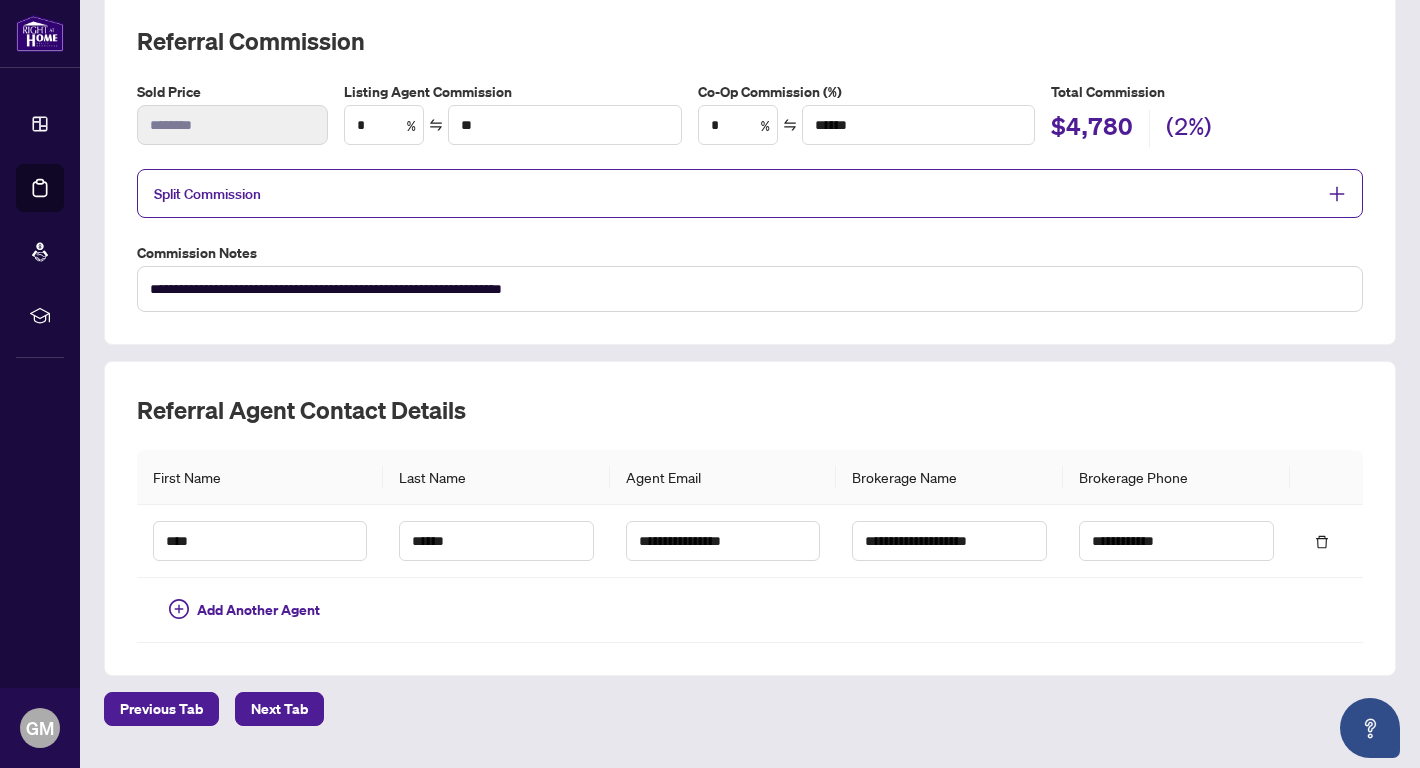 scroll, scrollTop: 0, scrollLeft: 0, axis: both 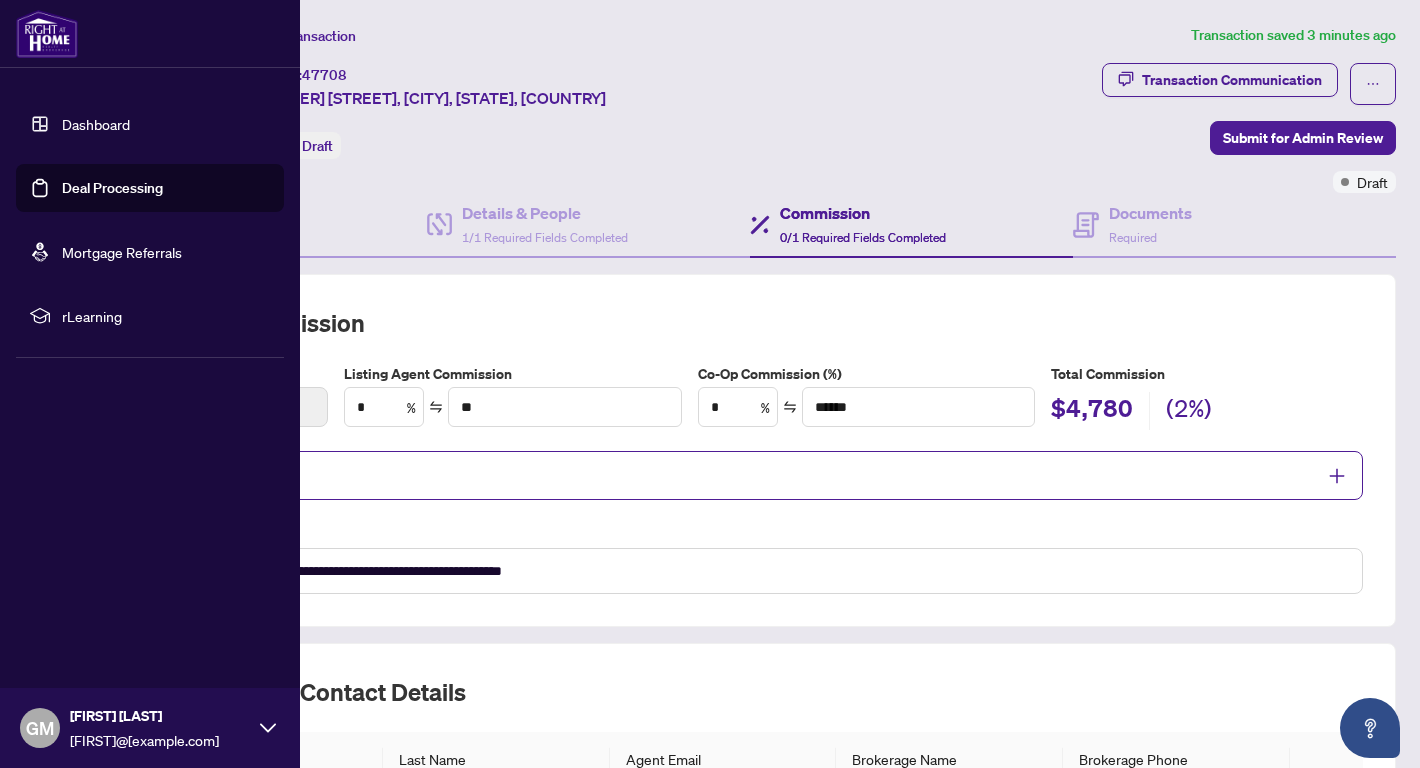 click on "Dashboard" at bounding box center [96, 124] 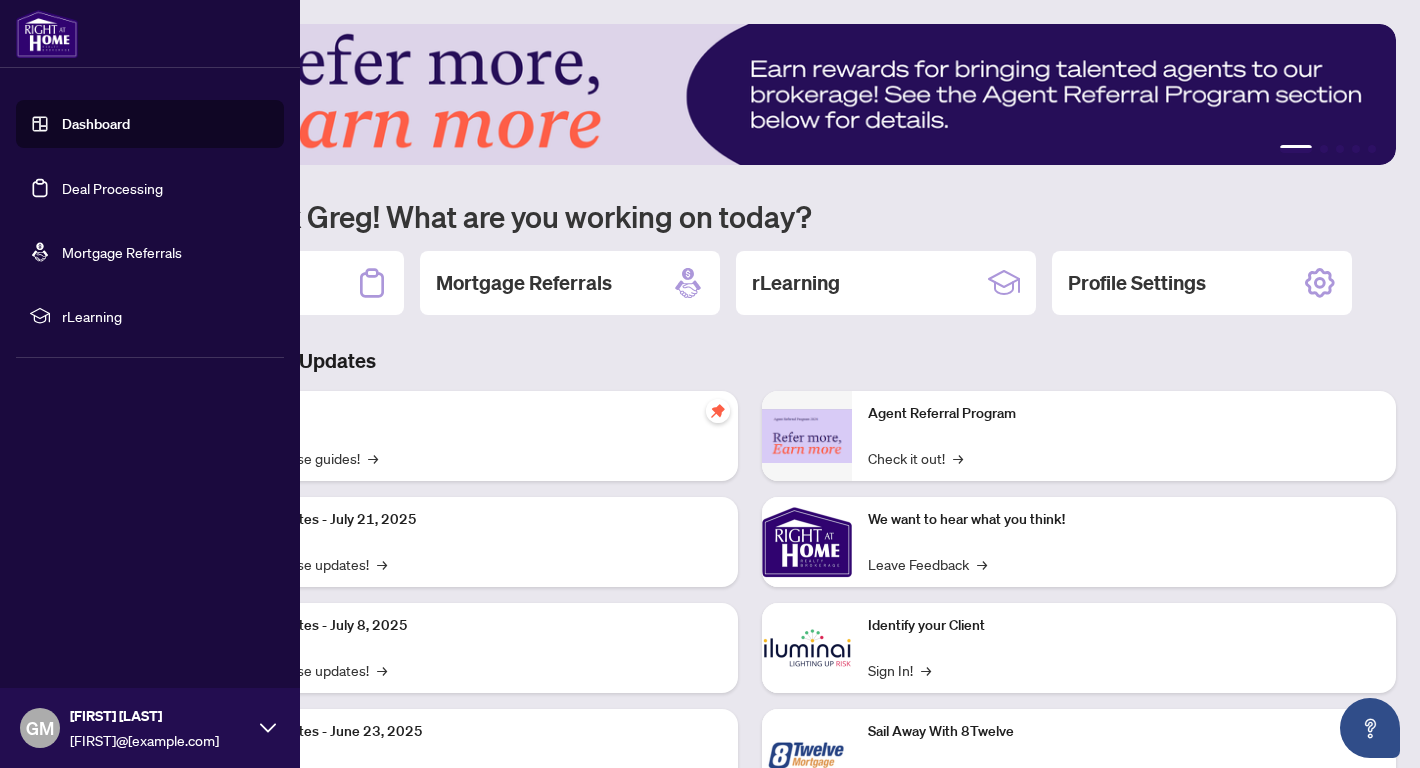 click on "Deal Processing" at bounding box center (112, 188) 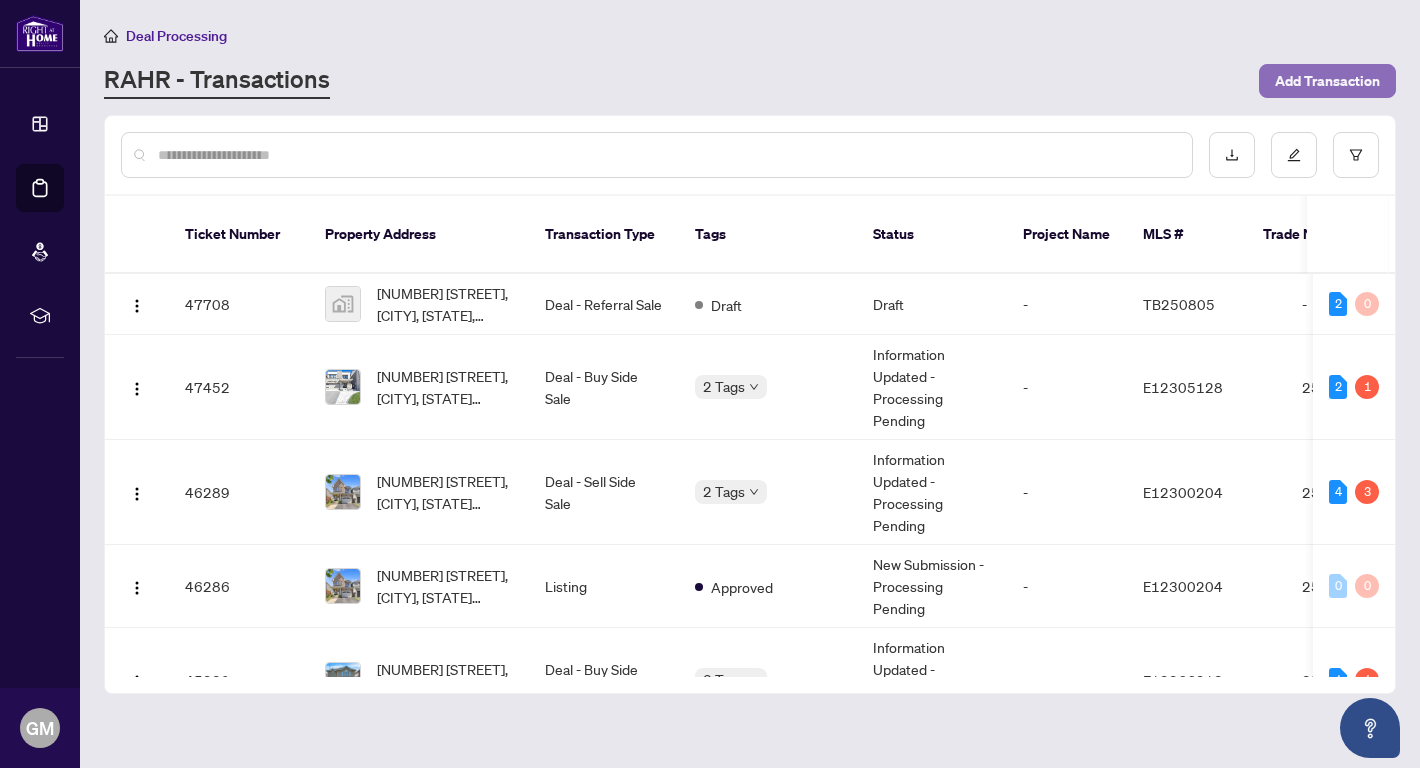 click on "Add Transaction" at bounding box center [1327, 81] 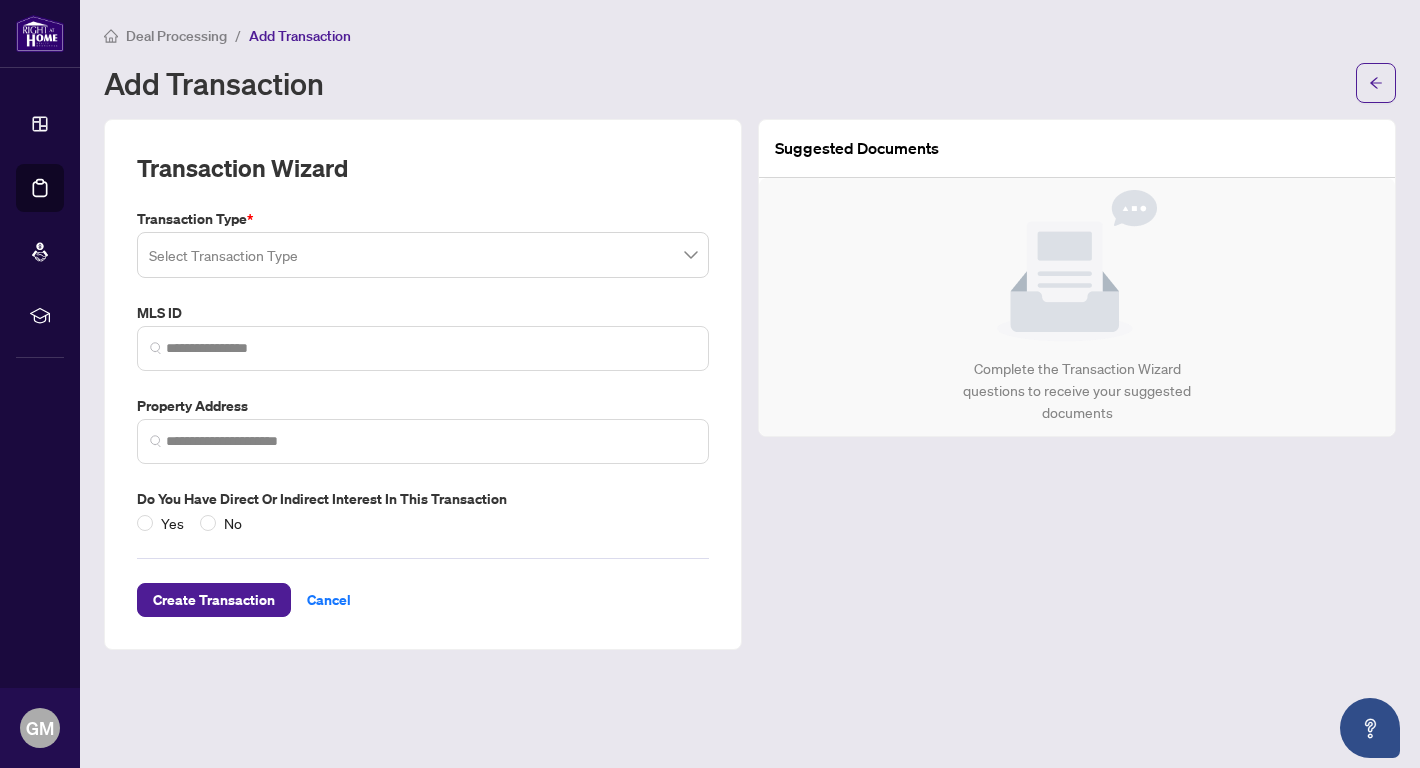 click at bounding box center (414, 258) 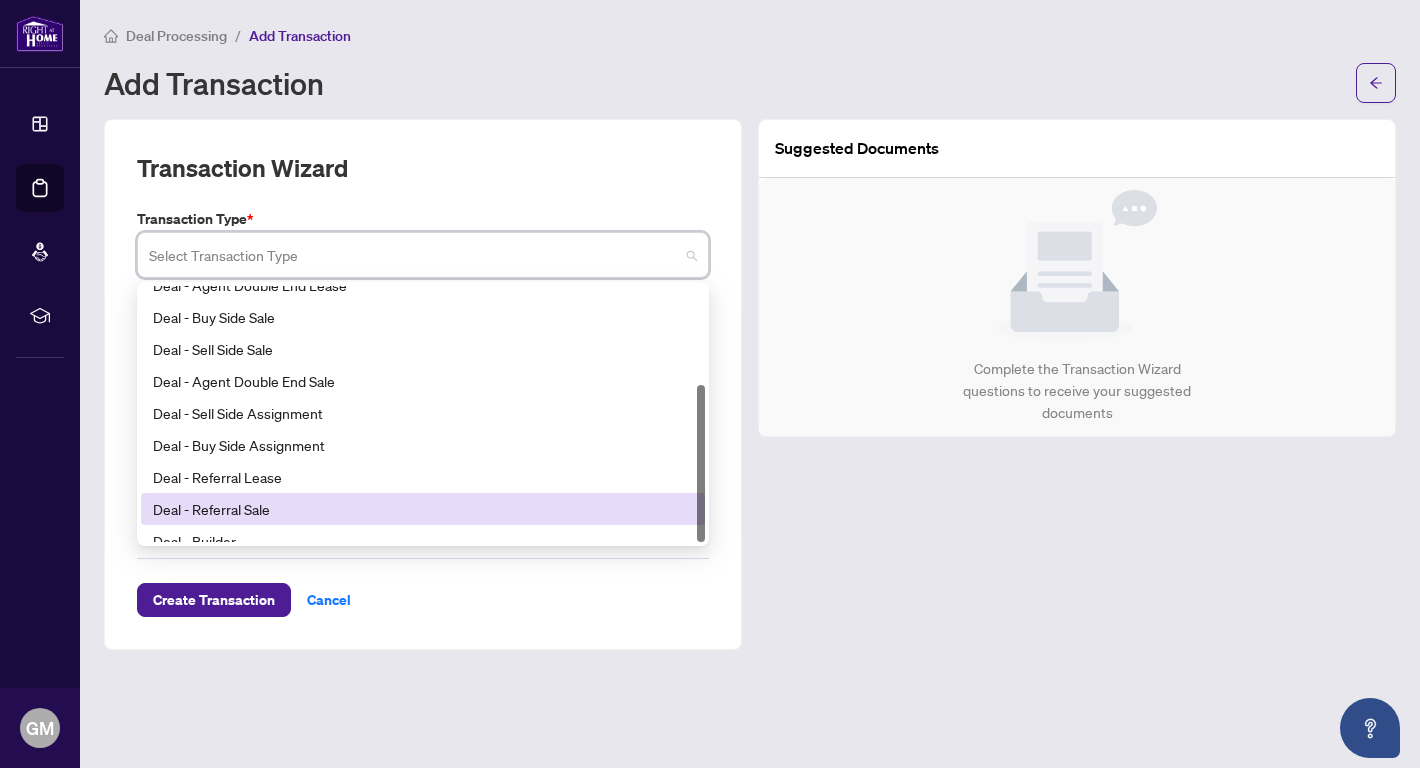 scroll, scrollTop: 160, scrollLeft: 0, axis: vertical 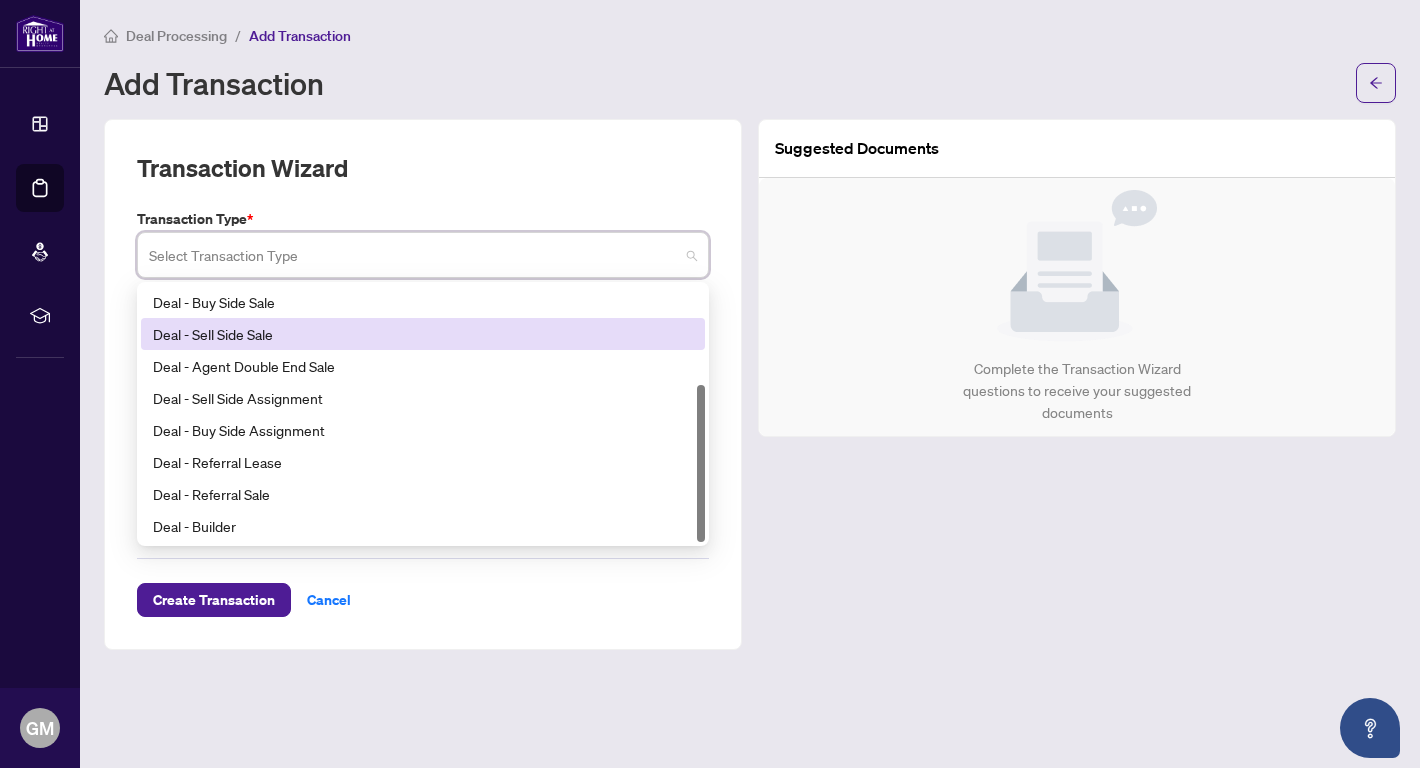 click on "Add Transaction" at bounding box center [750, 83] 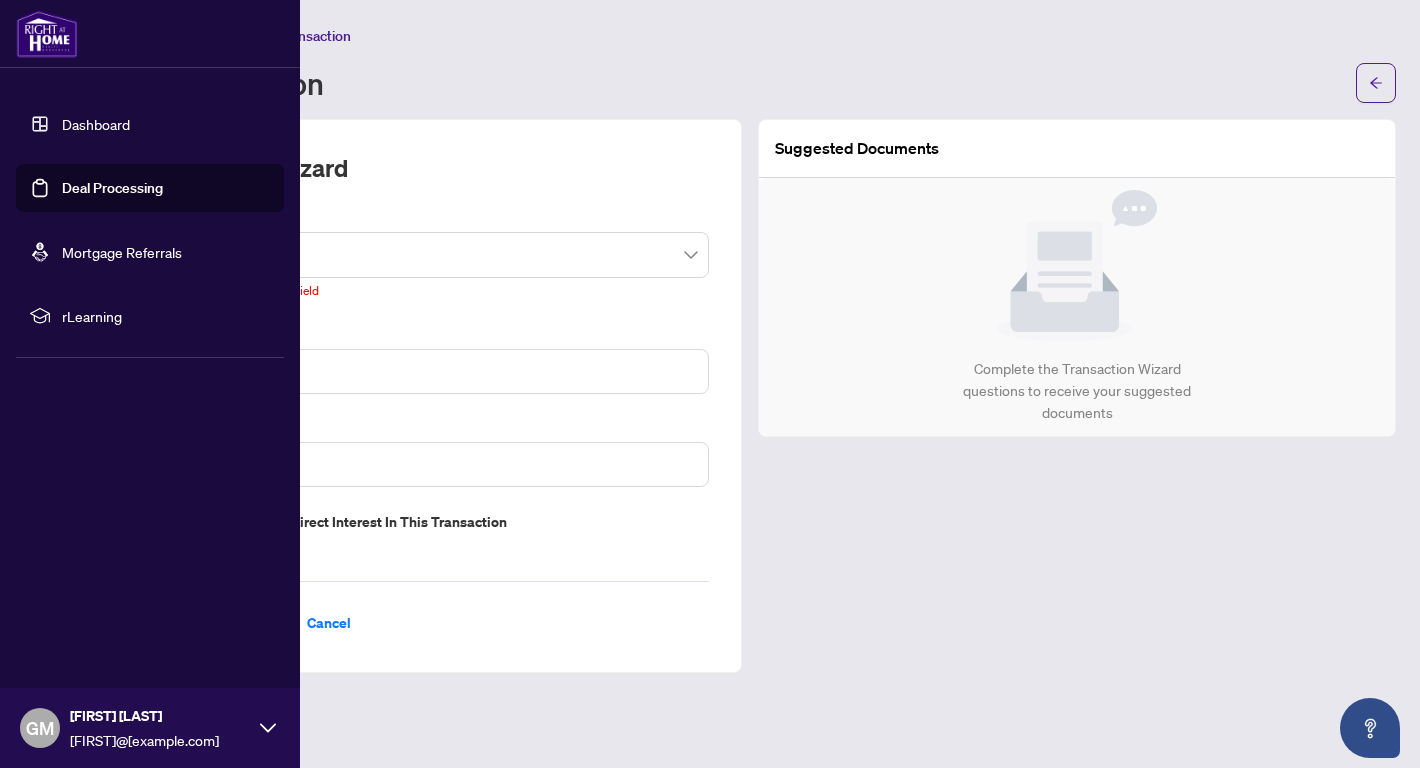 click on "Dashboard" at bounding box center [96, 124] 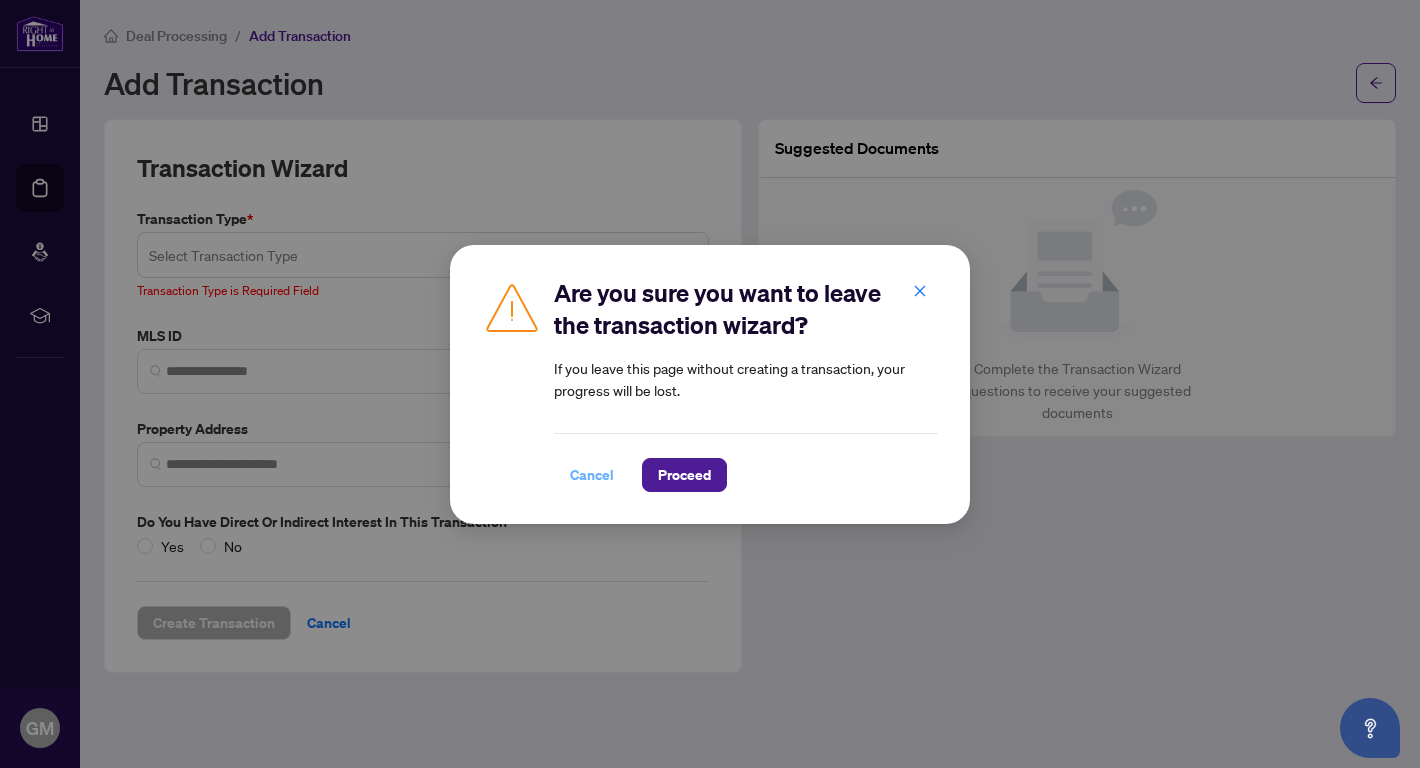 click on "Cancel" at bounding box center (592, 475) 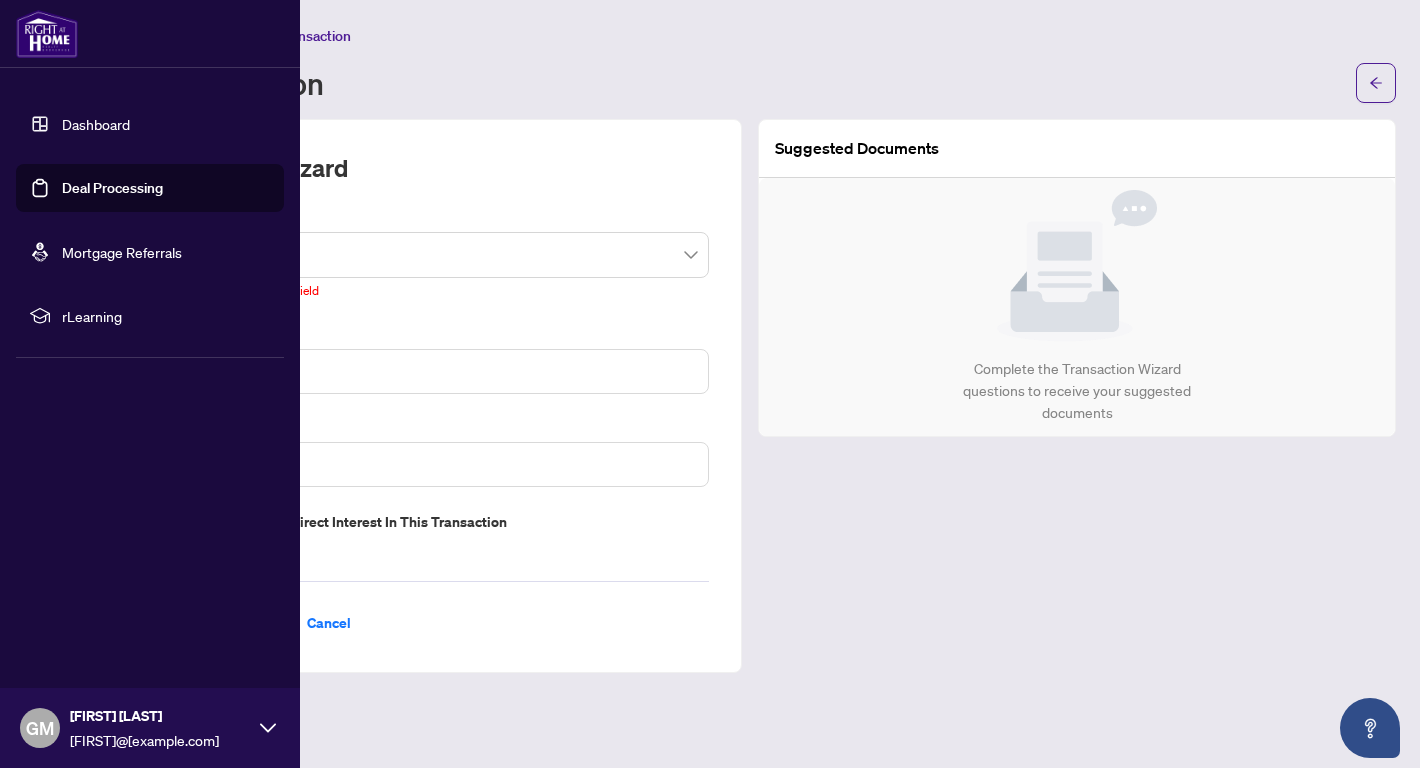 click on "Deal Processing" at bounding box center (112, 188) 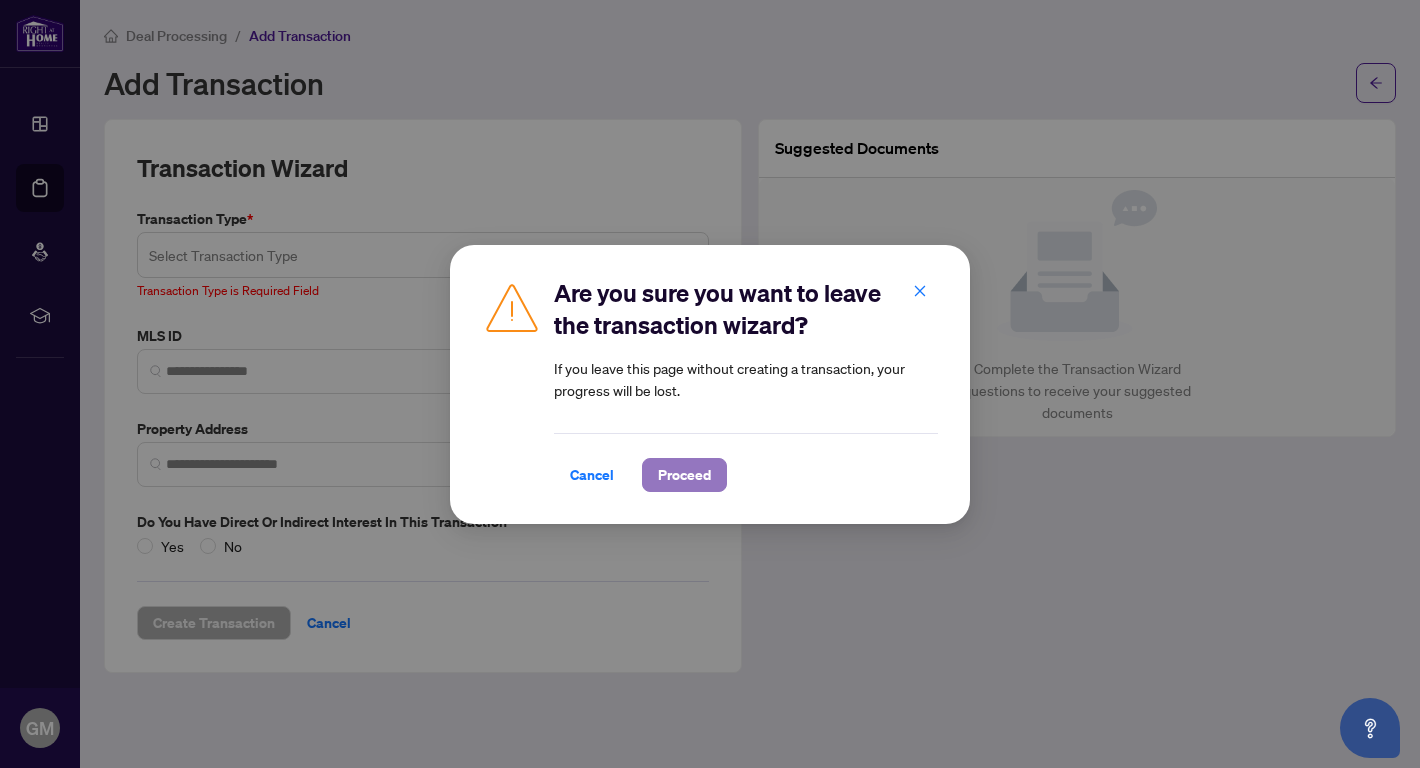 click on "Proceed" at bounding box center (684, 475) 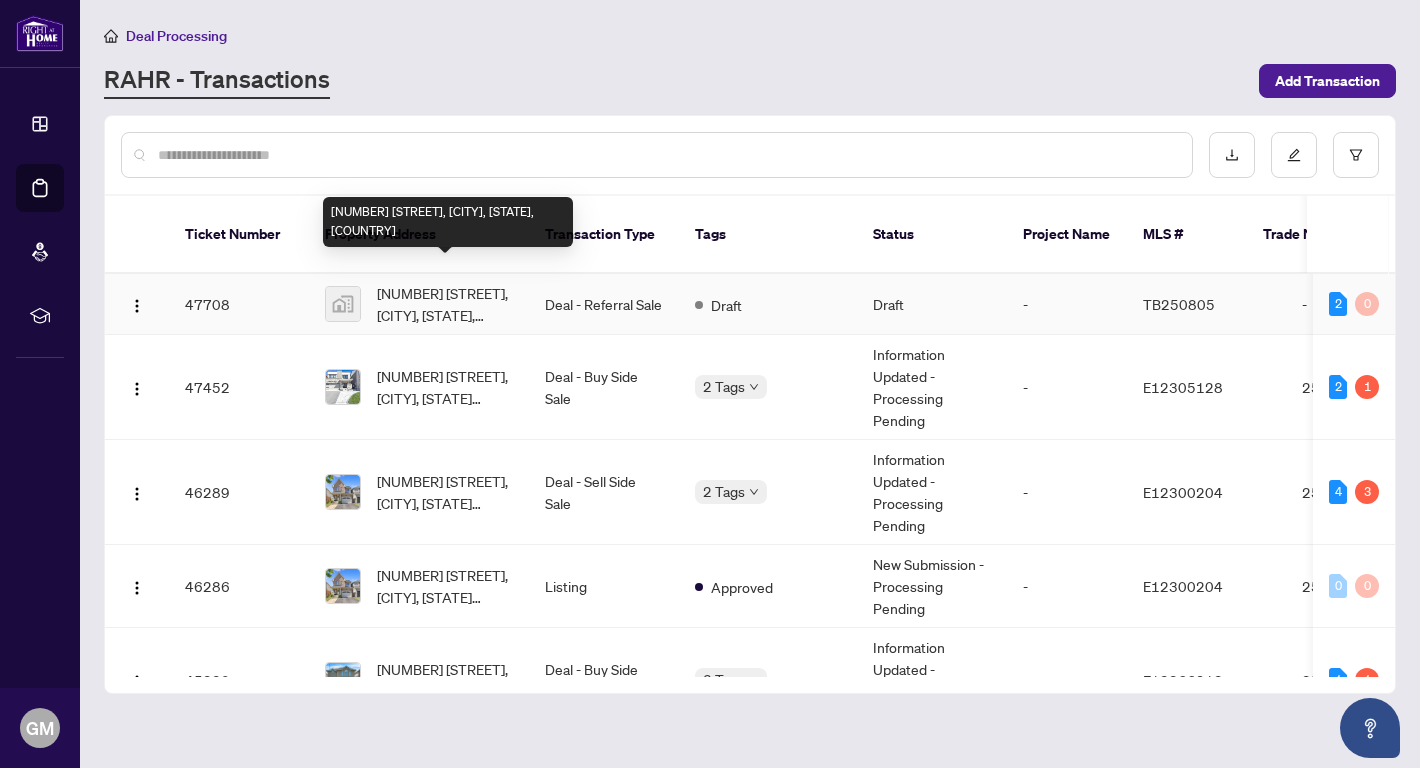 click on "[NUMBER] [STREET], [CITY], [STATE], [COUNTRY]" at bounding box center (445, 304) 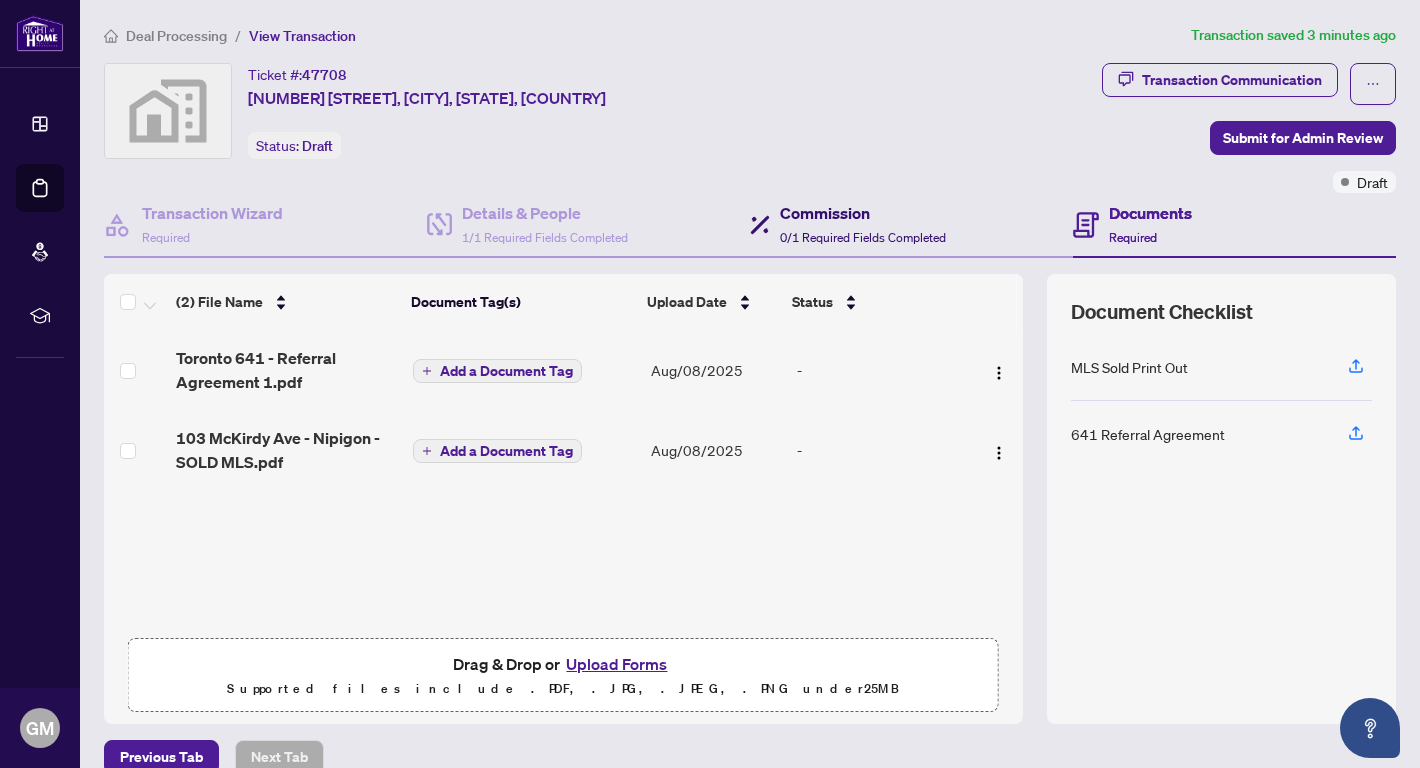 click on "0/1 Required Fields Completed" at bounding box center (863, 237) 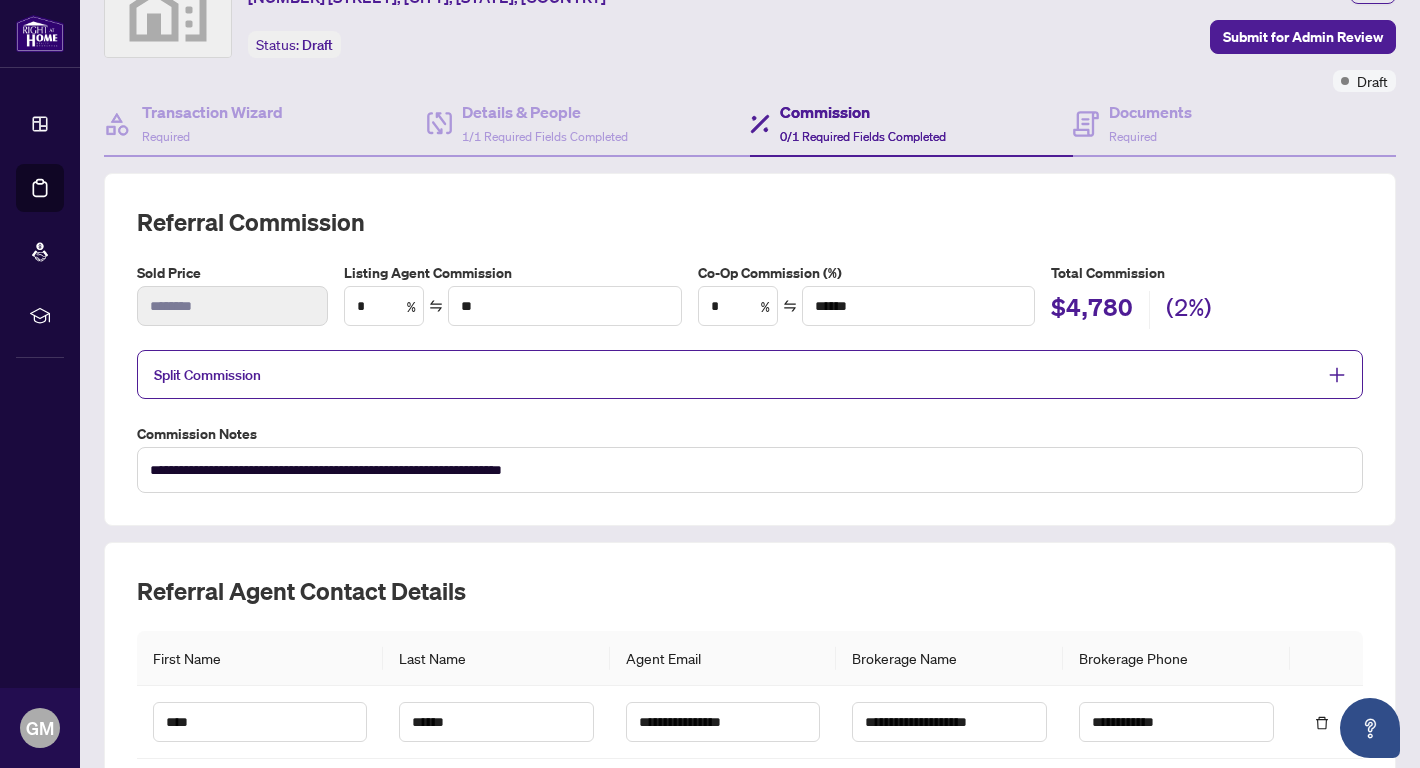 scroll, scrollTop: 77, scrollLeft: 0, axis: vertical 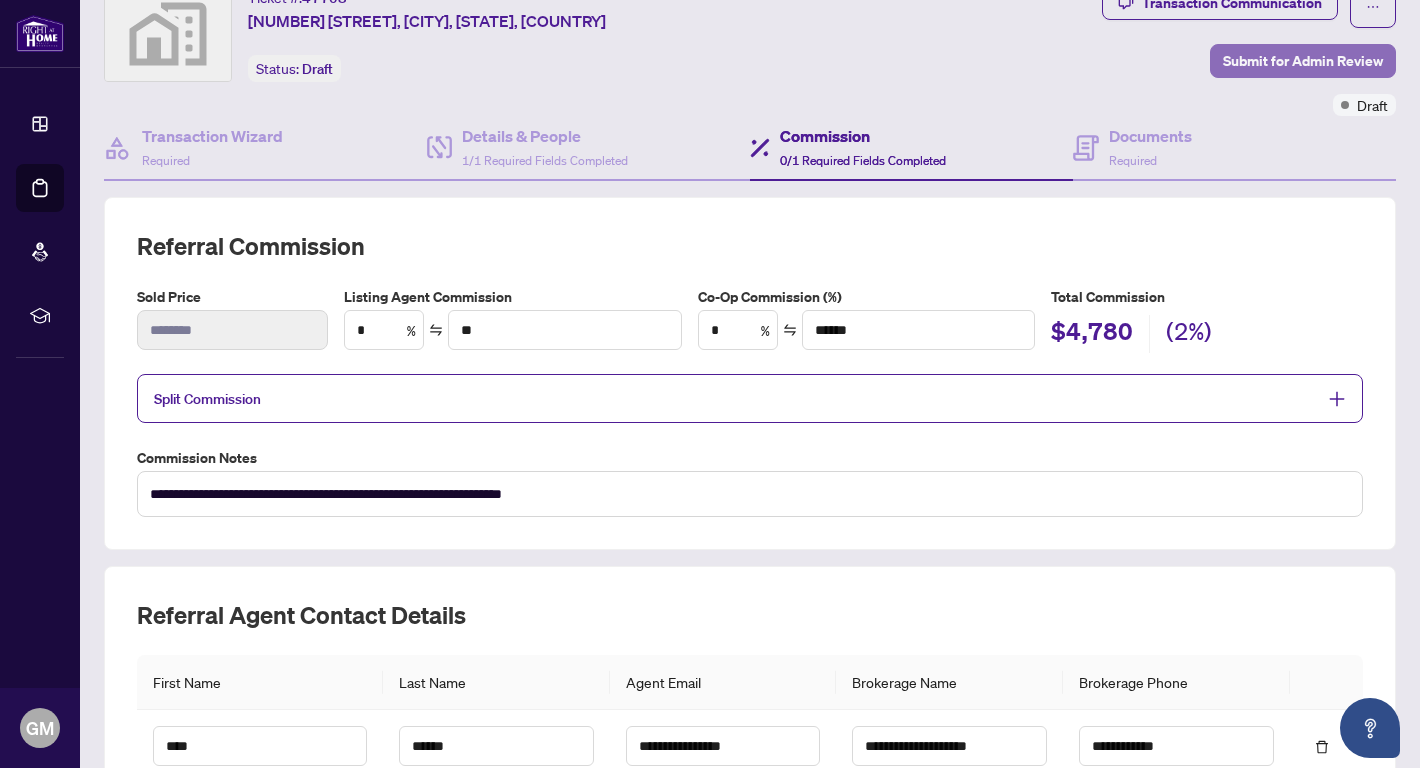 click on "Submit for Admin Review" at bounding box center [1303, 61] 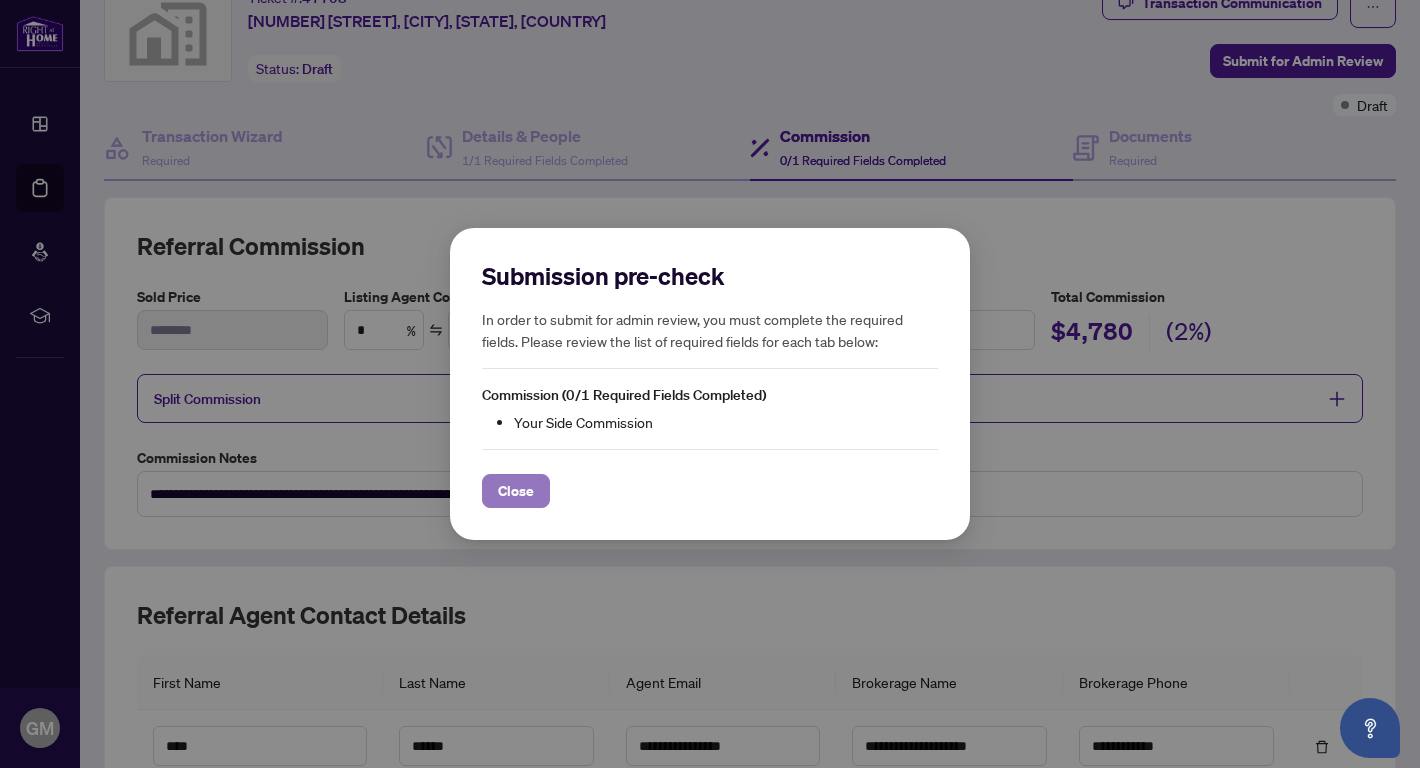click on "Close" at bounding box center (516, 491) 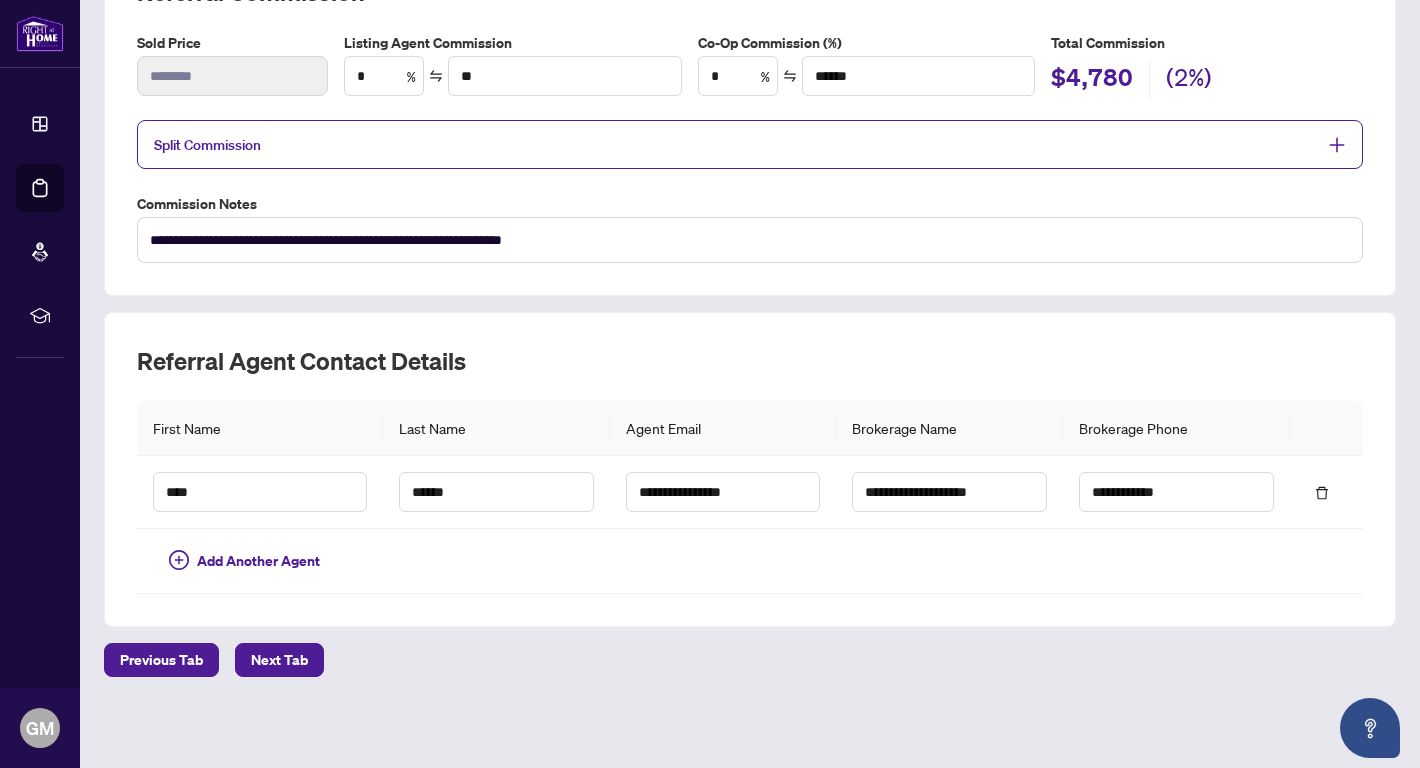 scroll, scrollTop: 329, scrollLeft: 0, axis: vertical 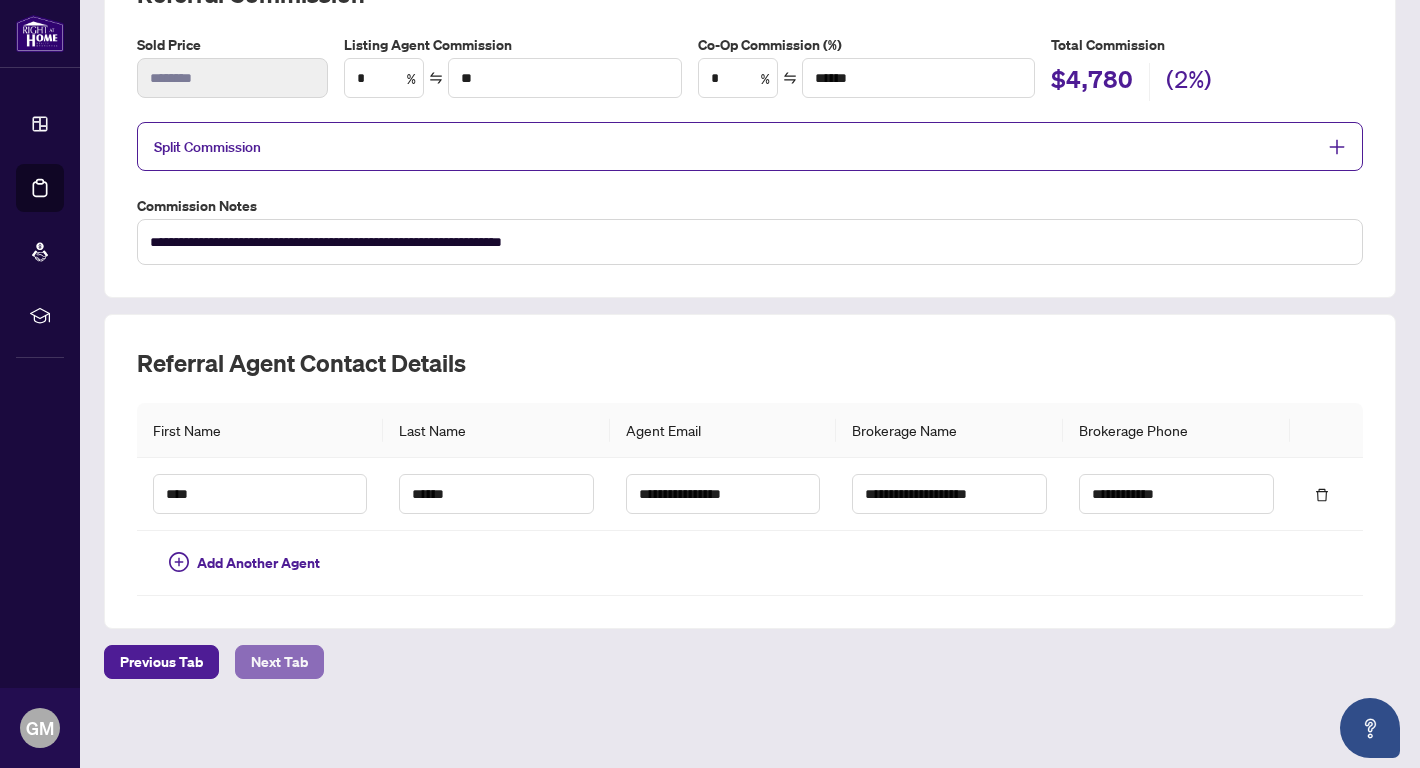 click on "Next Tab" at bounding box center (279, 662) 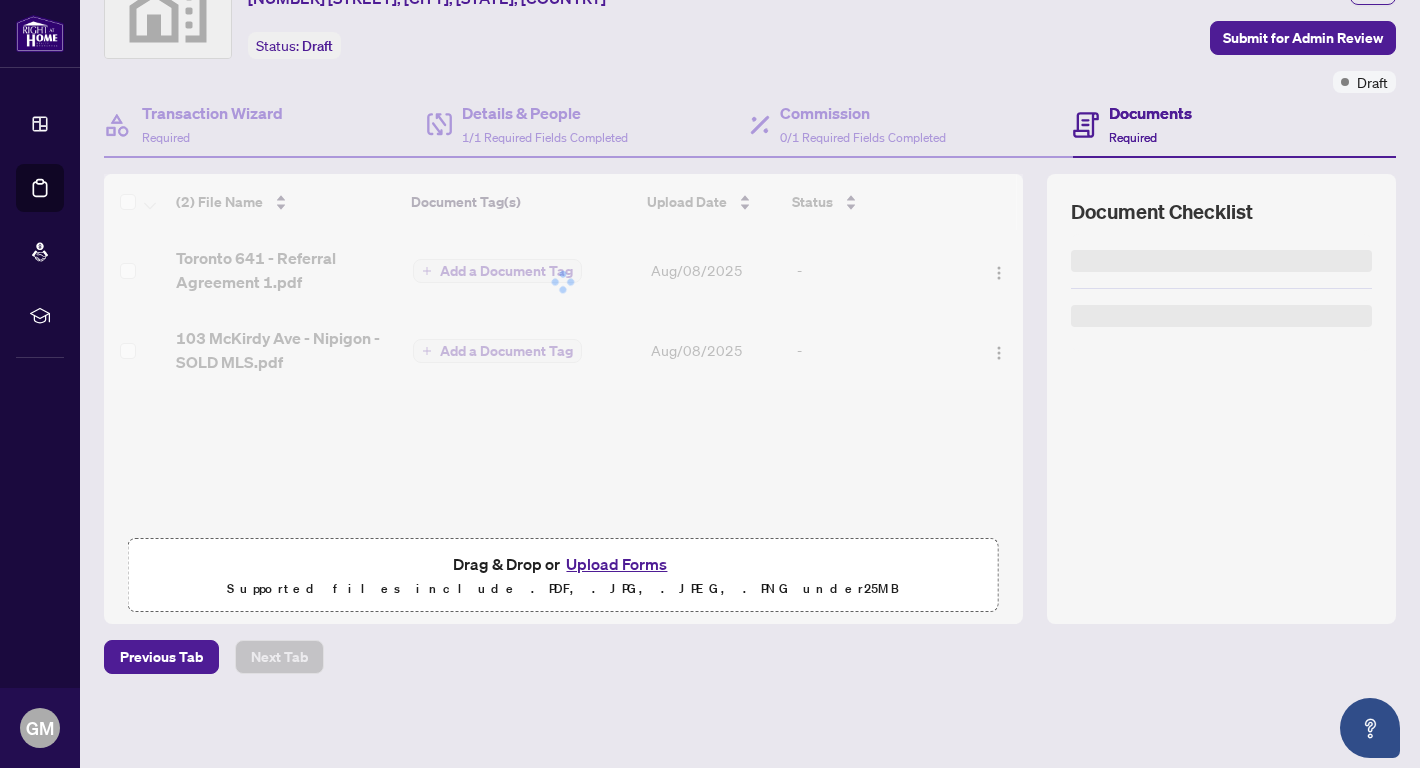 scroll, scrollTop: 0, scrollLeft: 0, axis: both 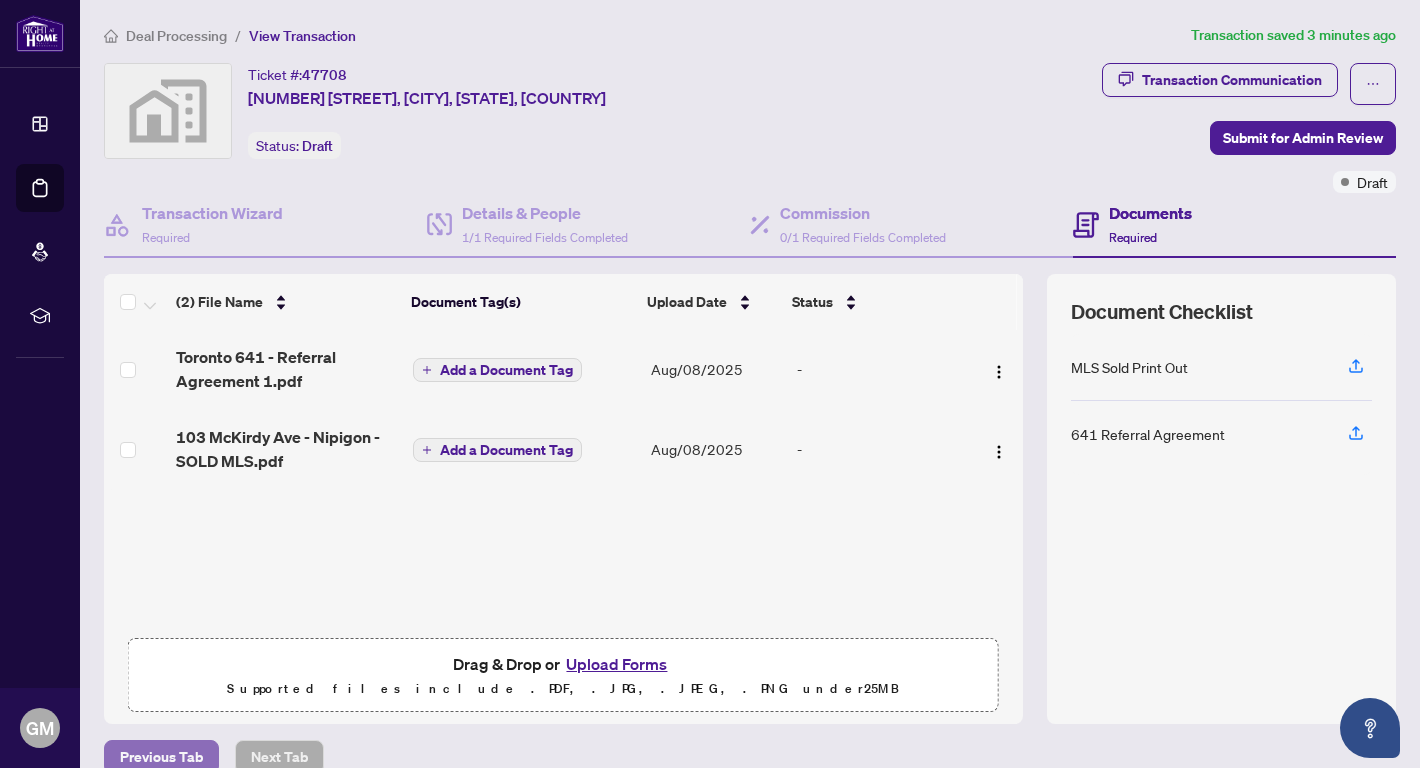 click on "Previous Tab" at bounding box center [161, 757] 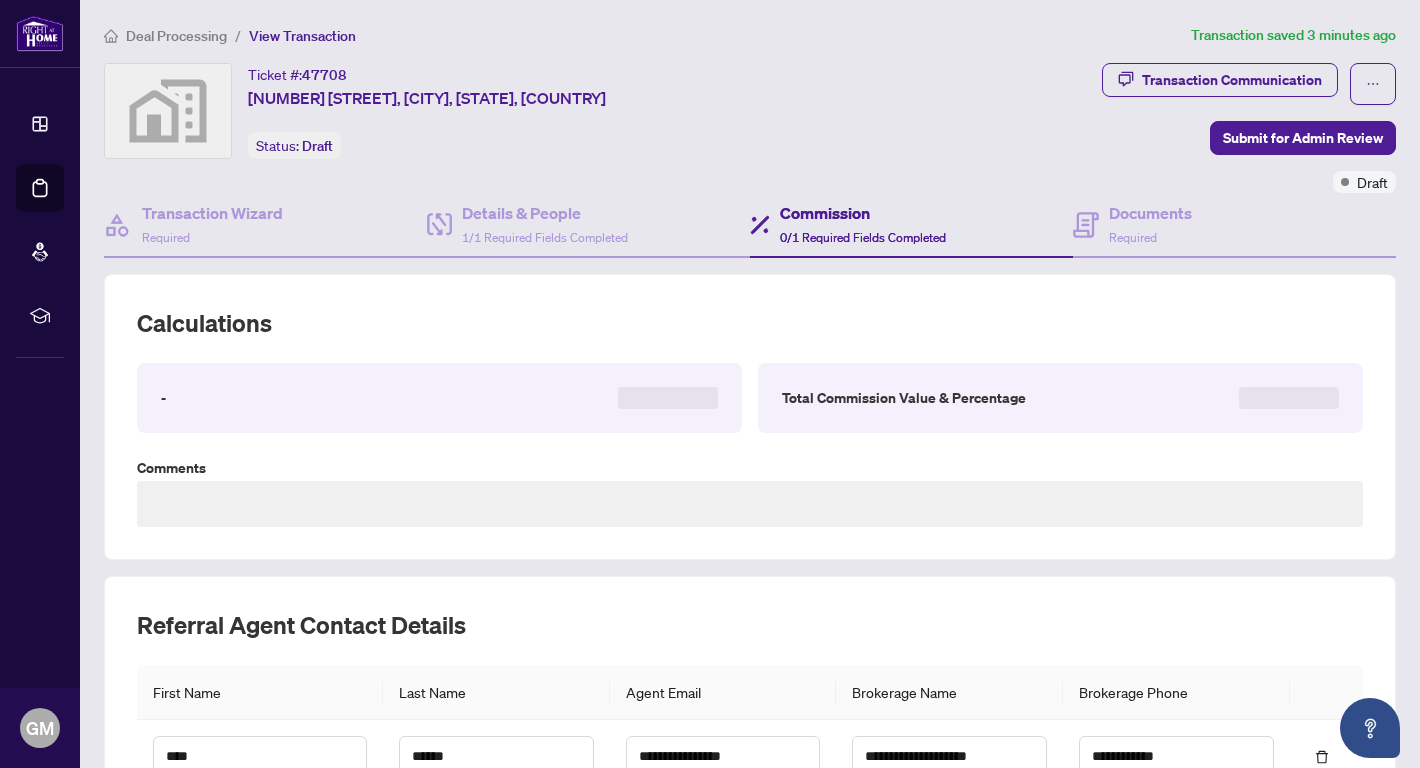 type on "**********" 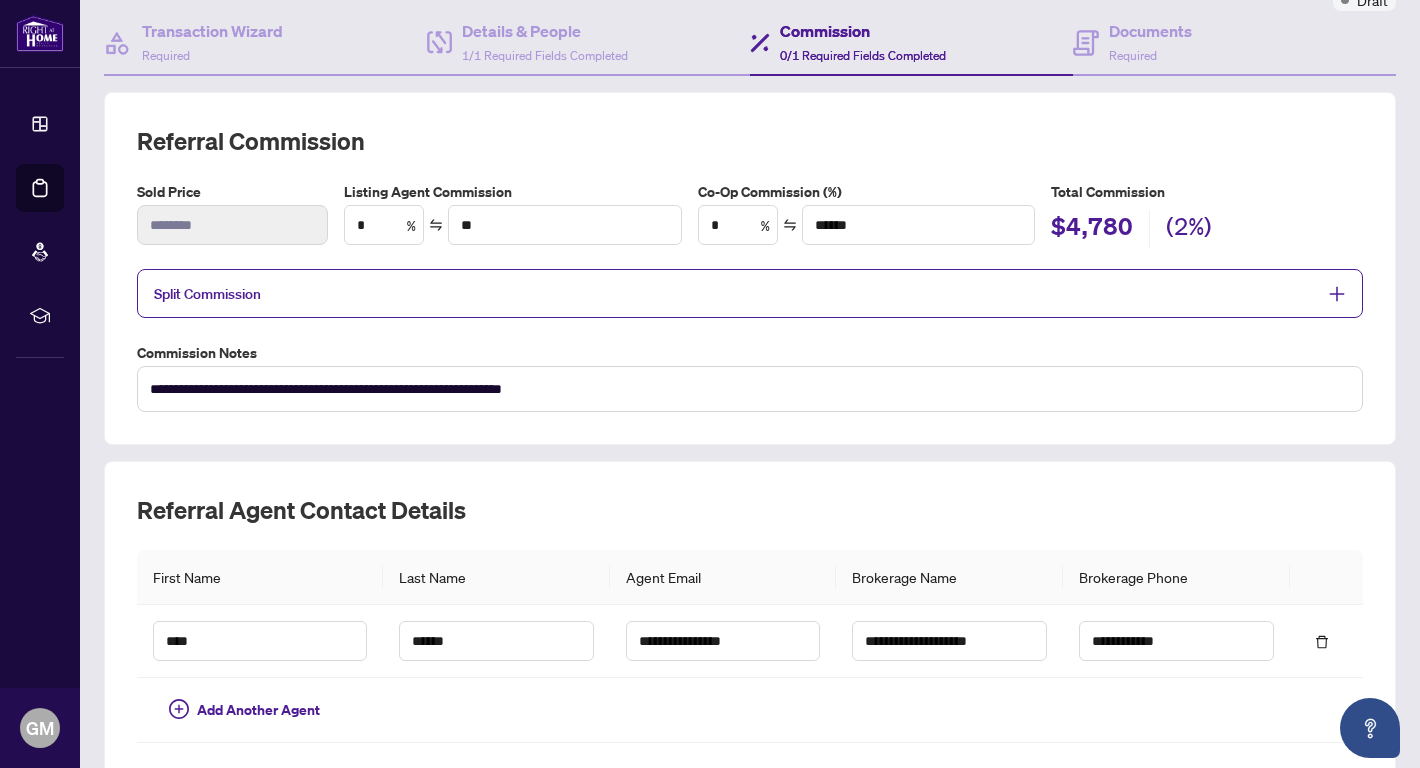 scroll, scrollTop: 181, scrollLeft: 0, axis: vertical 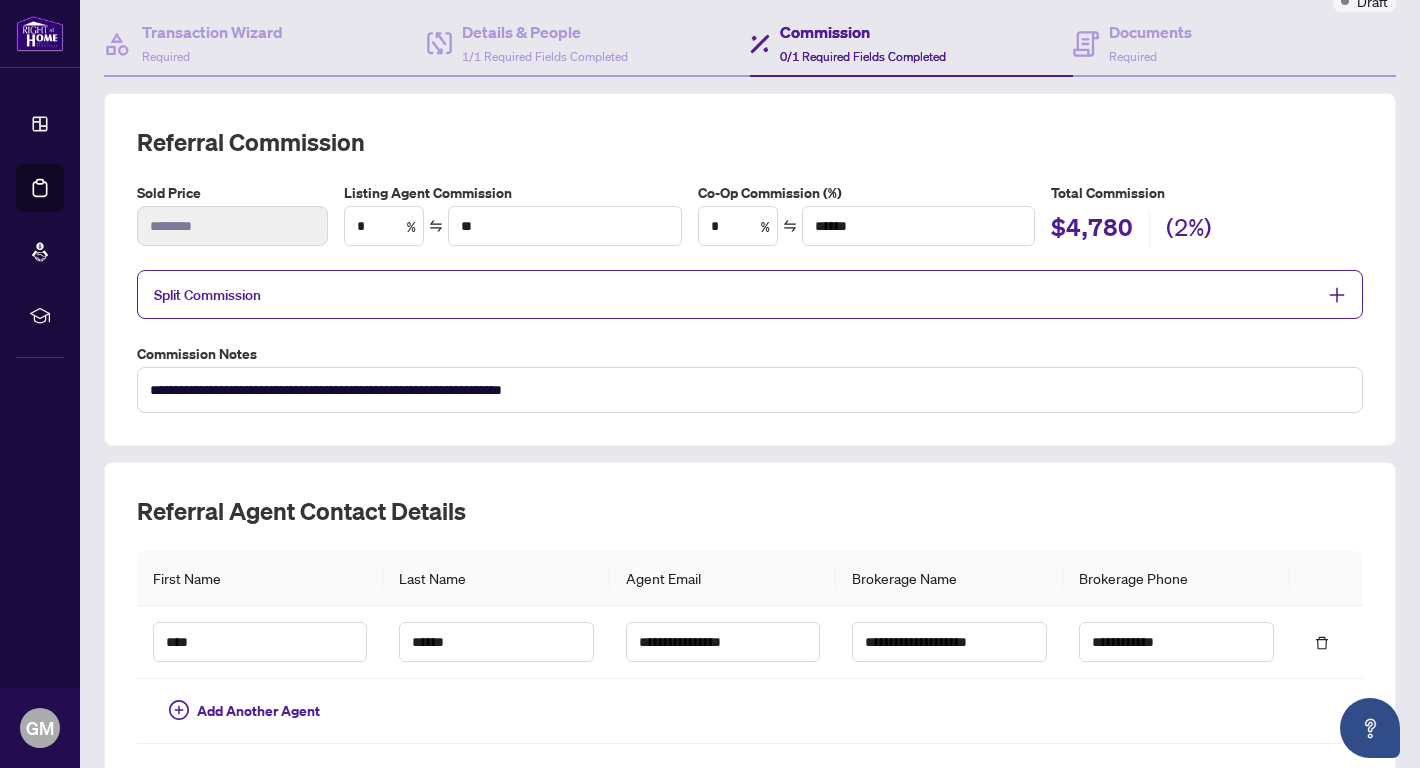 click 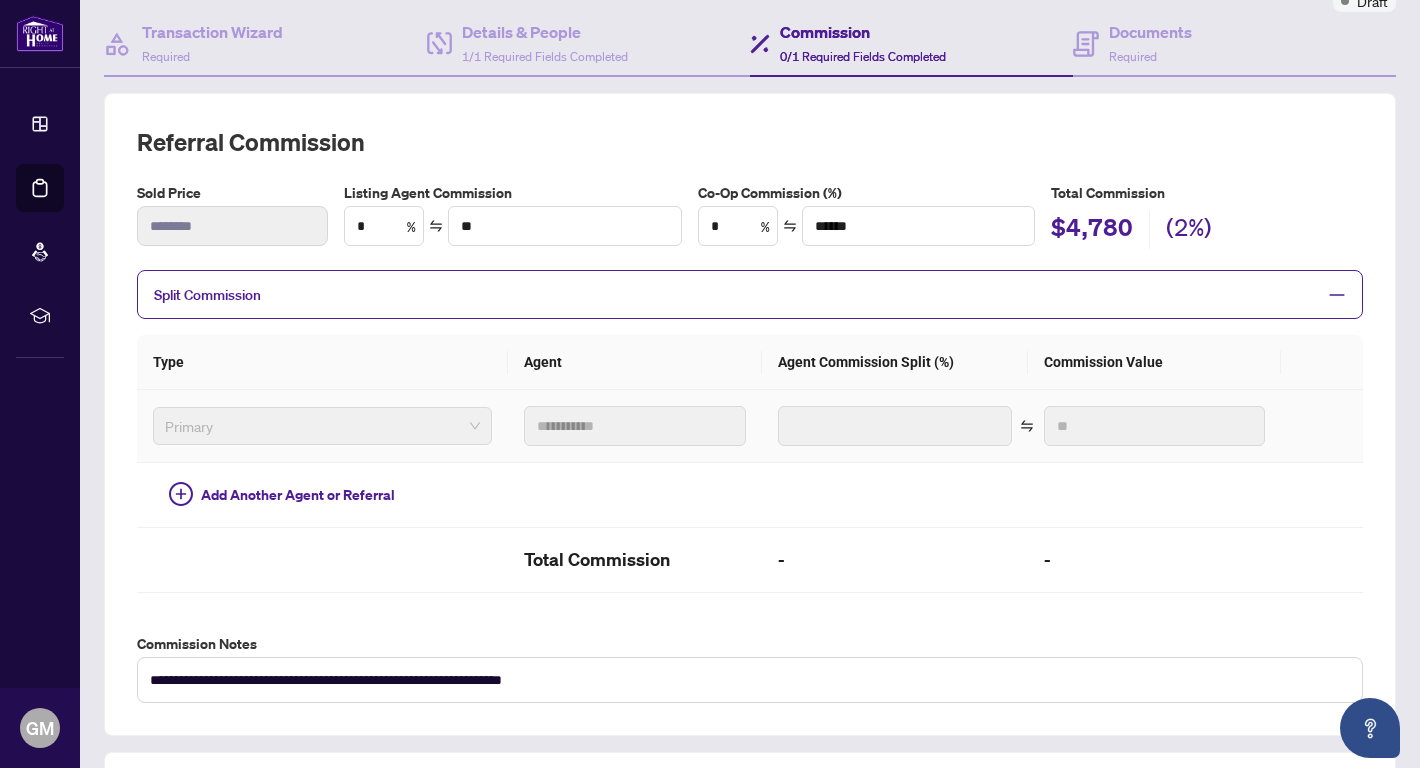 click on "Primary" at bounding box center [322, 426] 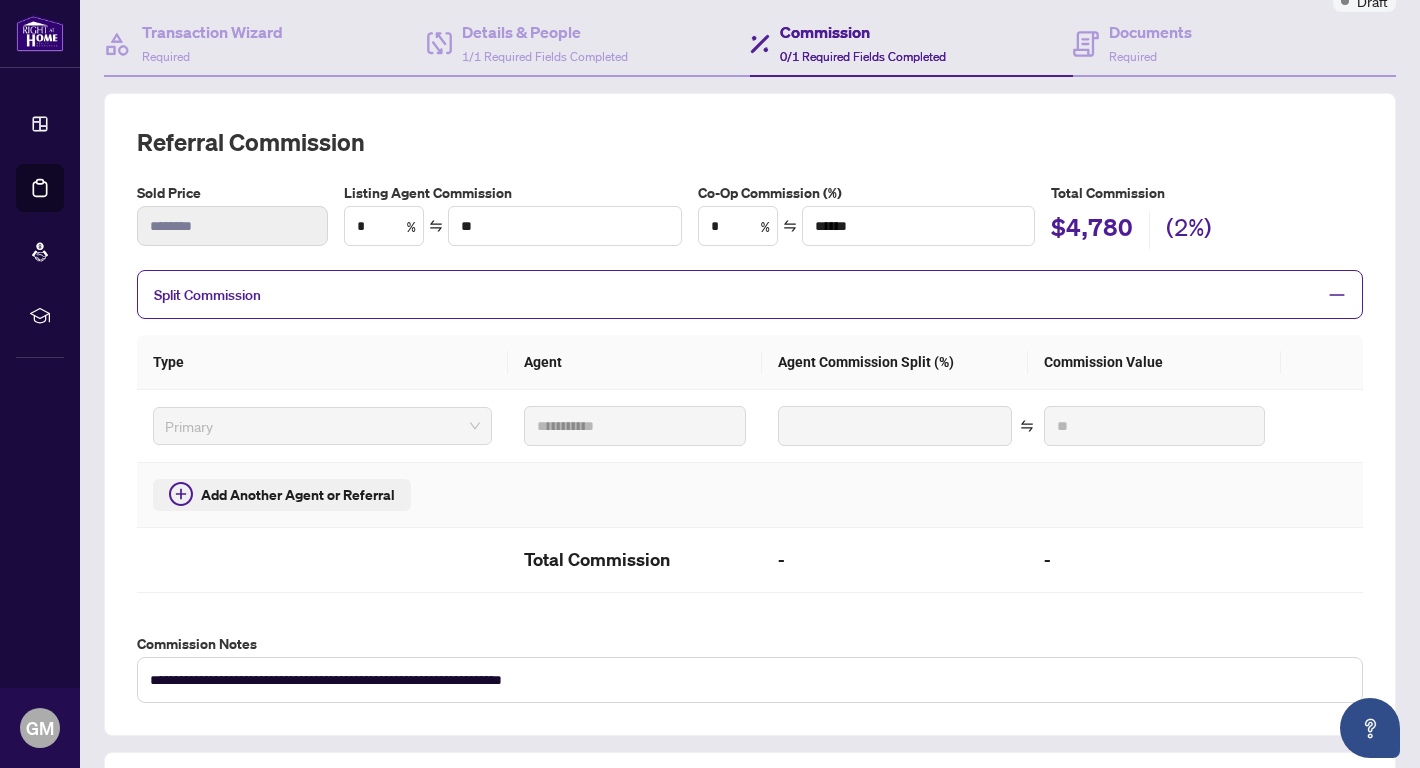 click on "Add Another Agent or Referral" at bounding box center [298, 495] 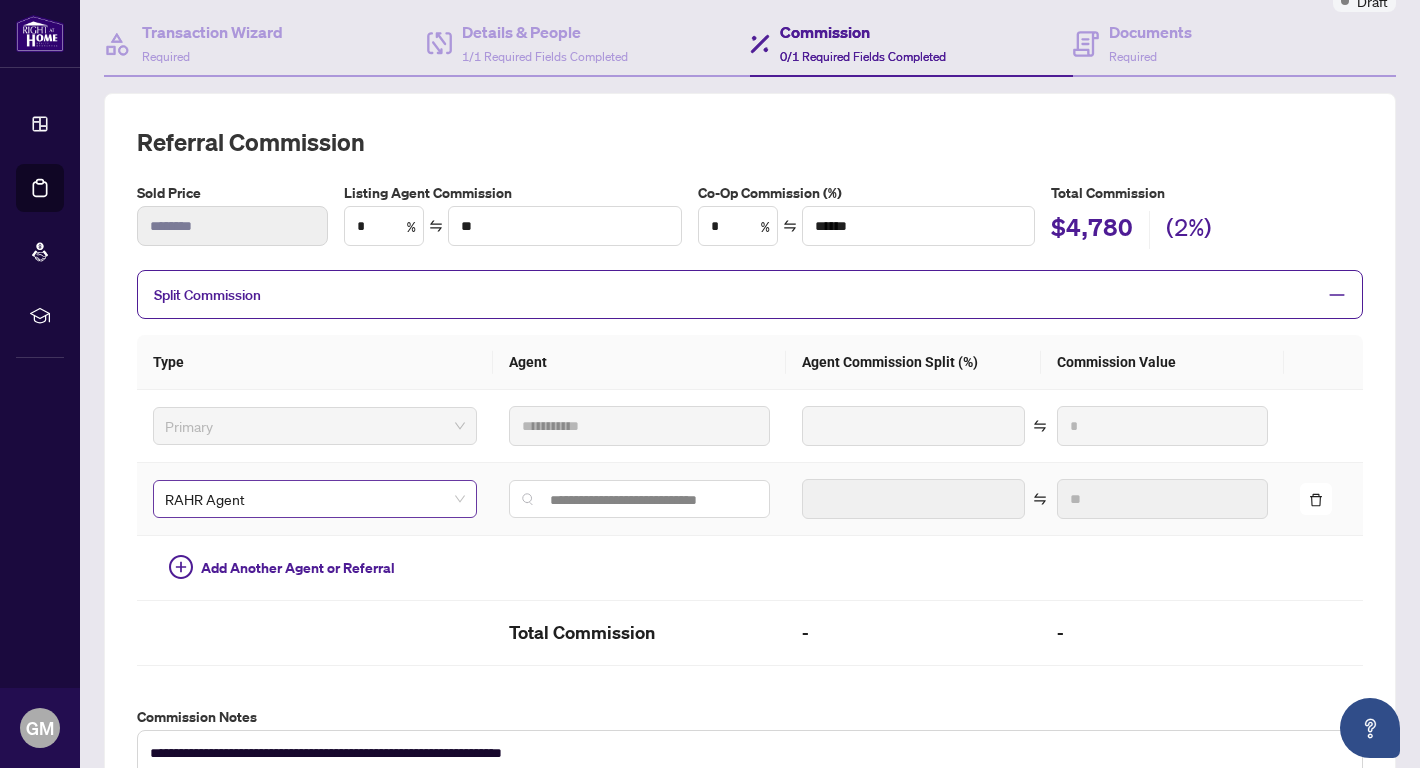 click on "RAHR Agent" at bounding box center (315, 499) 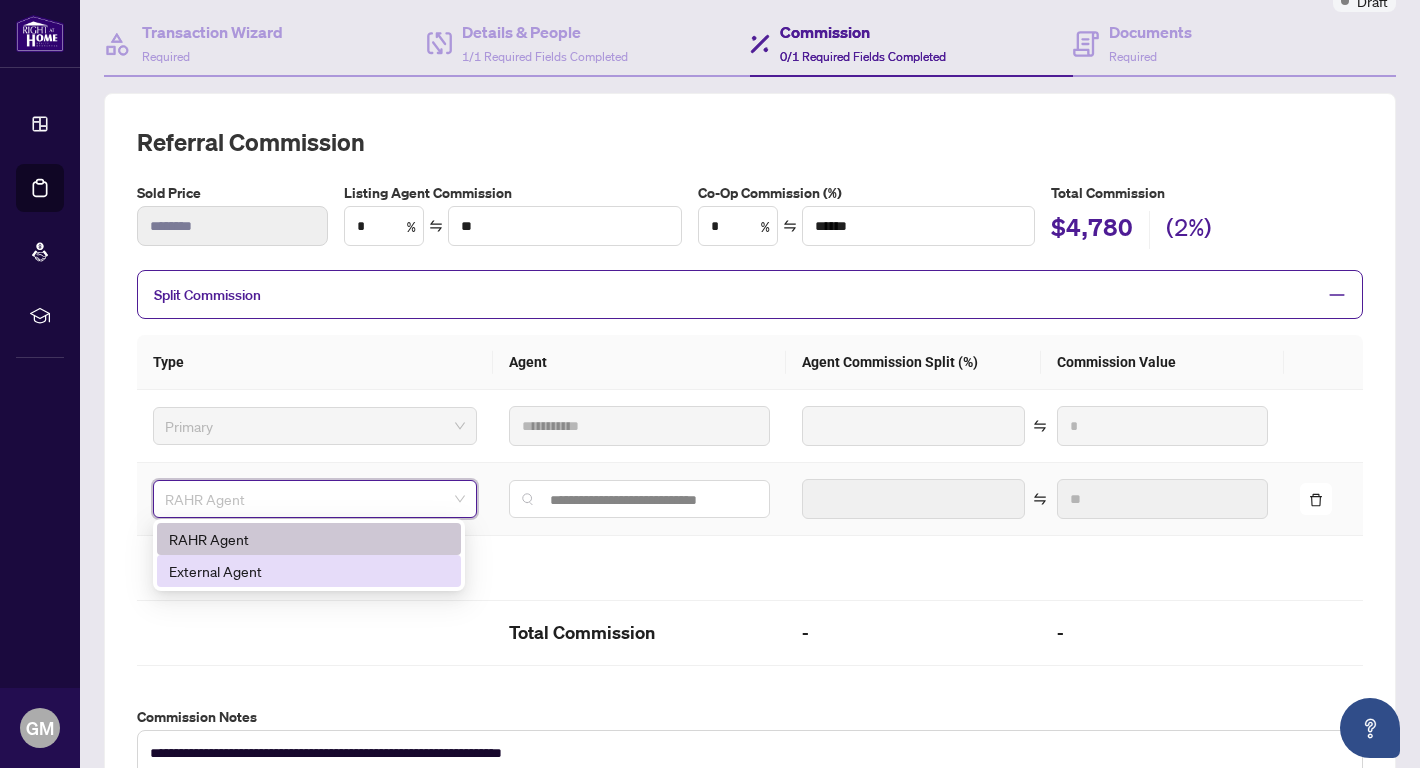 click on "External Agent" at bounding box center (309, 571) 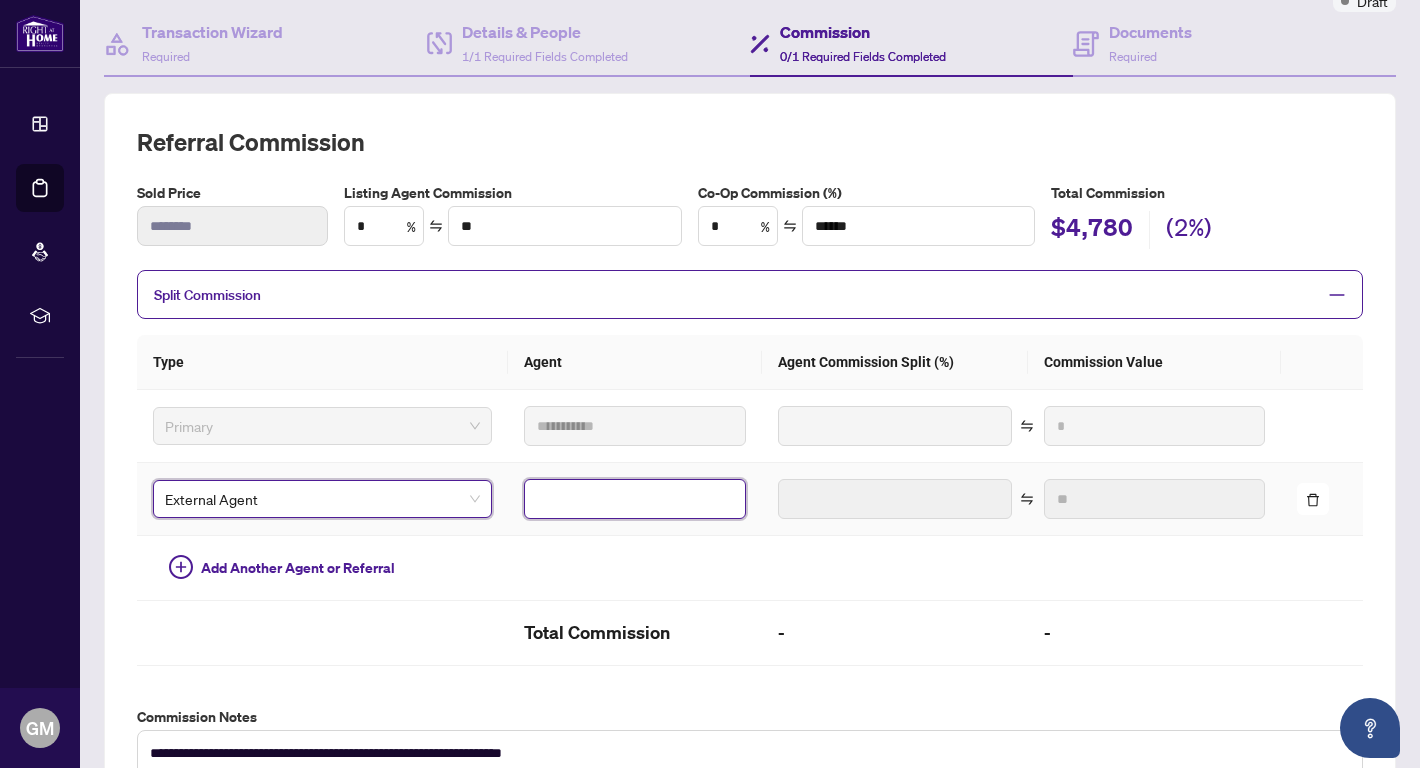 click at bounding box center (634, 499) 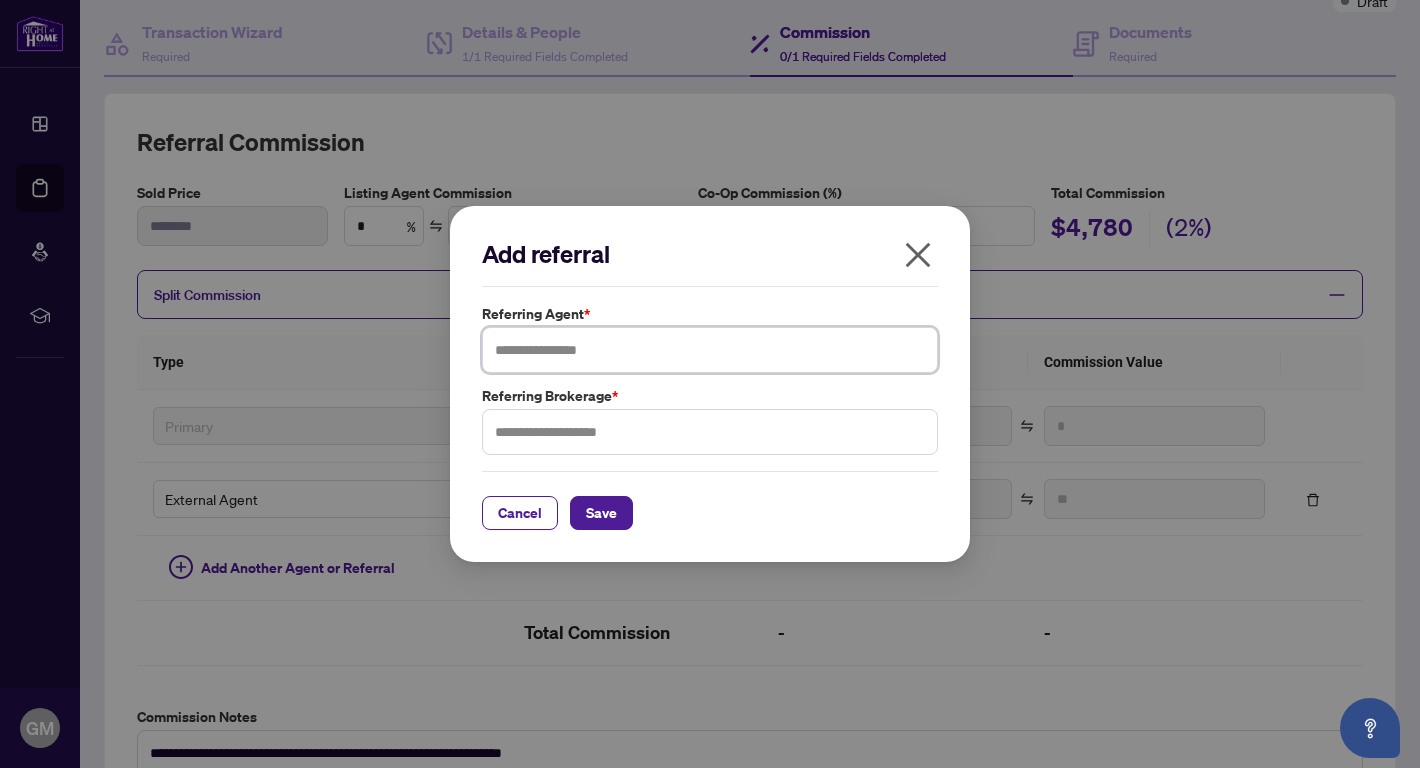 click at bounding box center (710, 350) 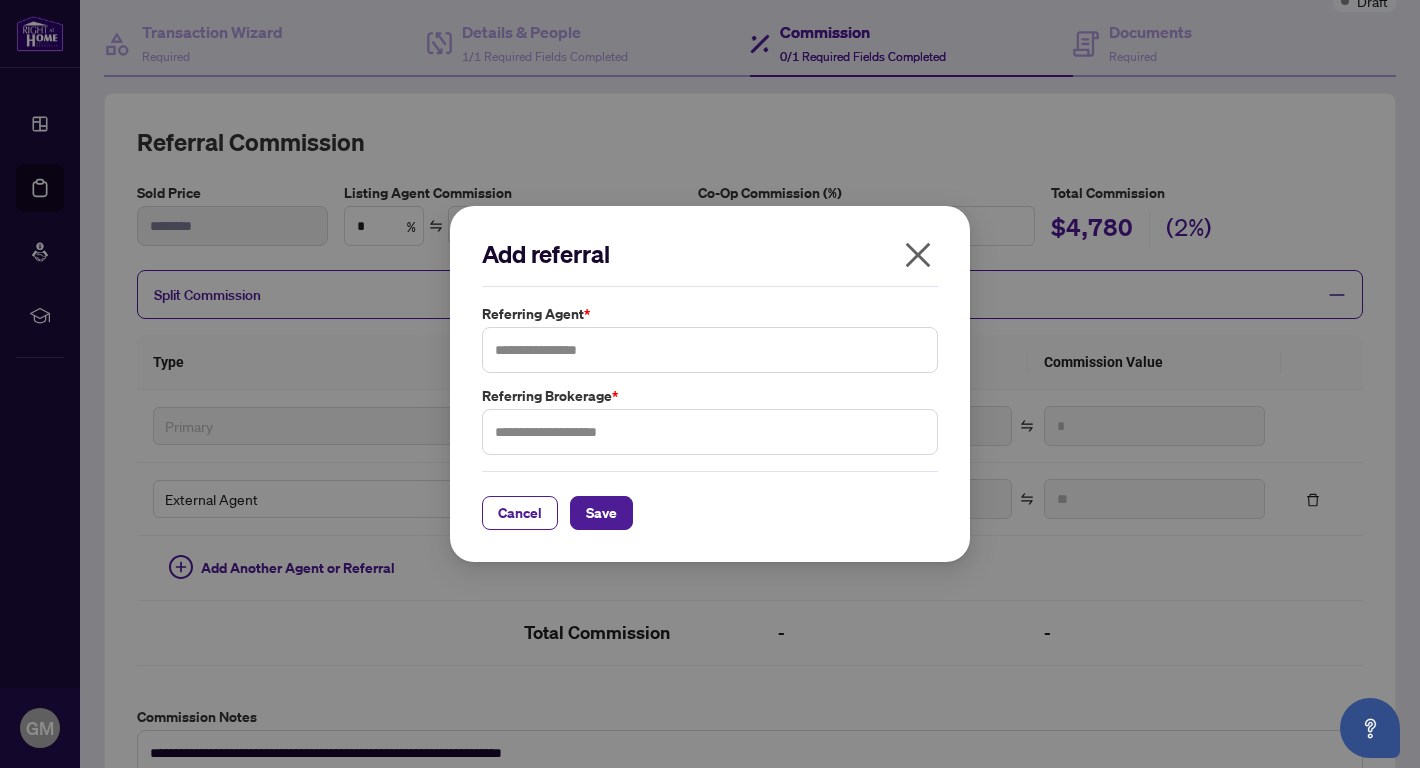 click 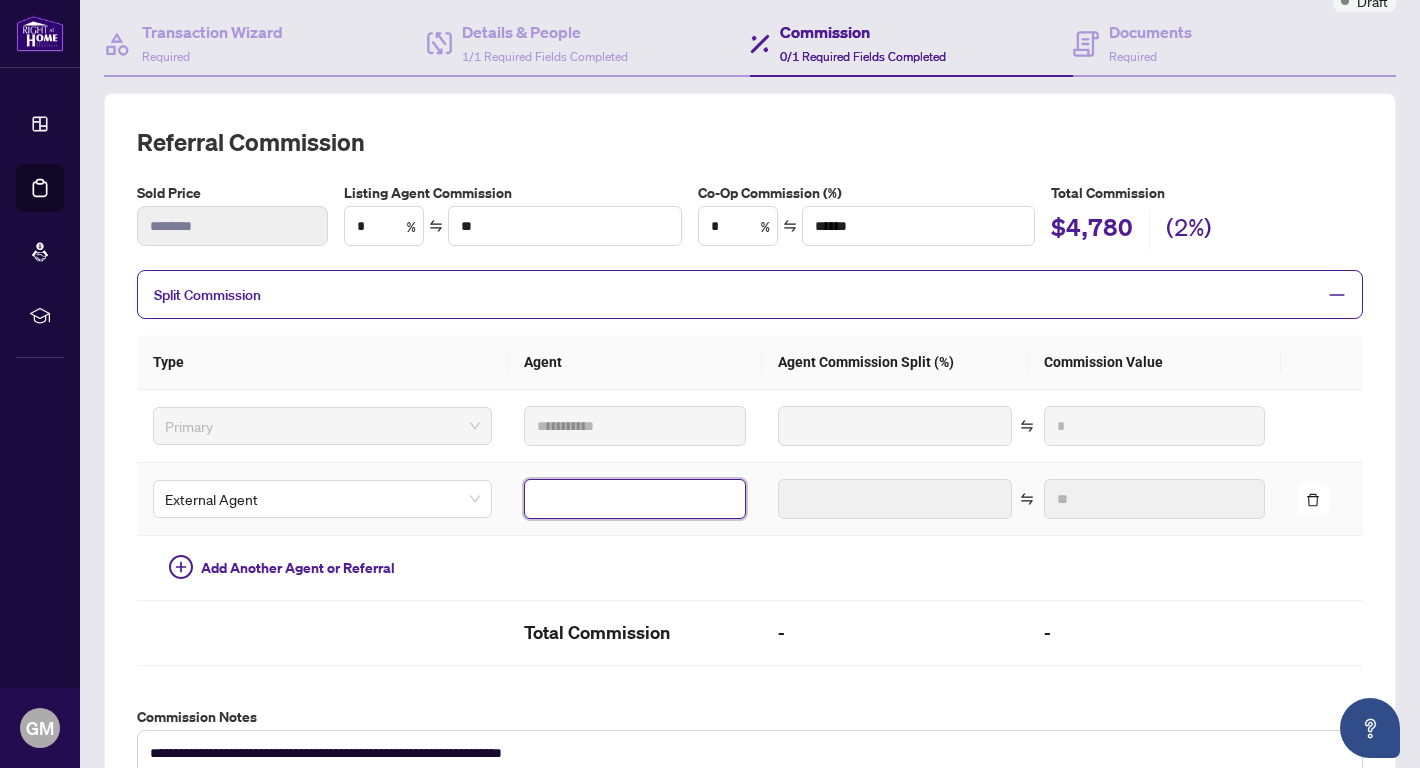 click at bounding box center (634, 499) 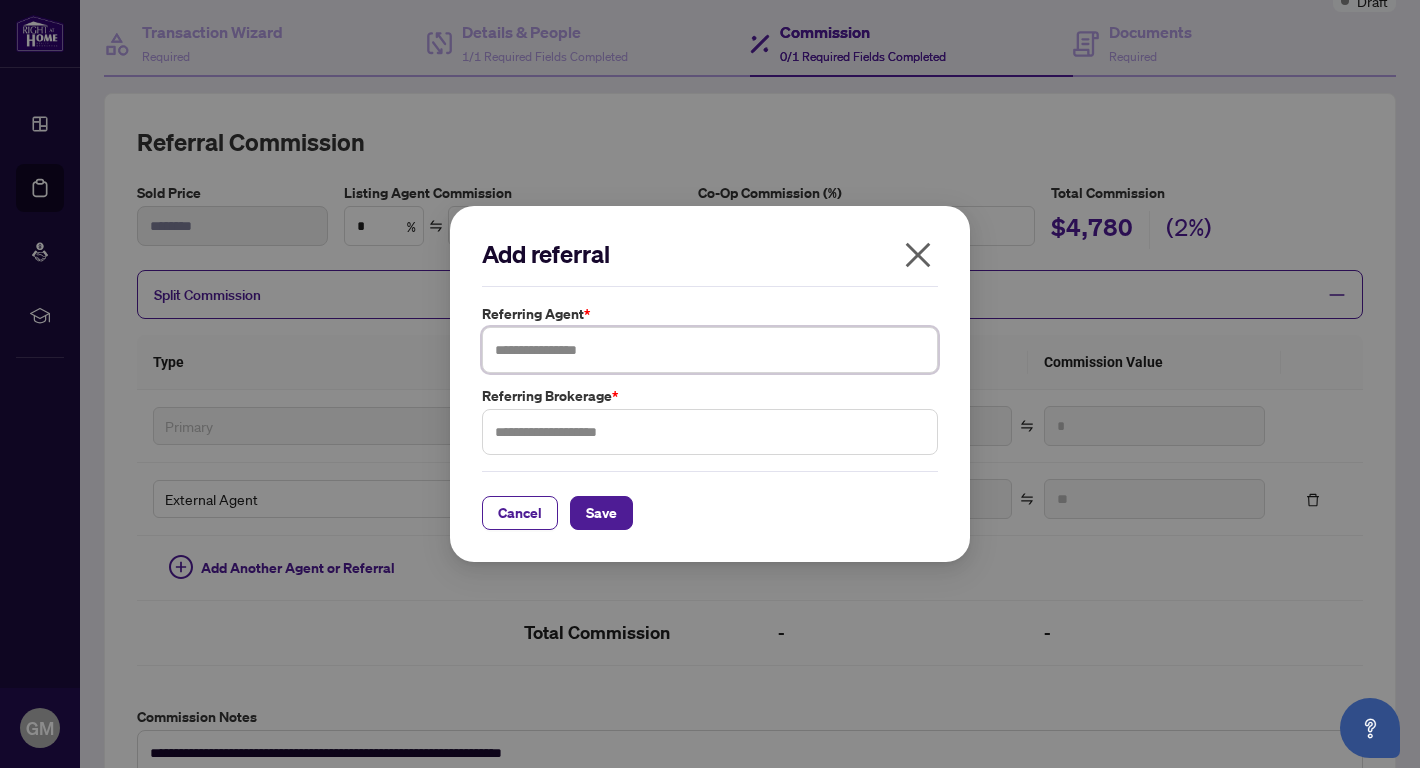 click at bounding box center (710, 350) 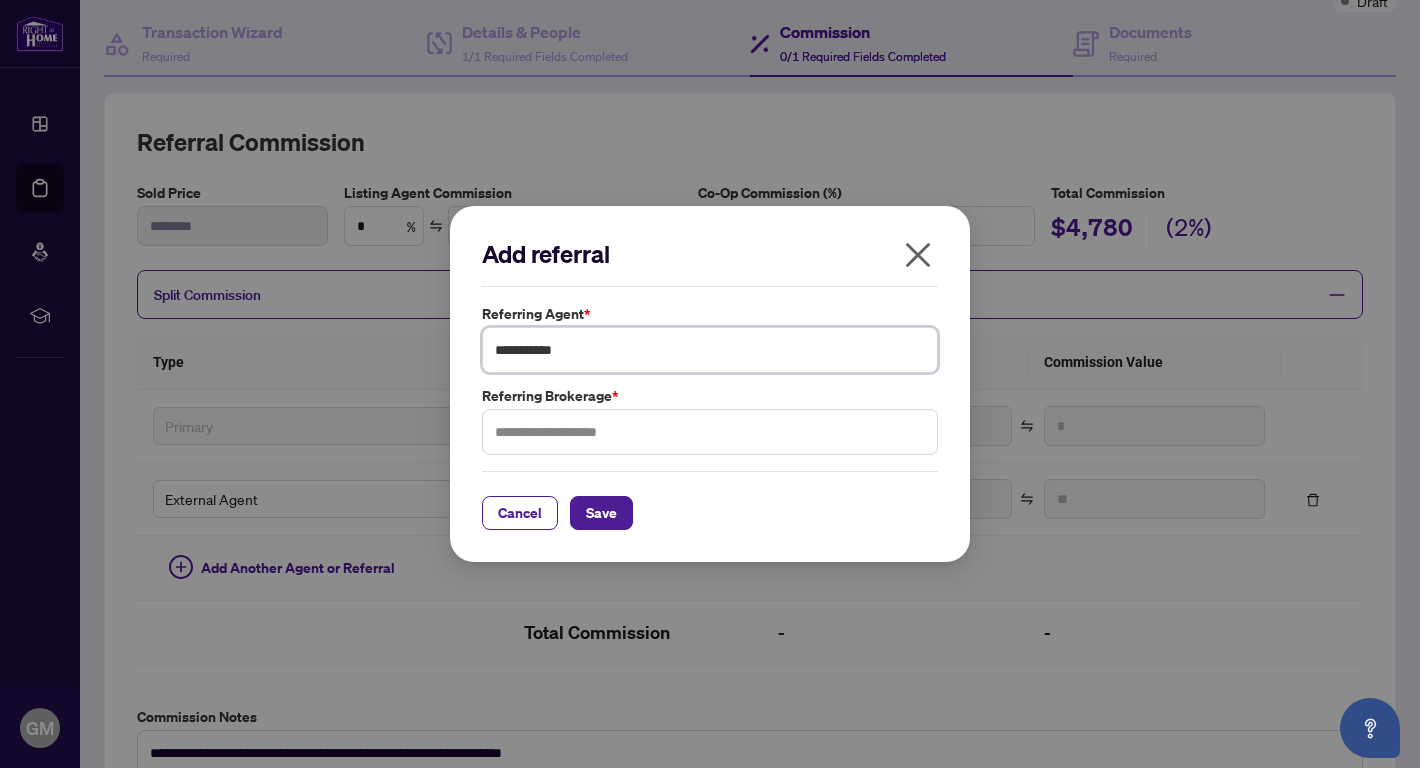type on "**********" 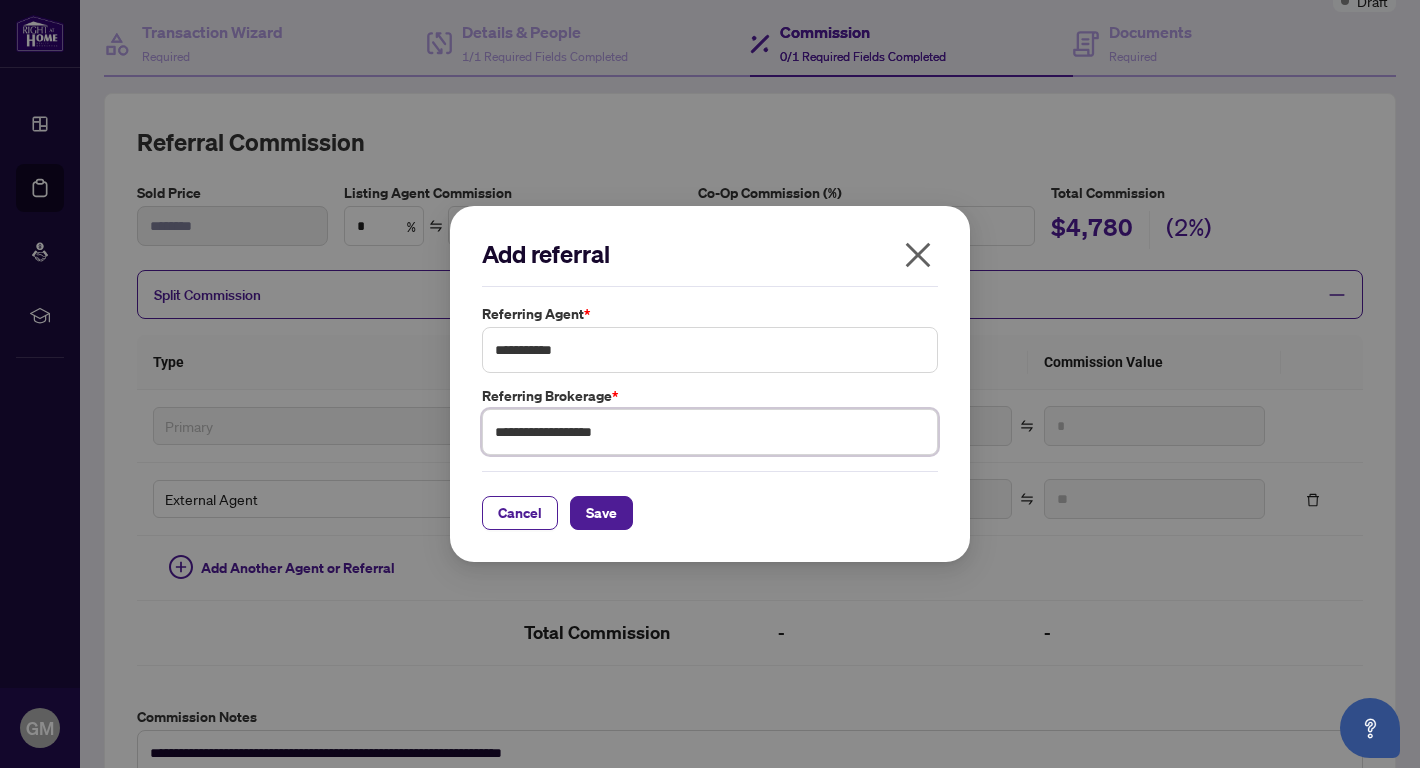 type on "**********" 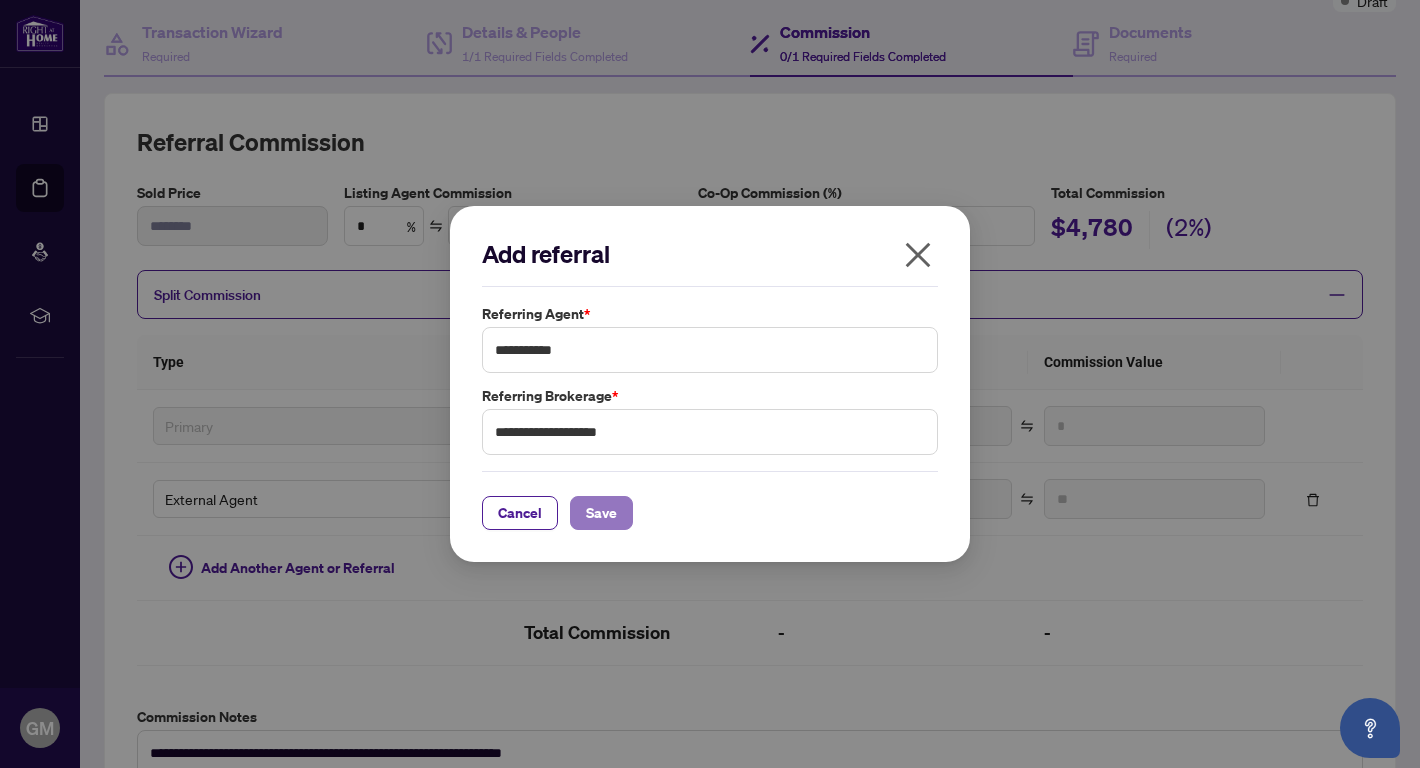 click on "Save" at bounding box center [601, 513] 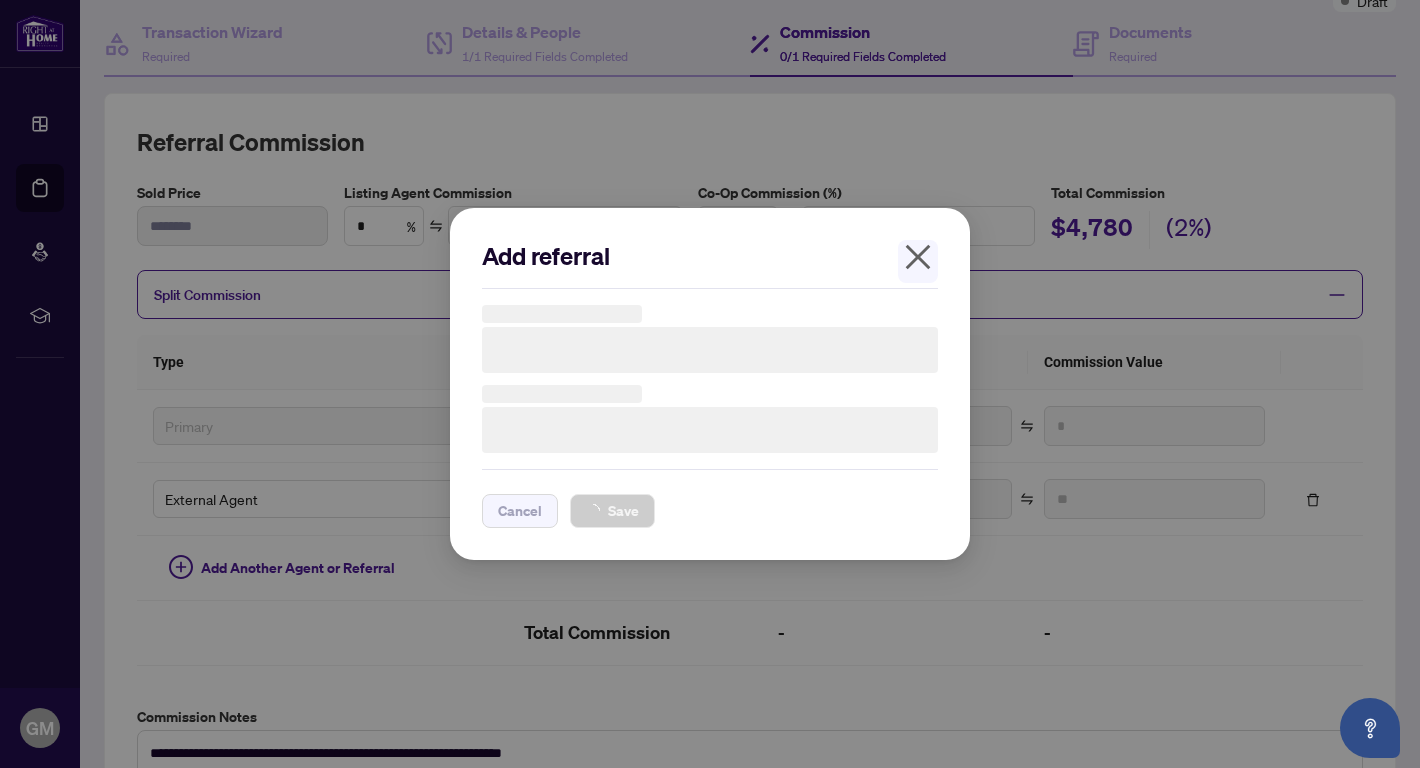 type on "*" 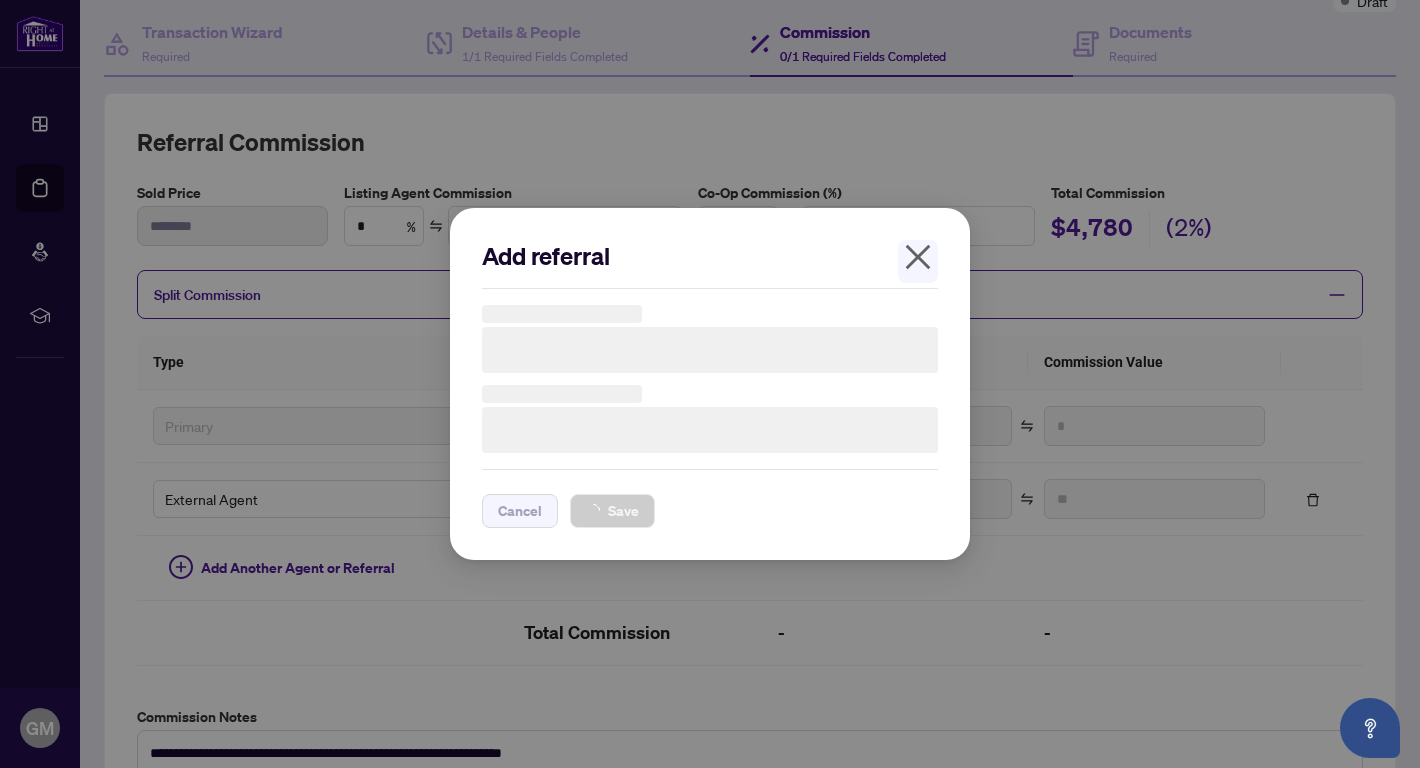 type on "**" 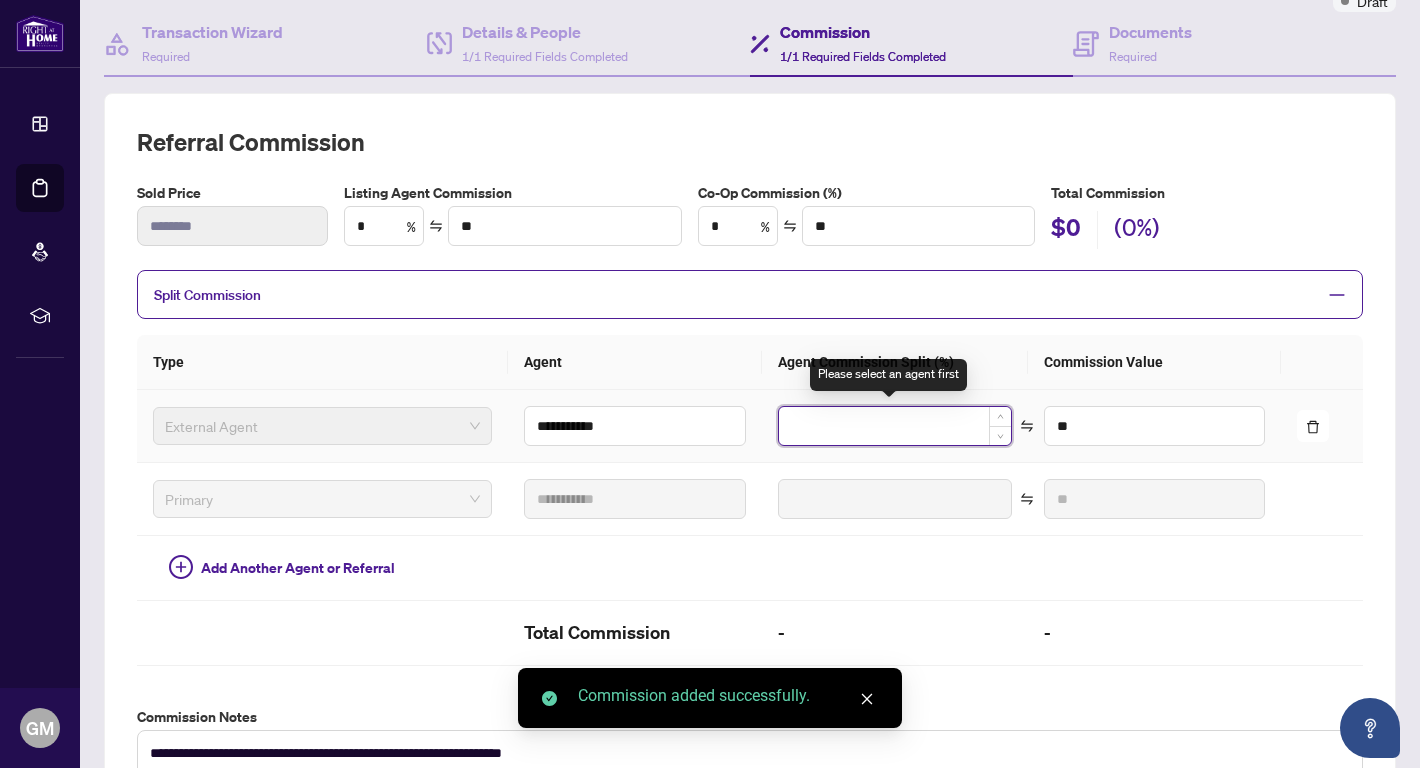 click at bounding box center [895, 426] 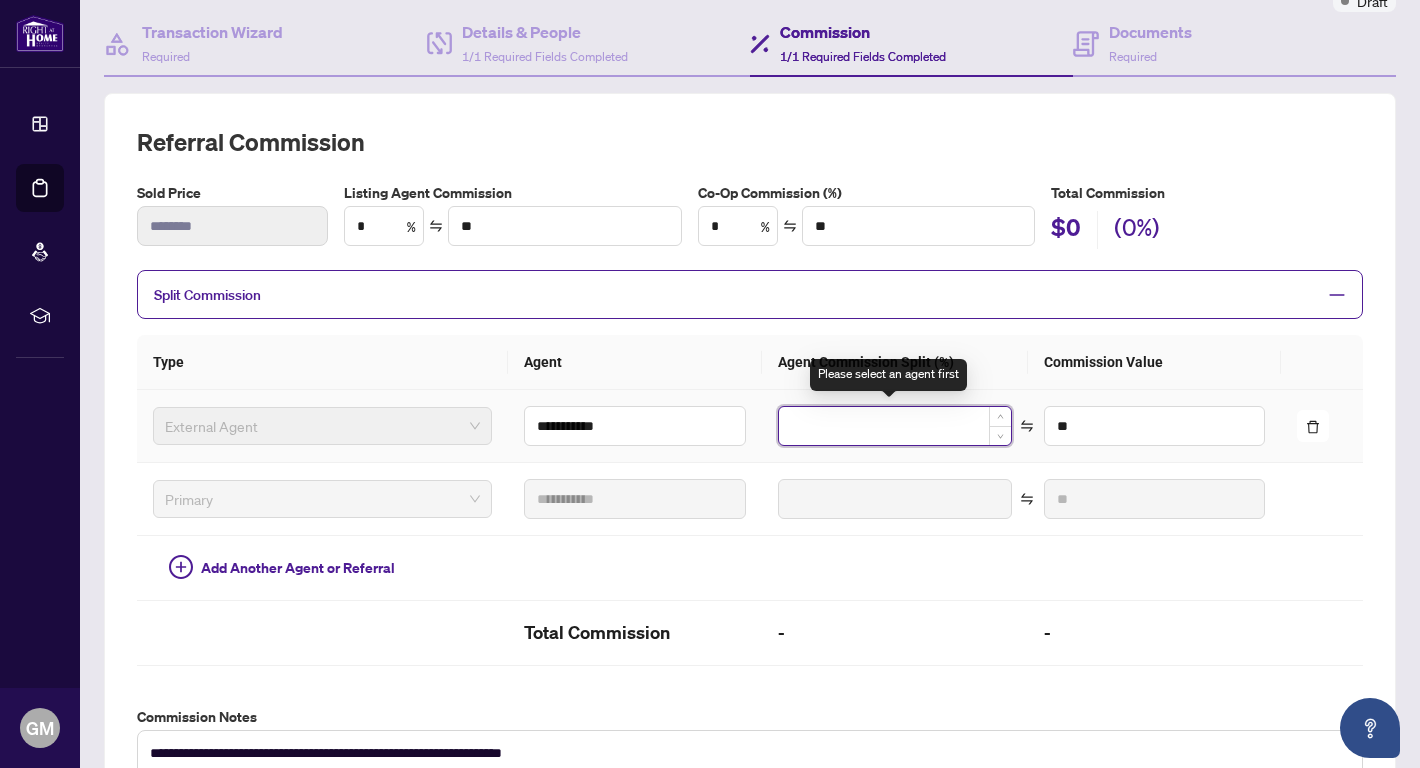 click at bounding box center (895, 426) 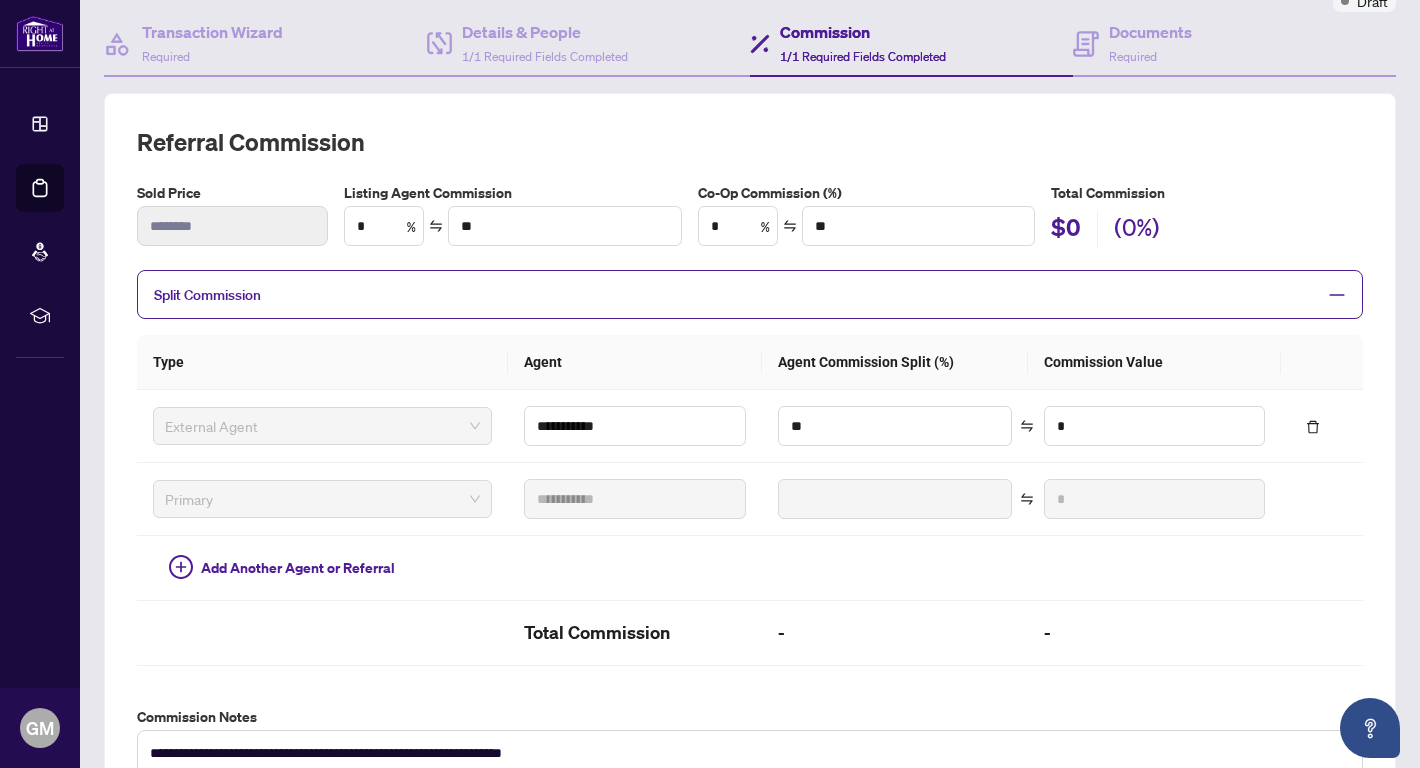 click at bounding box center (1322, 362) 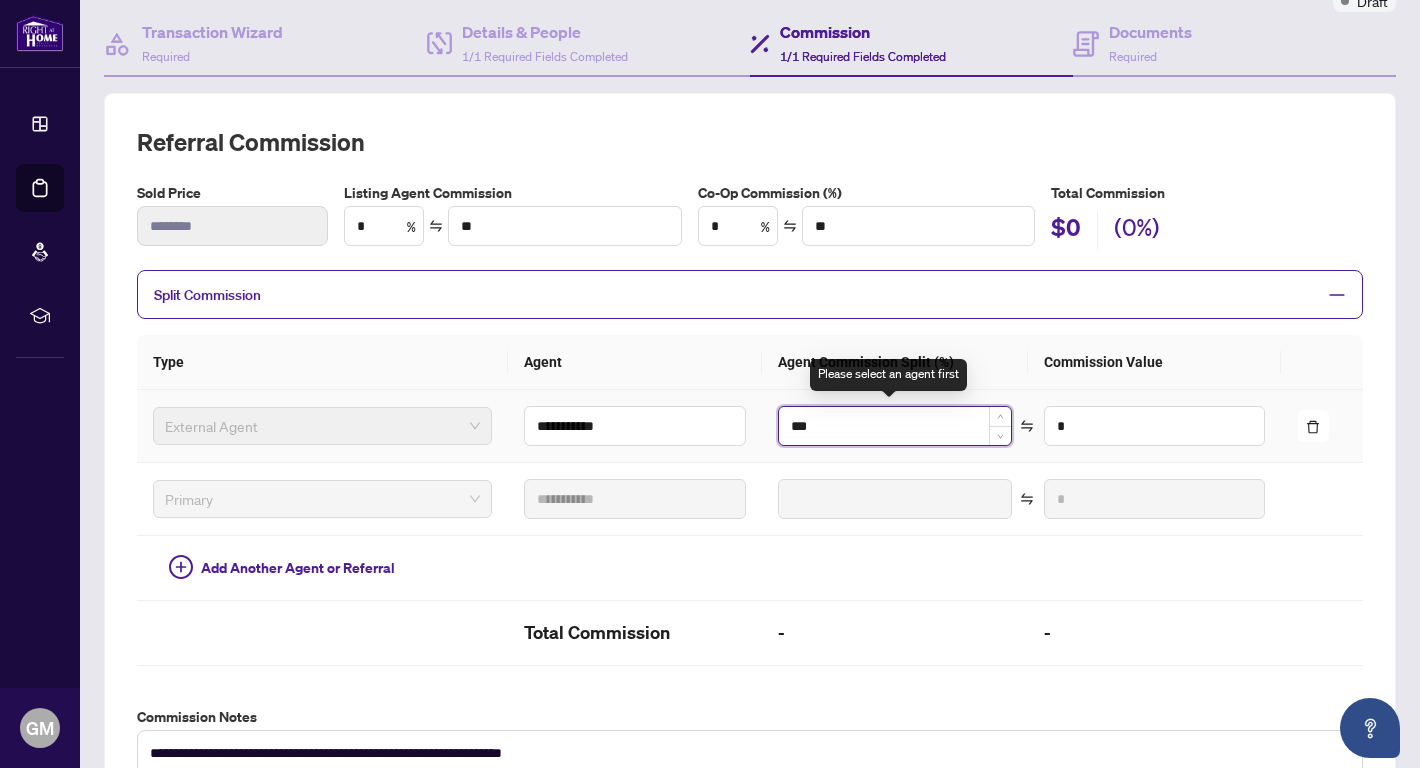 click on "***" at bounding box center [895, 426] 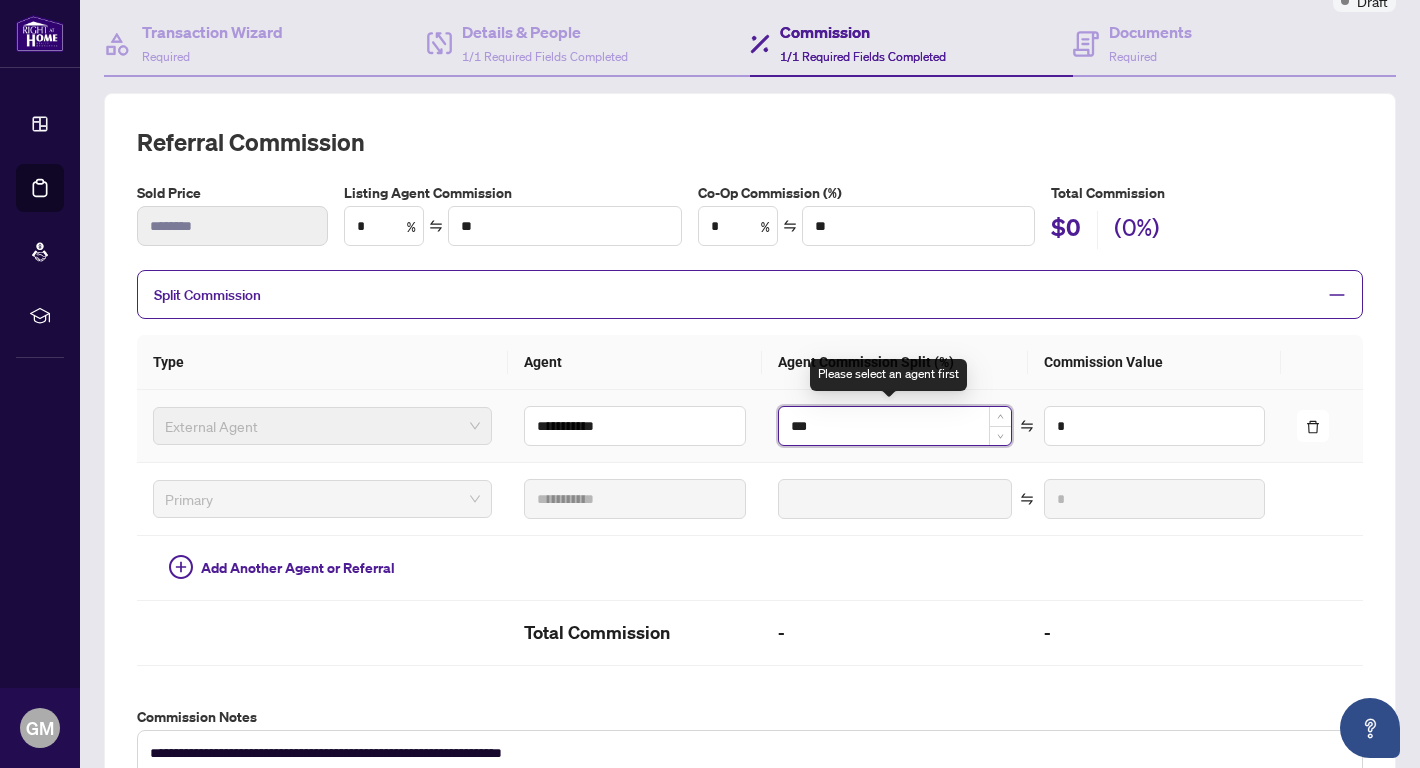 click on "***" at bounding box center (895, 426) 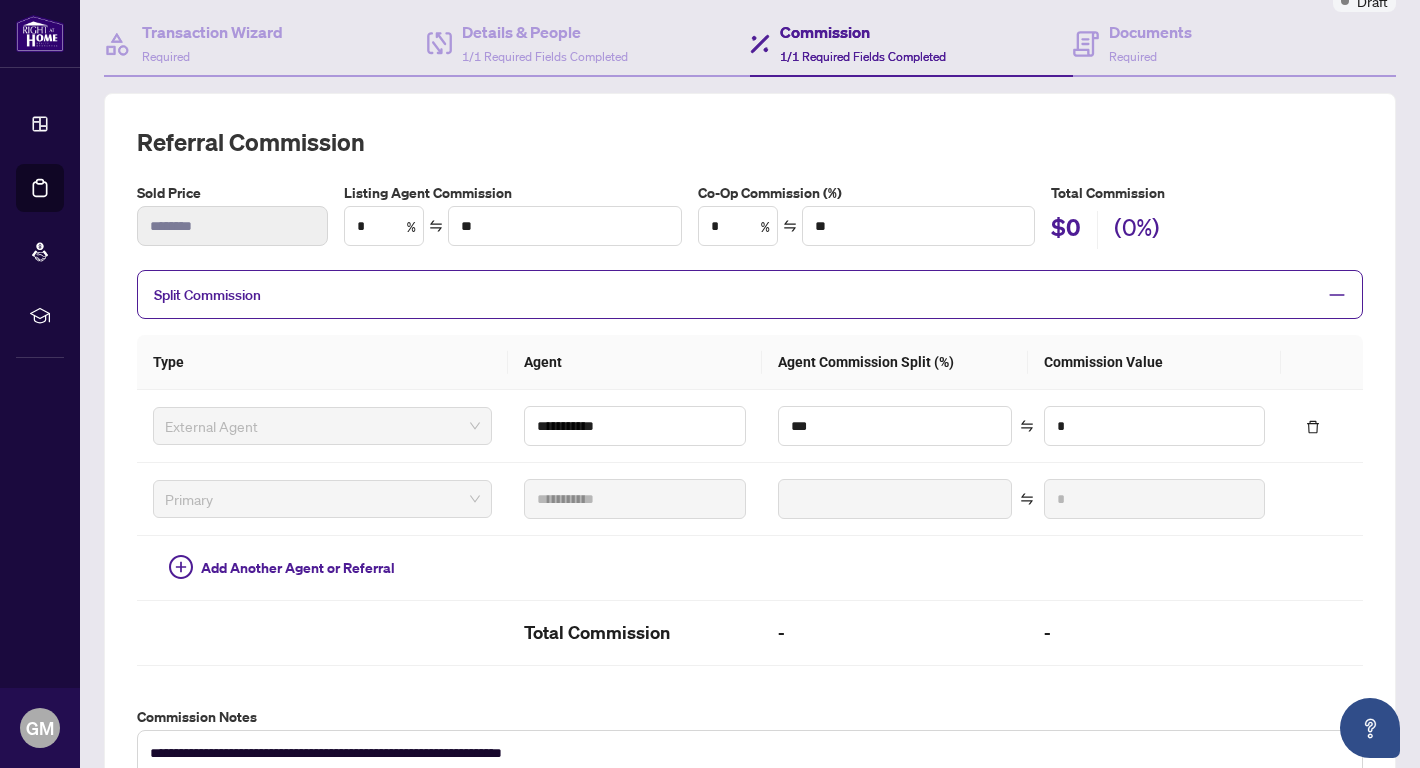 click on "Agent Commission Split (%)" at bounding box center (895, 362) 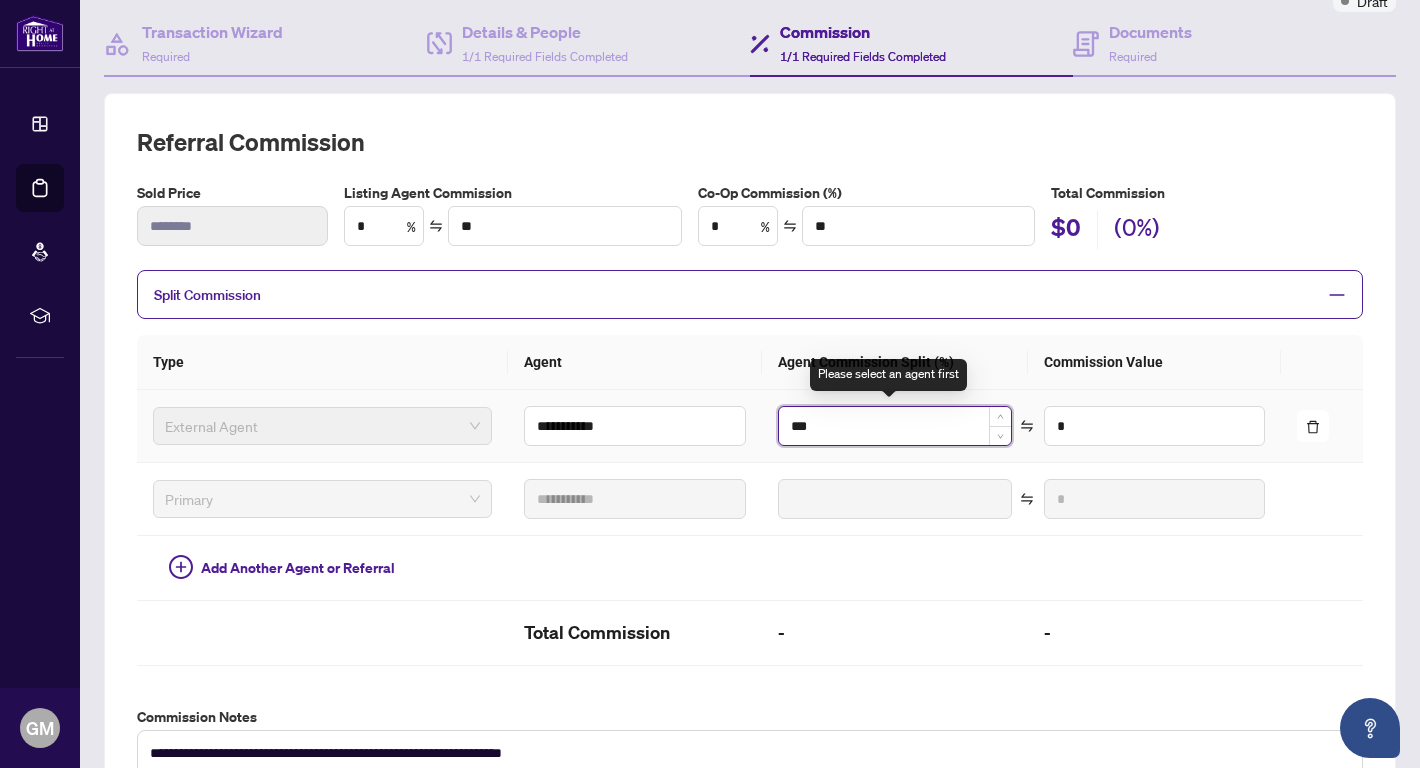 click on "***" at bounding box center (895, 426) 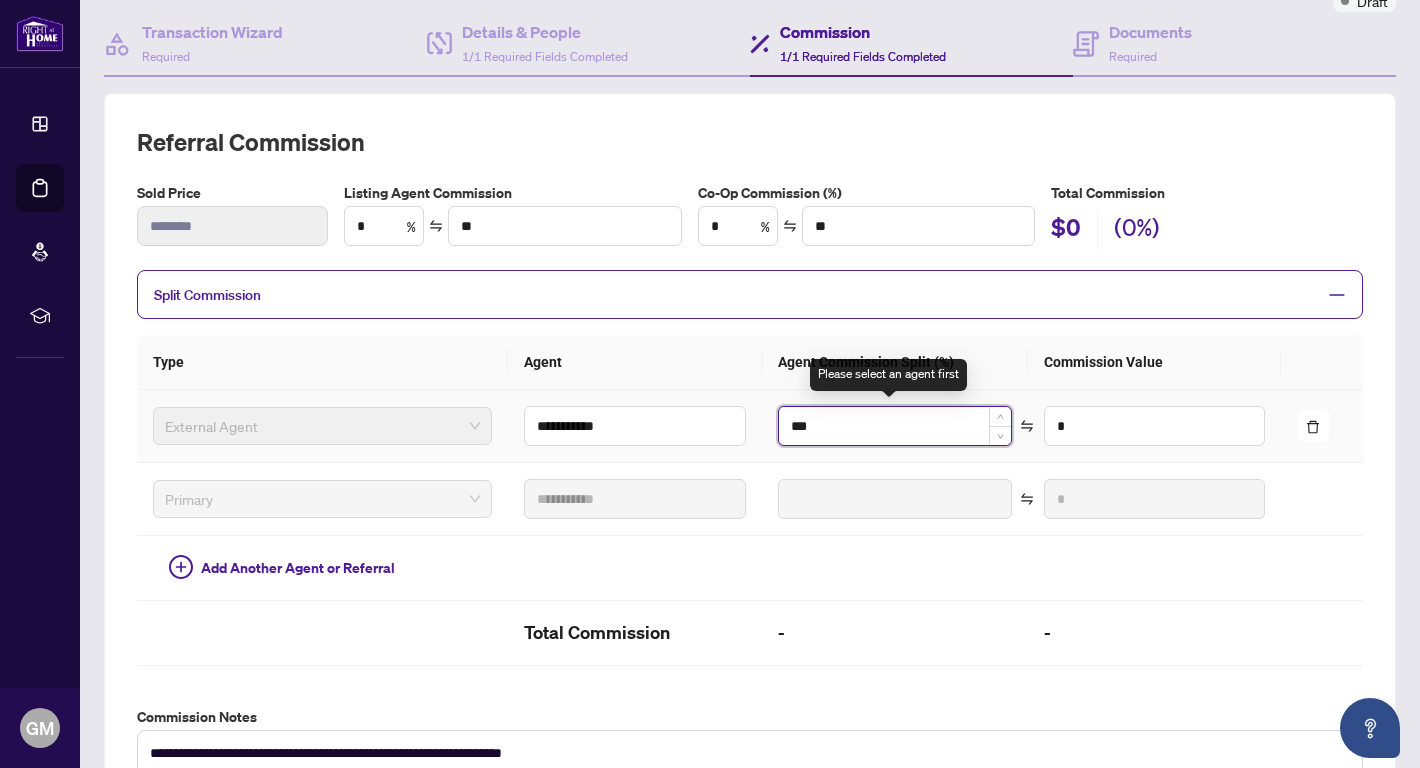 click on "***" at bounding box center (895, 426) 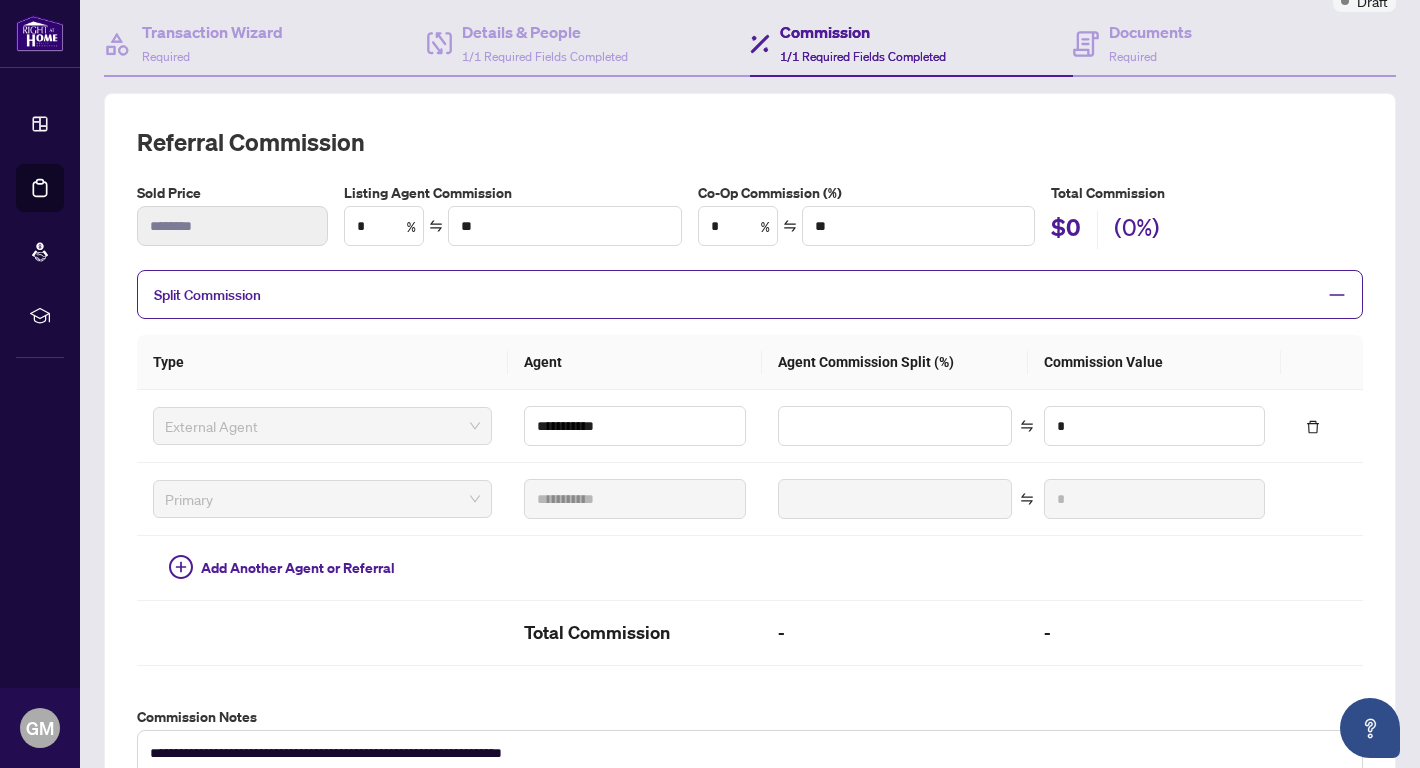 click on "Agent Commission Split (%)" at bounding box center (895, 362) 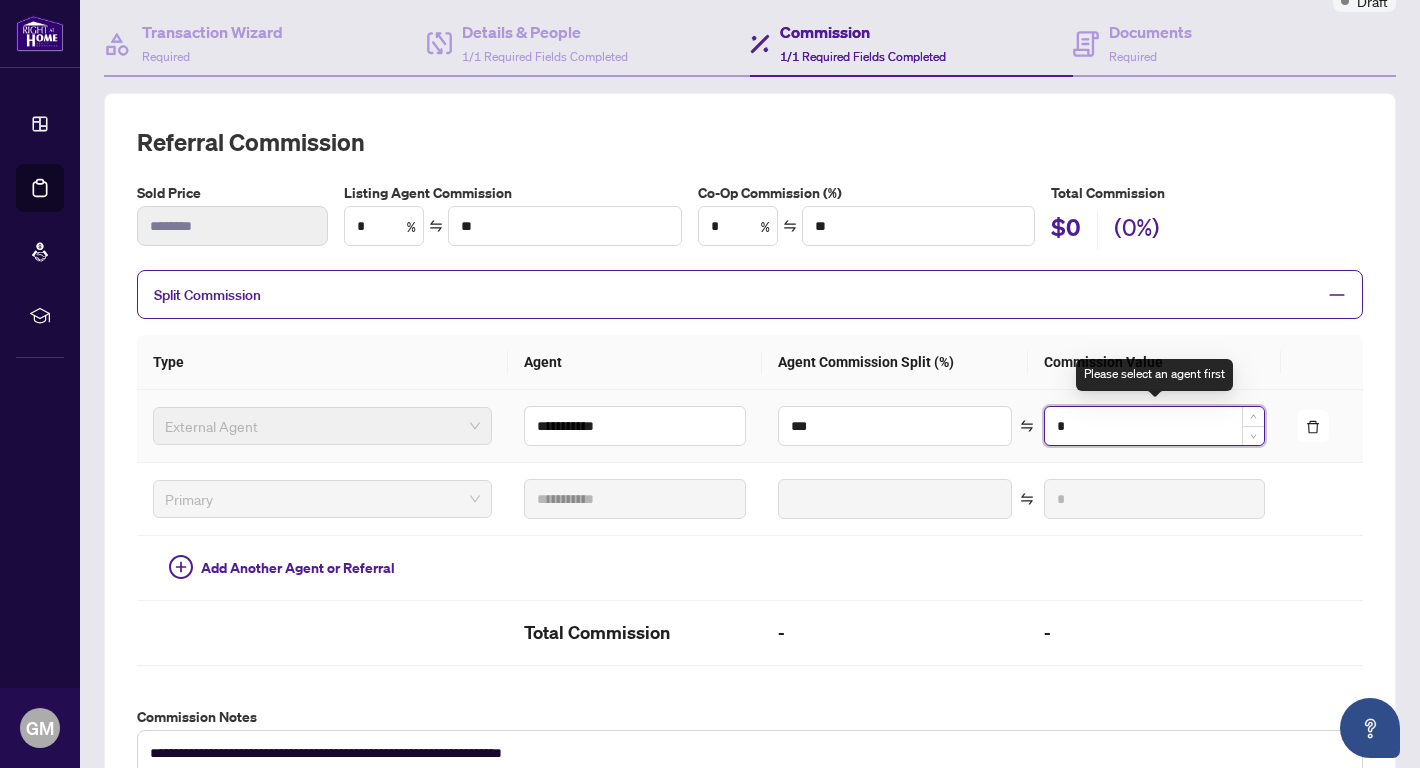 click on "*" at bounding box center [1154, 426] 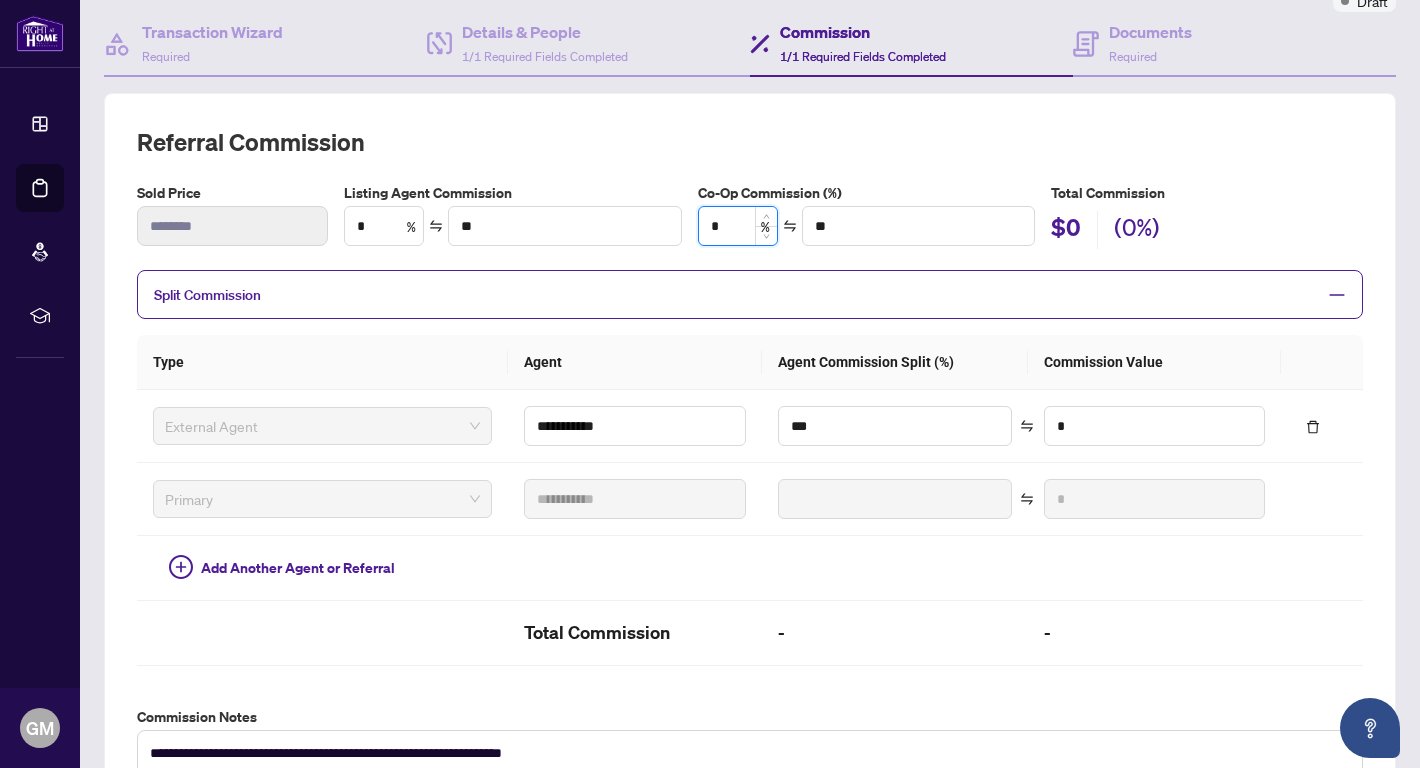 click on "*" at bounding box center (738, 226) 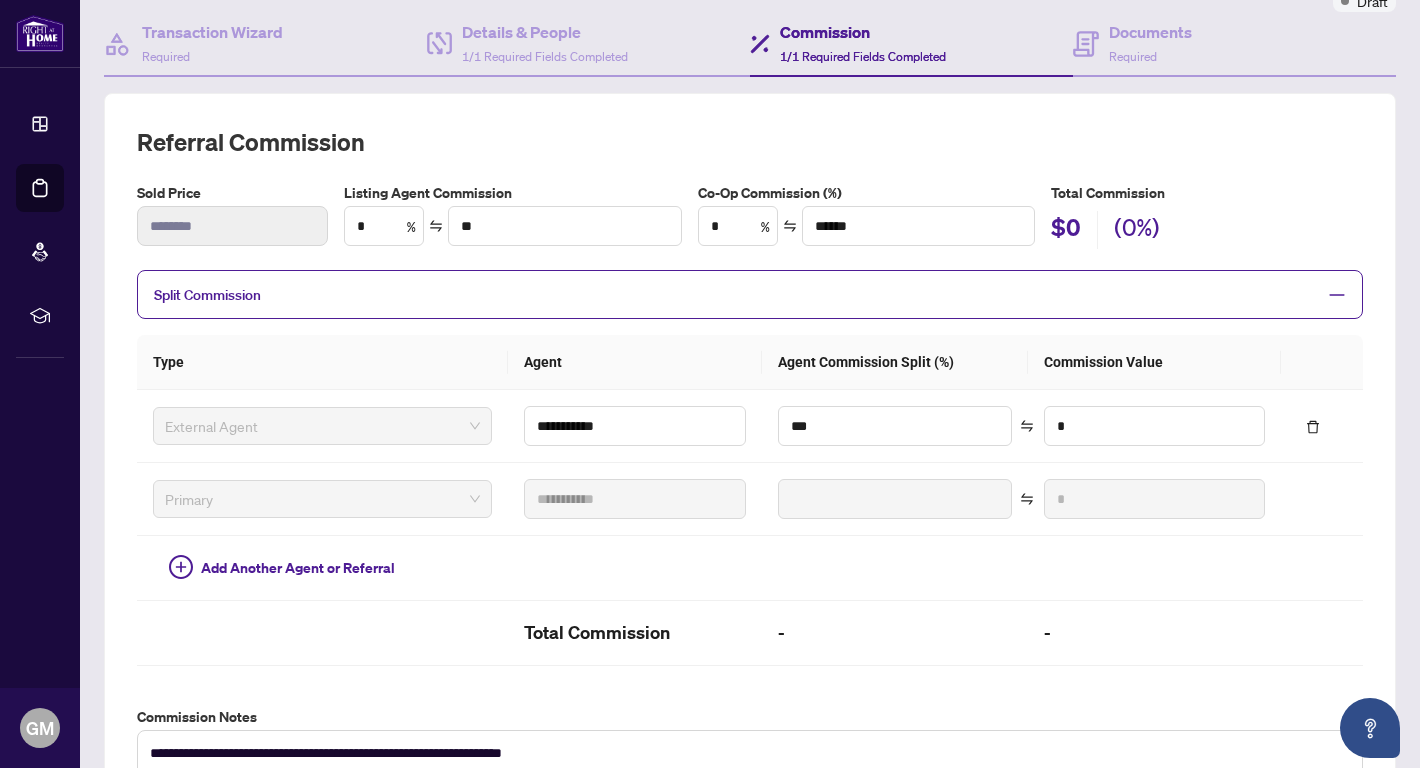 click on "Referral Commission" at bounding box center (750, 142) 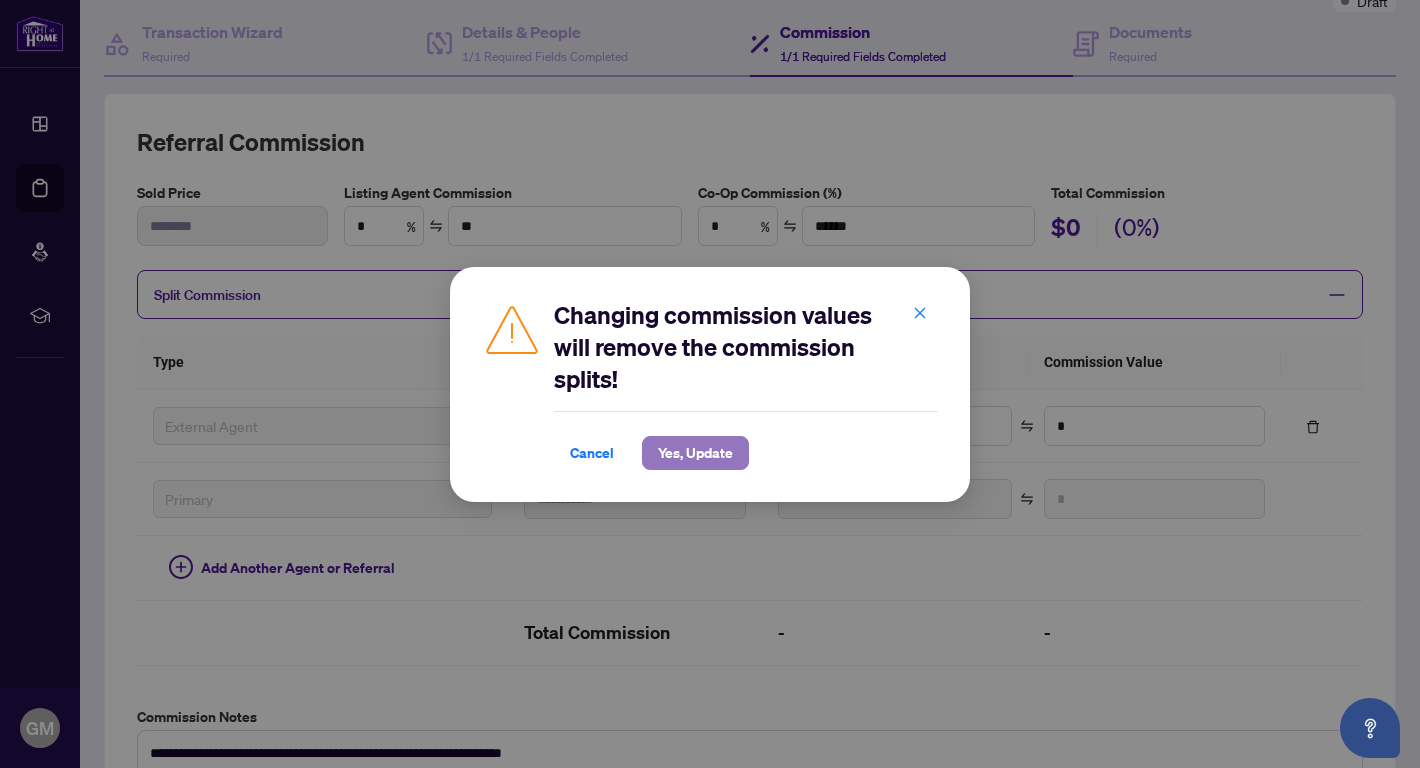 click on "Yes, Update" at bounding box center (695, 453) 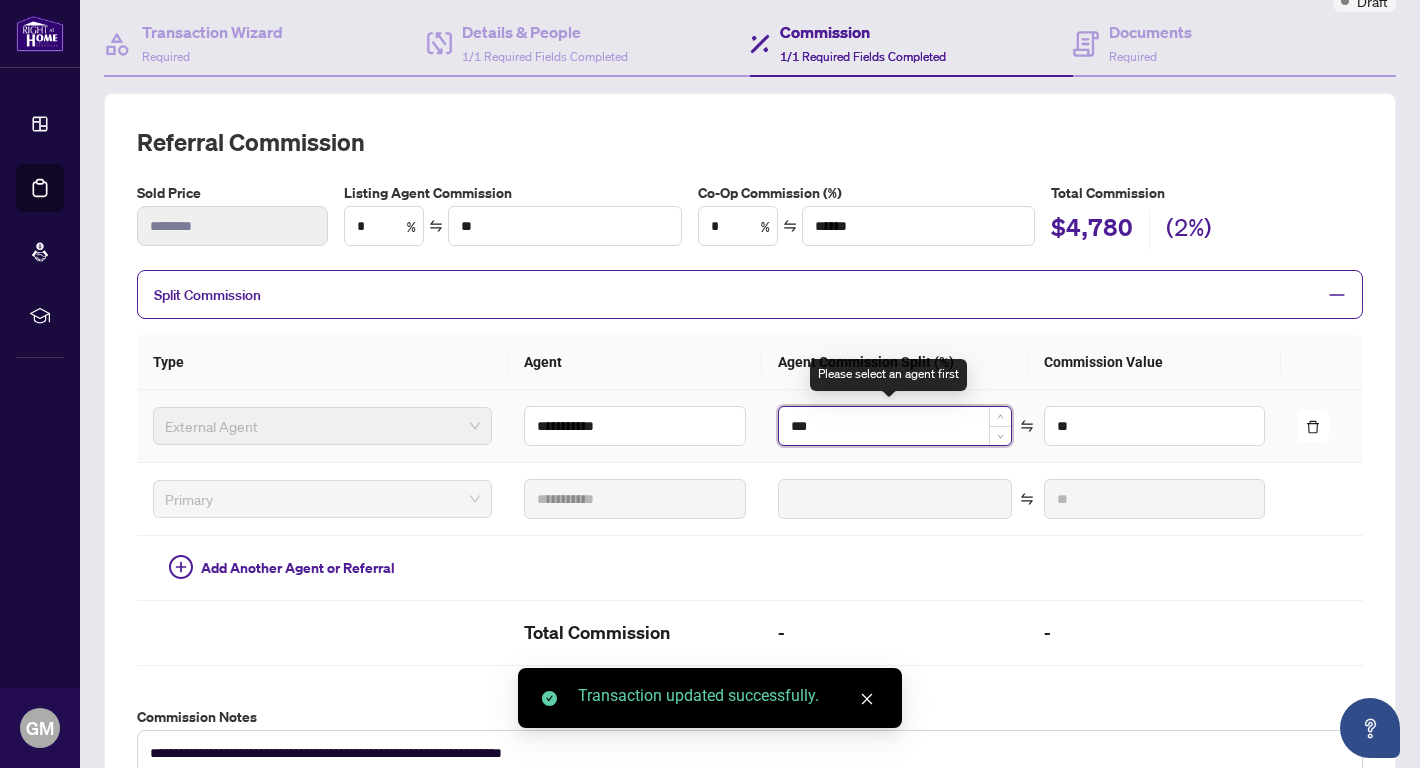 click on "***" at bounding box center [895, 426] 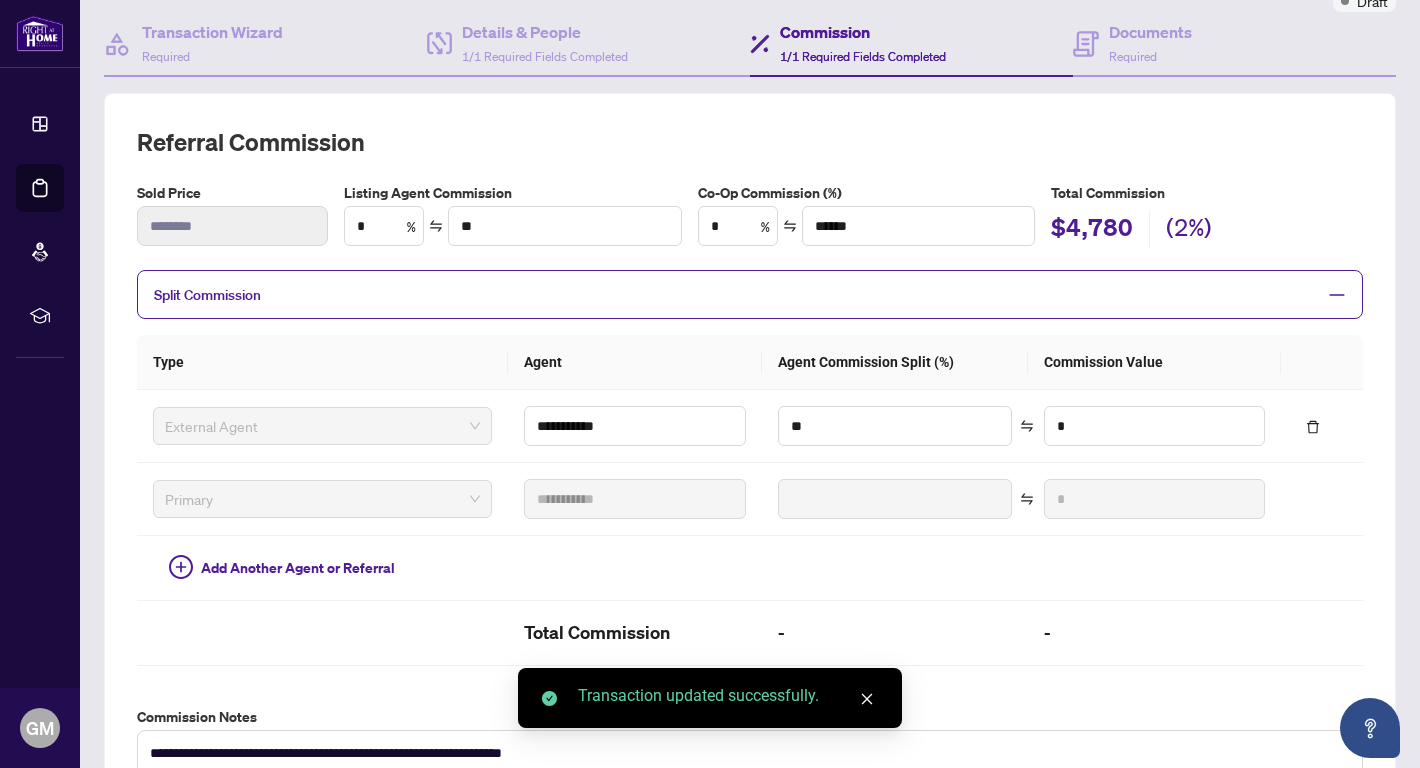 click at bounding box center (1322, 362) 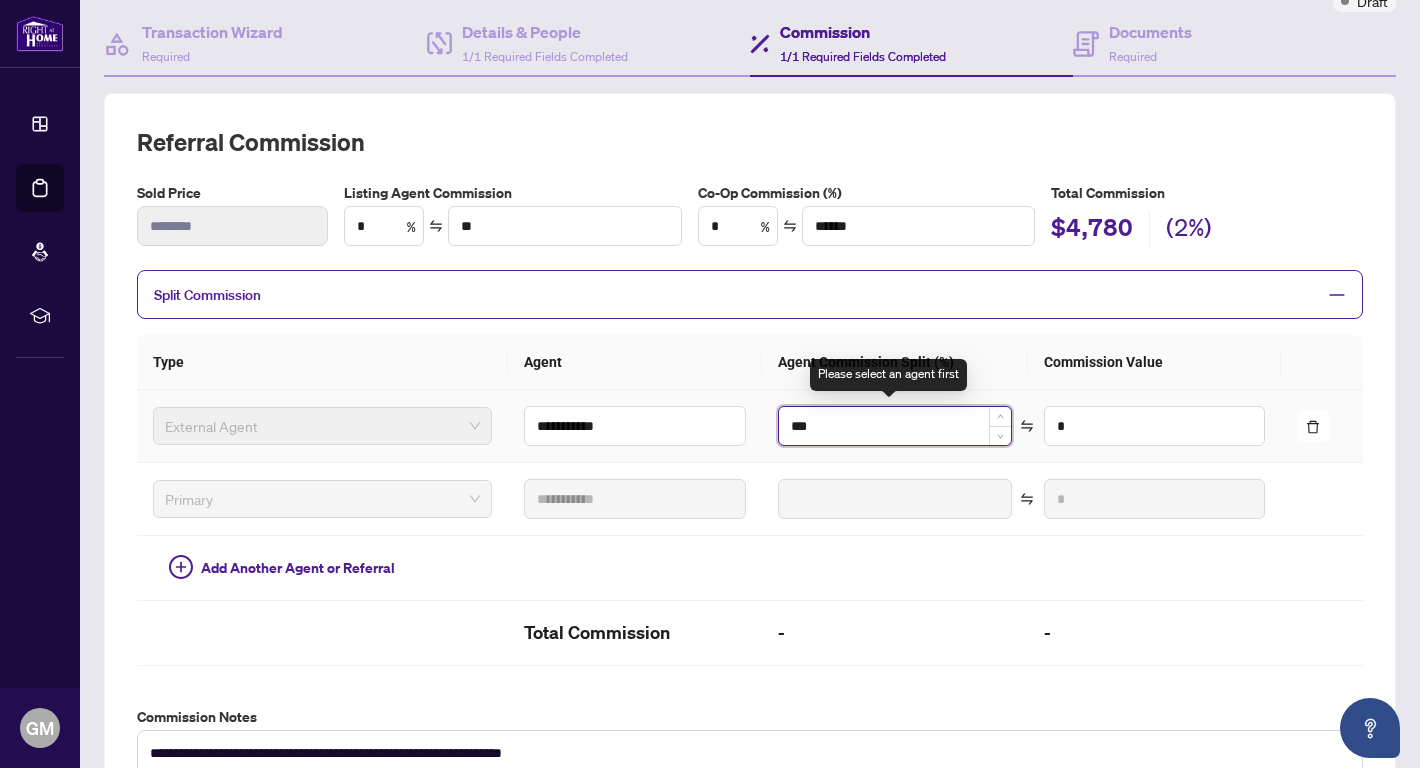 click on "***" at bounding box center (895, 426) 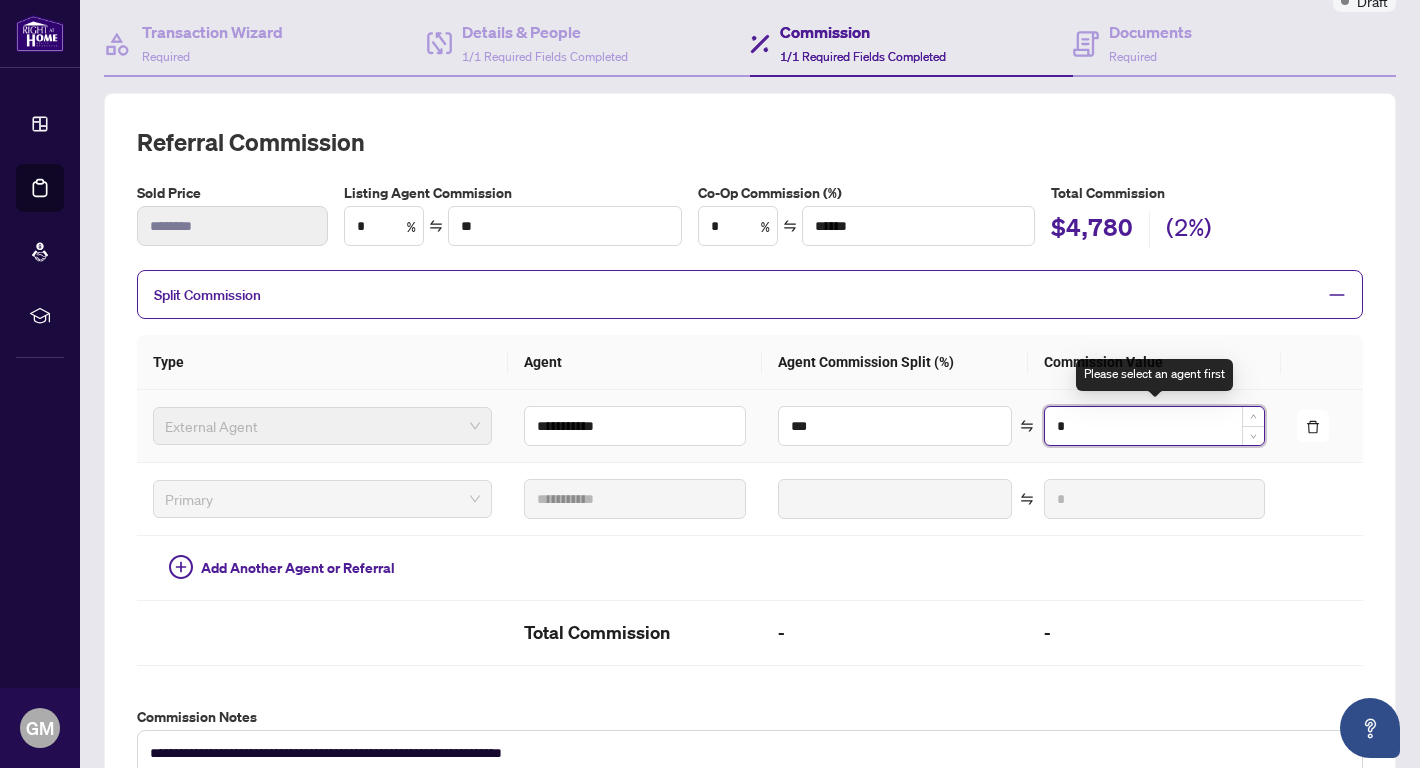 click on "*" at bounding box center (1154, 426) 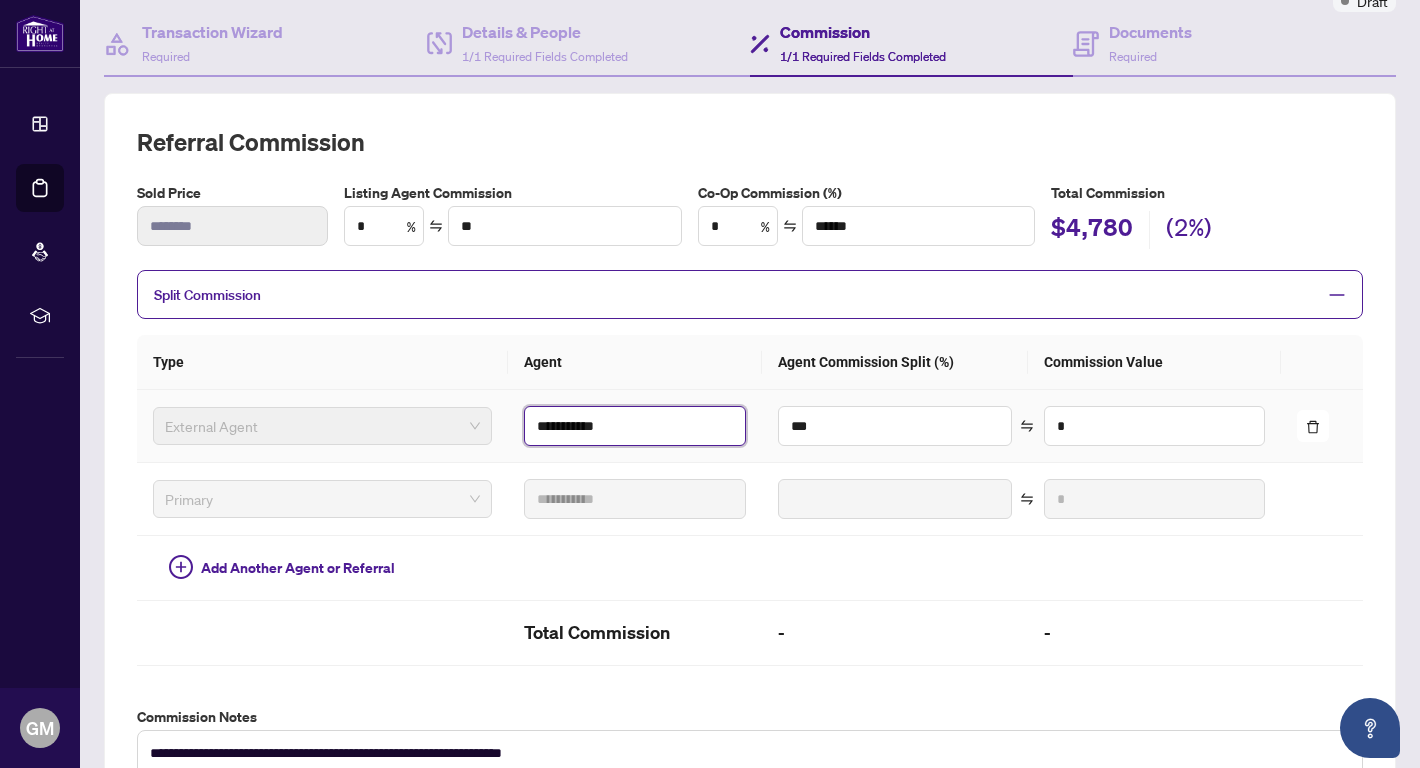 click on "**********" at bounding box center [634, 426] 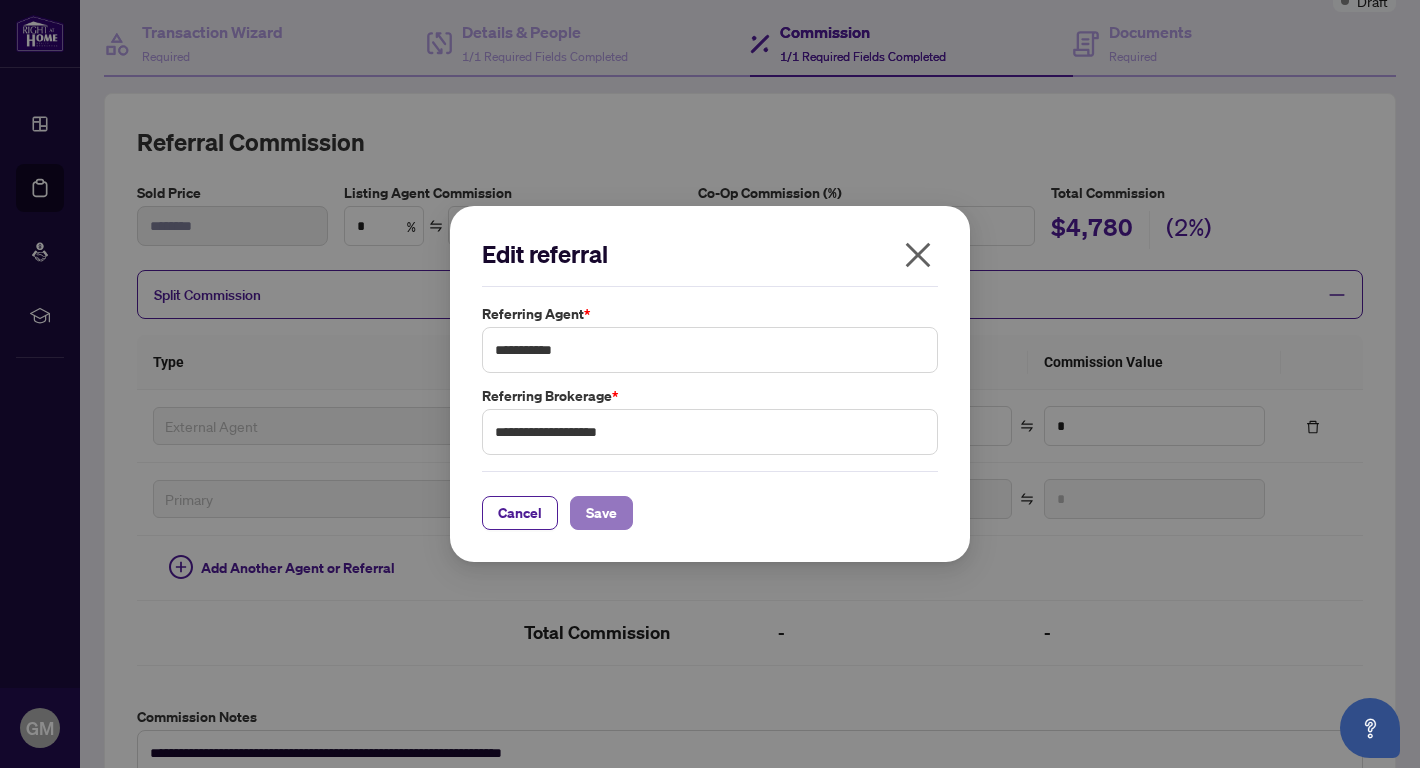 click on "Save" at bounding box center (601, 513) 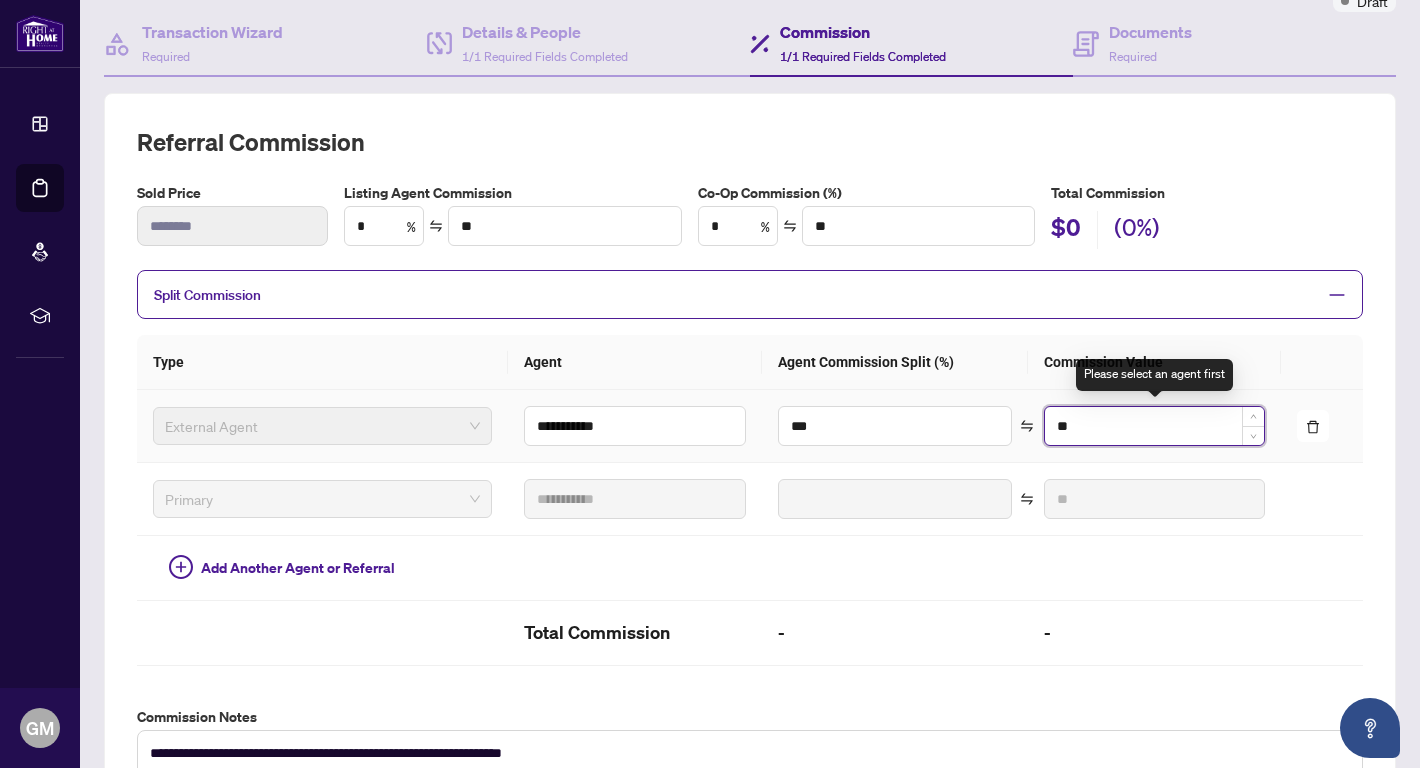 click on "**" at bounding box center (1154, 426) 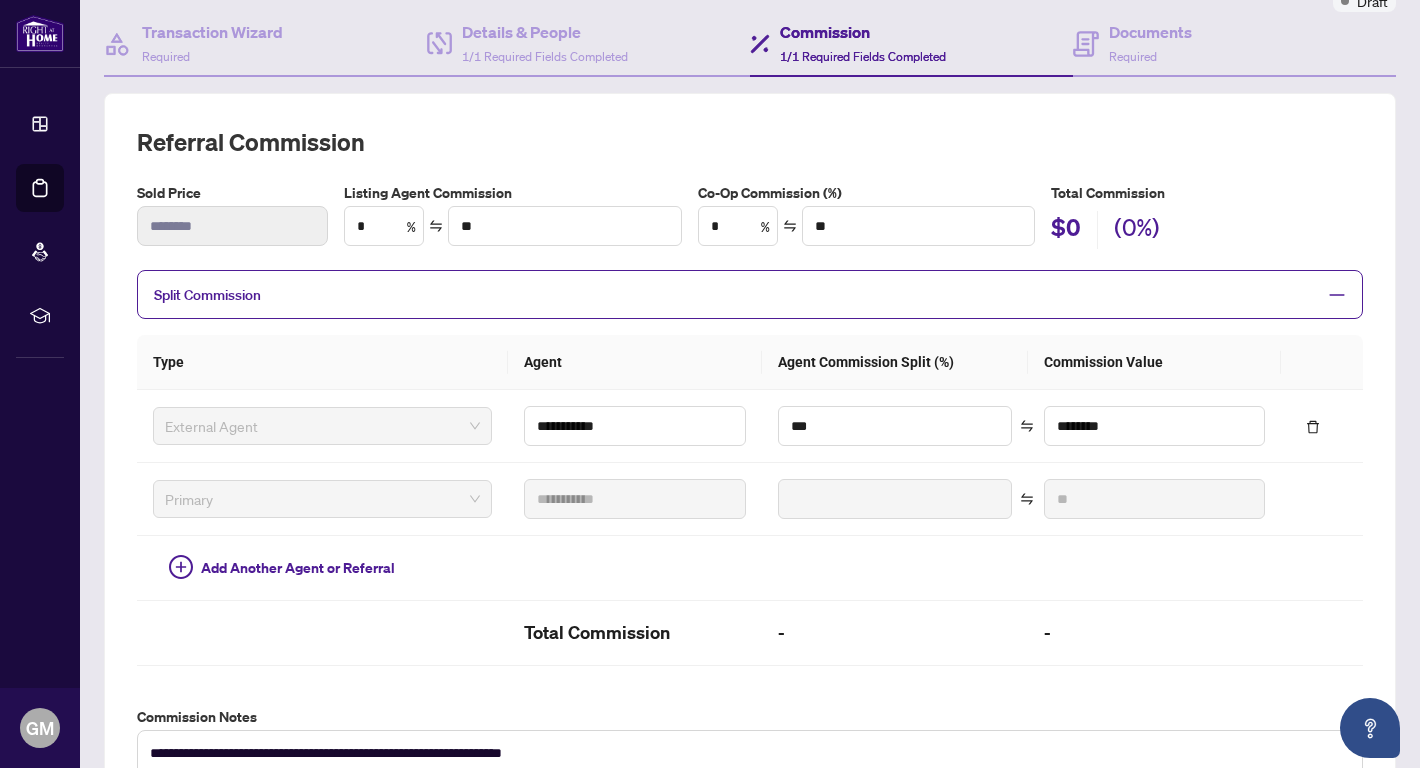 click on "**********" at bounding box center [750, 451] 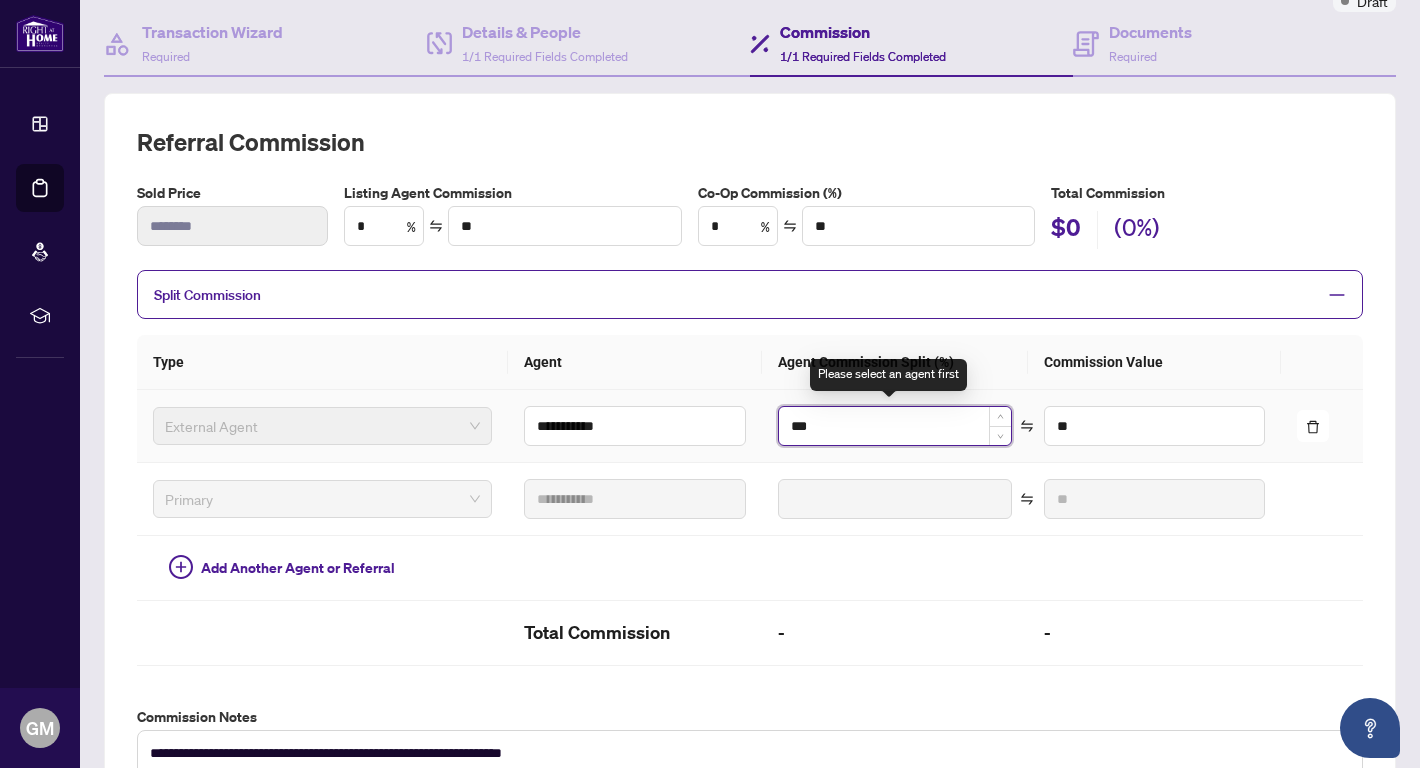 click on "***" at bounding box center (895, 426) 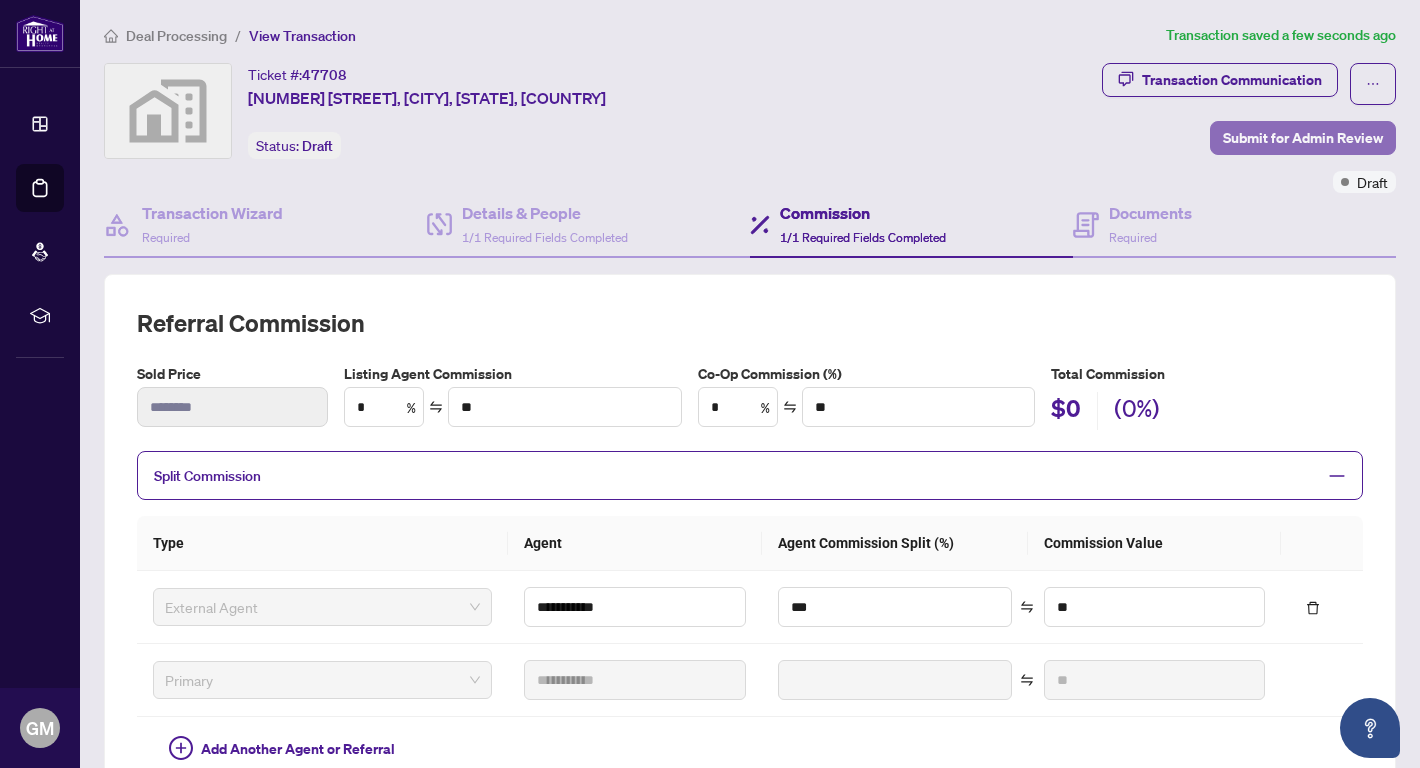 click on "Submit for Admin Review" at bounding box center [1303, 138] 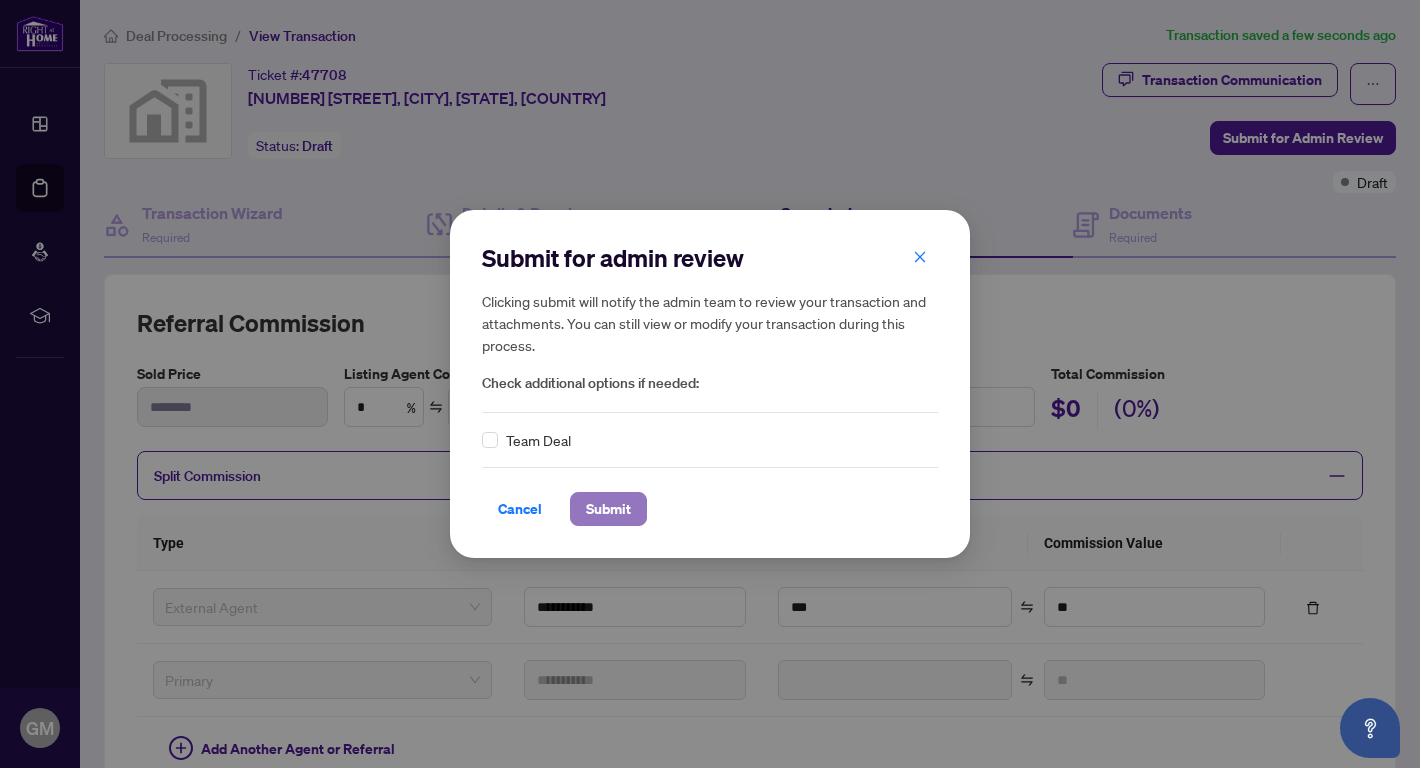 click on "Submit" at bounding box center (608, 509) 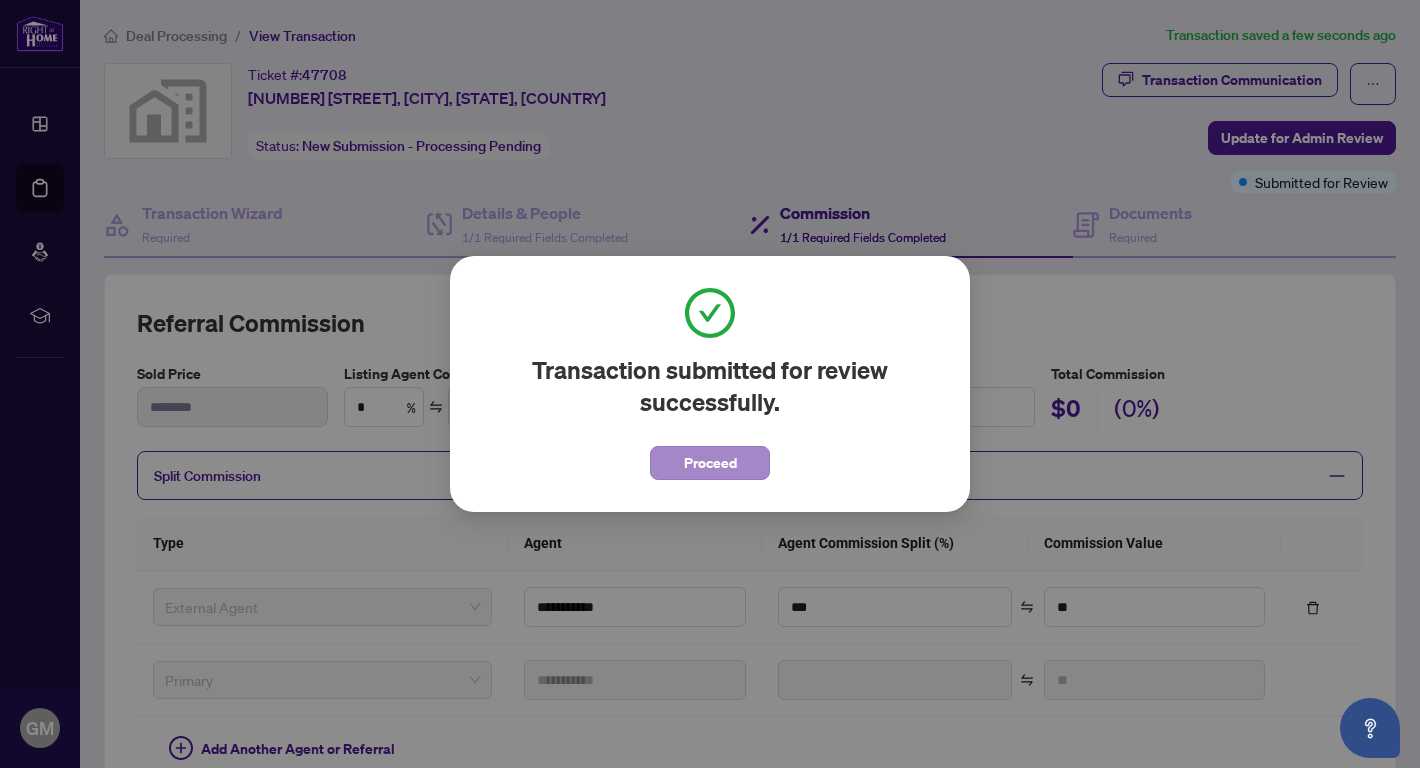 click on "Proceed" at bounding box center [710, 463] 